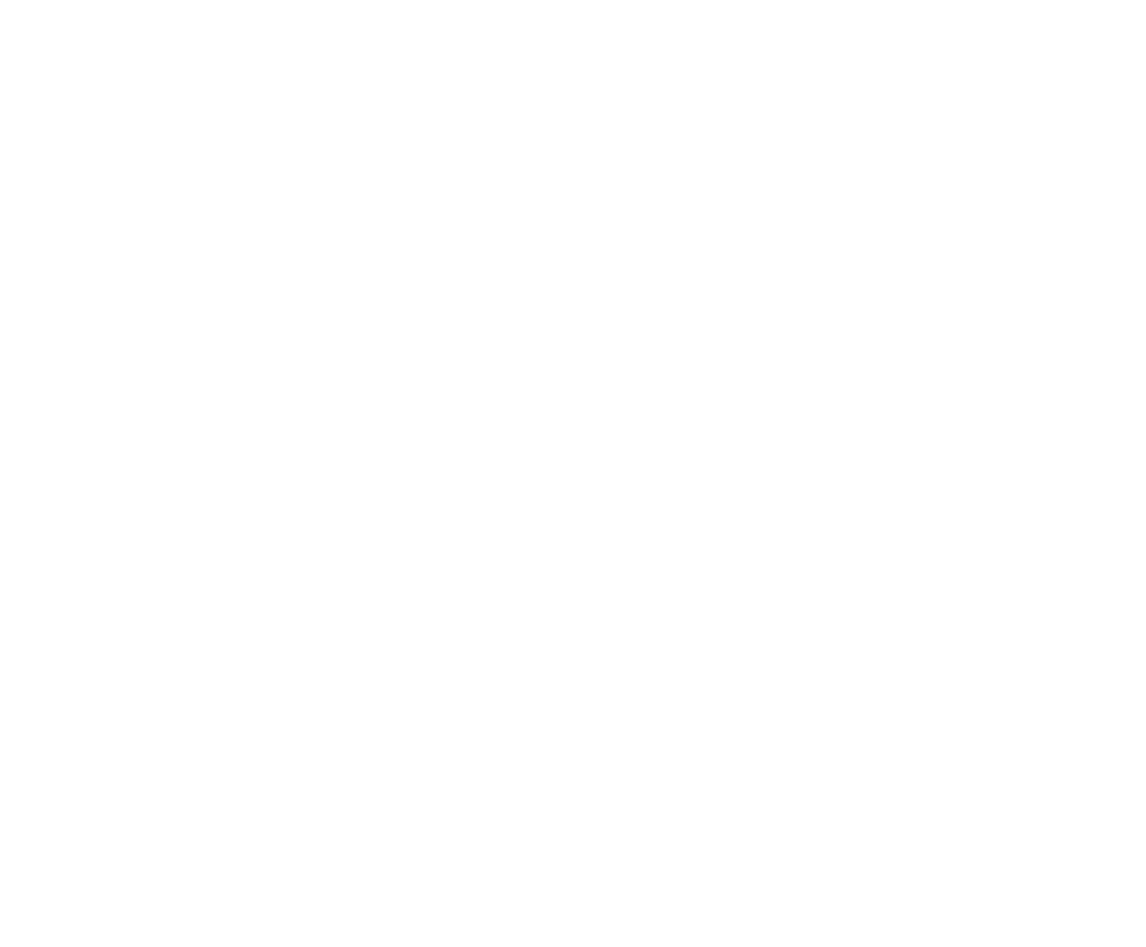 scroll, scrollTop: 0, scrollLeft: 0, axis: both 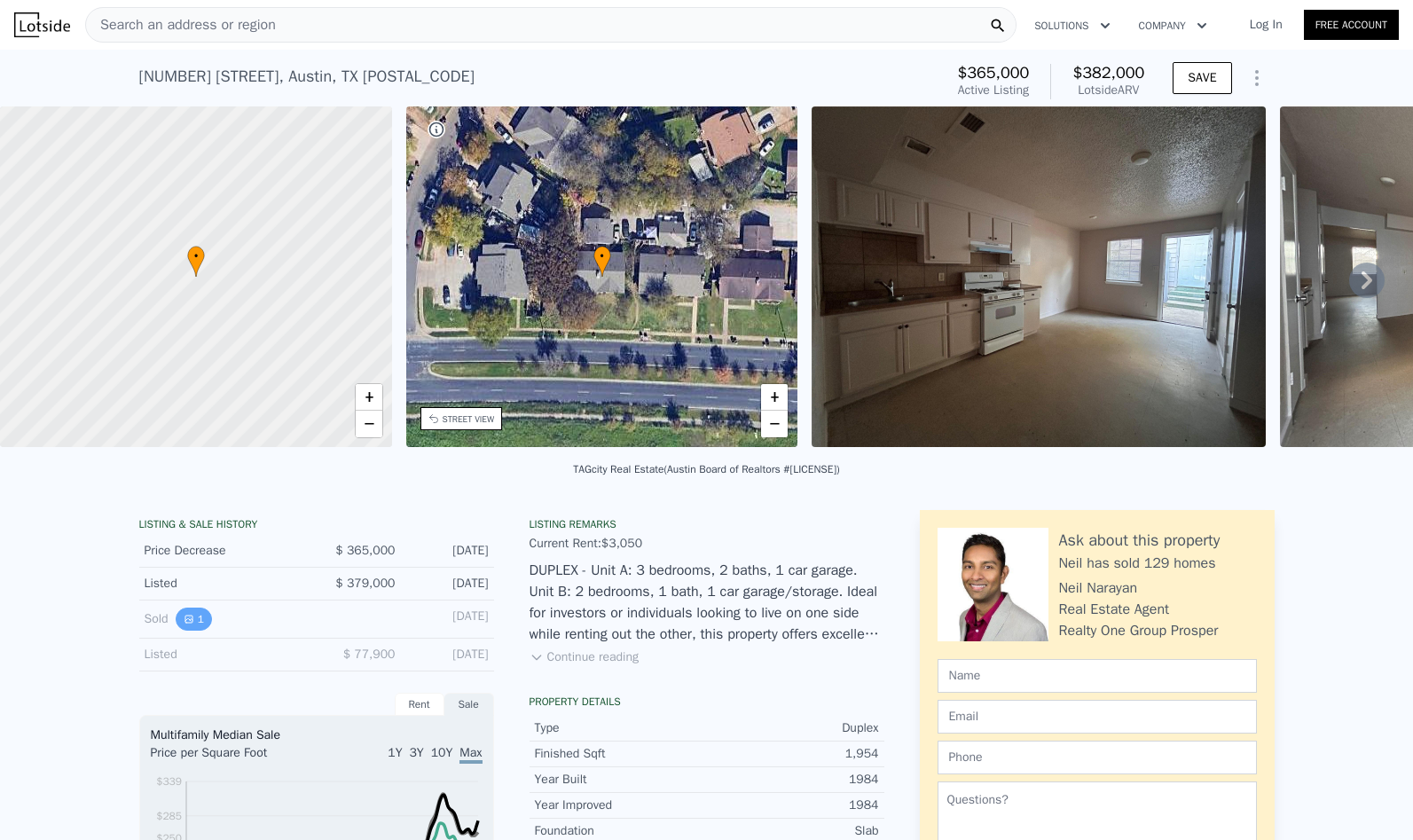 click 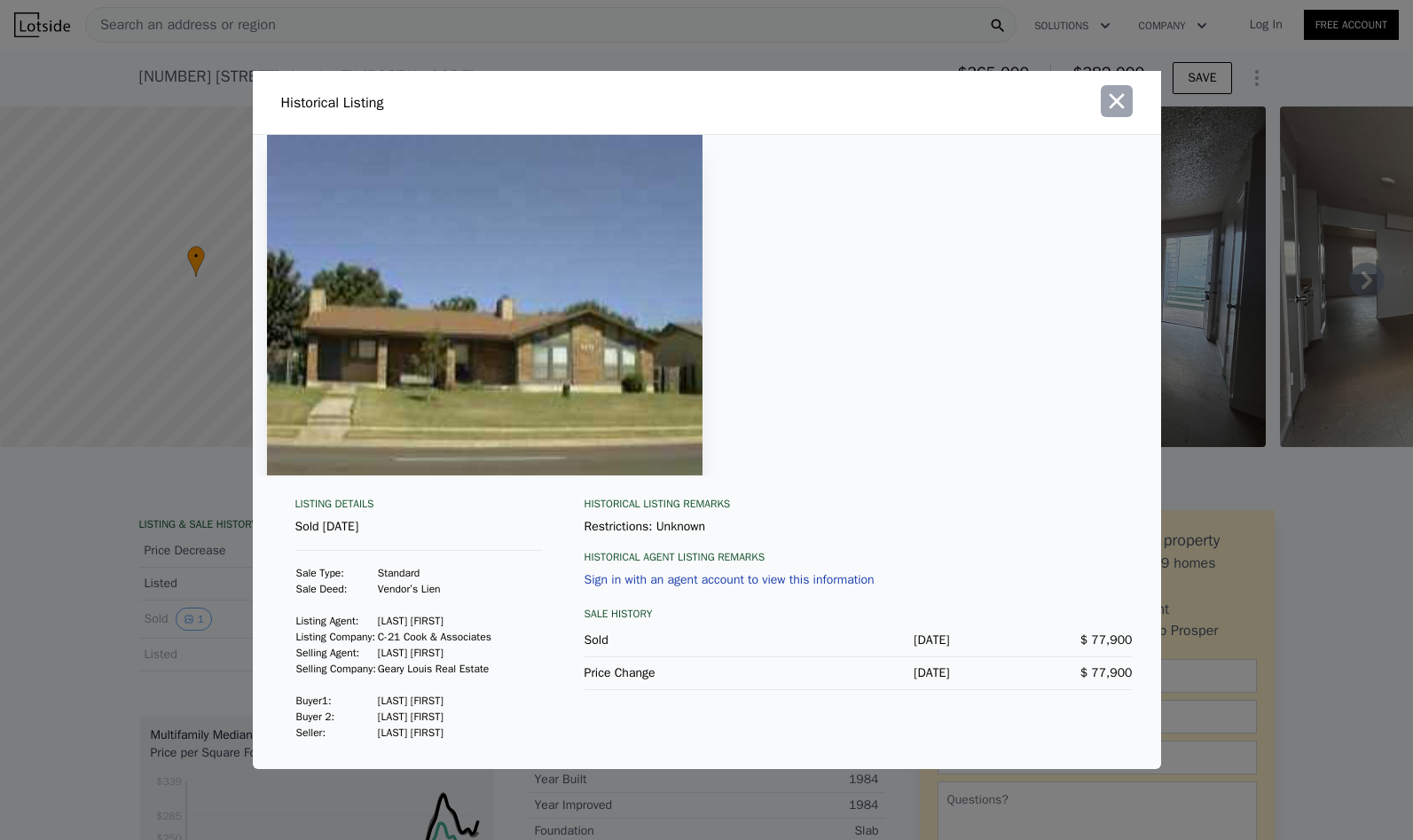 click 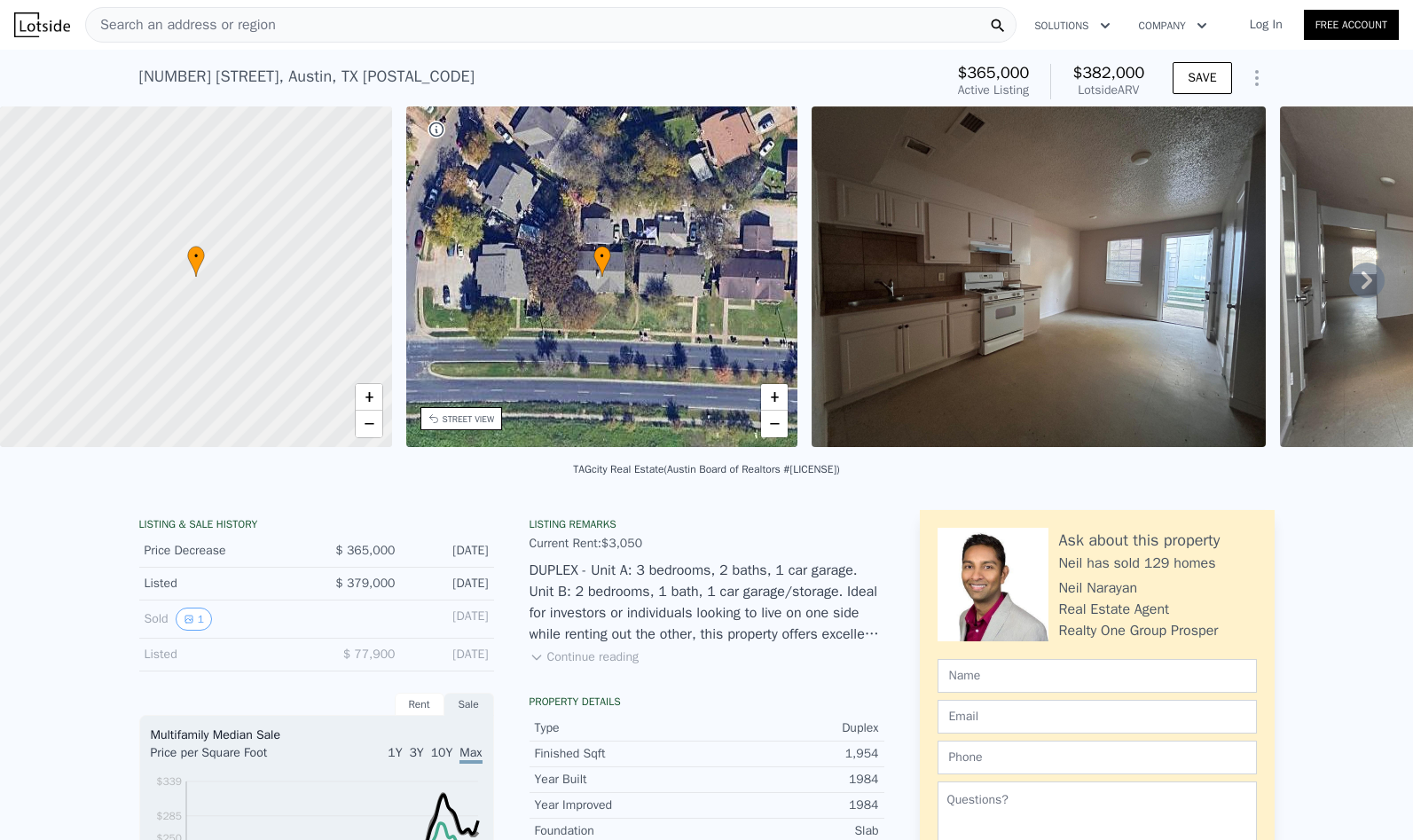 click on "Search an address or region" at bounding box center (551, 25) 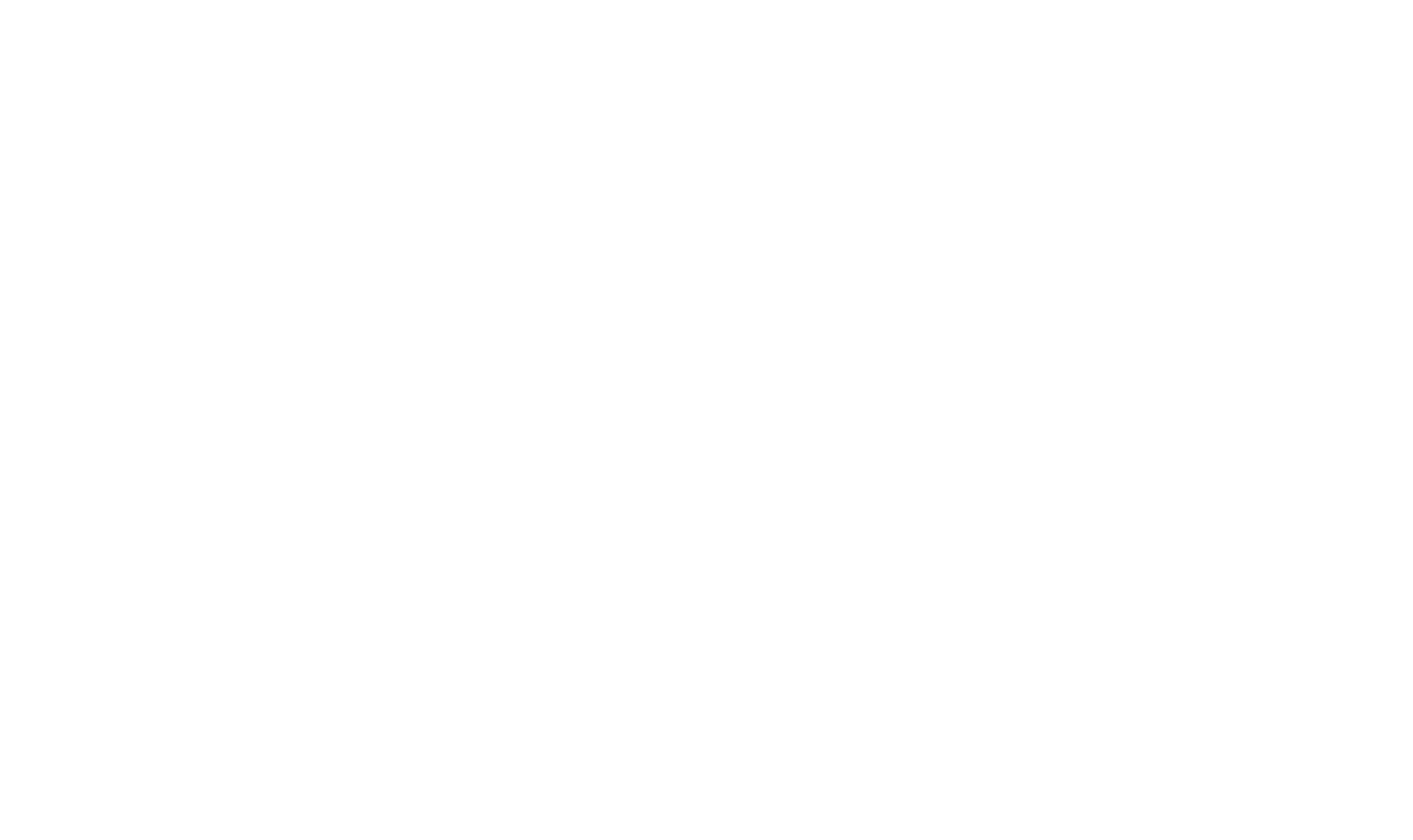 scroll, scrollTop: 0, scrollLeft: 0, axis: both 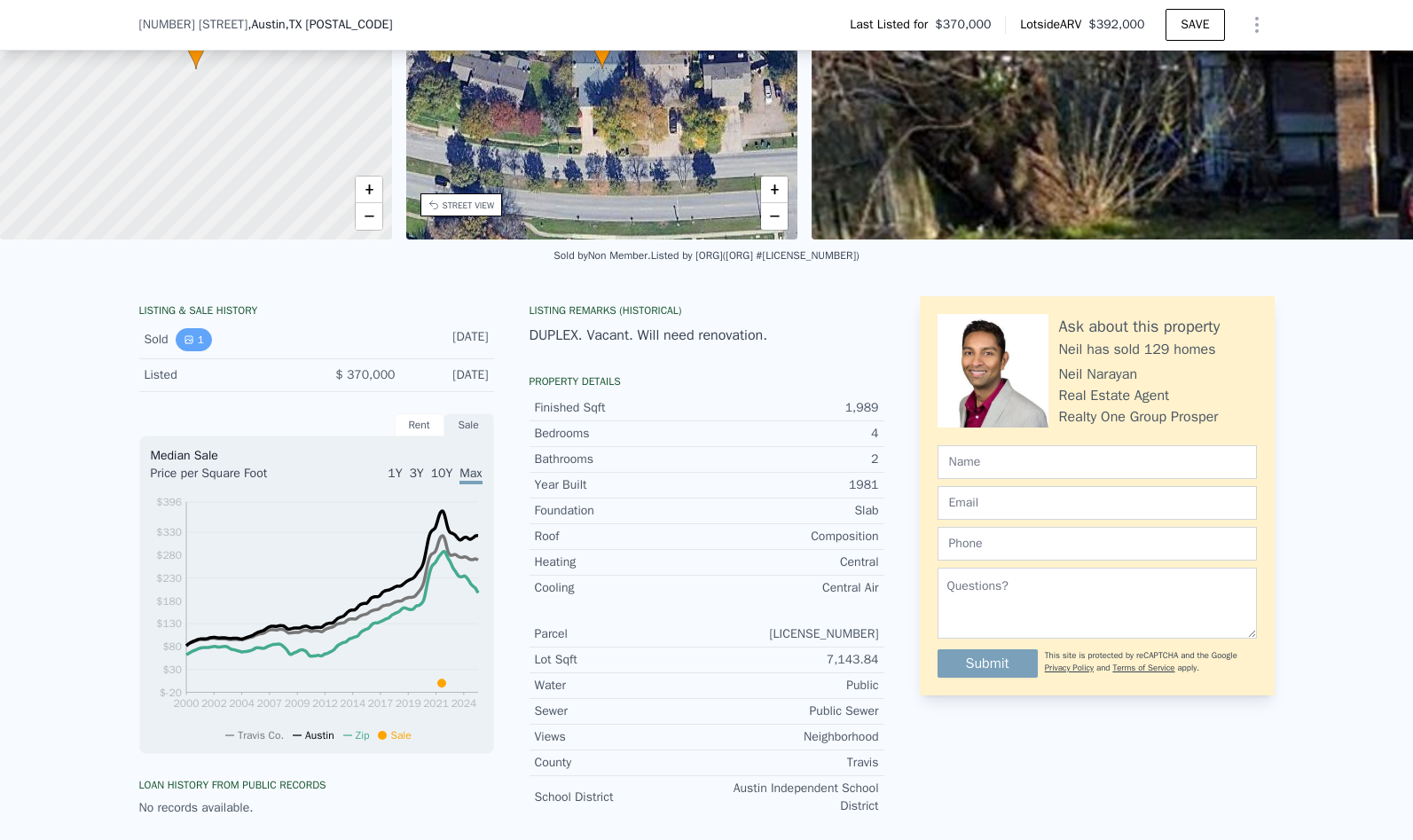 click 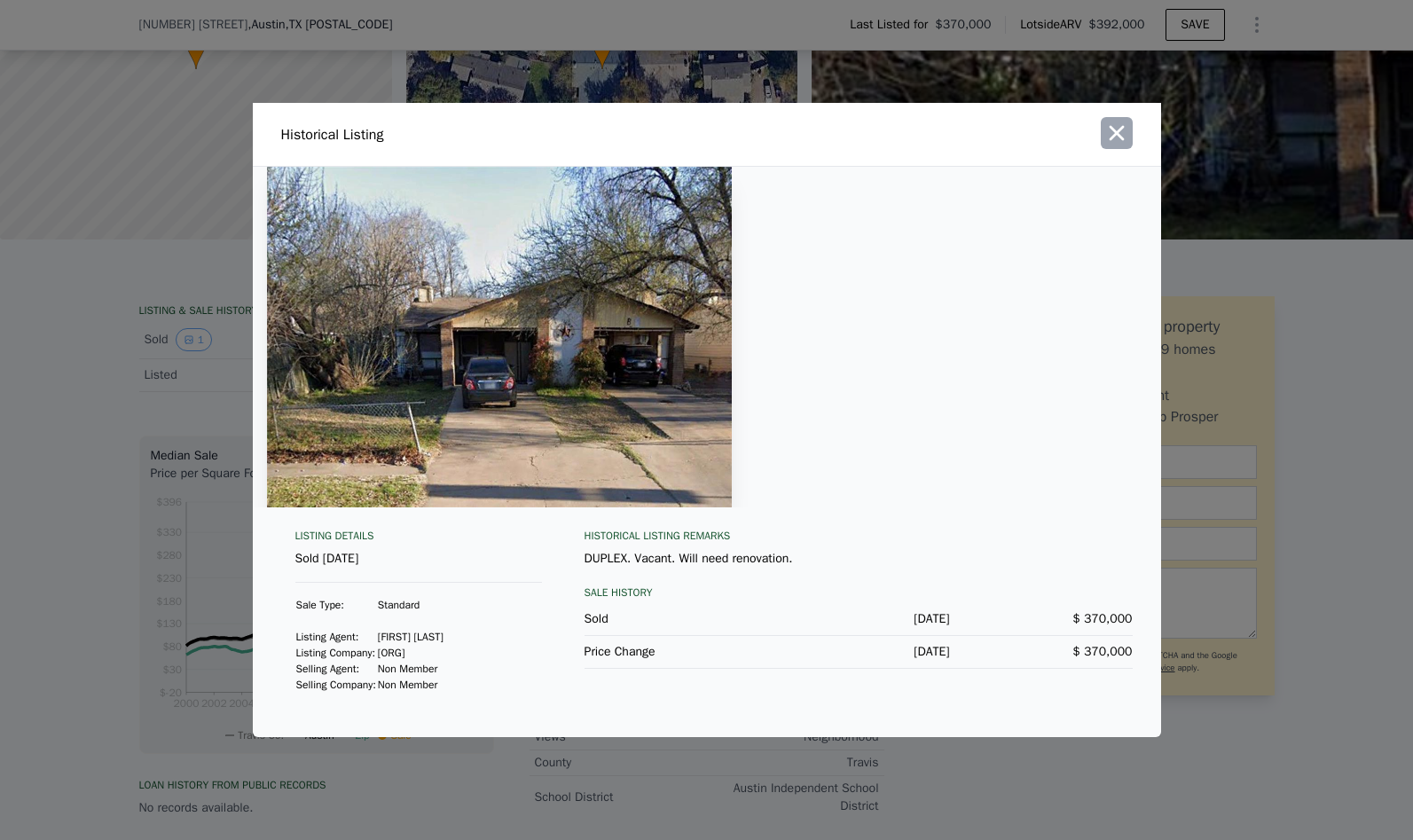 click 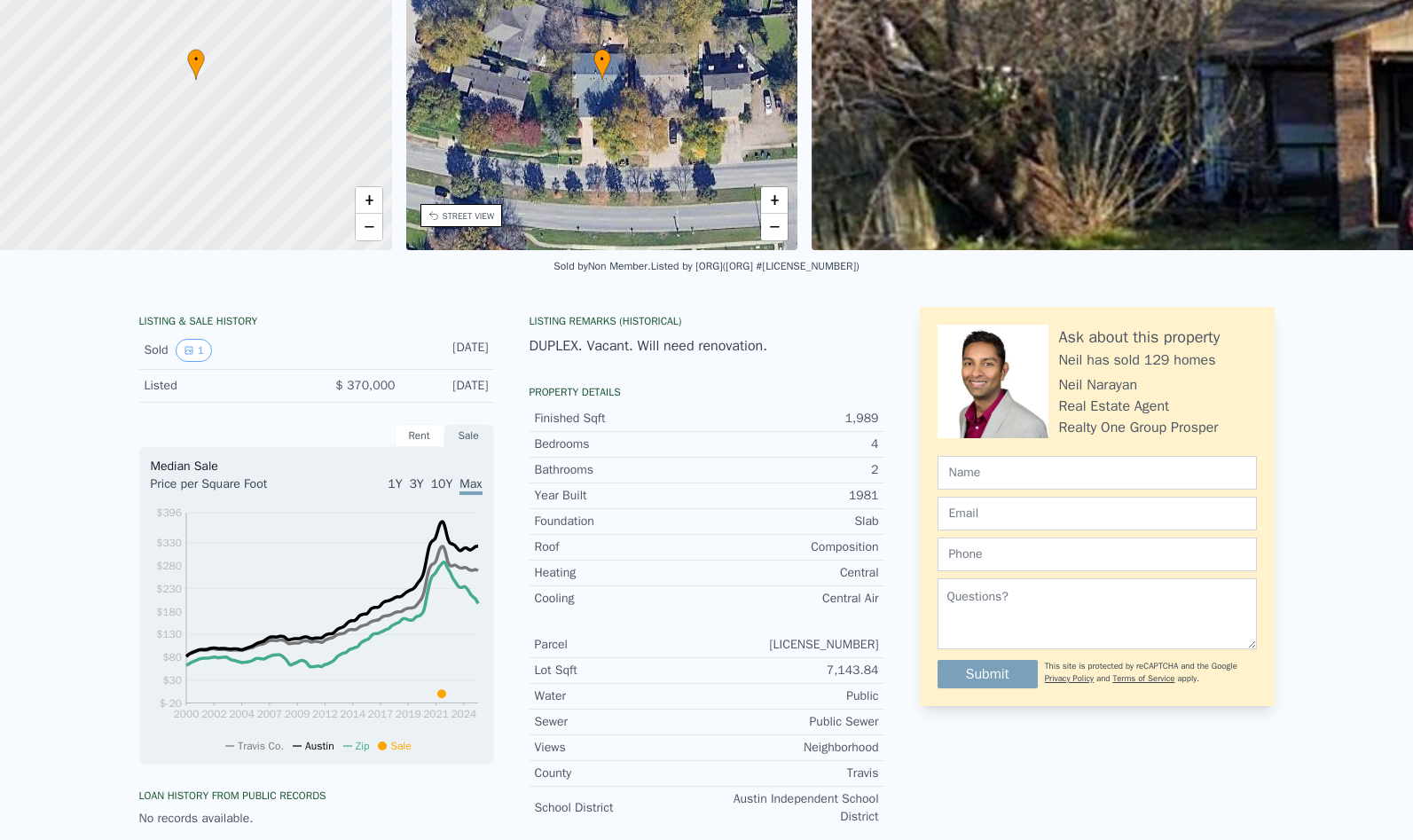 scroll, scrollTop: 0, scrollLeft: 0, axis: both 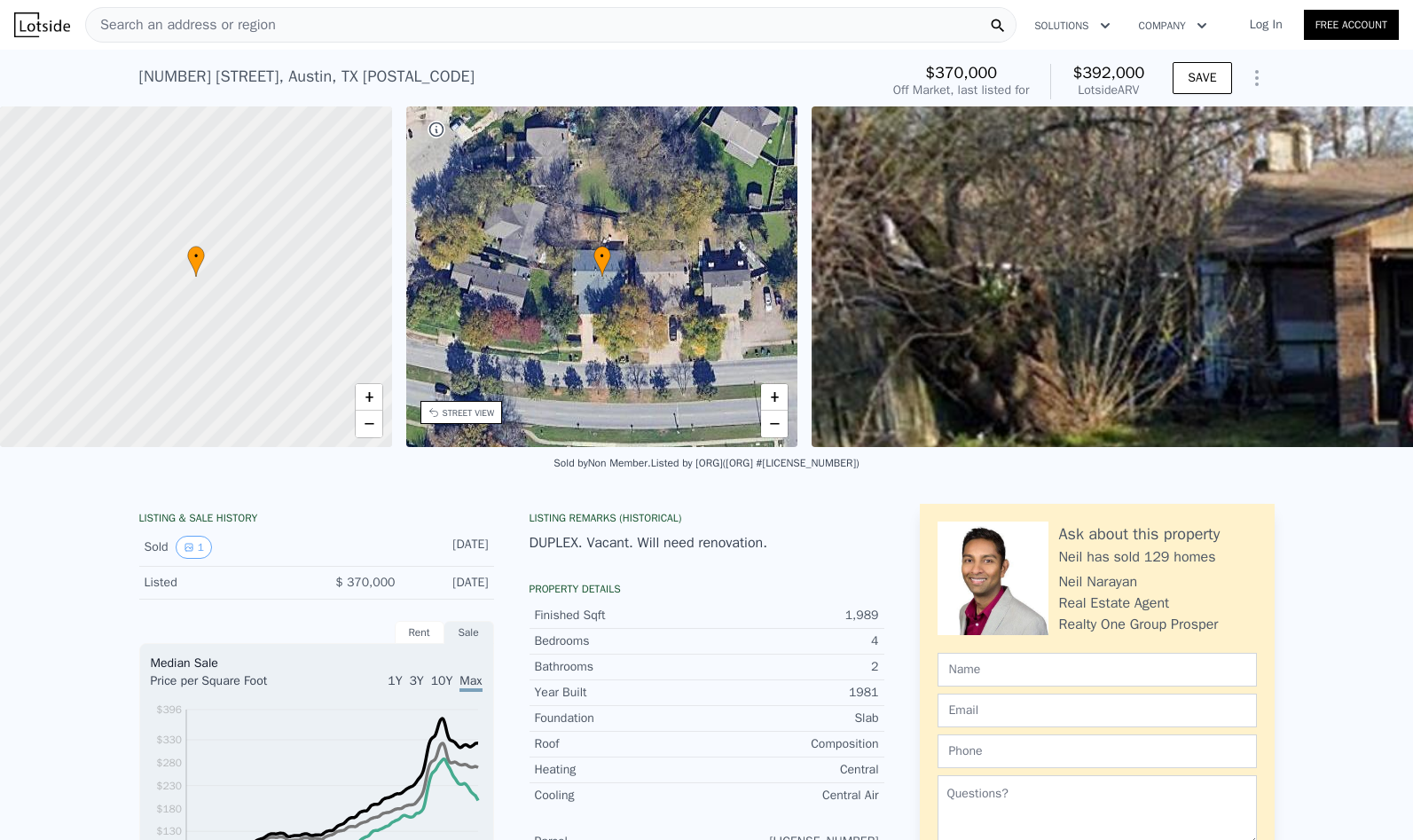 click on "Search an address or region" at bounding box center [181, 25] 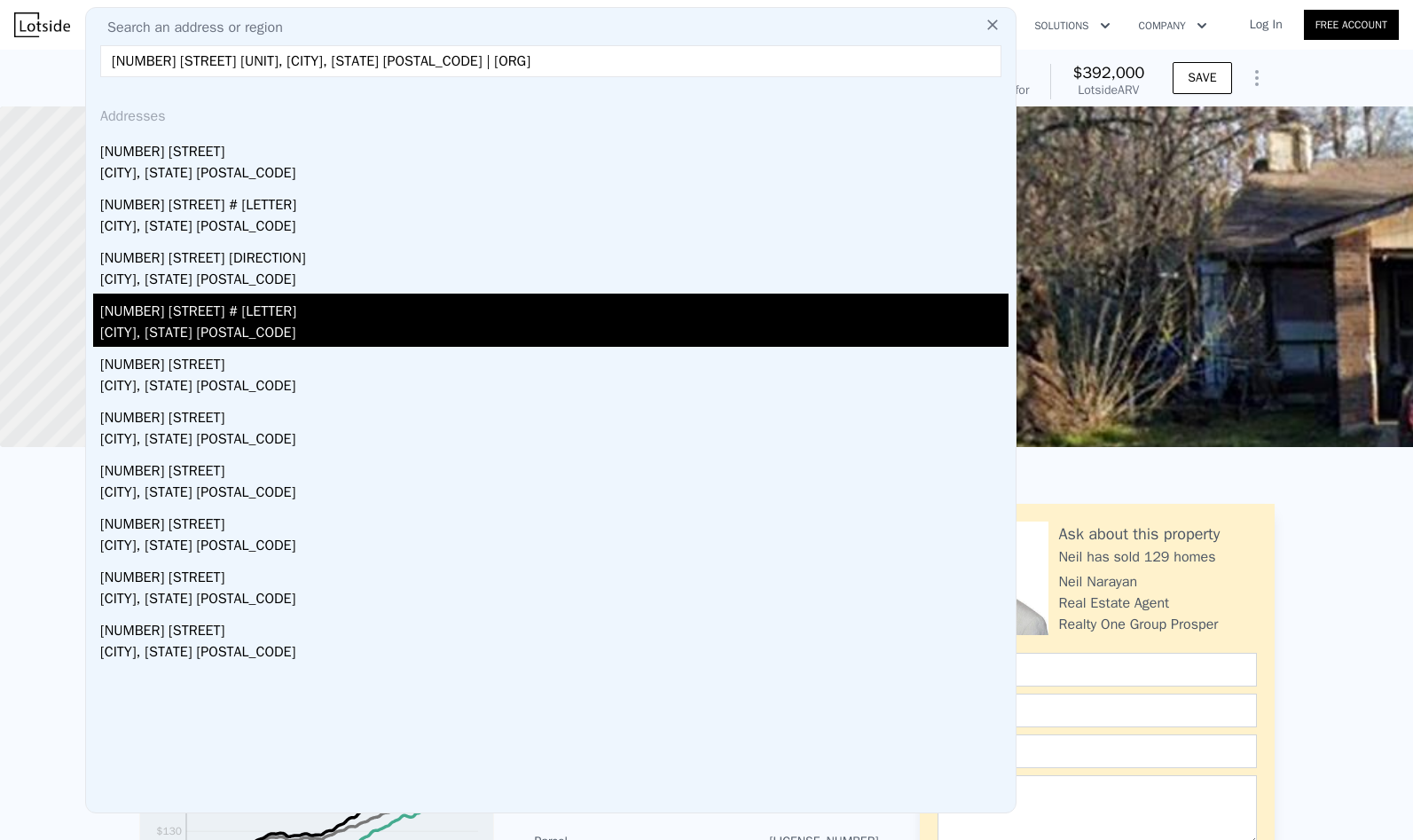 type on "2220 E Stassney Ln Unit A, Austin, TX 78744 | Redfin" 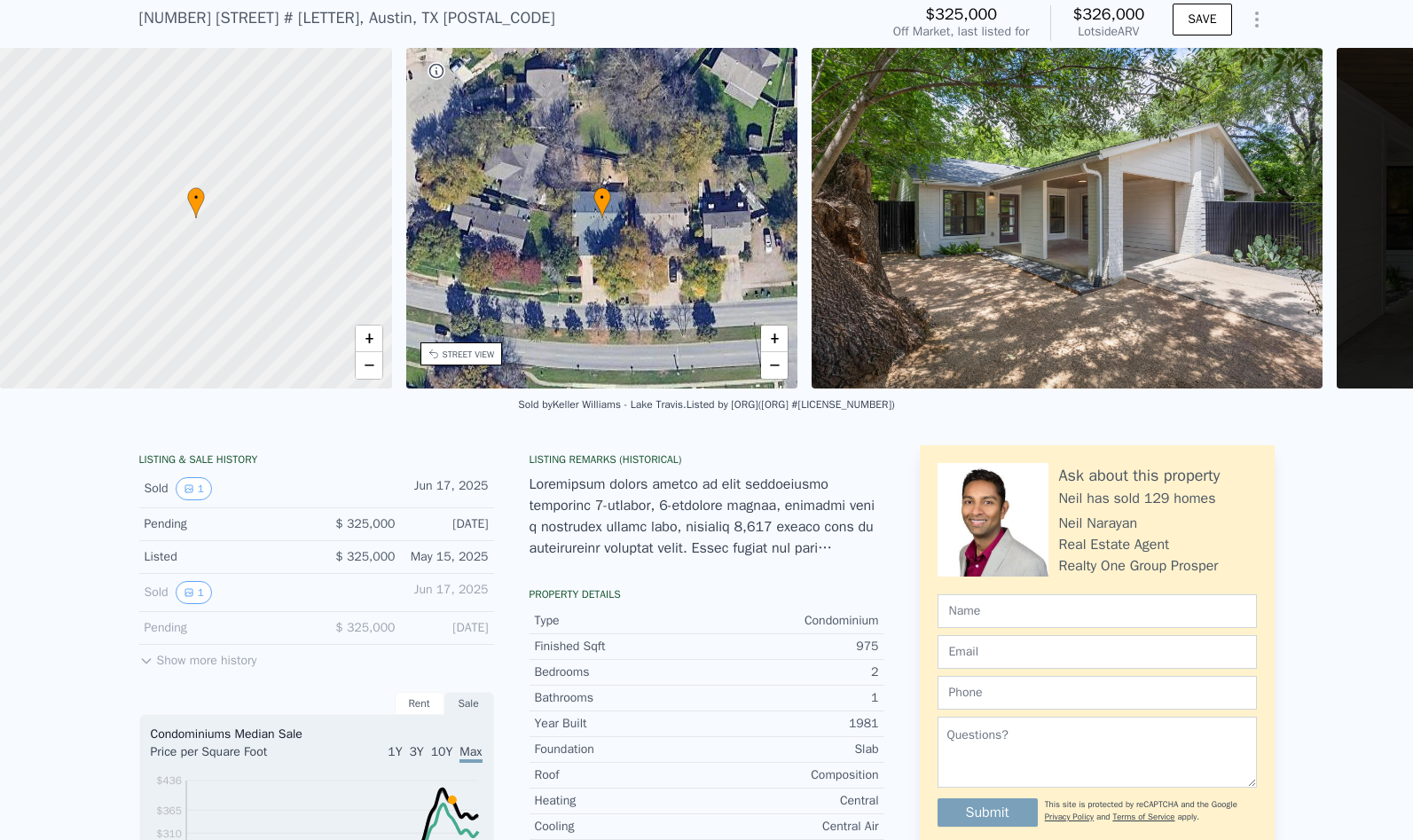scroll, scrollTop: 59, scrollLeft: 0, axis: vertical 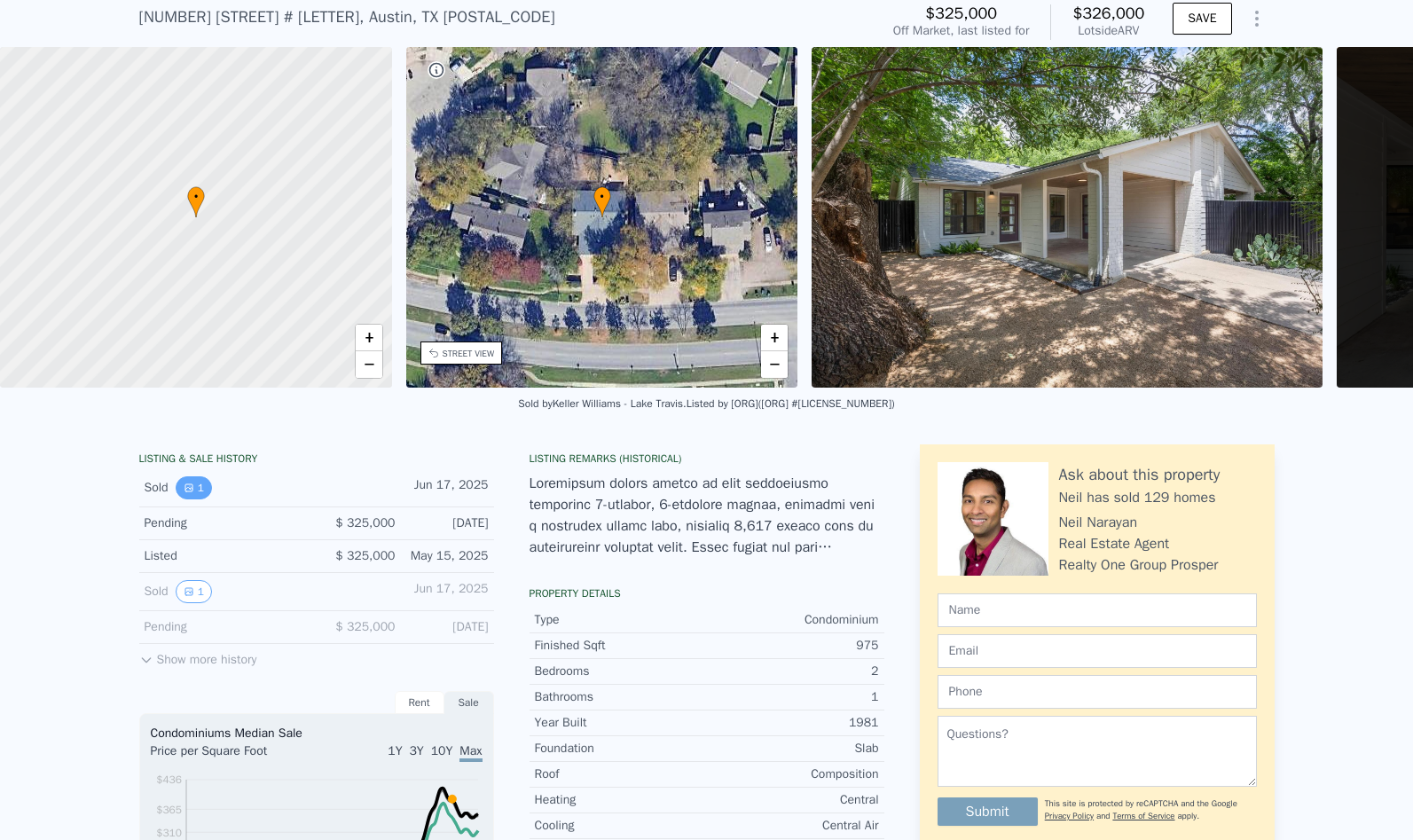 click on "1" at bounding box center (193, 488) 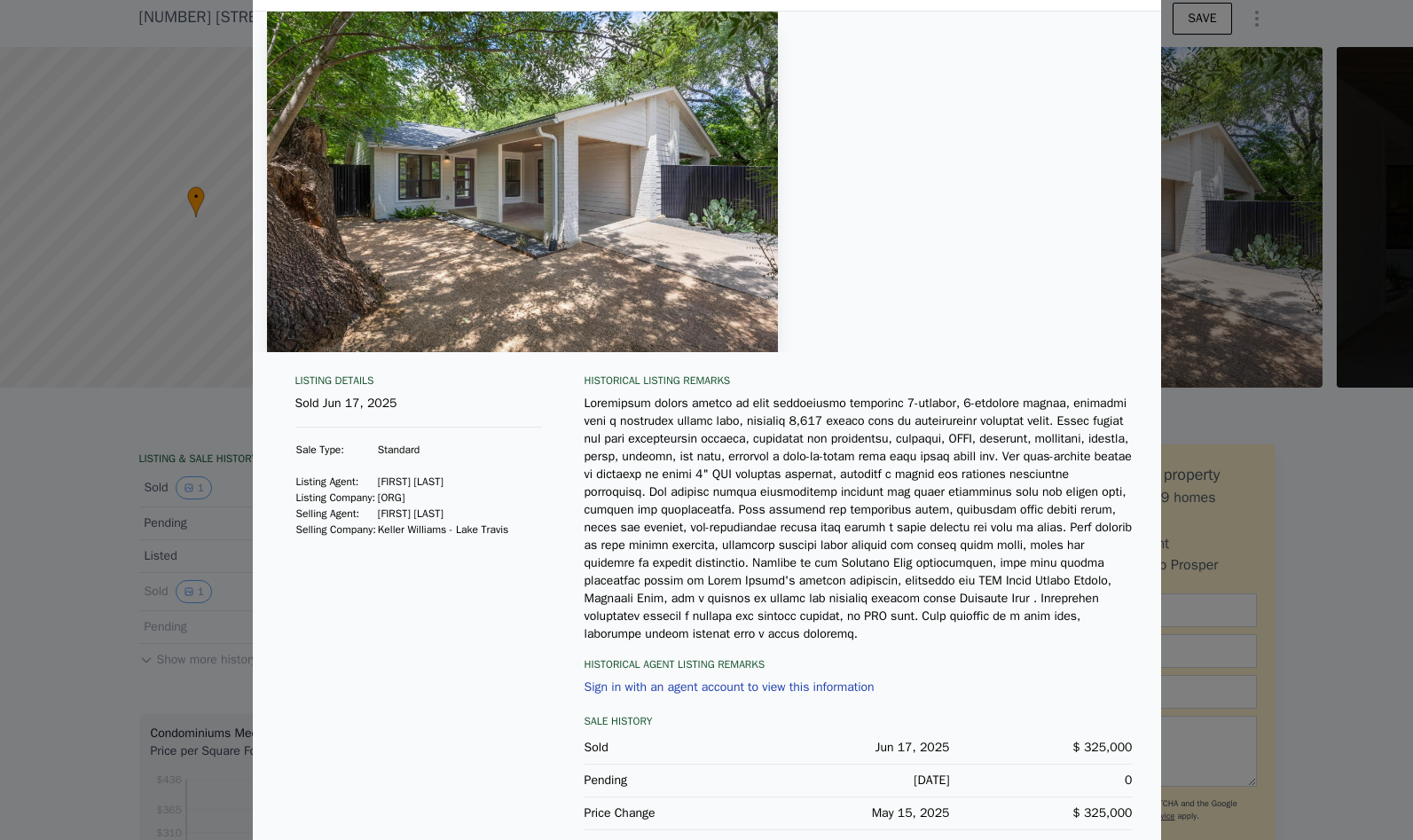 scroll, scrollTop: 0, scrollLeft: 0, axis: both 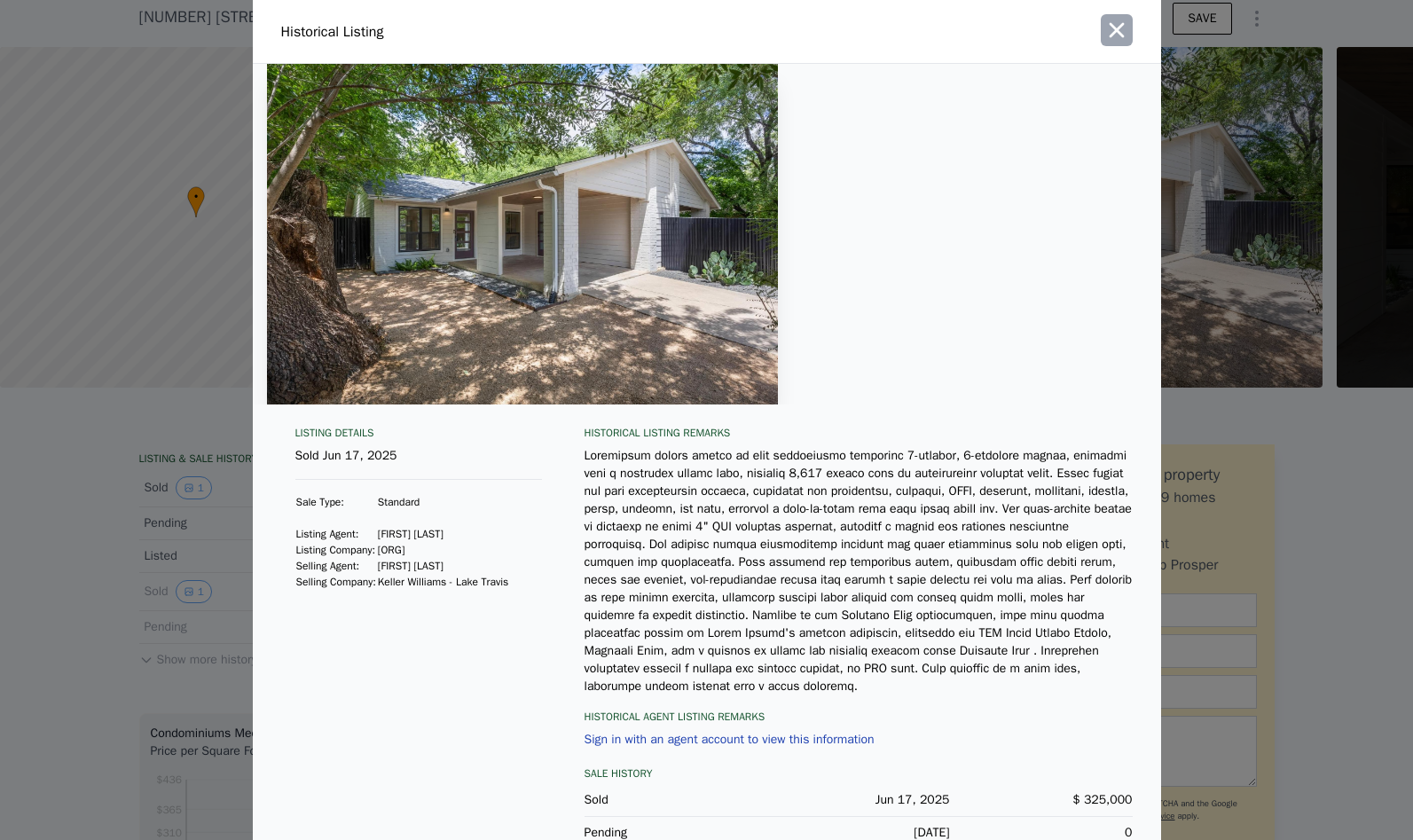 click 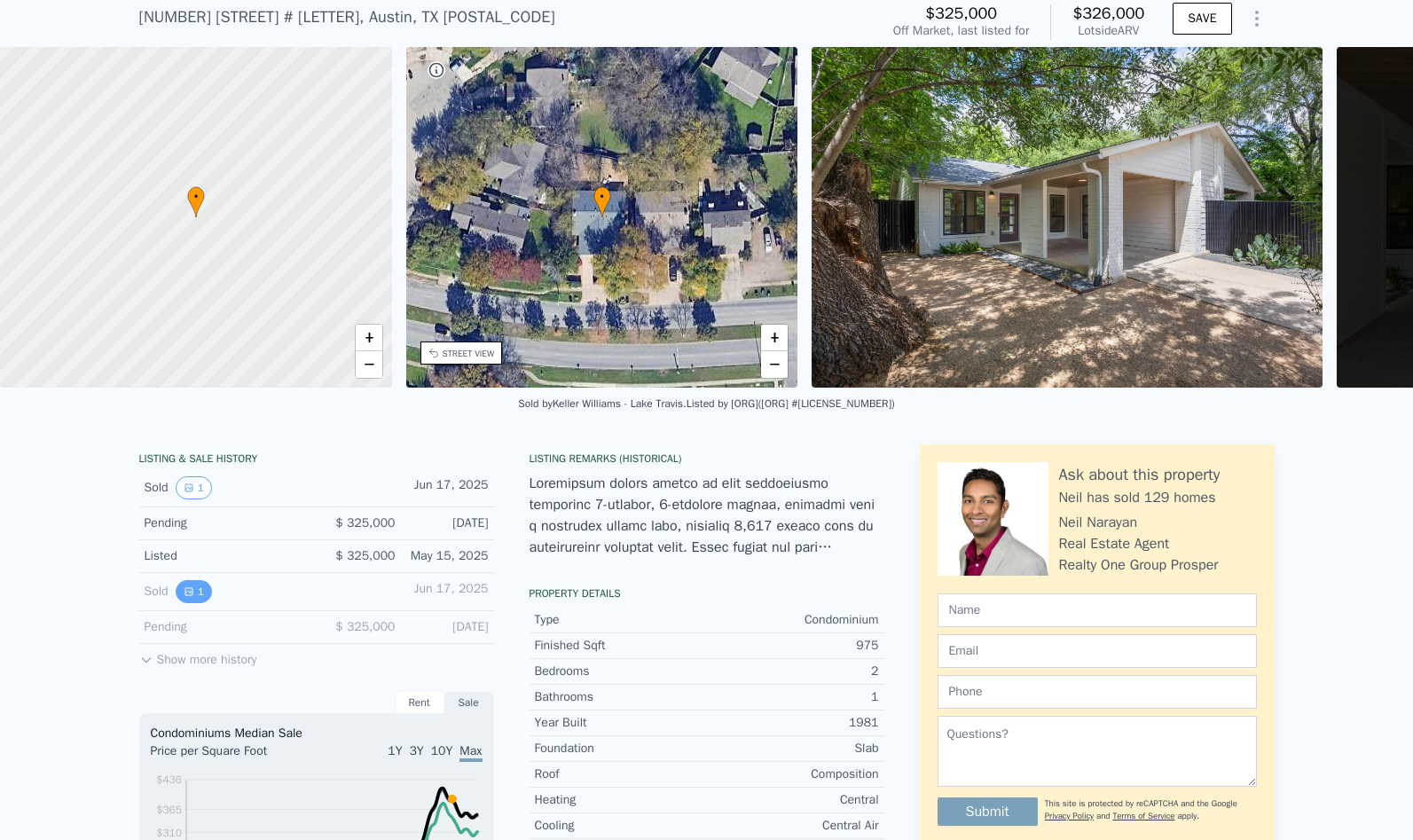 click on "1" at bounding box center (193, 592) 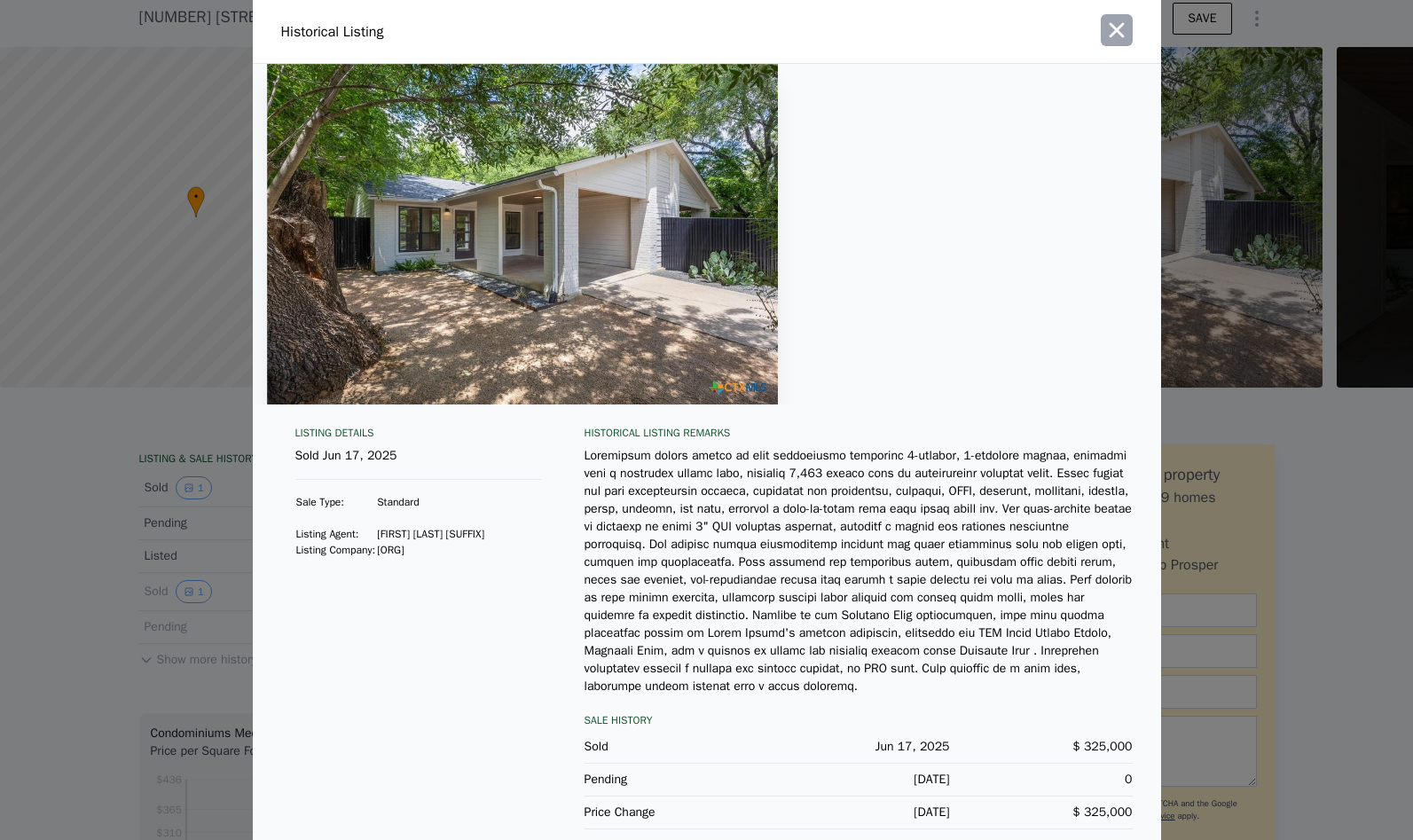 click 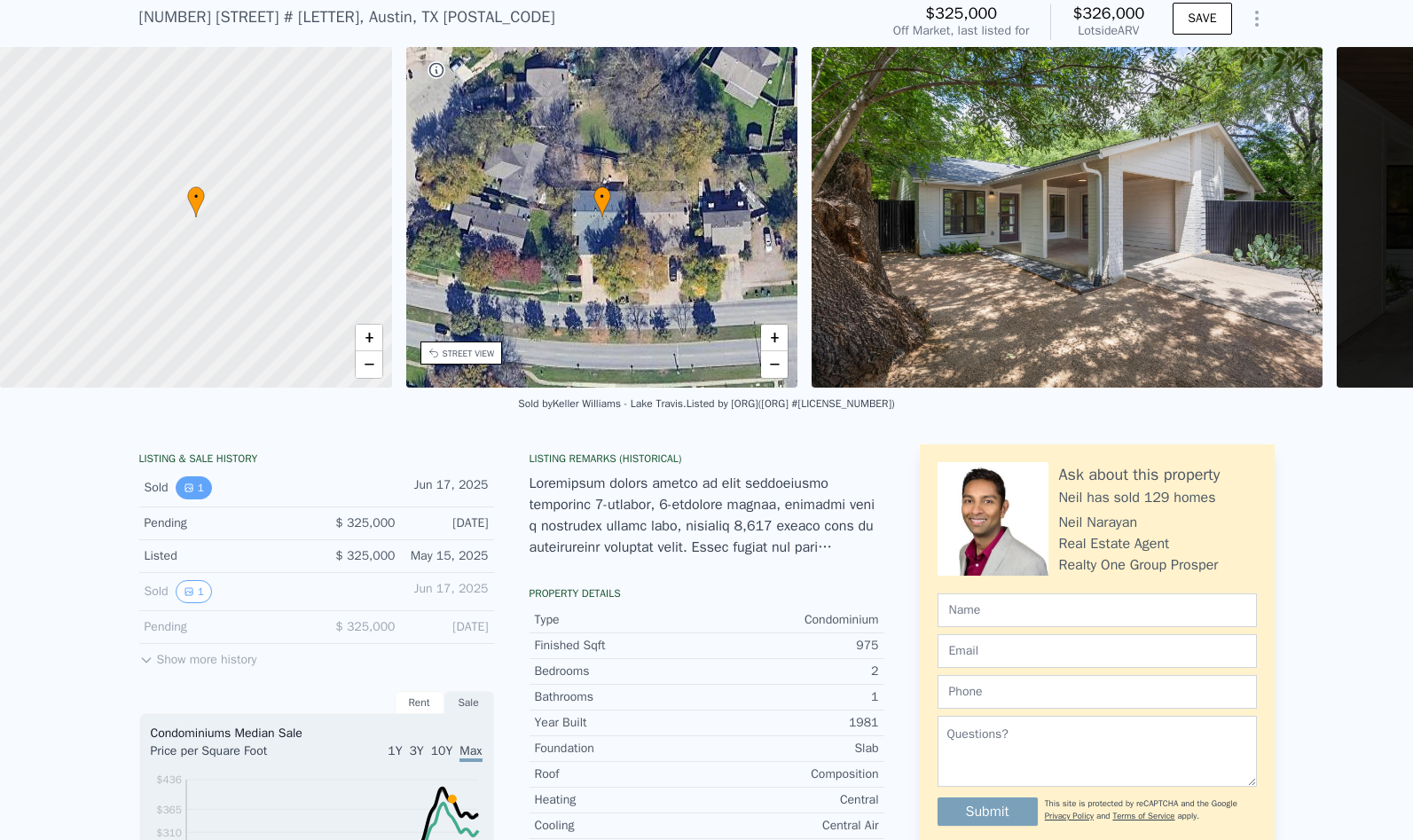 click on "1" at bounding box center (193, 488) 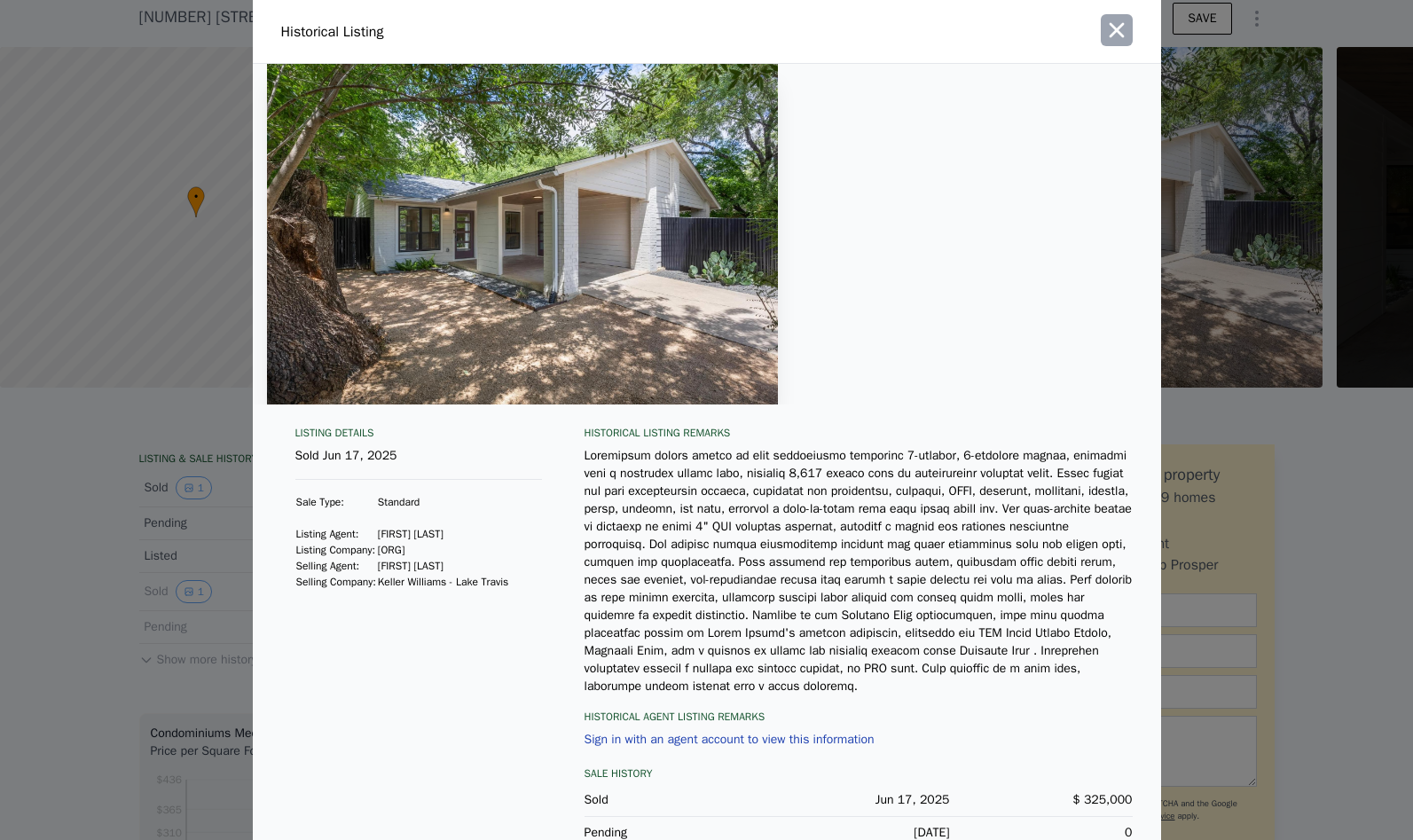 click 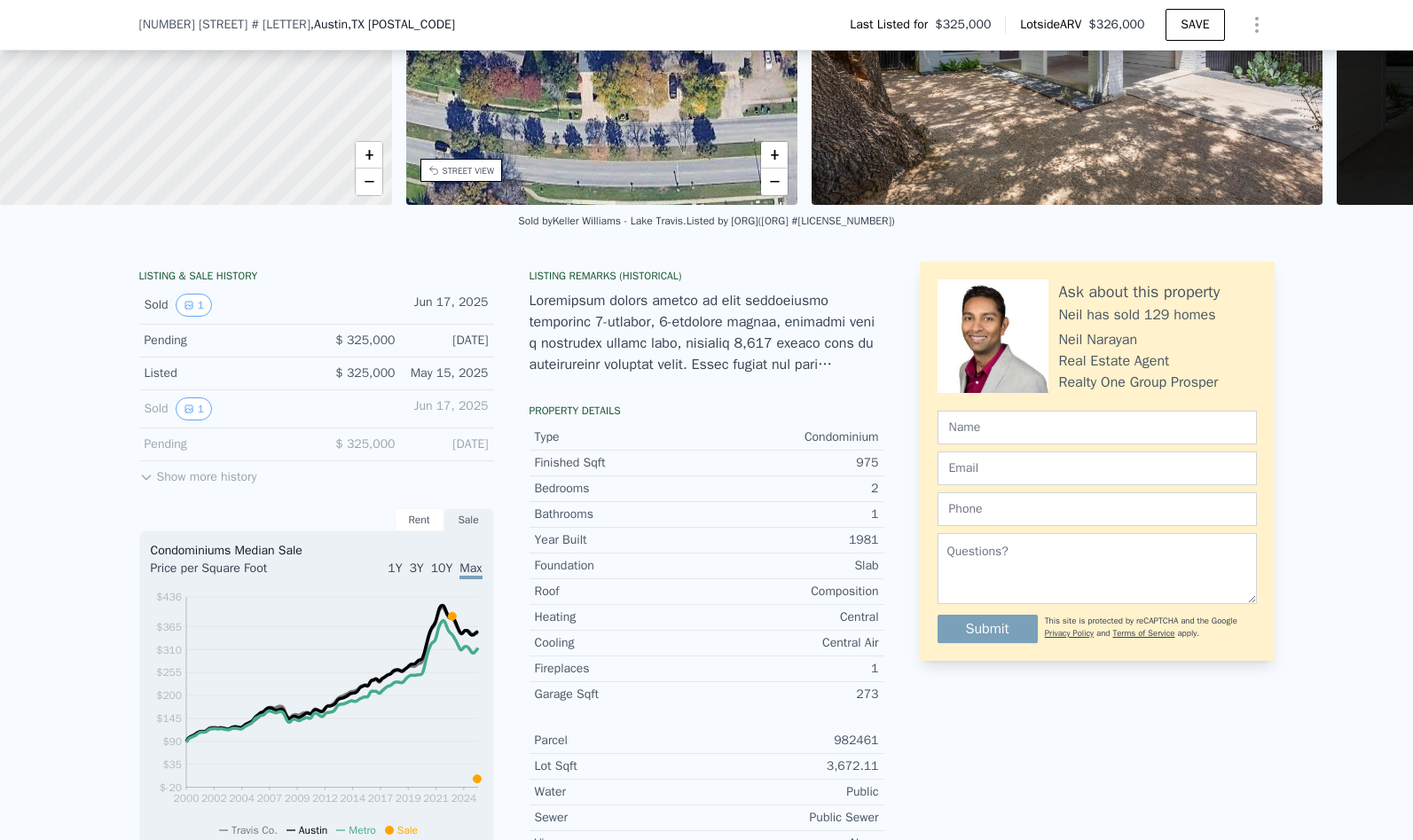 scroll, scrollTop: 302, scrollLeft: 0, axis: vertical 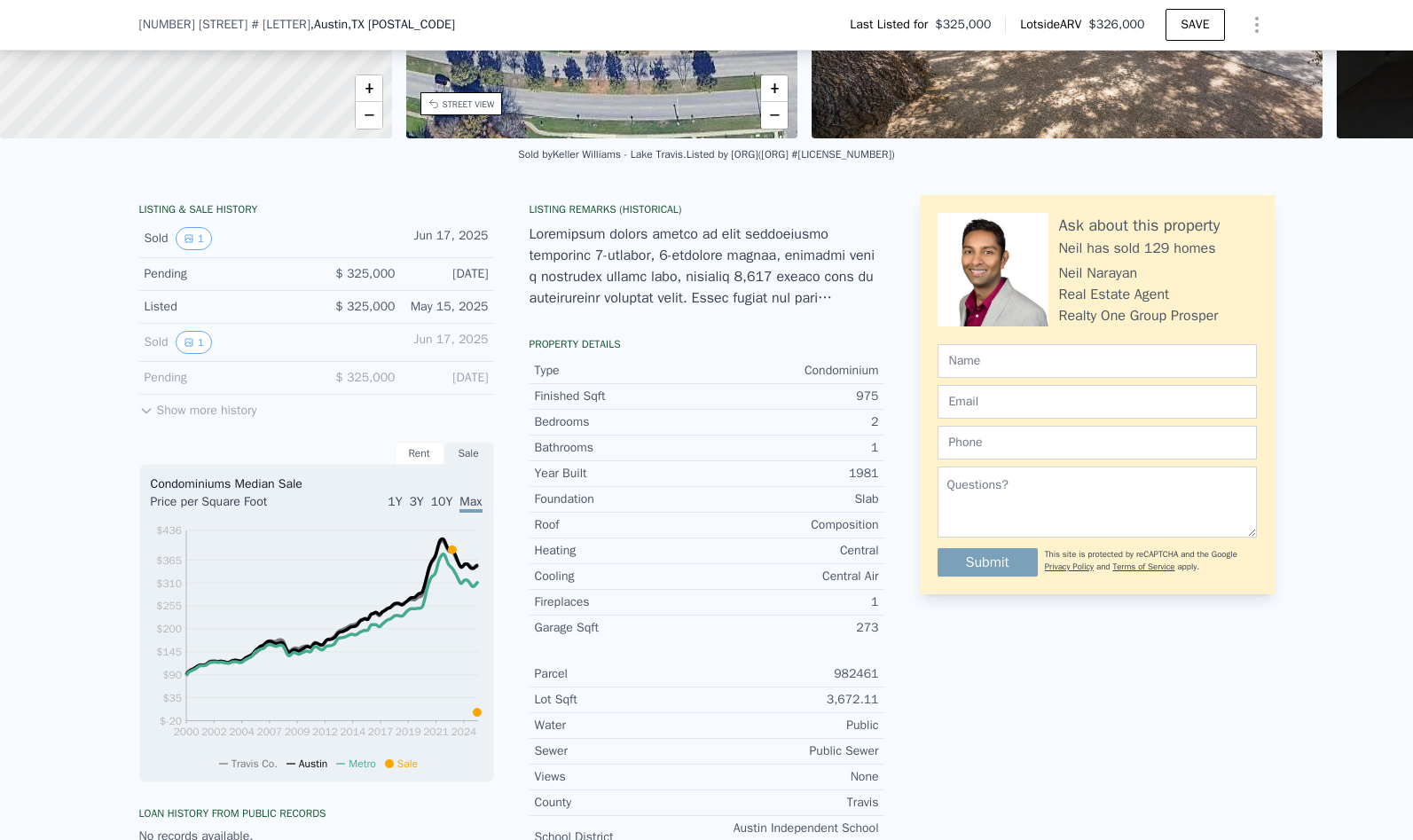 click 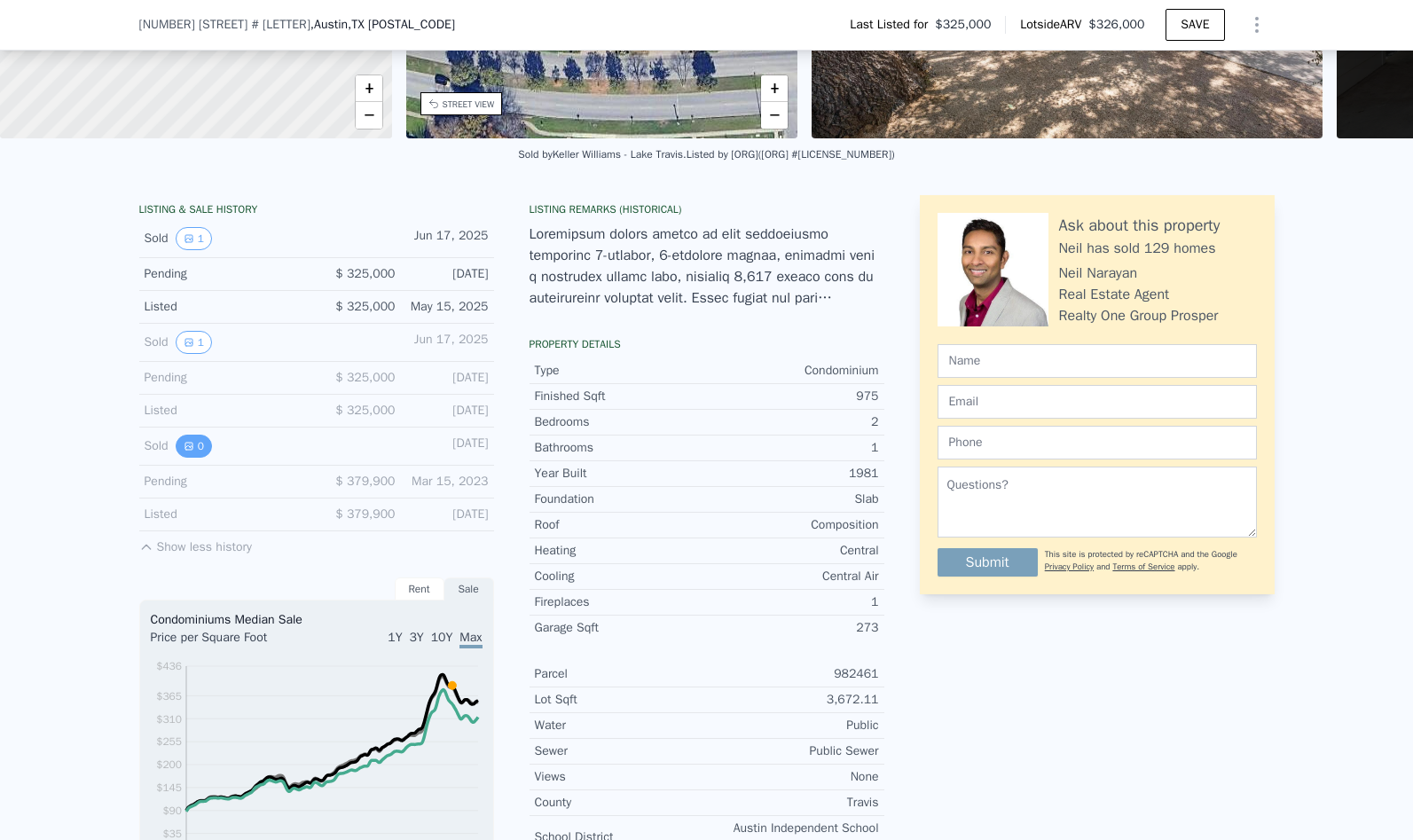 click on "0" at bounding box center [193, 446] 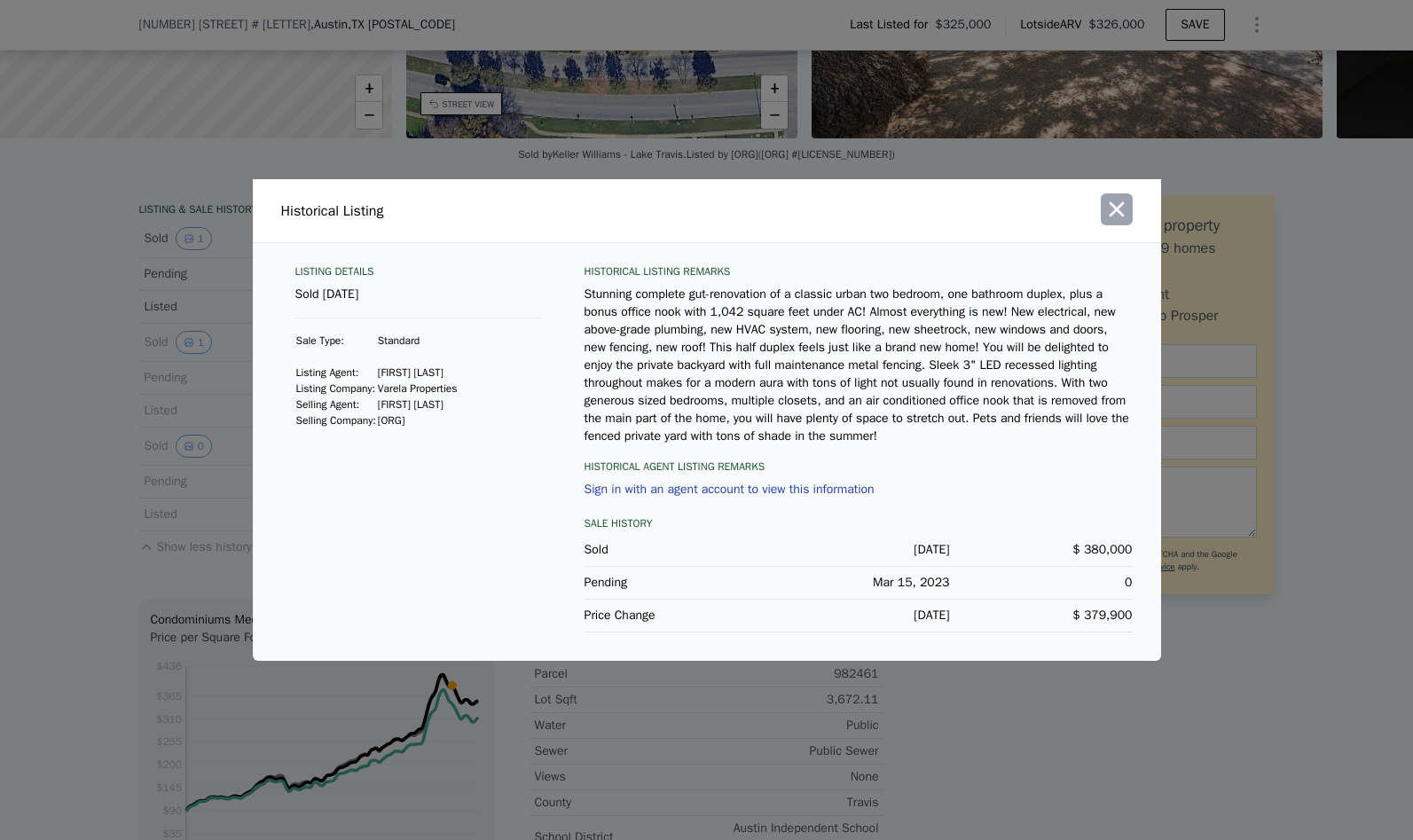 click 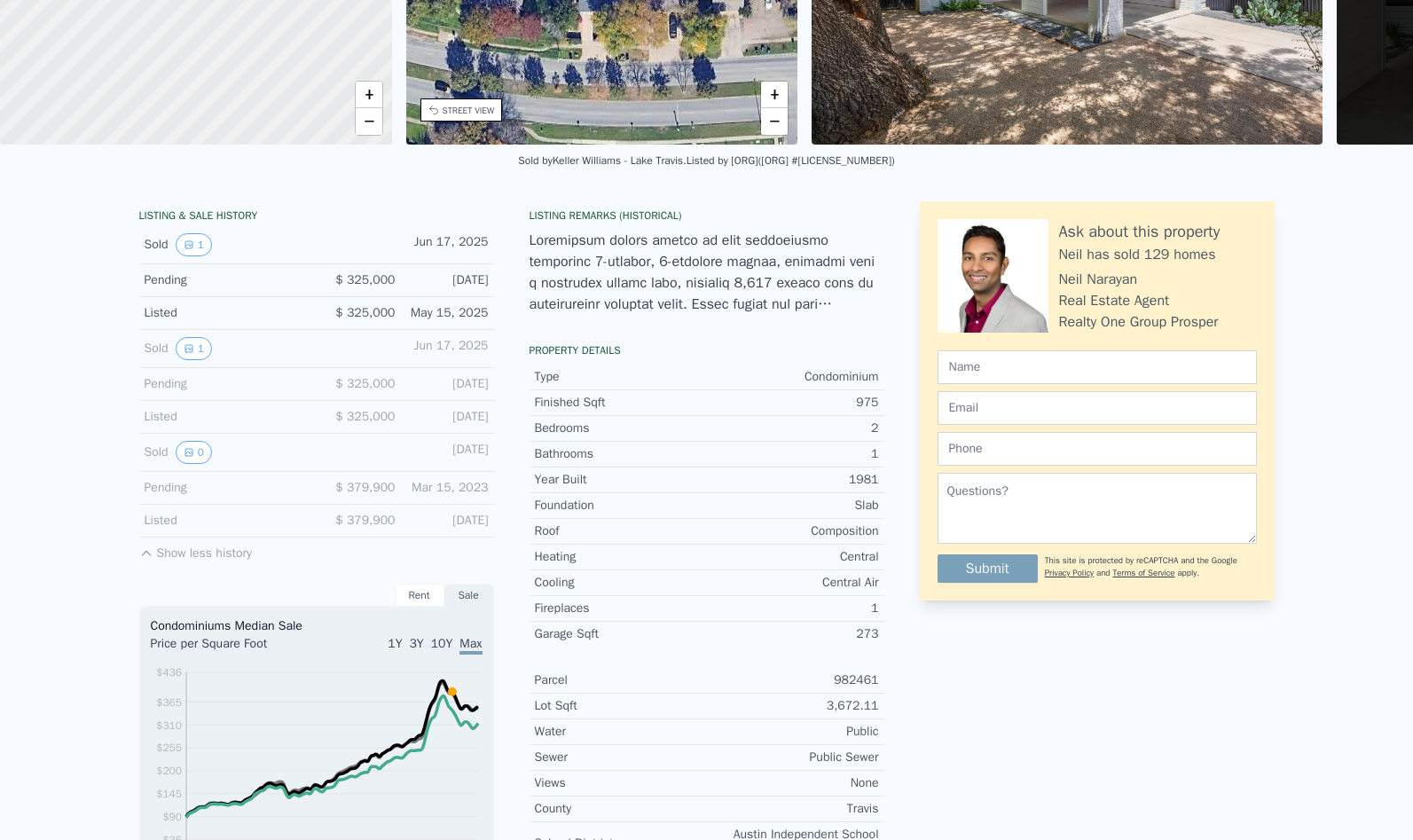 scroll, scrollTop: 0, scrollLeft: 0, axis: both 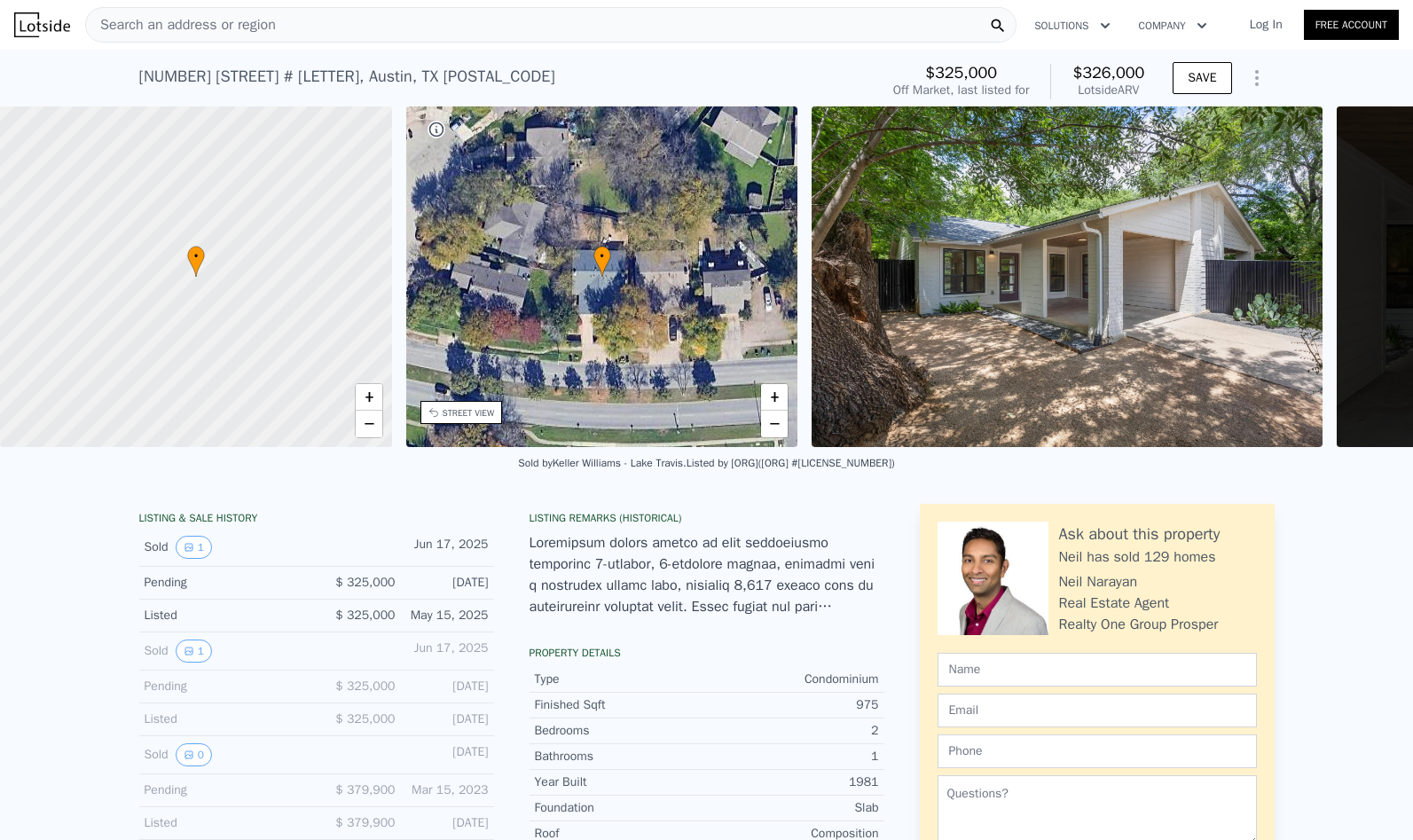 click on "Search an address or region" at bounding box center (181, 25) 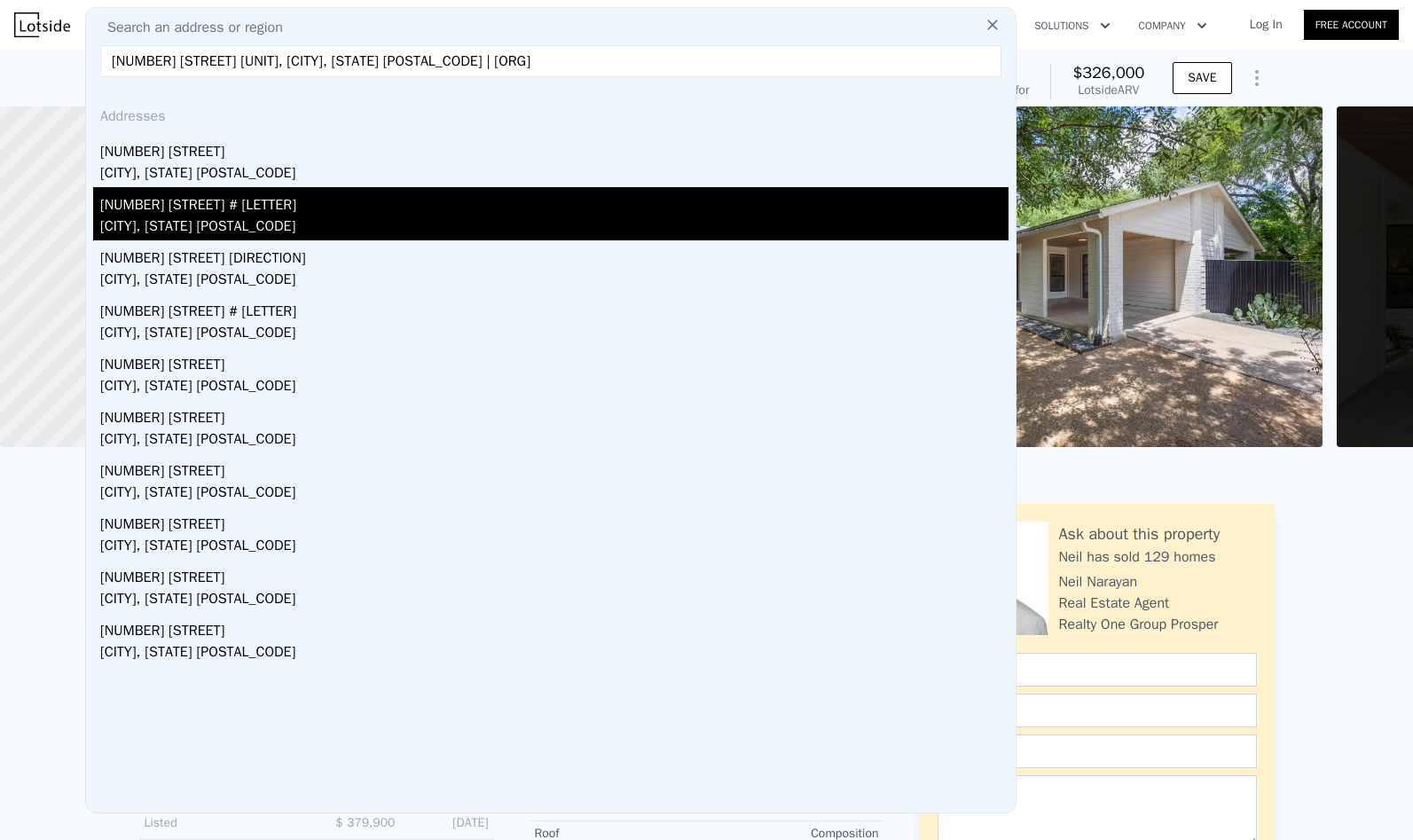 type on "2220 E Stassney Ln Unit A, Austin, TX 78744 | Redfin" 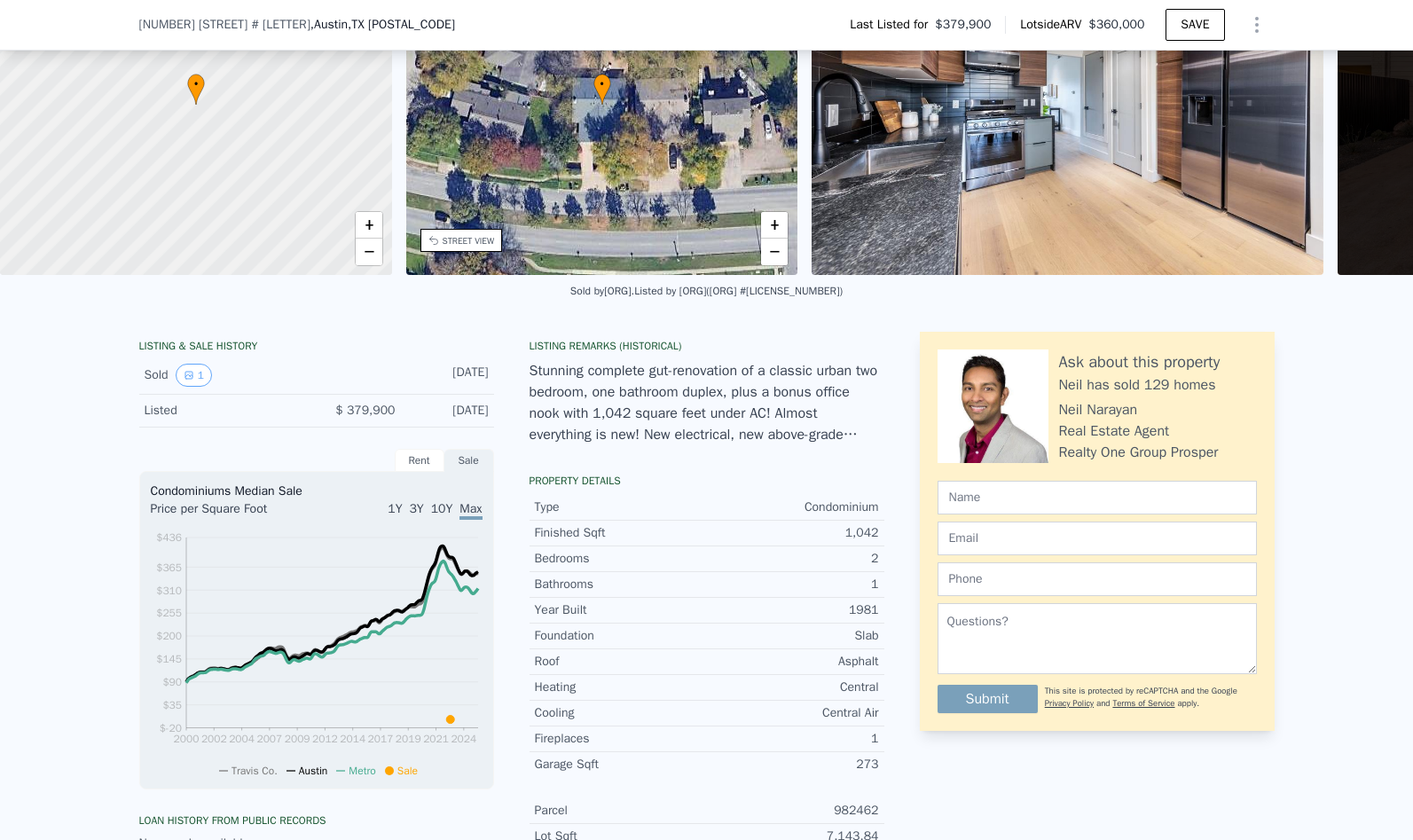 scroll, scrollTop: 167, scrollLeft: 0, axis: vertical 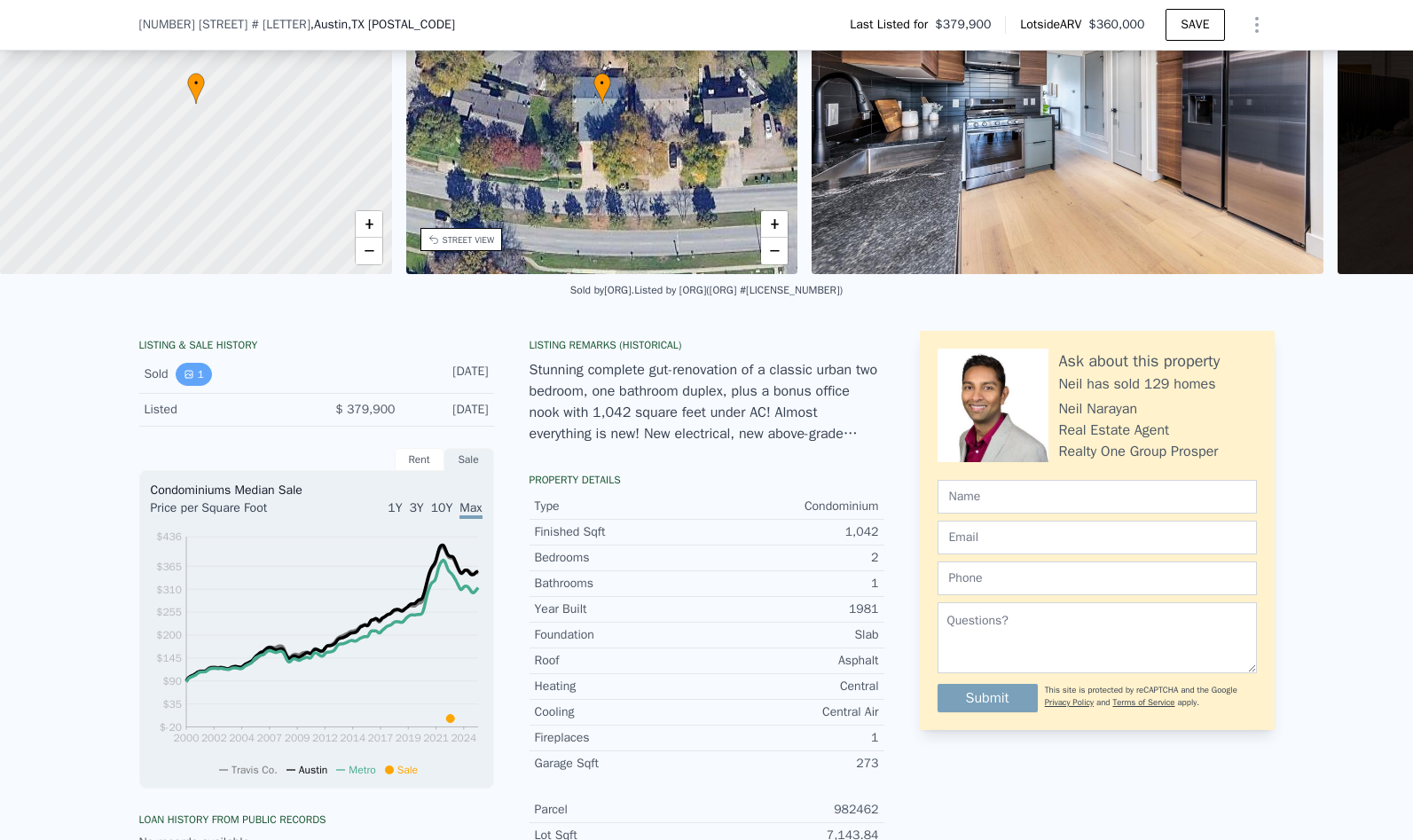 click on "1" at bounding box center (193, 374) 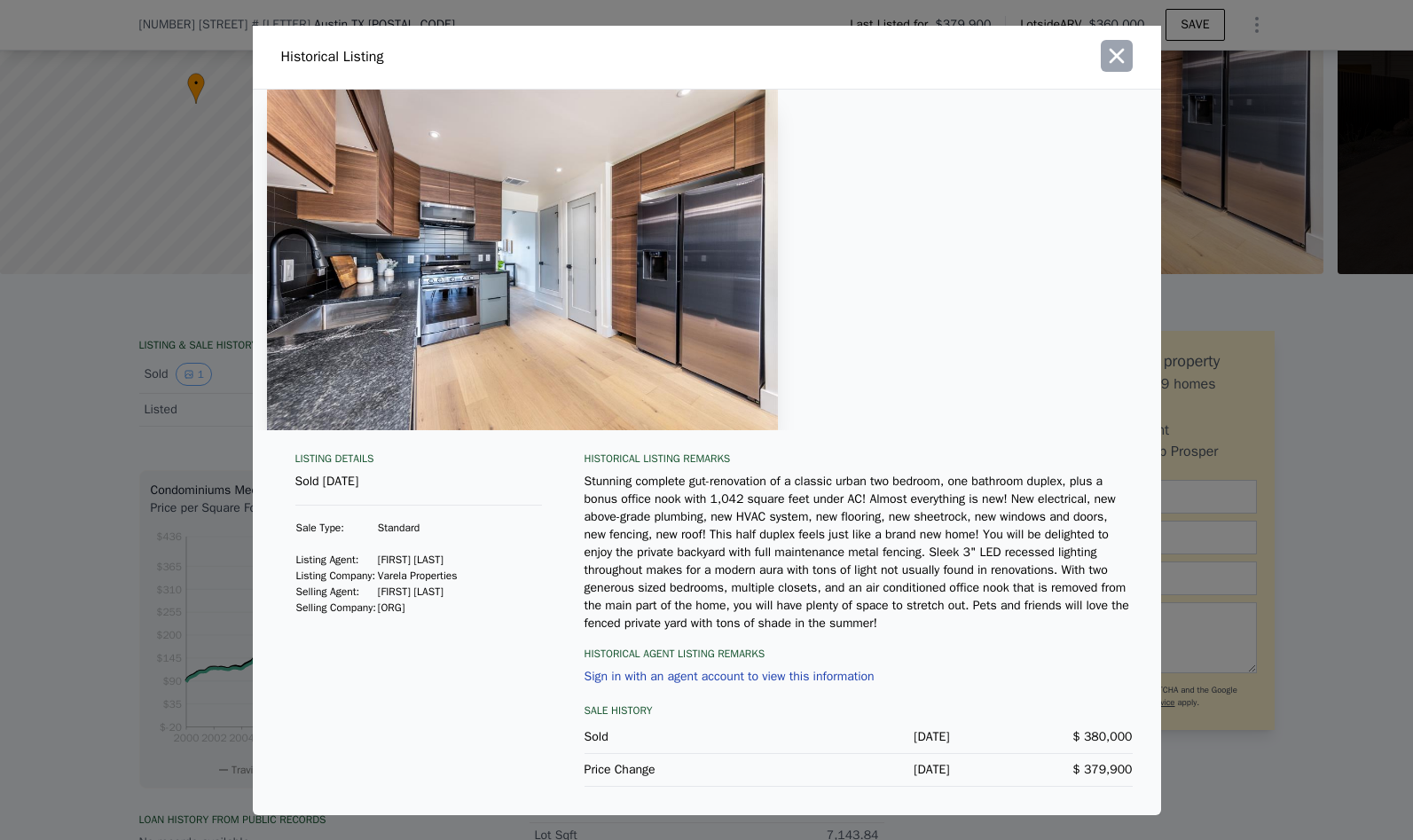 click 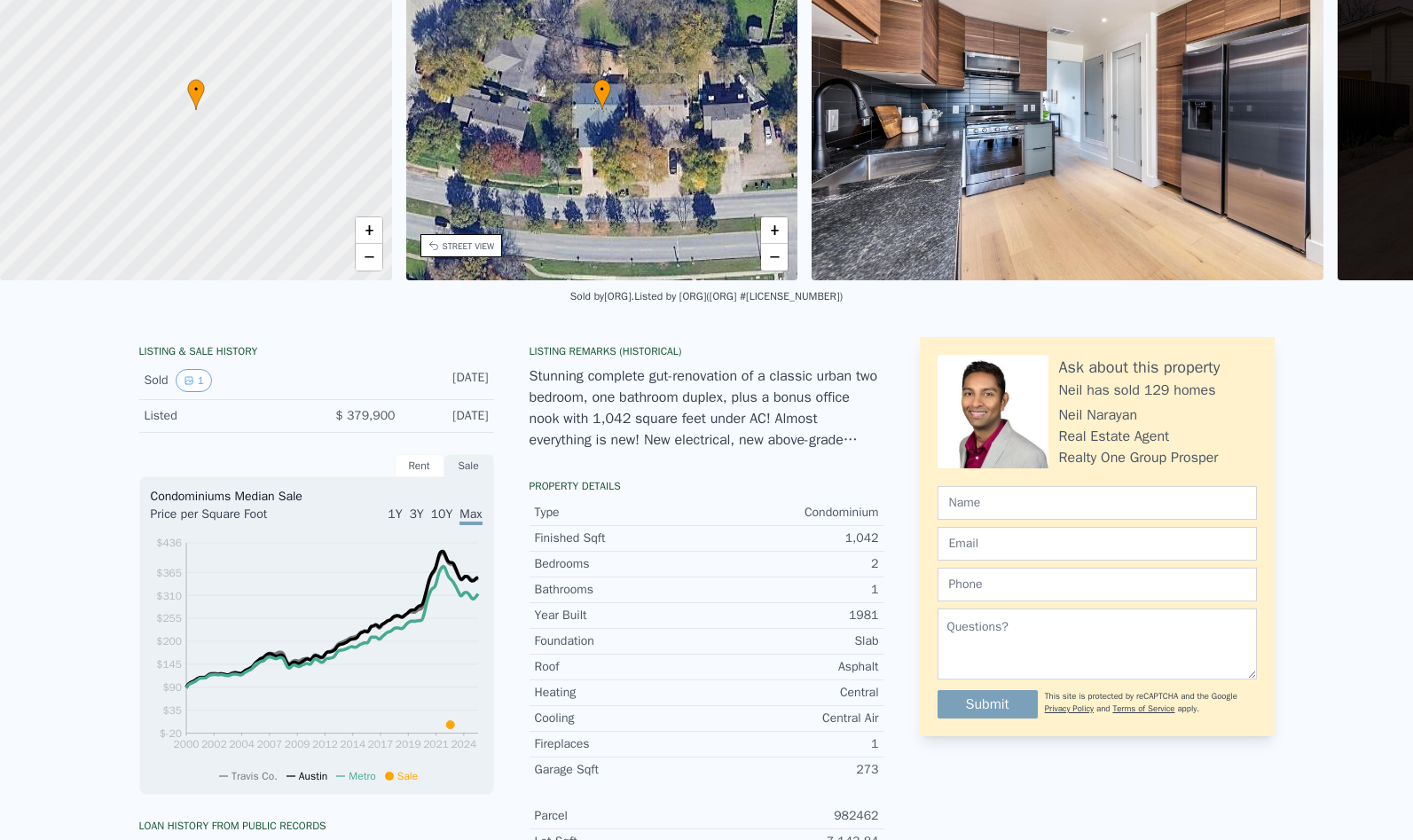 scroll, scrollTop: 0, scrollLeft: 0, axis: both 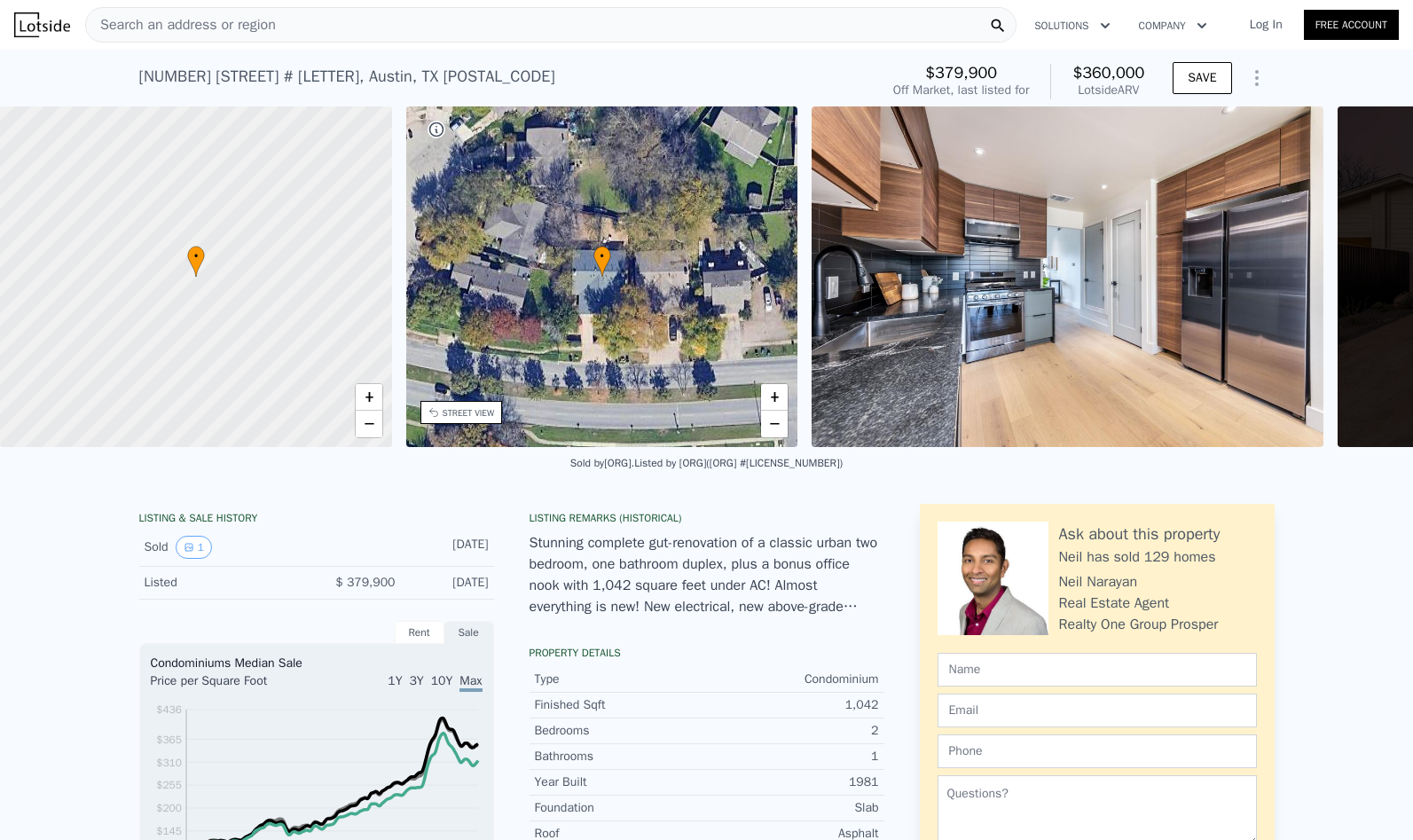 type on "2" 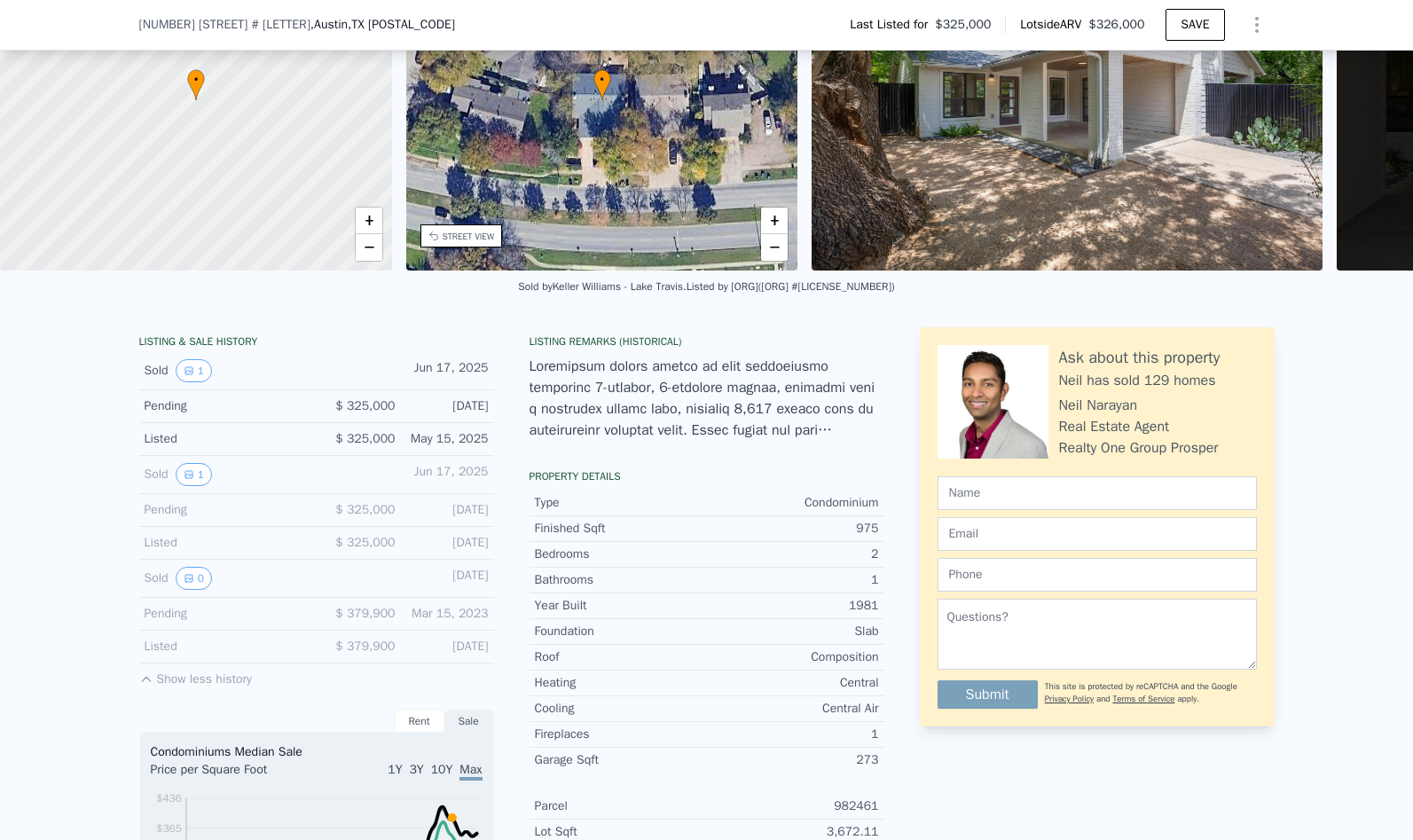 scroll, scrollTop: 171, scrollLeft: 0, axis: vertical 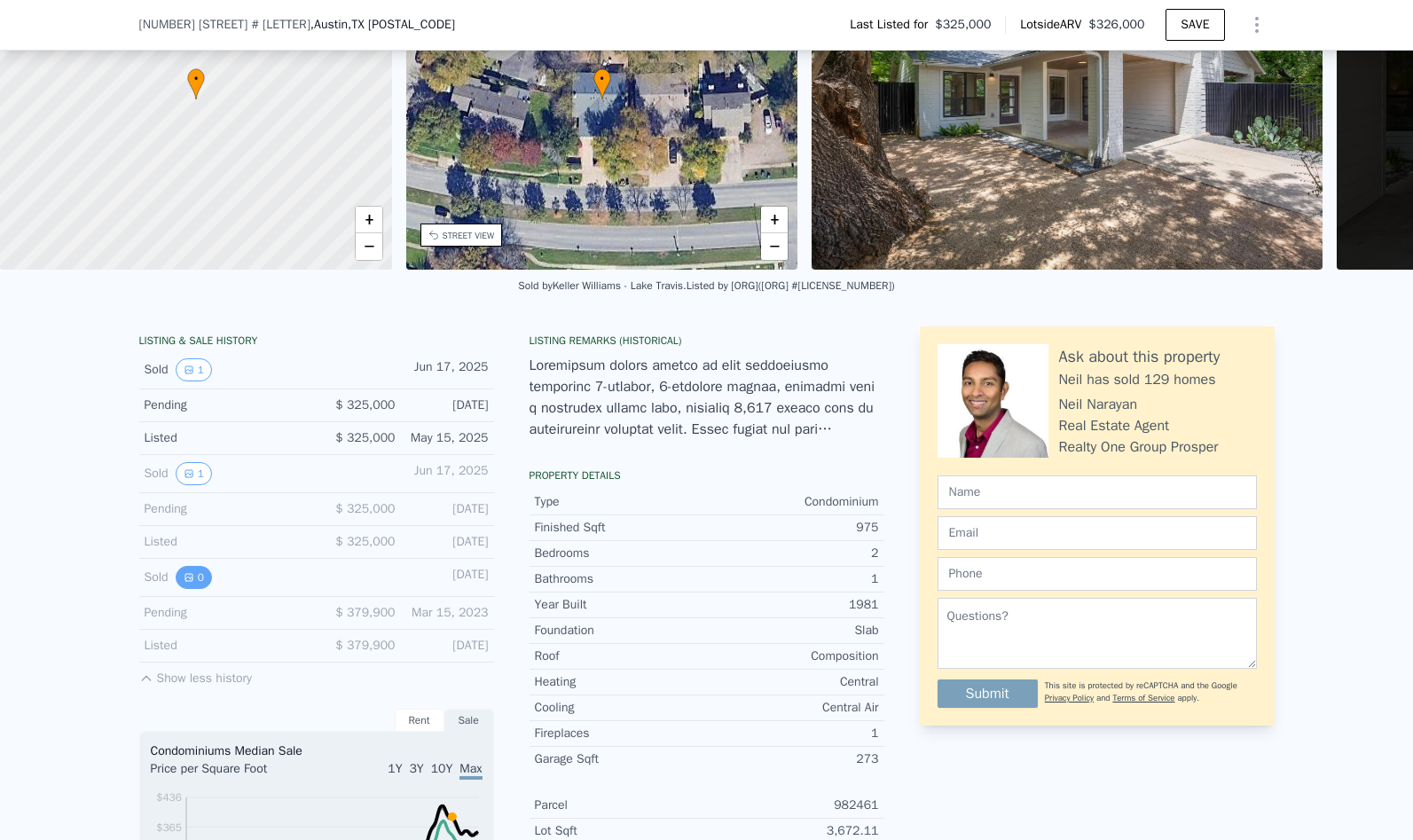 click on "0" at bounding box center (193, 577) 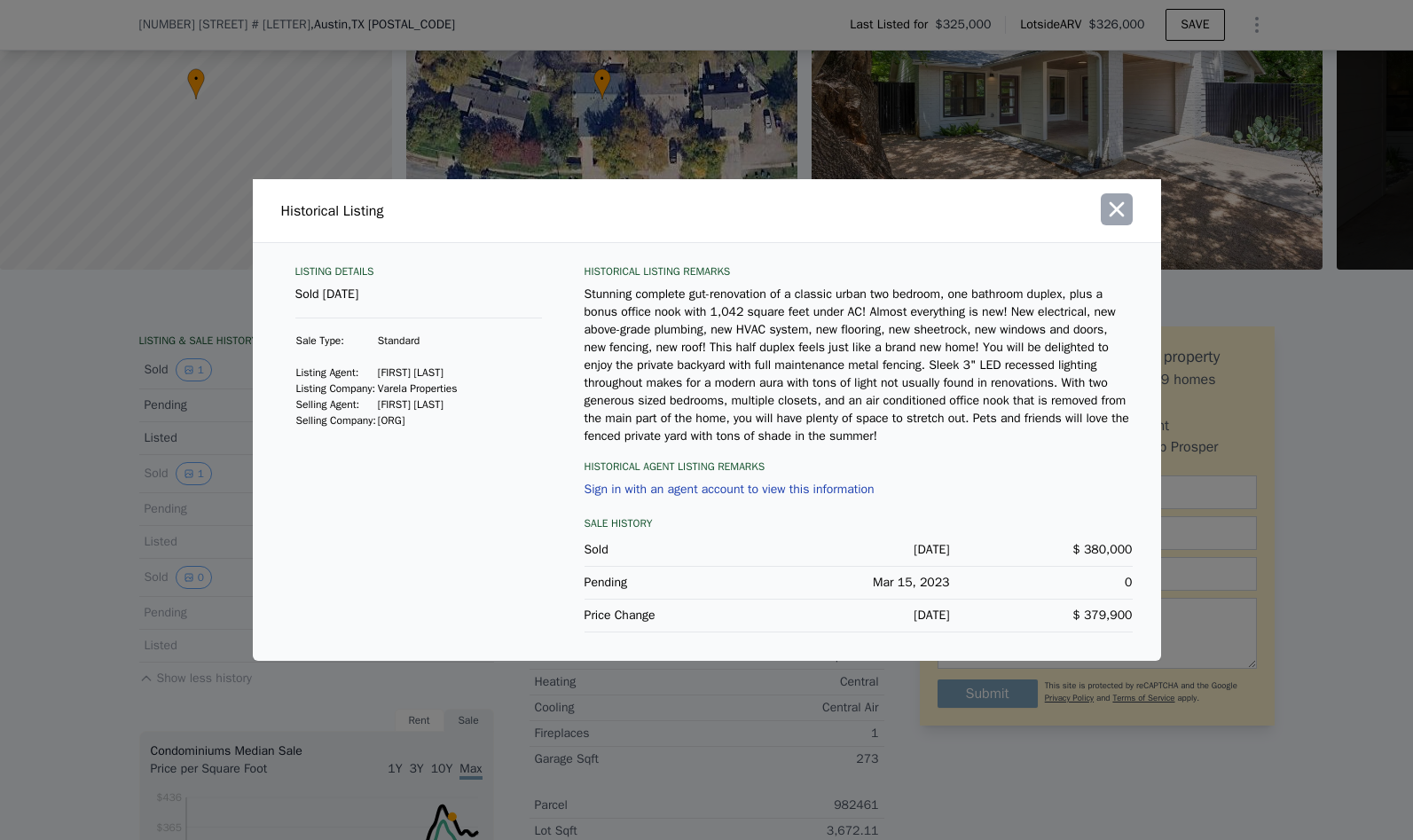 click 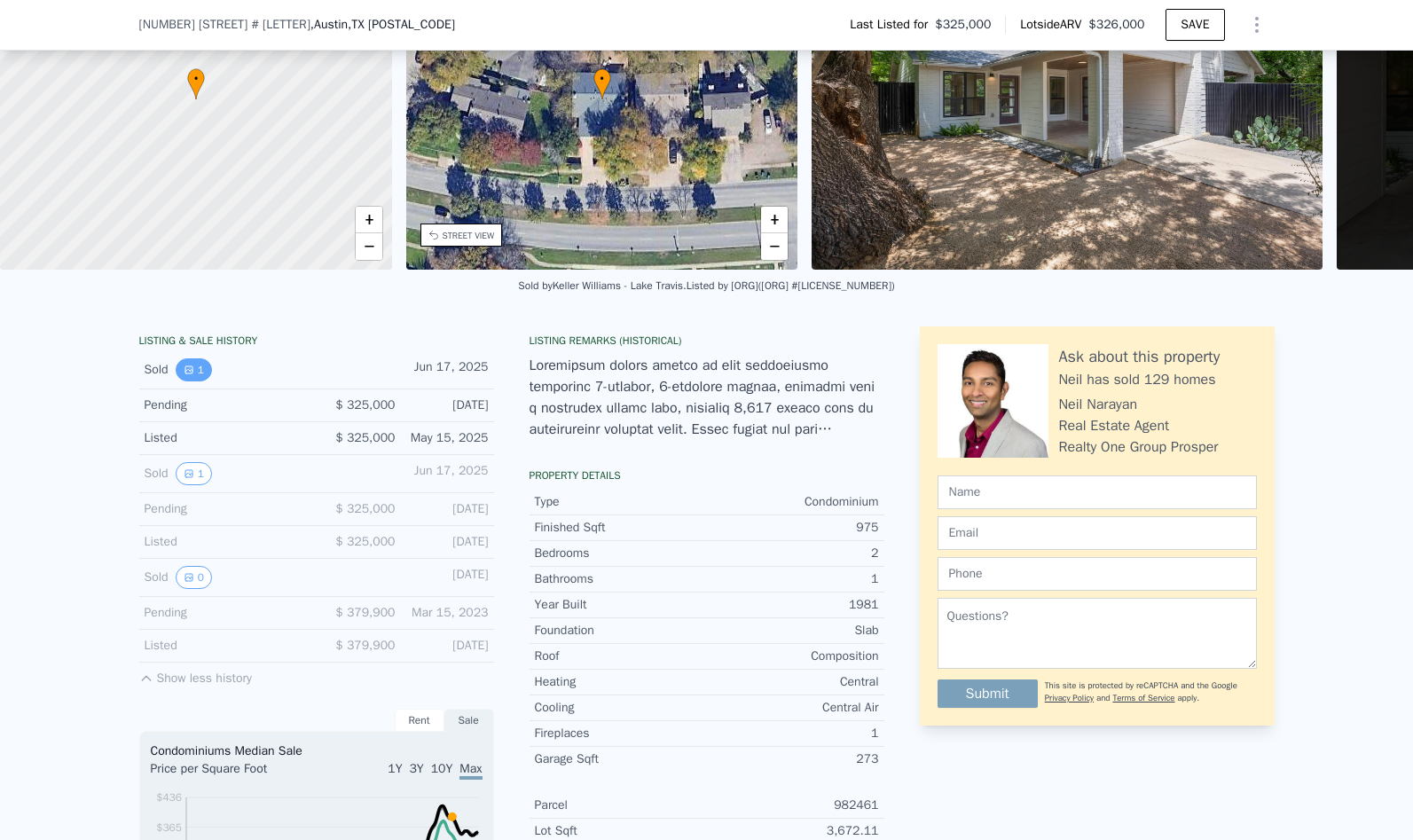 click 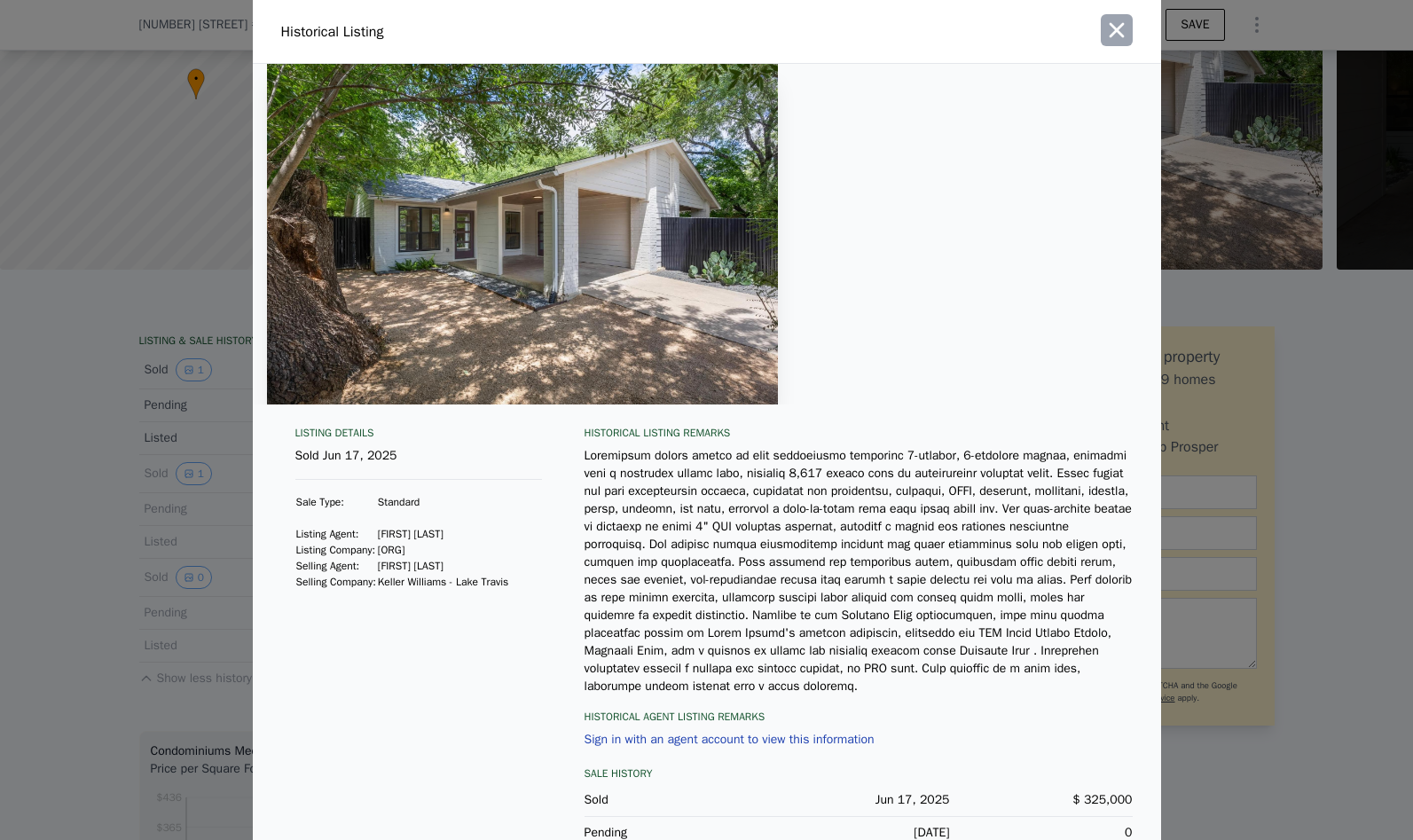 click 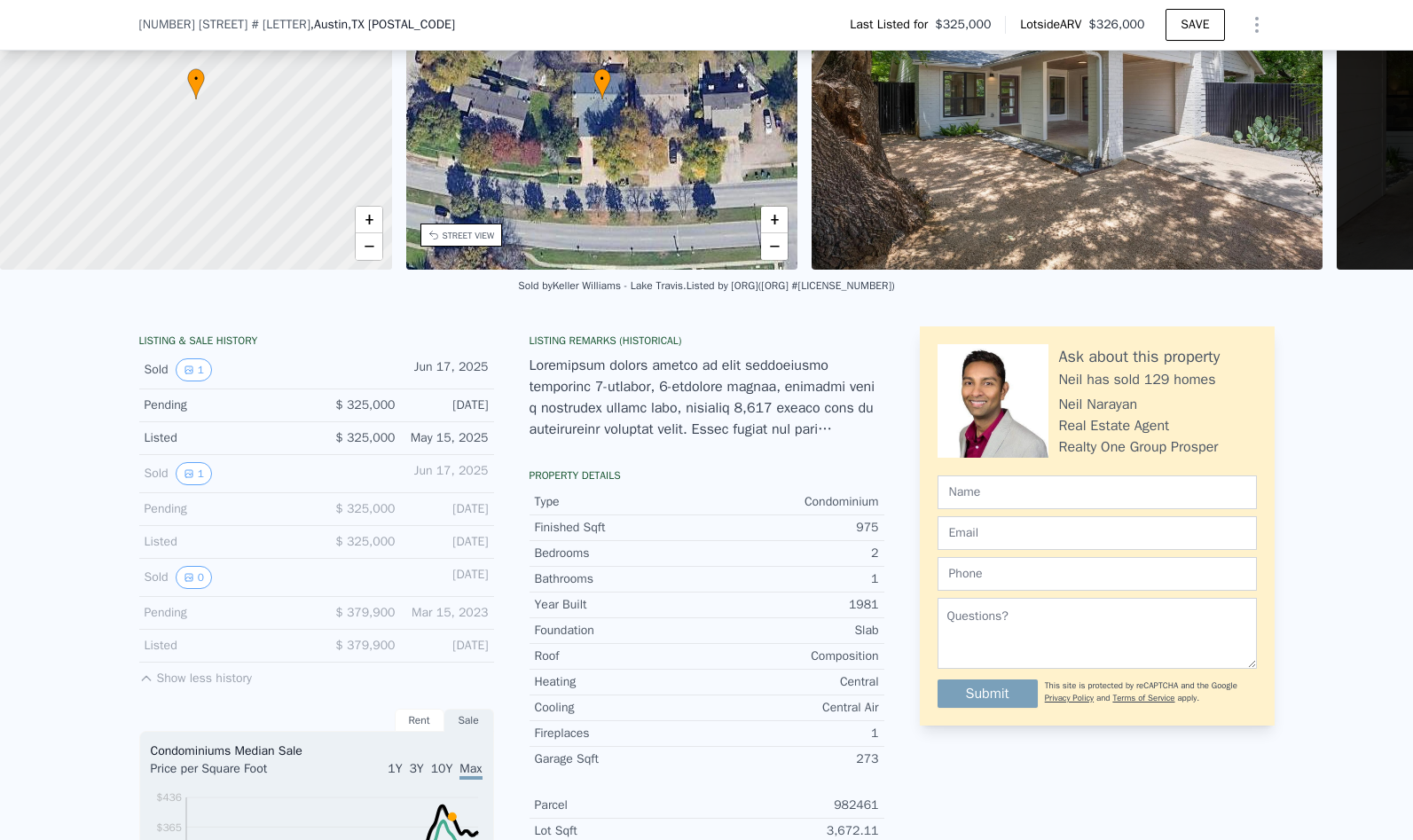 scroll, scrollTop: 0, scrollLeft: 0, axis: both 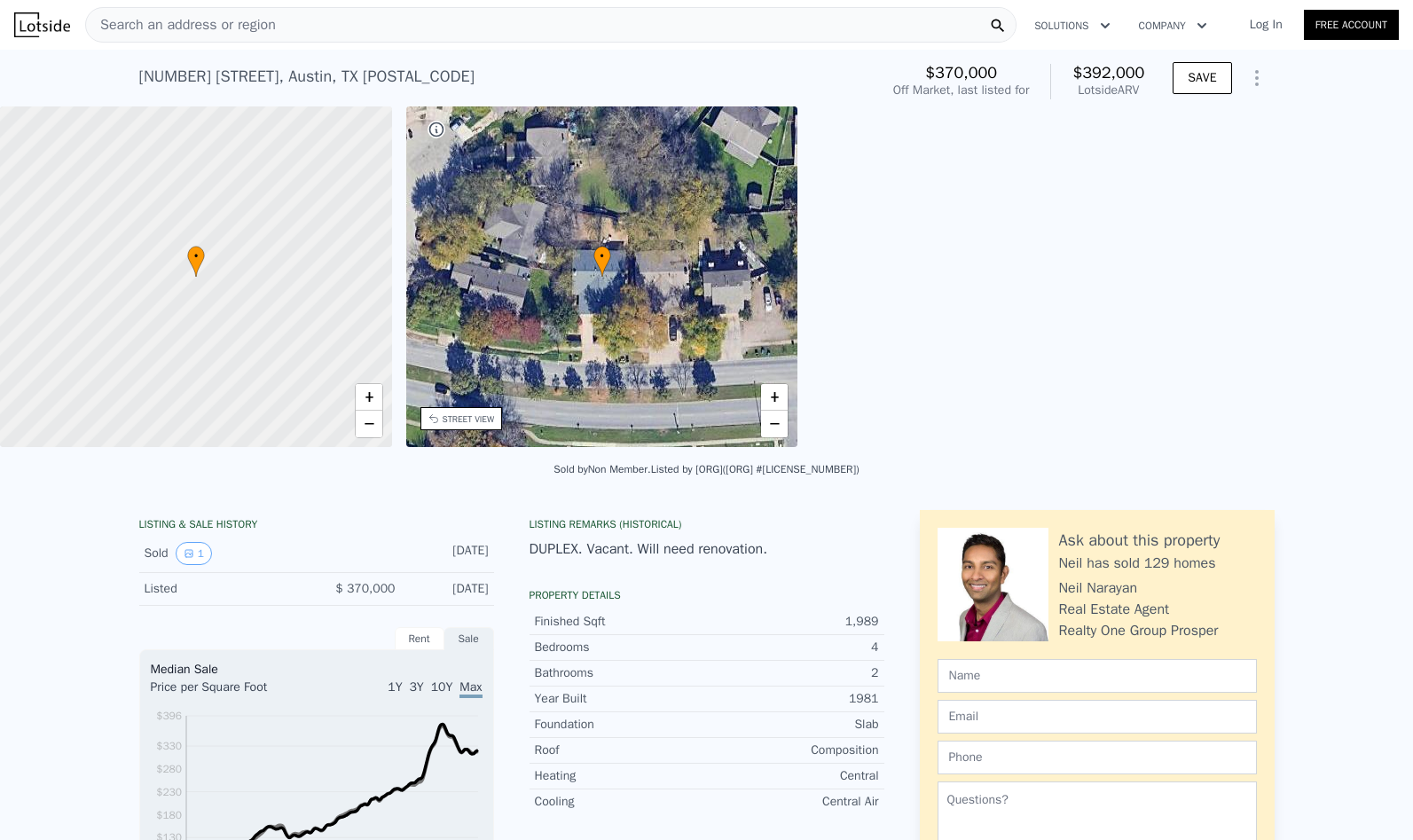 type on "3" 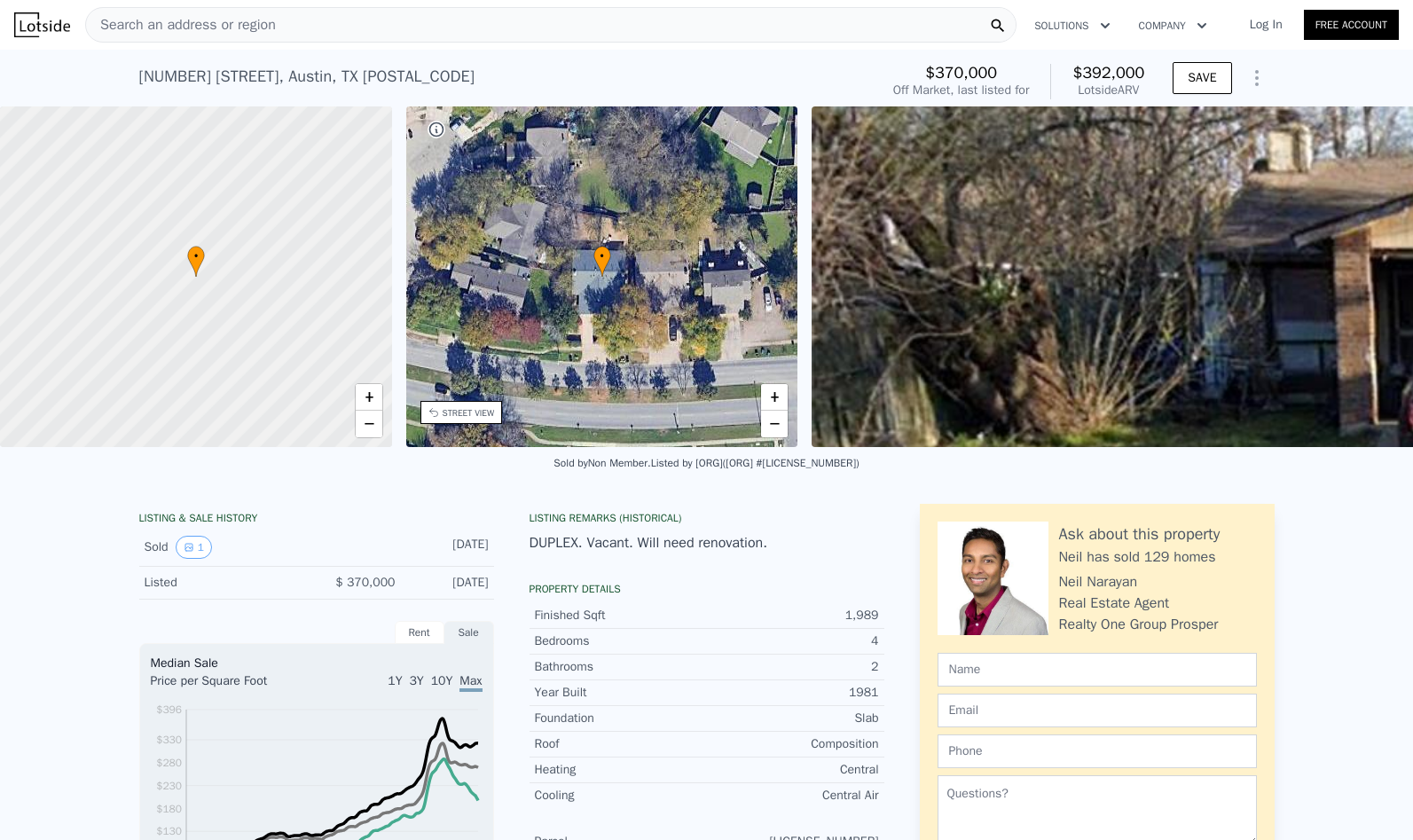 type on "2" 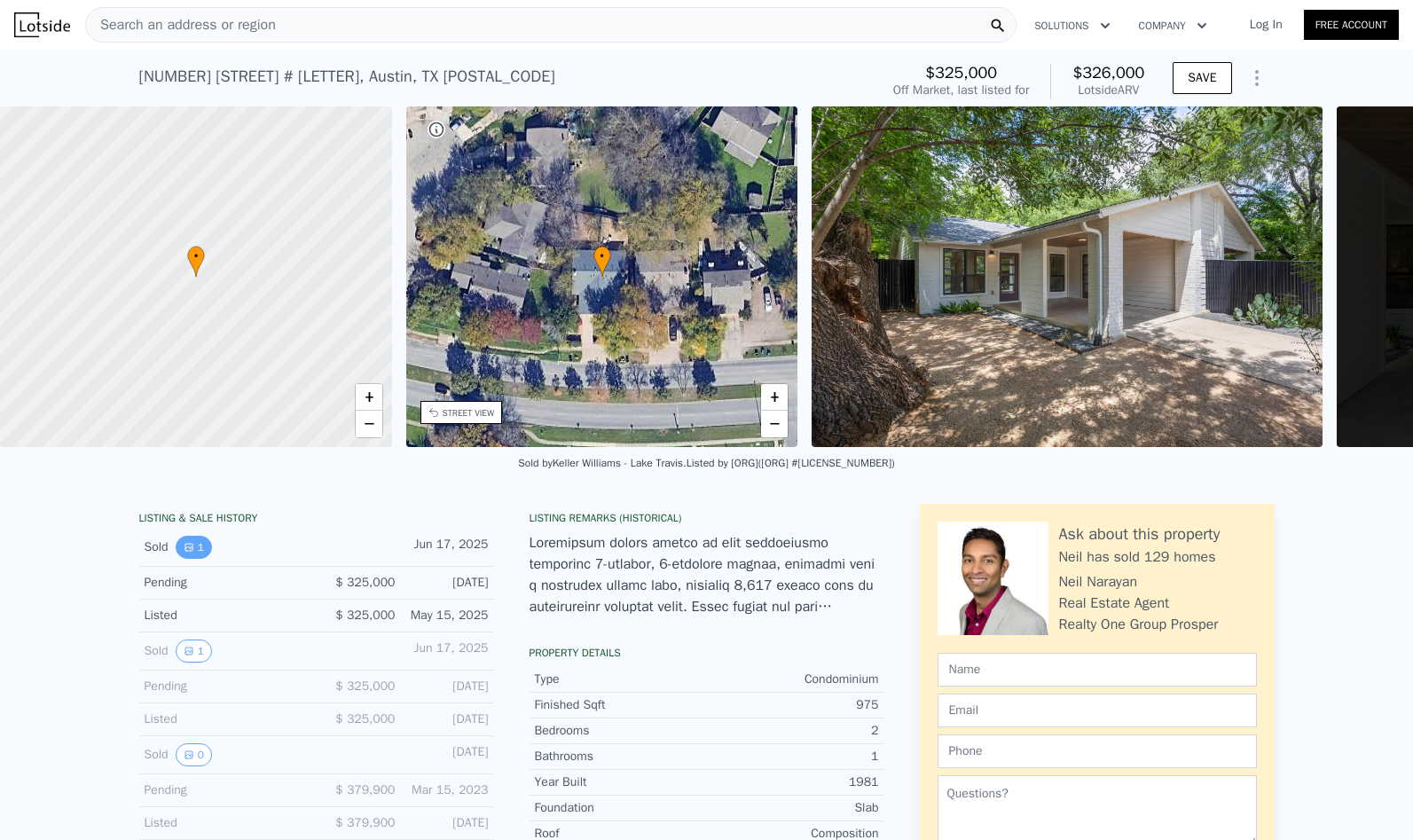 click on "1" at bounding box center [193, 547] 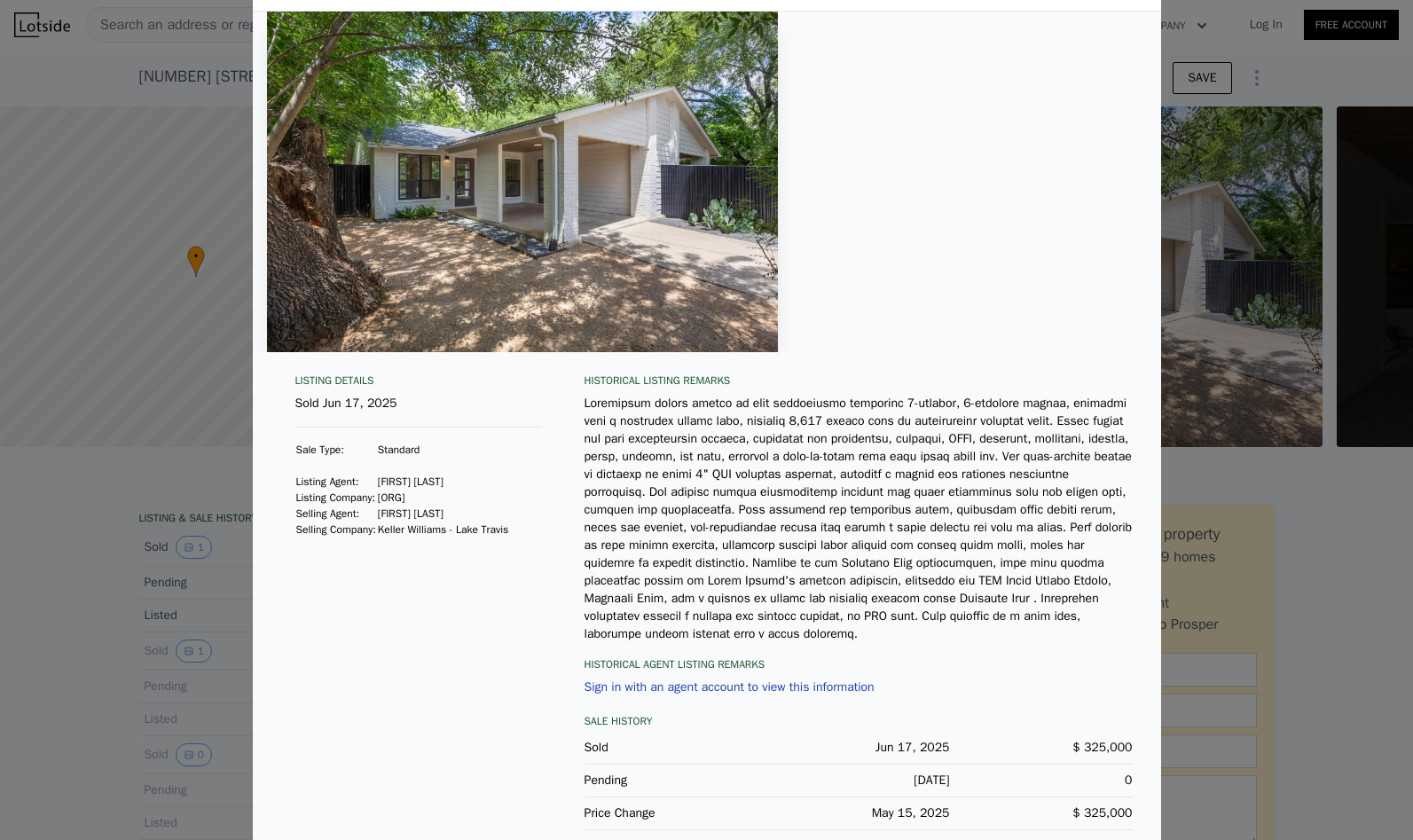 scroll, scrollTop: 0, scrollLeft: 0, axis: both 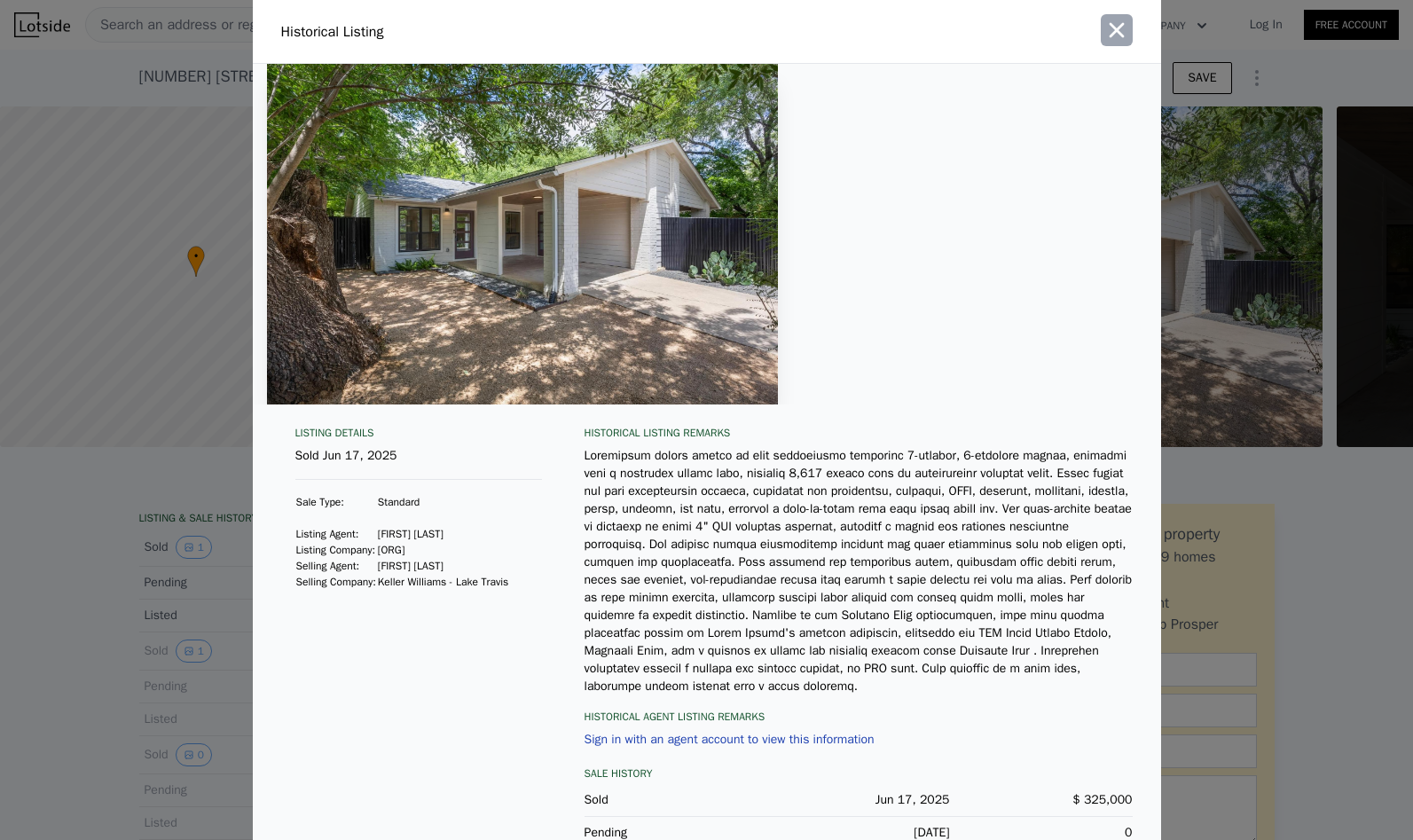 click 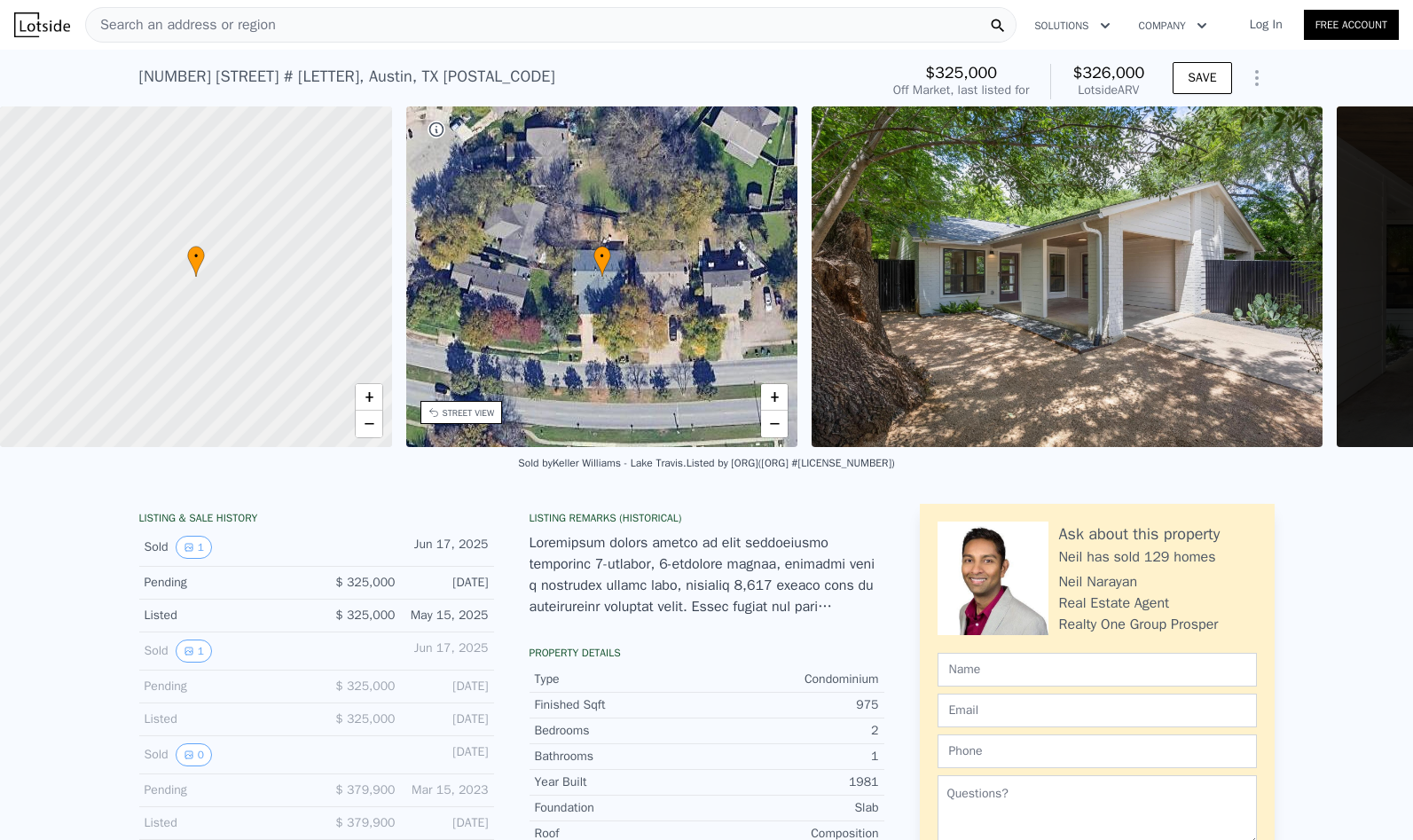 click on "Search an address or region" at bounding box center (181, 25) 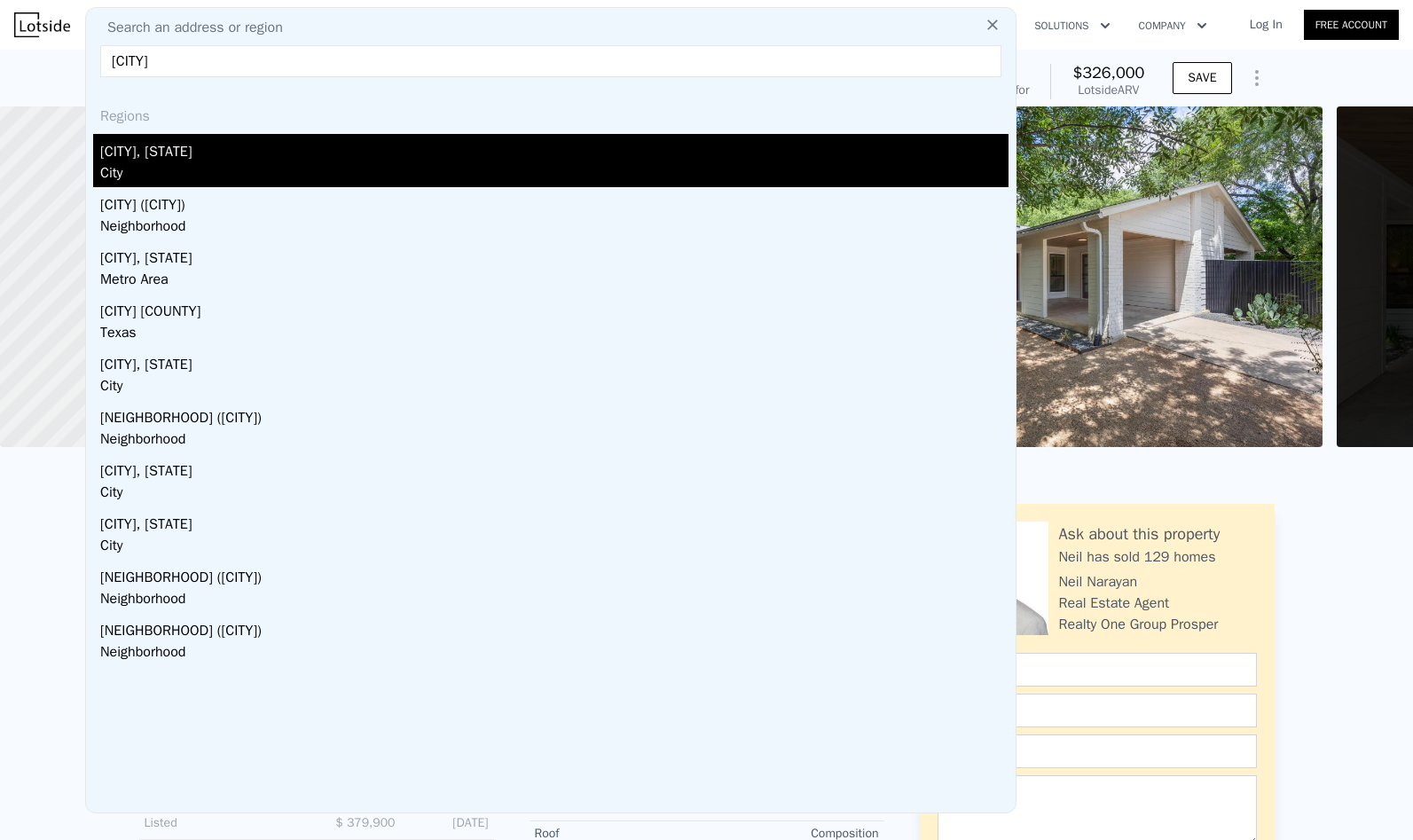 type on "austin" 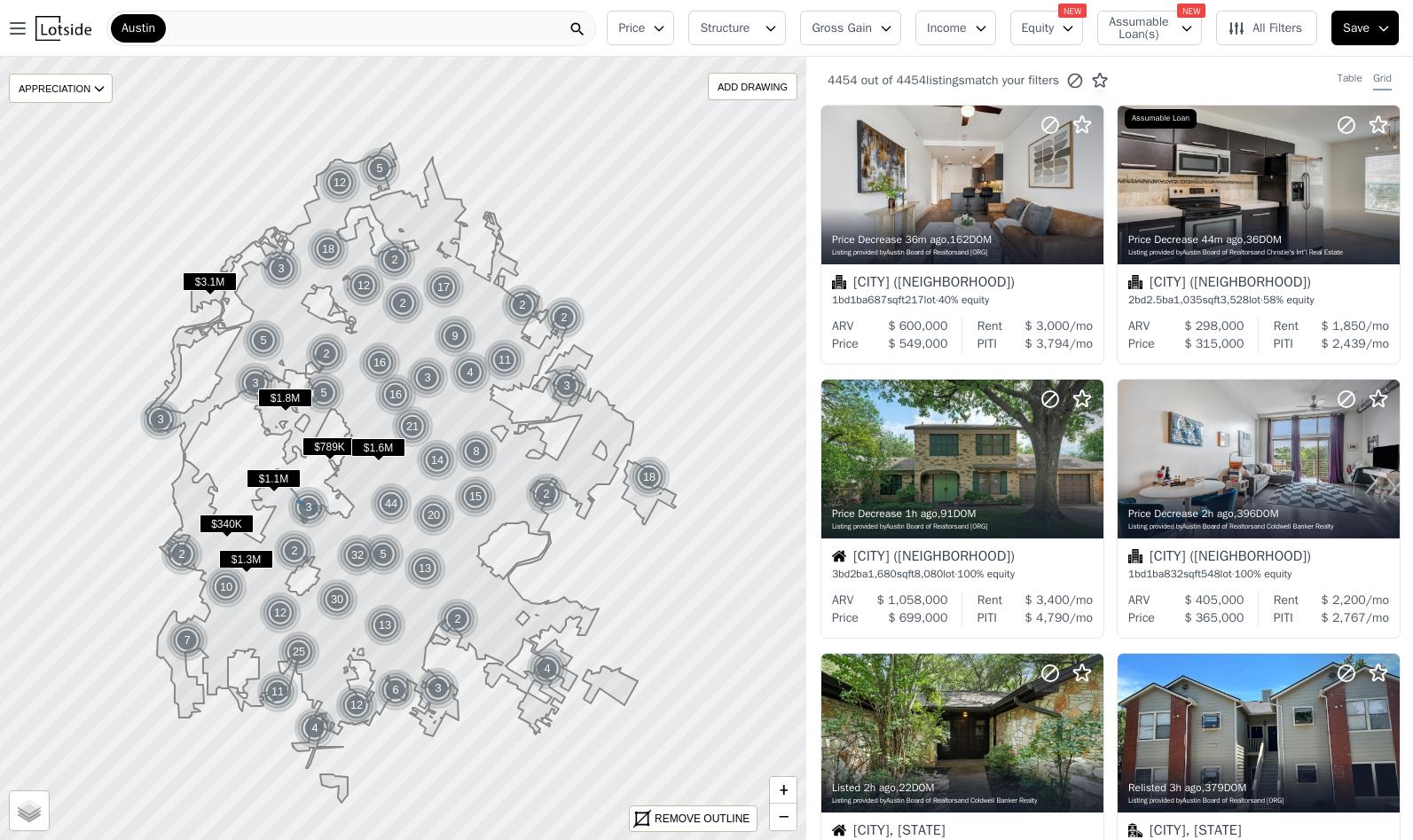 click on "3" at bounding box center (309, 507) 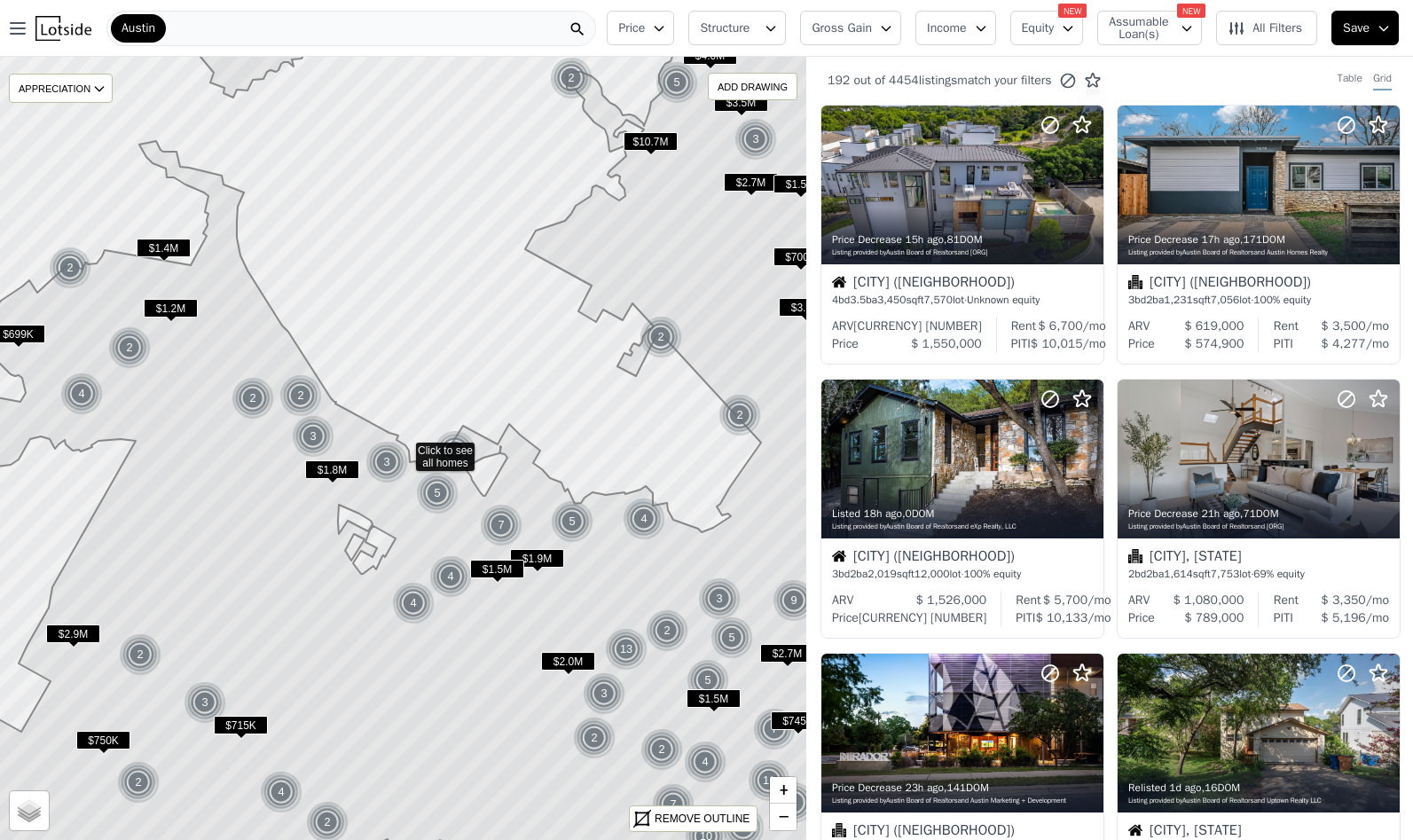 click on "$1.2M" at bounding box center (170, 308) 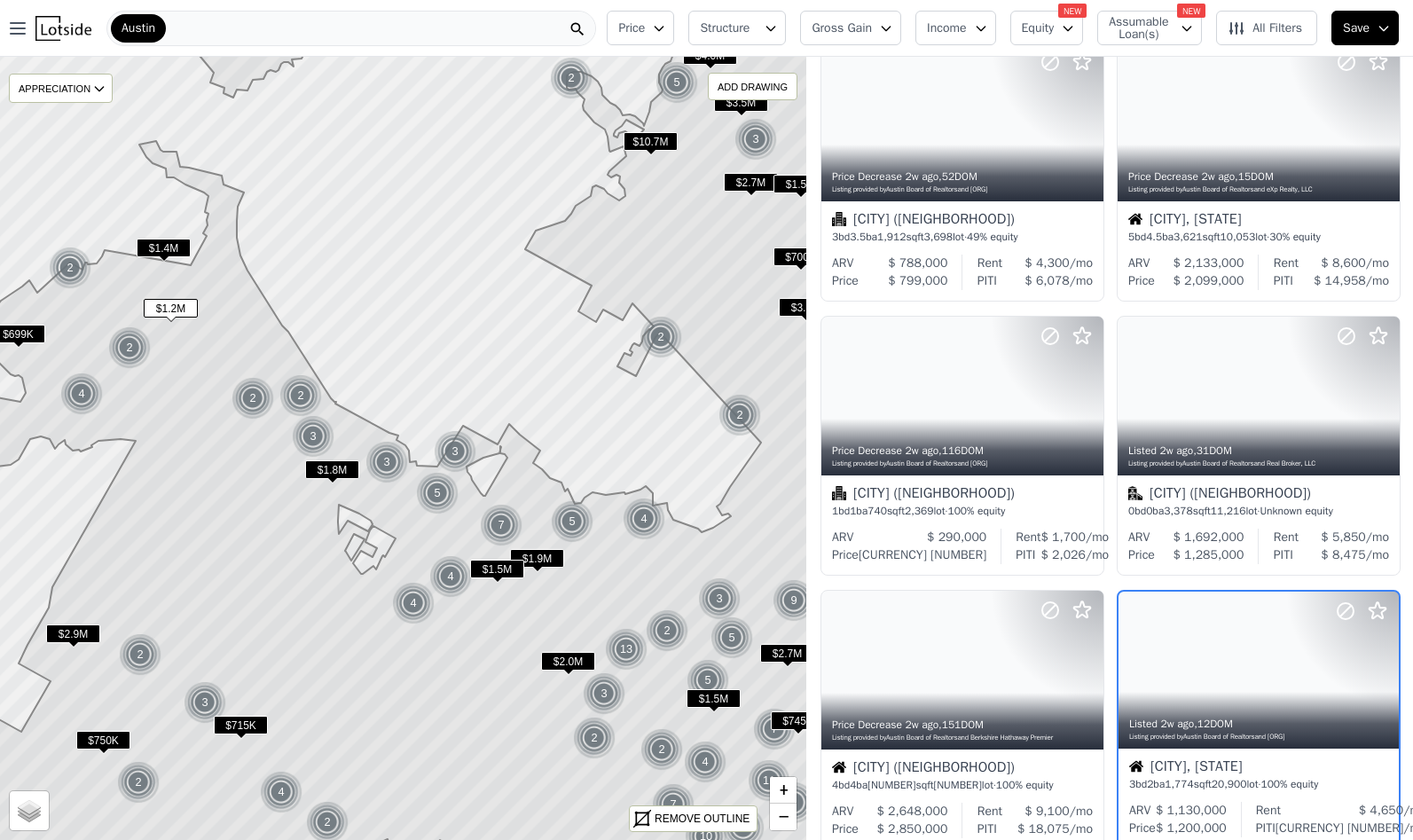 scroll, scrollTop: 580, scrollLeft: 0, axis: vertical 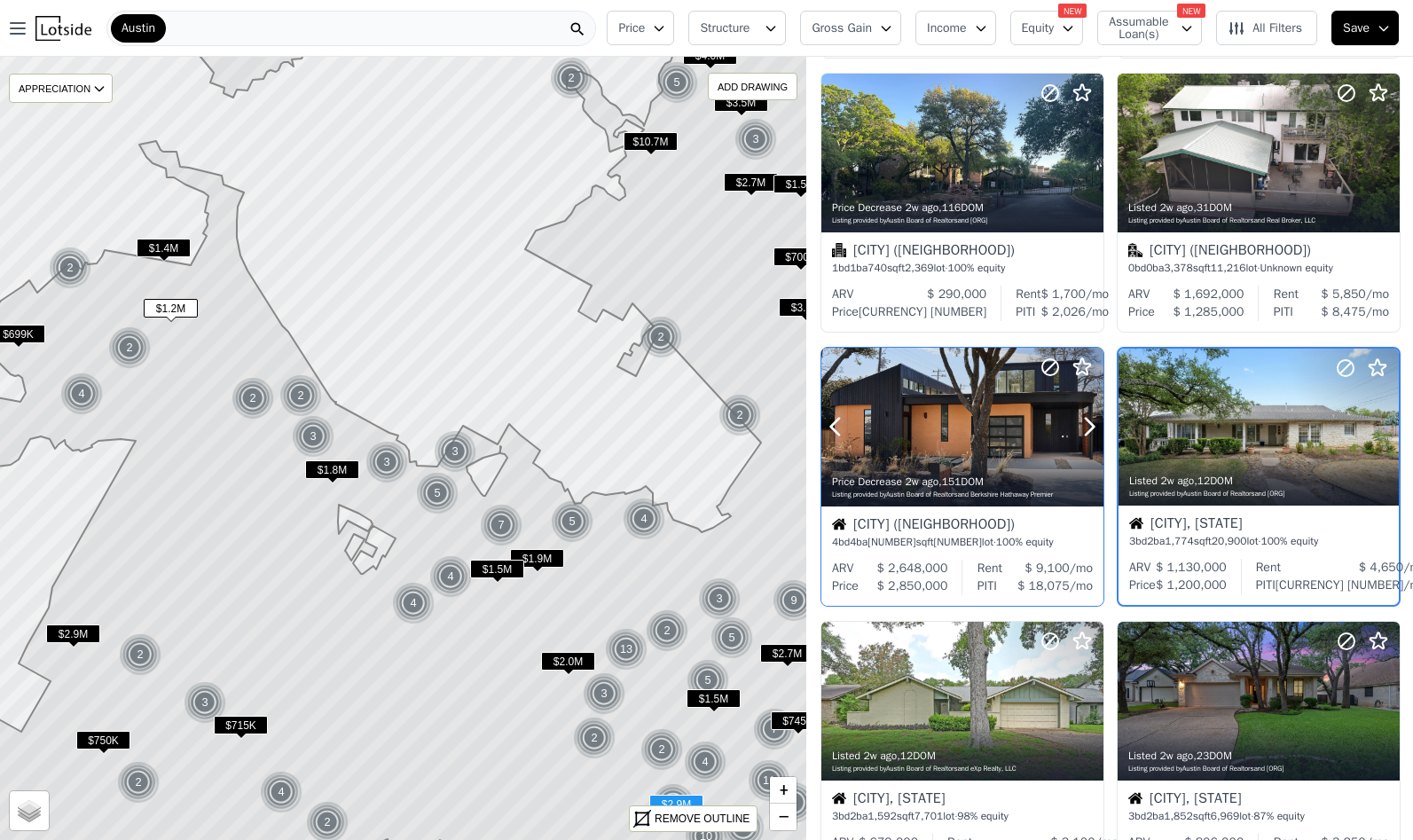 click at bounding box center (962, 427) 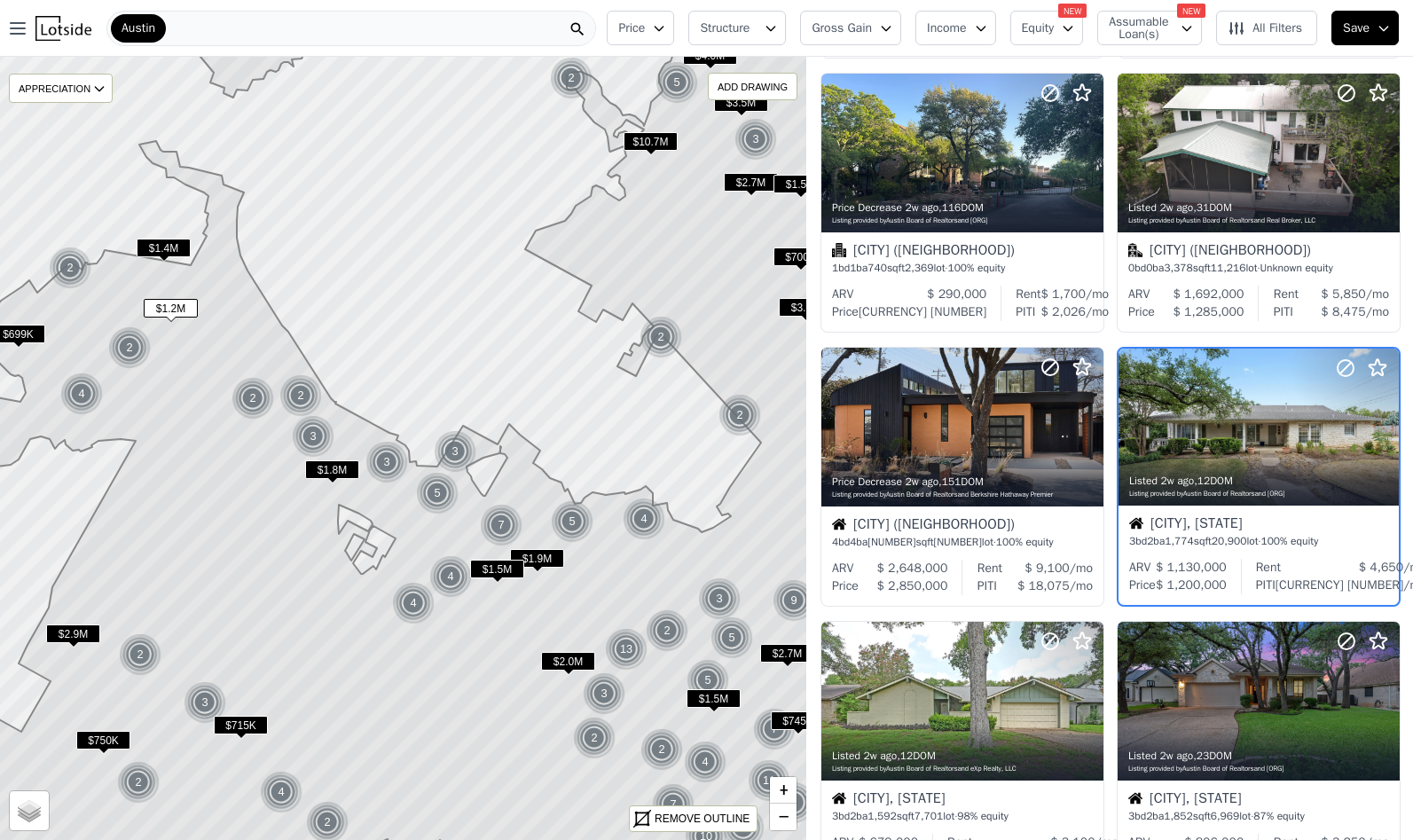 click on "Equity" at bounding box center [1038, 28] 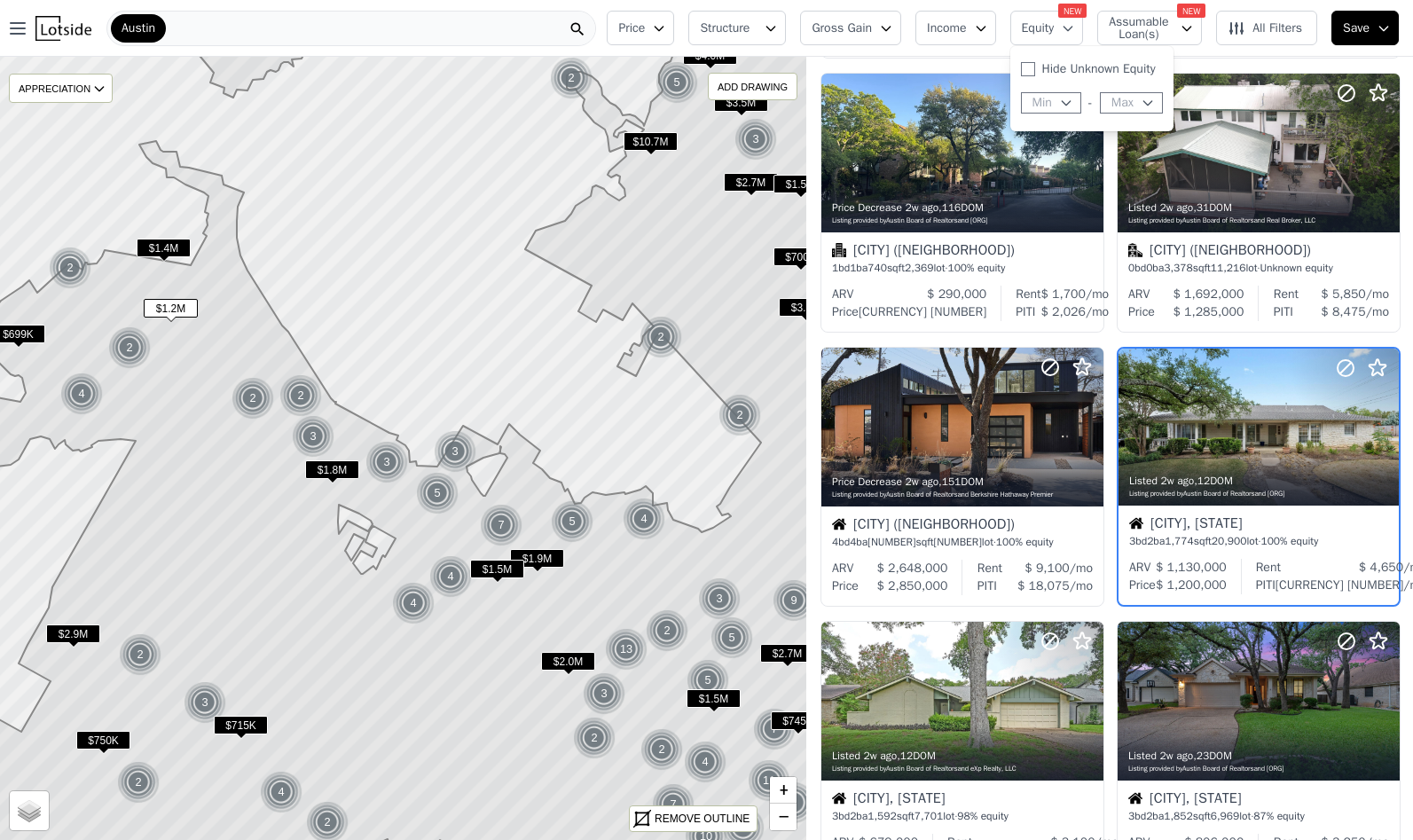 click on "Equity" at bounding box center [1038, 28] 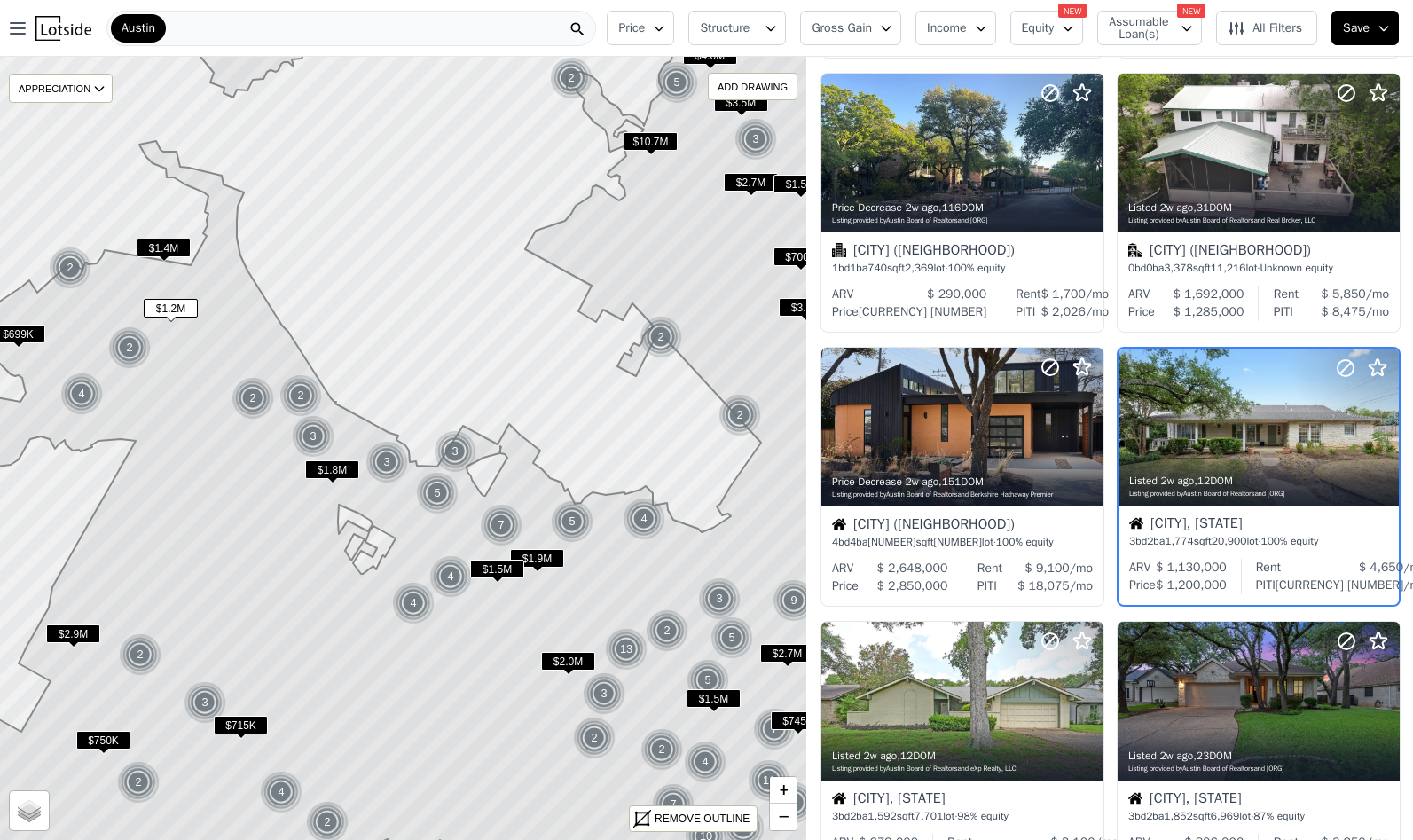 click on "Income" at bounding box center (946, 28) 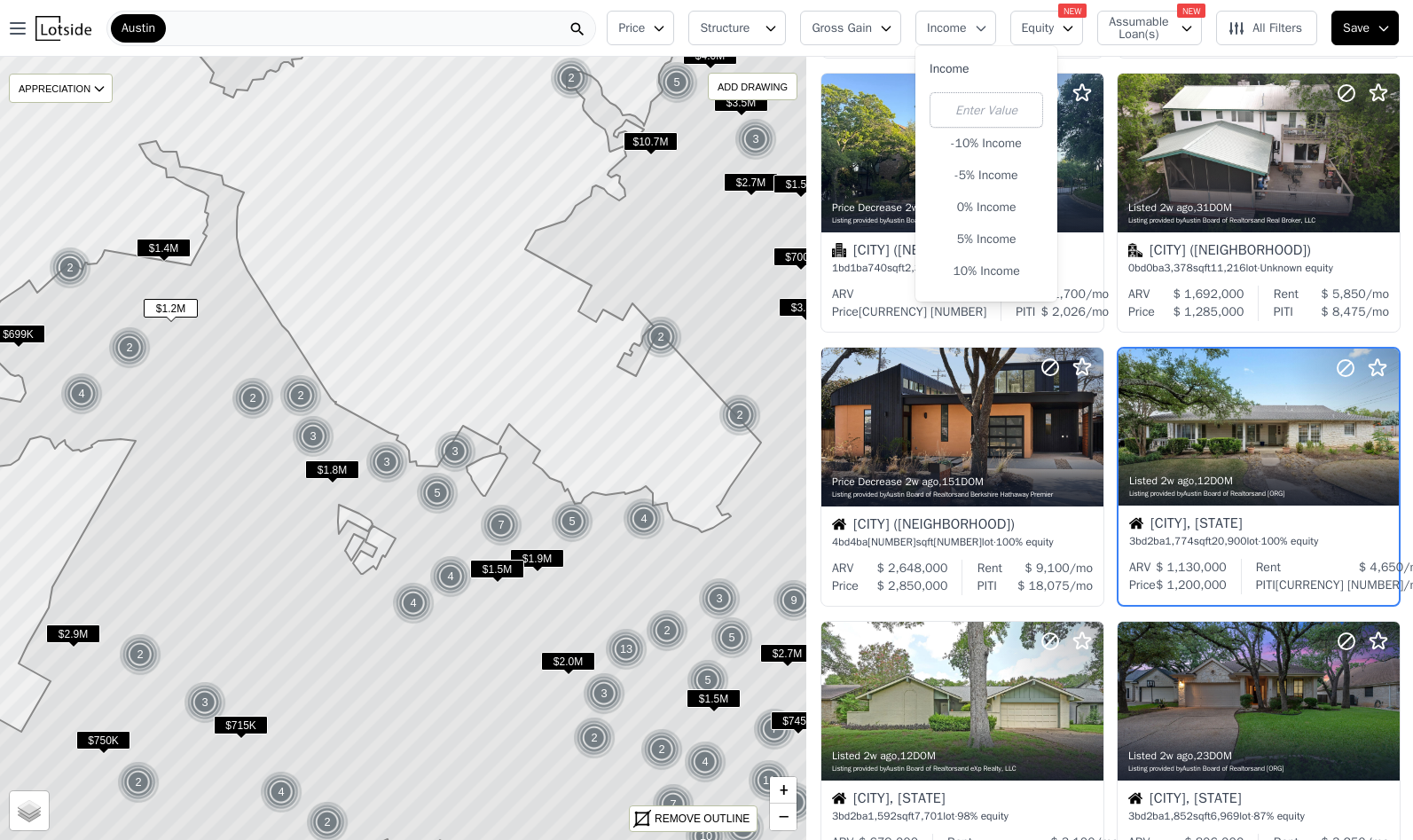 click on "Income" at bounding box center (946, 28) 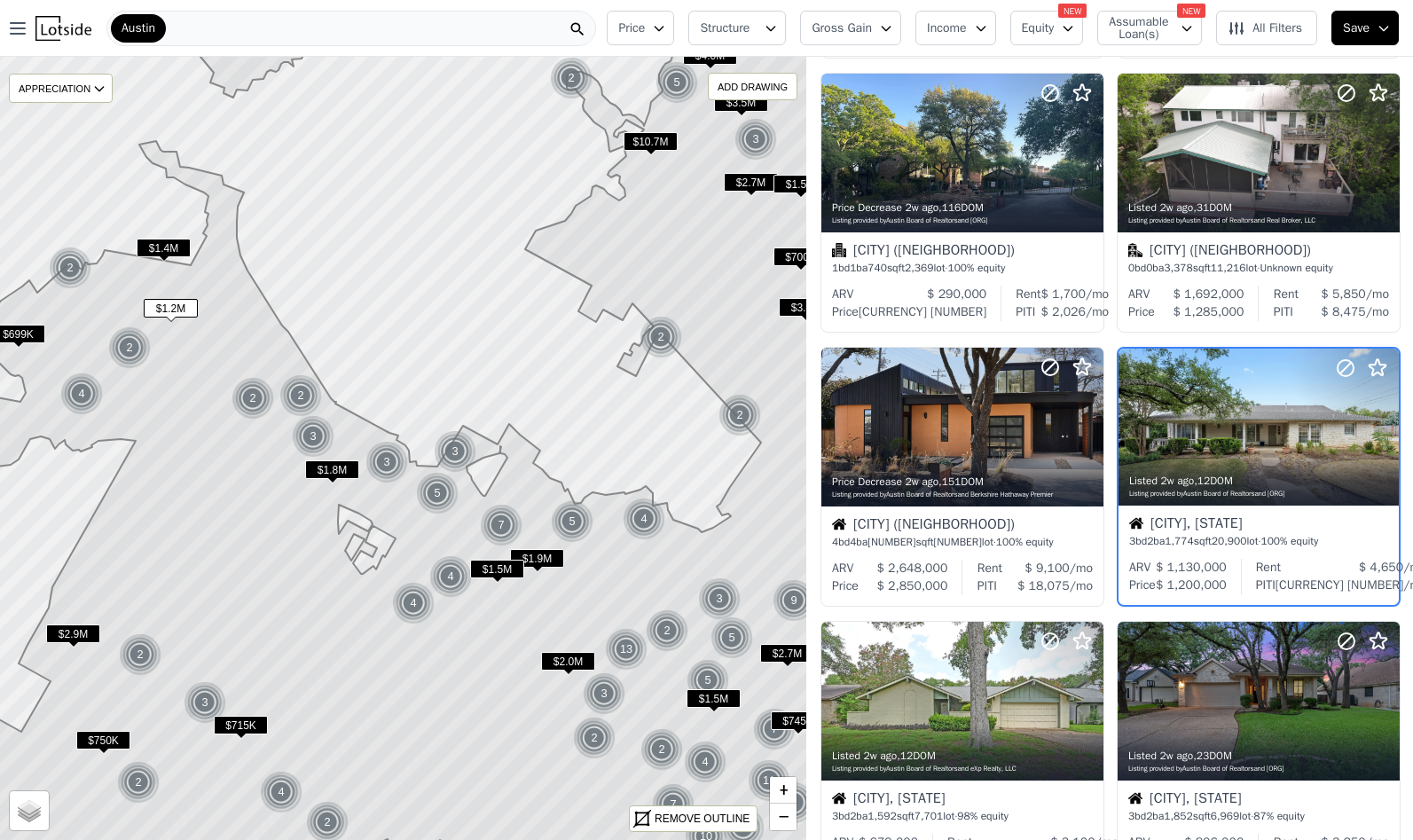 click on "Gross Gain" at bounding box center [851, 27] 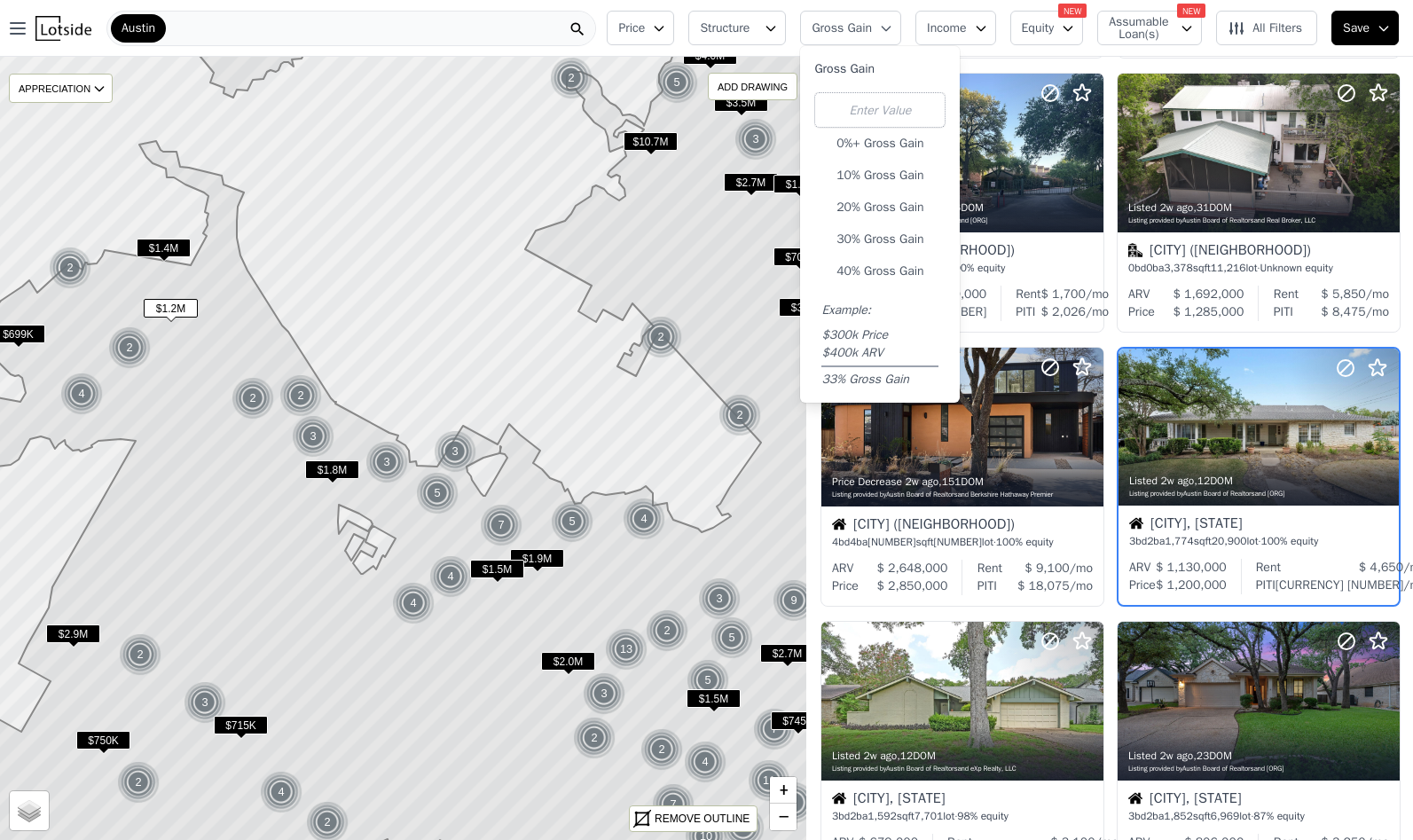 click on "Gross Gain" at bounding box center [851, 27] 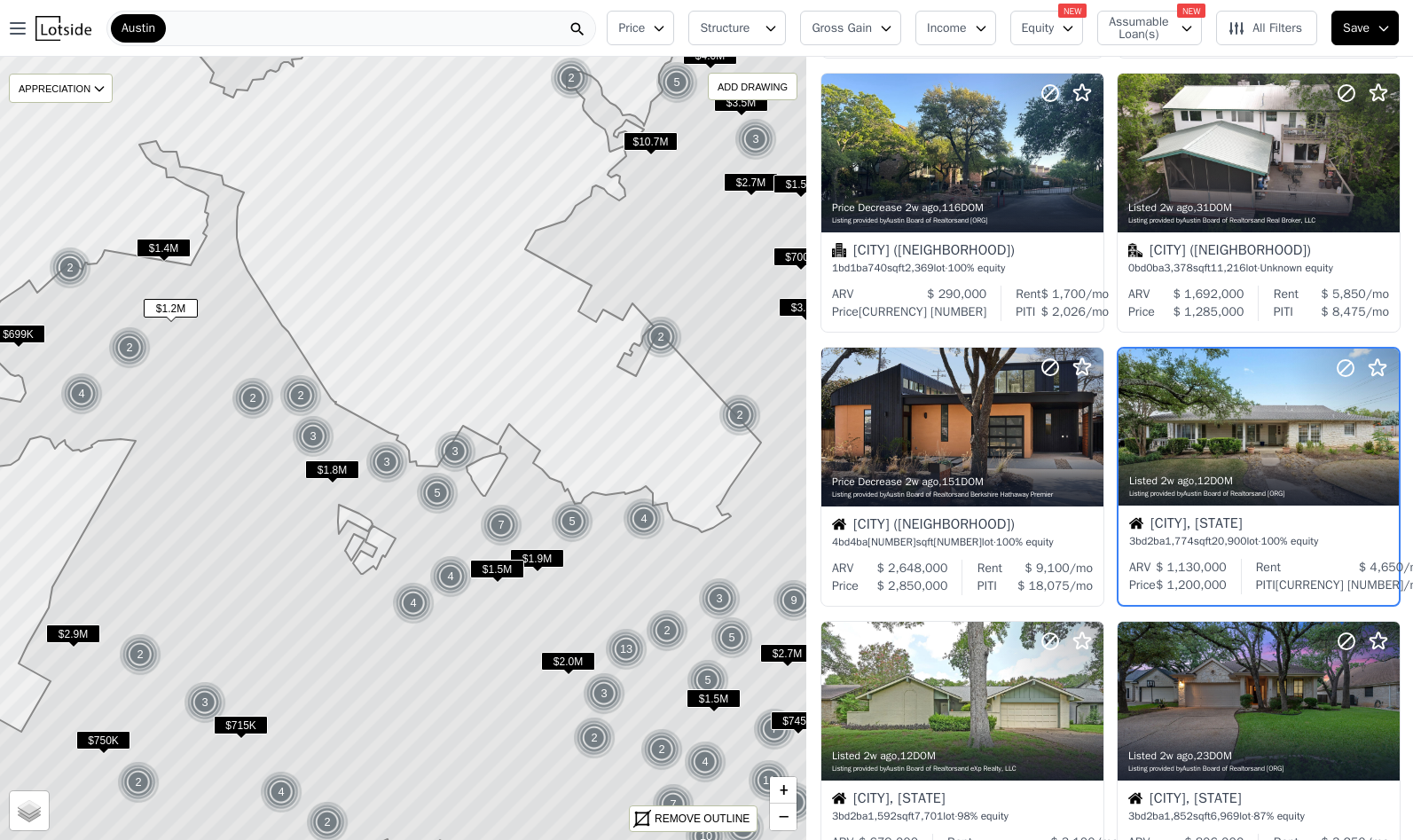 click on "Structure" at bounding box center [737, 27] 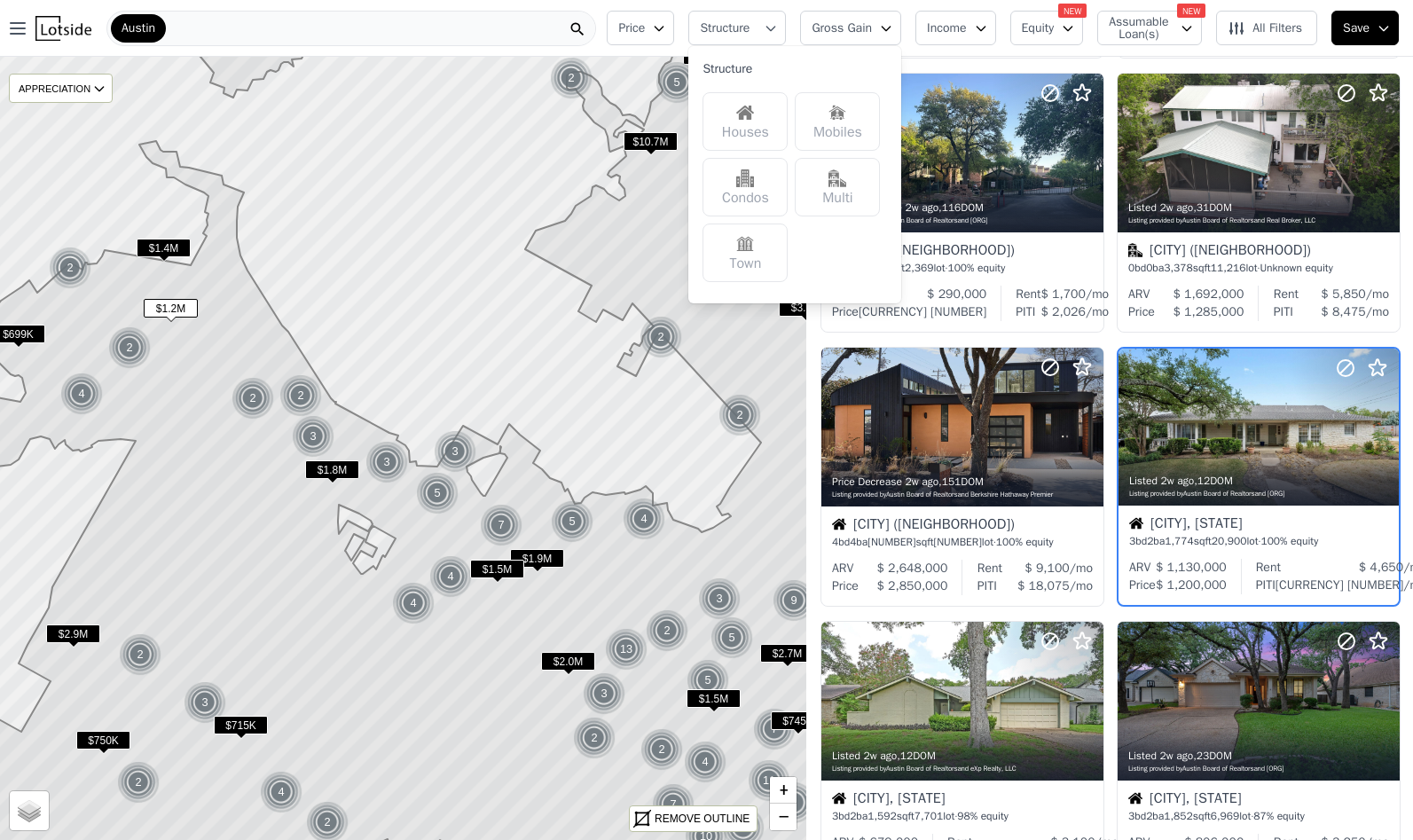 click on "Structure" at bounding box center [737, 27] 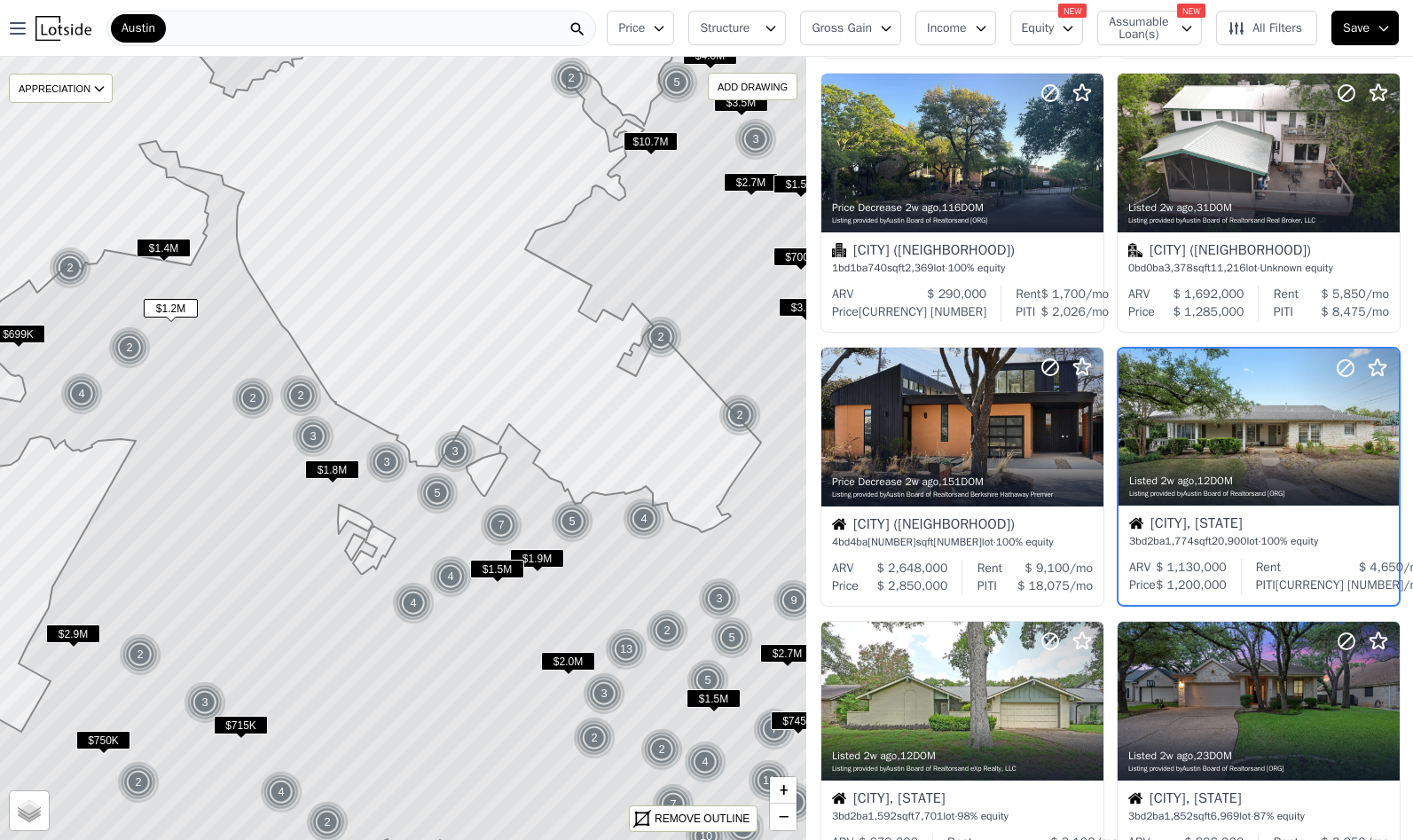 click on "All Filters" at bounding box center [1265, 28] 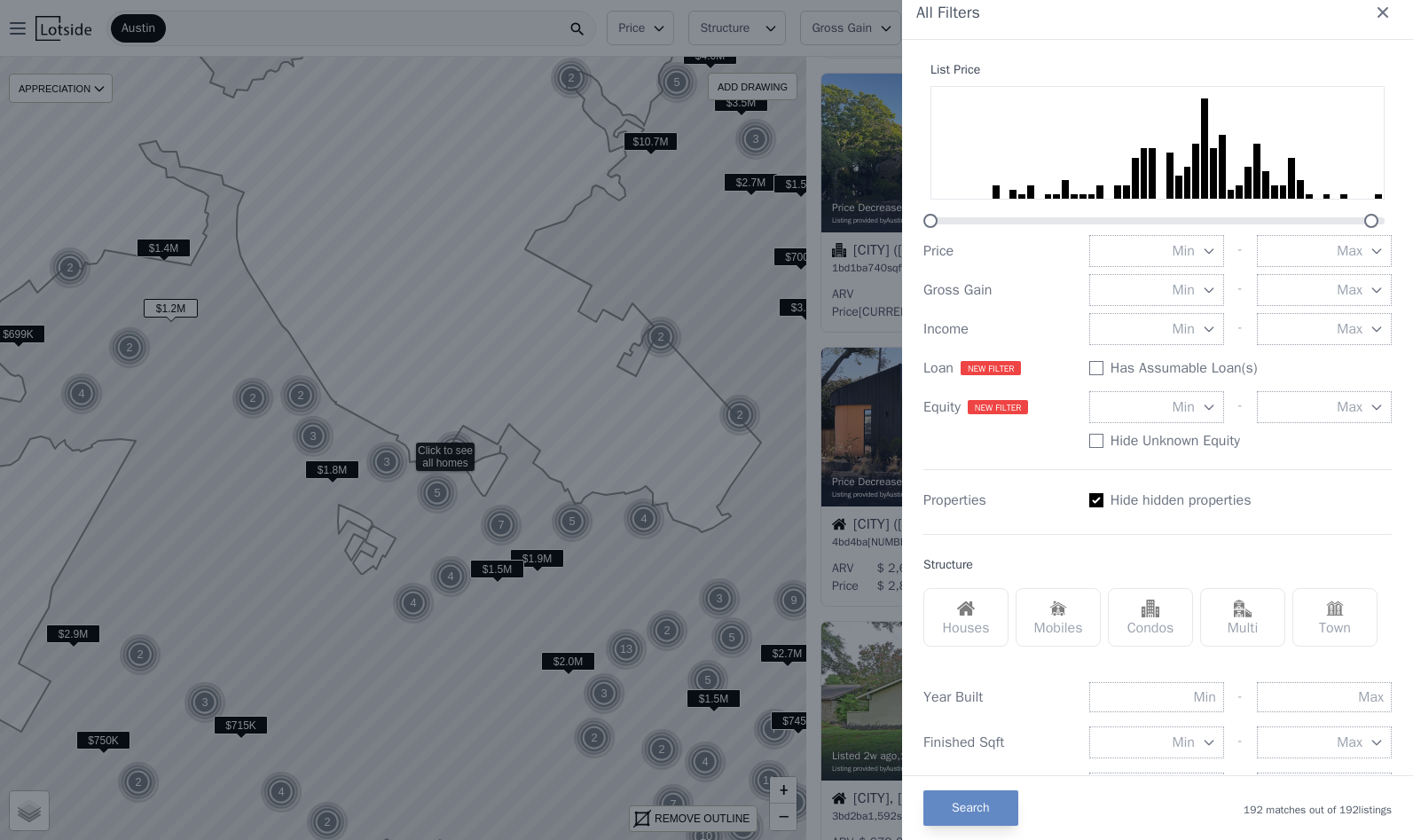scroll, scrollTop: 0, scrollLeft: 0, axis: both 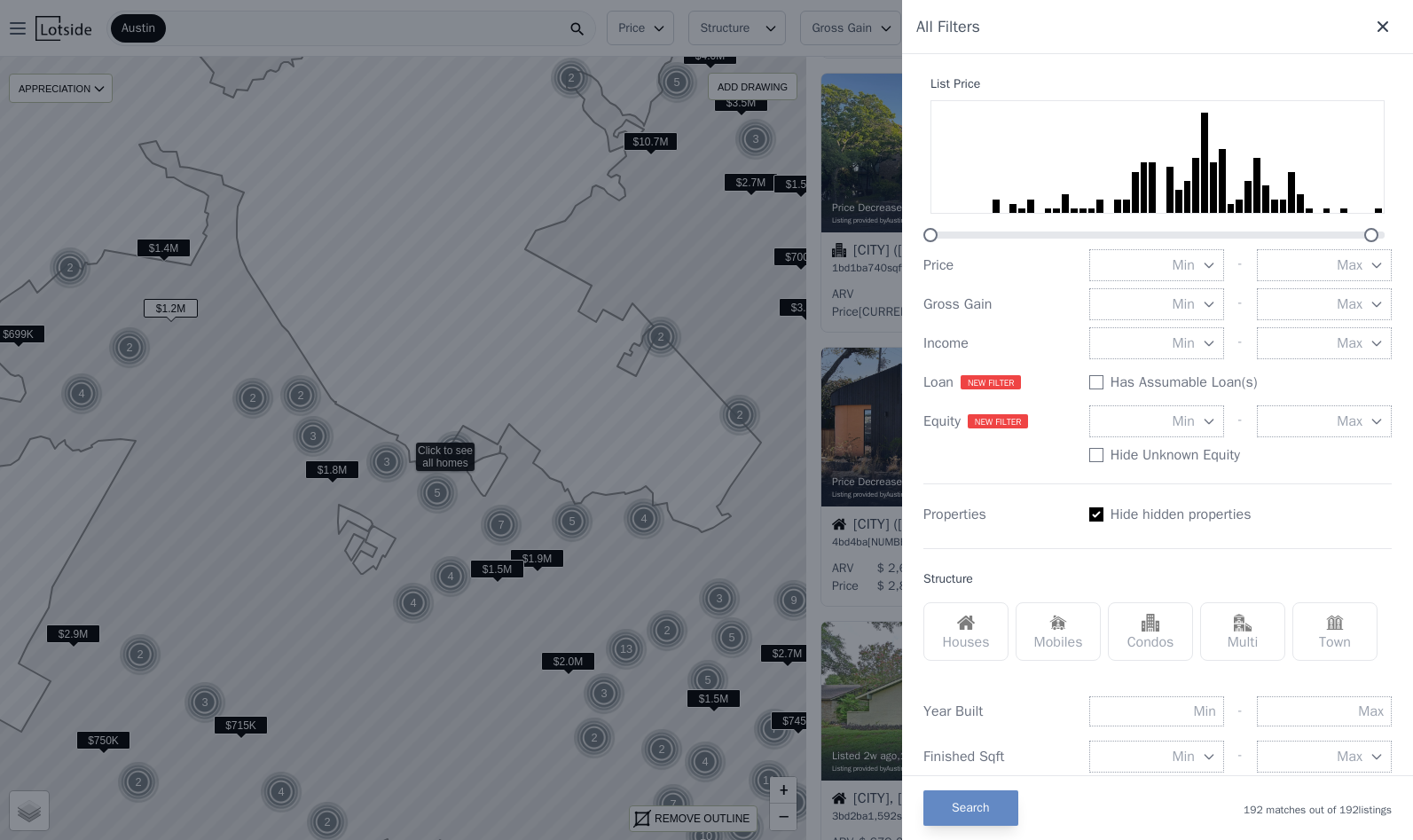 click 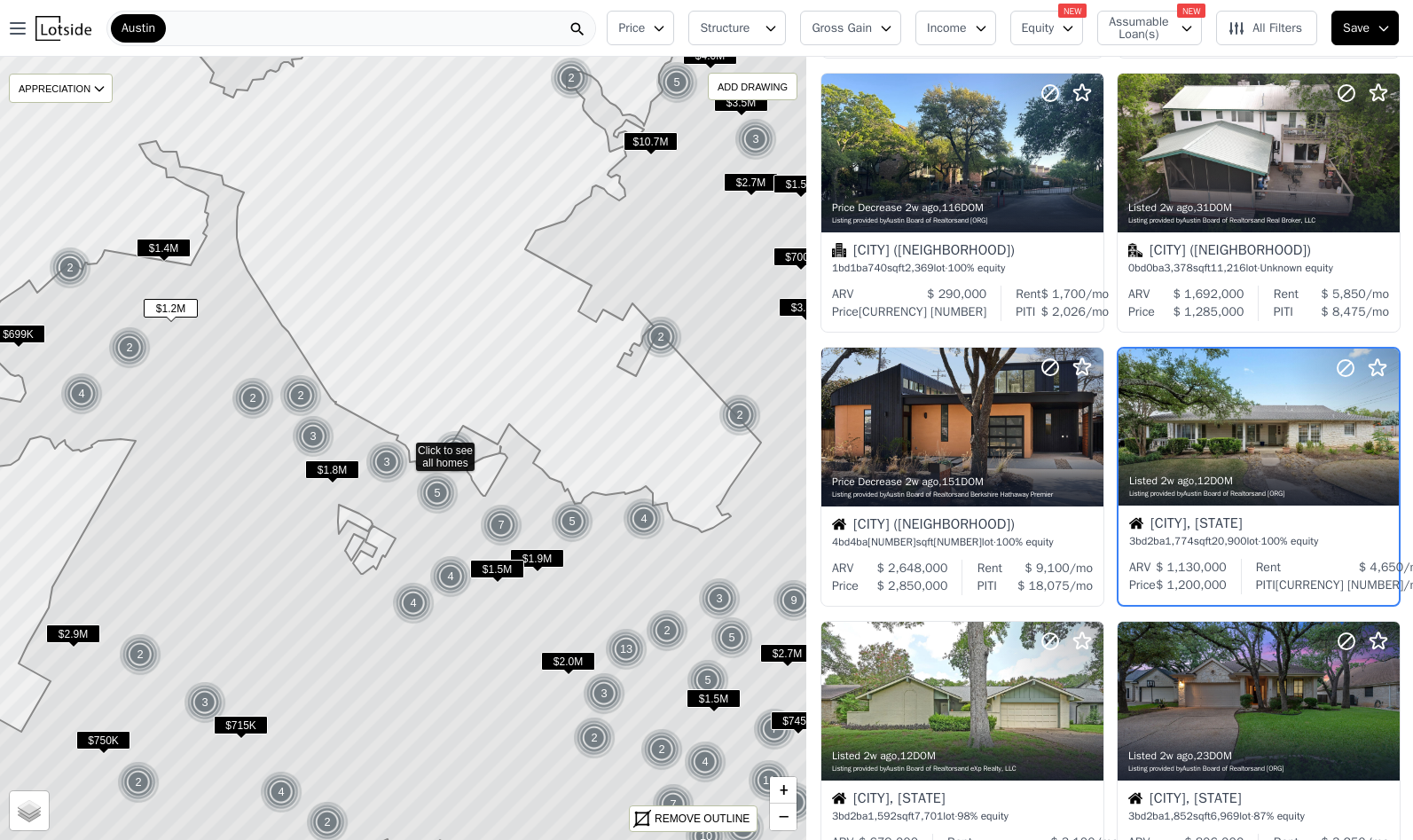 click on "Structure" at bounding box center [728, 28] 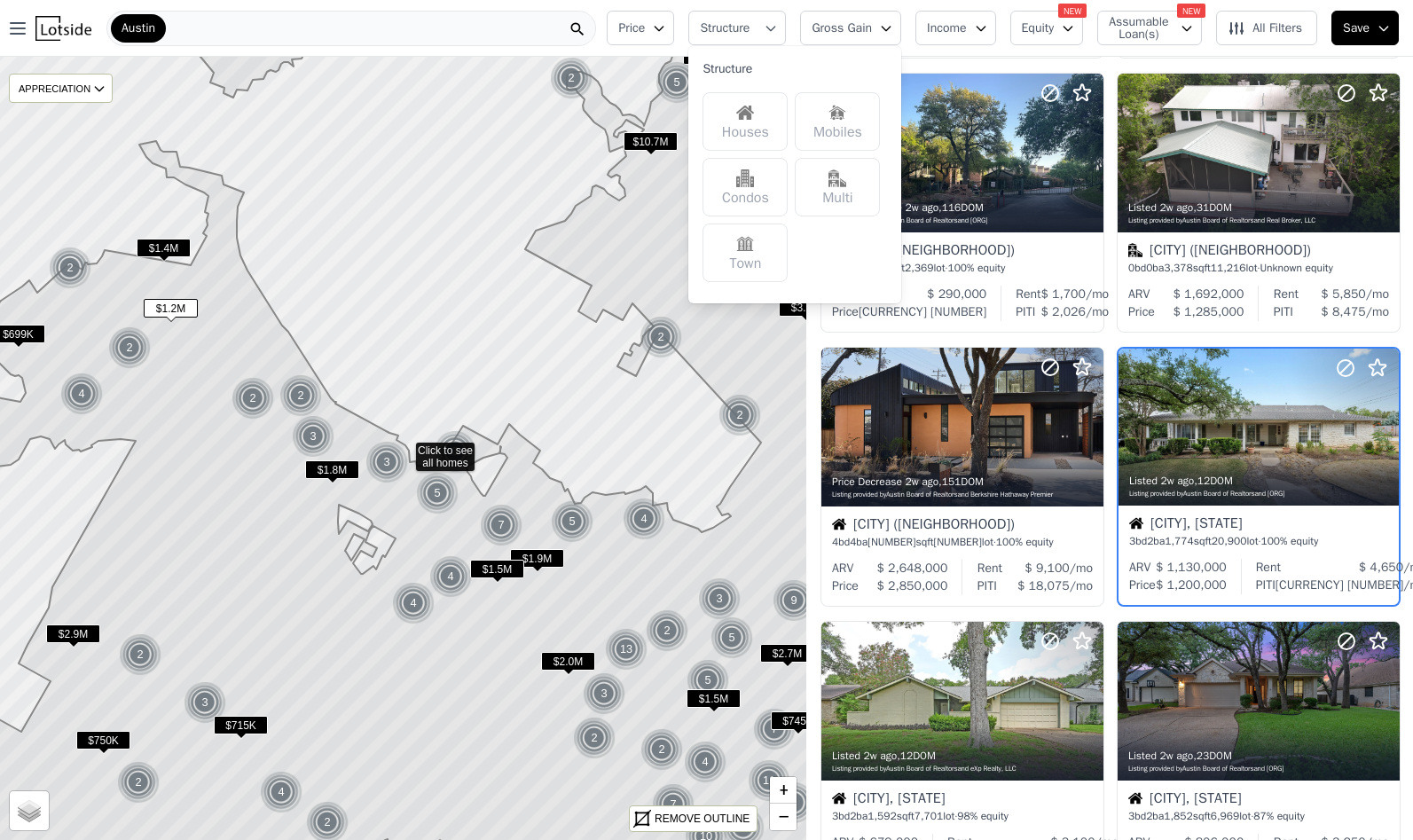 click on "Structure" at bounding box center [728, 28] 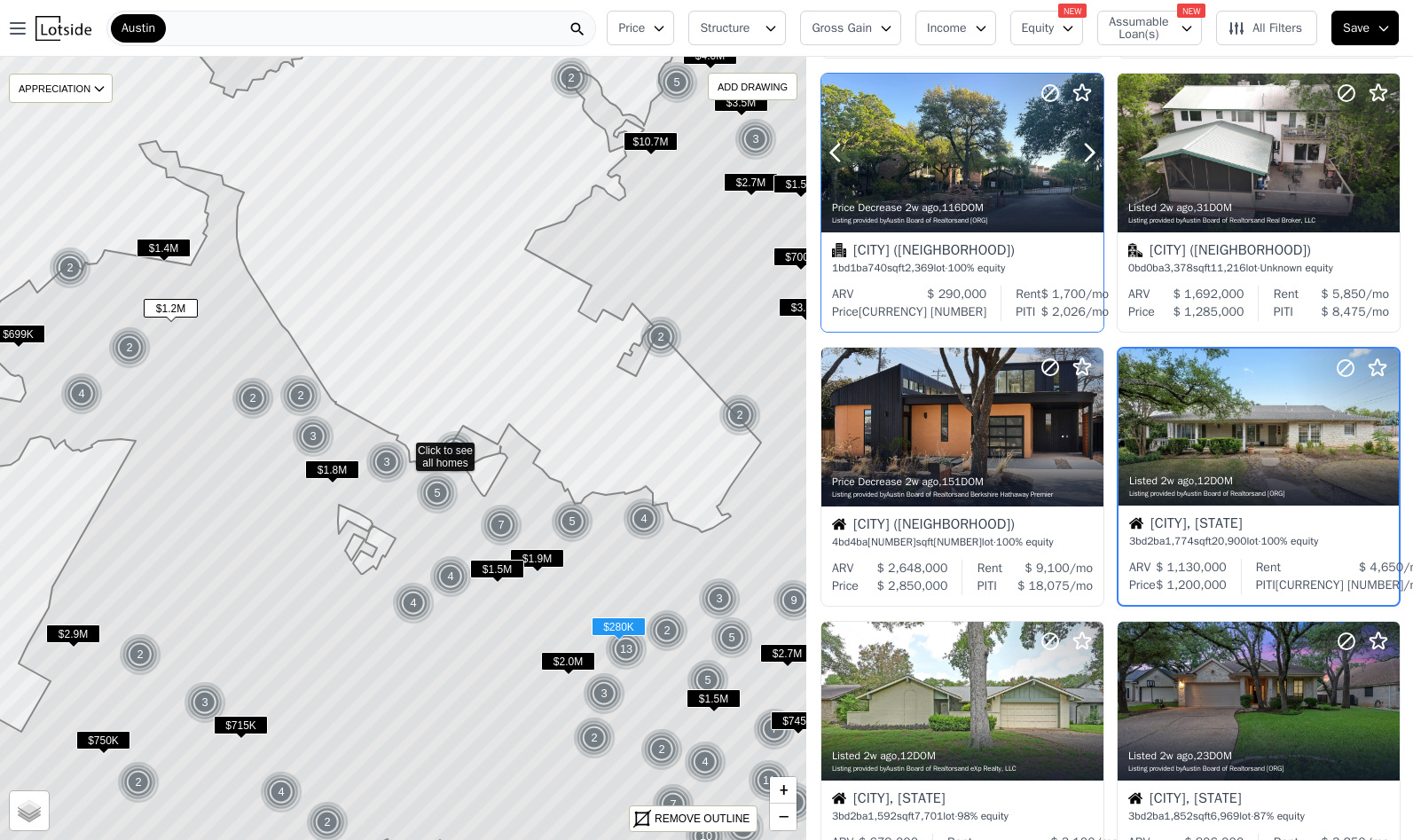click at bounding box center [962, 153] 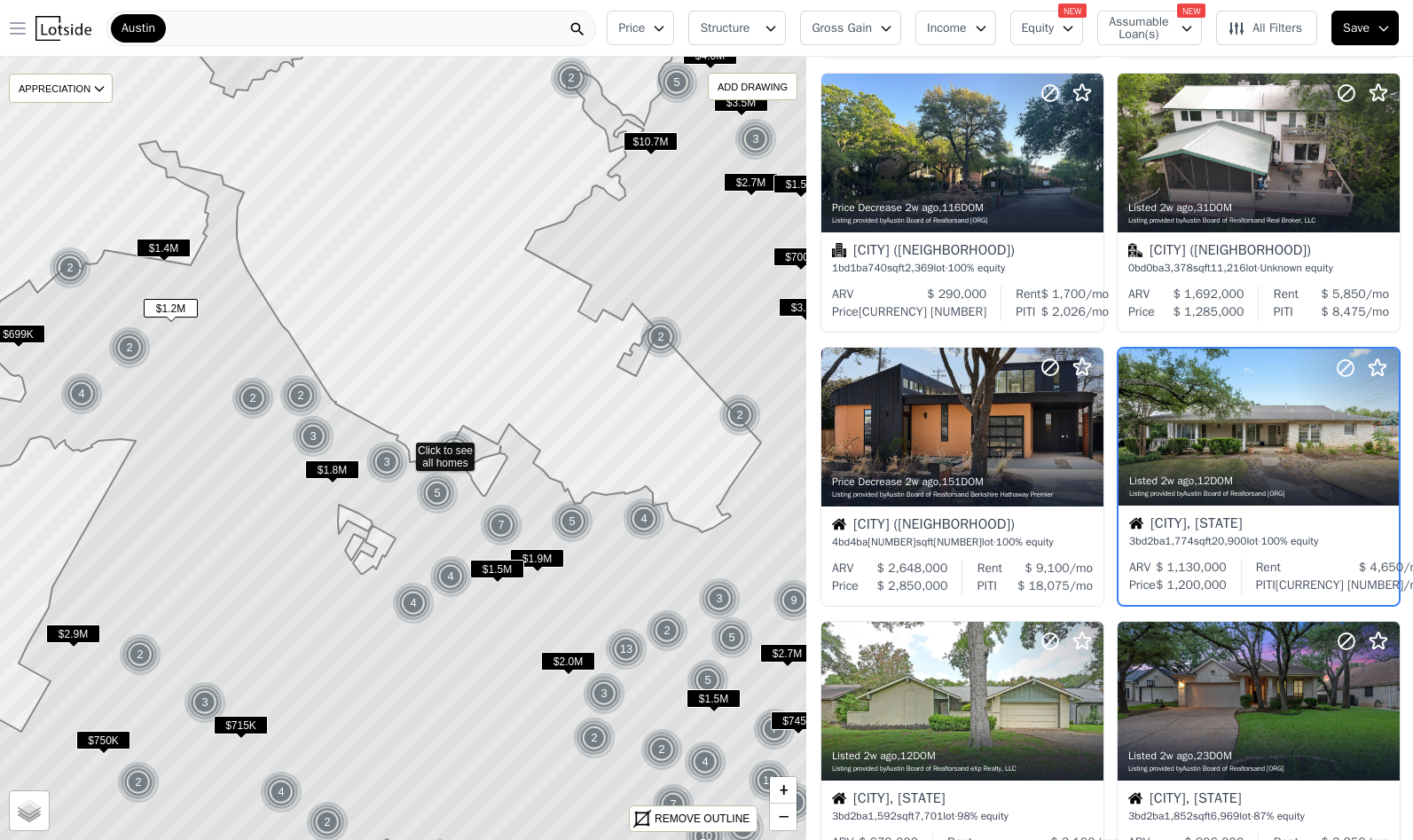 click 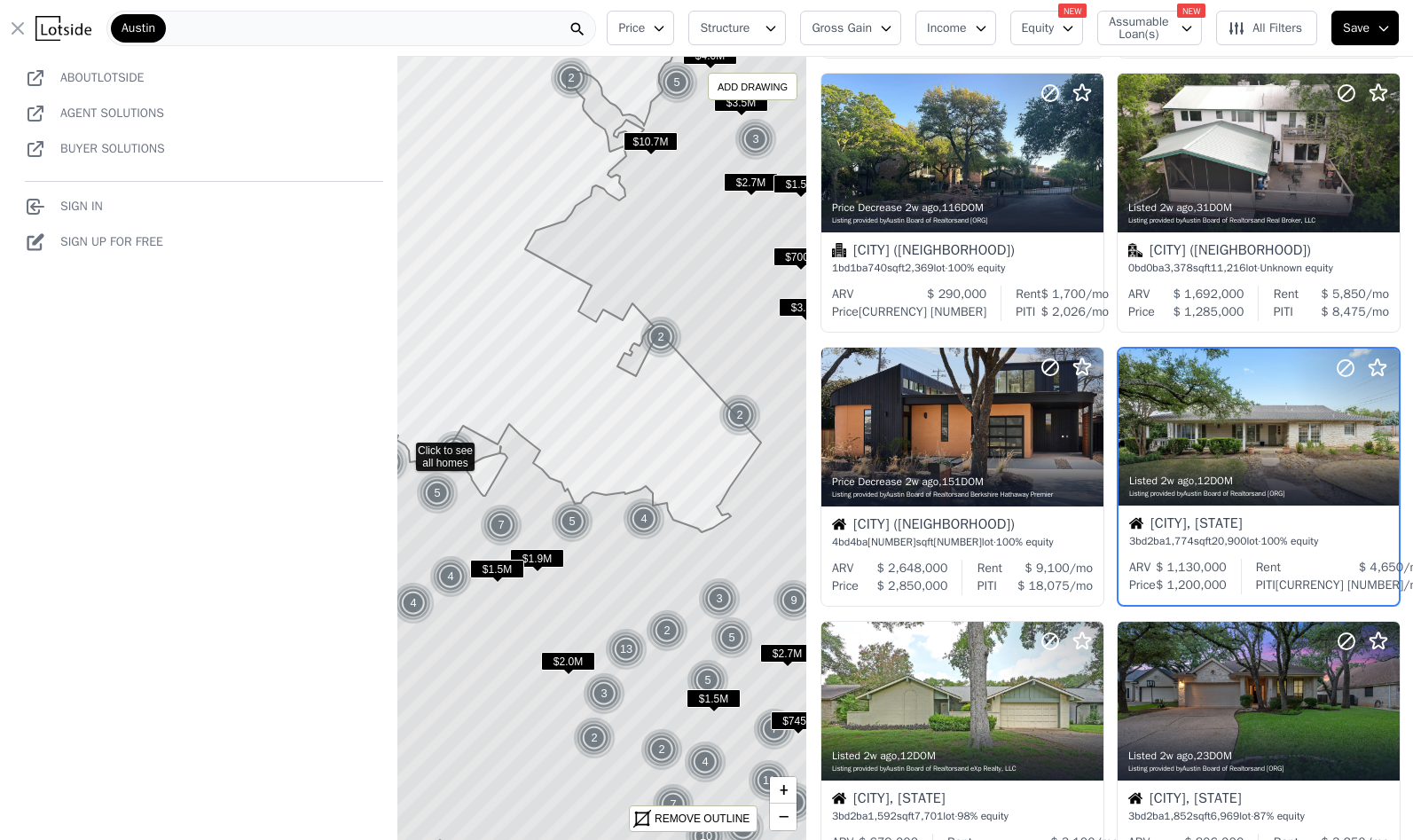 click on "Buyer Solutions" at bounding box center (95, 148) 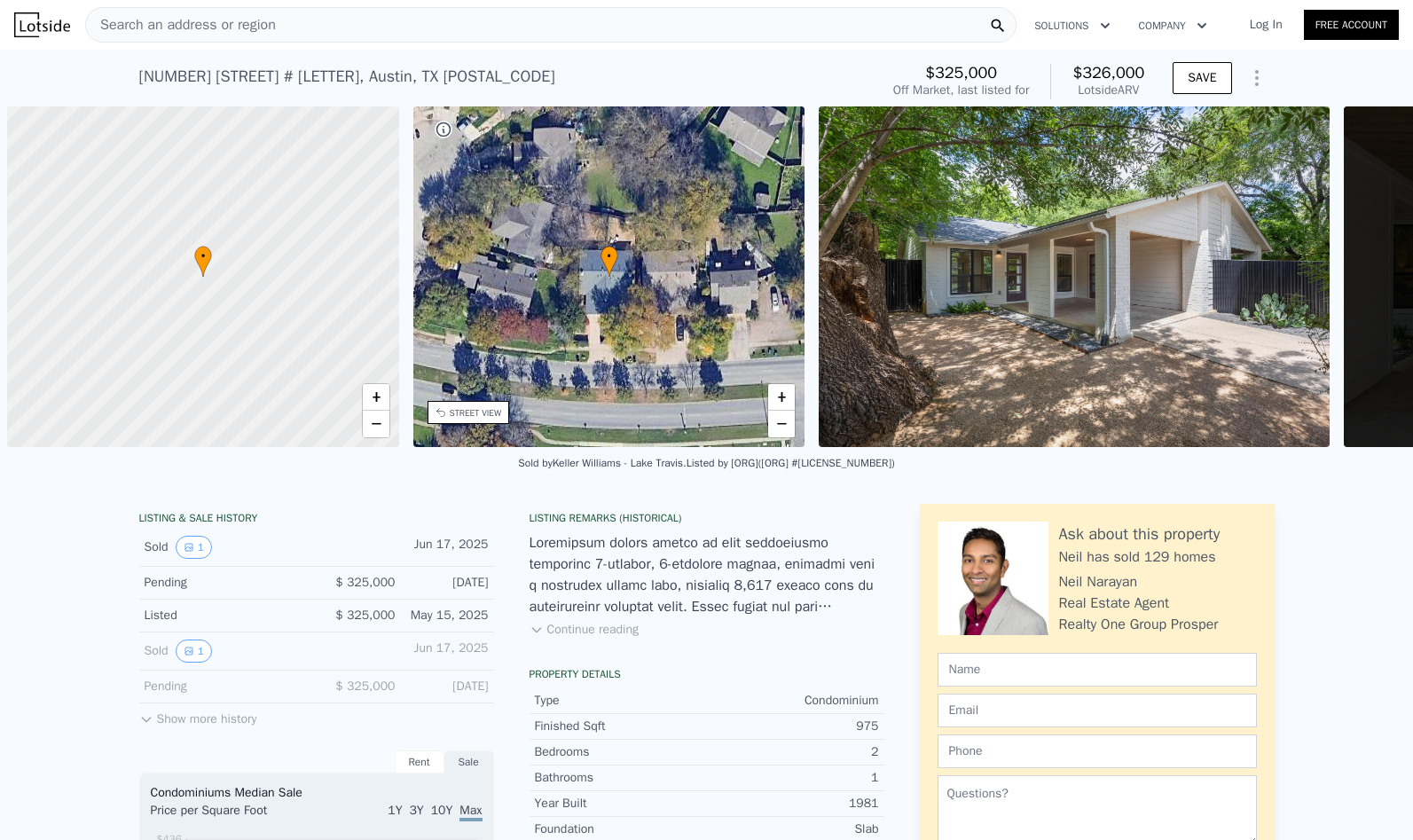 scroll, scrollTop: 0, scrollLeft: 7, axis: horizontal 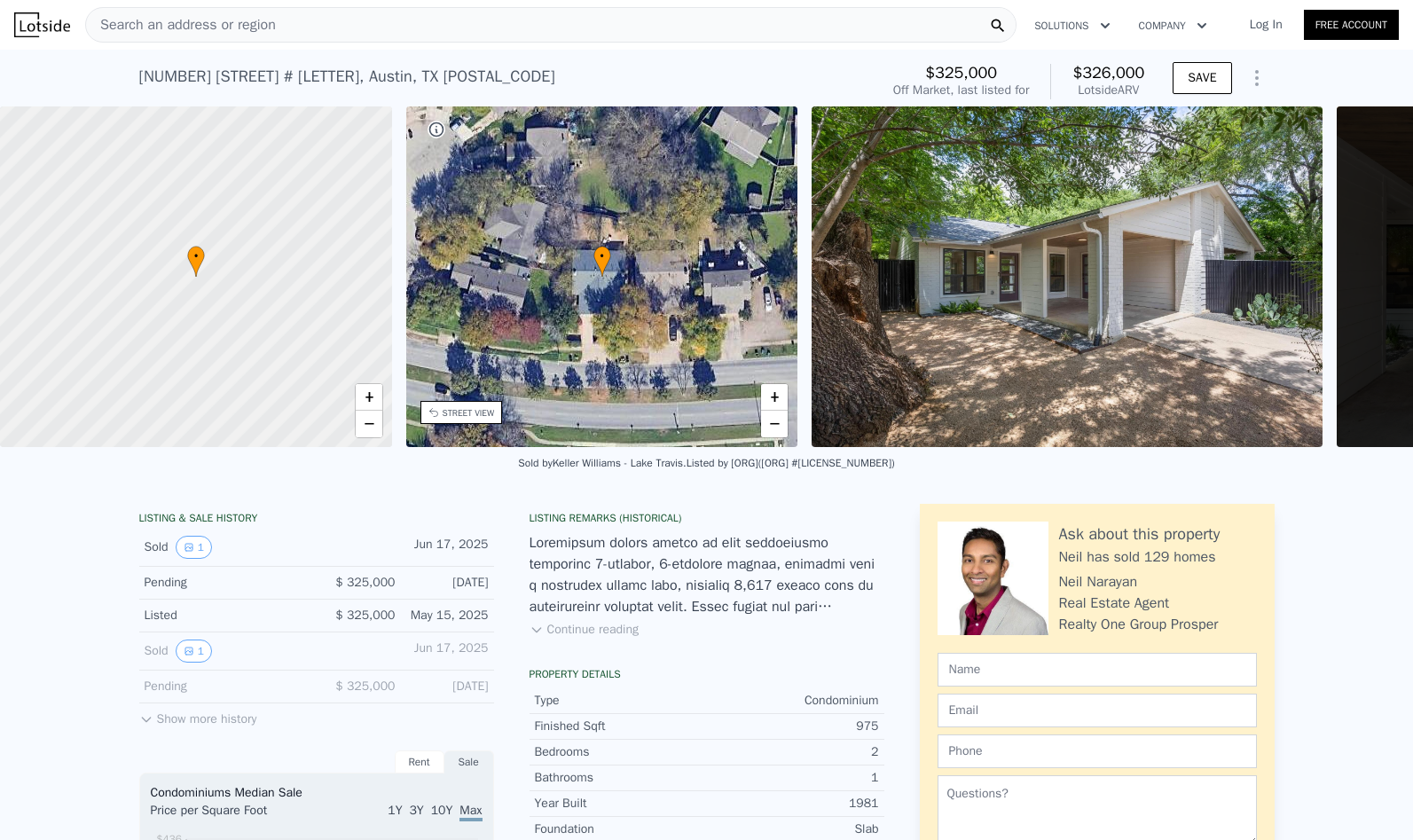 type on "3" 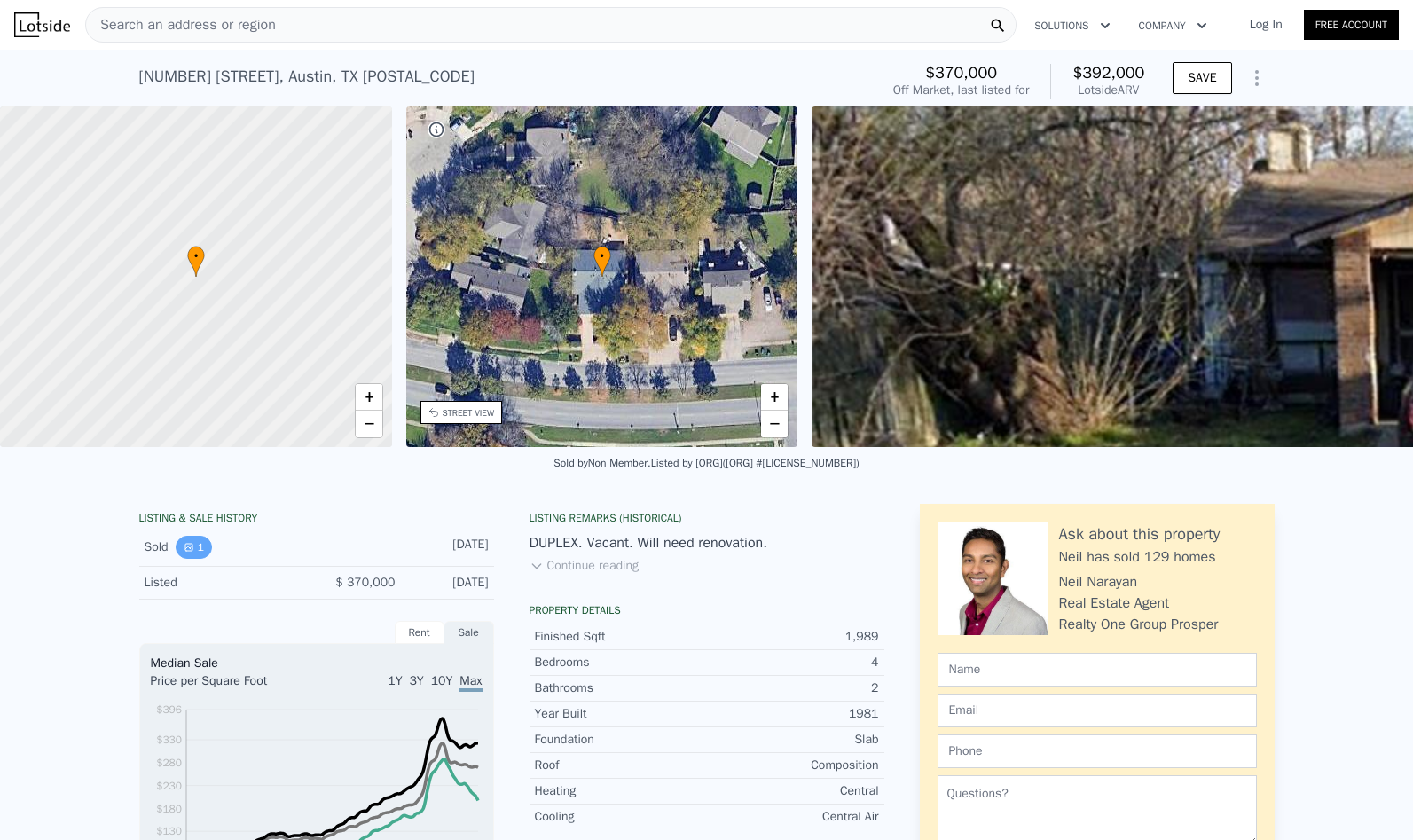 click 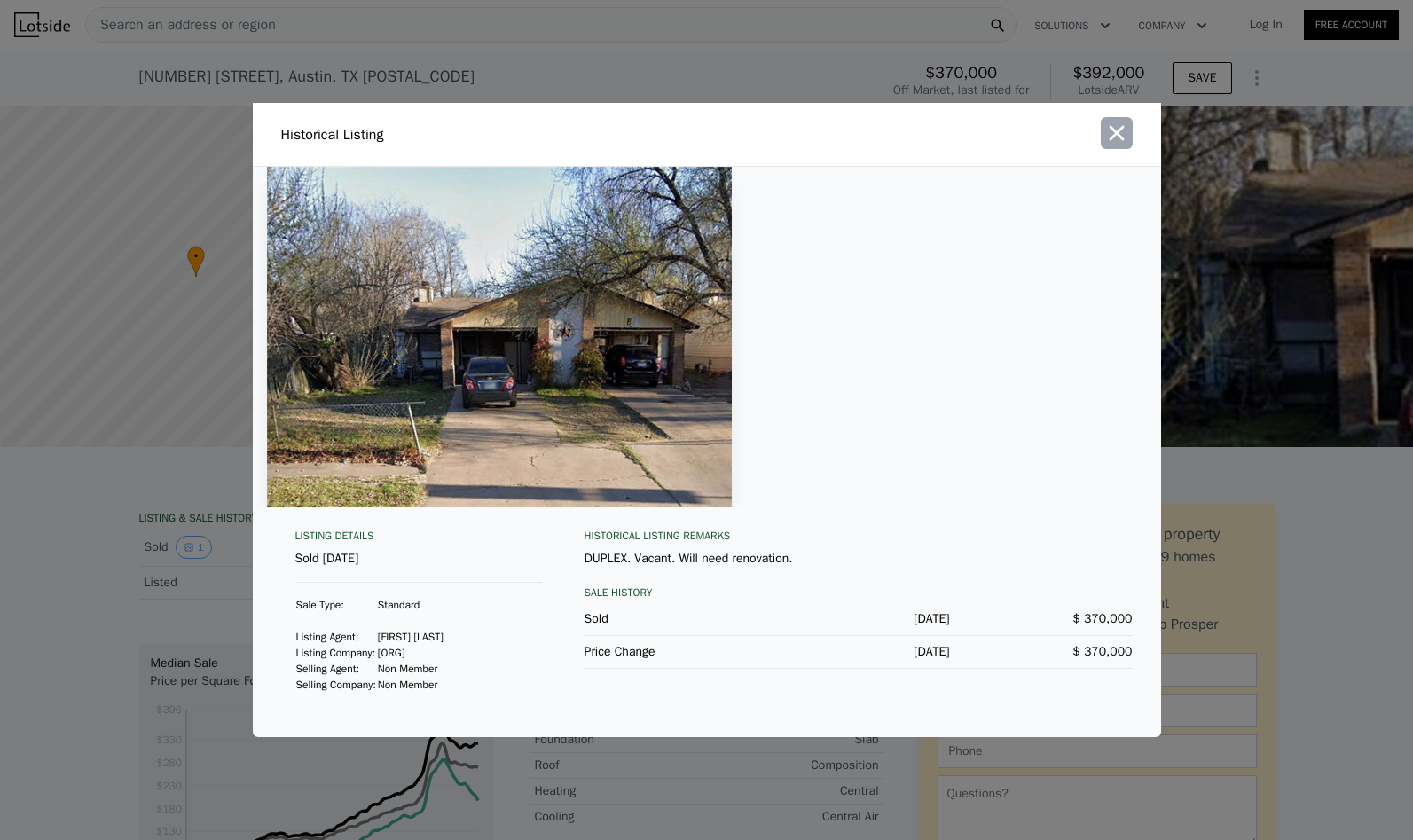 click 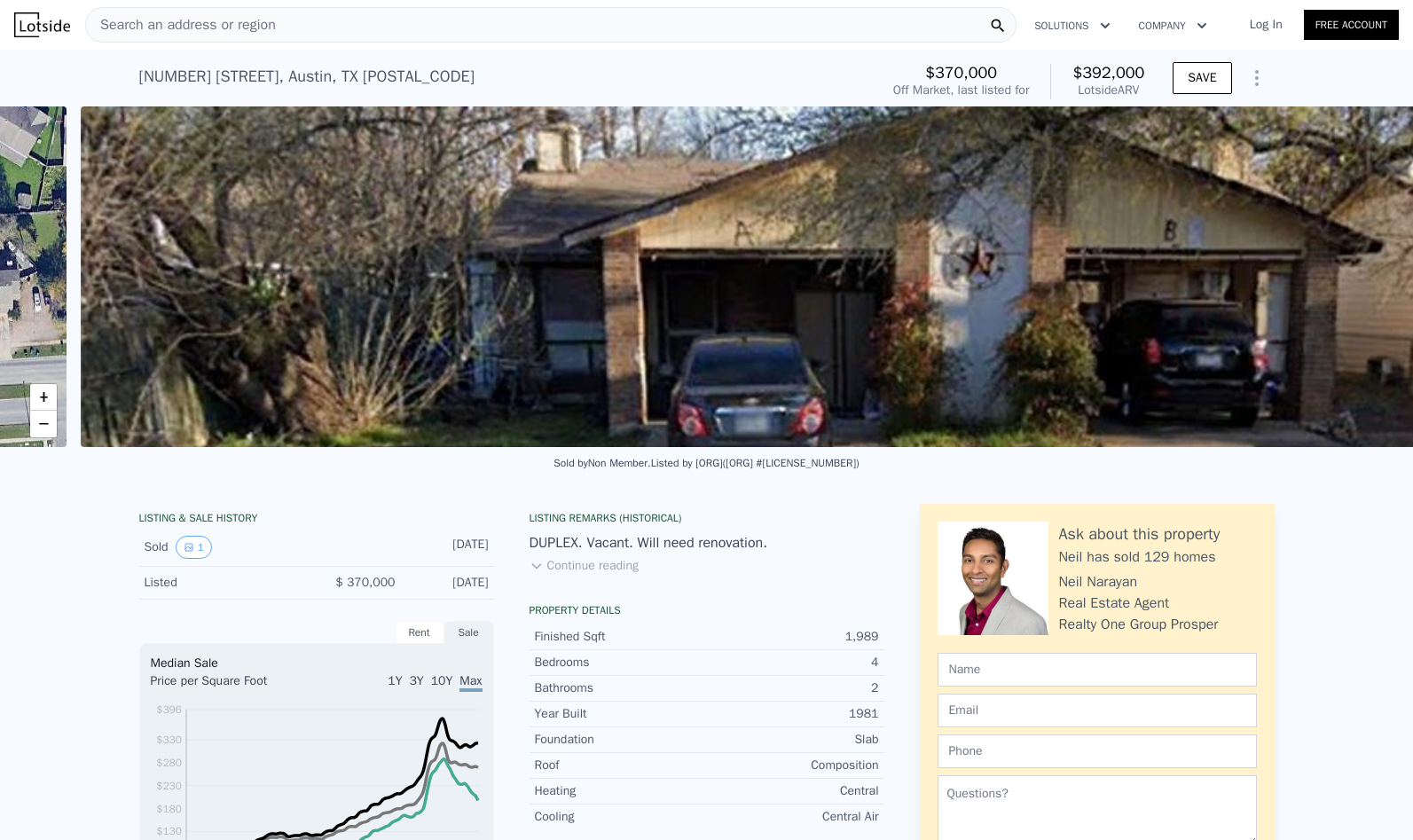 scroll, scrollTop: 0, scrollLeft: 812, axis: horizontal 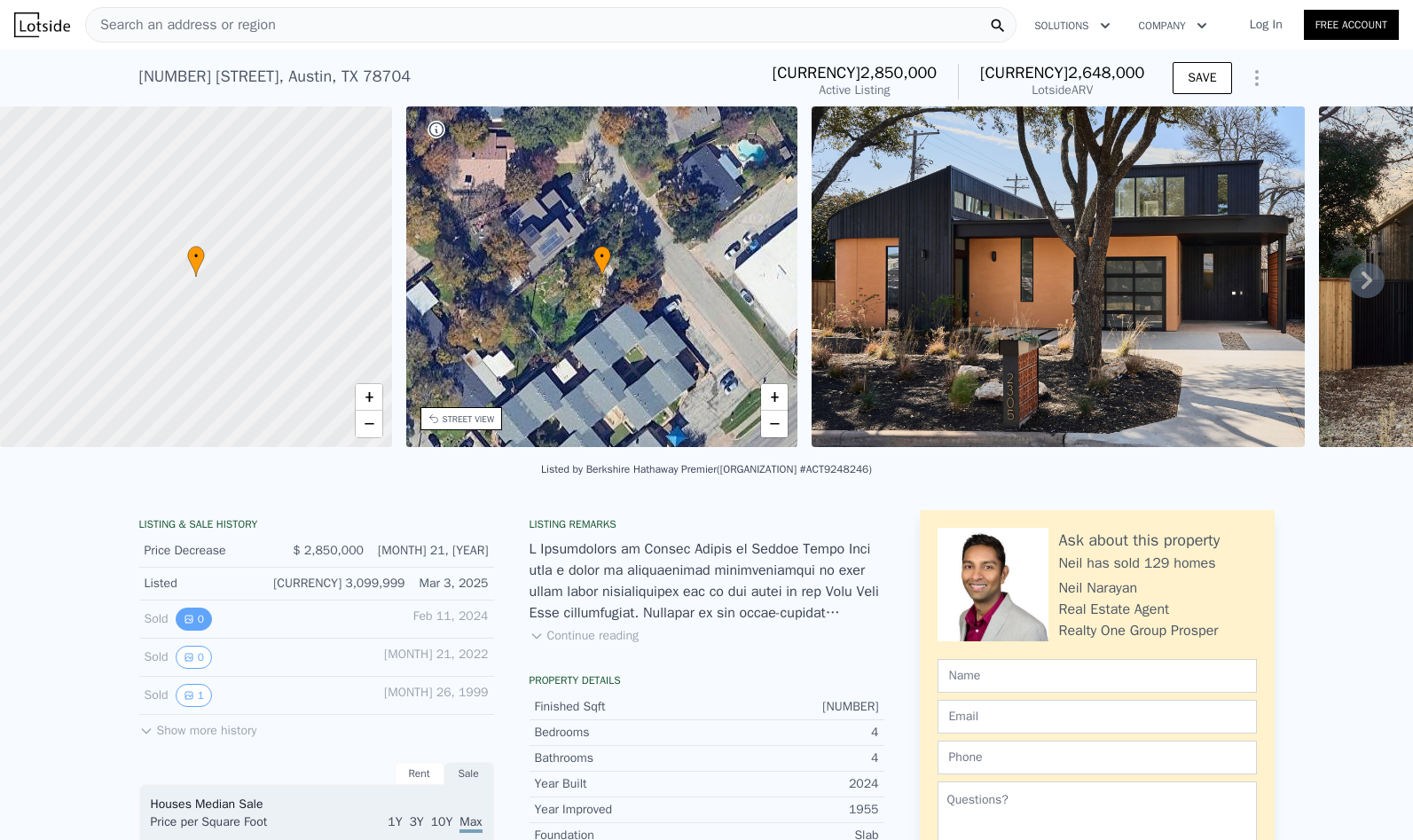 click on "0" at bounding box center [193, 619] 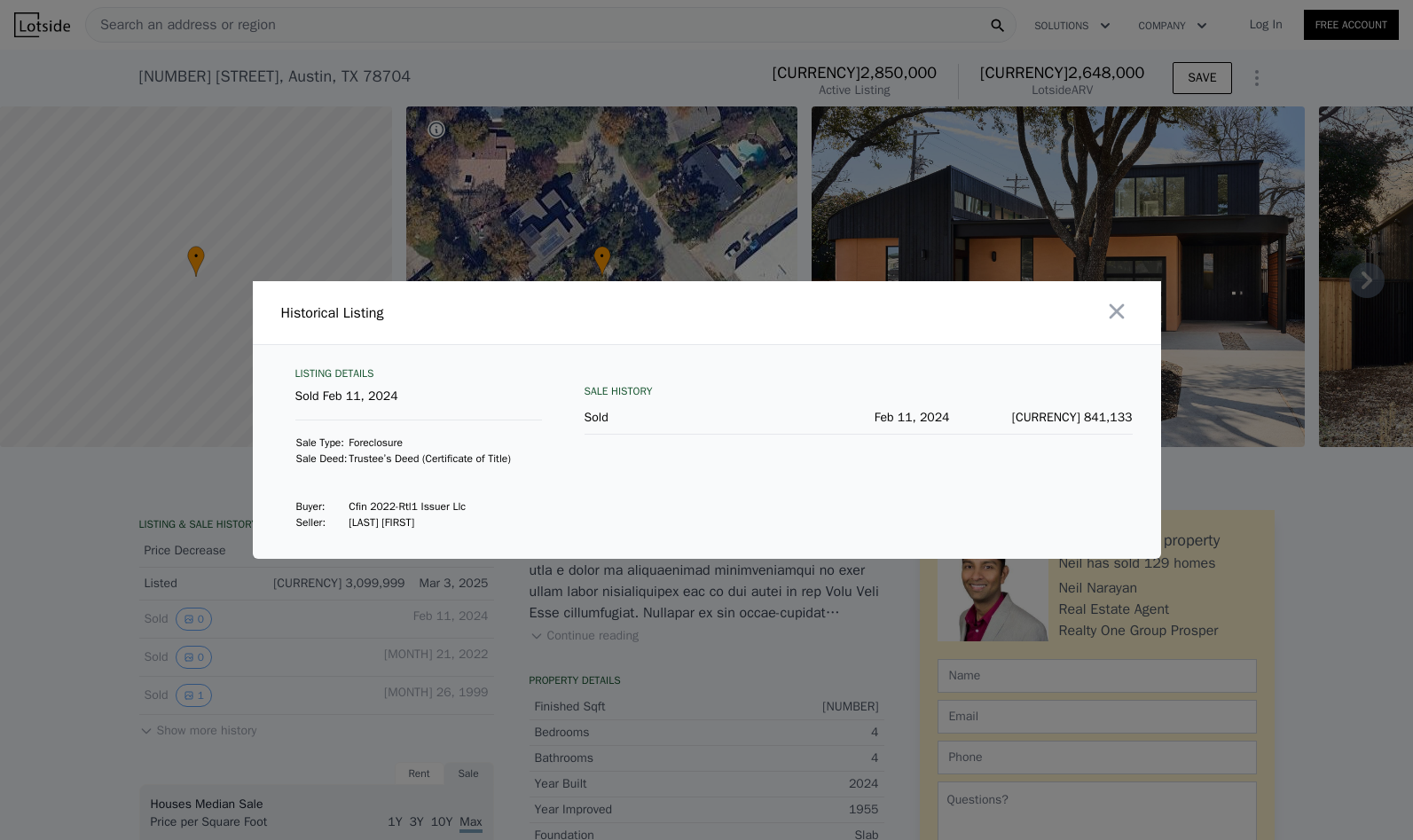 click at bounding box center [706, 420] 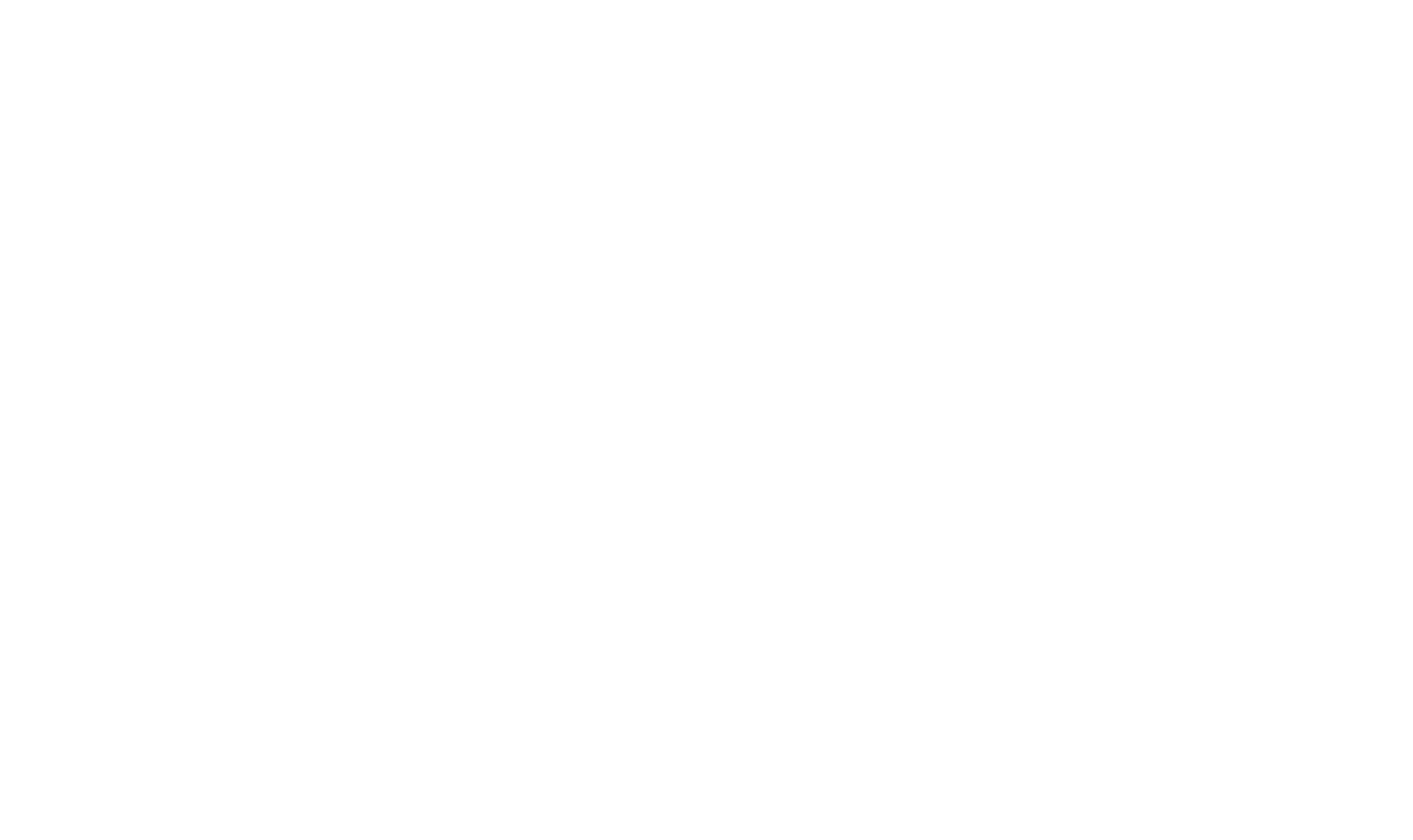 scroll, scrollTop: 0, scrollLeft: 0, axis: both 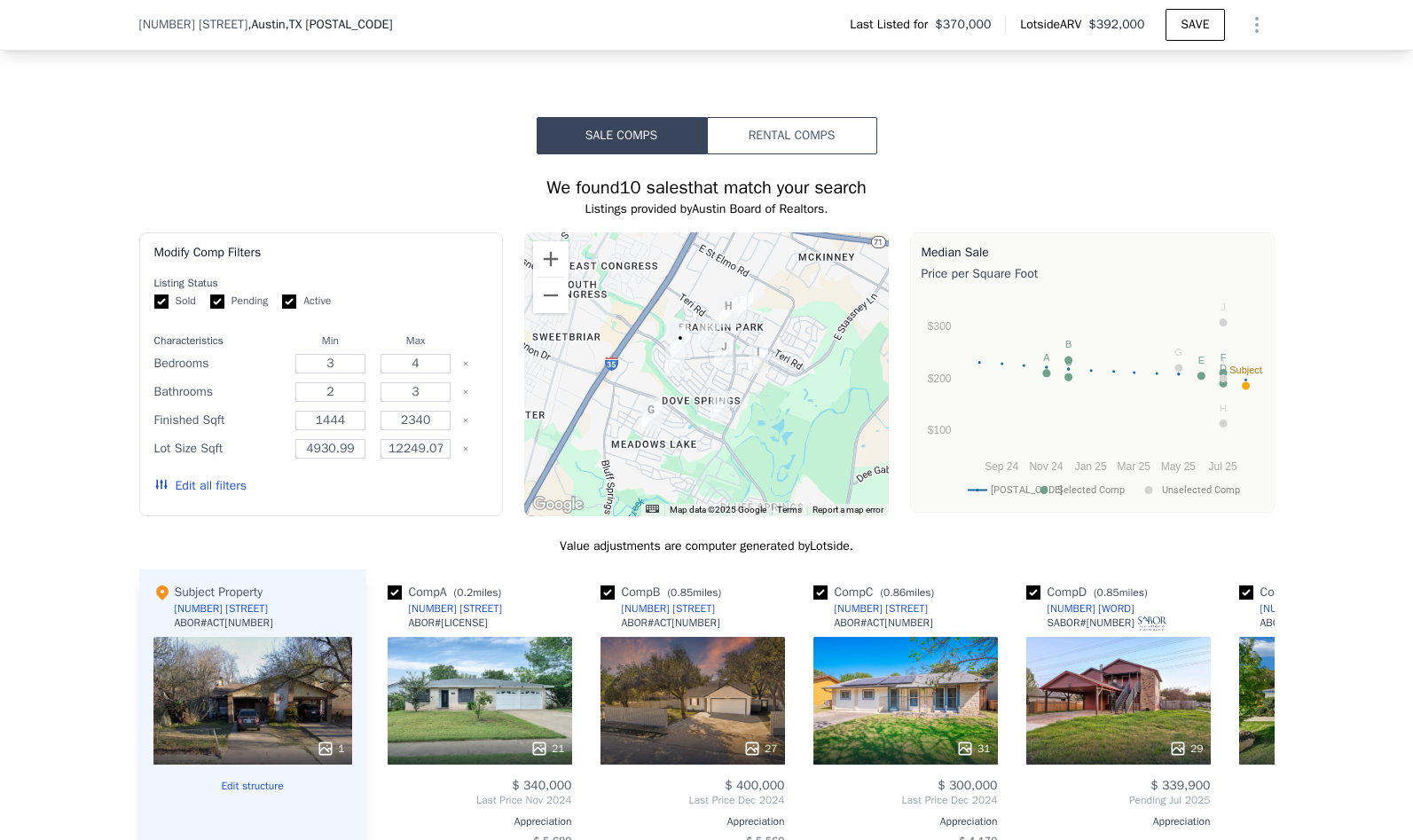 click at bounding box center (720, 406) 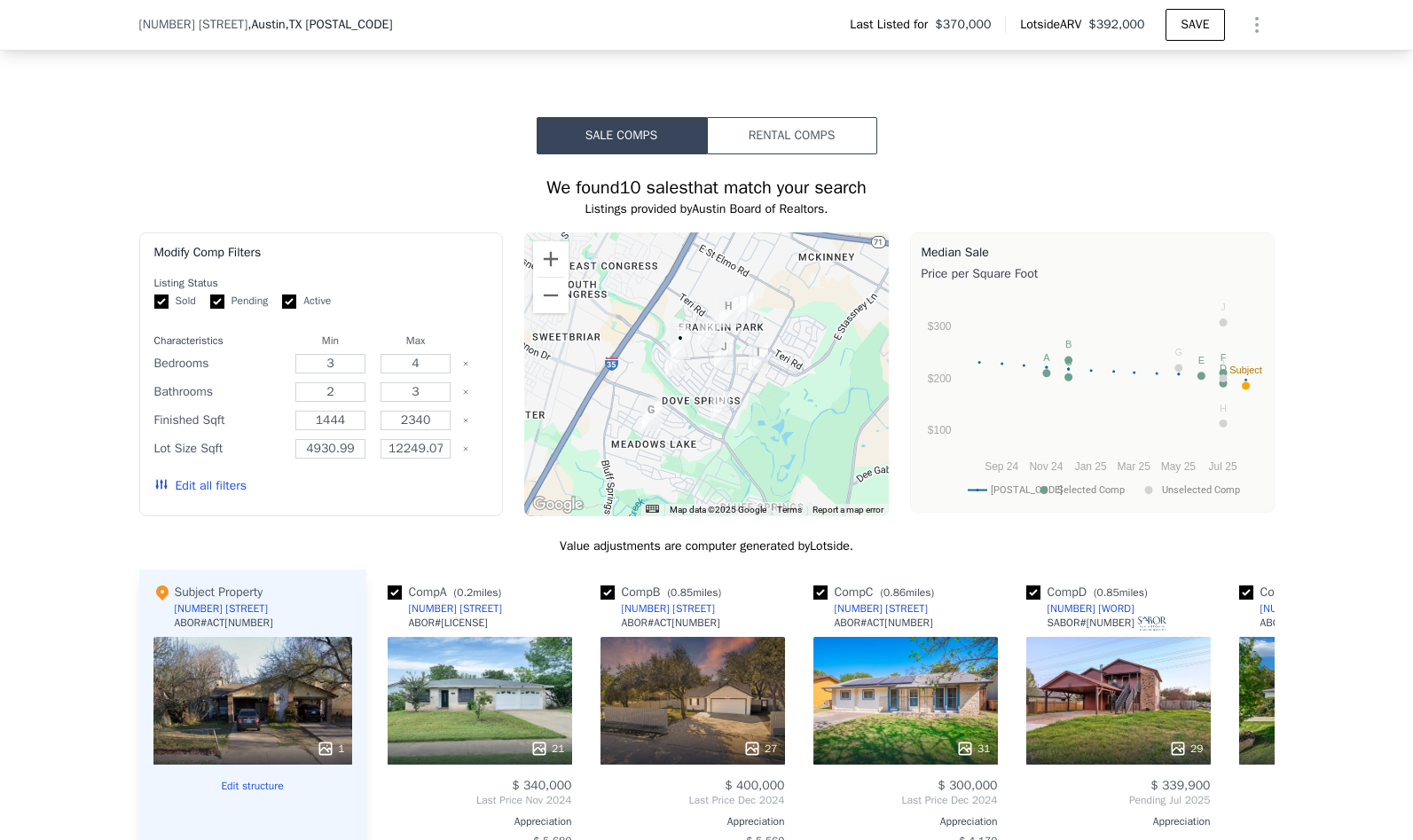 click at bounding box center [720, 406] 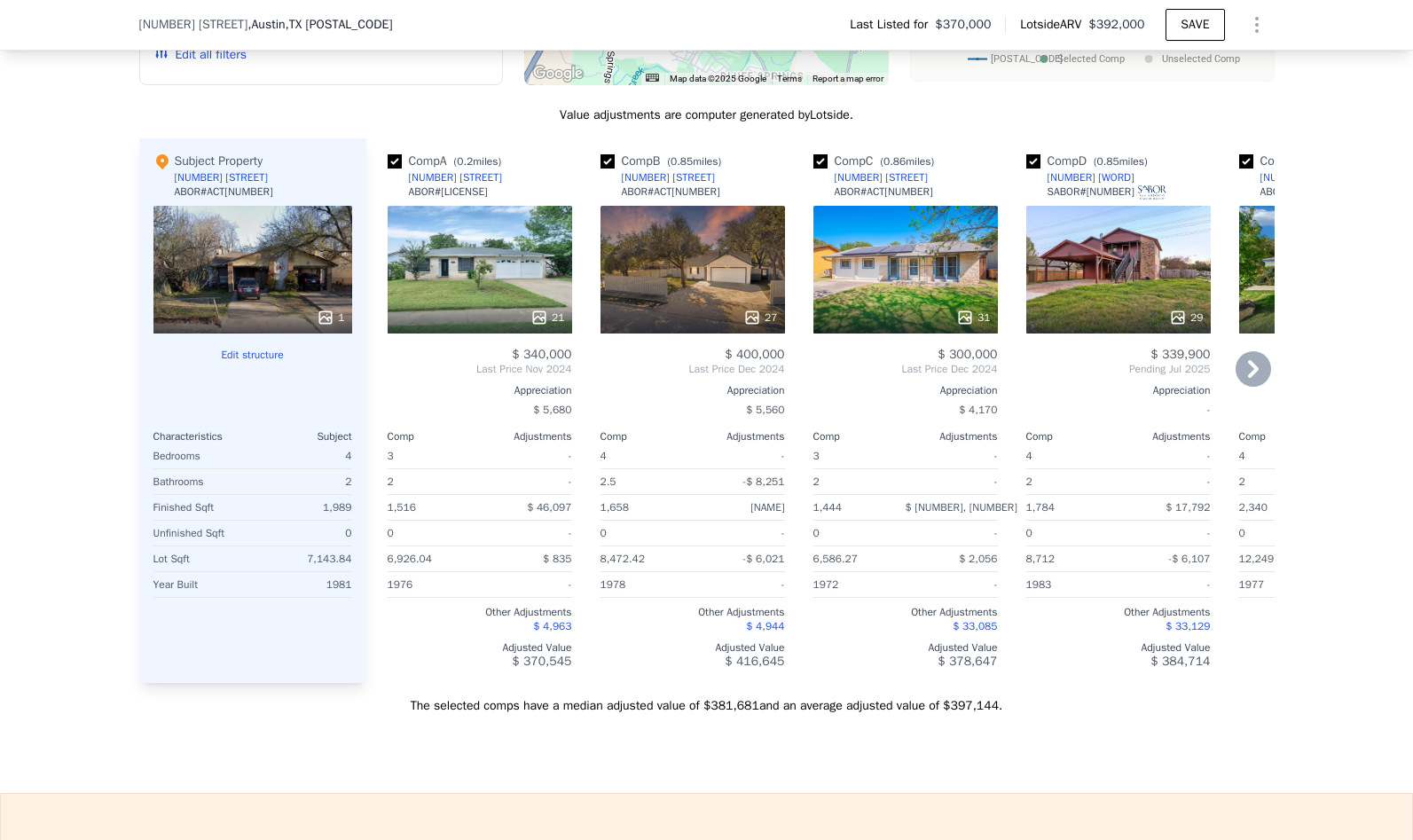 scroll, scrollTop: 1511, scrollLeft: 0, axis: vertical 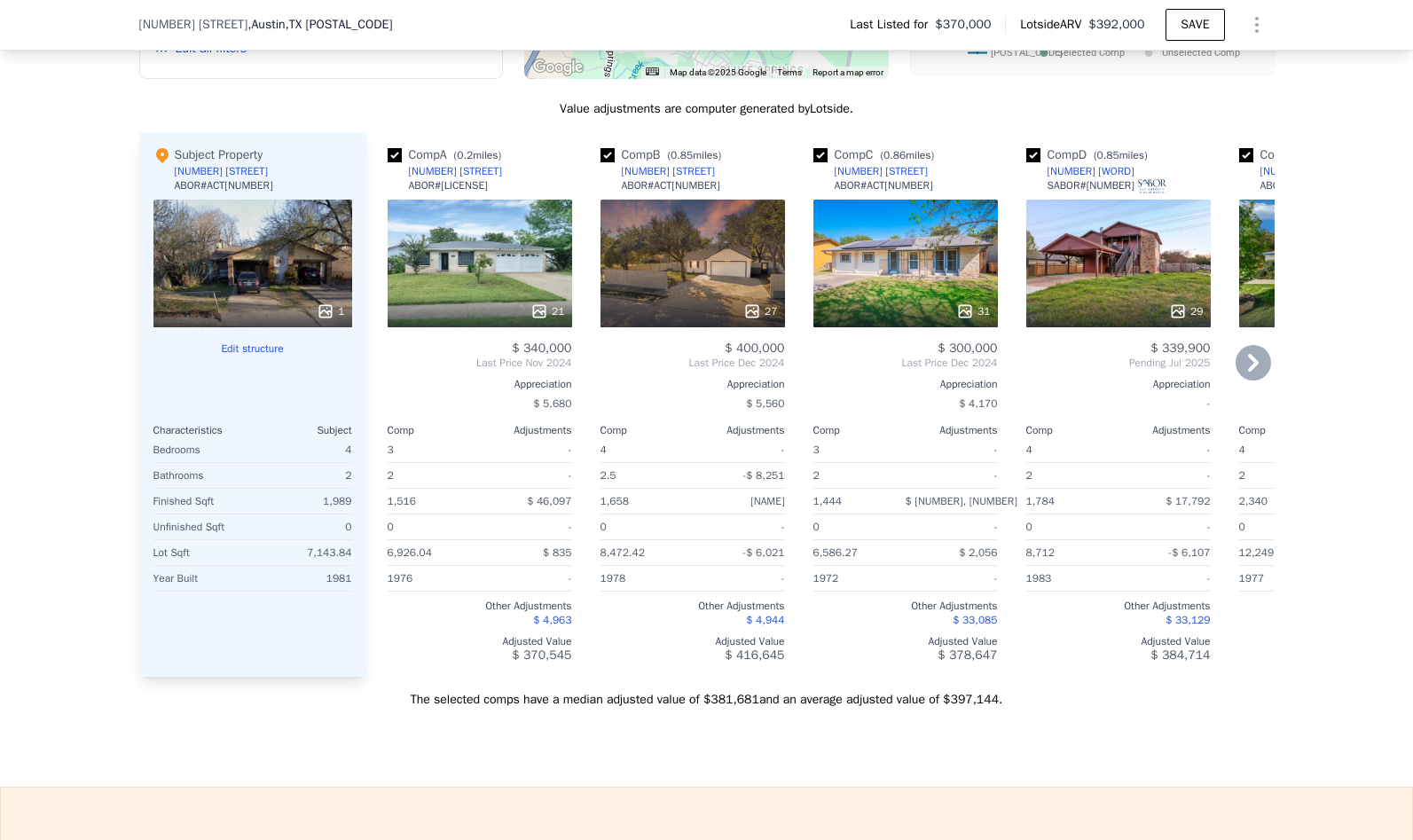 click on "27" at bounding box center [693, 263] 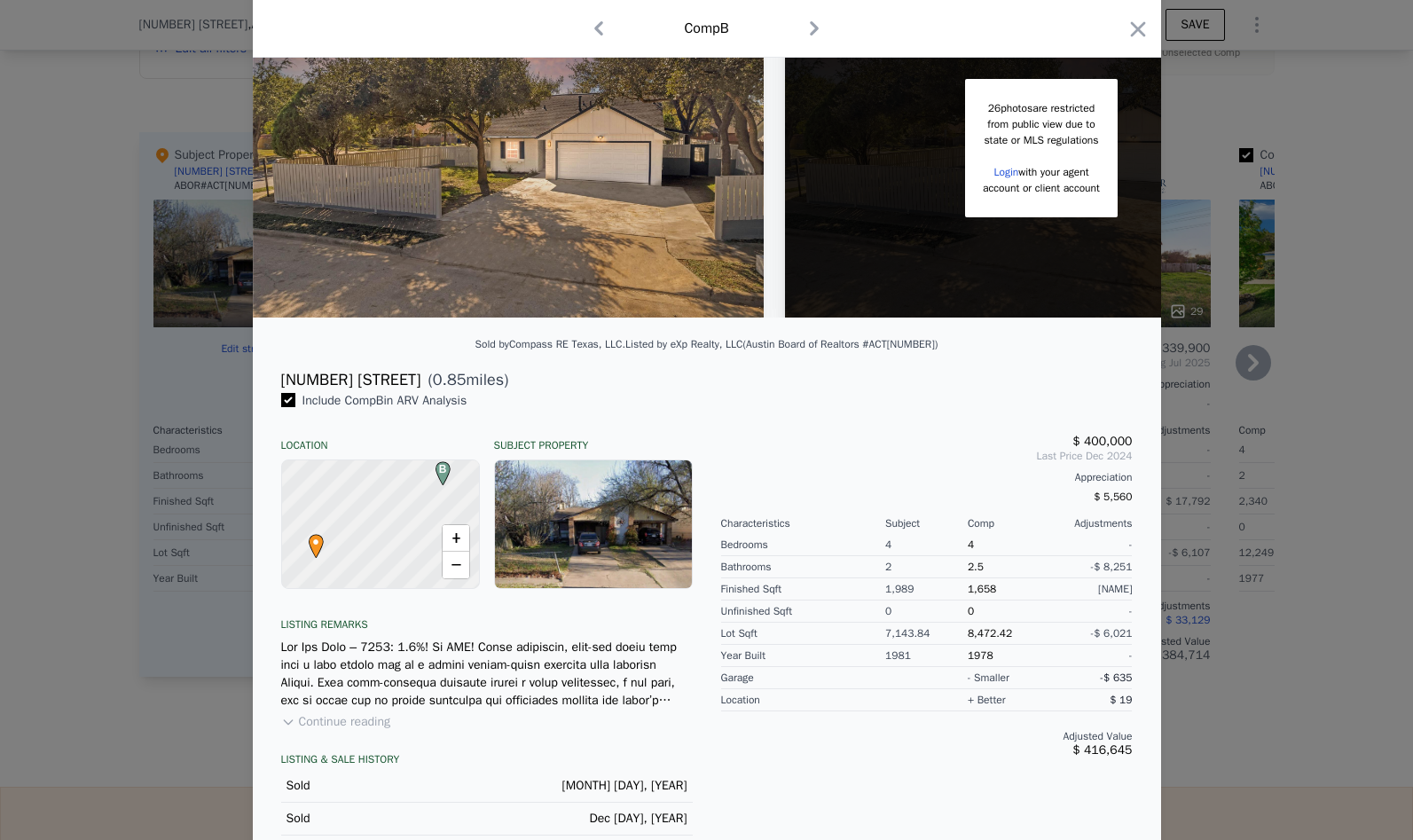 scroll, scrollTop: 226, scrollLeft: 0, axis: vertical 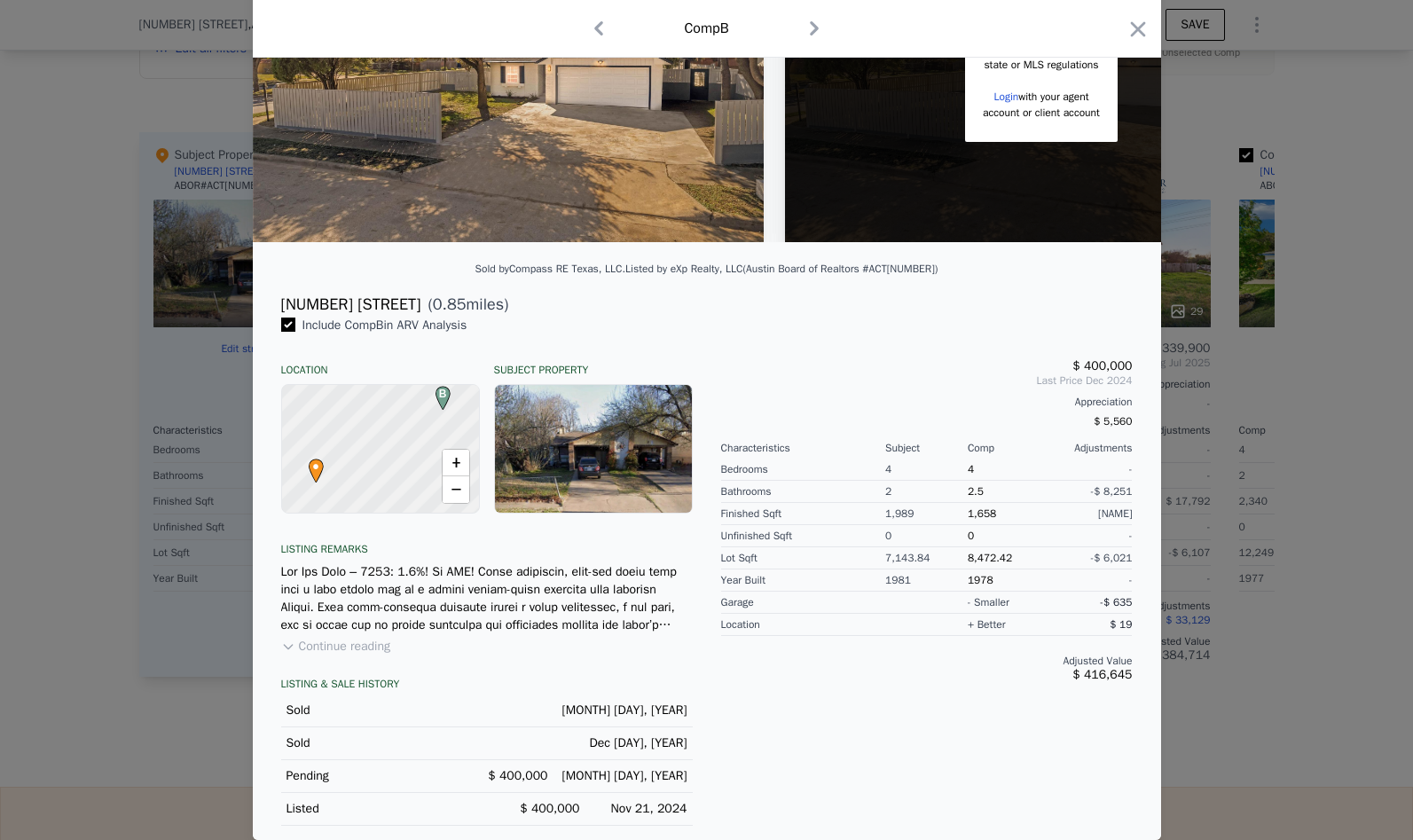 click on "Sold" at bounding box center (378, 743) 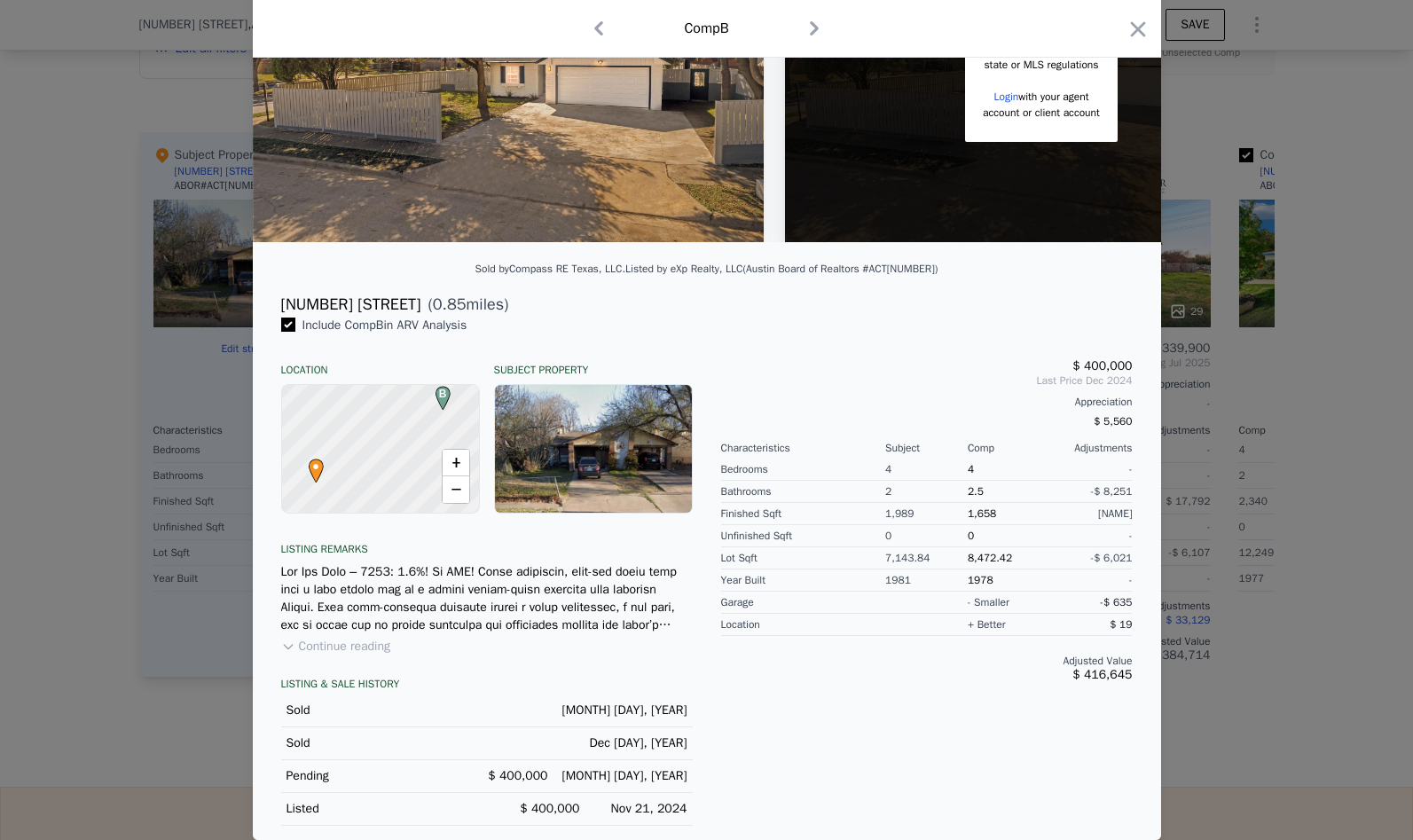 click on "Continue reading" at bounding box center (335, 647) 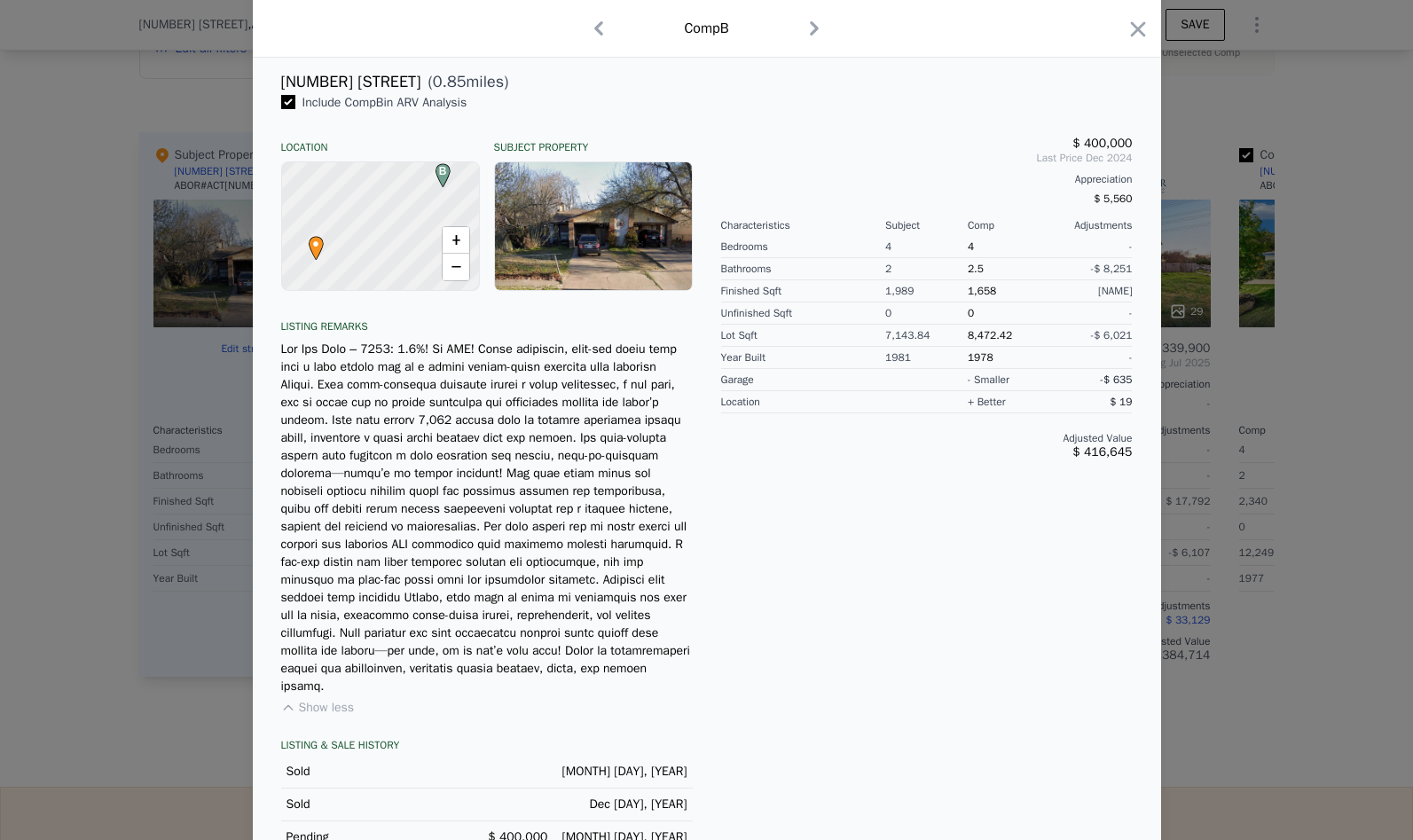 scroll, scrollTop: 475, scrollLeft: 0, axis: vertical 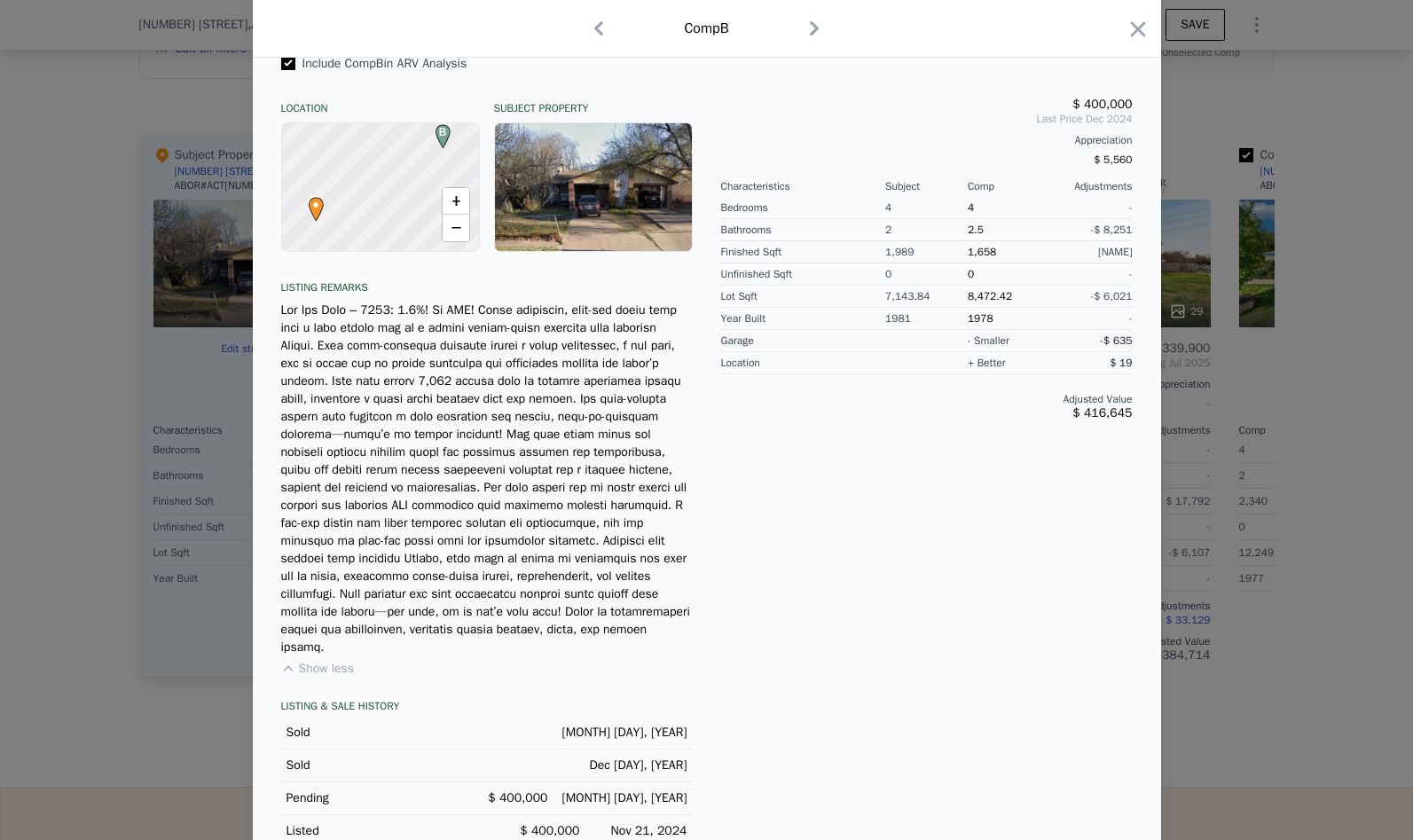click on "Pending" at bounding box center (369, 798) 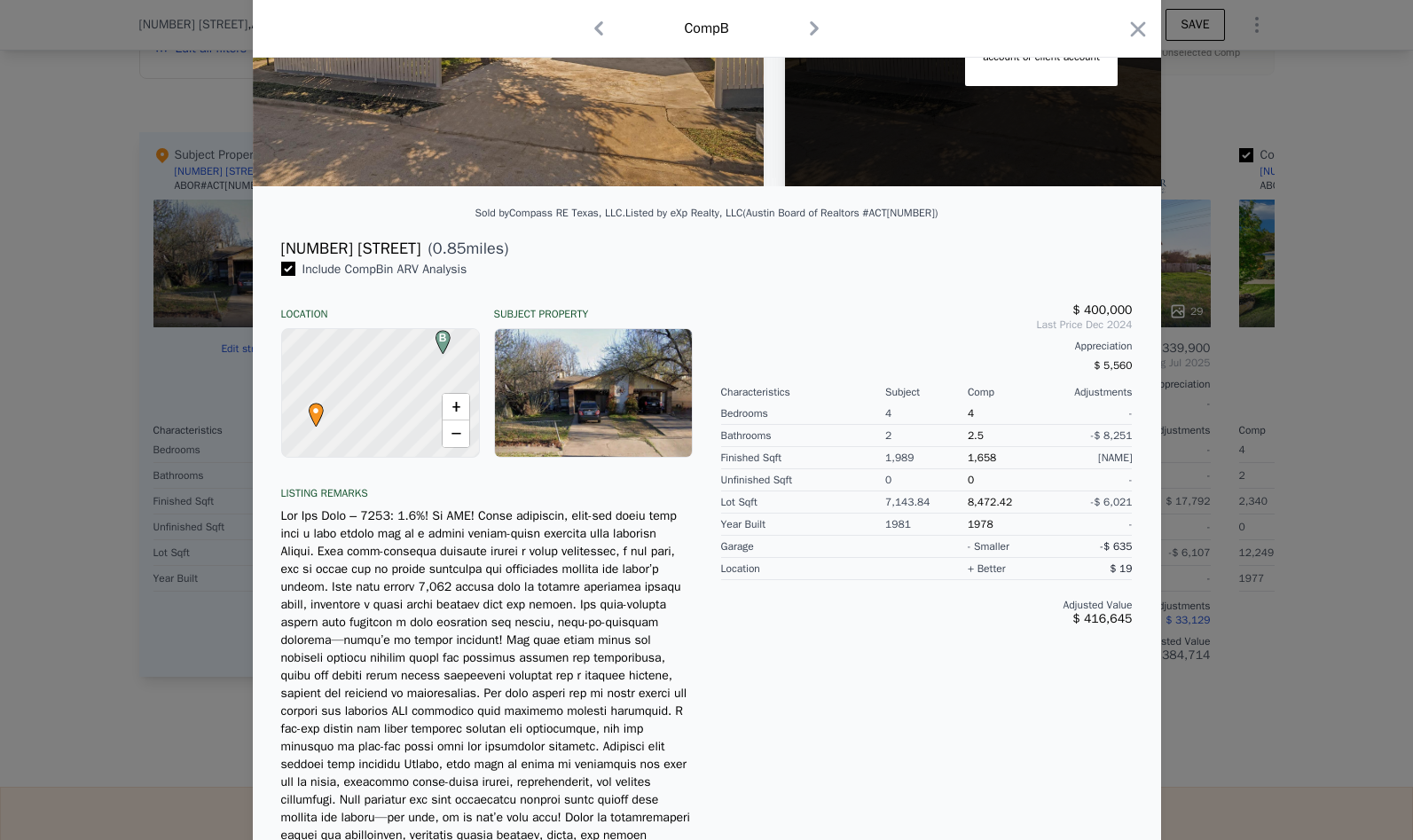 scroll, scrollTop: 0, scrollLeft: 0, axis: both 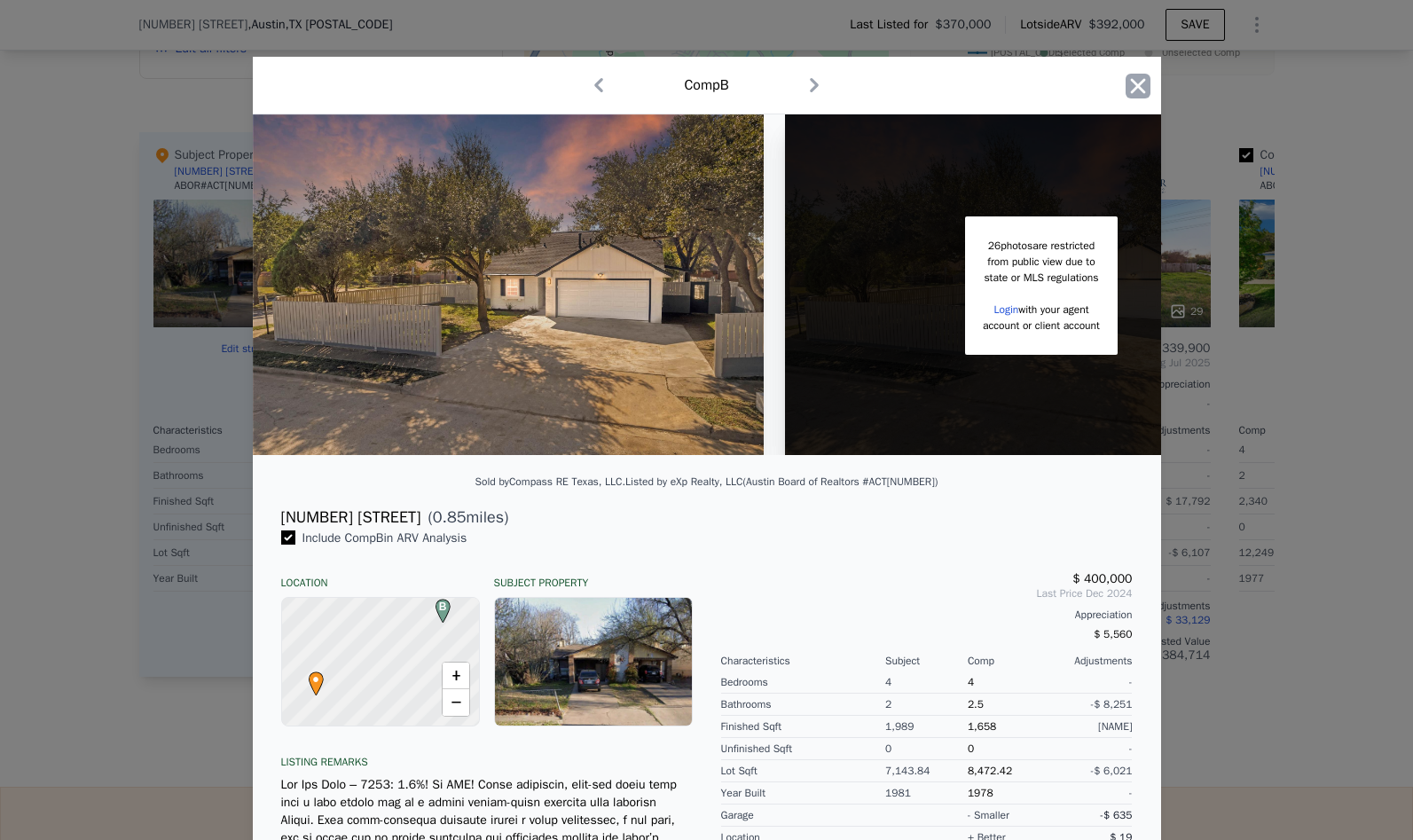 click 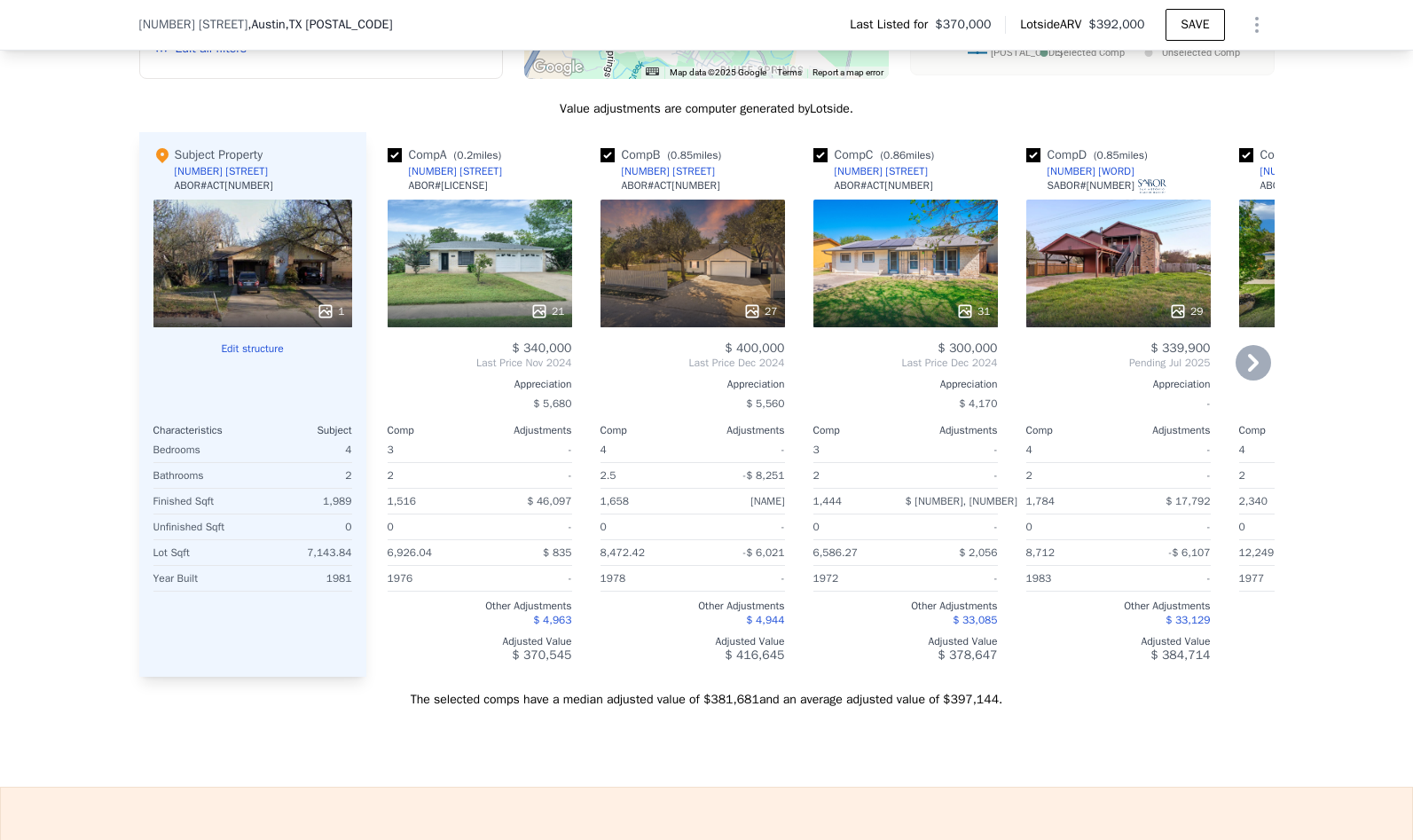 click on "31" at bounding box center [906, 263] 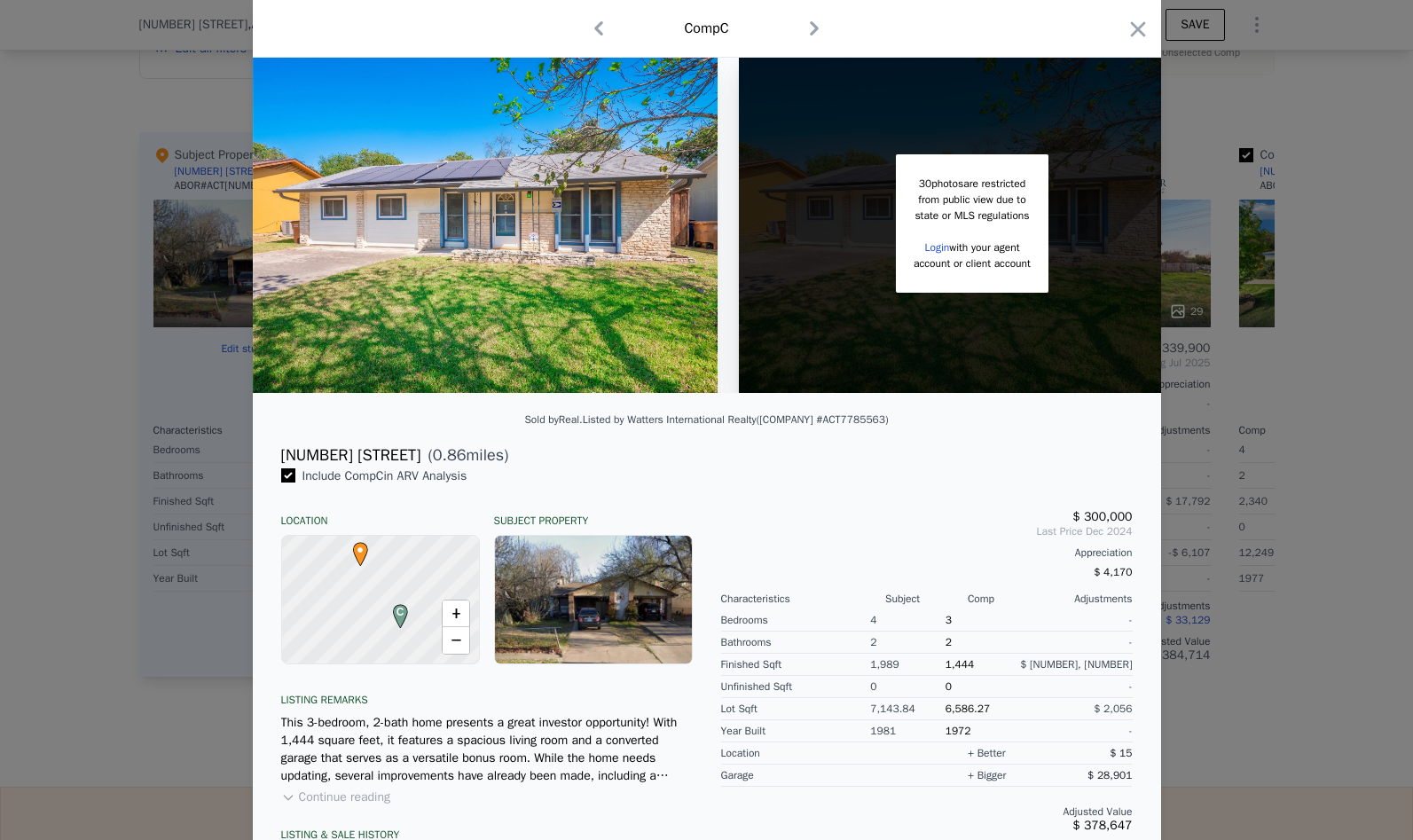 scroll, scrollTop: 0, scrollLeft: 0, axis: both 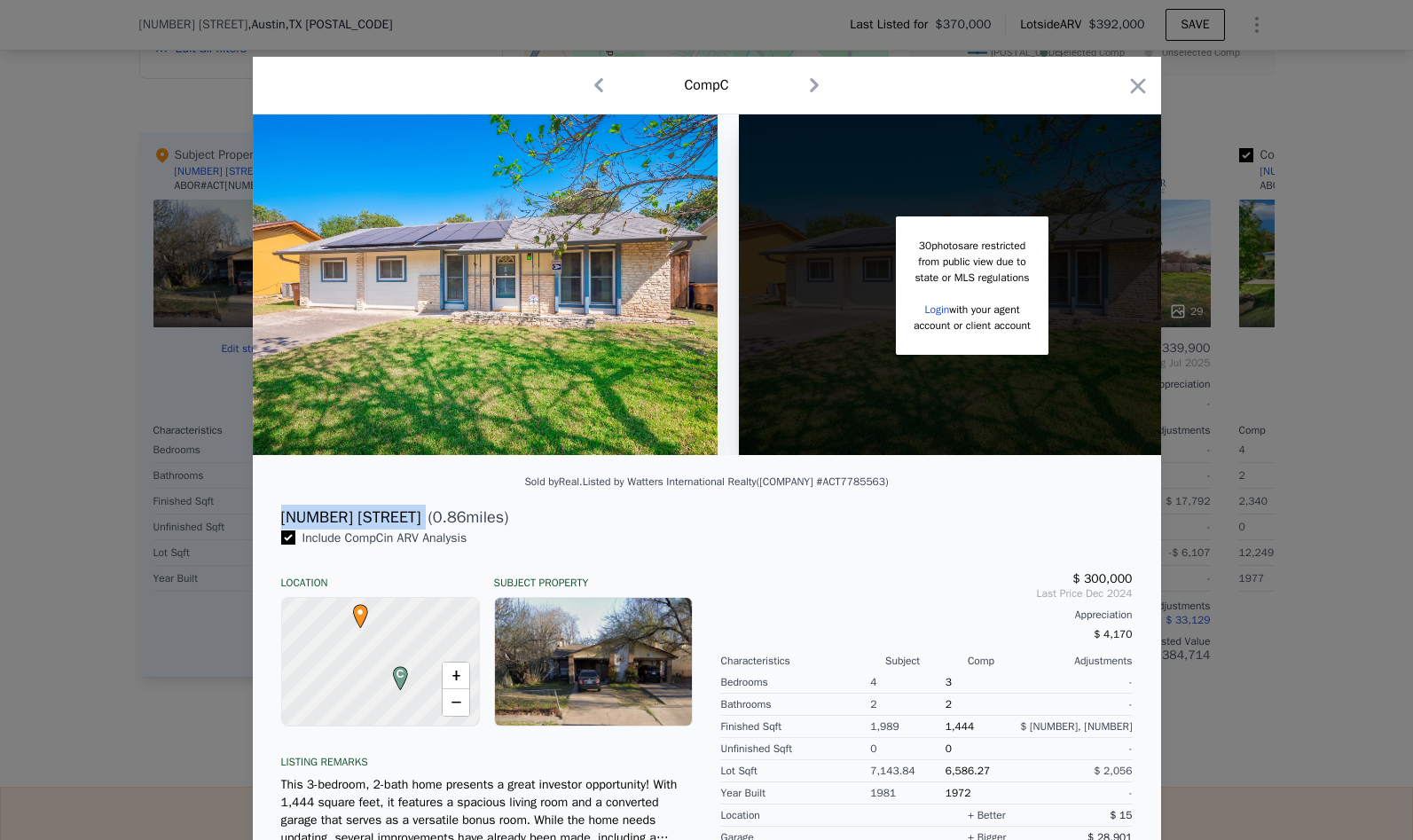 drag, startPoint x: 275, startPoint y: 531, endPoint x: 425, endPoint y: 528, distance: 150.03 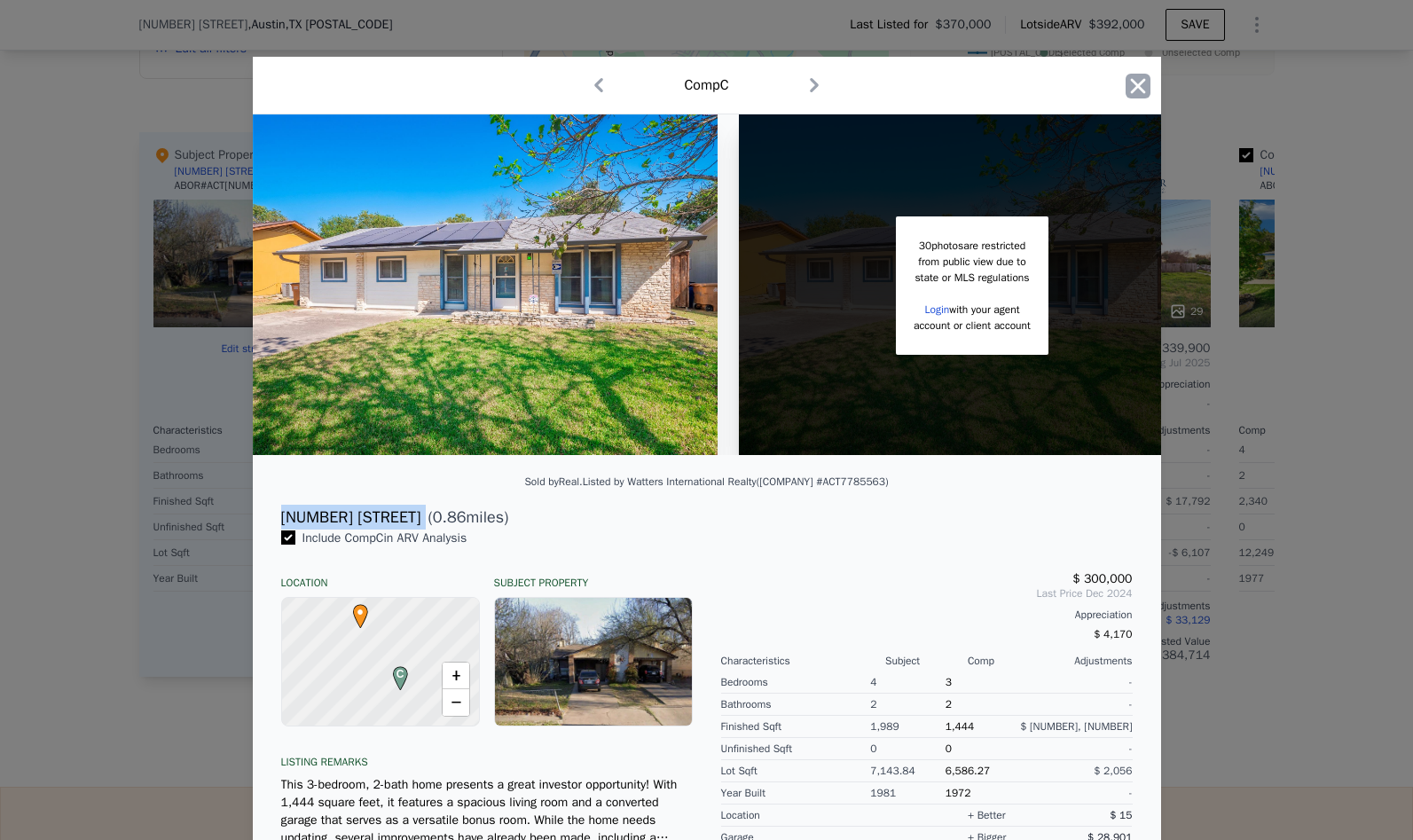 click 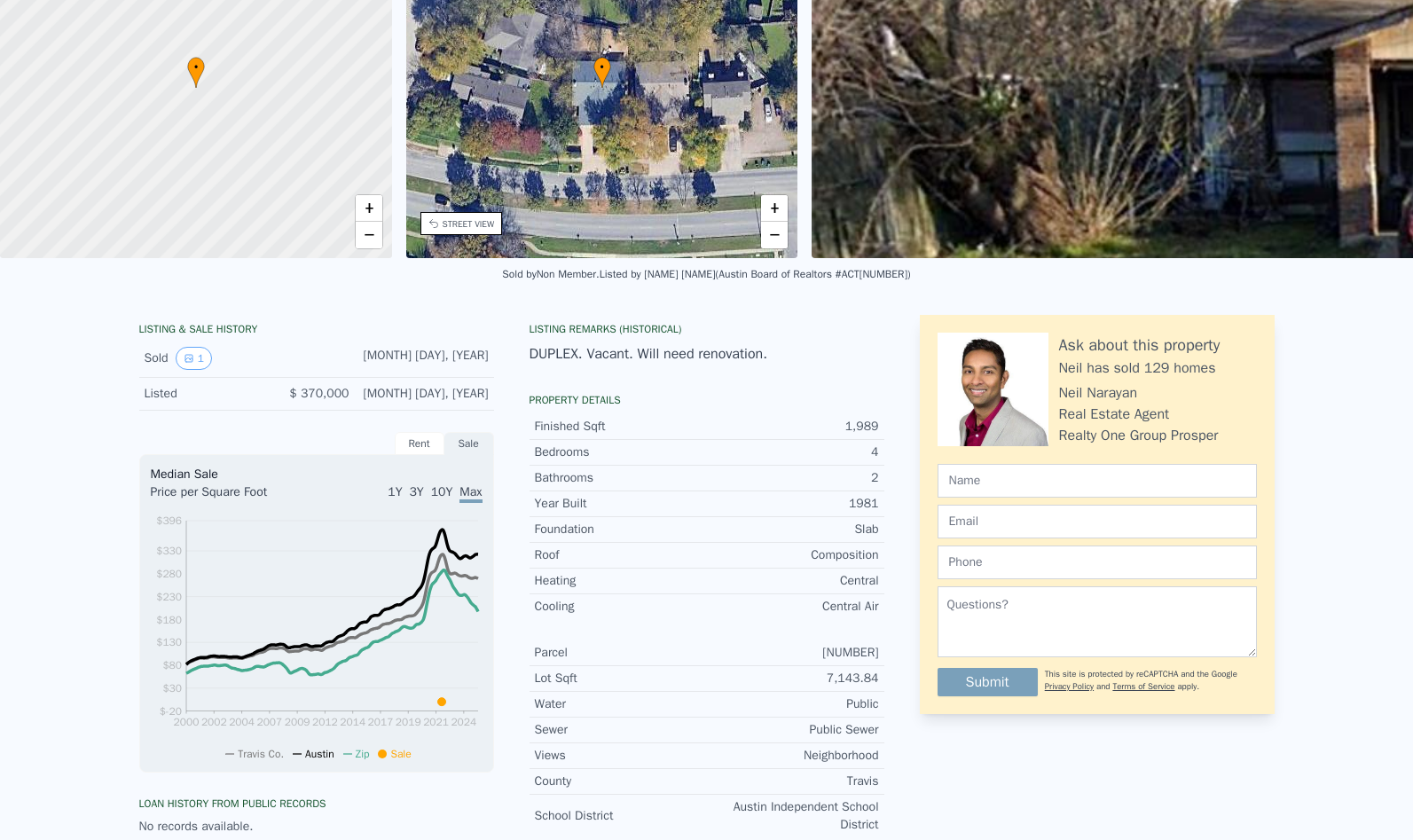scroll, scrollTop: 0, scrollLeft: 0, axis: both 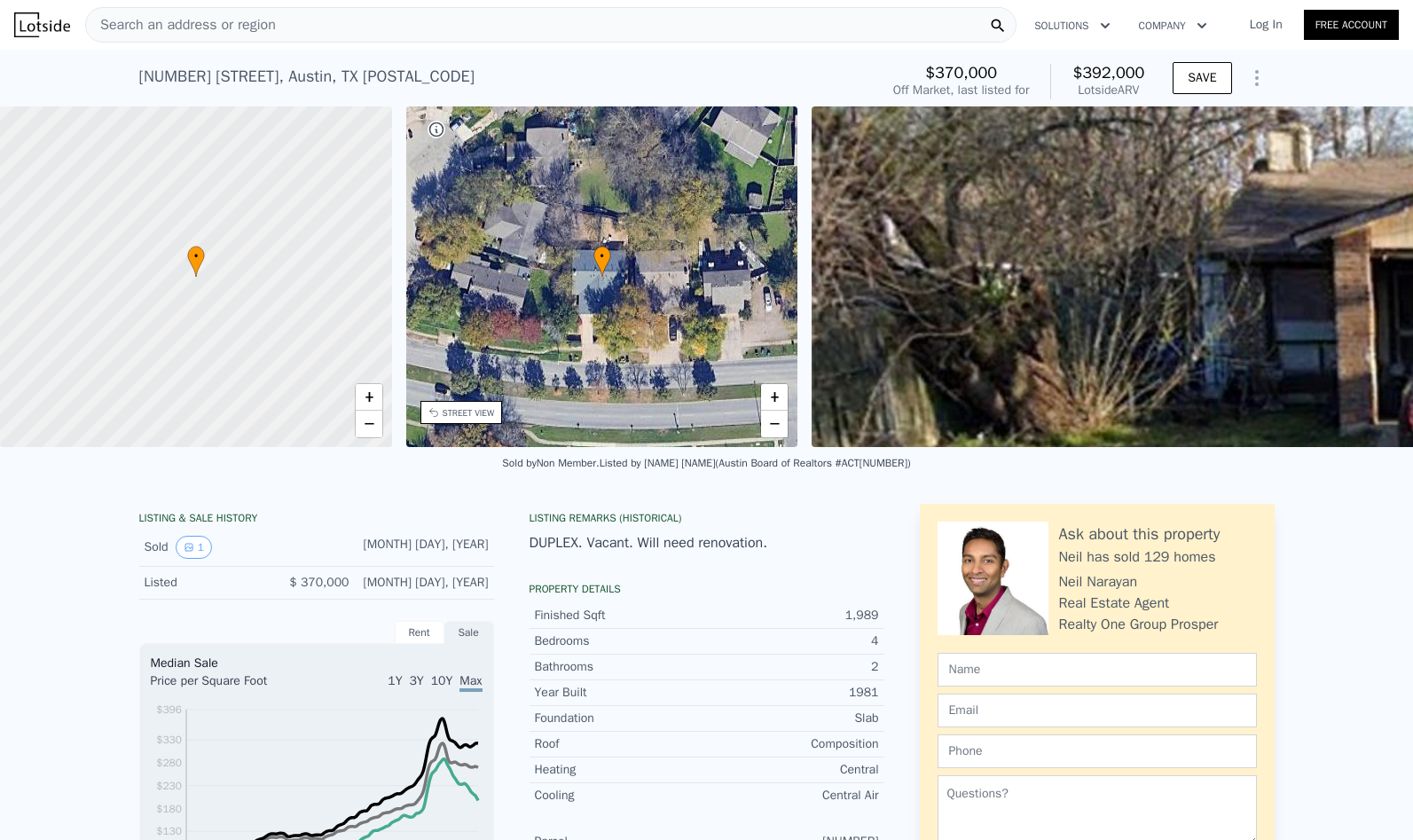 click on "Search an address or region" at bounding box center [181, 25] 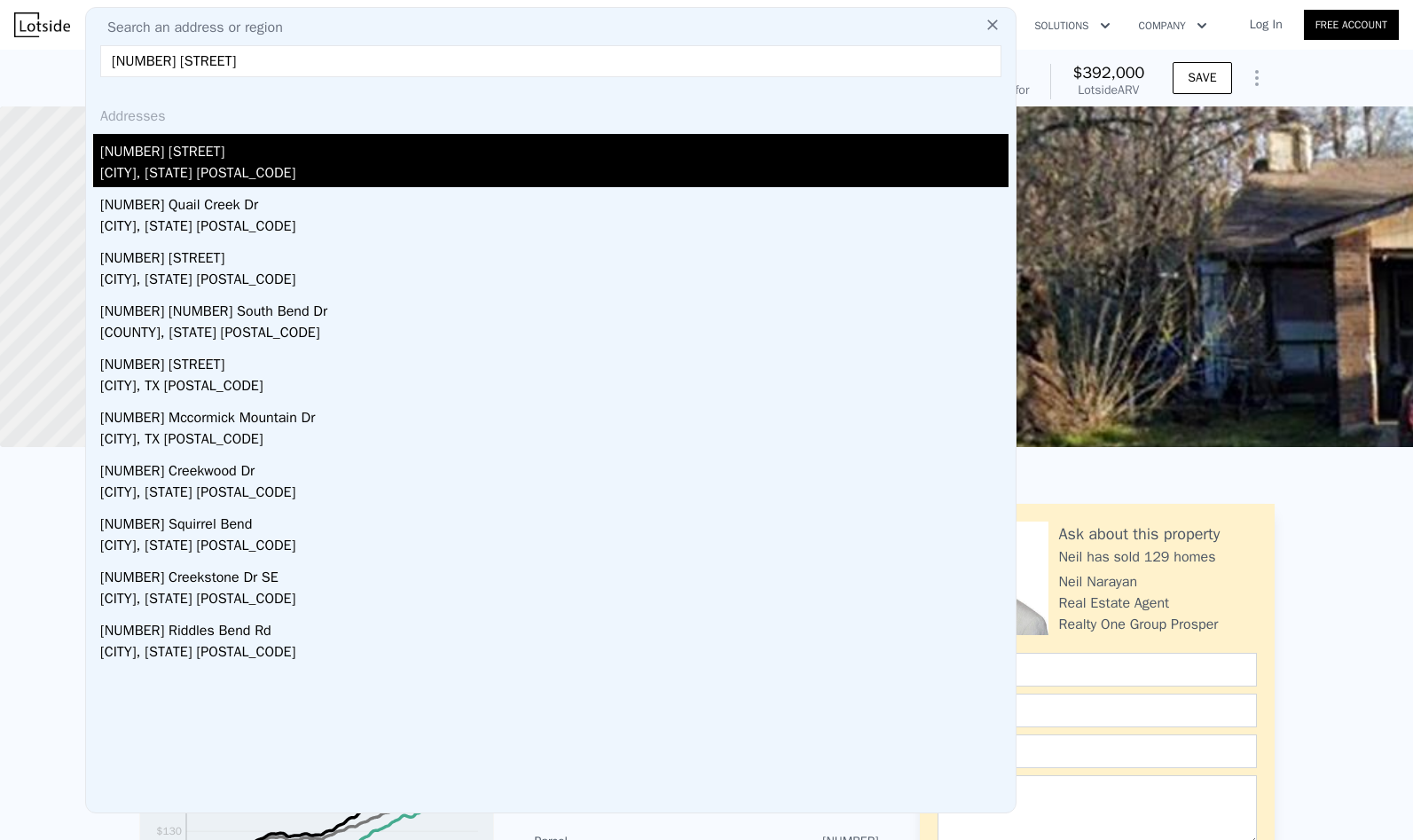 type on "[NUMBER] [STREET]" 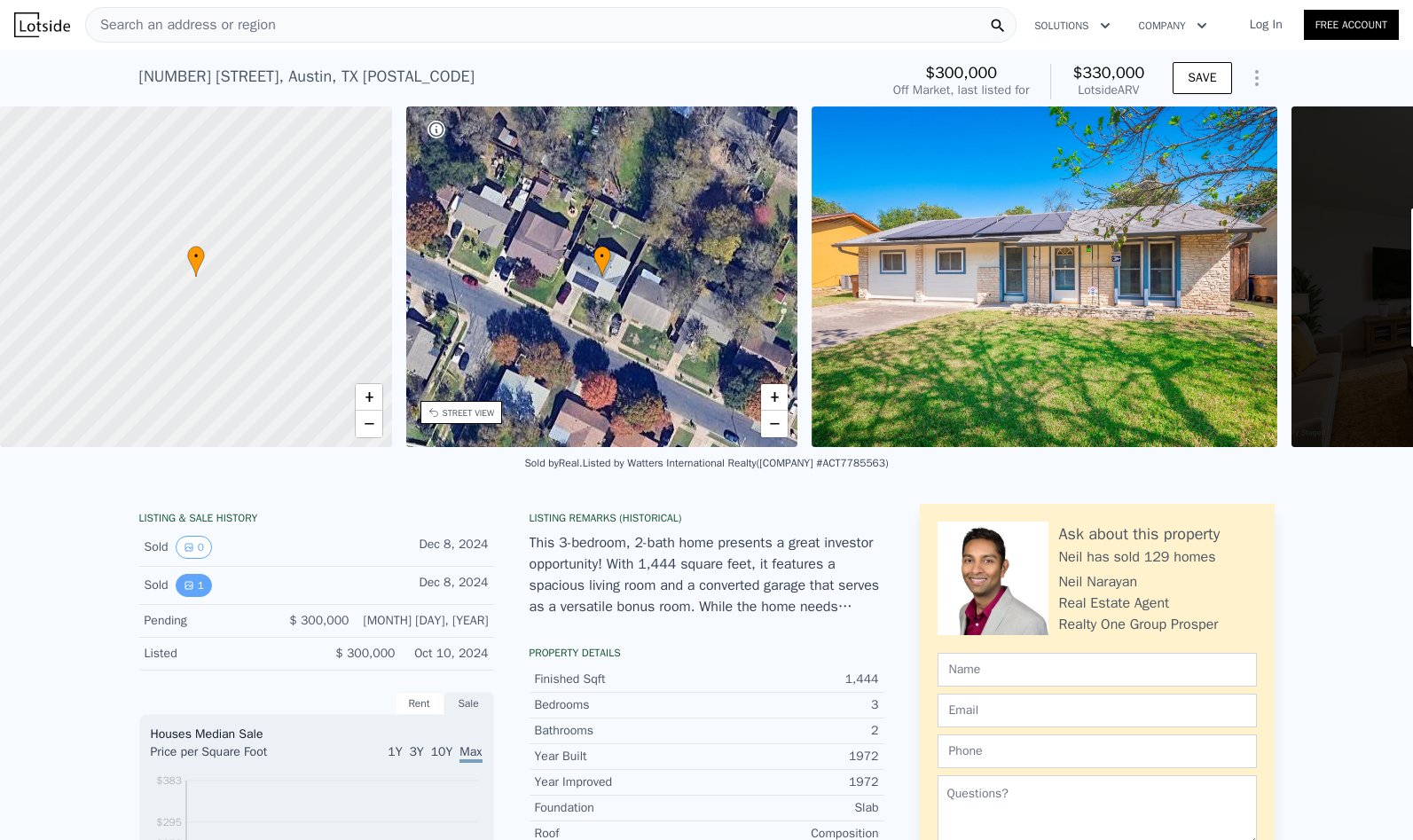 click 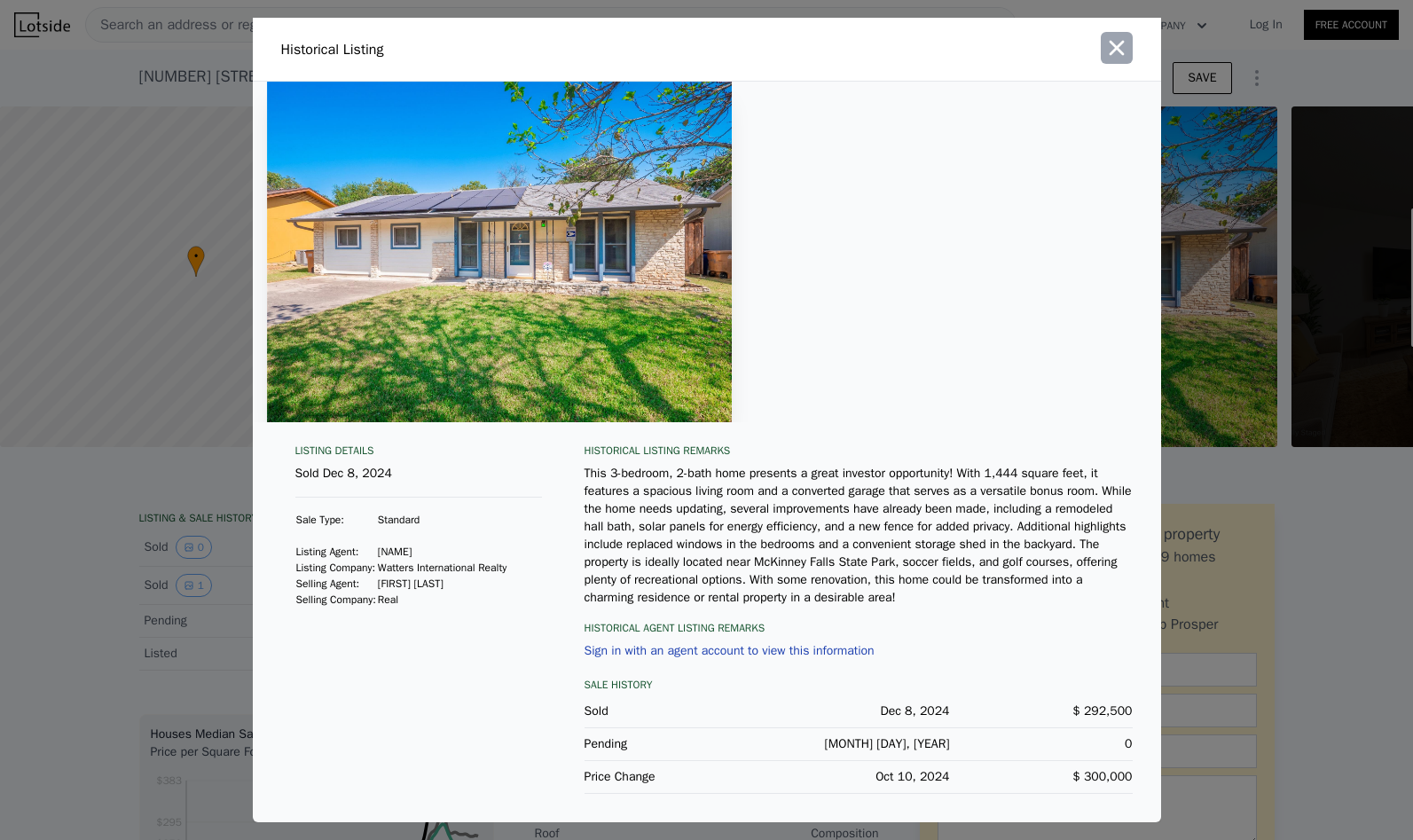 click 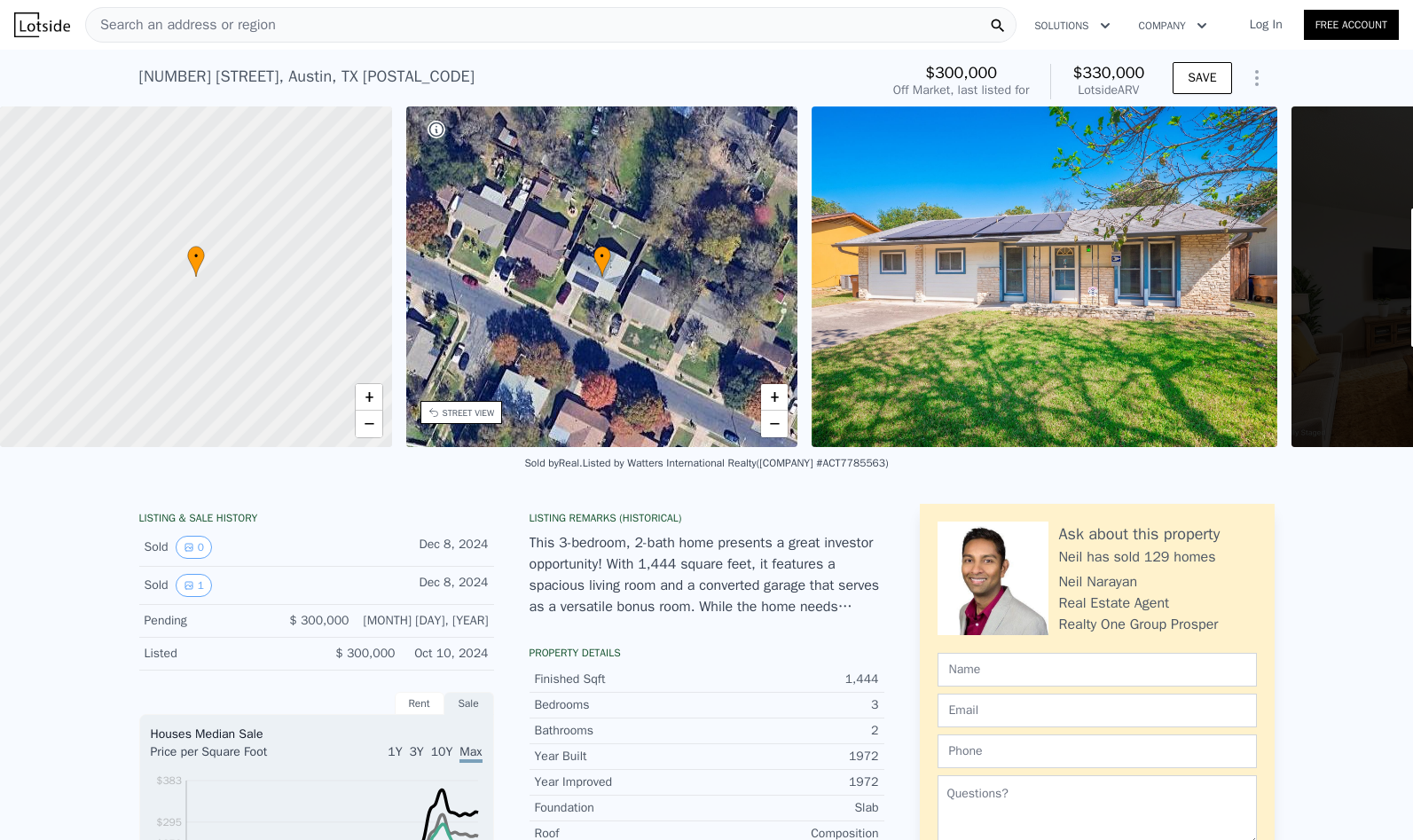 type on "3" 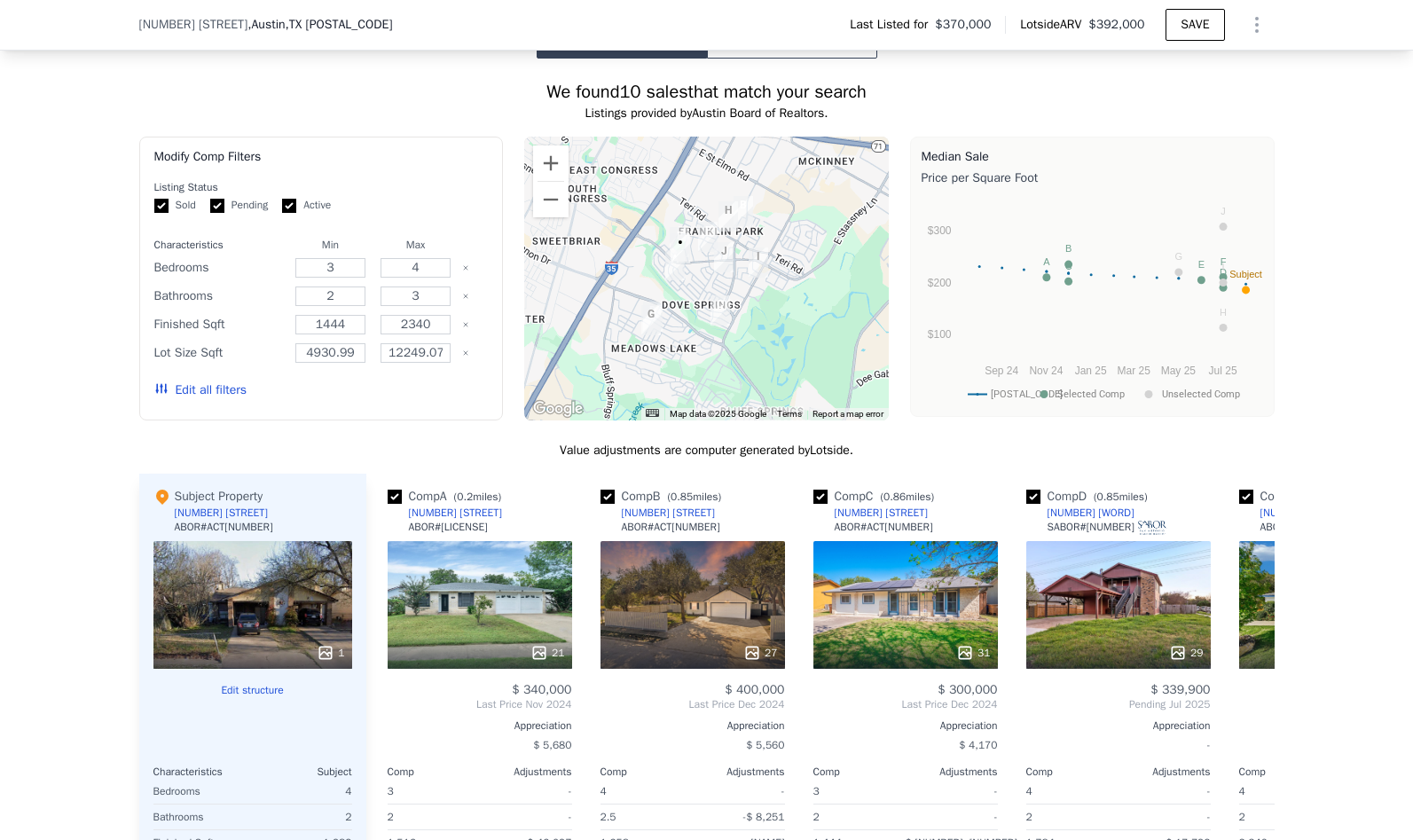 scroll, scrollTop: 1168, scrollLeft: 0, axis: vertical 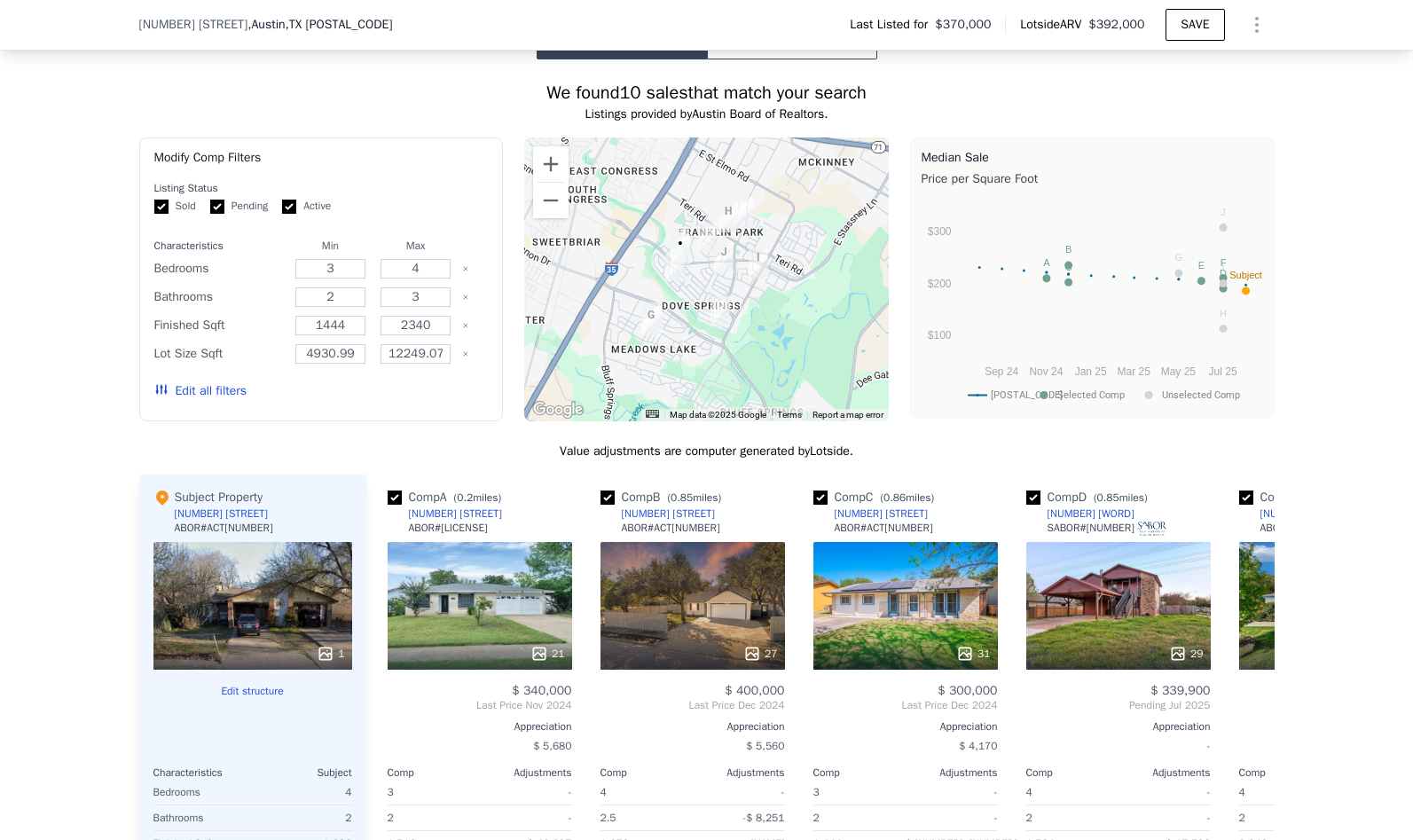 click on "Edit all filters" at bounding box center (200, 391) 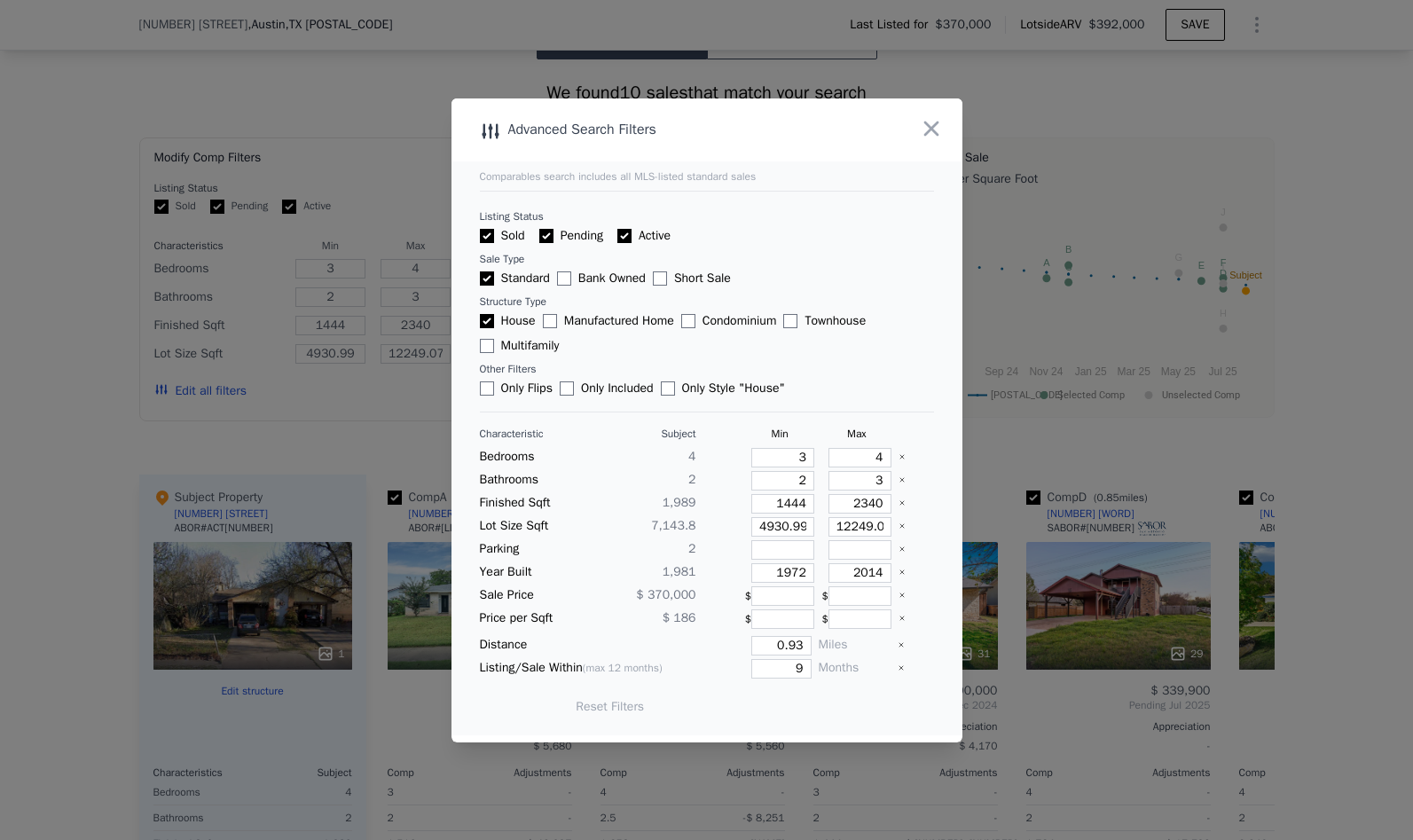 click on "Multifamily" at bounding box center [520, 346] 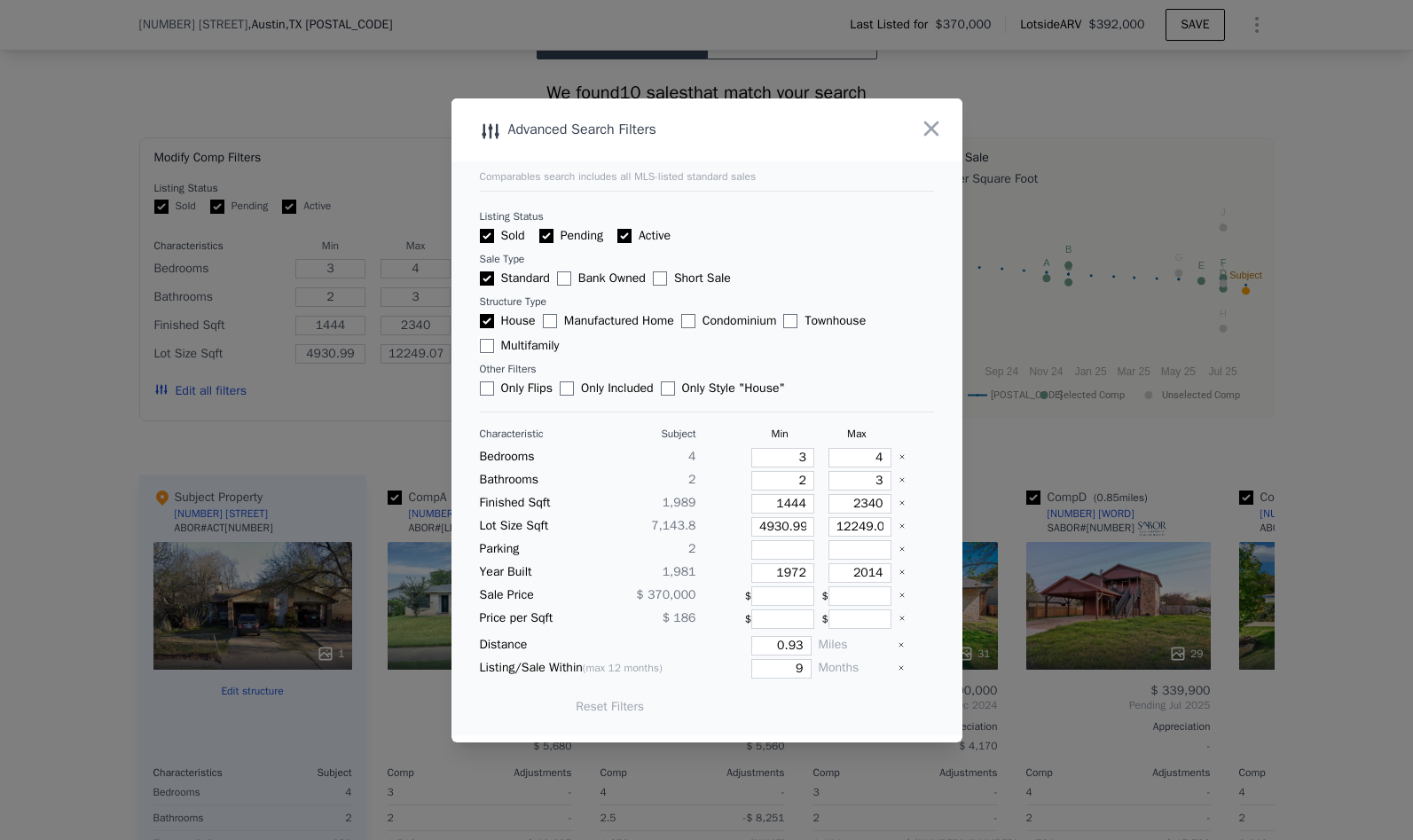 click on "Multifamily" at bounding box center (487, 346) 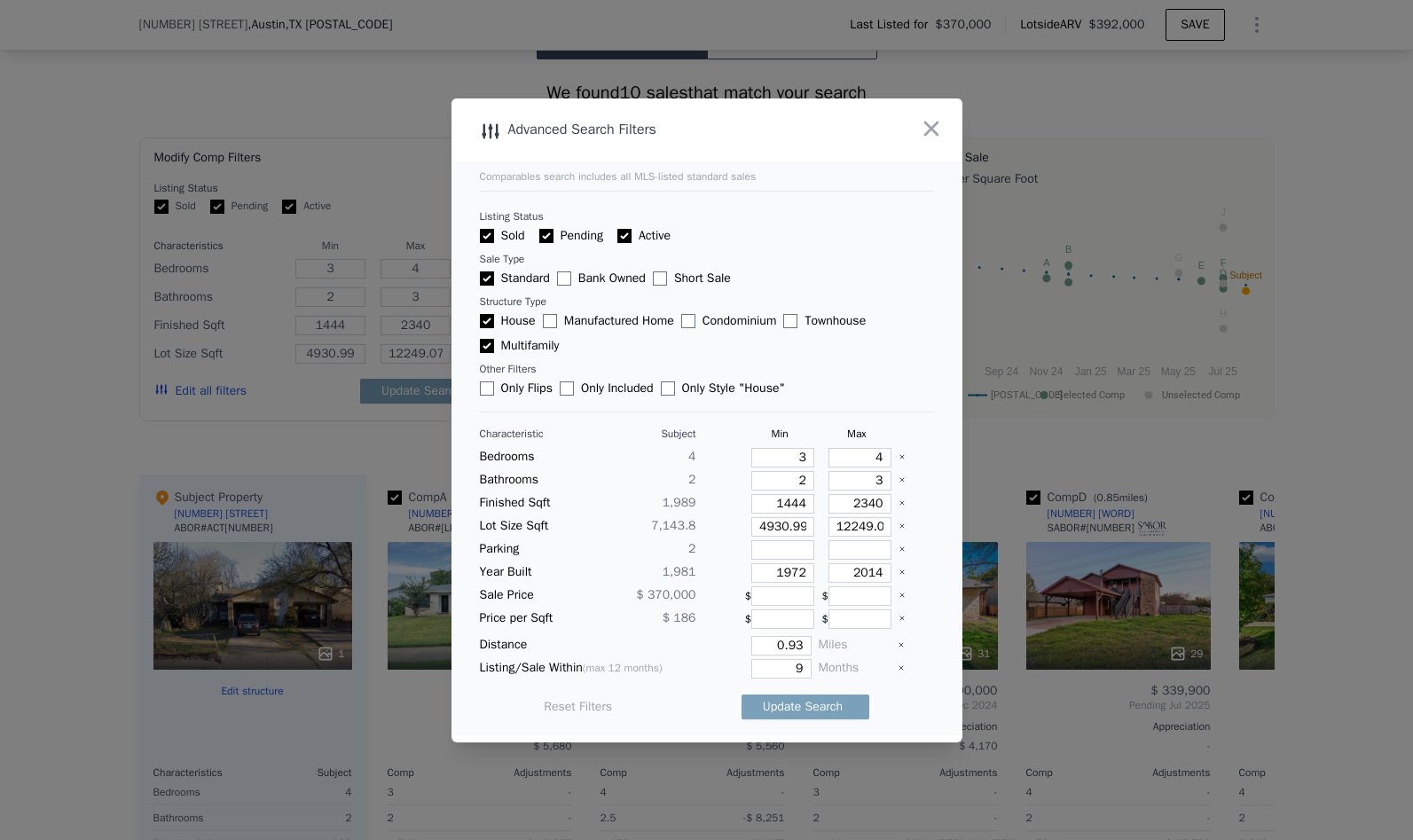click on "House" at bounding box center (507, 321) 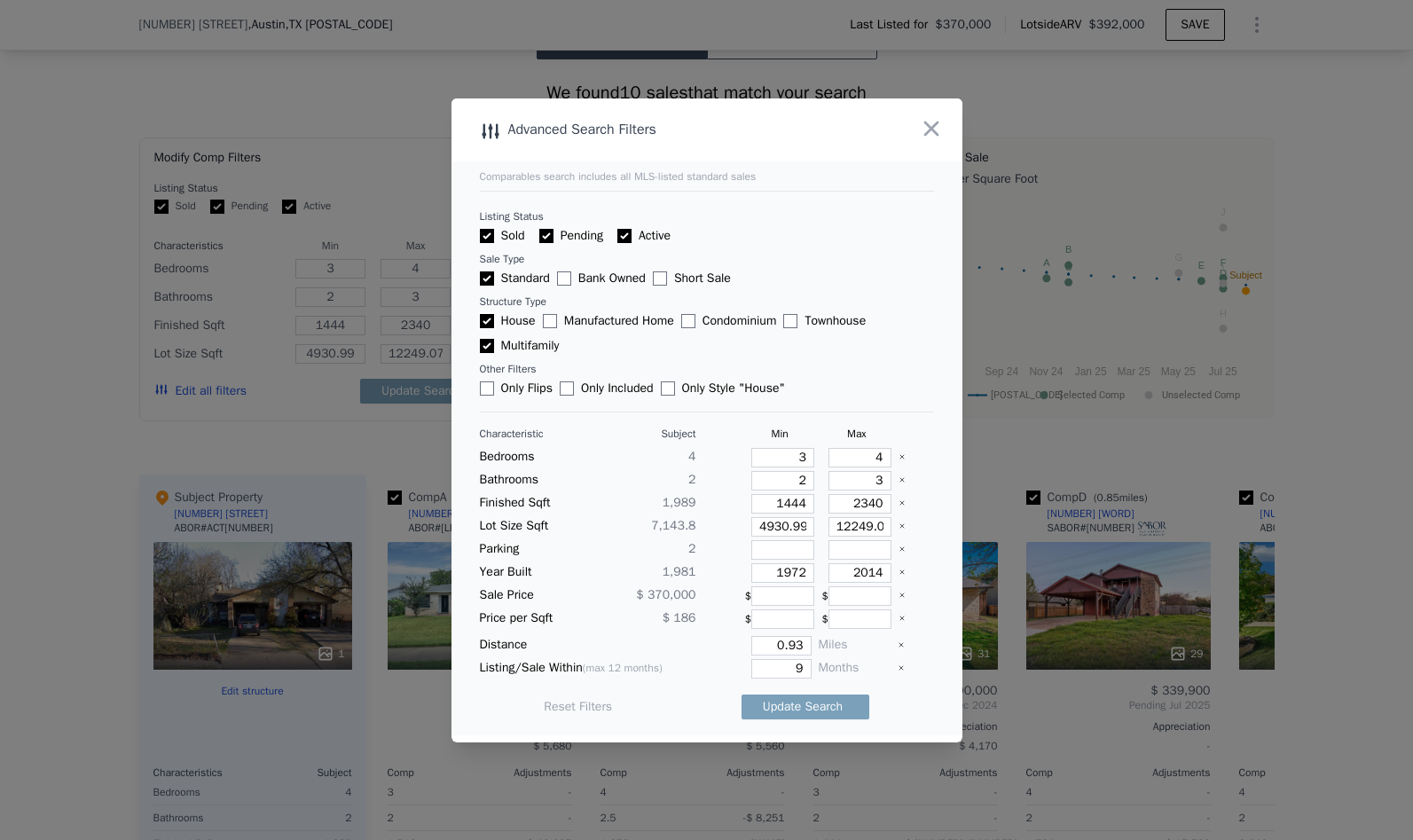click on "House" at bounding box center [487, 321] 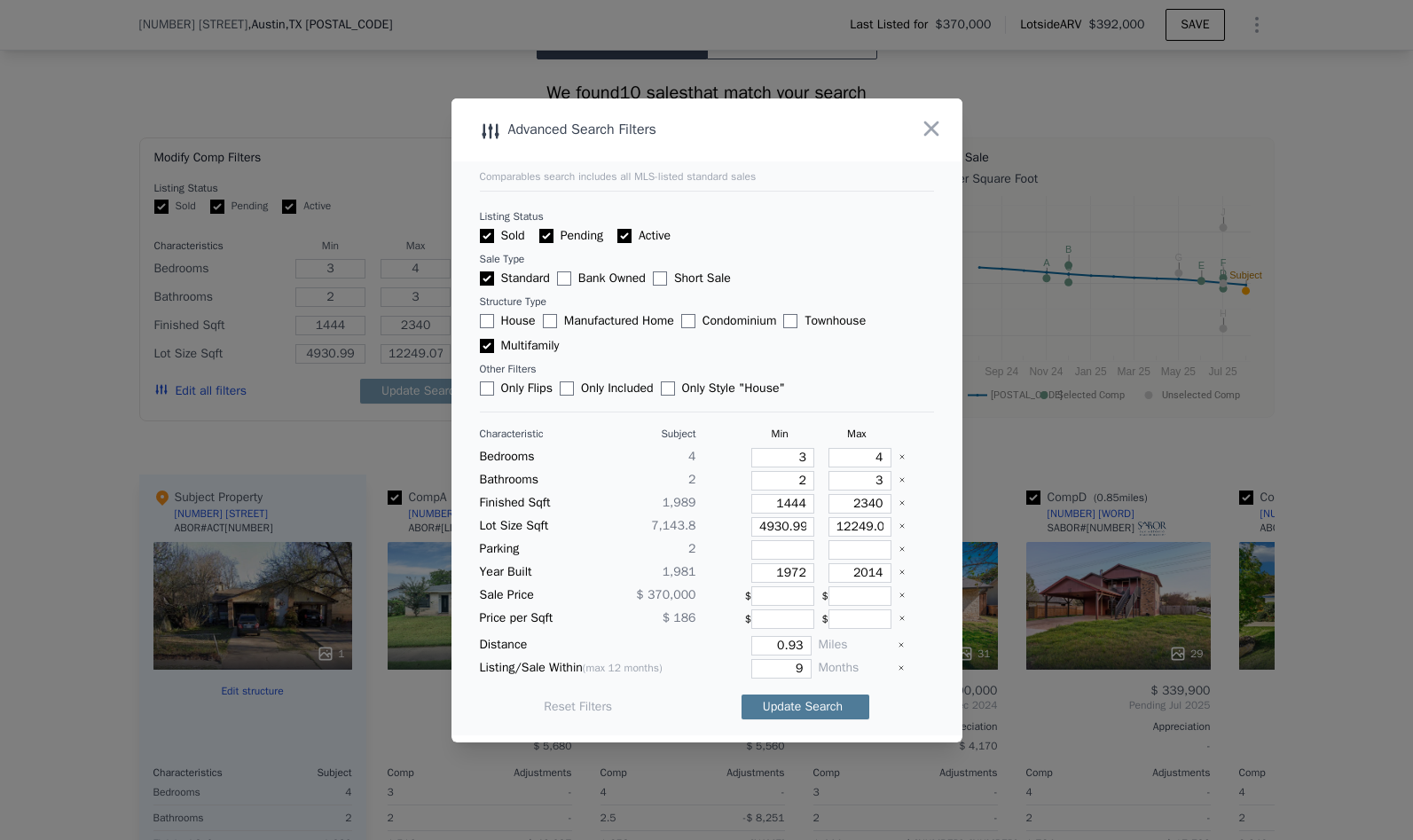 click on "Update Search" at bounding box center [805, 707] 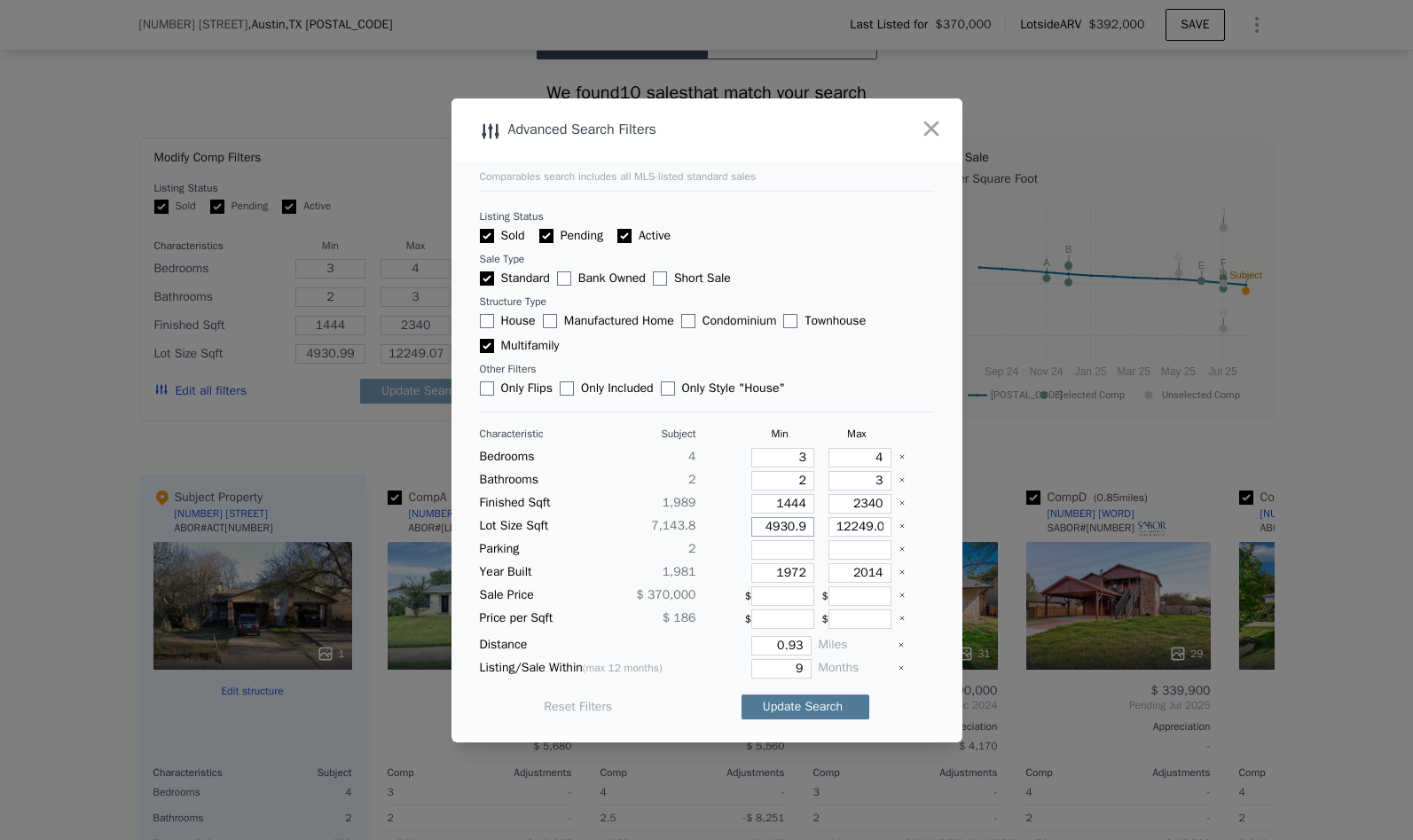 type on "4930" 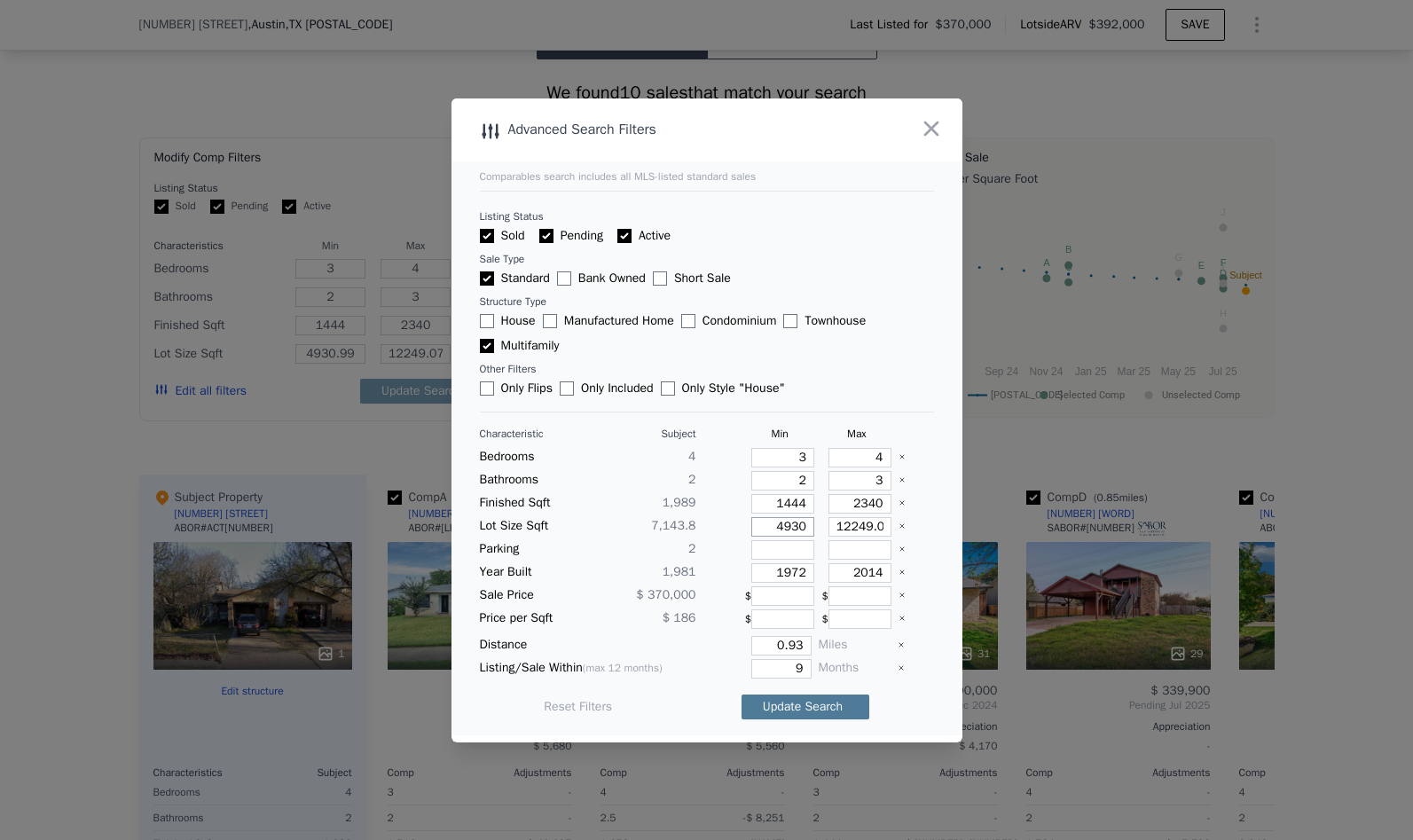 type on "4930.9" 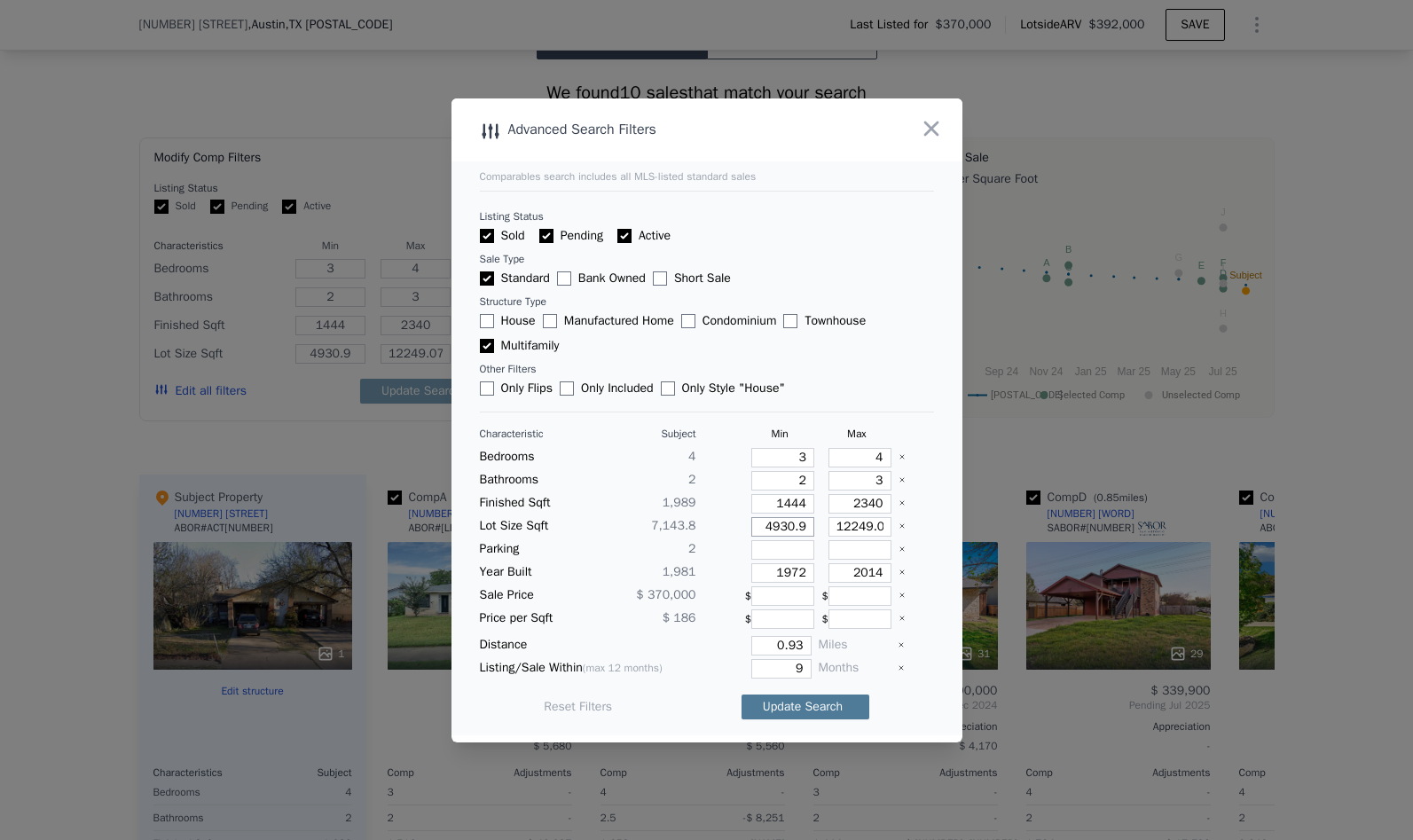 type on "4930" 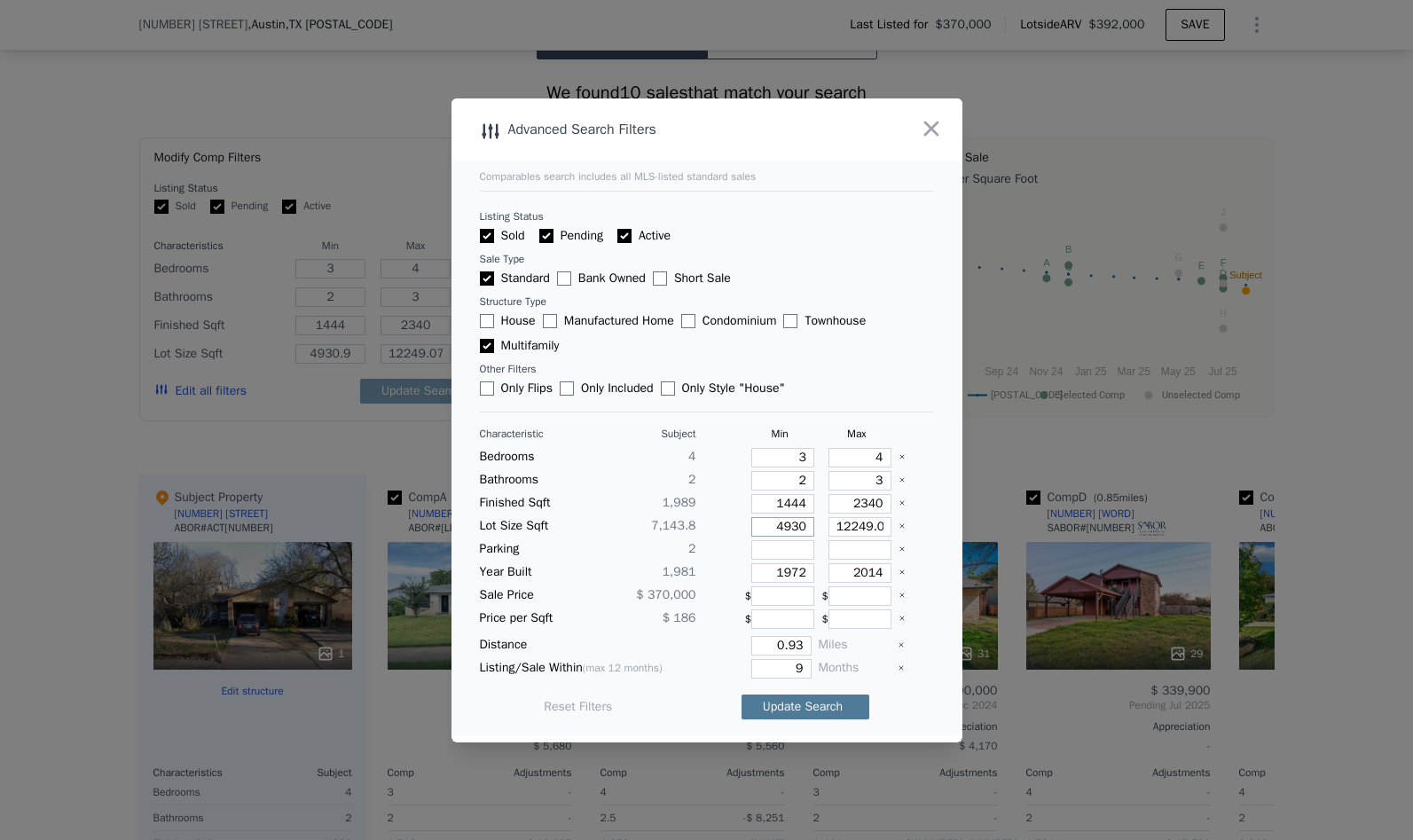 type on "4930" 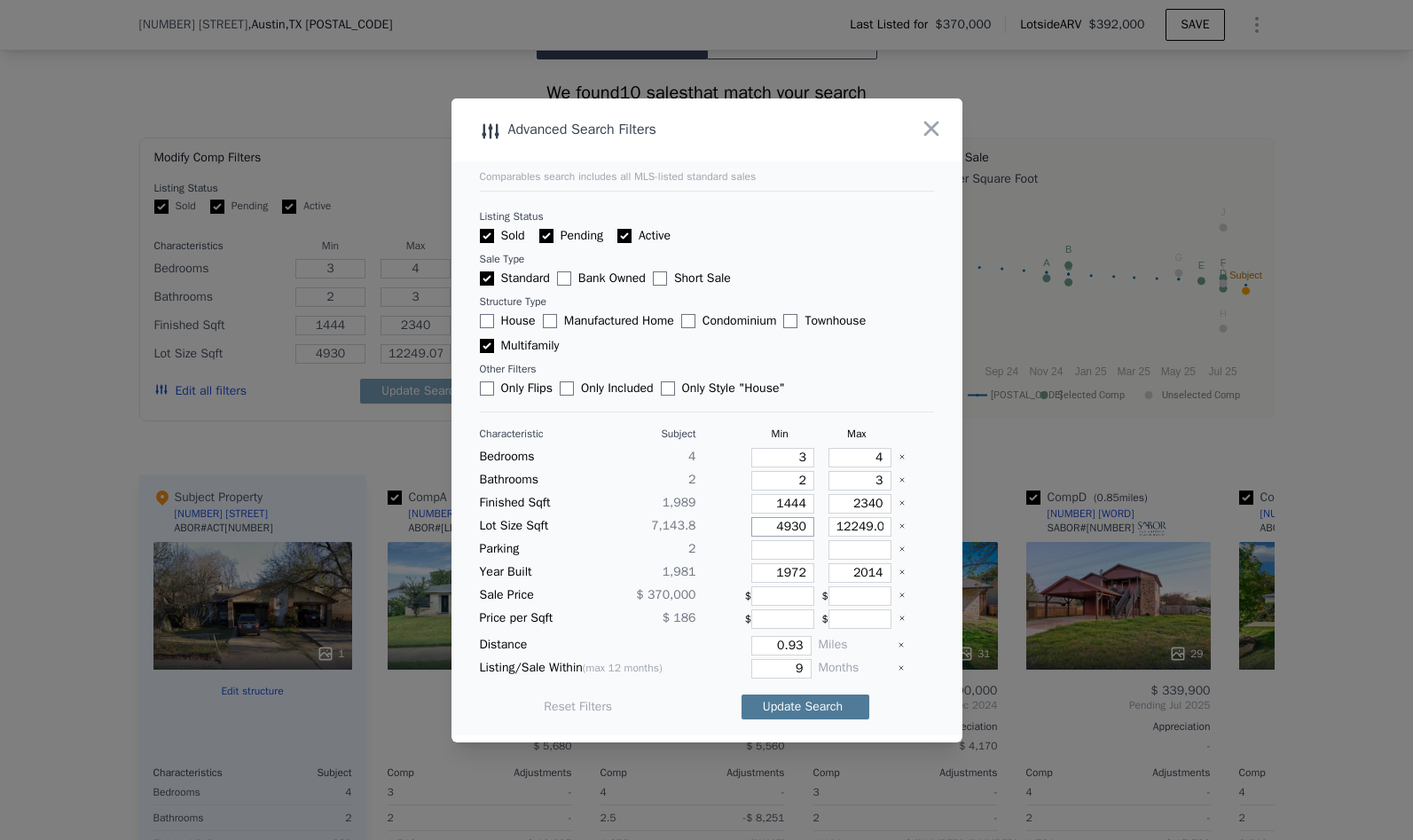 type on "4930" 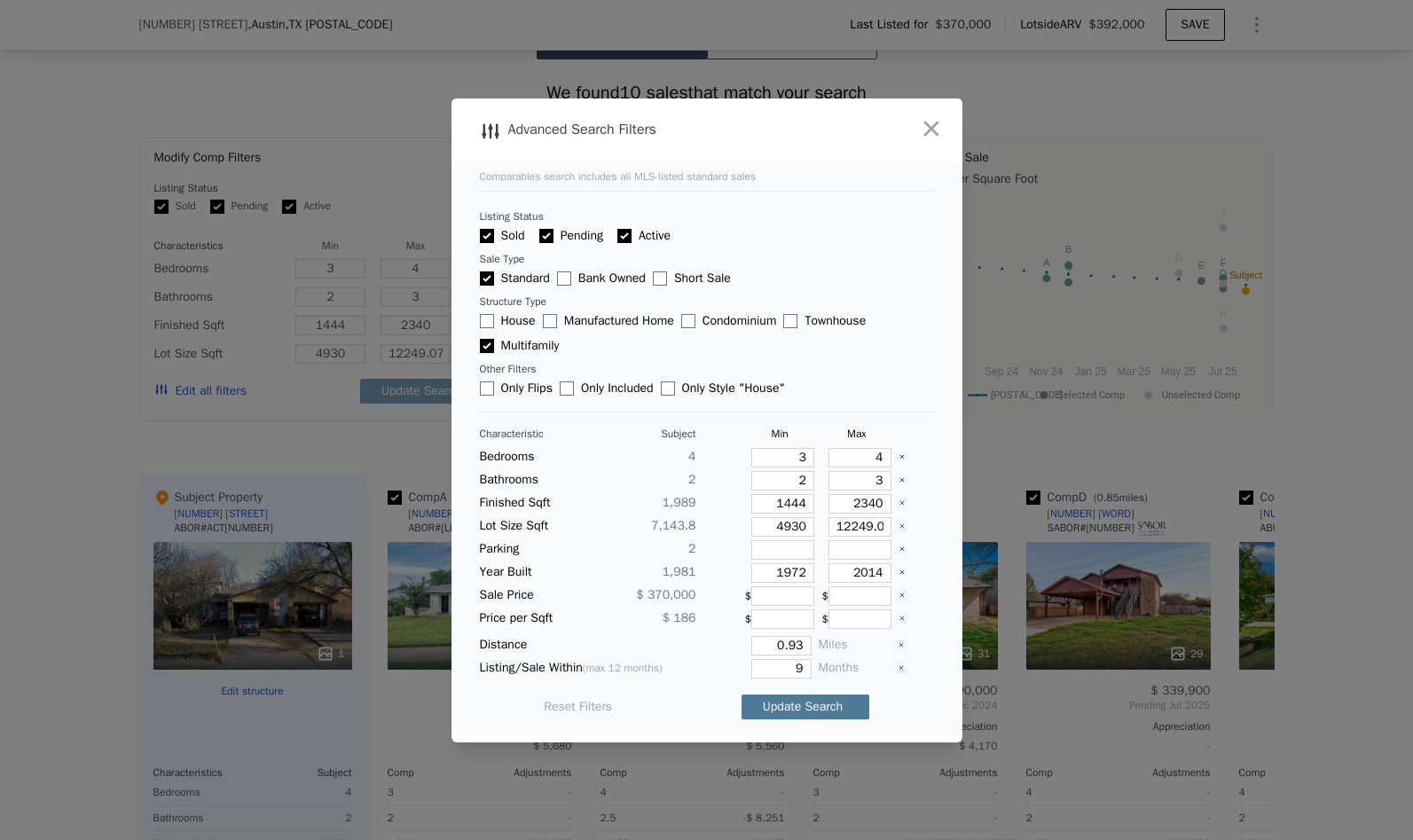 click on "Update Search" at bounding box center (805, 707) 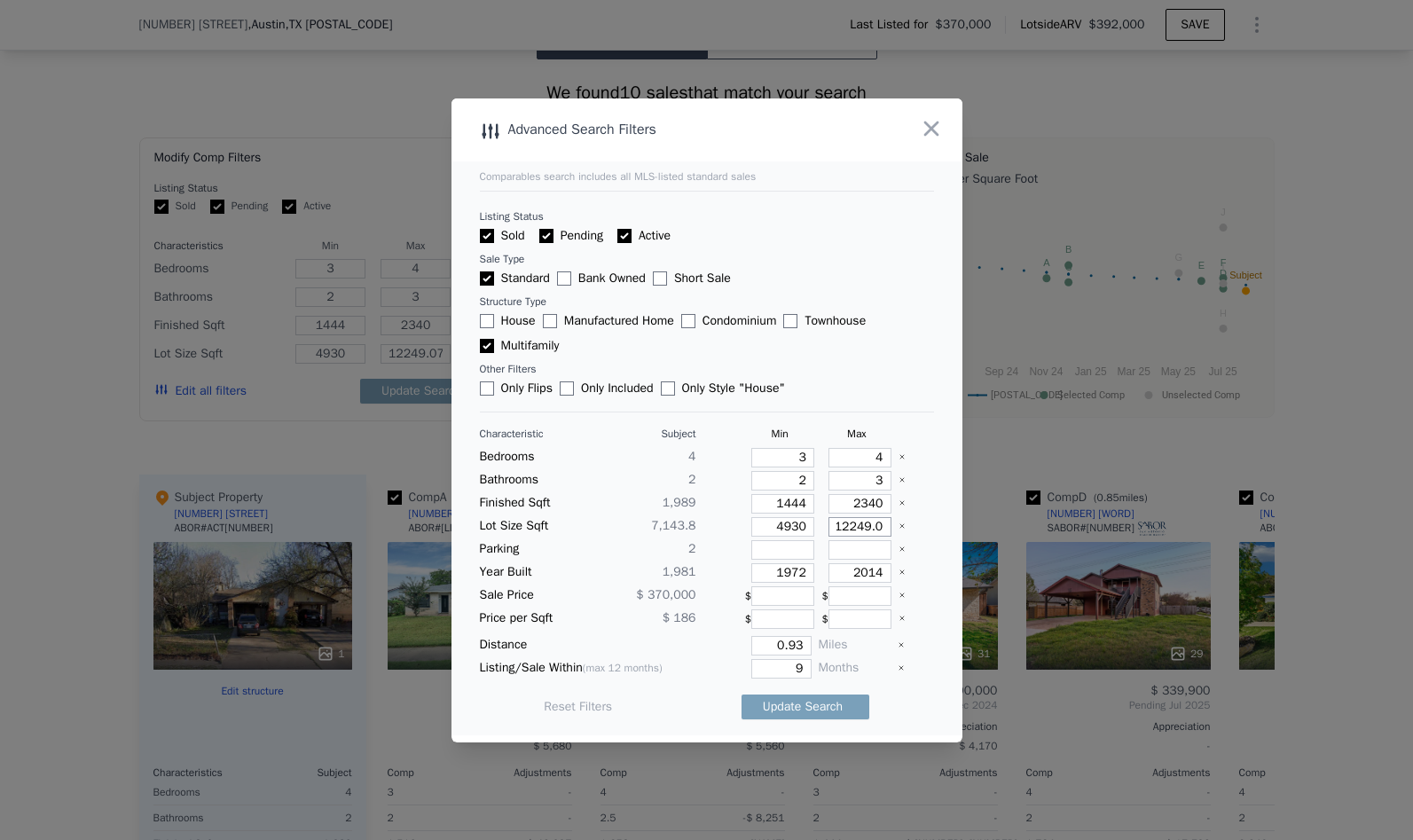 scroll, scrollTop: 0, scrollLeft: 0, axis: both 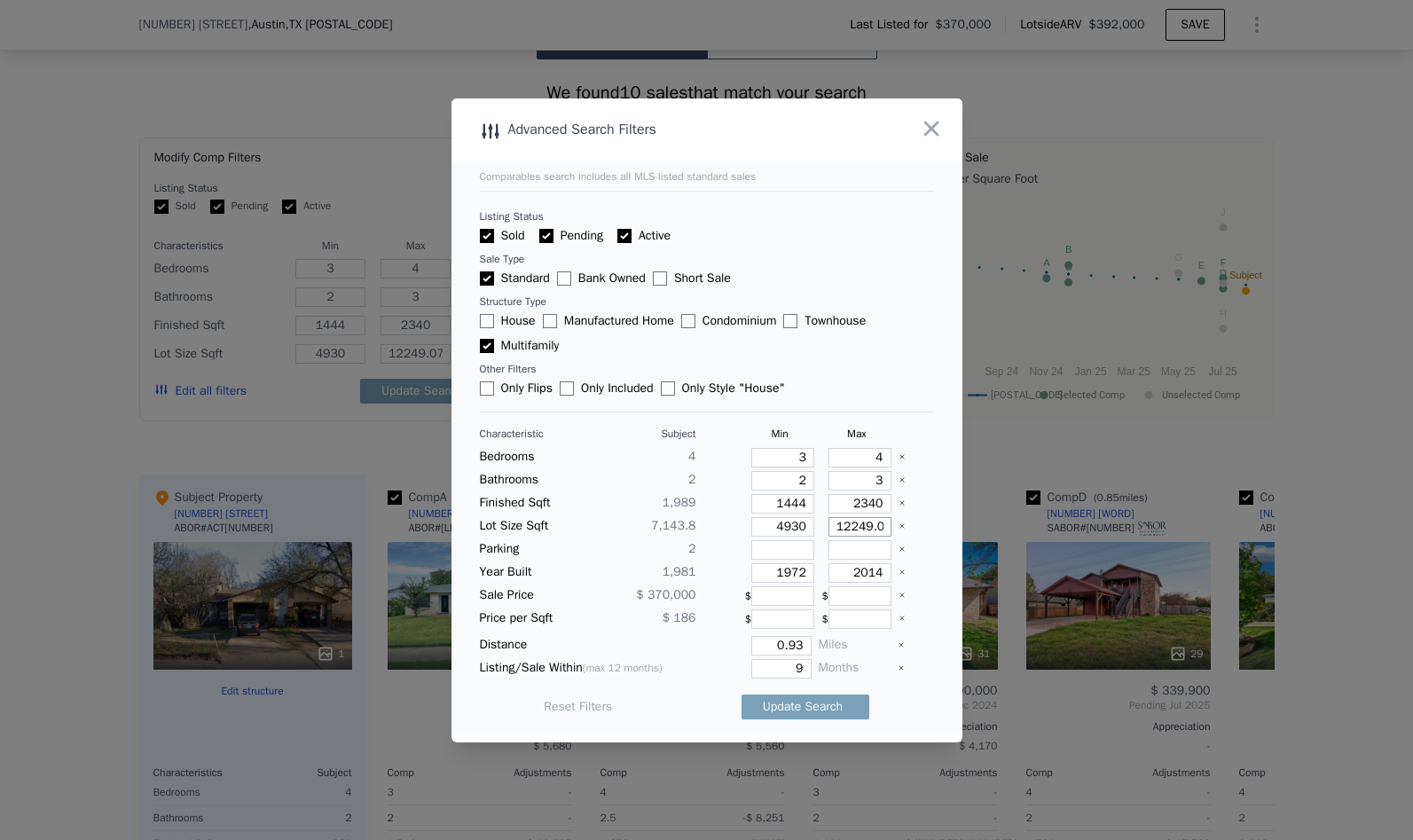 type on "12249" 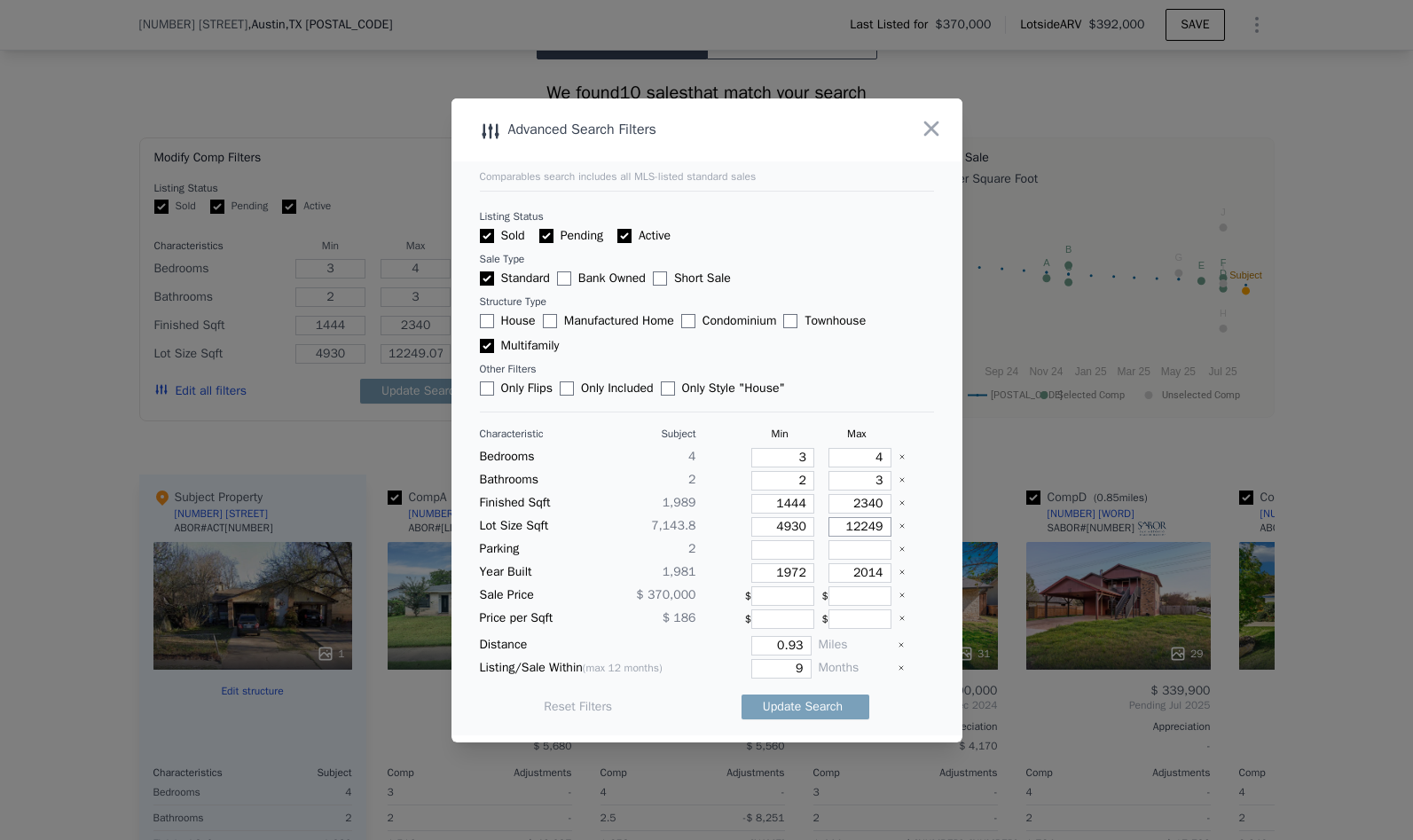 type on "12249" 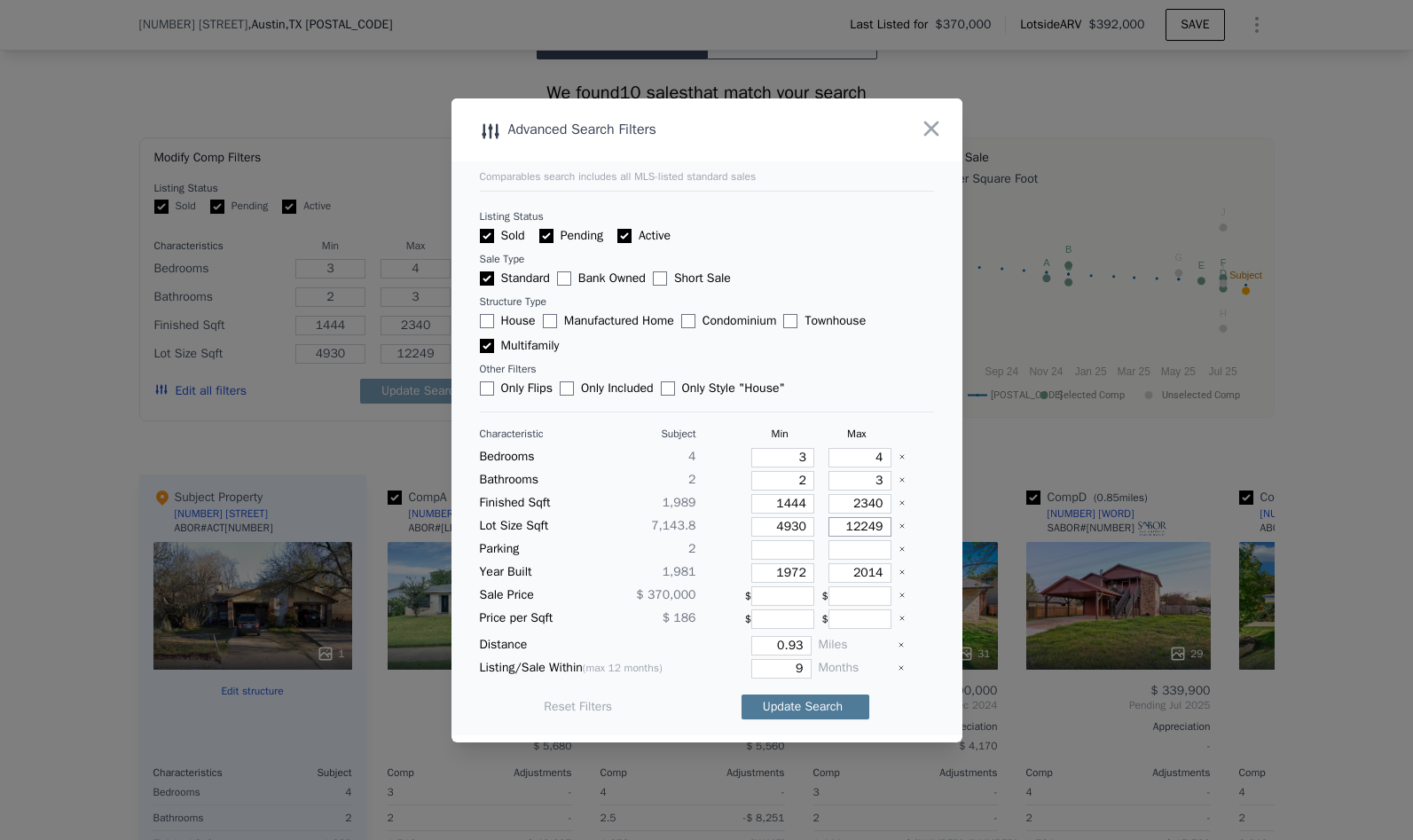 type on "12249" 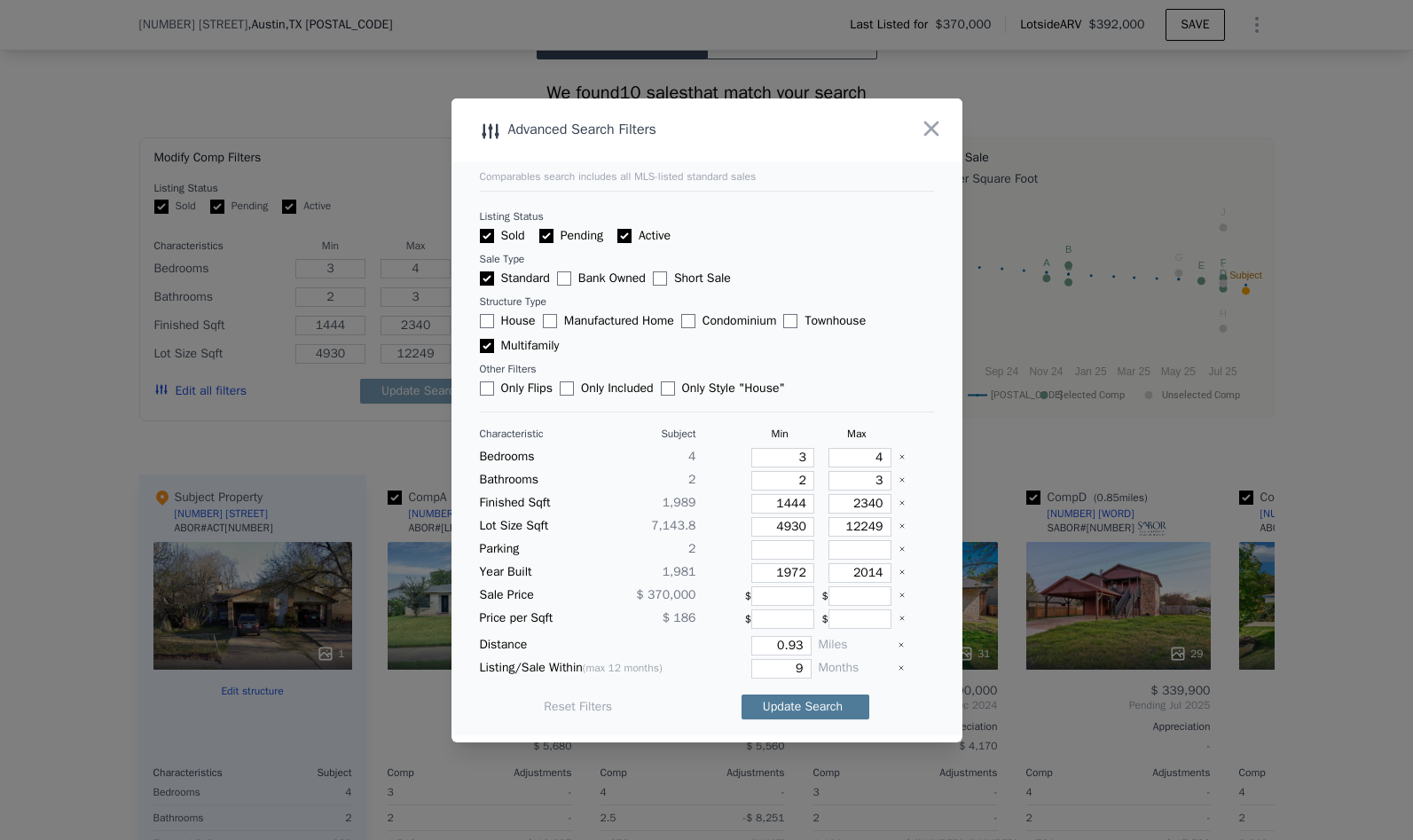 click on "Update Search" at bounding box center (805, 707) 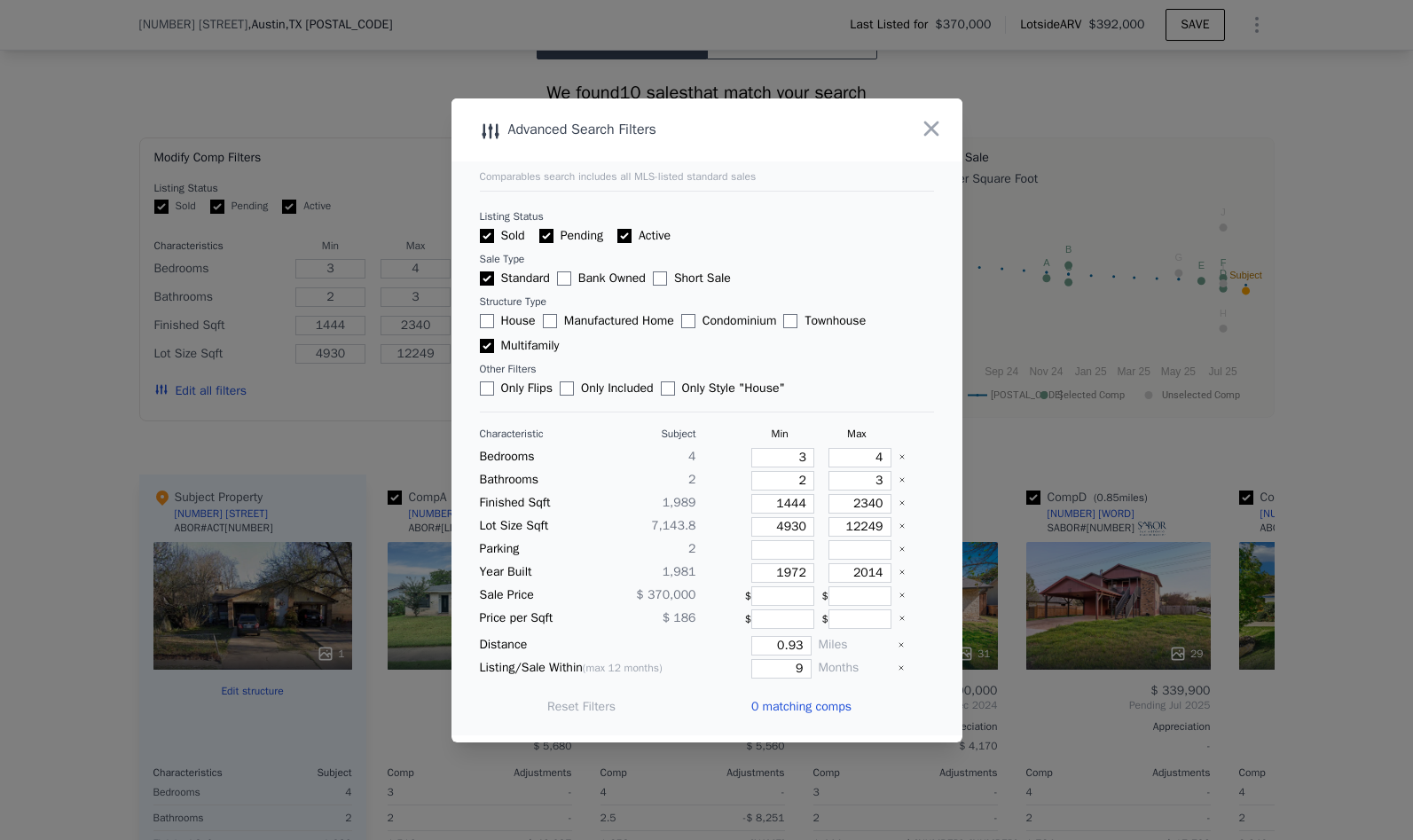 click 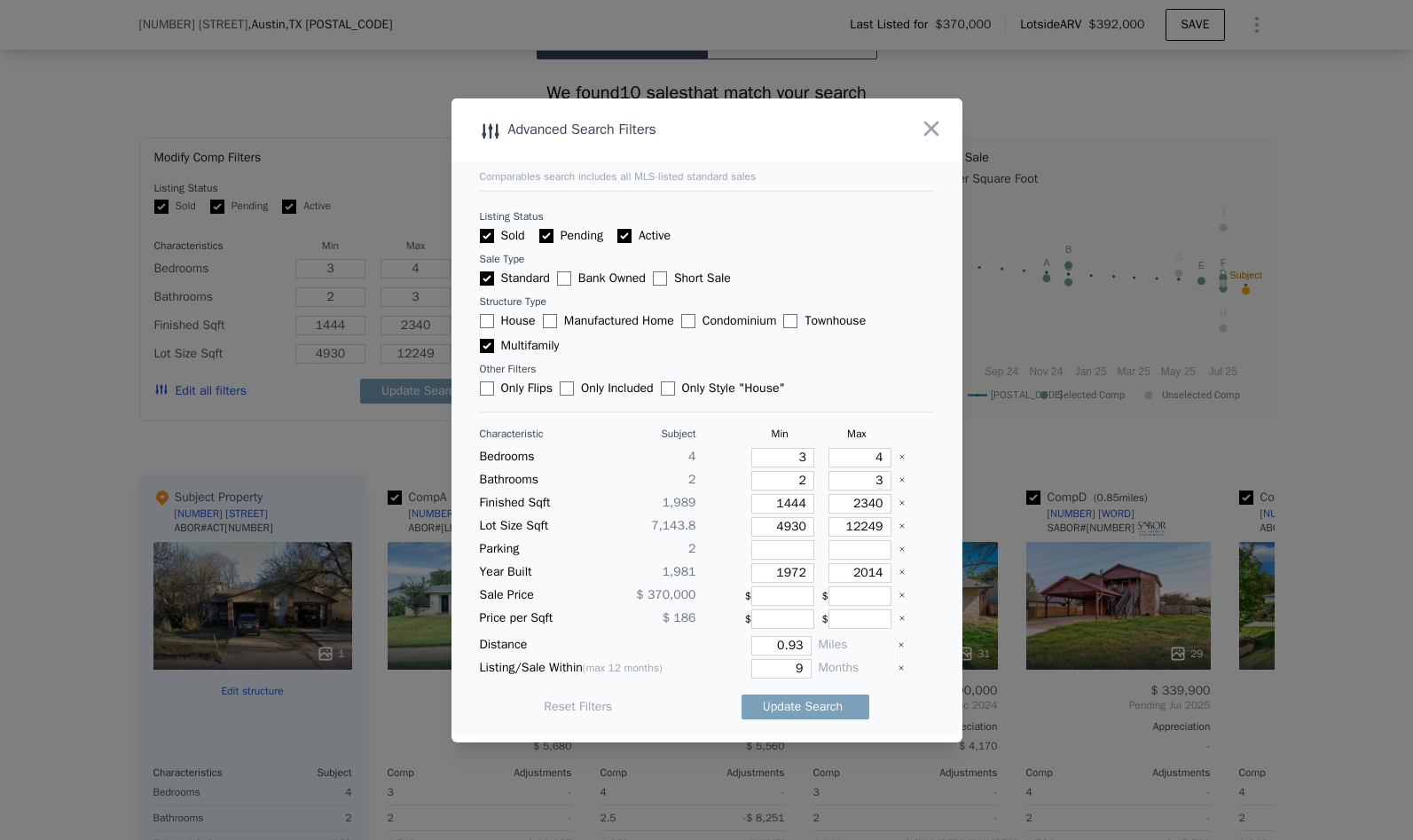 type 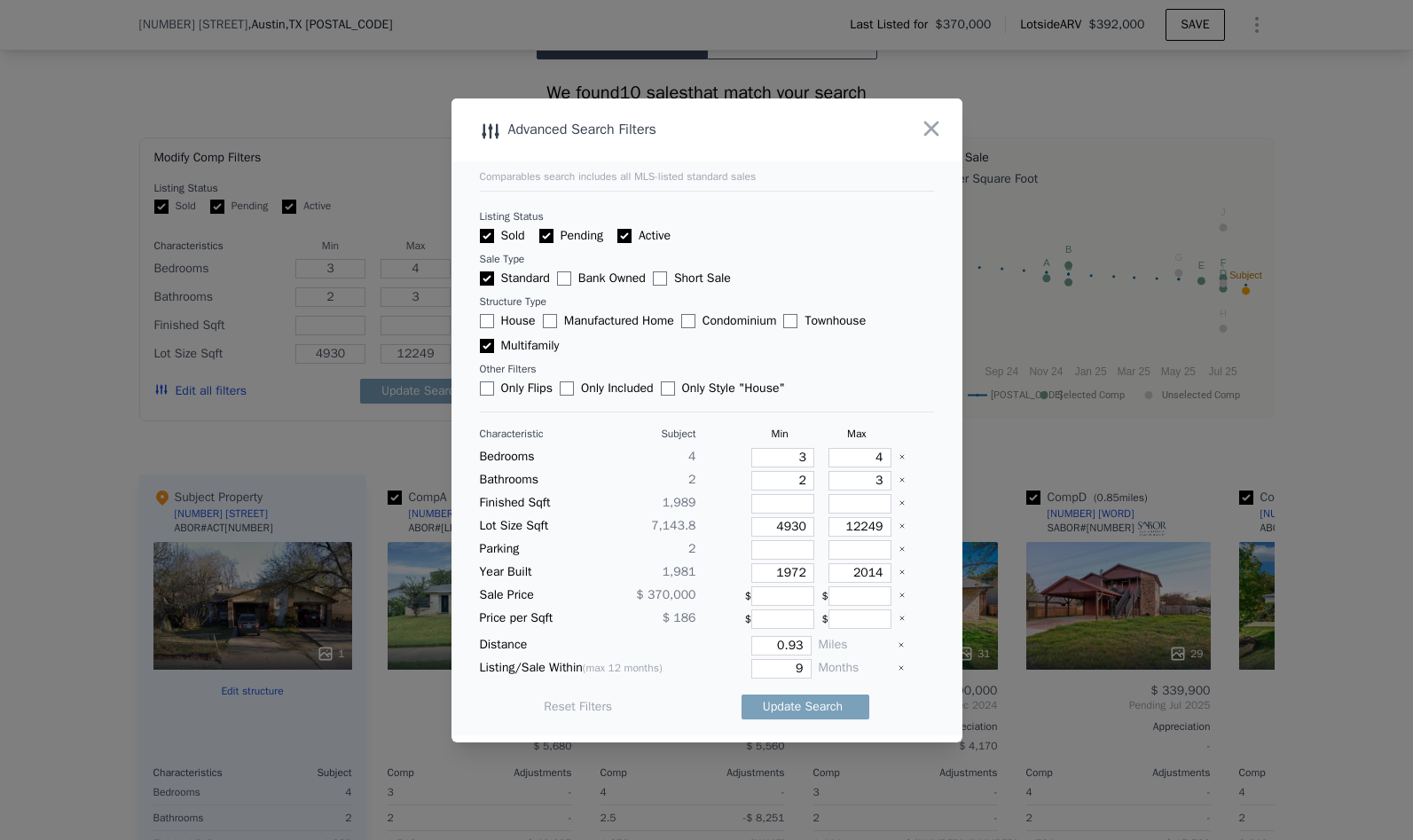 click 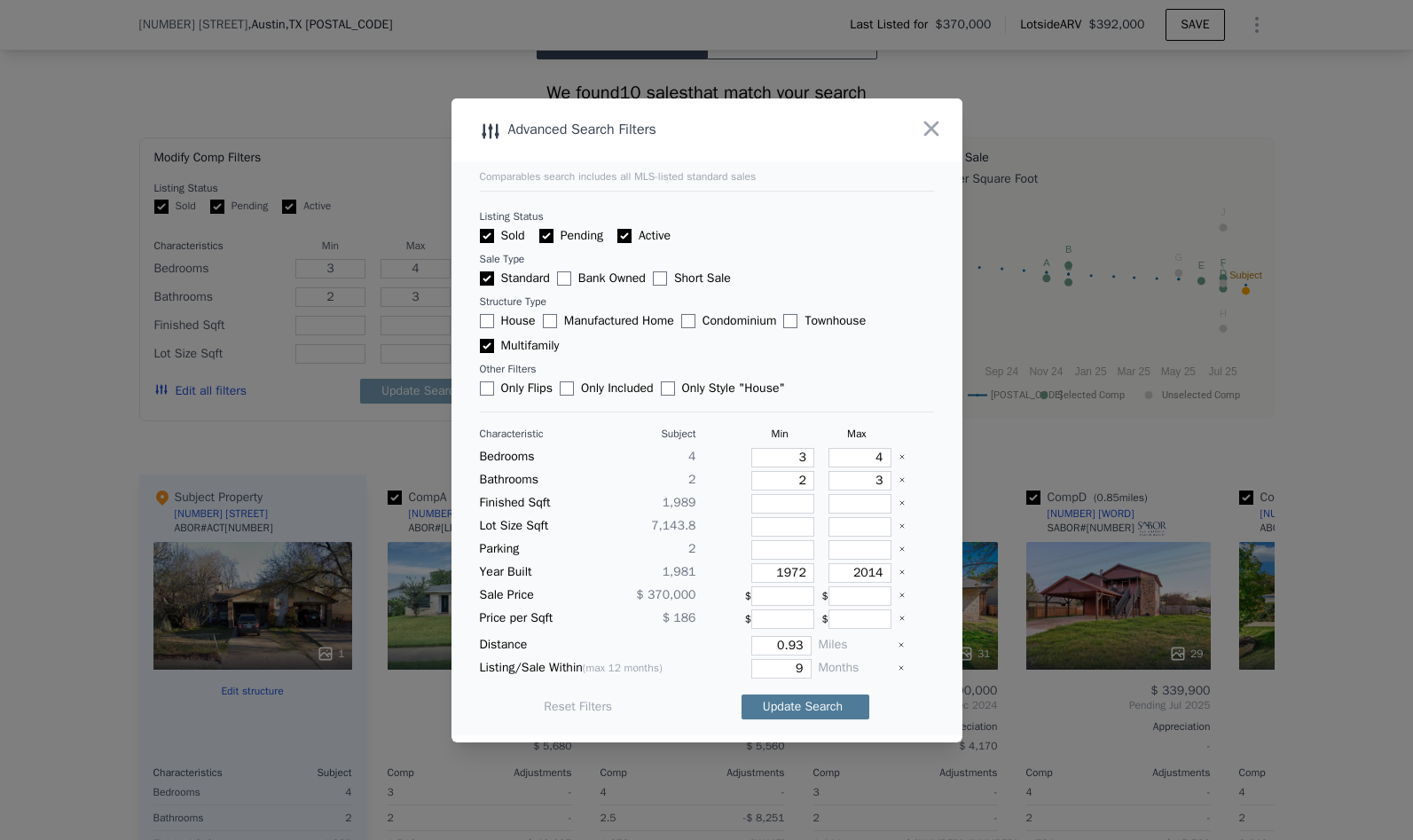 click on "Update Search" at bounding box center (805, 707) 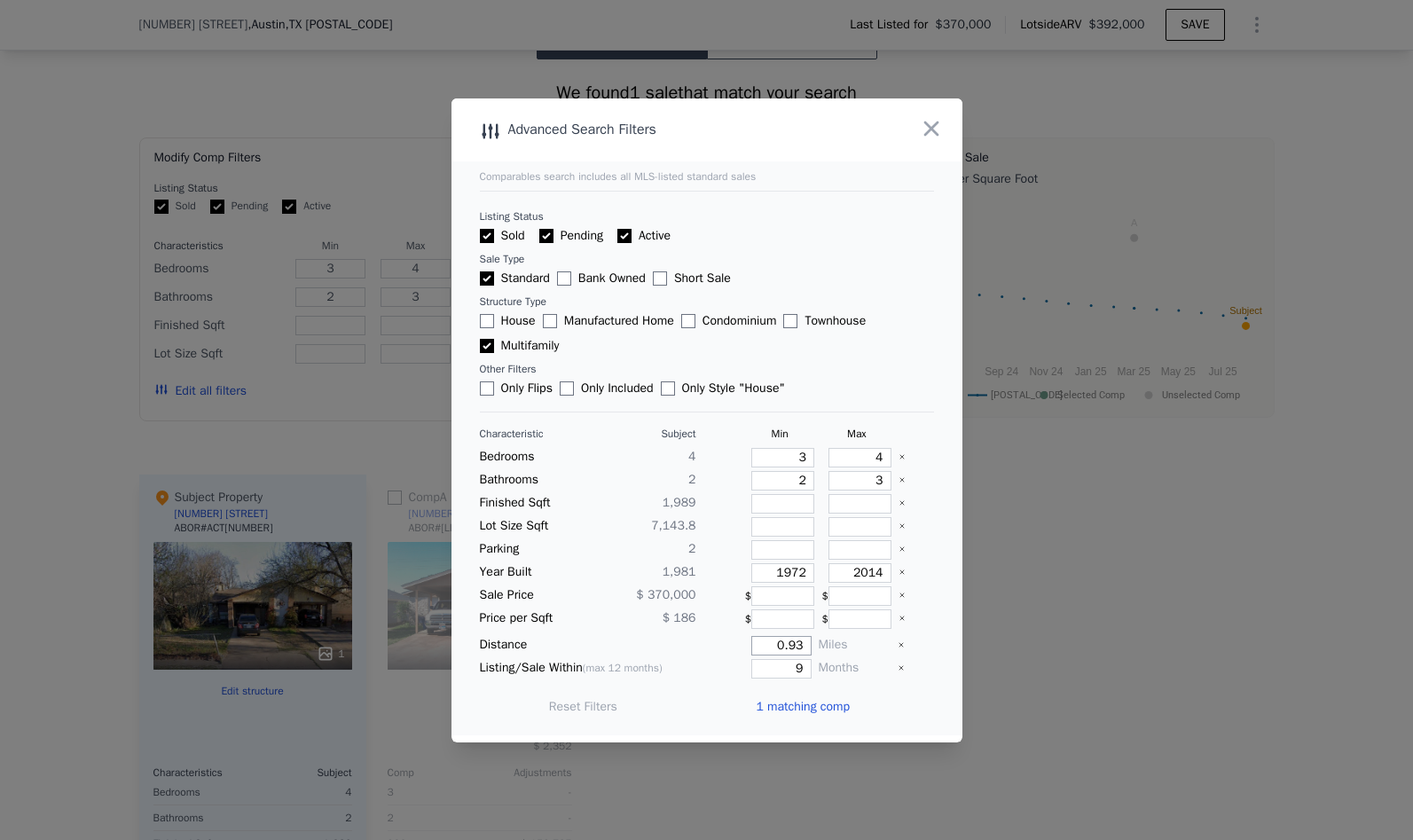 click on "0.93" at bounding box center (781, 646) 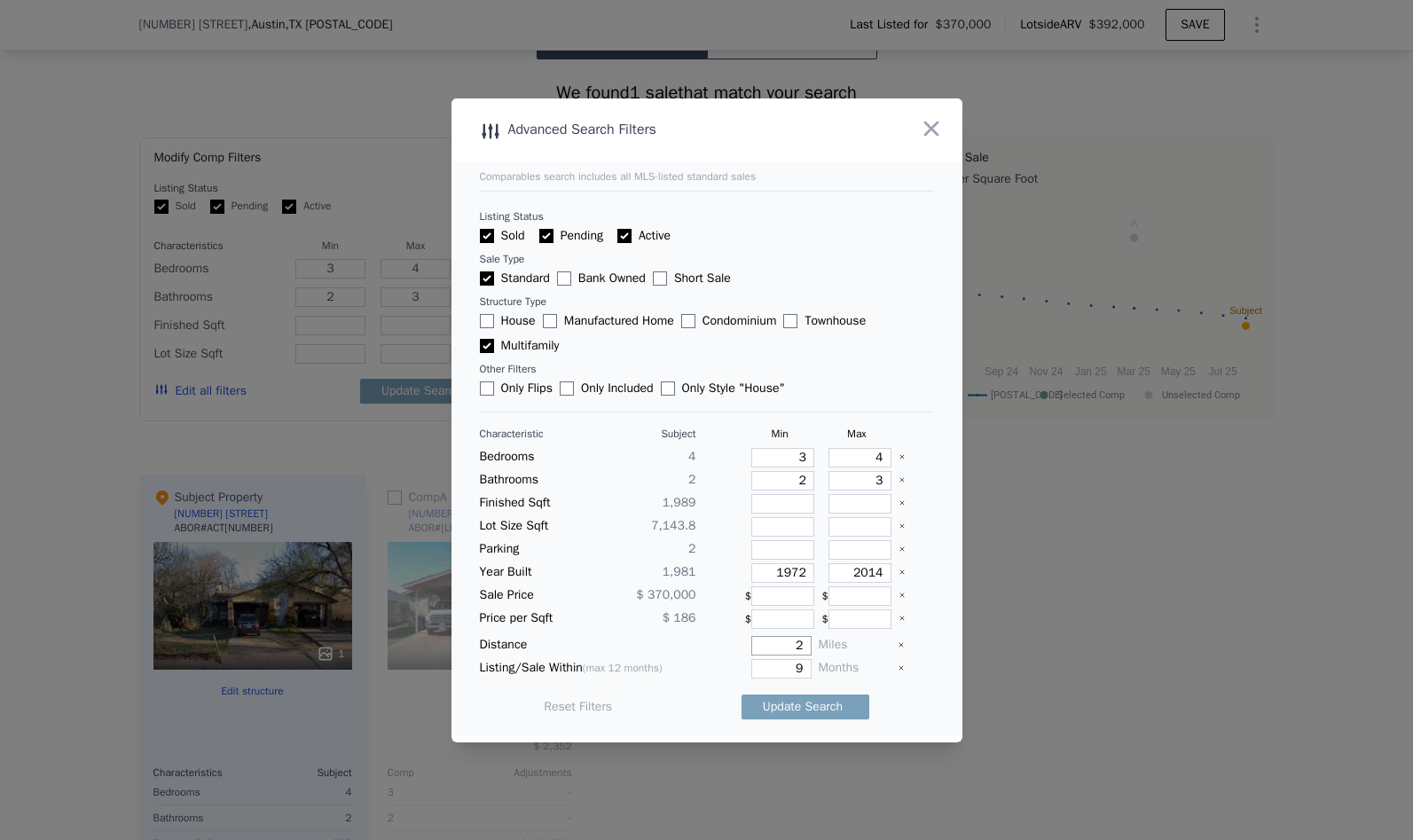 type on "2" 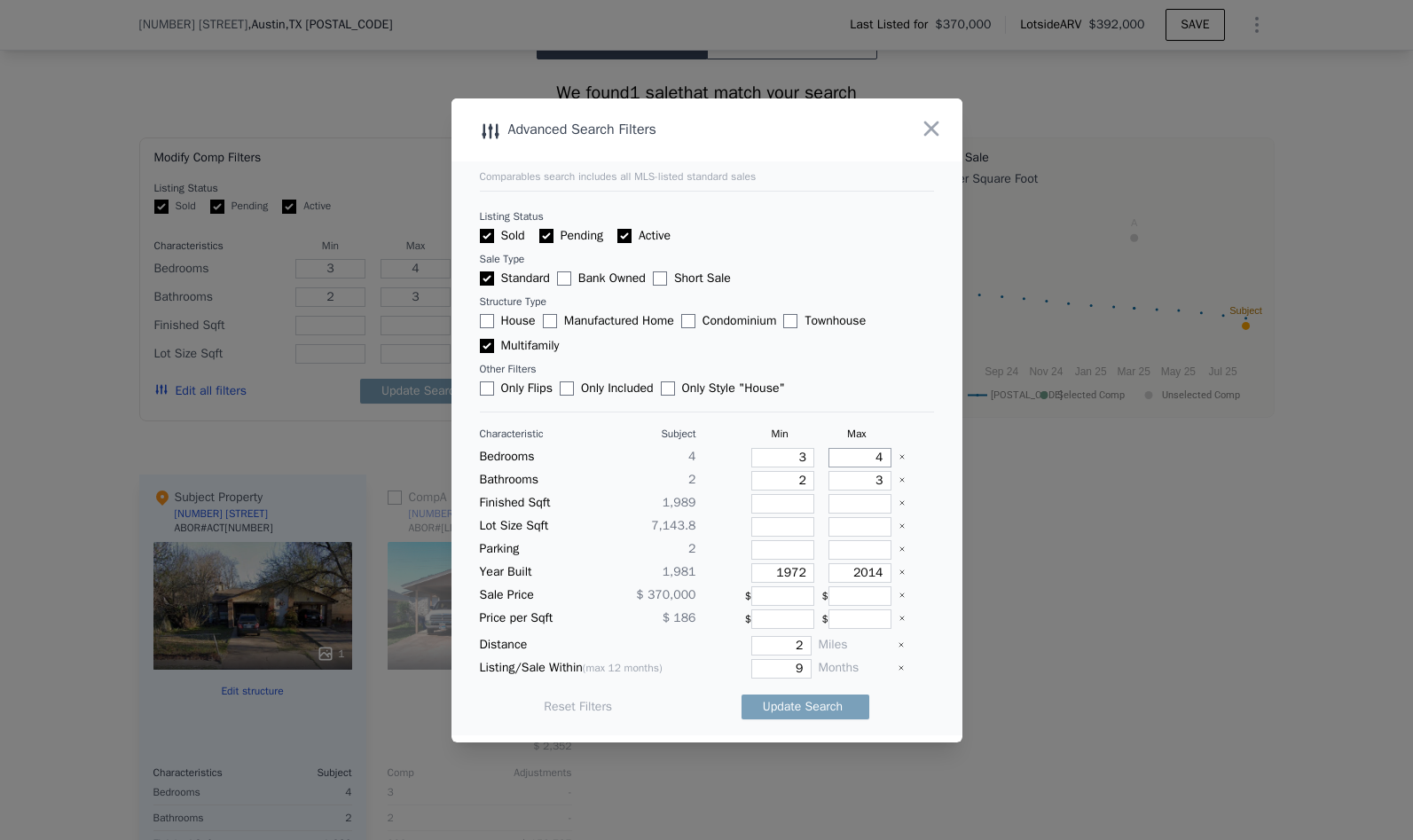 click on "4" at bounding box center [860, 458] 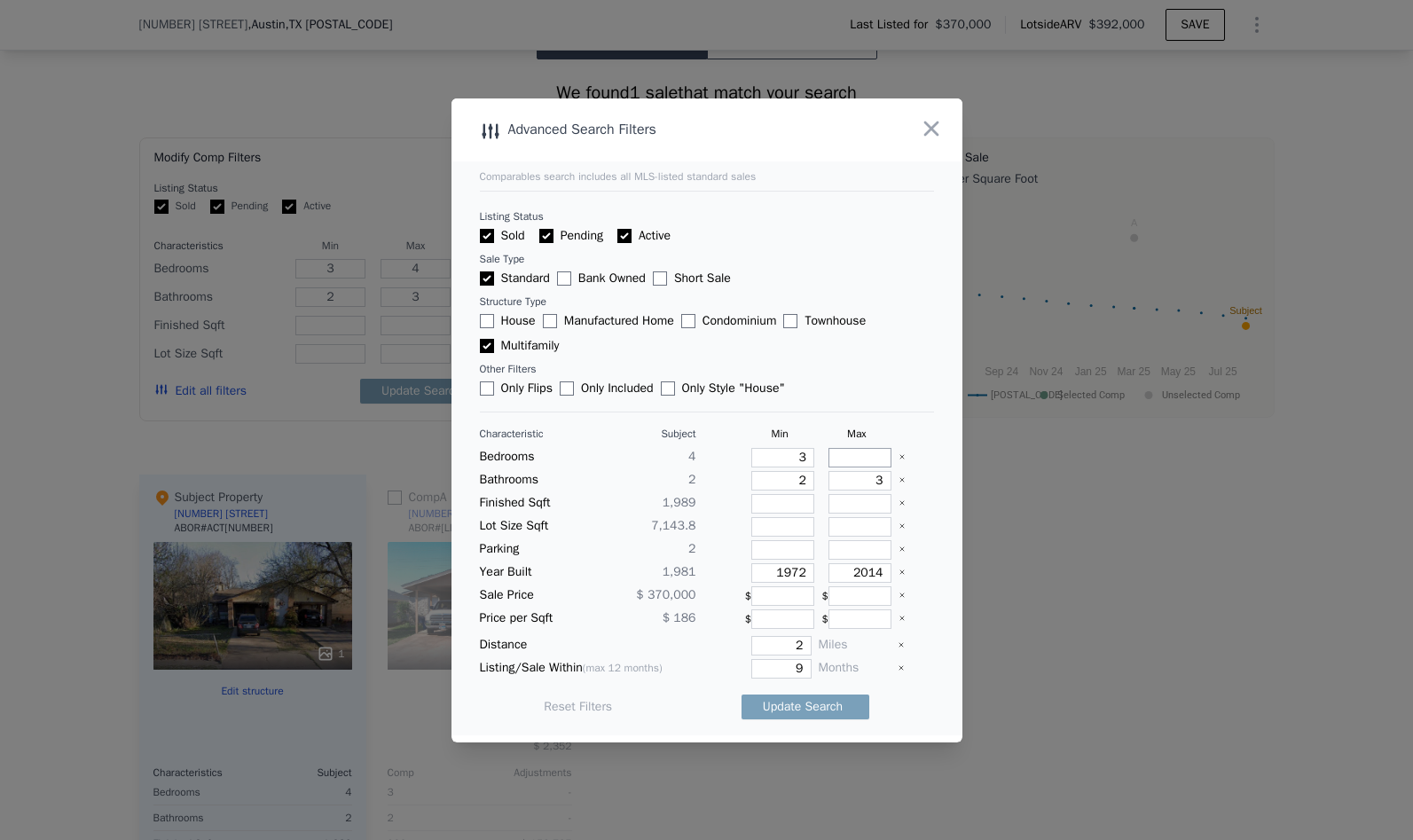 type 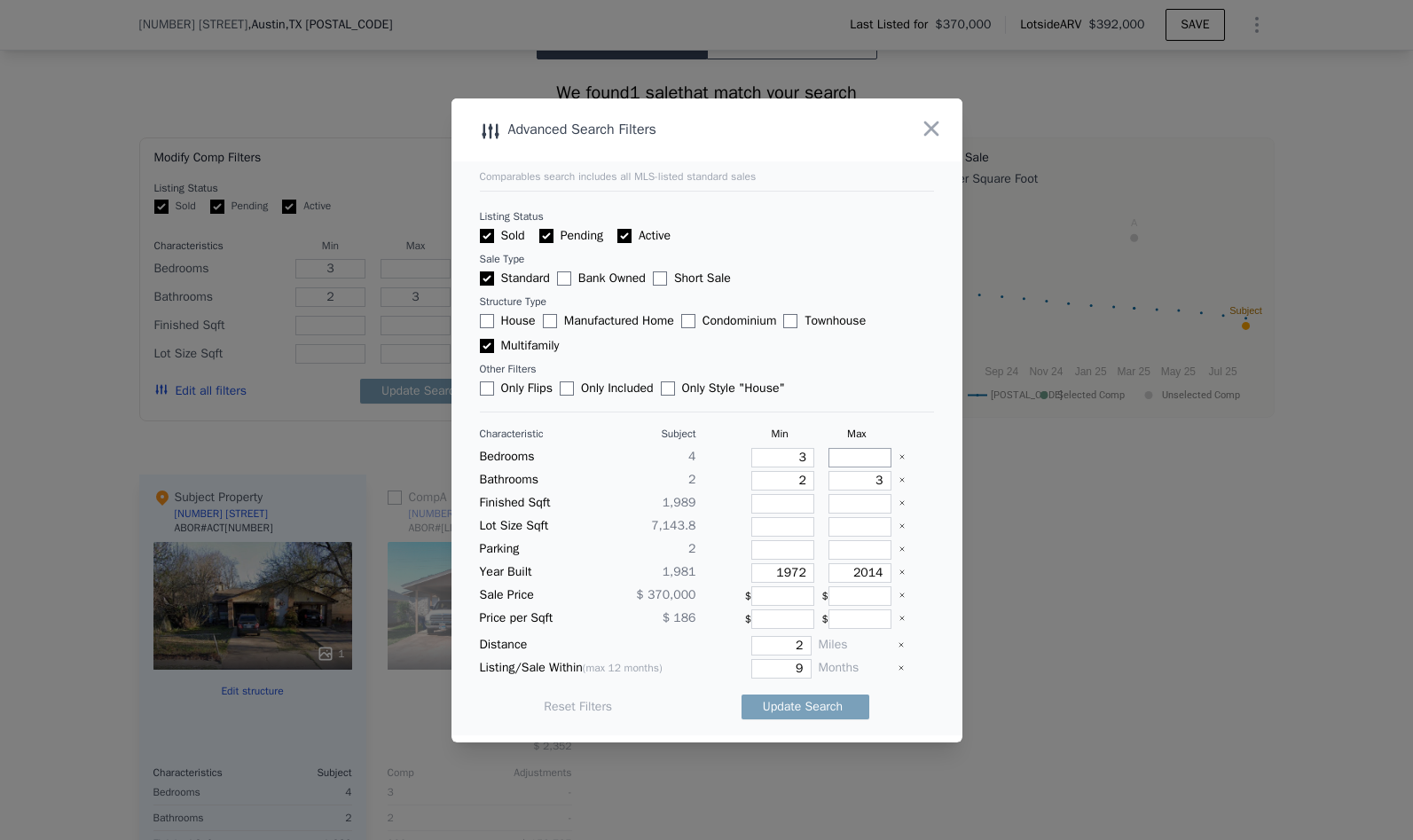type on "5" 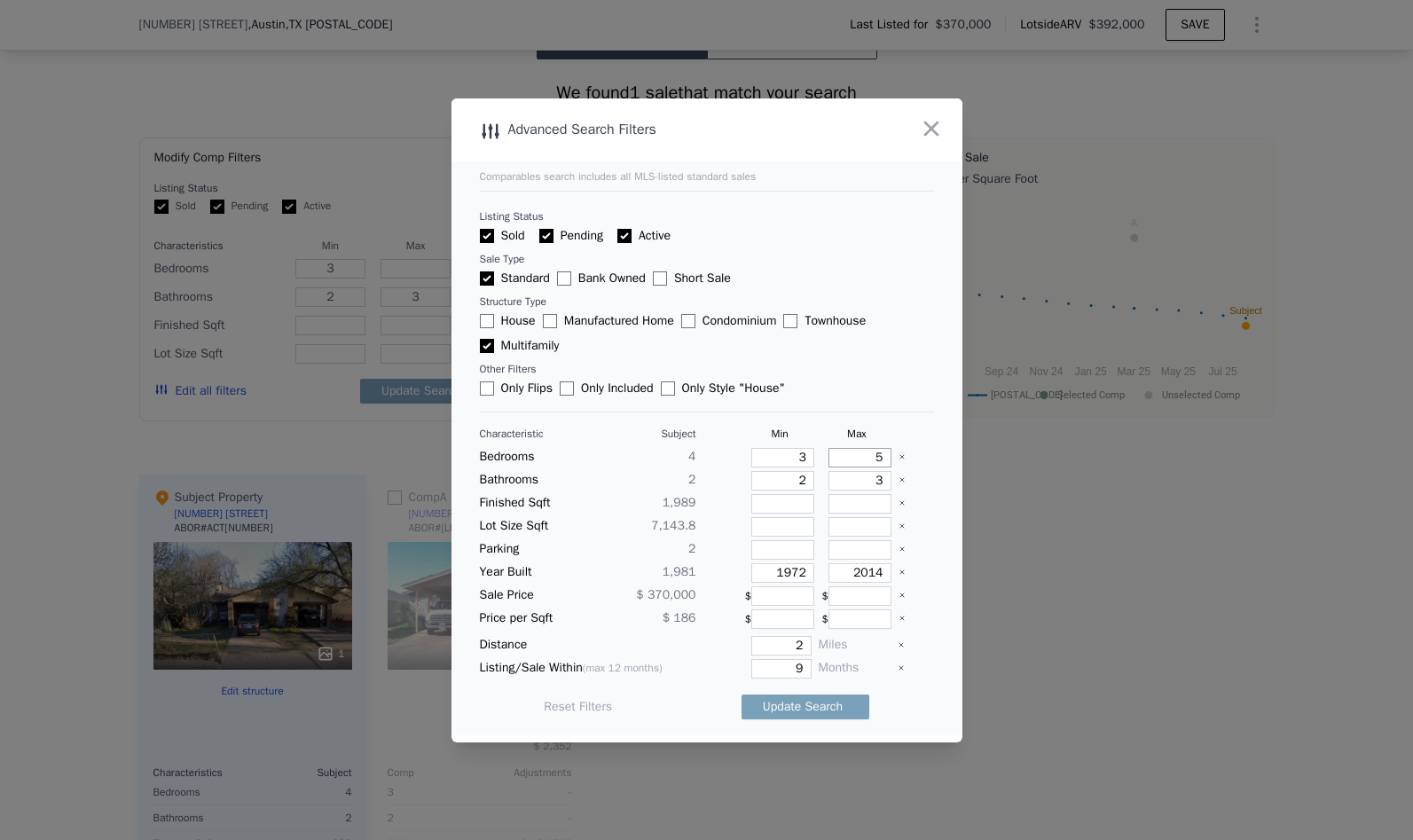 type on "5" 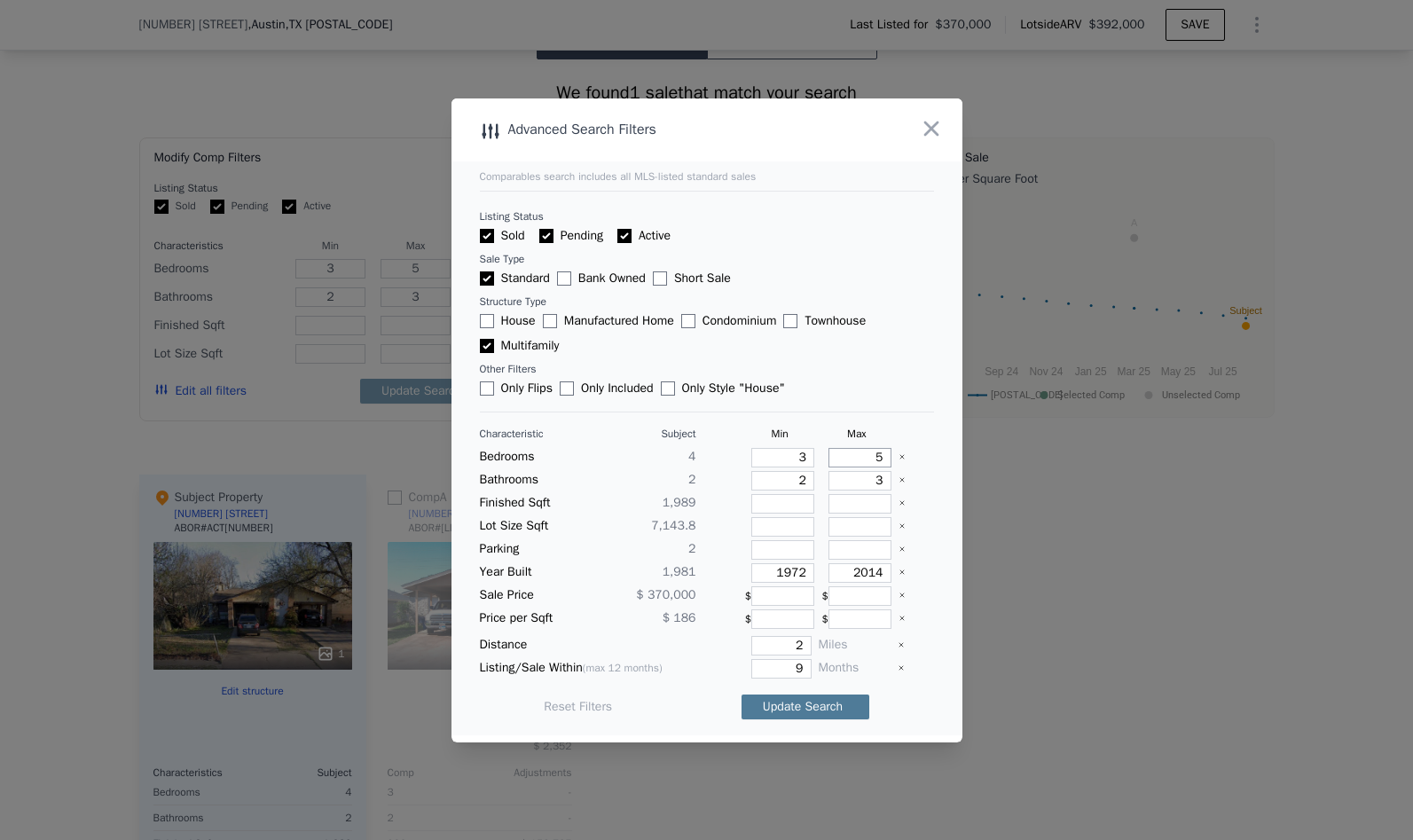 type on "5" 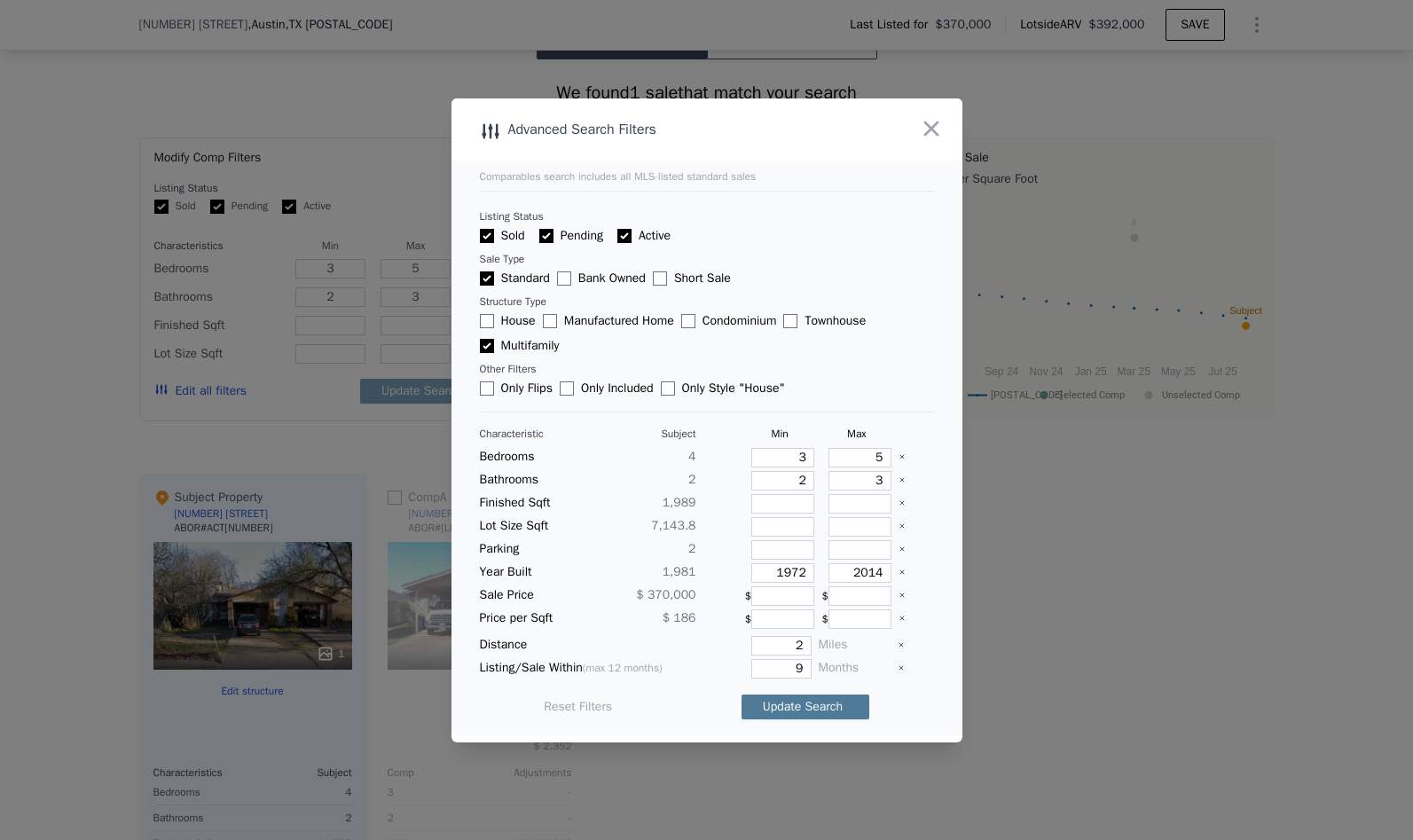 click on "Update Search" at bounding box center (805, 707) 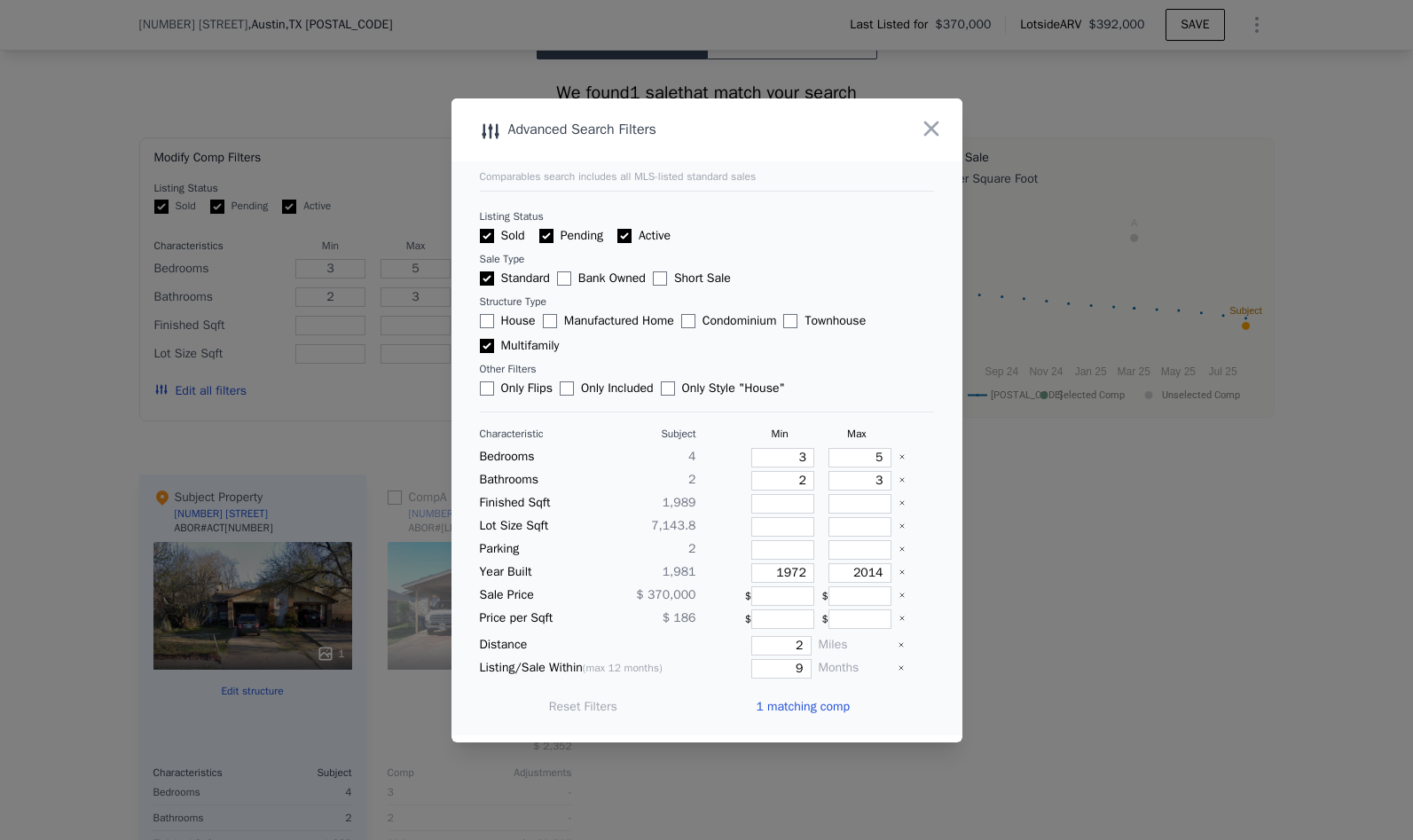 click on "1 matching comp" at bounding box center (803, 707) 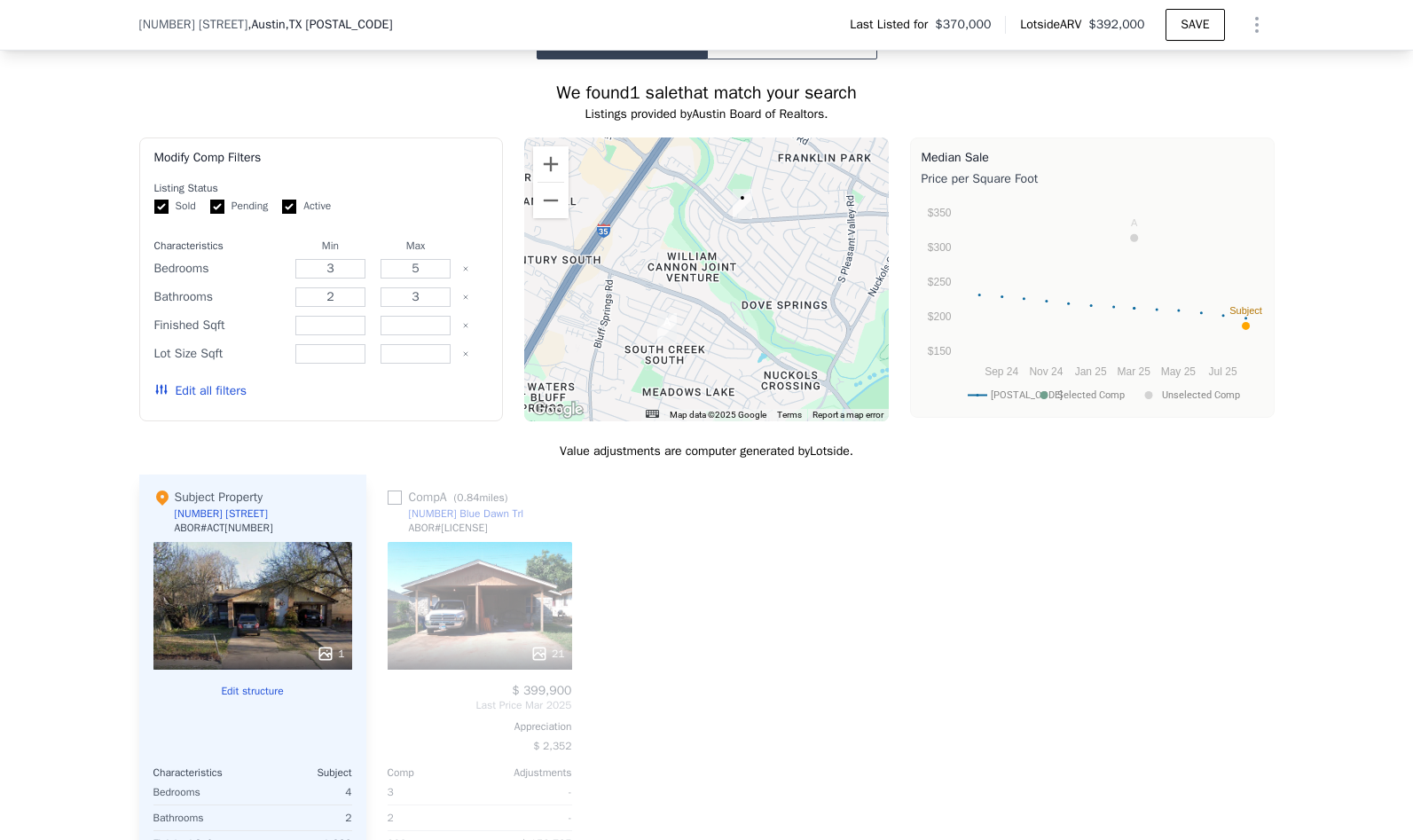 click on "21" at bounding box center (480, 606) 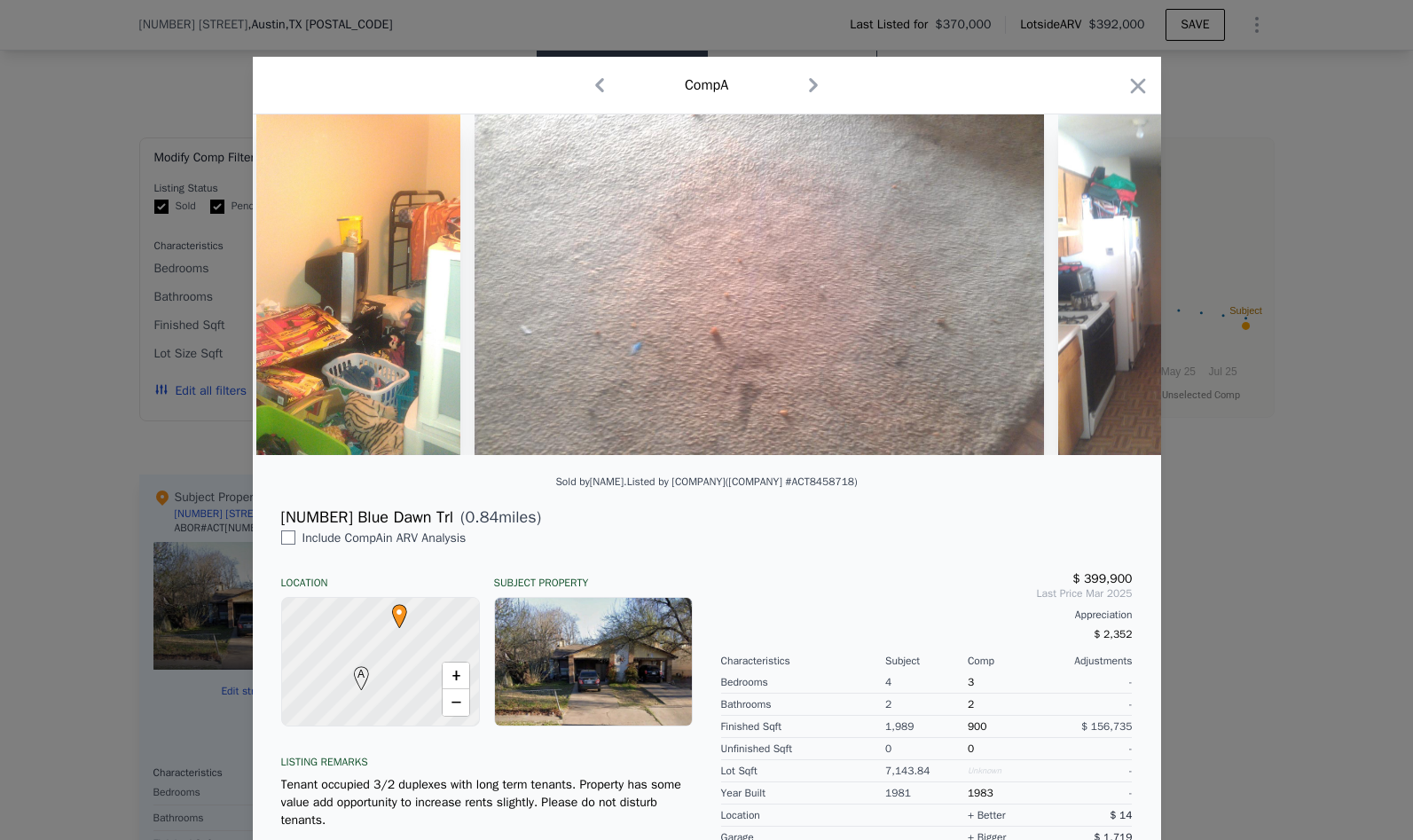 scroll, scrollTop: 0, scrollLeft: 4155, axis: horizontal 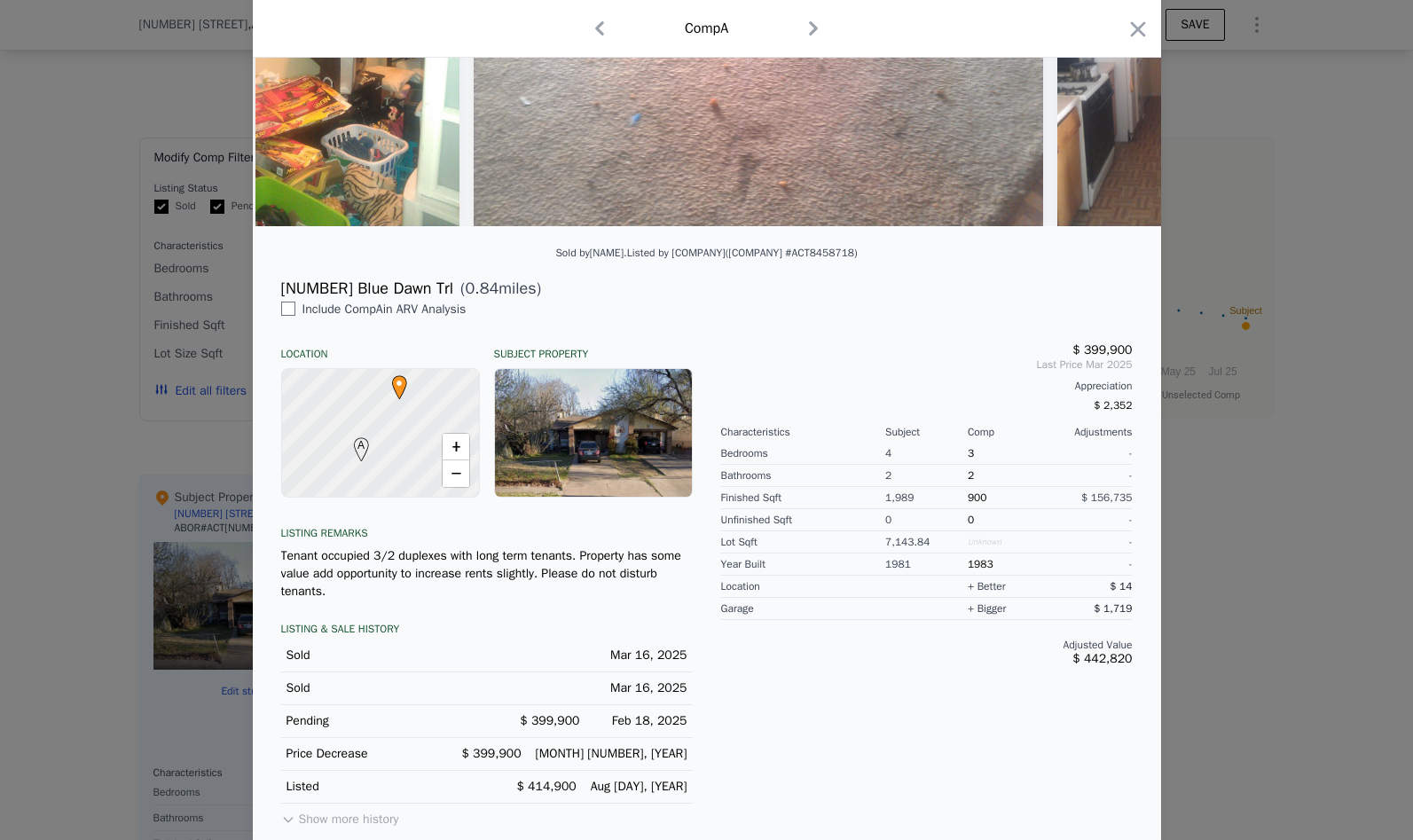 click 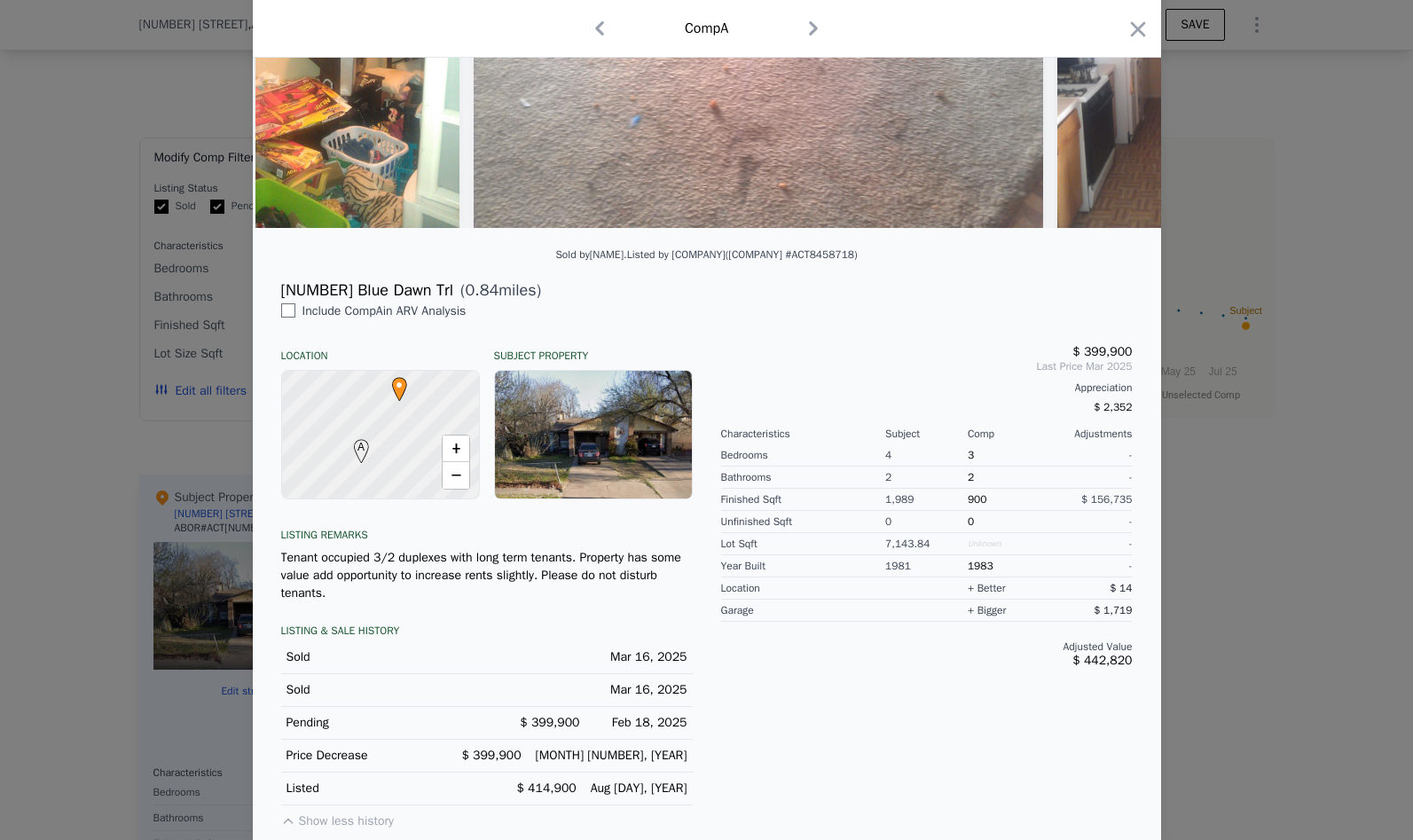 scroll, scrollTop: 0, scrollLeft: 0, axis: both 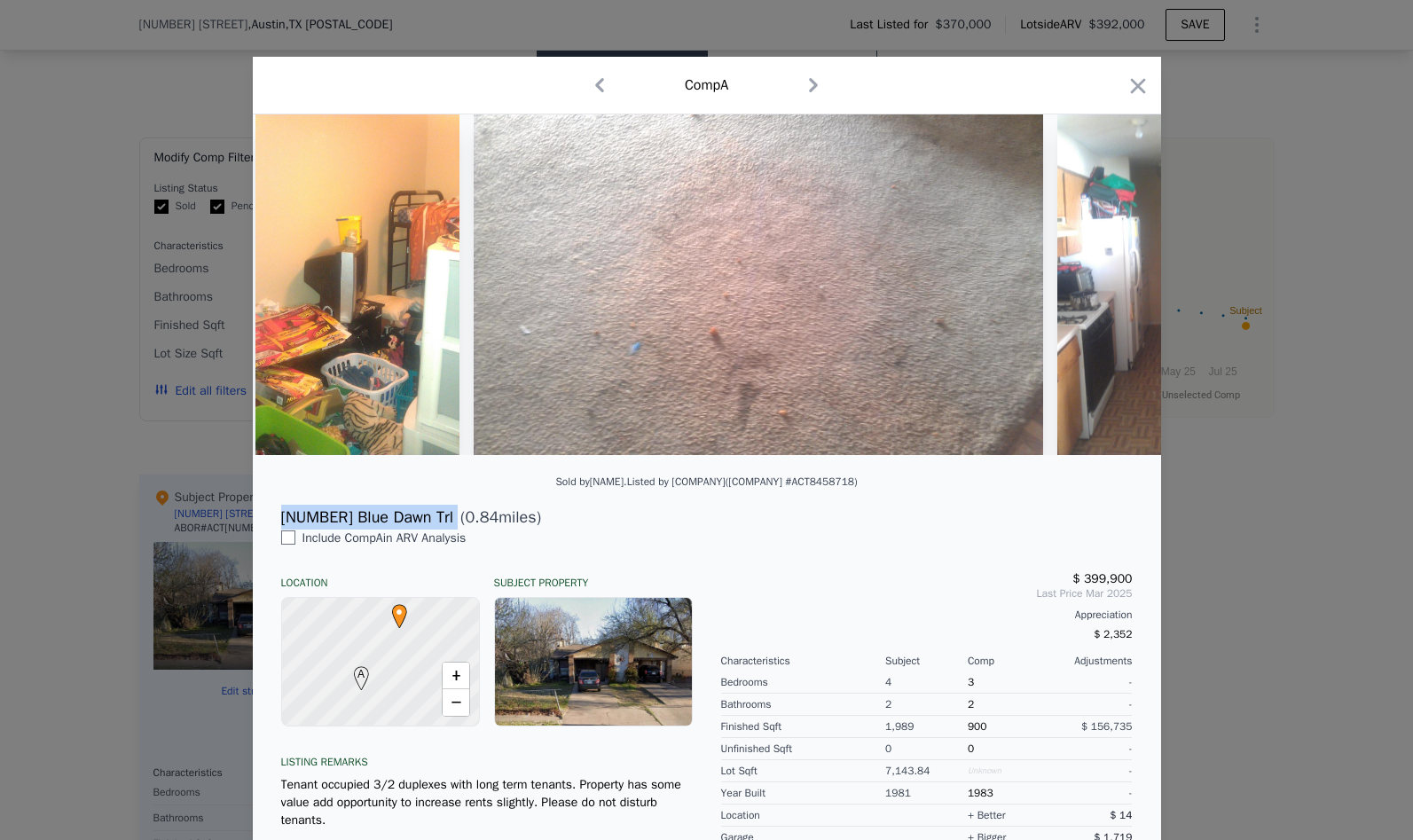 drag, startPoint x: 414, startPoint y: 530, endPoint x: 273, endPoint y: 532, distance: 141.0142 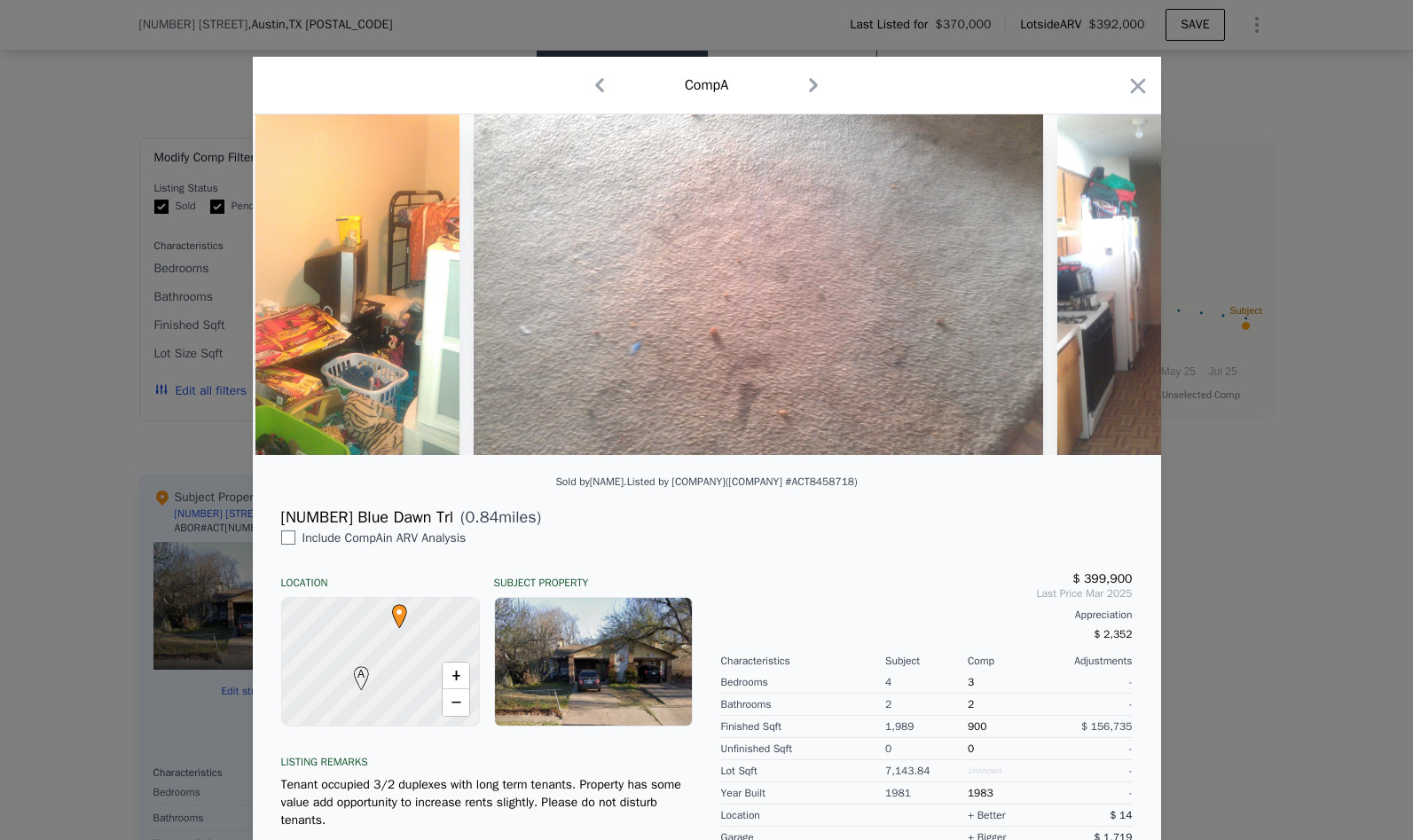 click at bounding box center (706, 420) 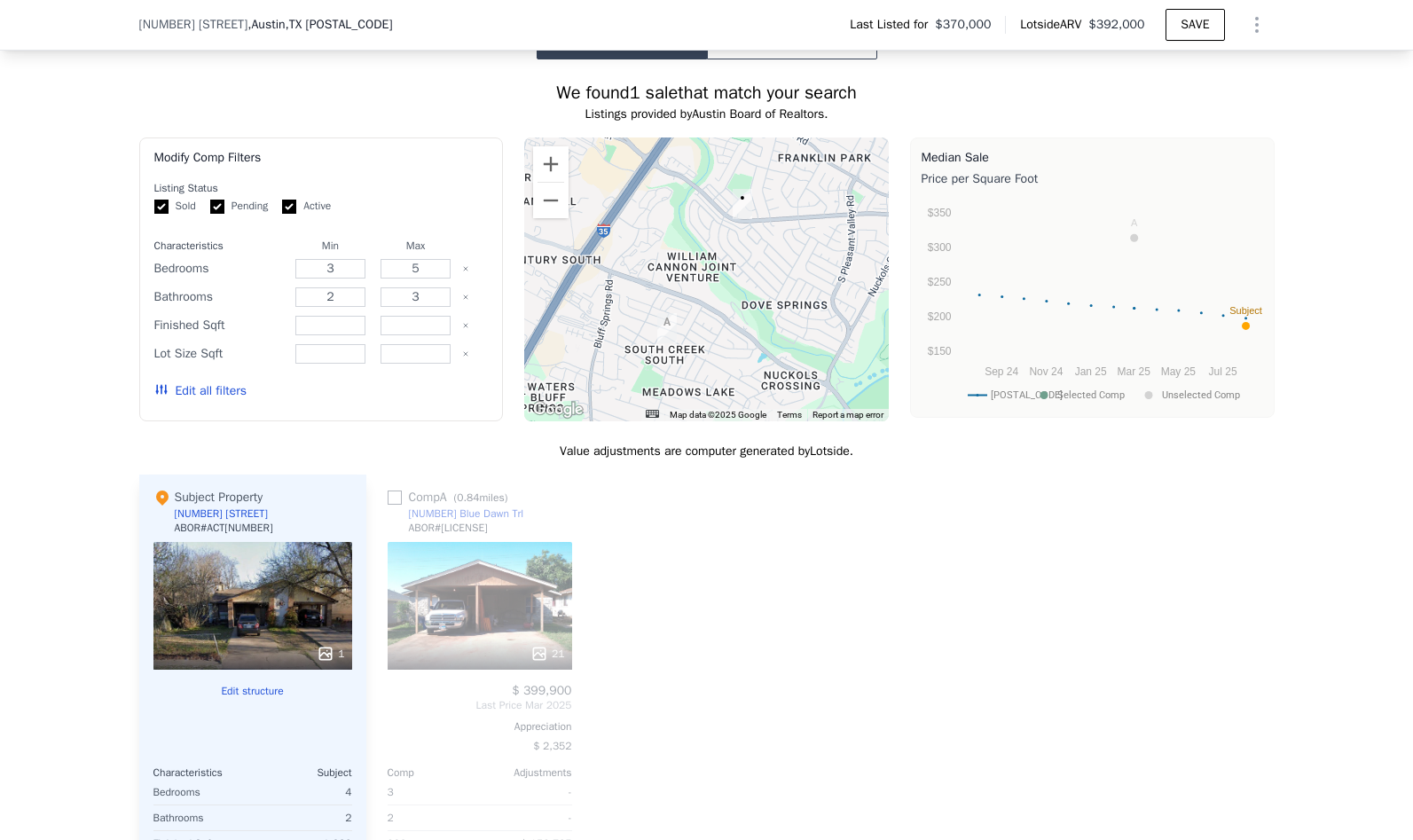 click on ", TX [POSTAL_CODE]" at bounding box center (339, 24) 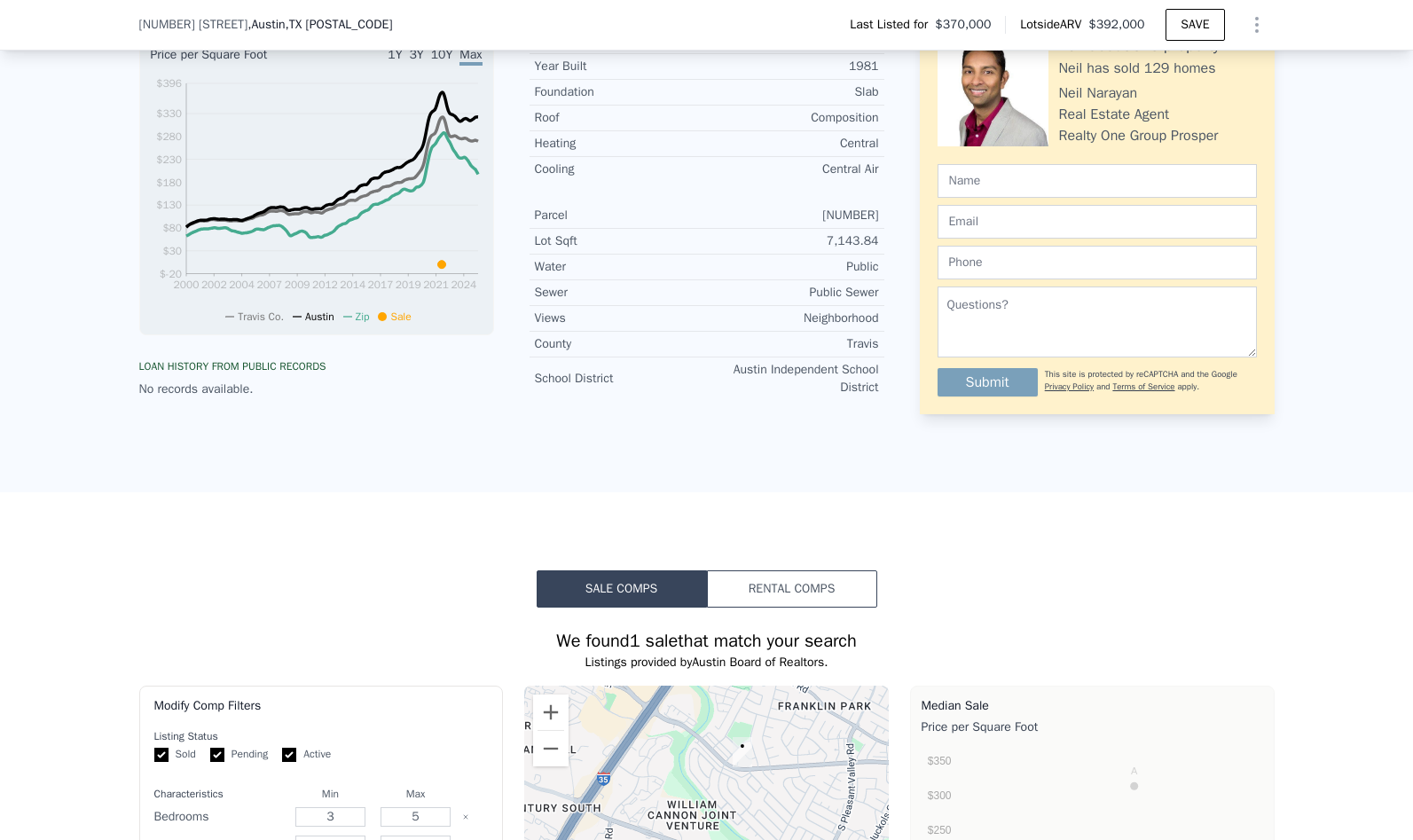 scroll, scrollTop: 619, scrollLeft: 0, axis: vertical 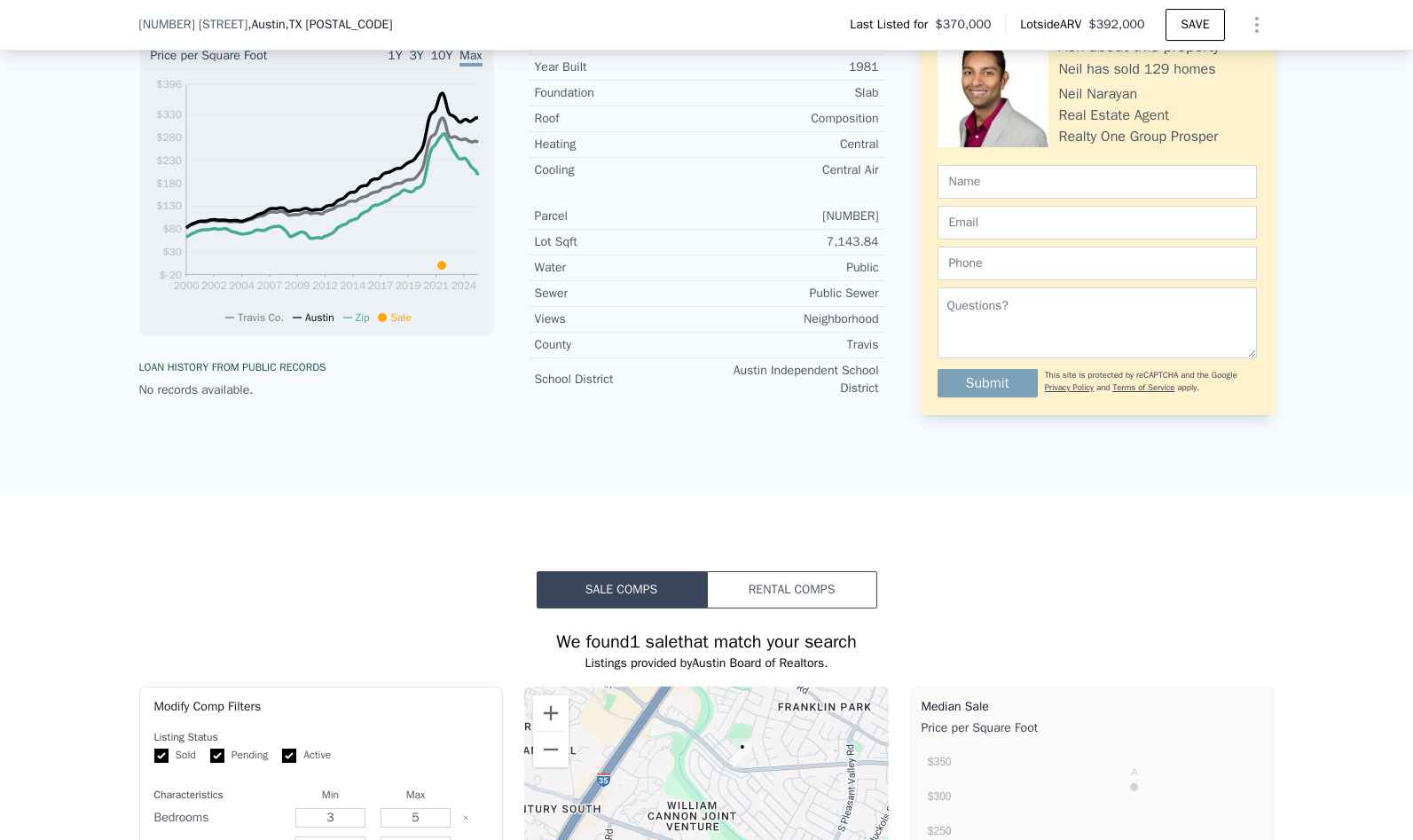 click on ", TX [POSTAL_CODE]" at bounding box center [339, 24] 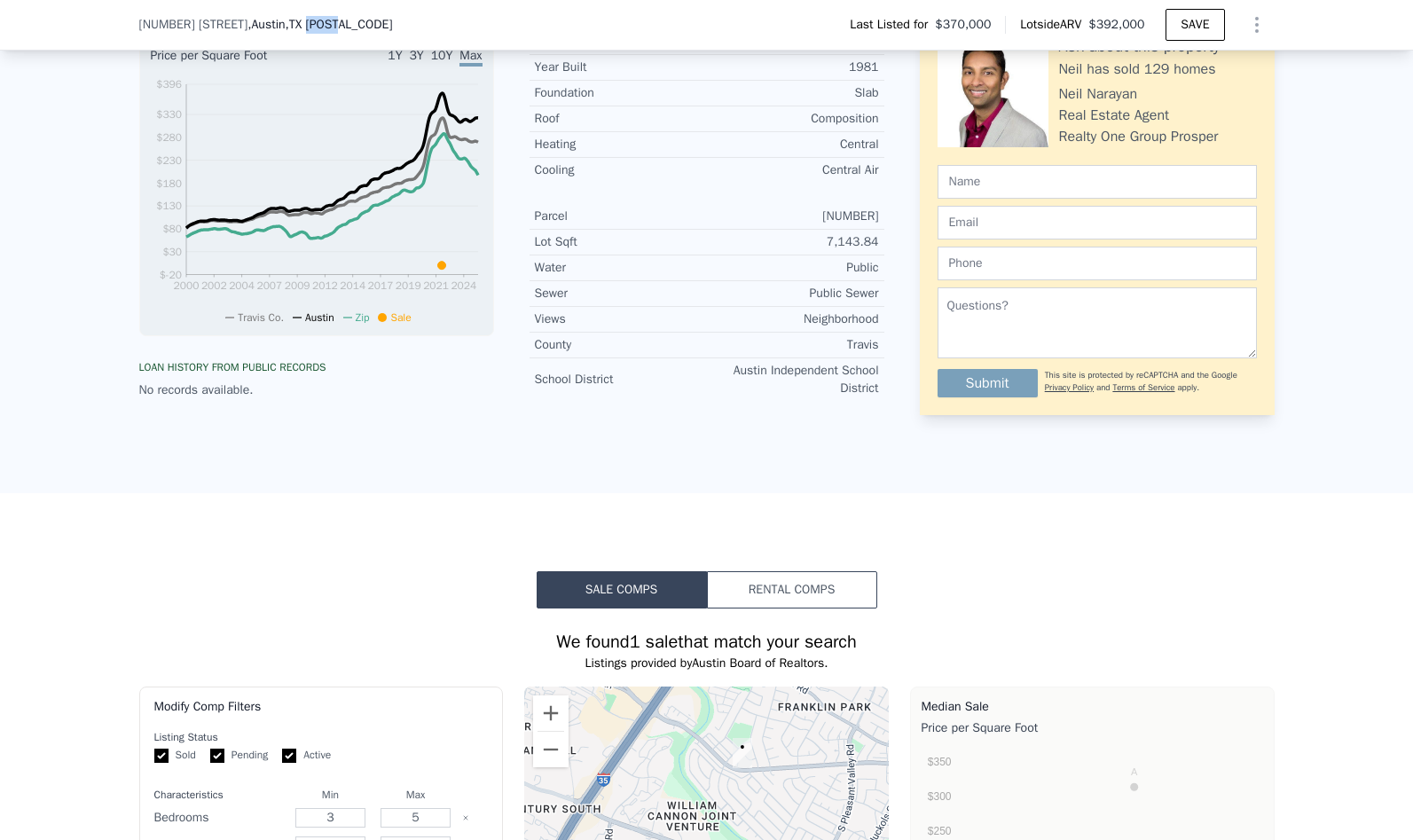 click on ", TX [POSTAL_CODE]" at bounding box center (339, 24) 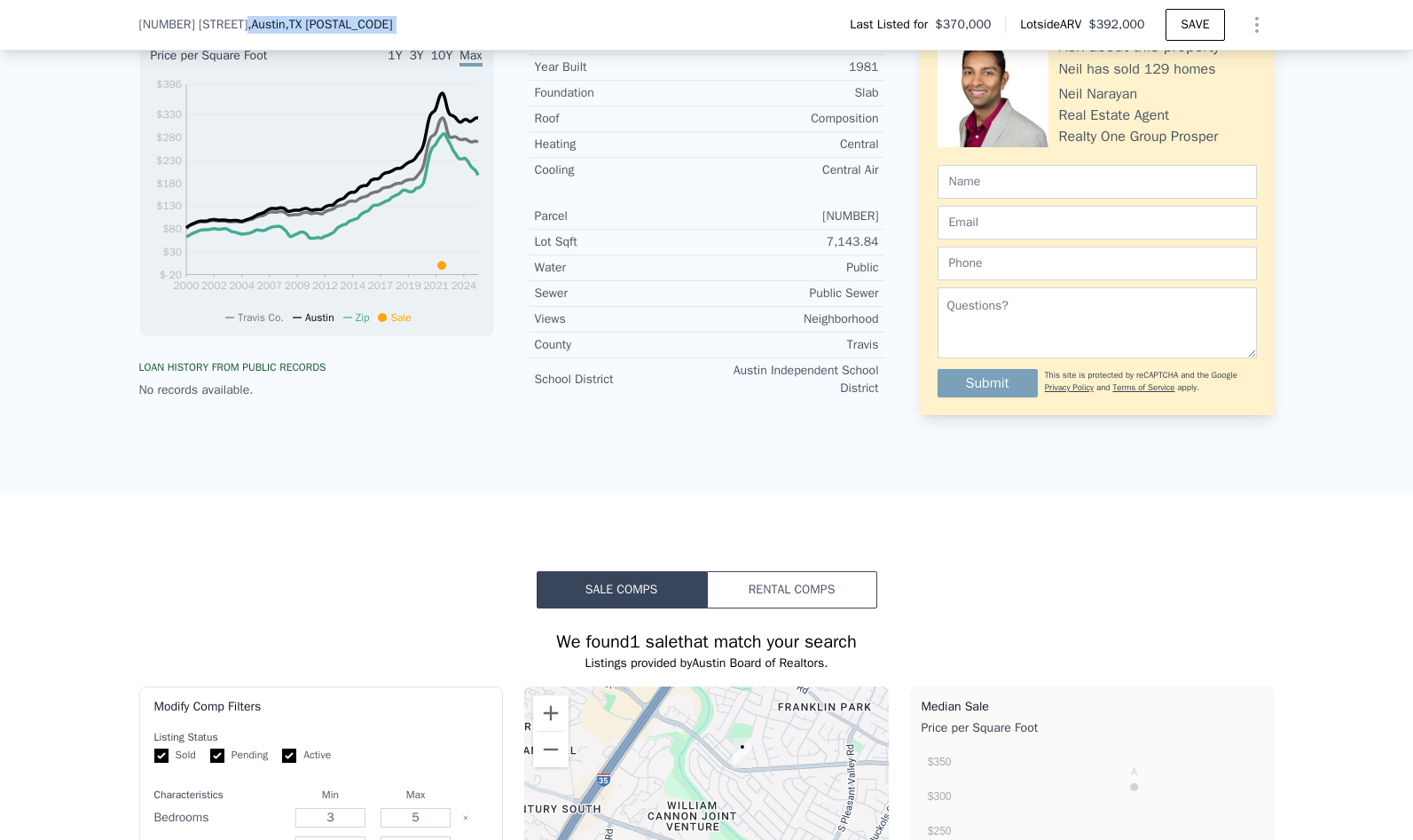 click on ", TX [POSTAL_CODE]" at bounding box center [339, 24] 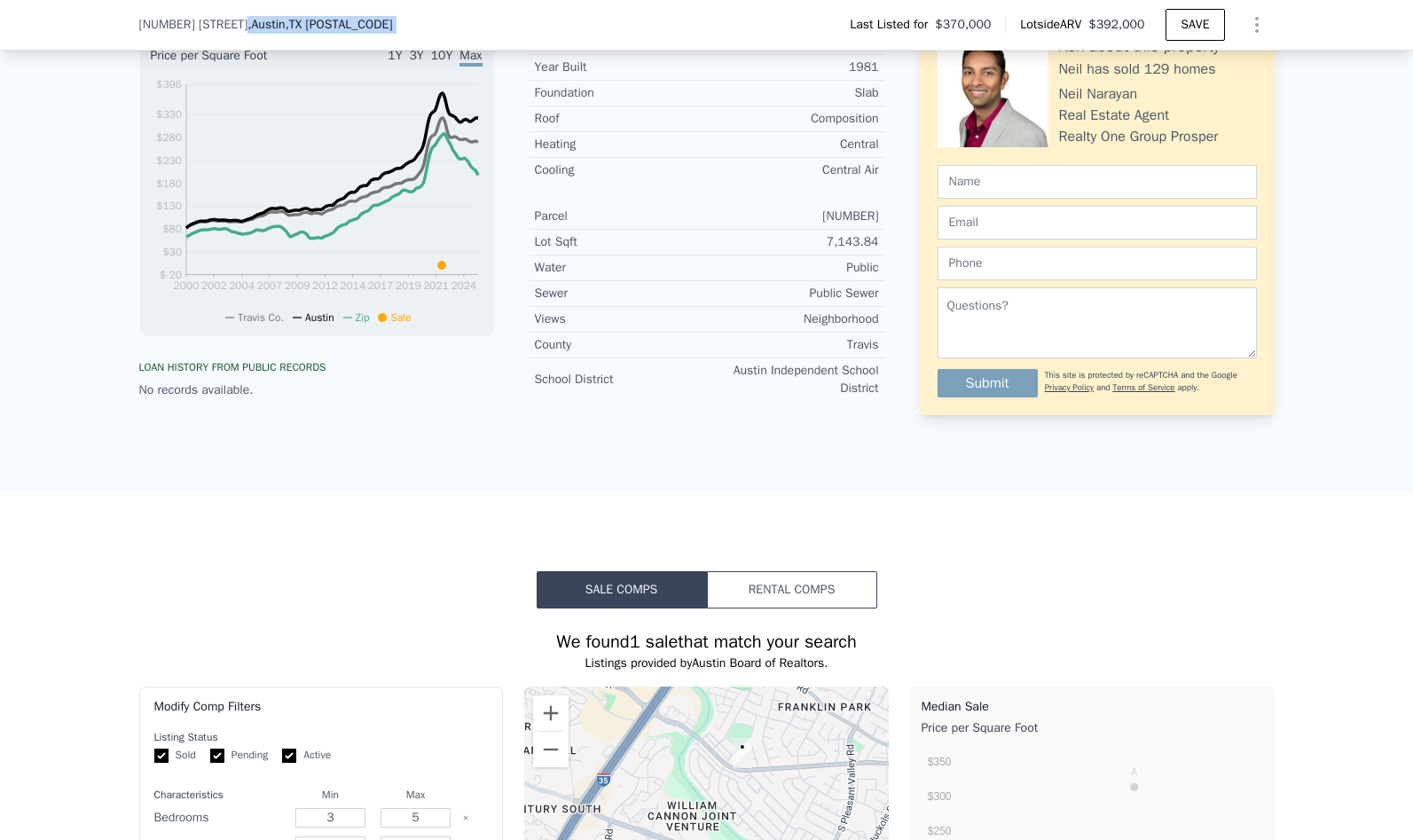 click on ", TX [POSTAL_CODE]" at bounding box center (339, 24) 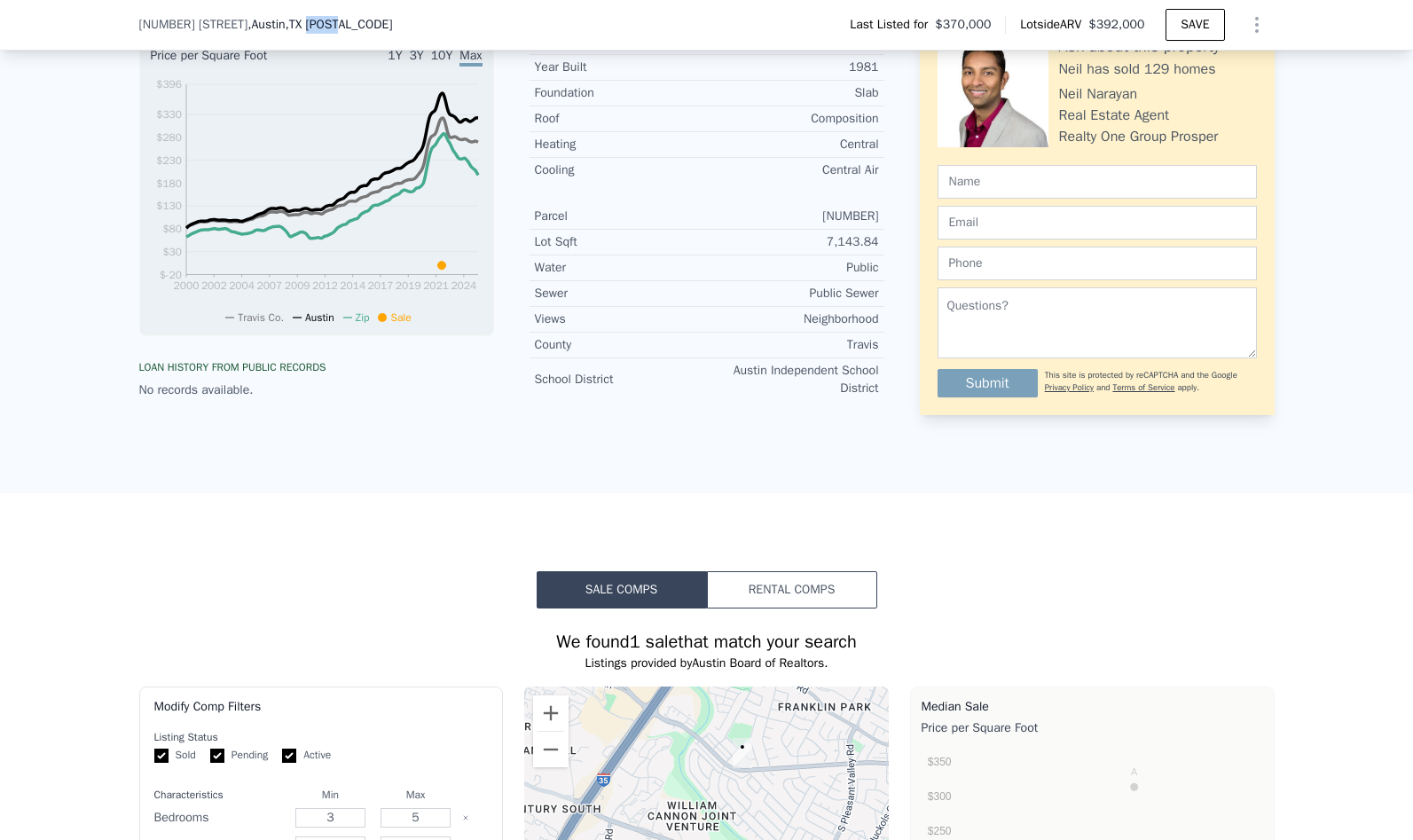 click on ", TX [POSTAL_CODE]" at bounding box center [339, 24] 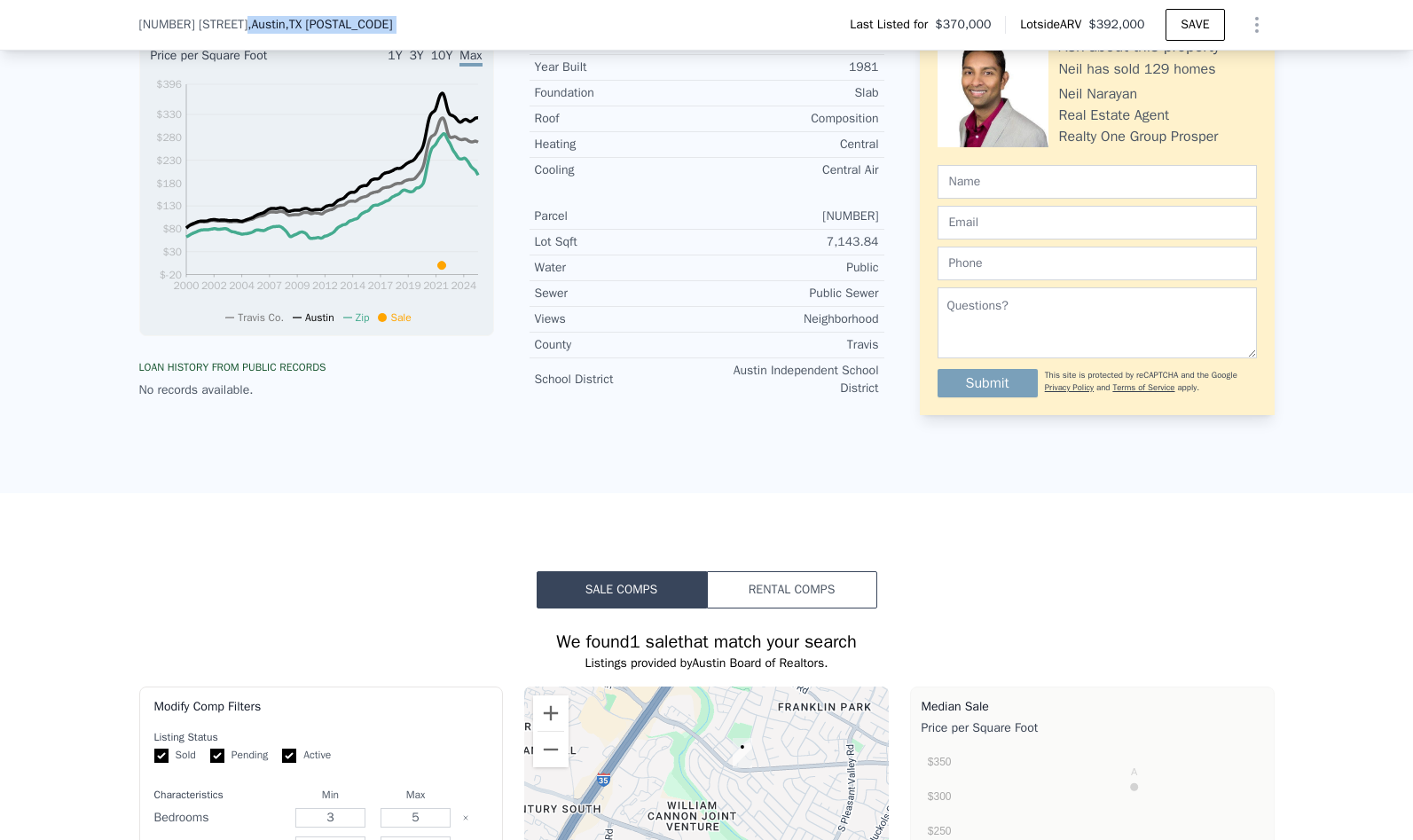 click on ", TX [POSTAL_CODE]" at bounding box center [339, 24] 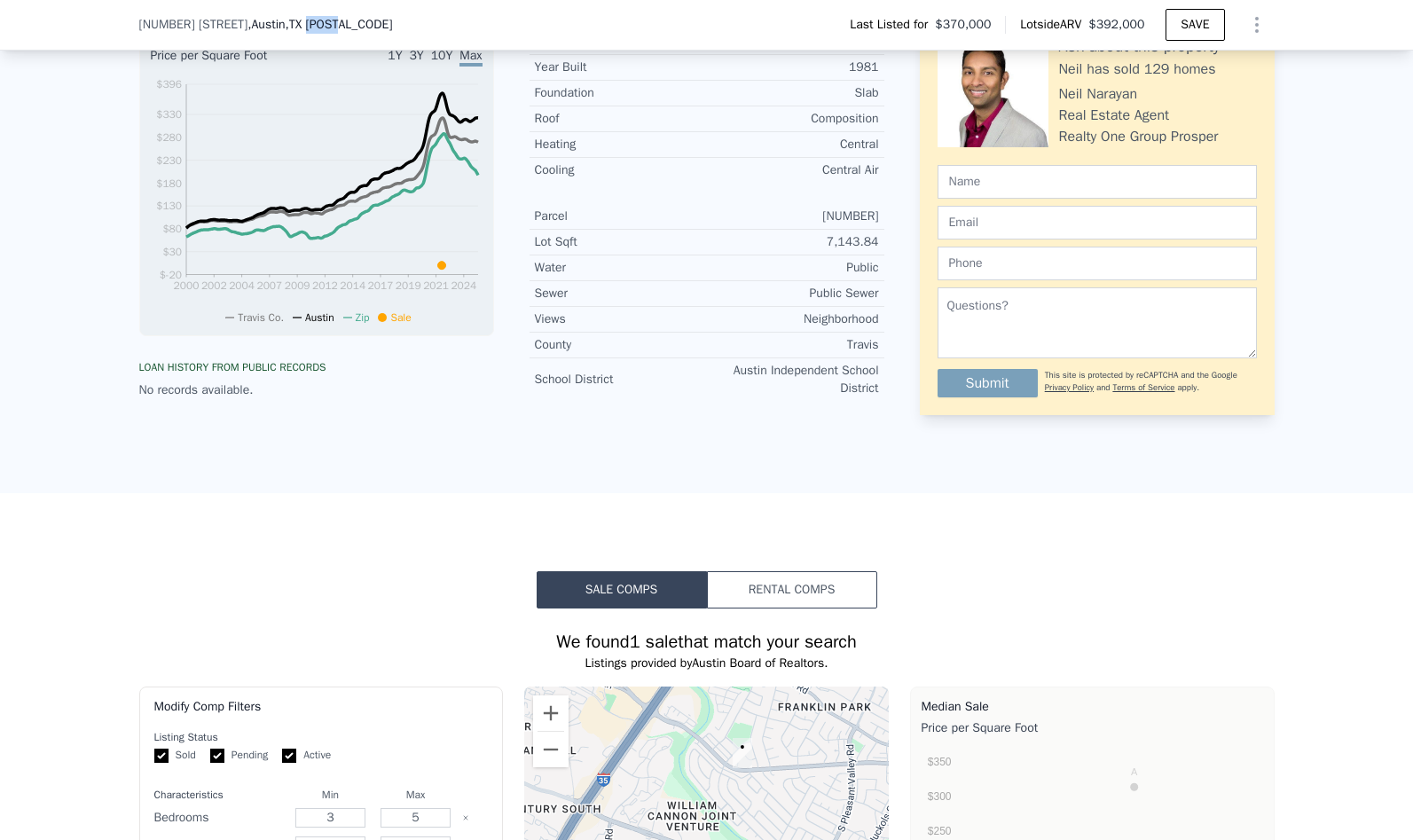 click on ", TX [POSTAL_CODE]" at bounding box center [339, 24] 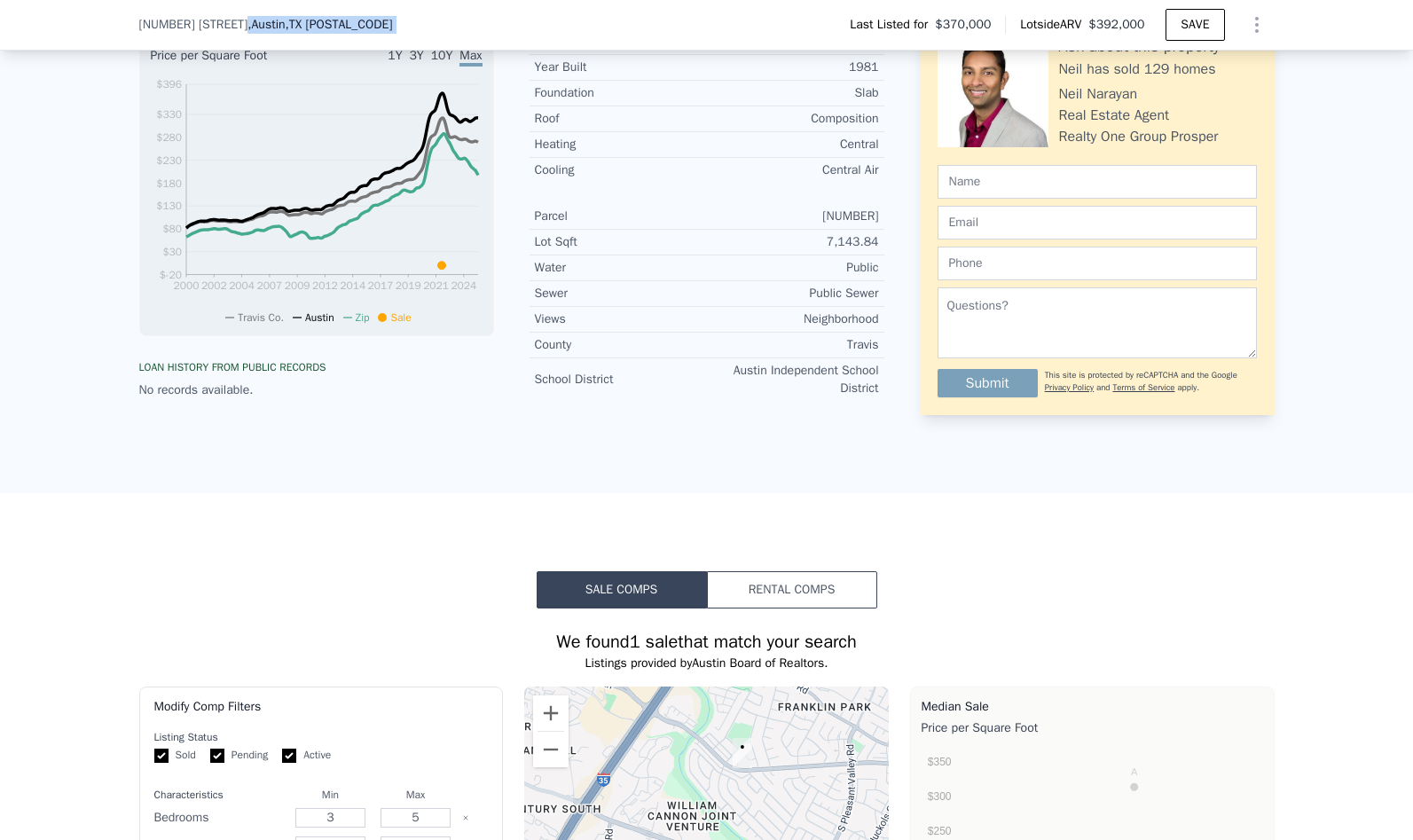 click on ", TX [POSTAL_CODE]" at bounding box center [339, 24] 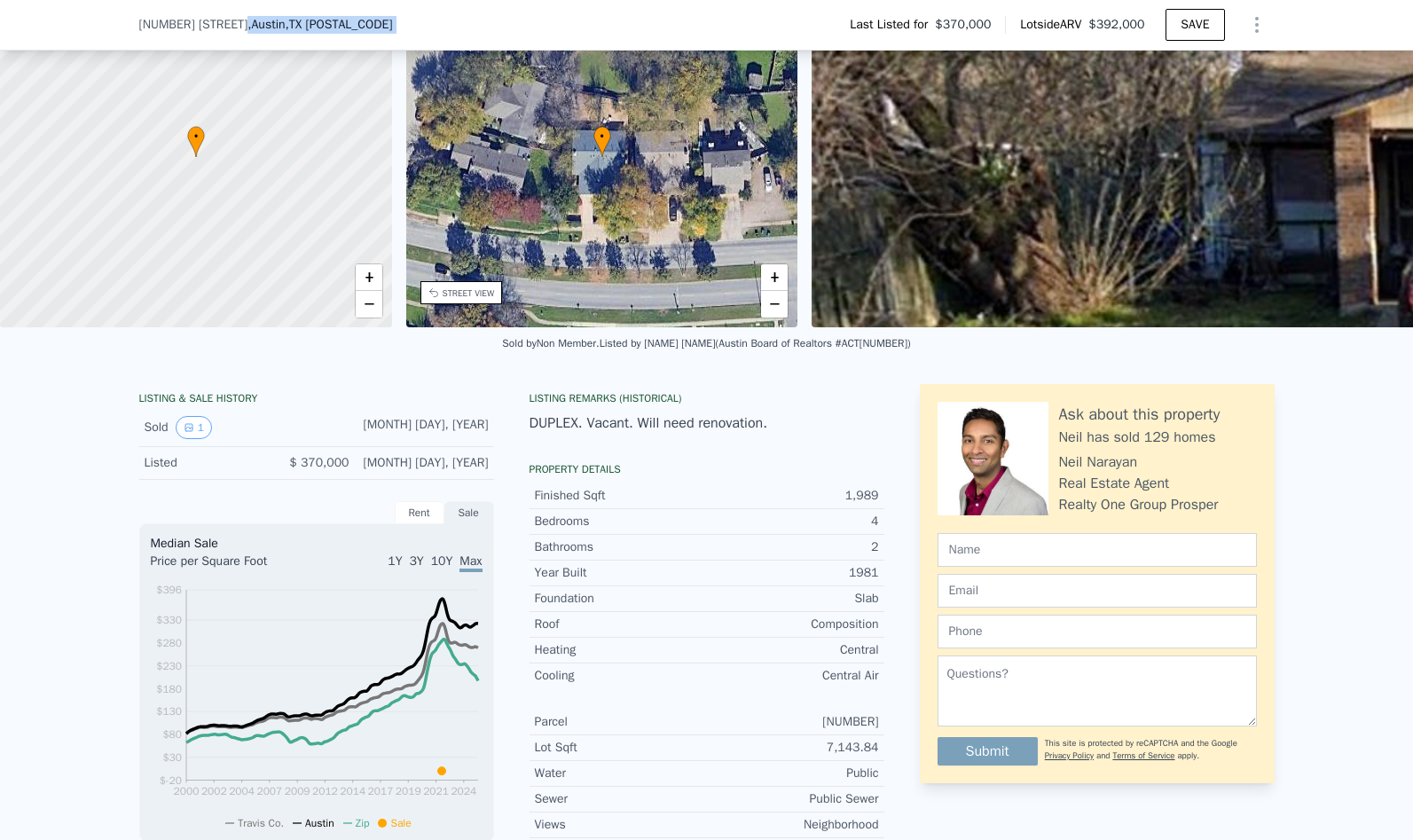 scroll, scrollTop: 0, scrollLeft: 0, axis: both 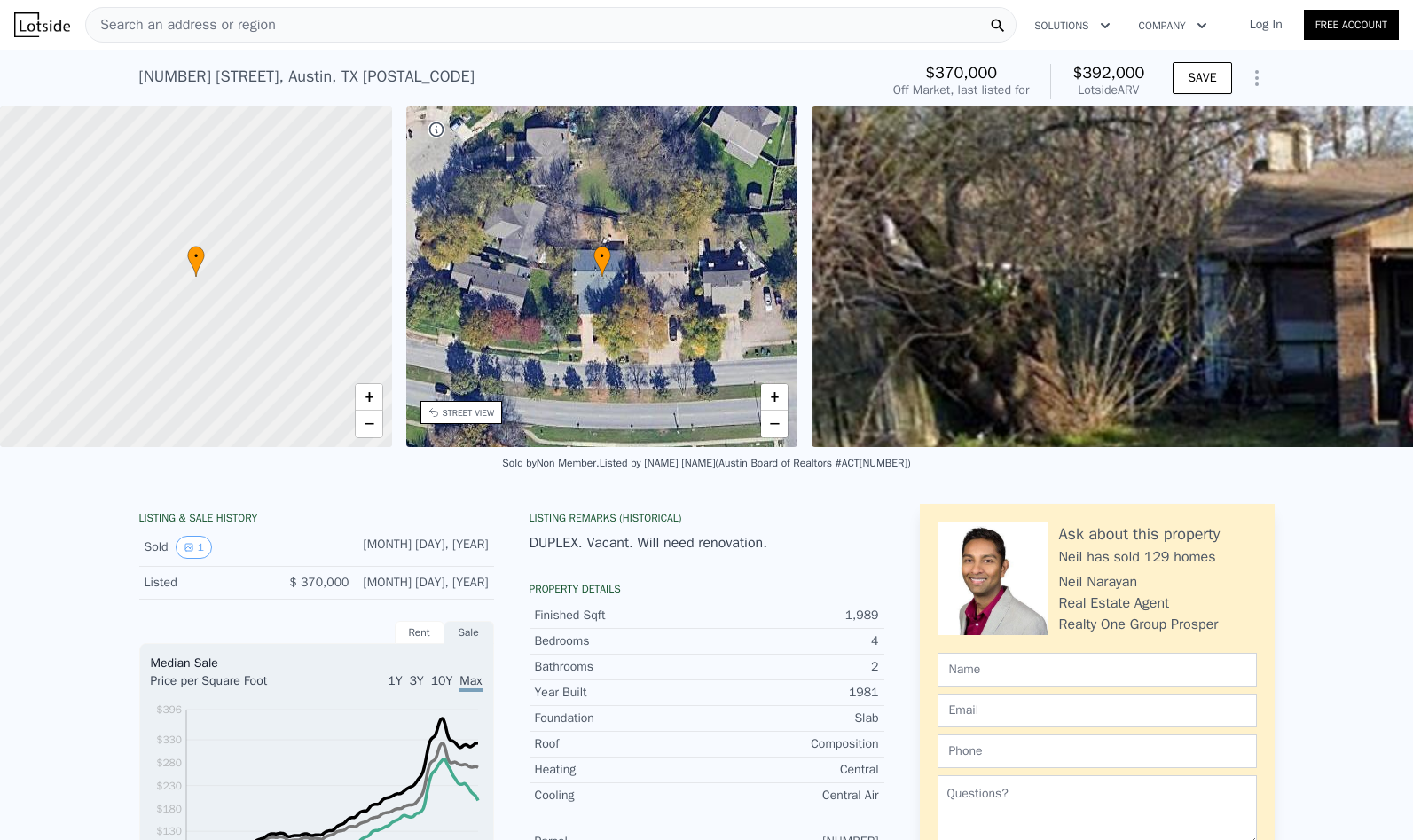 click on "Search an address or region" at bounding box center [181, 25] 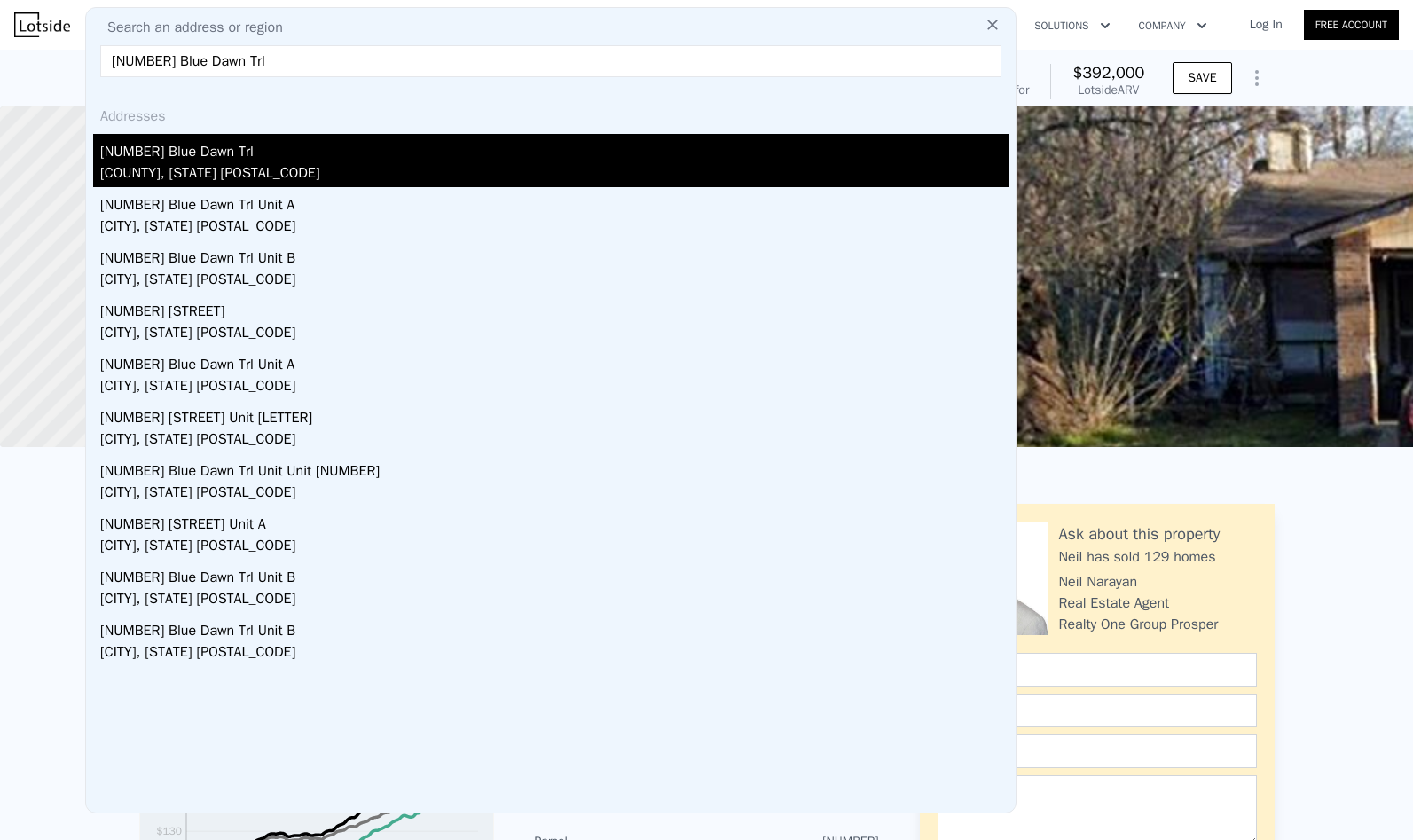type on "[NUMBER] Blue Dawn Trl" 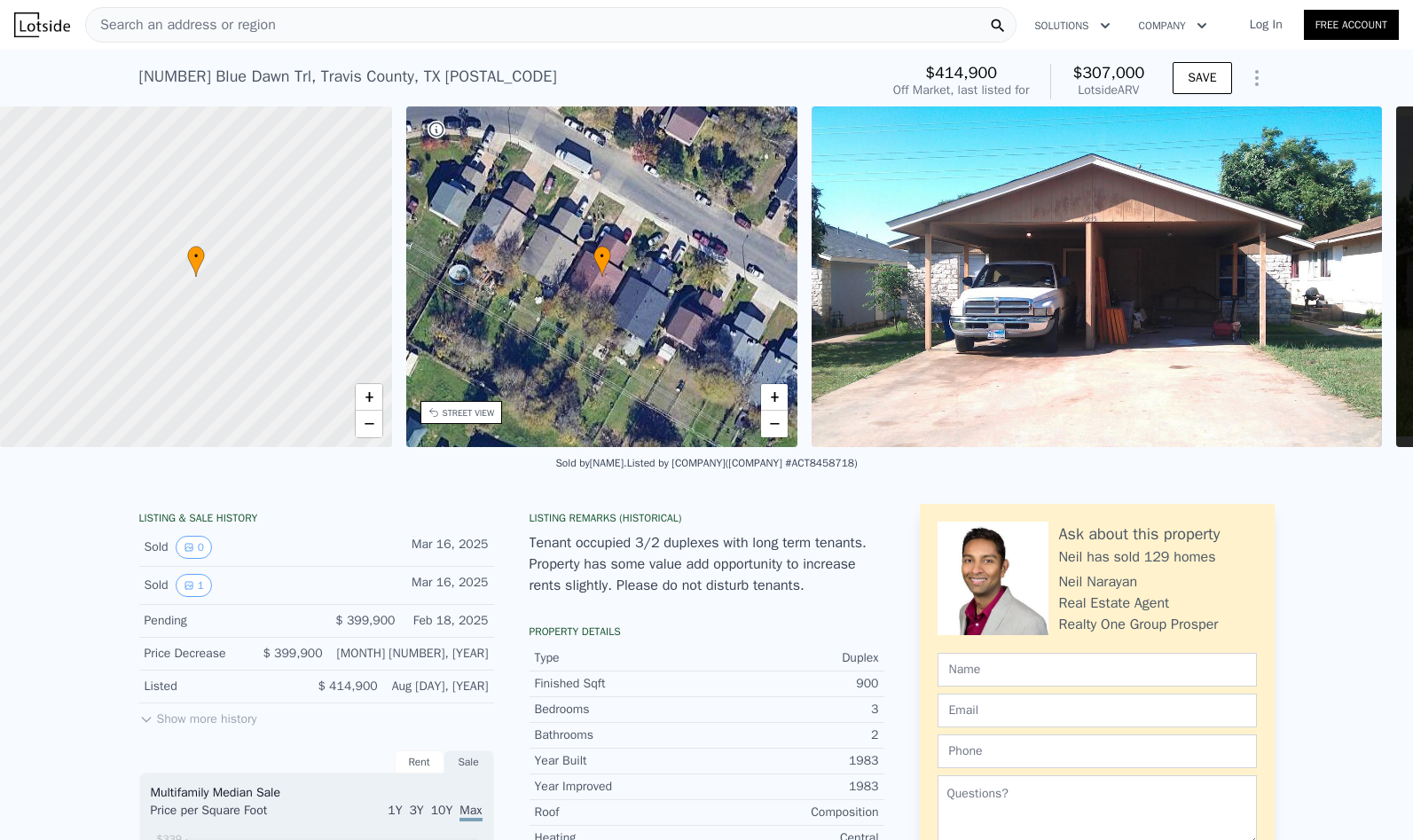 scroll, scrollTop: 78, scrollLeft: 0, axis: vertical 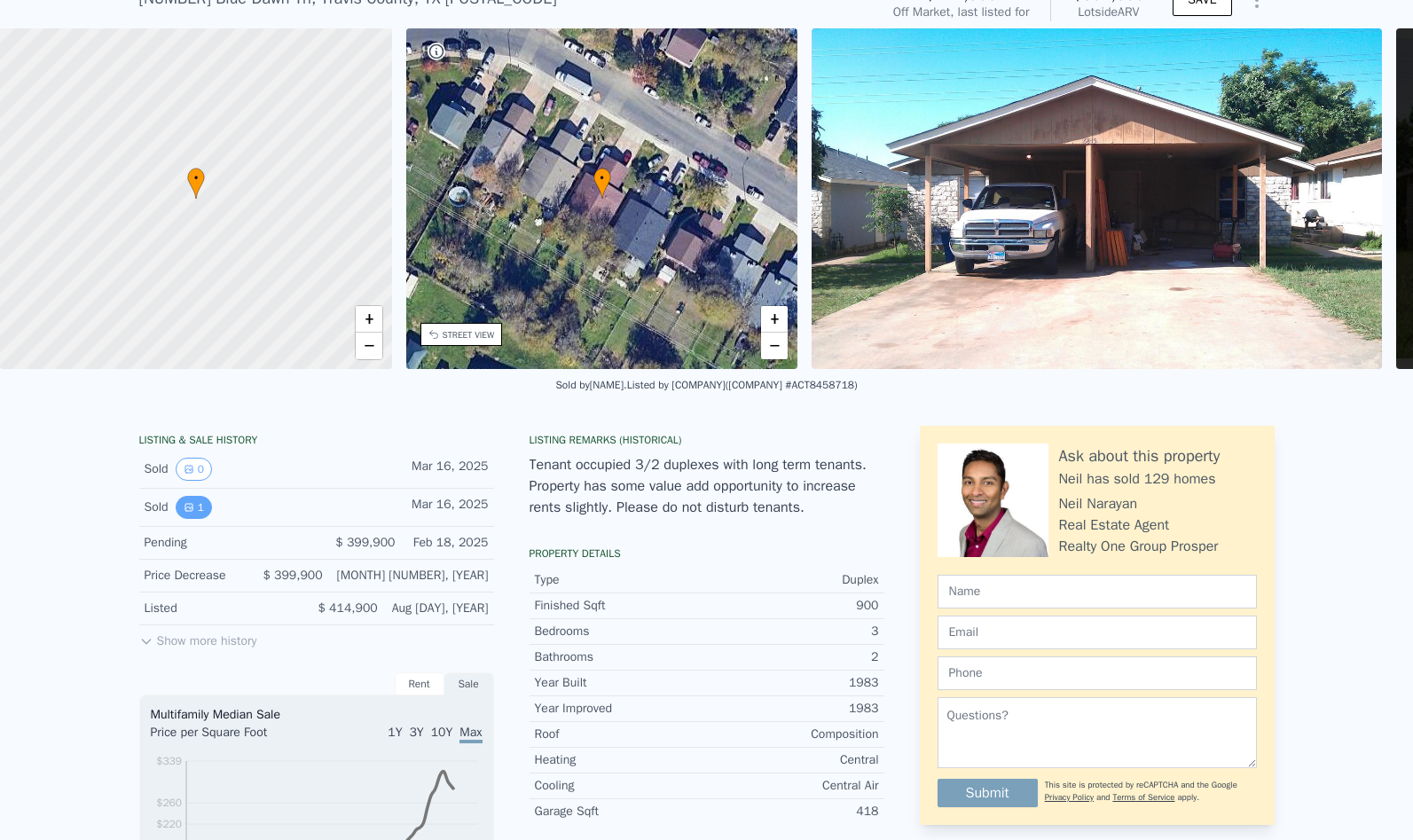 click 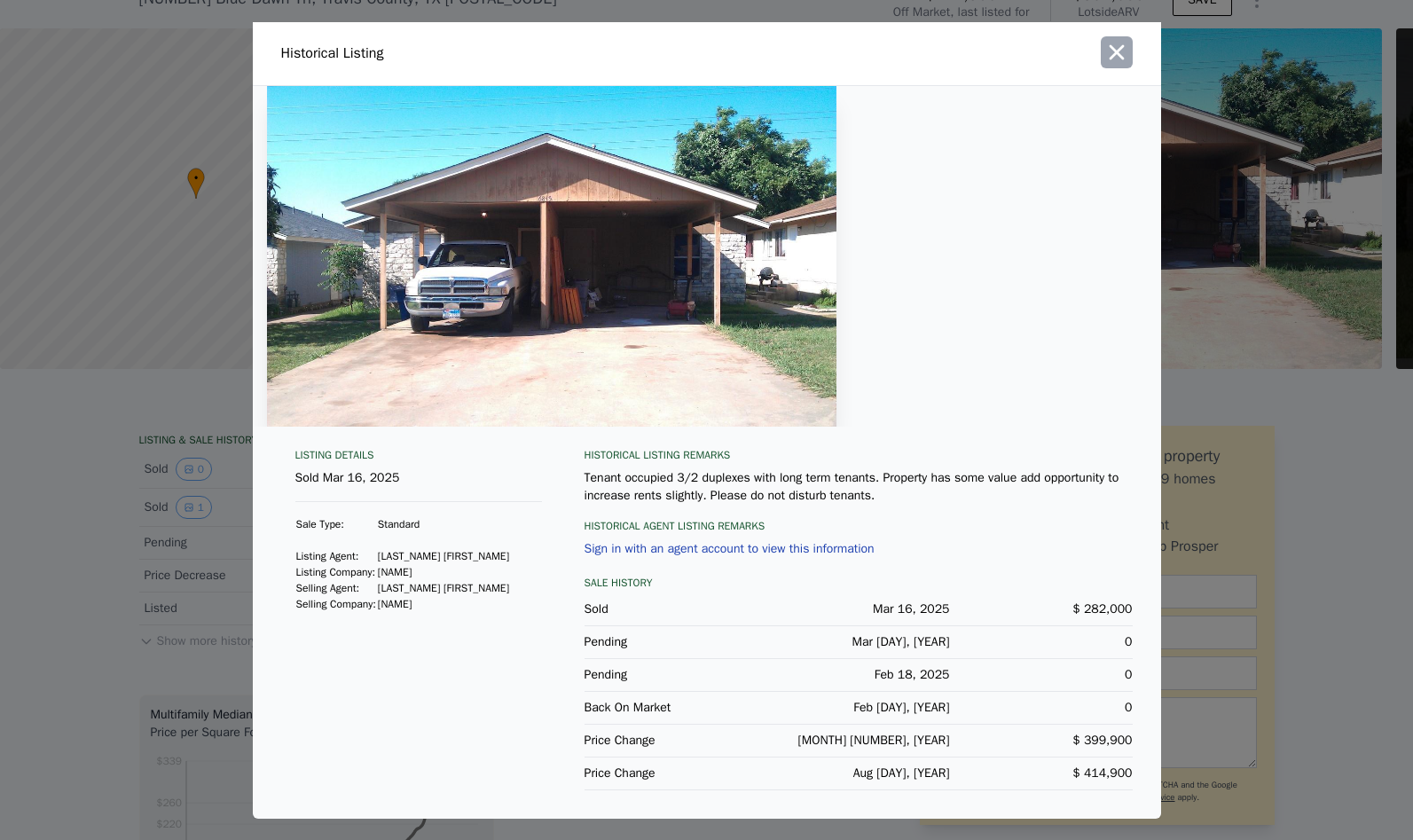 click 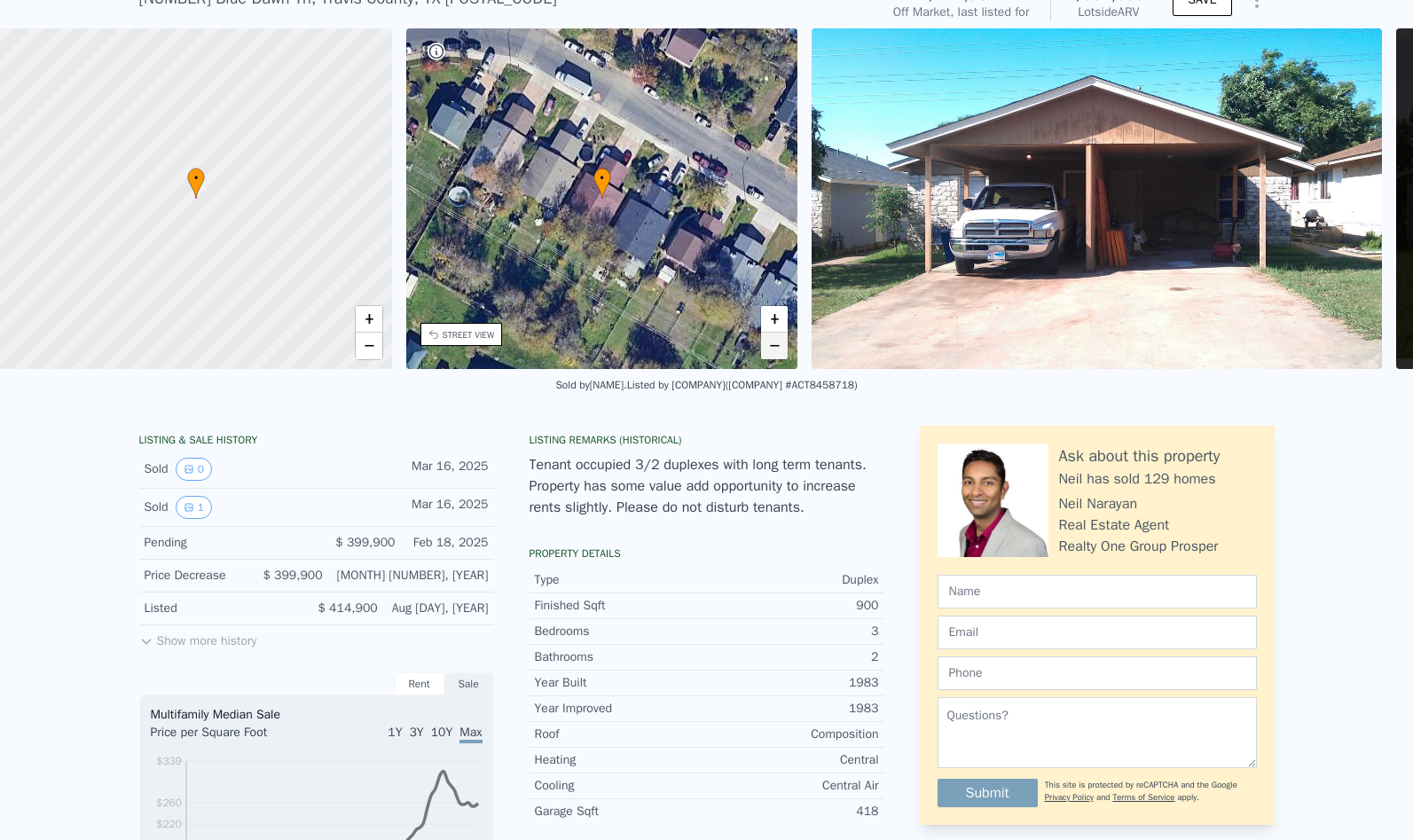 click on "−" at bounding box center (774, 346) 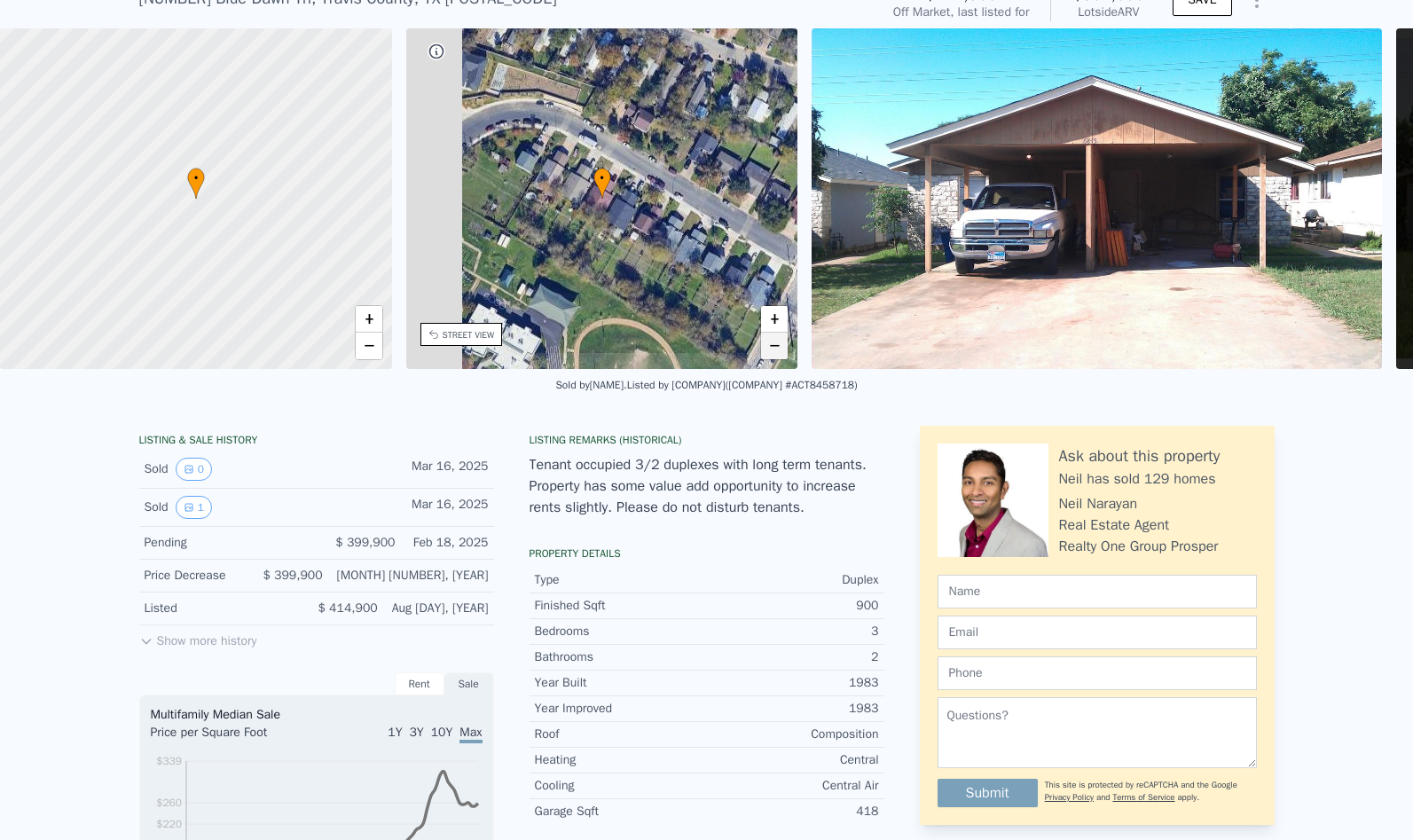 click on "−" at bounding box center (774, 346) 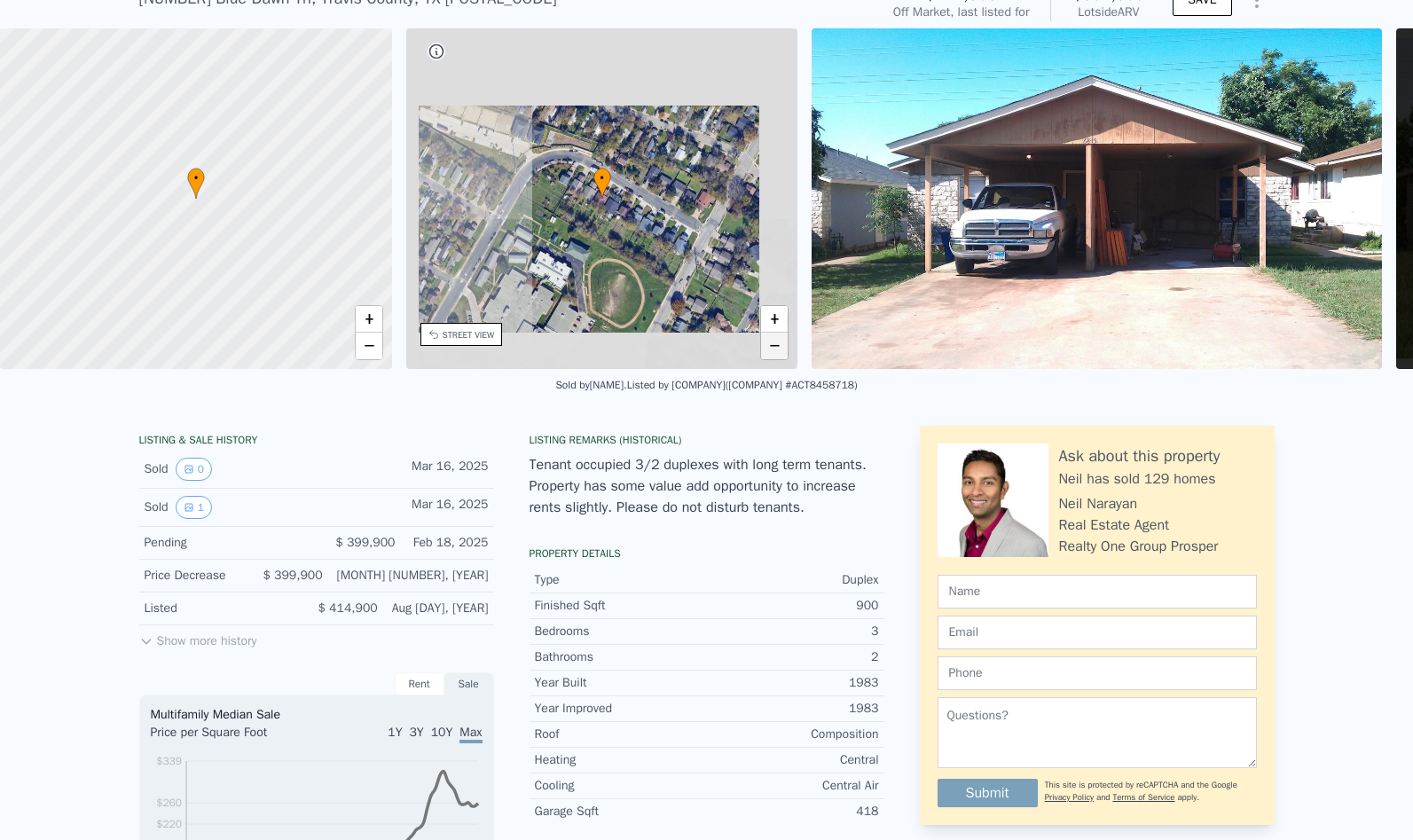 click on "−" at bounding box center (774, 346) 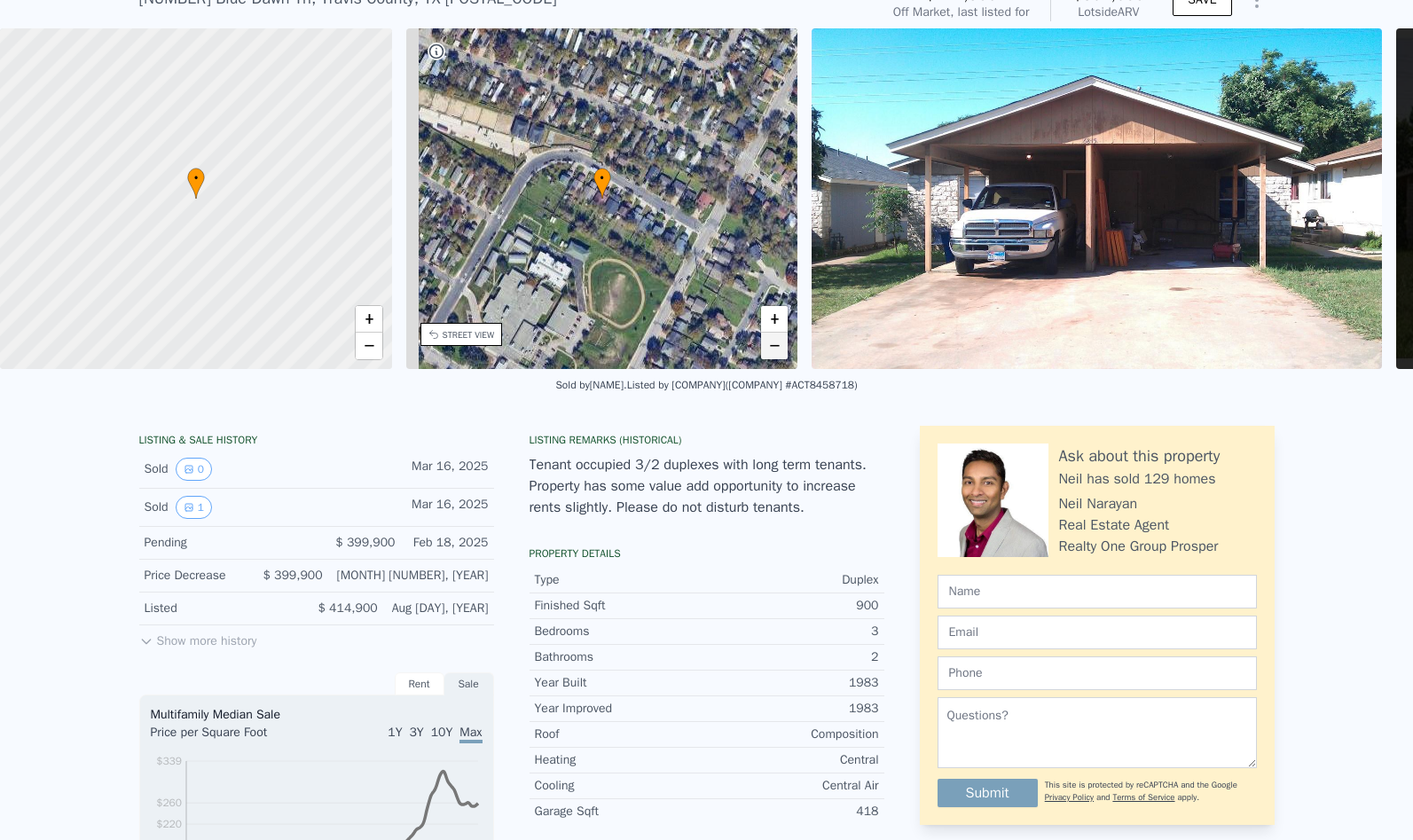 click on "−" at bounding box center [774, 346] 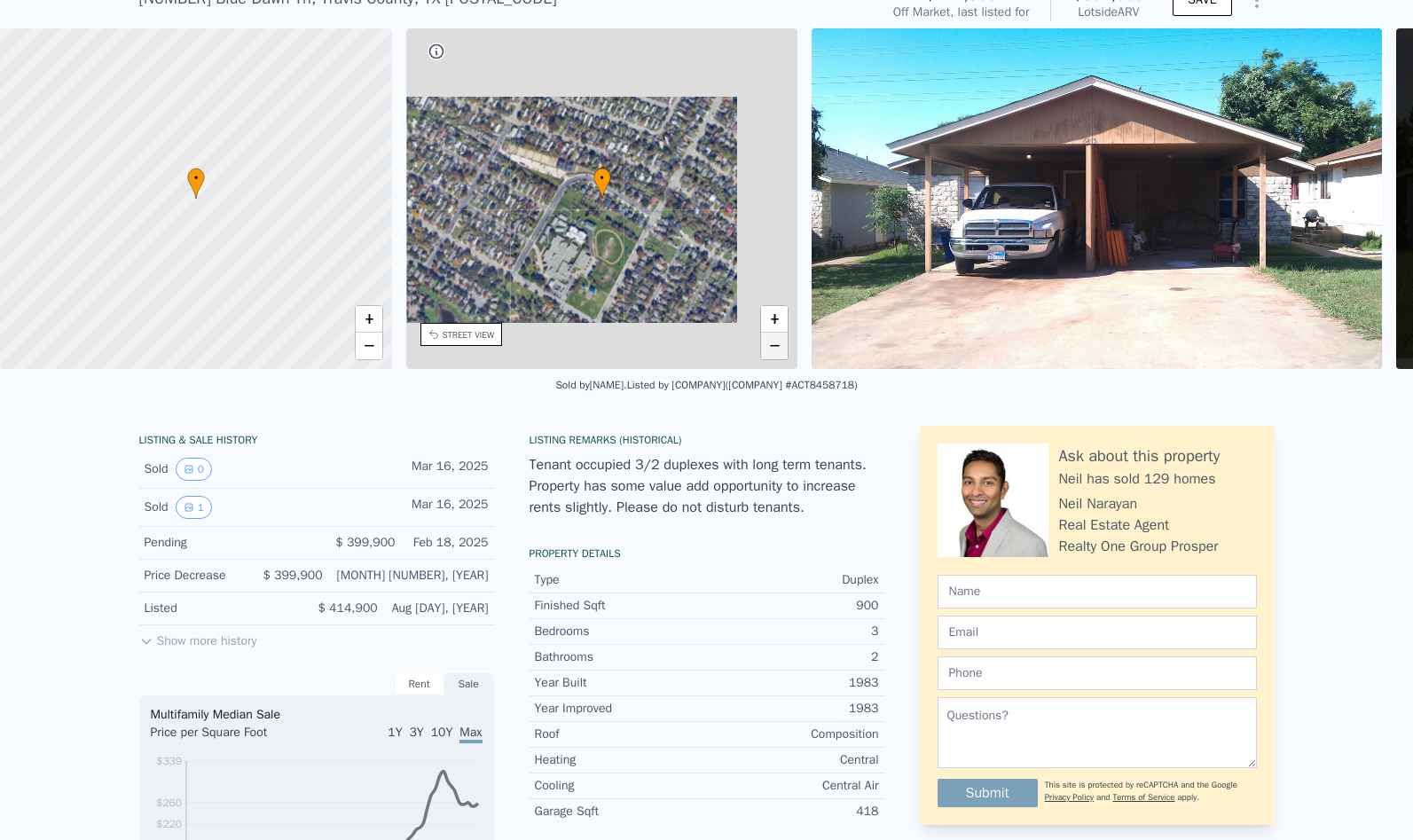 click on "−" at bounding box center (774, 346) 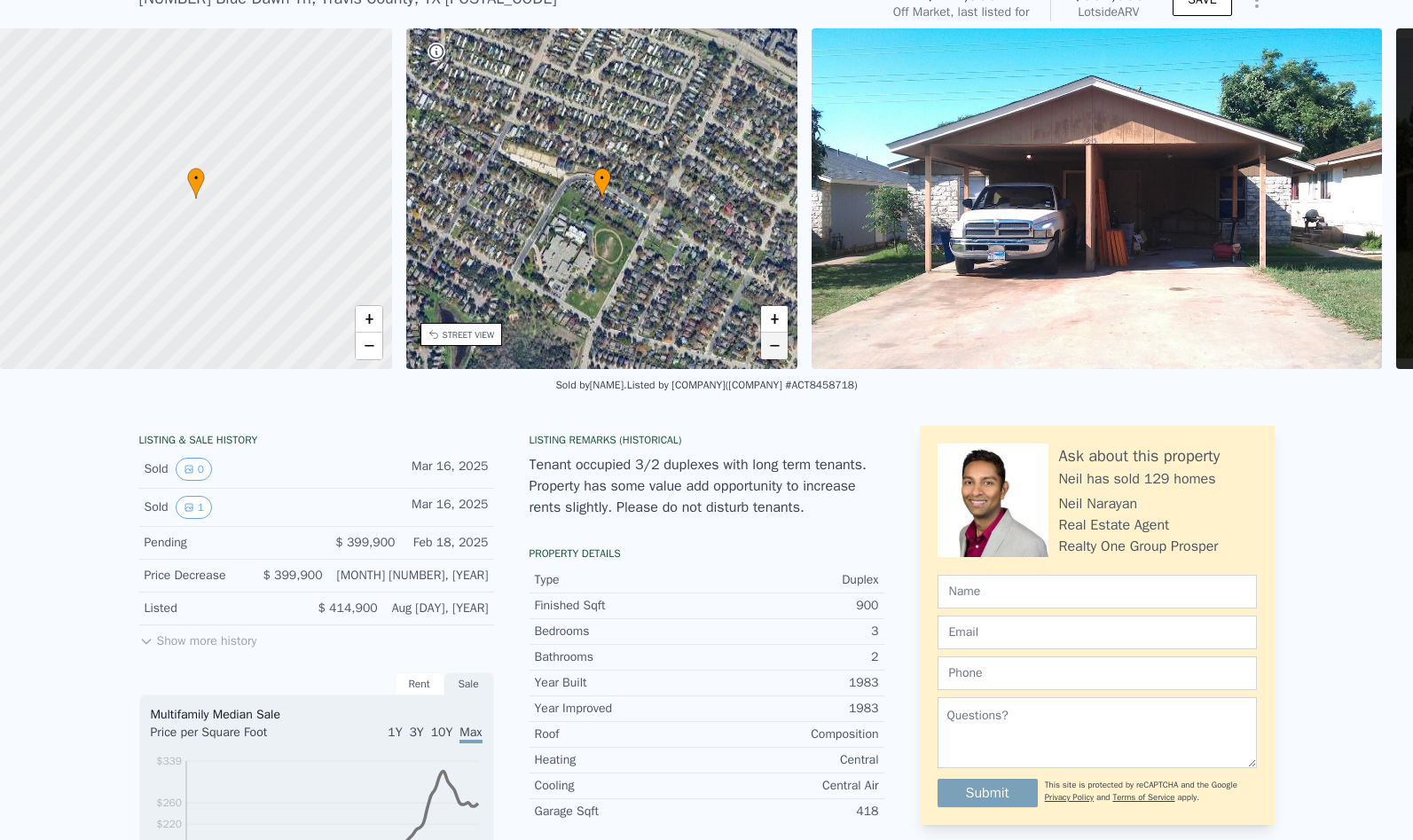click on "−" at bounding box center (774, 346) 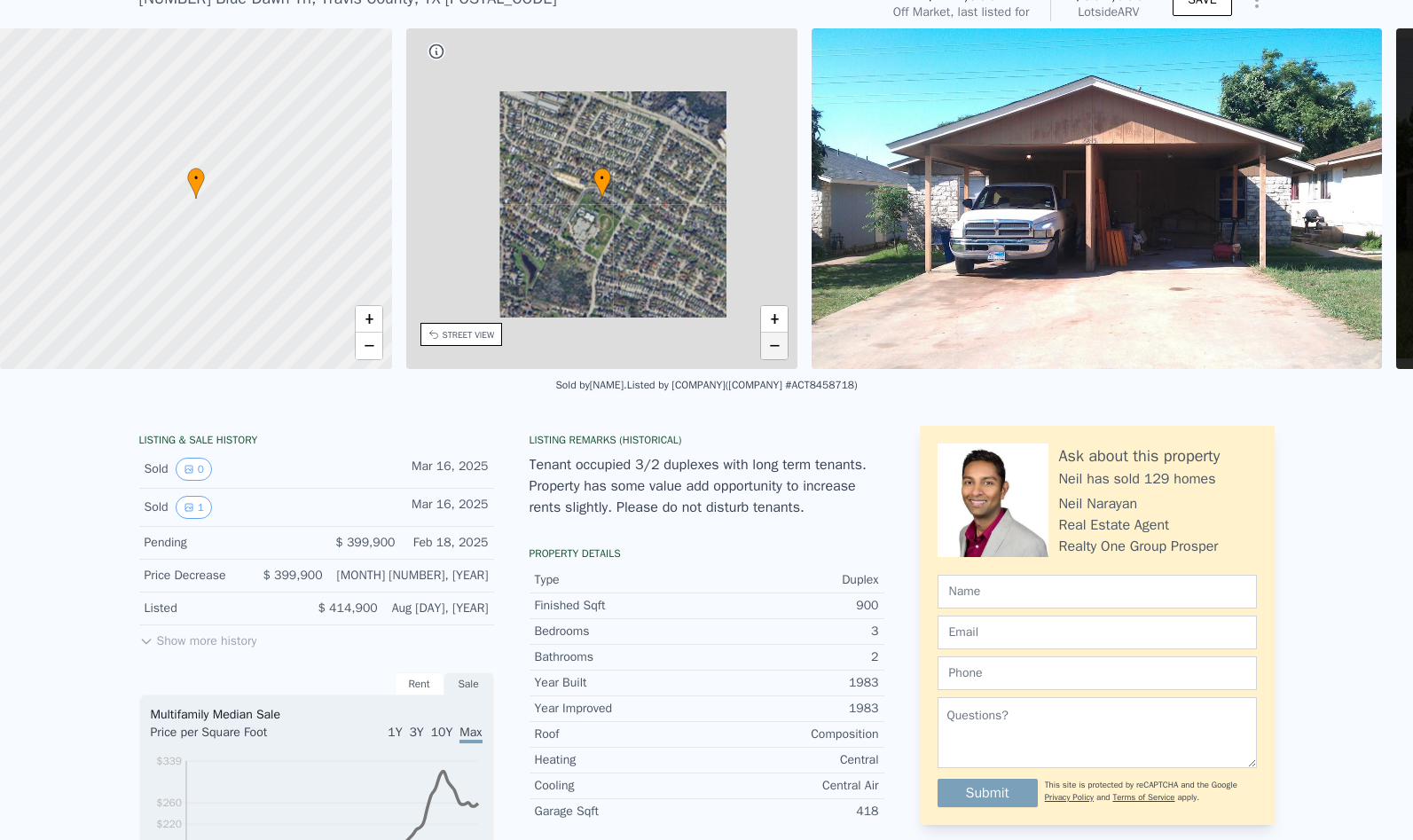 click on "−" at bounding box center (774, 346) 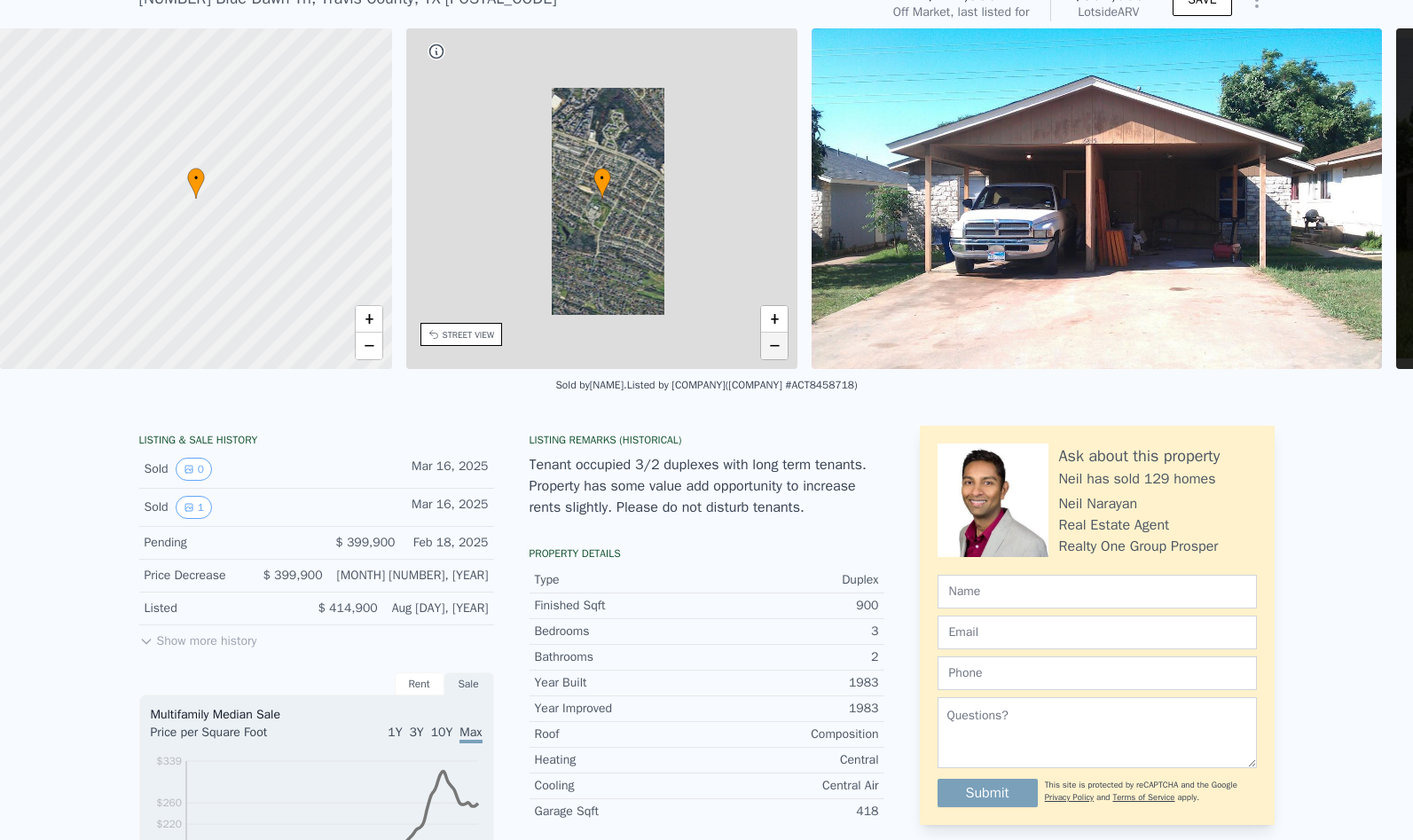 click on "−" at bounding box center [774, 346] 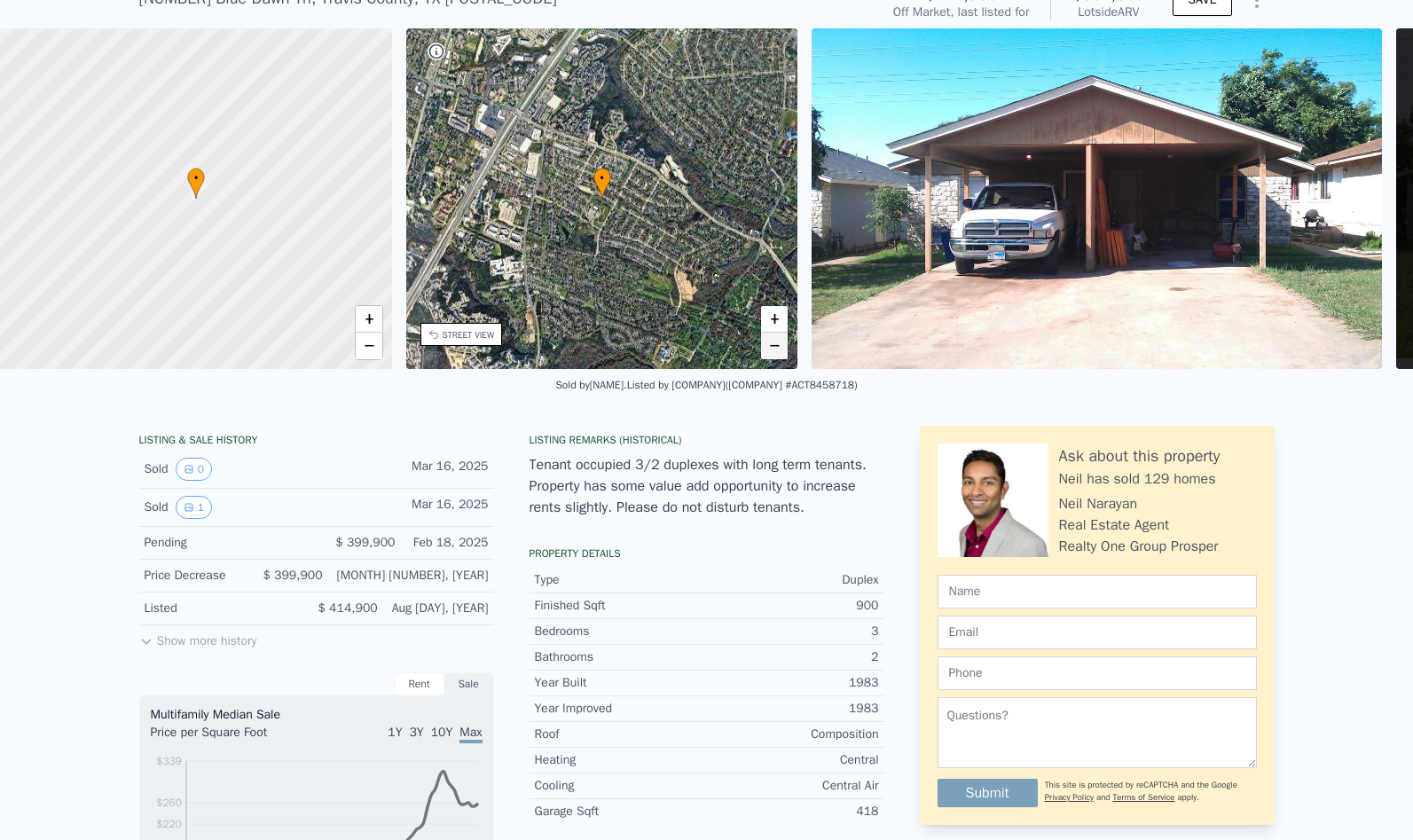 click on "−" at bounding box center [774, 346] 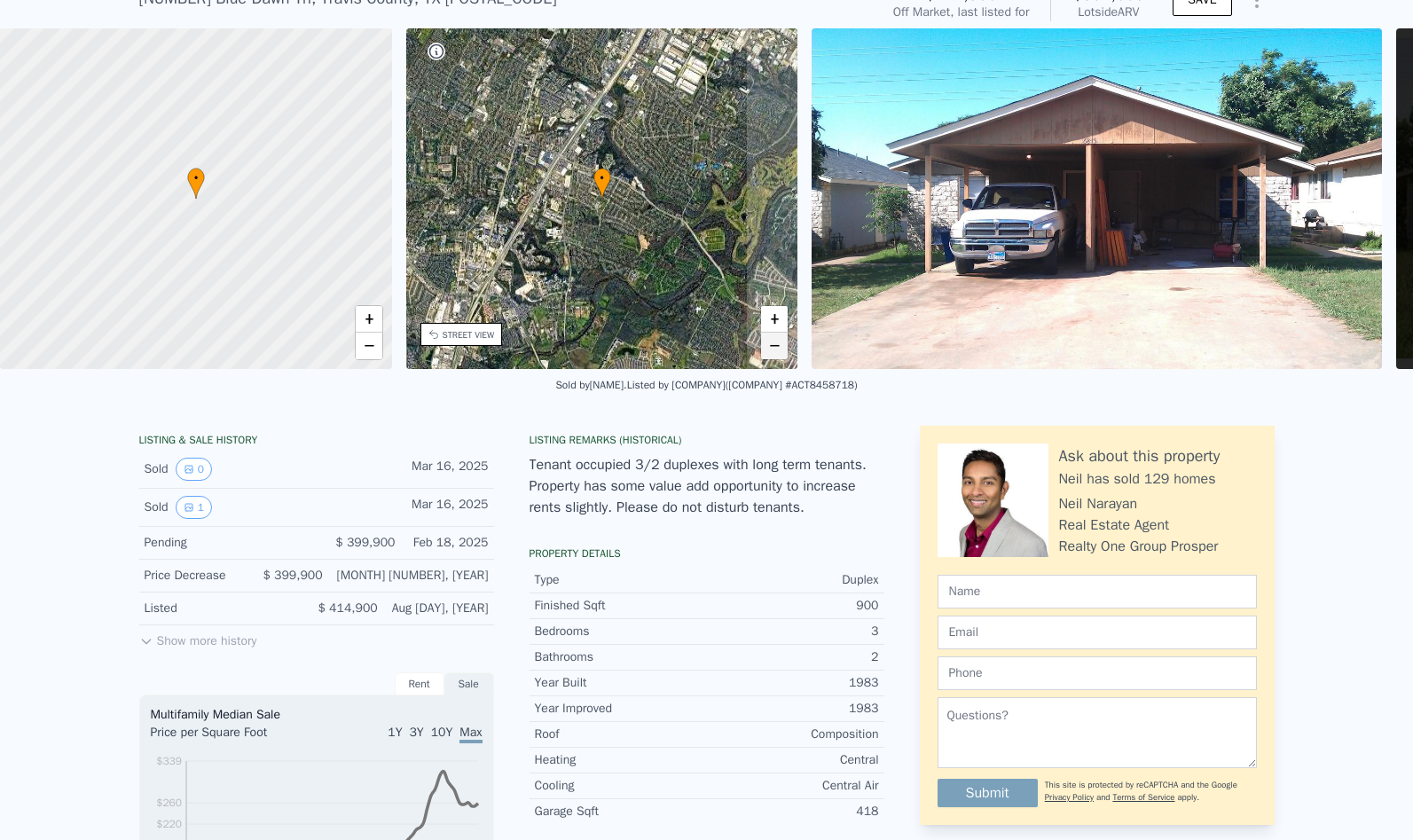 click on "−" at bounding box center [774, 346] 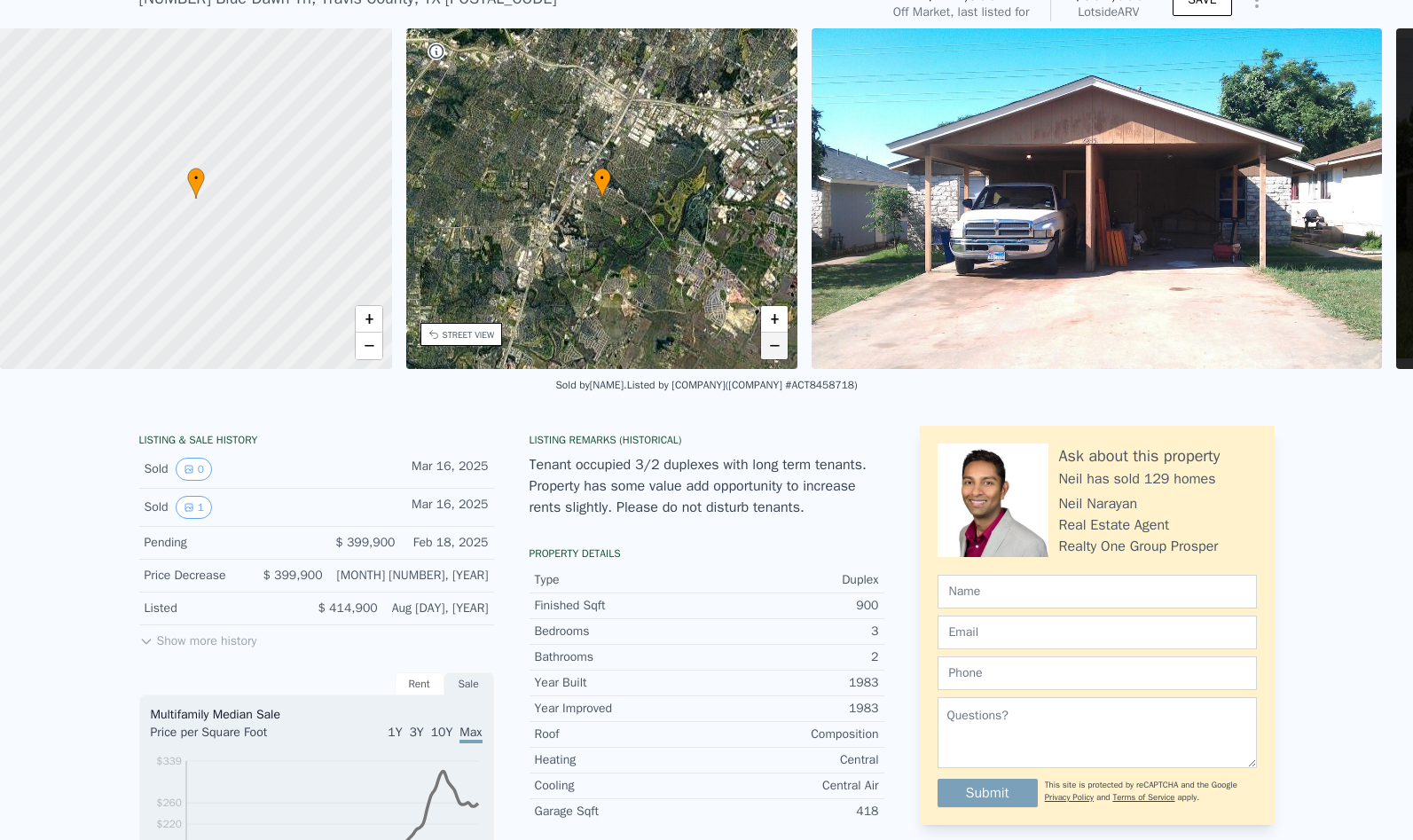 click on "−" at bounding box center (774, 346) 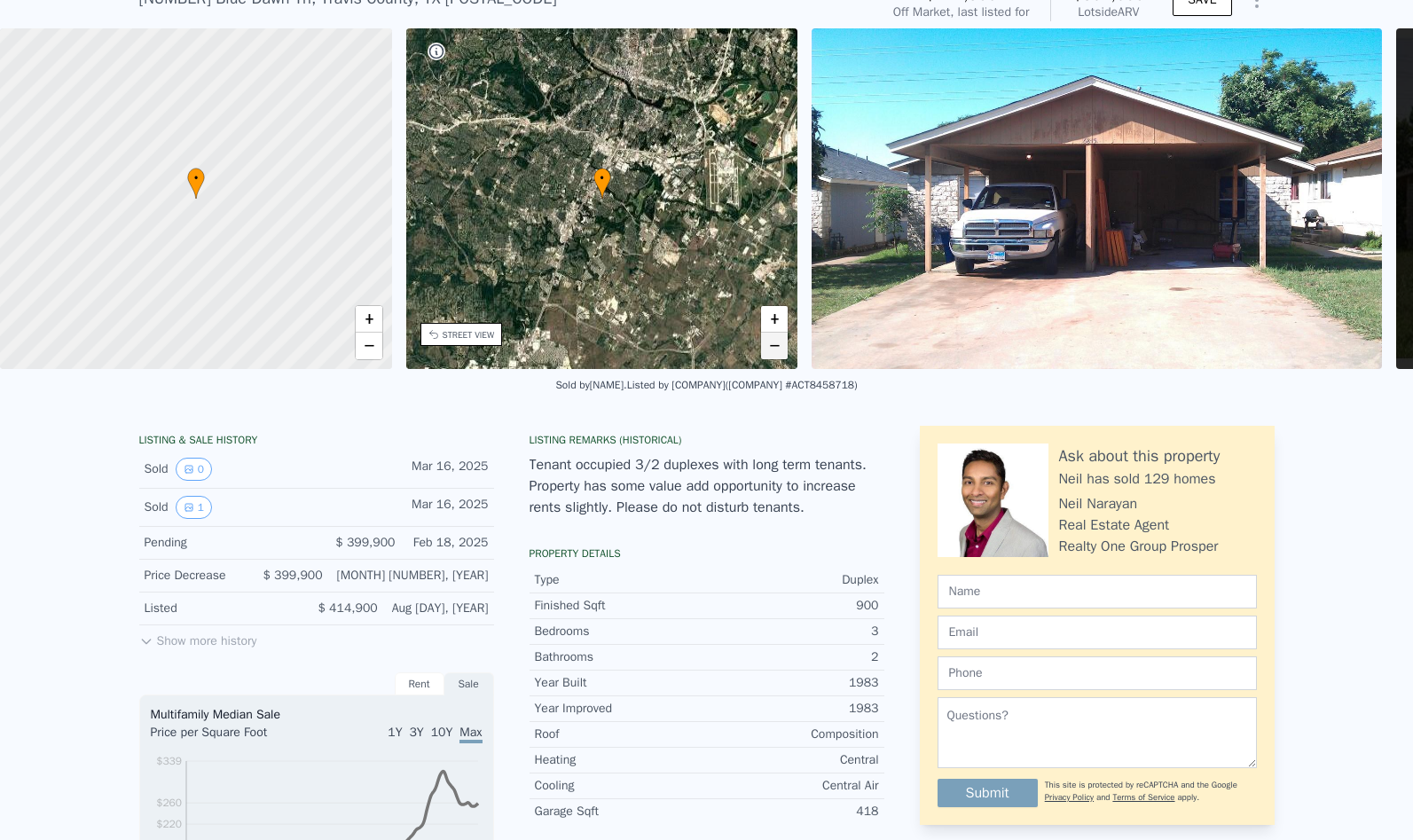click on "−" at bounding box center [774, 346] 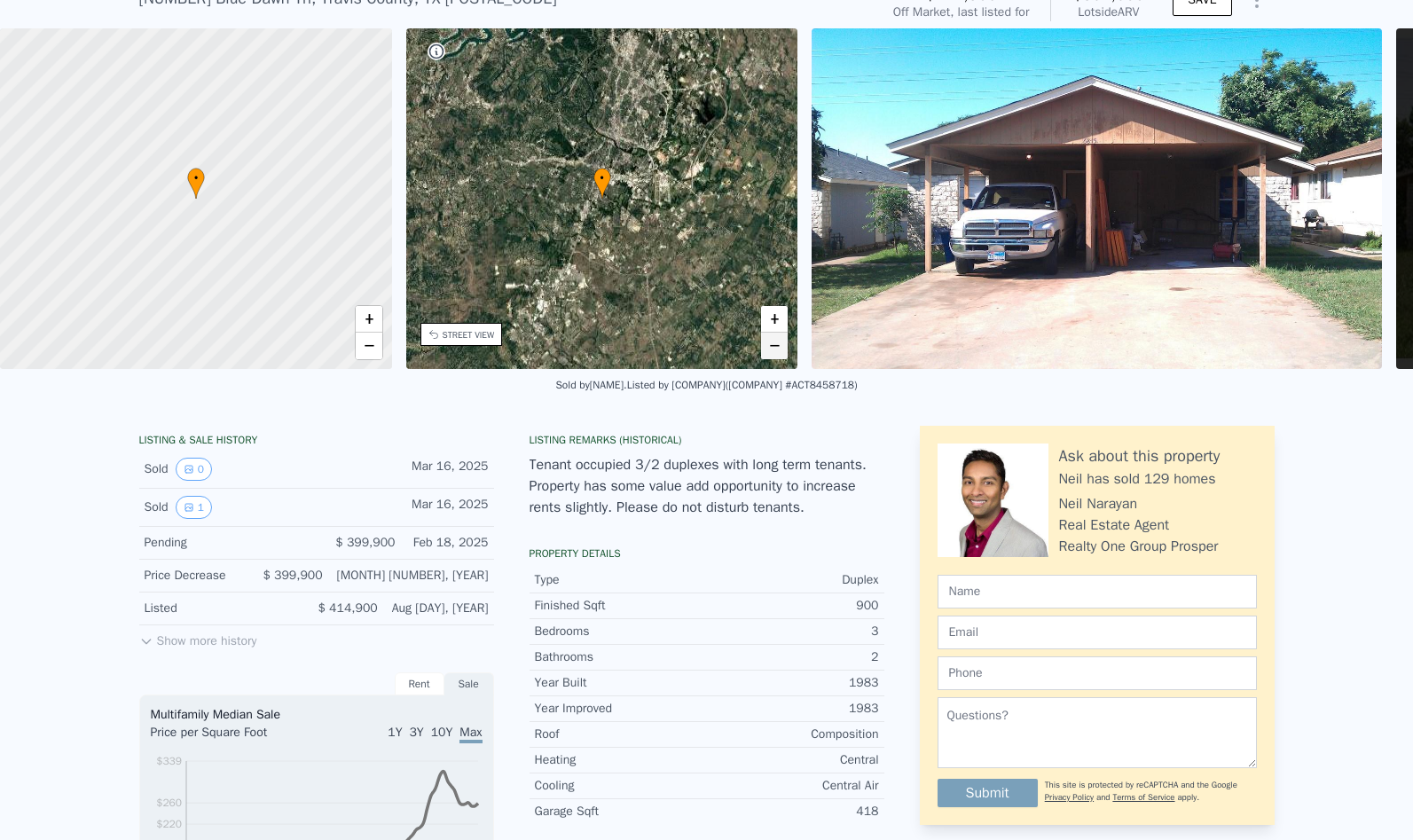 click on "−" at bounding box center [774, 346] 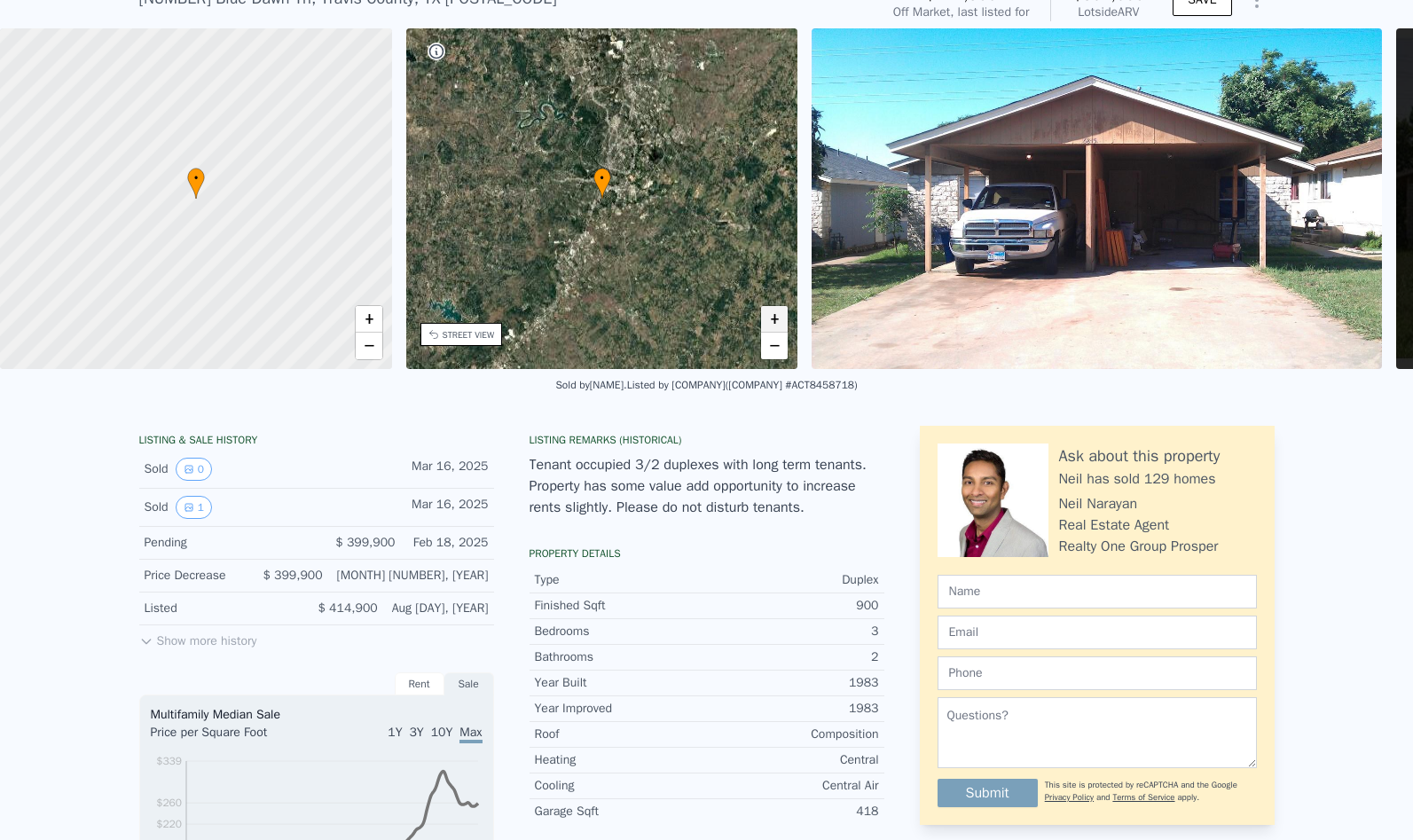 click on "+" at bounding box center [774, 319] 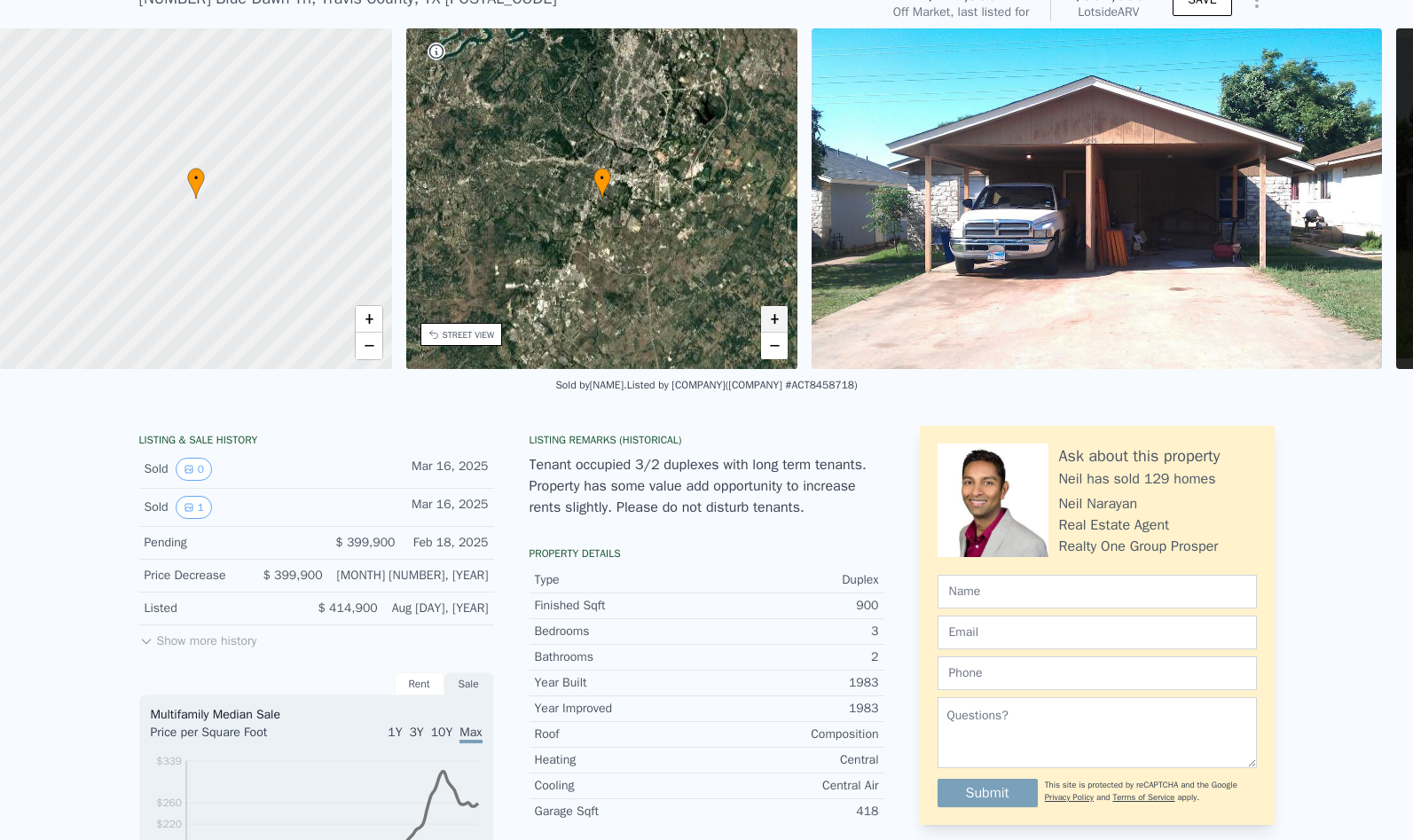 click on "+" at bounding box center [774, 319] 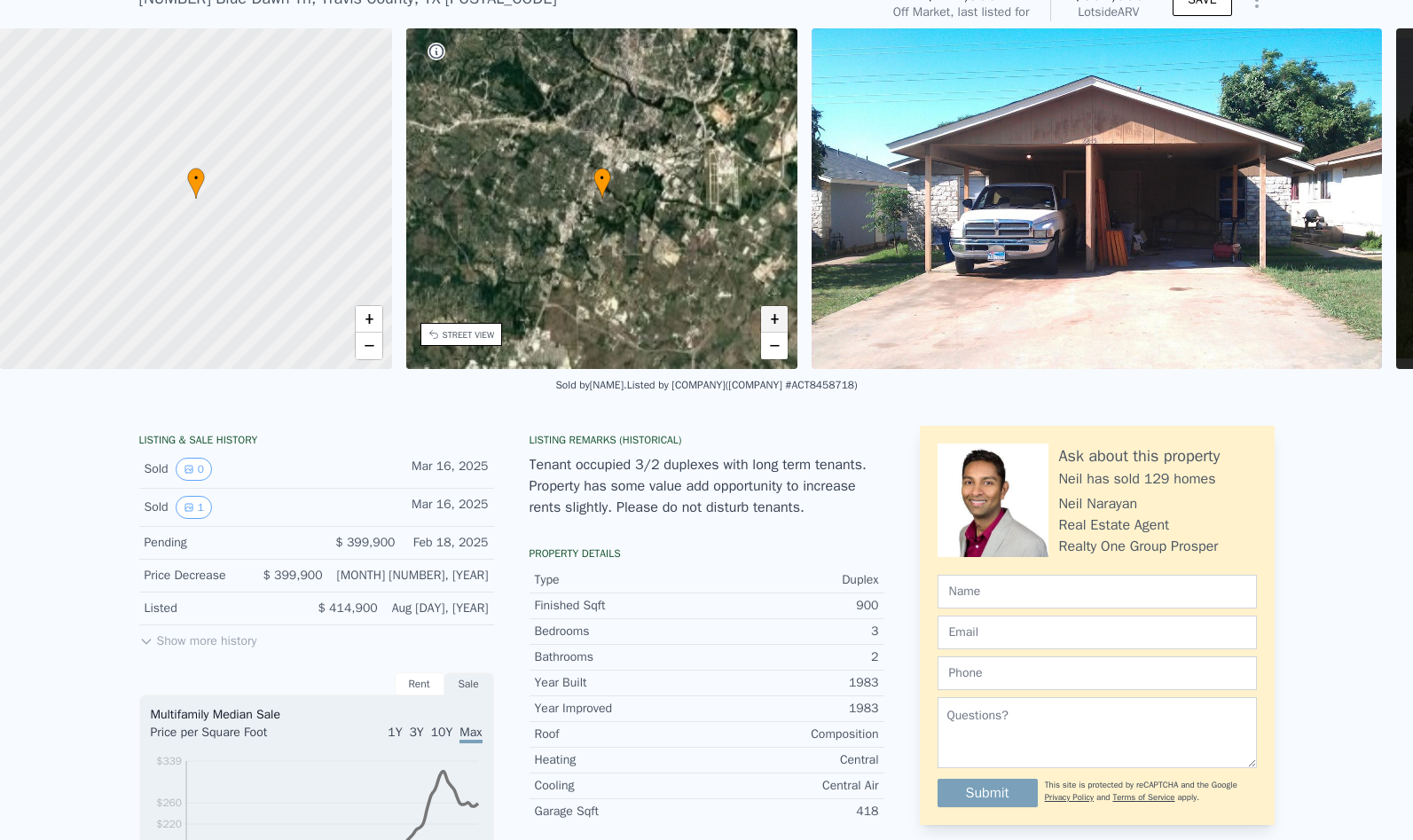 click on "+" at bounding box center [774, 319] 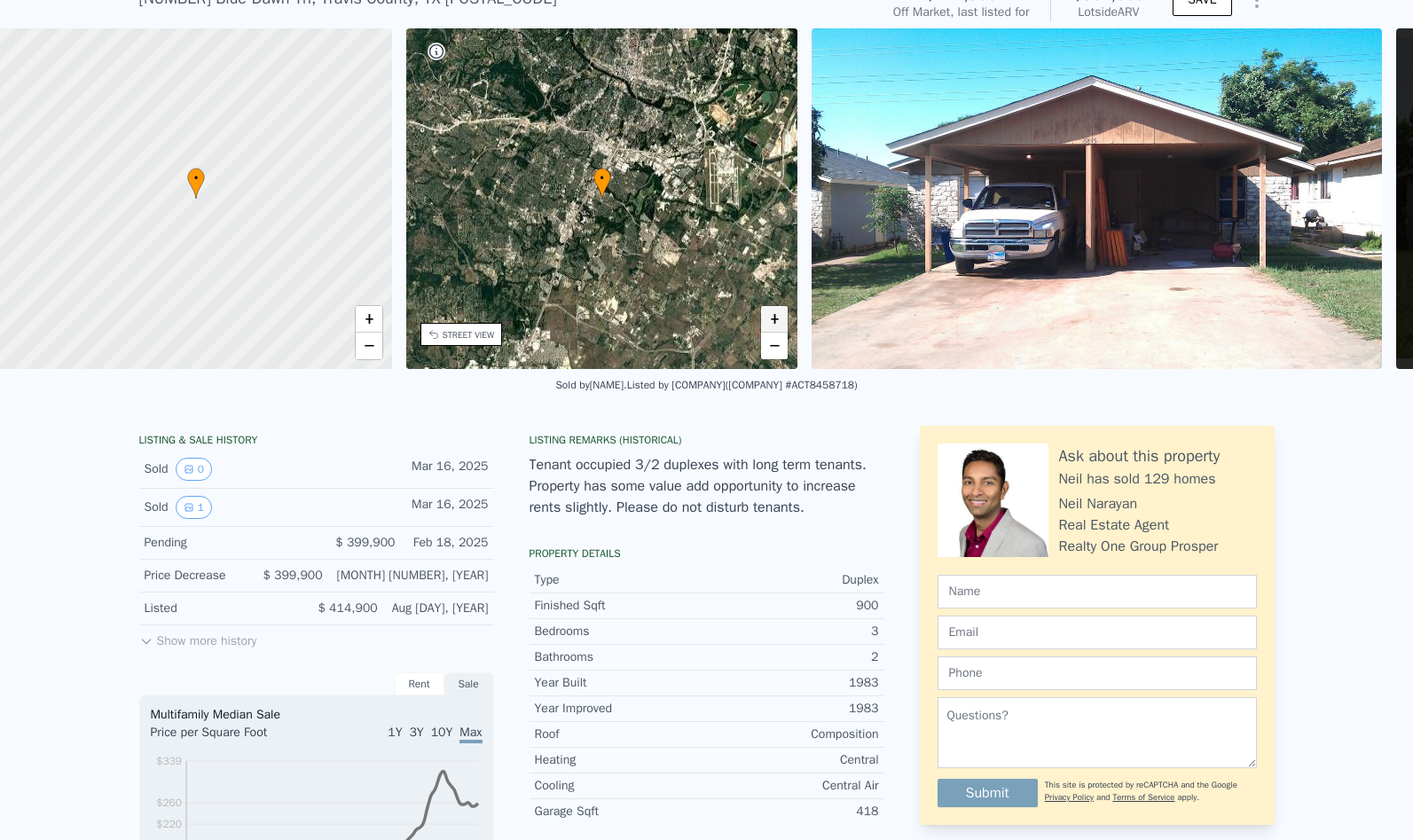 click on "+" at bounding box center (774, 319) 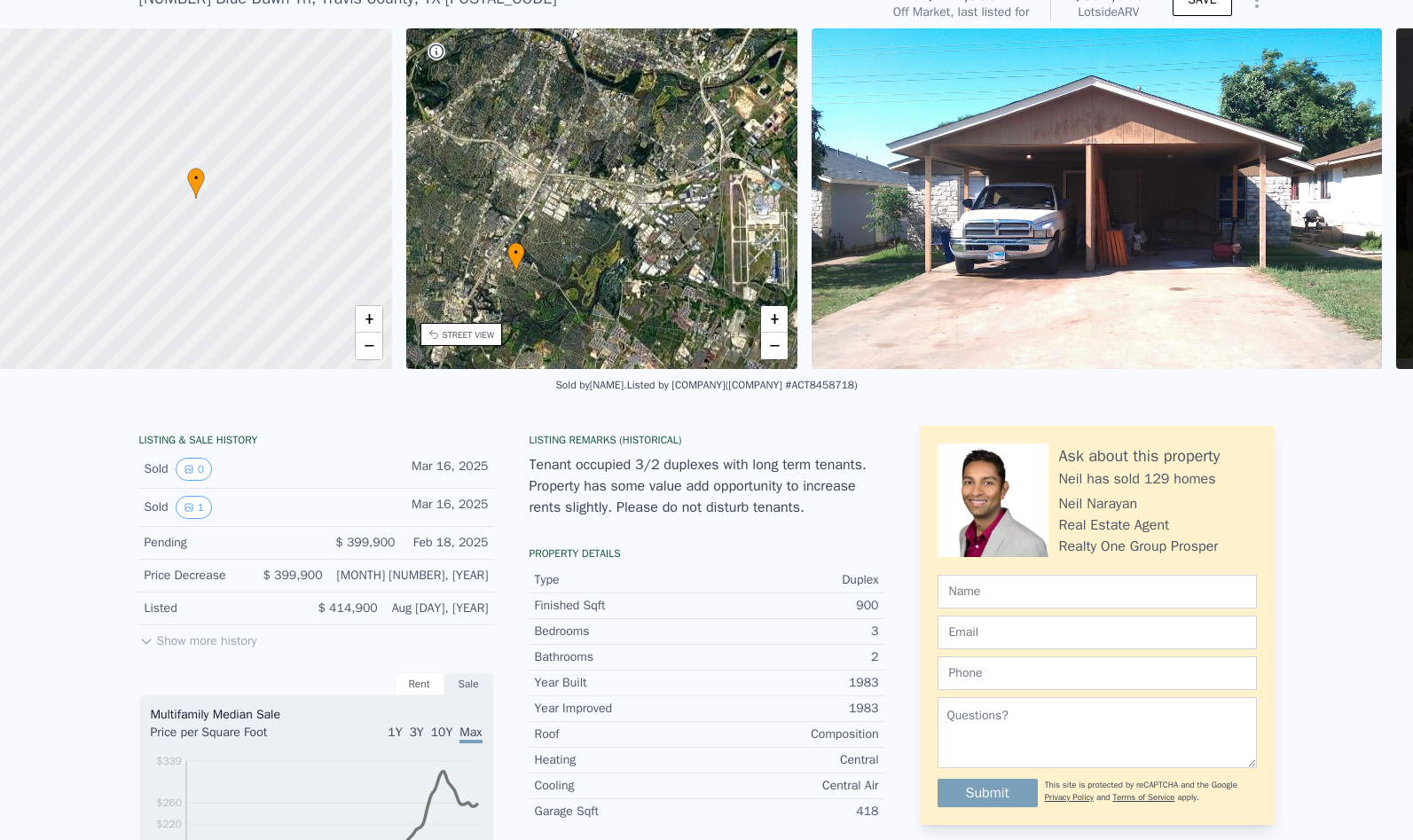 drag, startPoint x: 722, startPoint y: 187, endPoint x: 641, endPoint y: 240, distance: 97 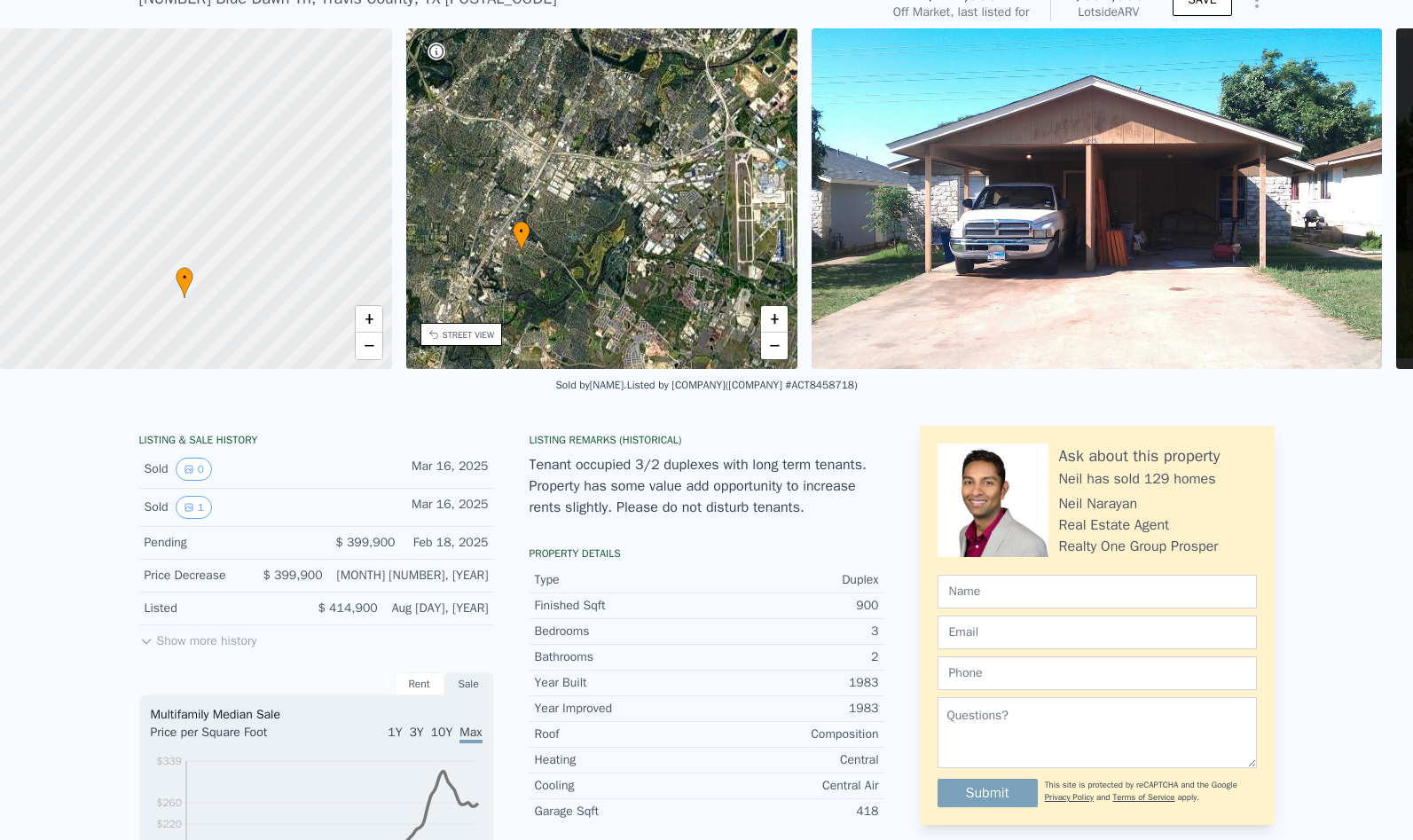 drag, startPoint x: 284, startPoint y: 194, endPoint x: 272, endPoint y: 294, distance: 100.71743 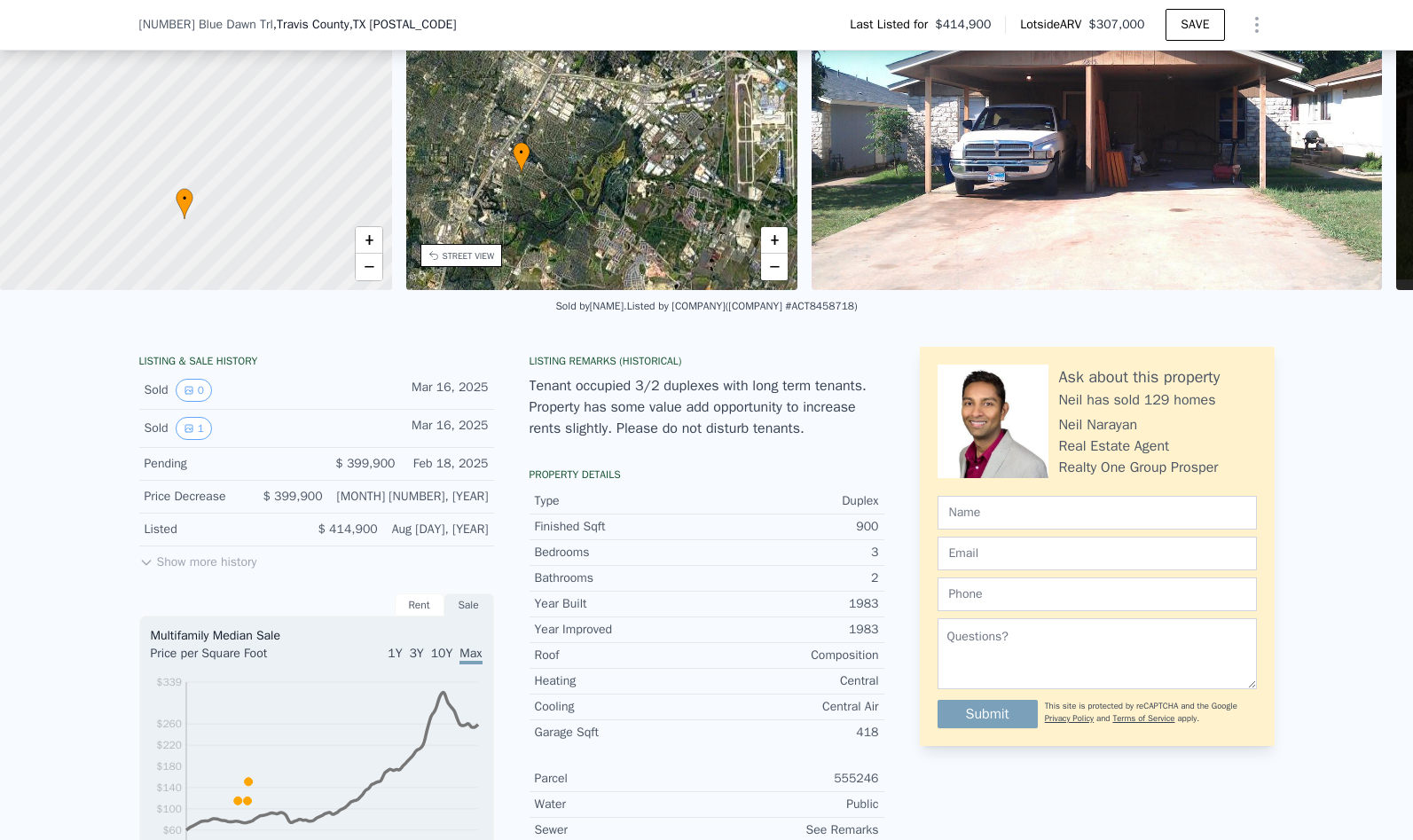 scroll, scrollTop: 150, scrollLeft: 0, axis: vertical 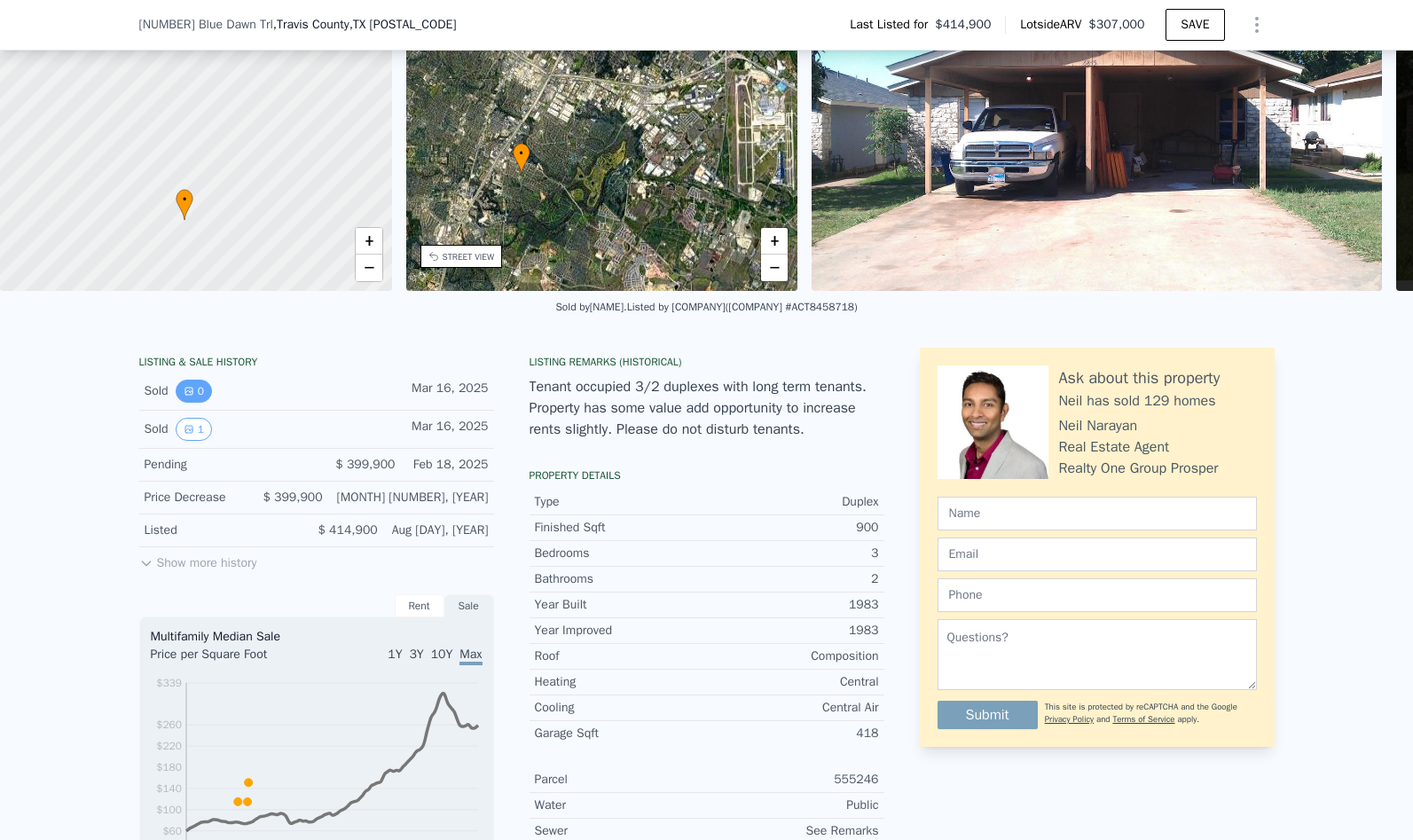 click 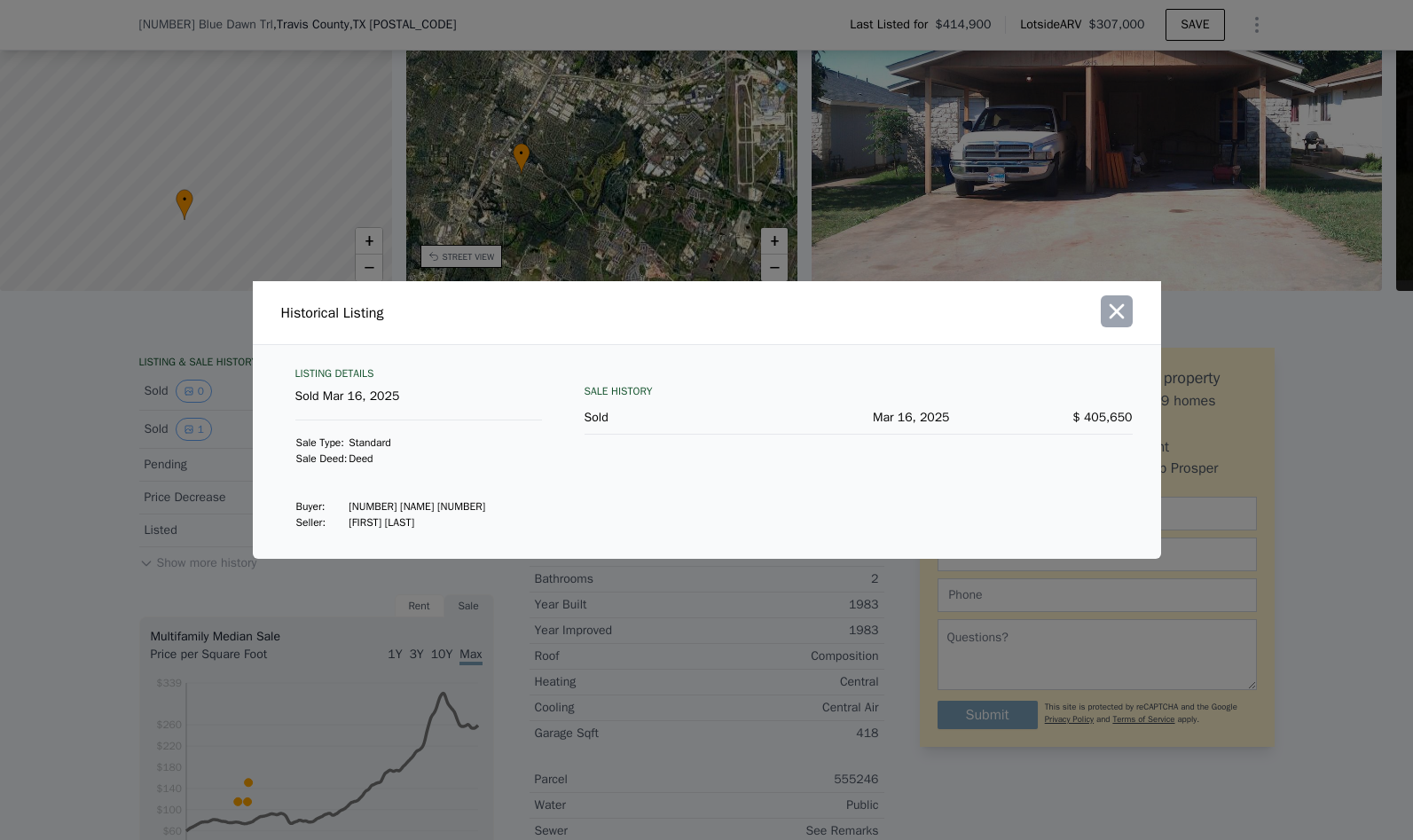 click 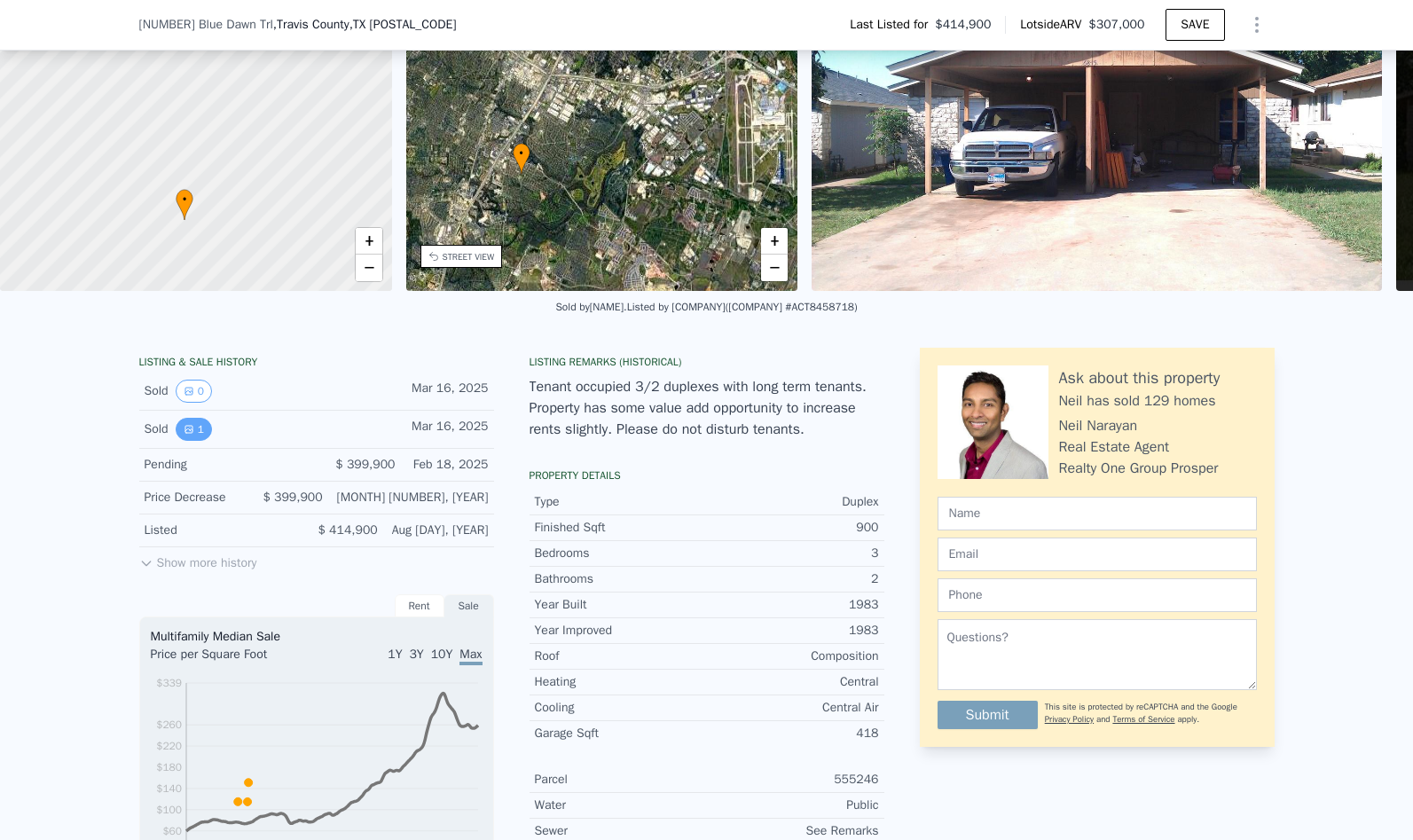 click on "1" at bounding box center (193, 429) 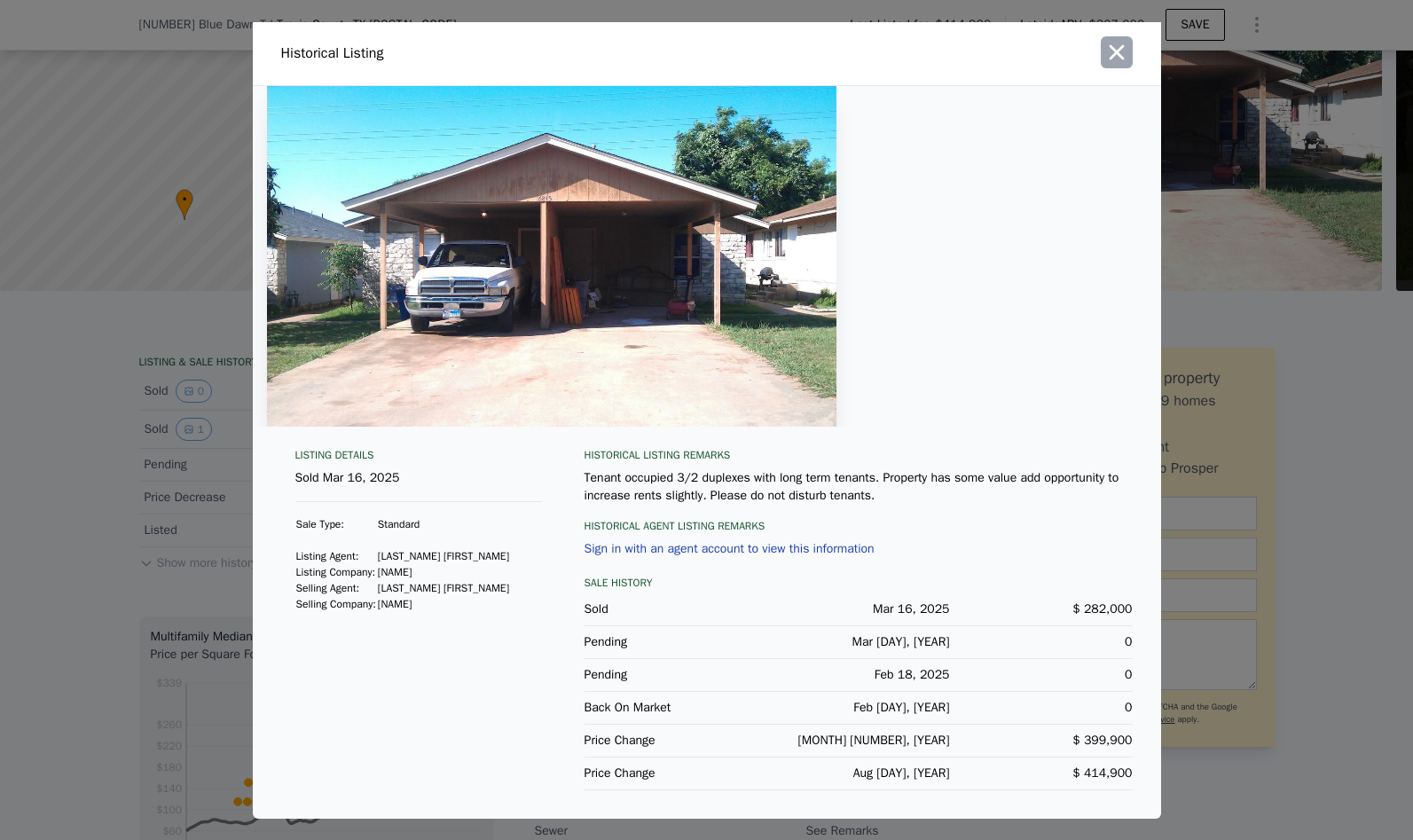 click 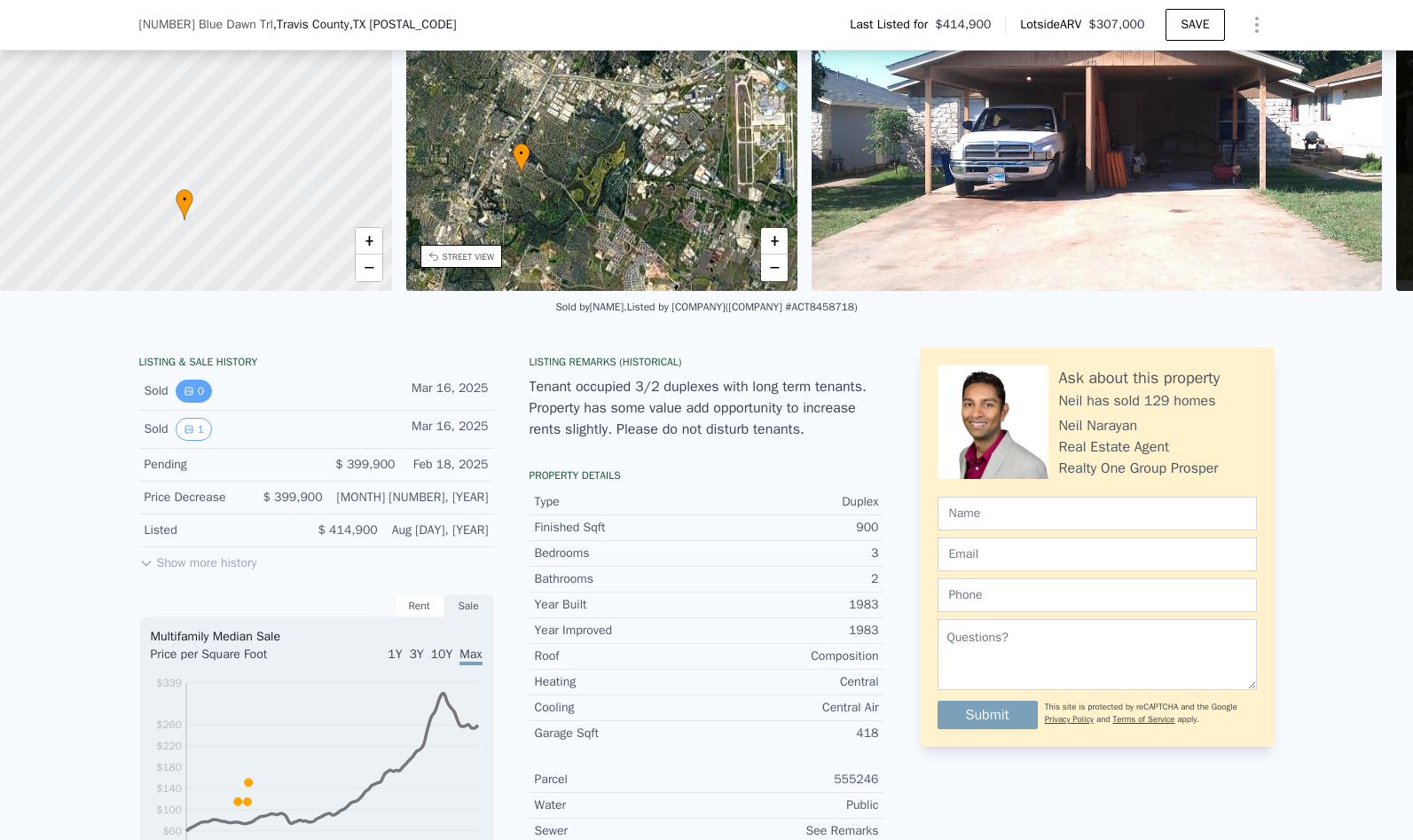 click on "0" at bounding box center [193, 391] 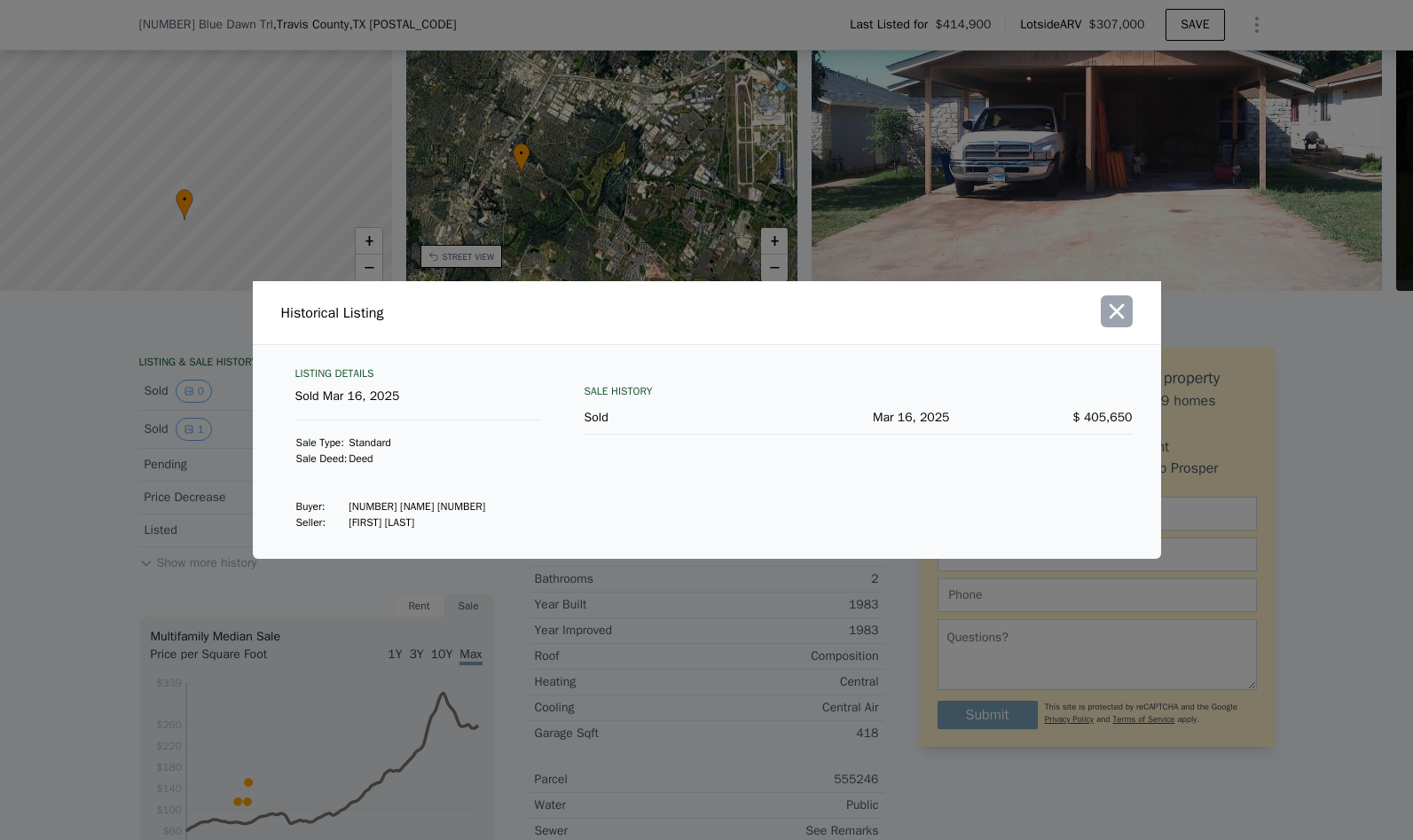 click 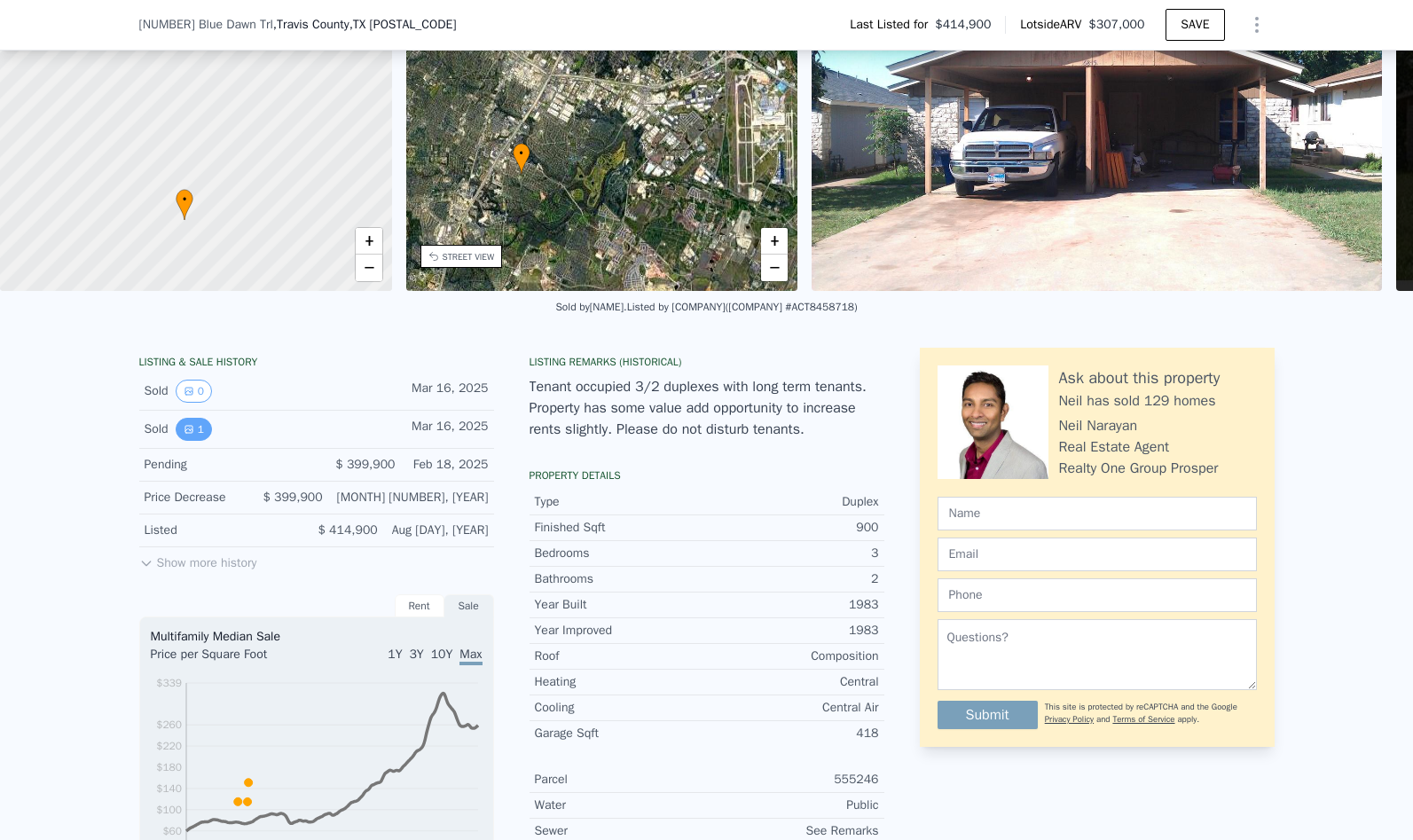 click on "1" at bounding box center (193, 429) 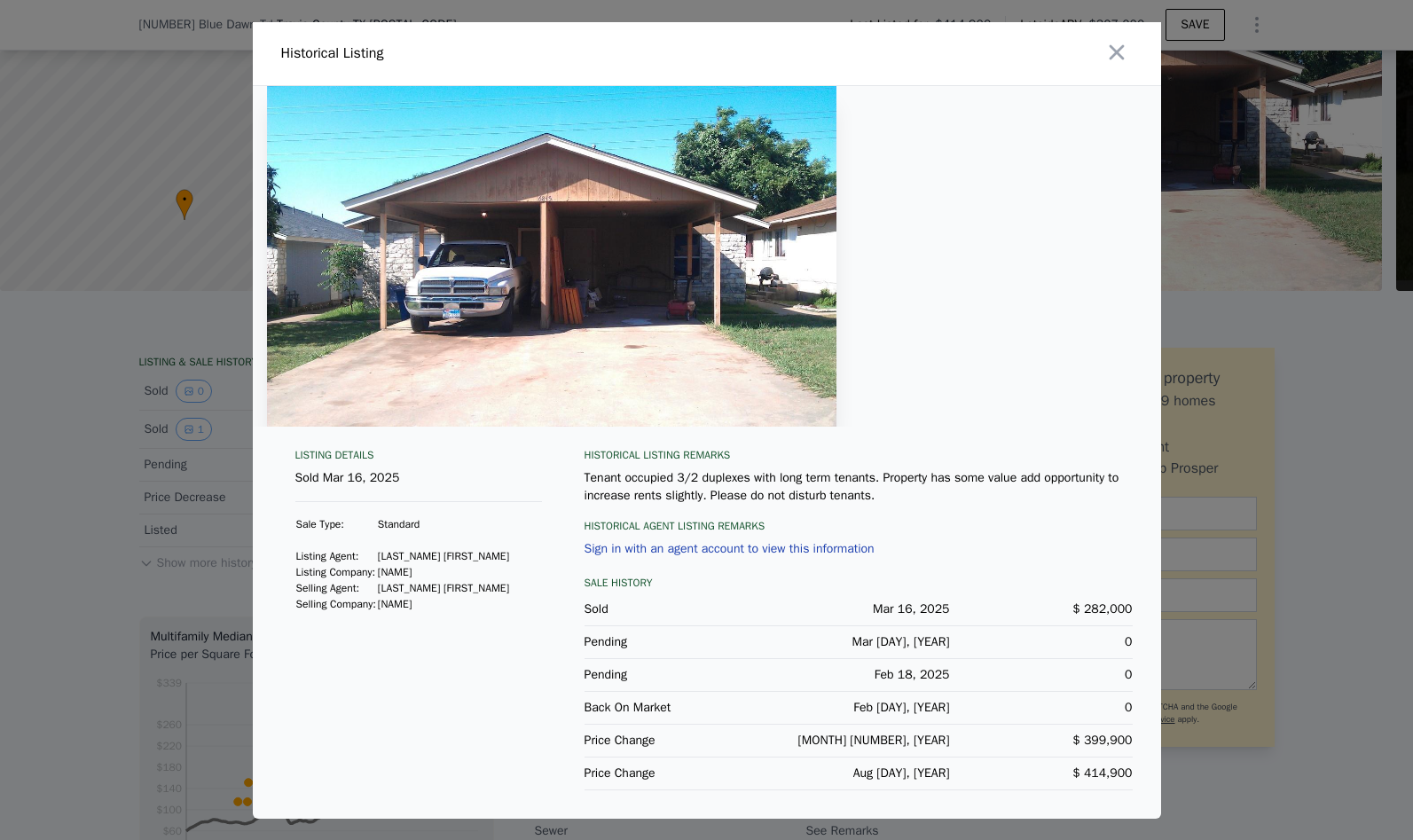 click on "$ 282,000" at bounding box center [1102, 608] 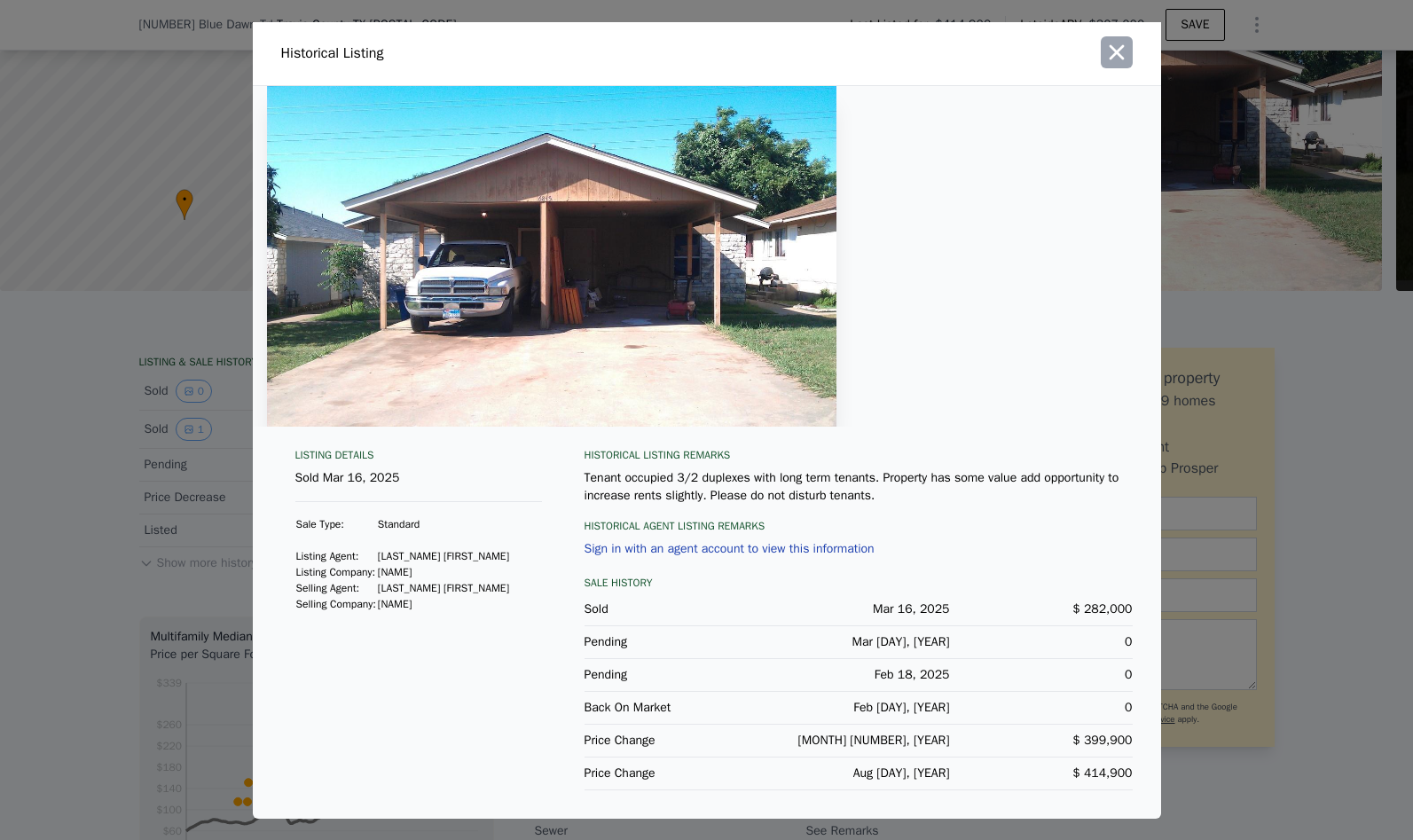 click 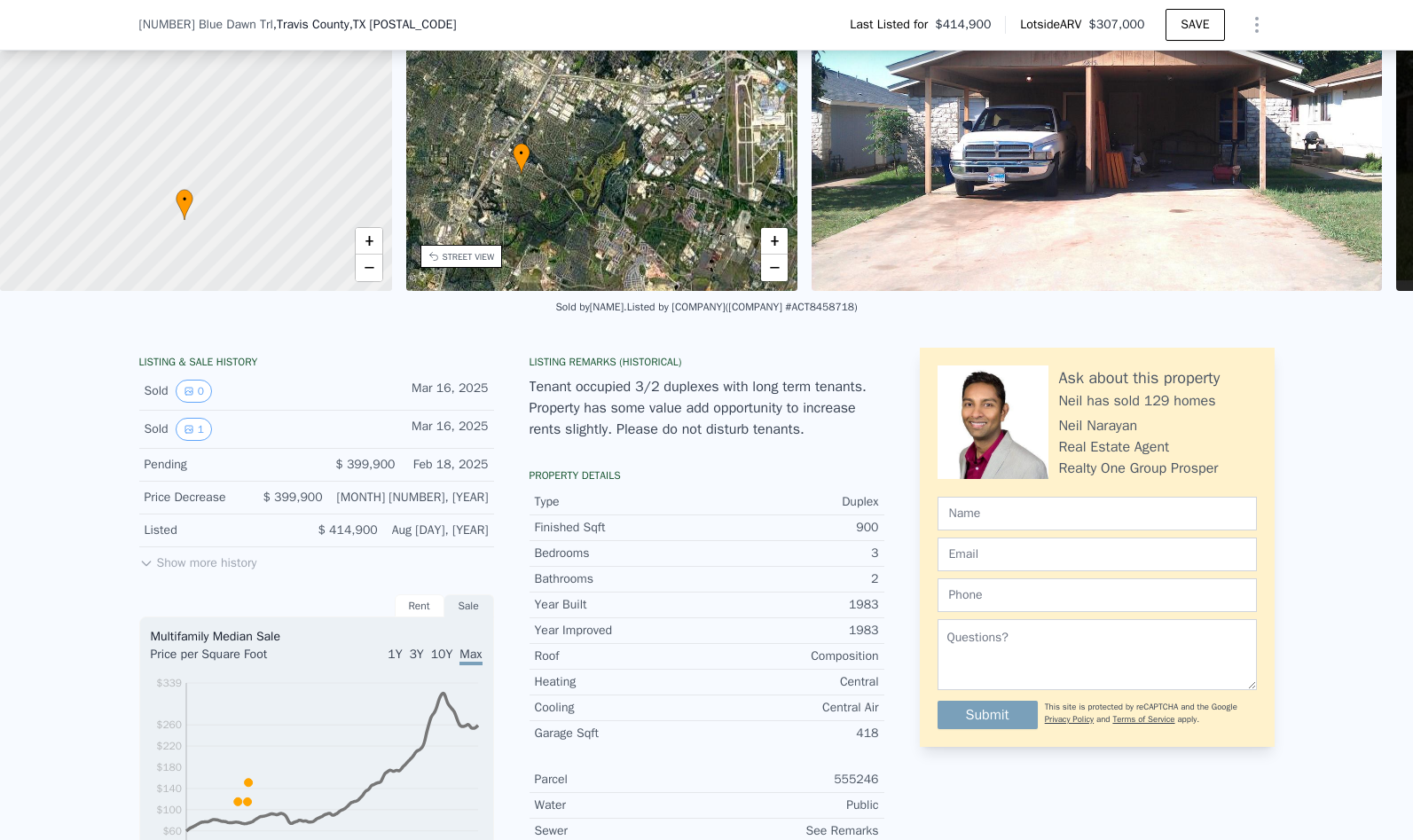 click 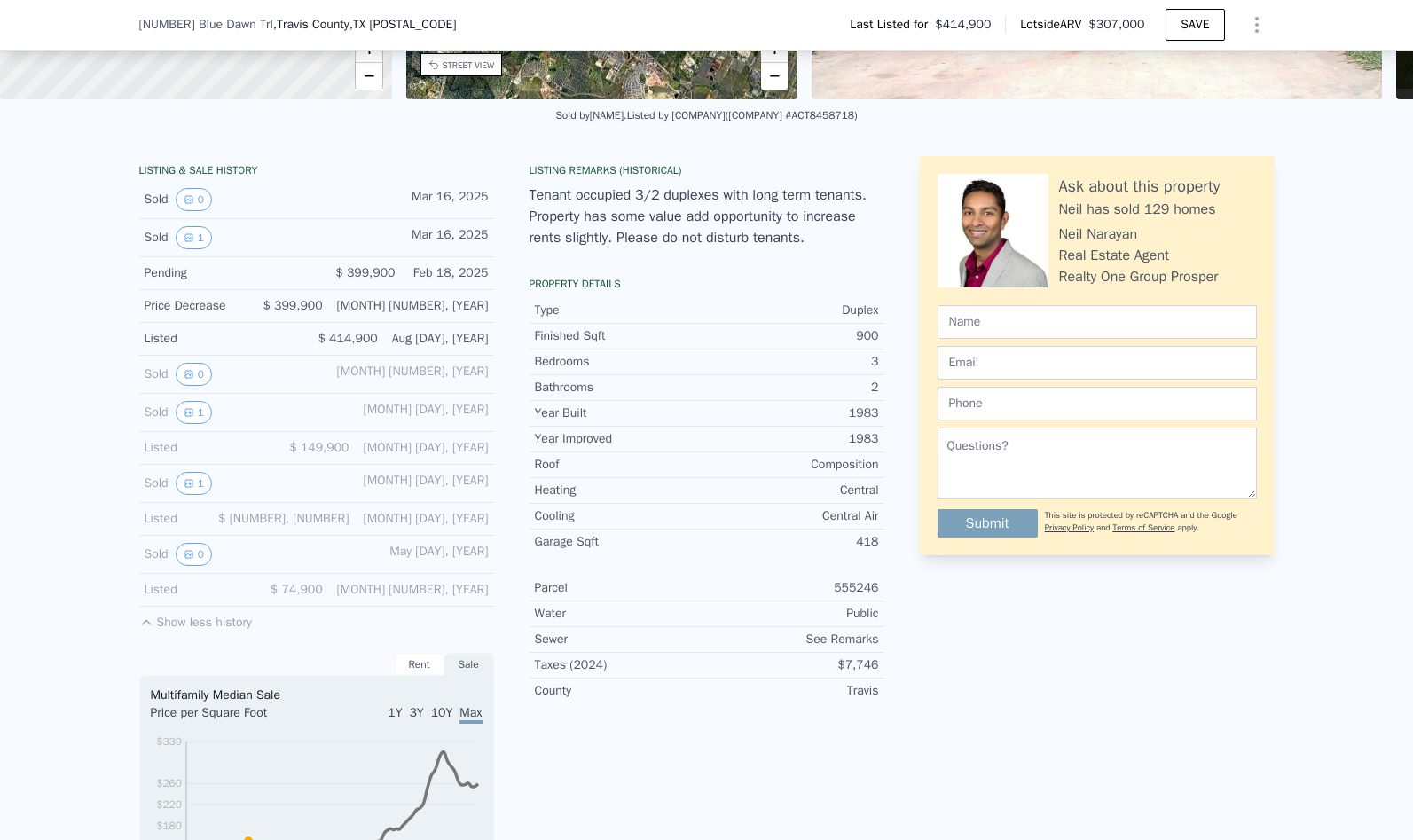 scroll, scrollTop: 341, scrollLeft: 0, axis: vertical 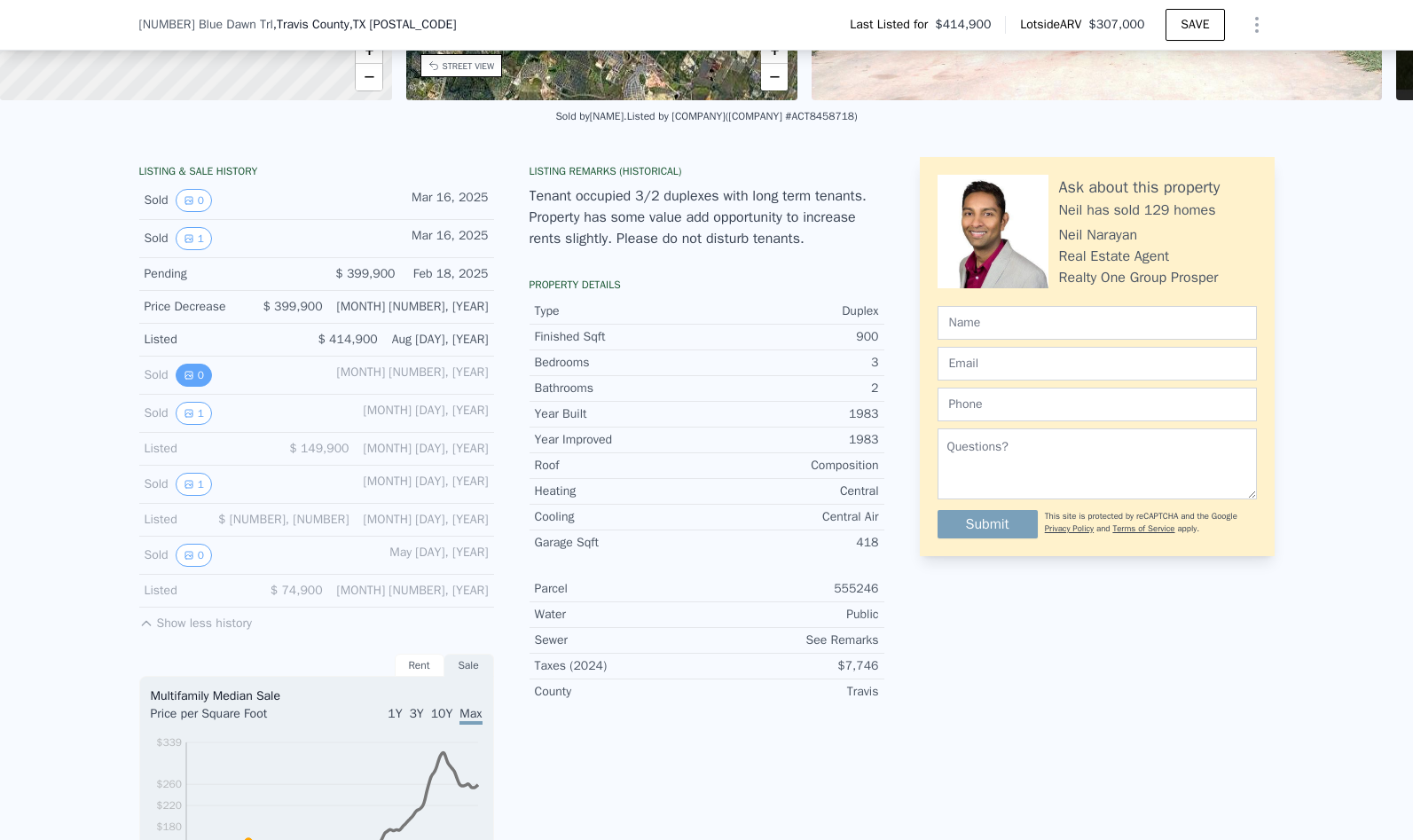 click on "0" at bounding box center (193, 375) 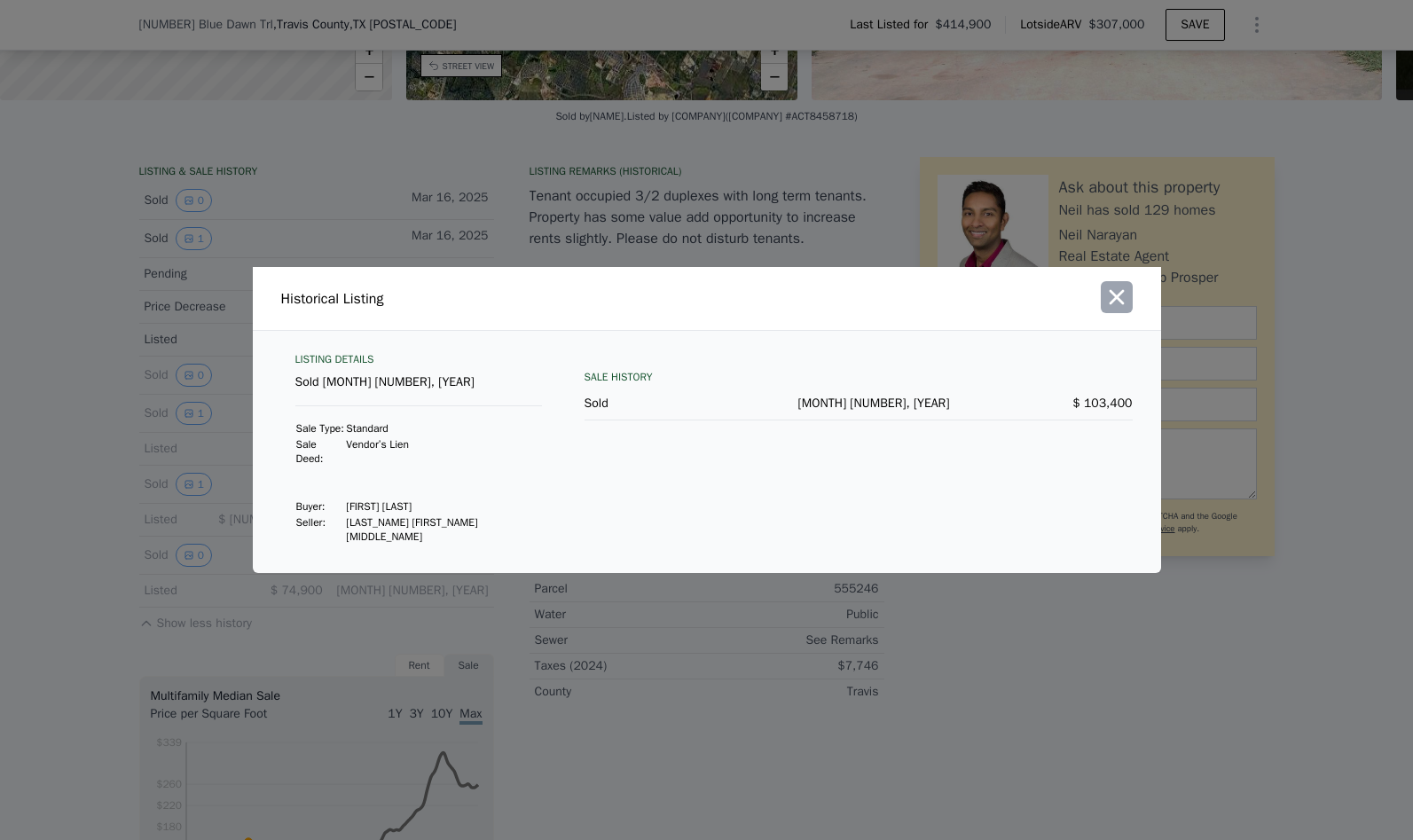 click 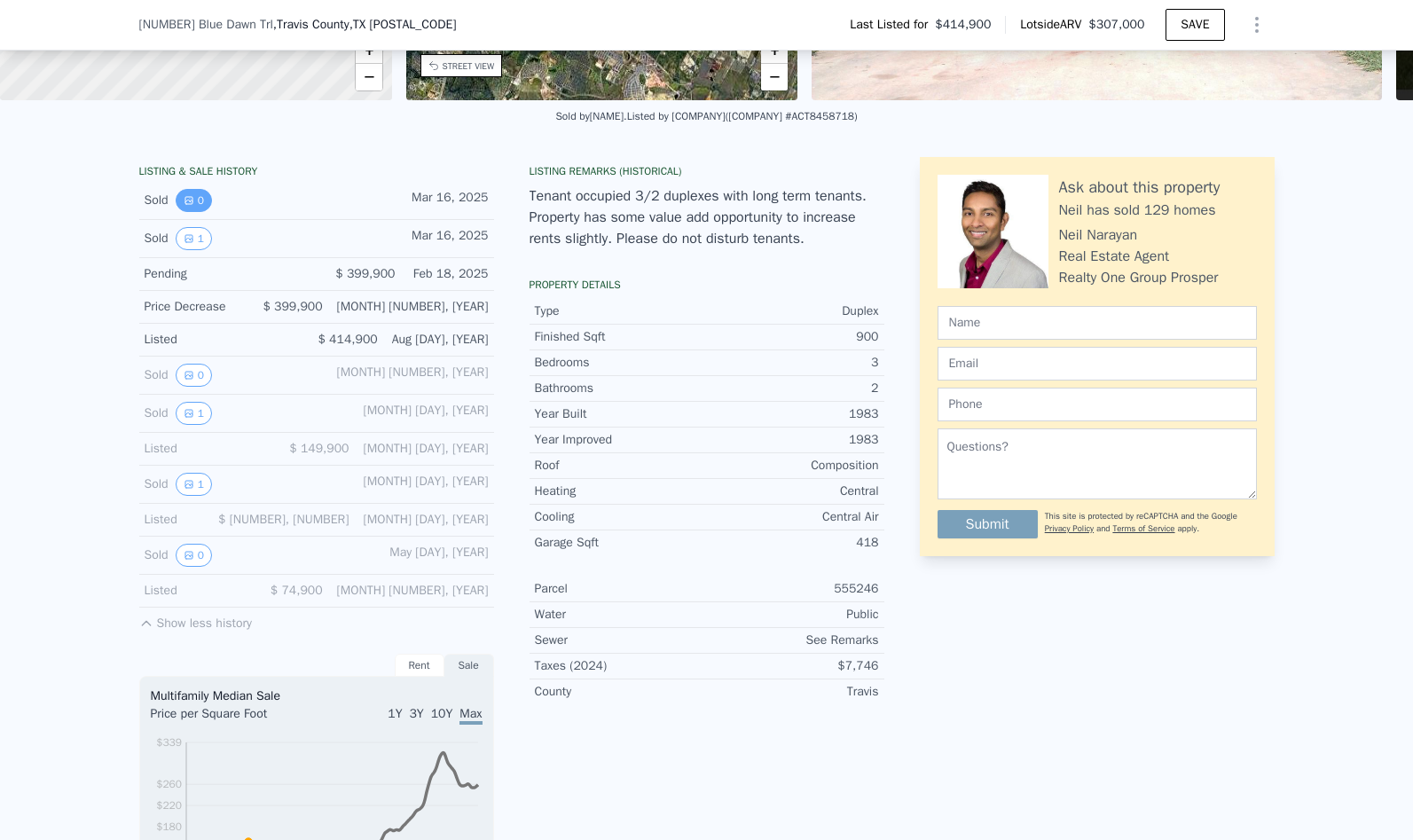 click 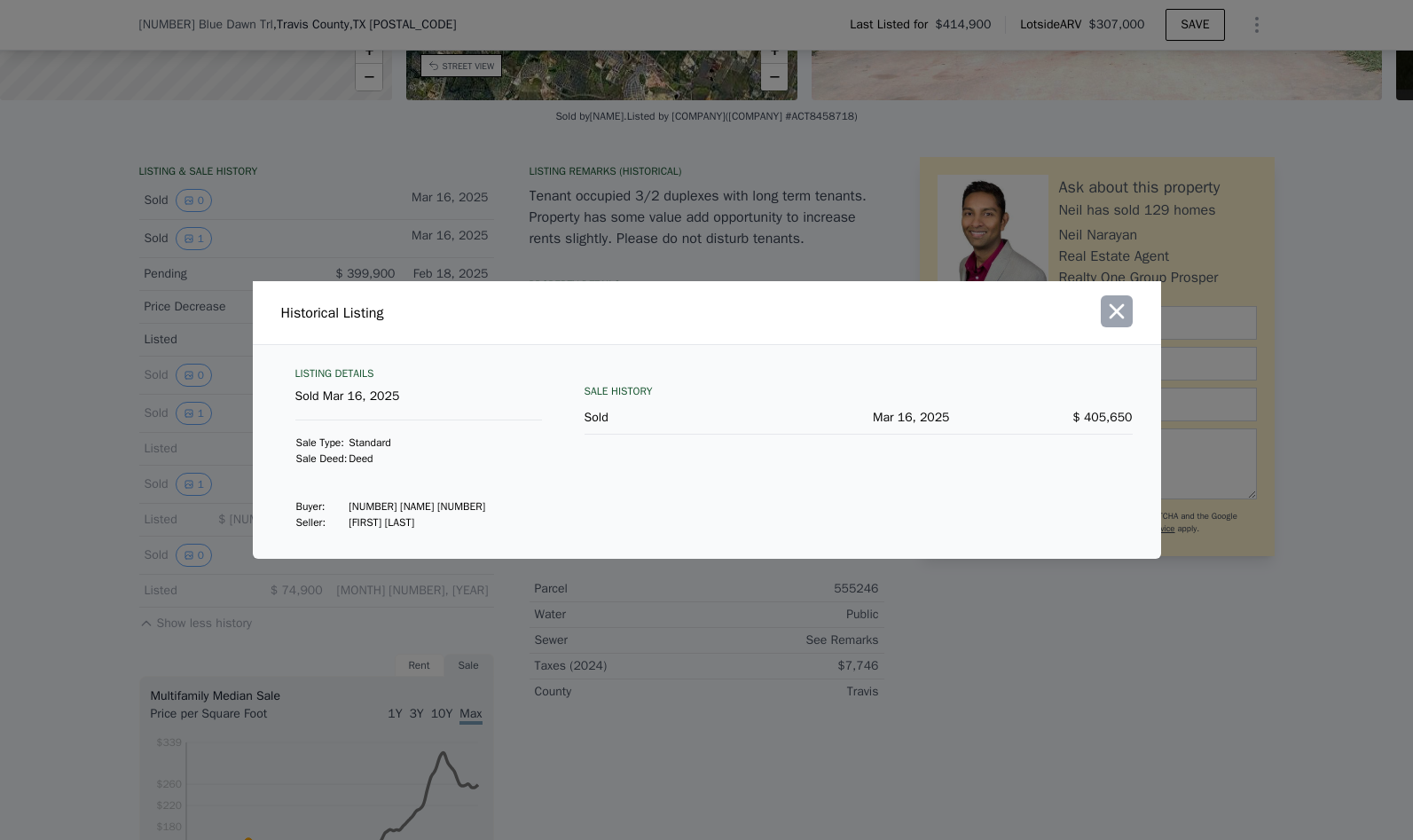 click 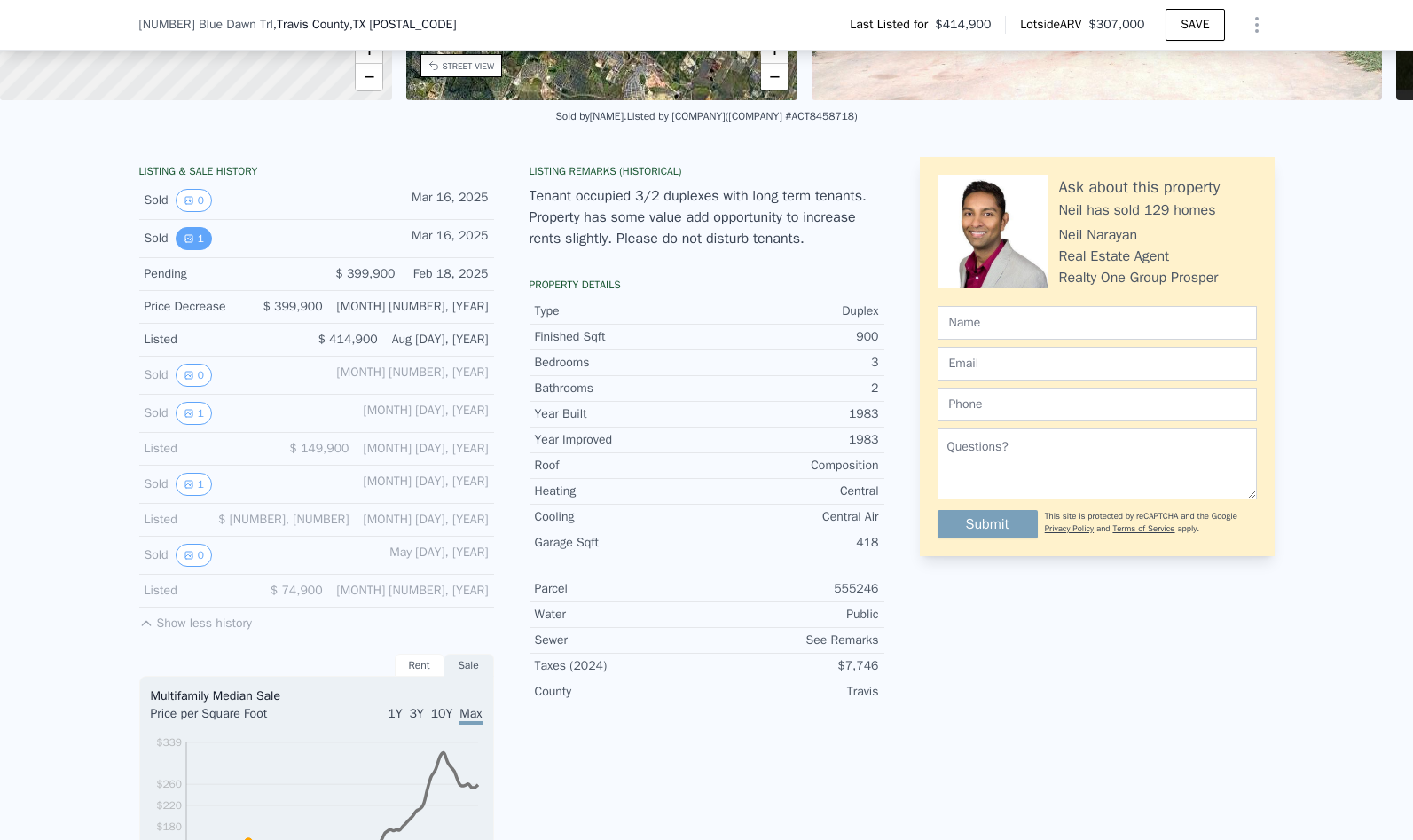 click on "1" at bounding box center (193, 239) 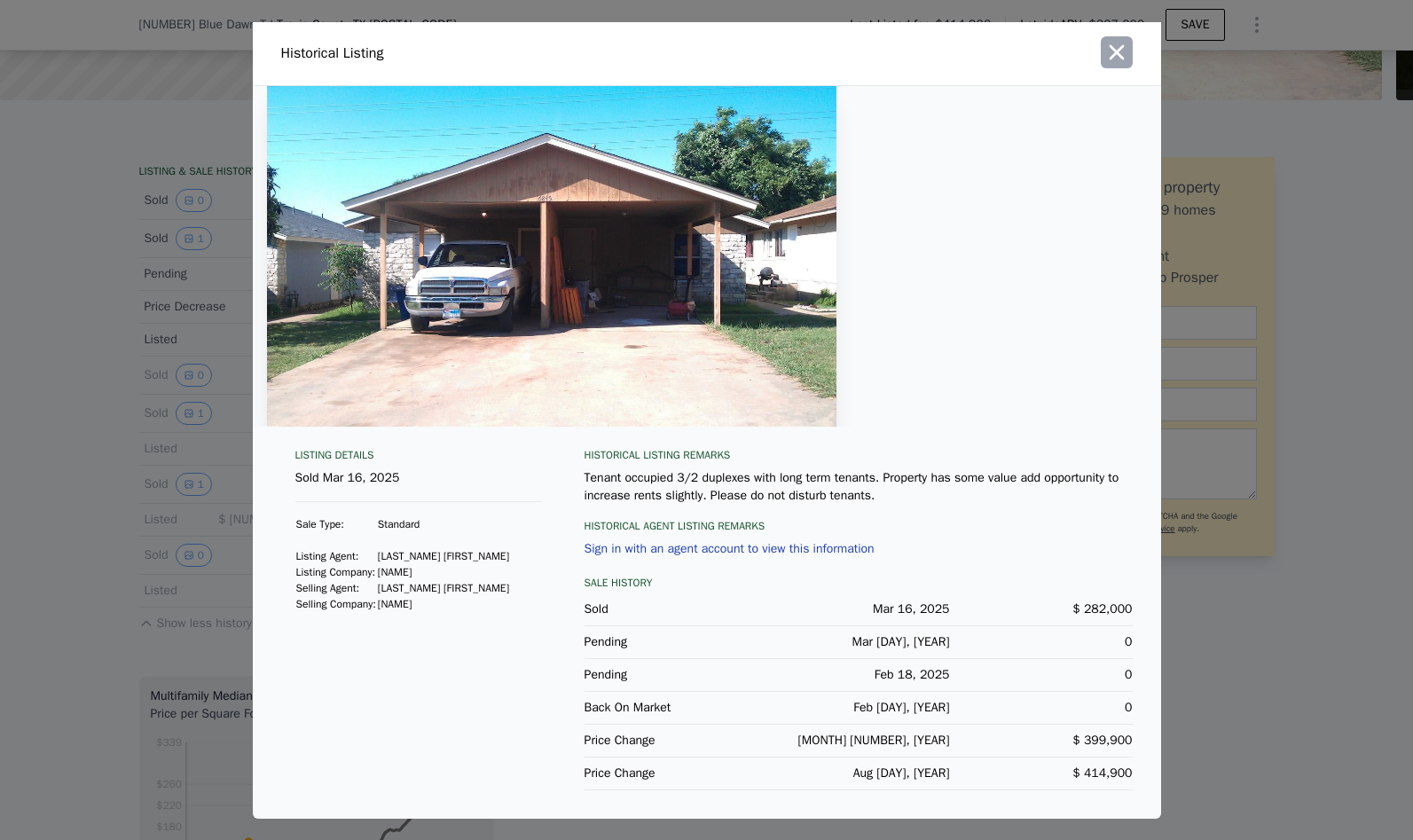 click at bounding box center [1117, 52] 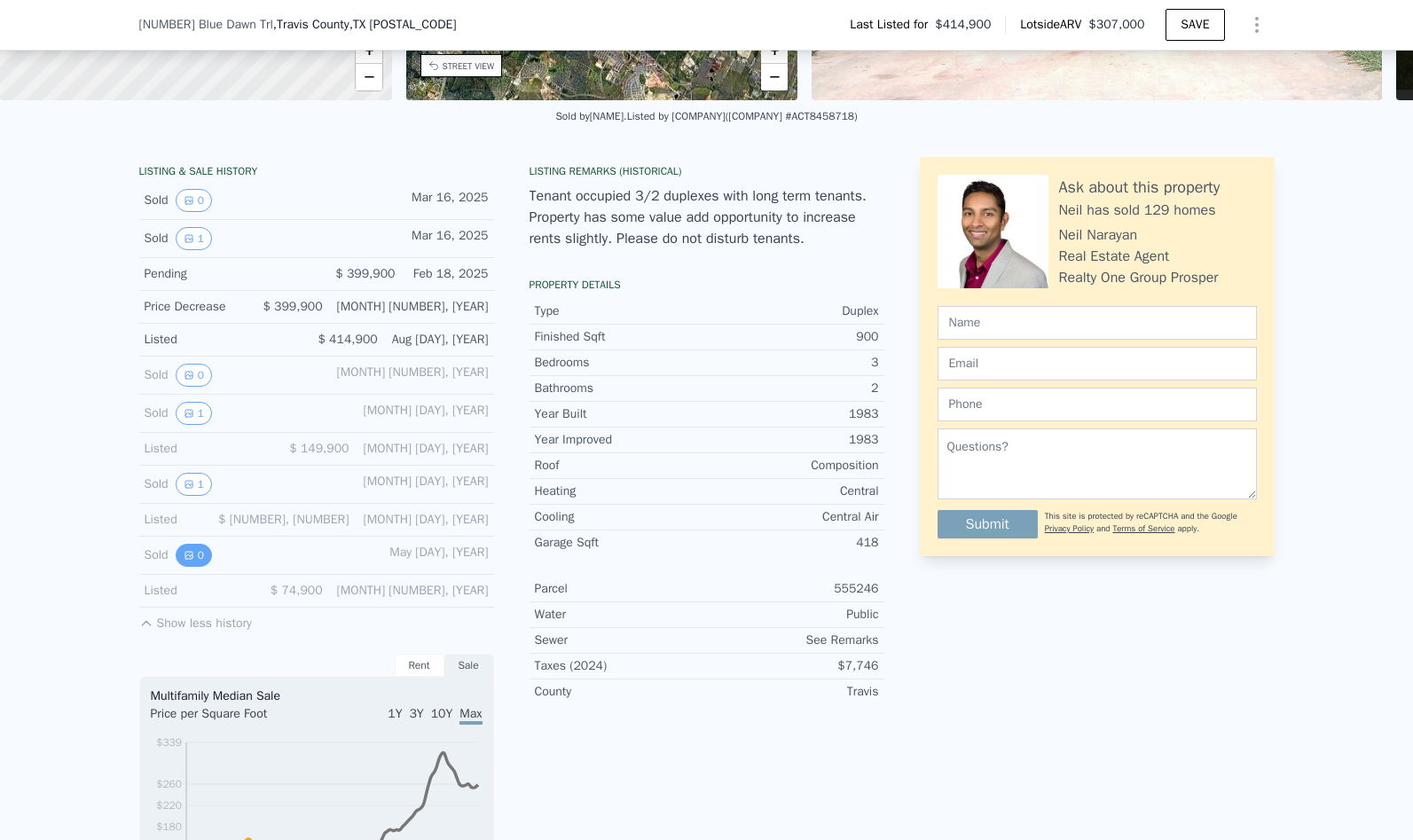 click on "0" at bounding box center (193, 555) 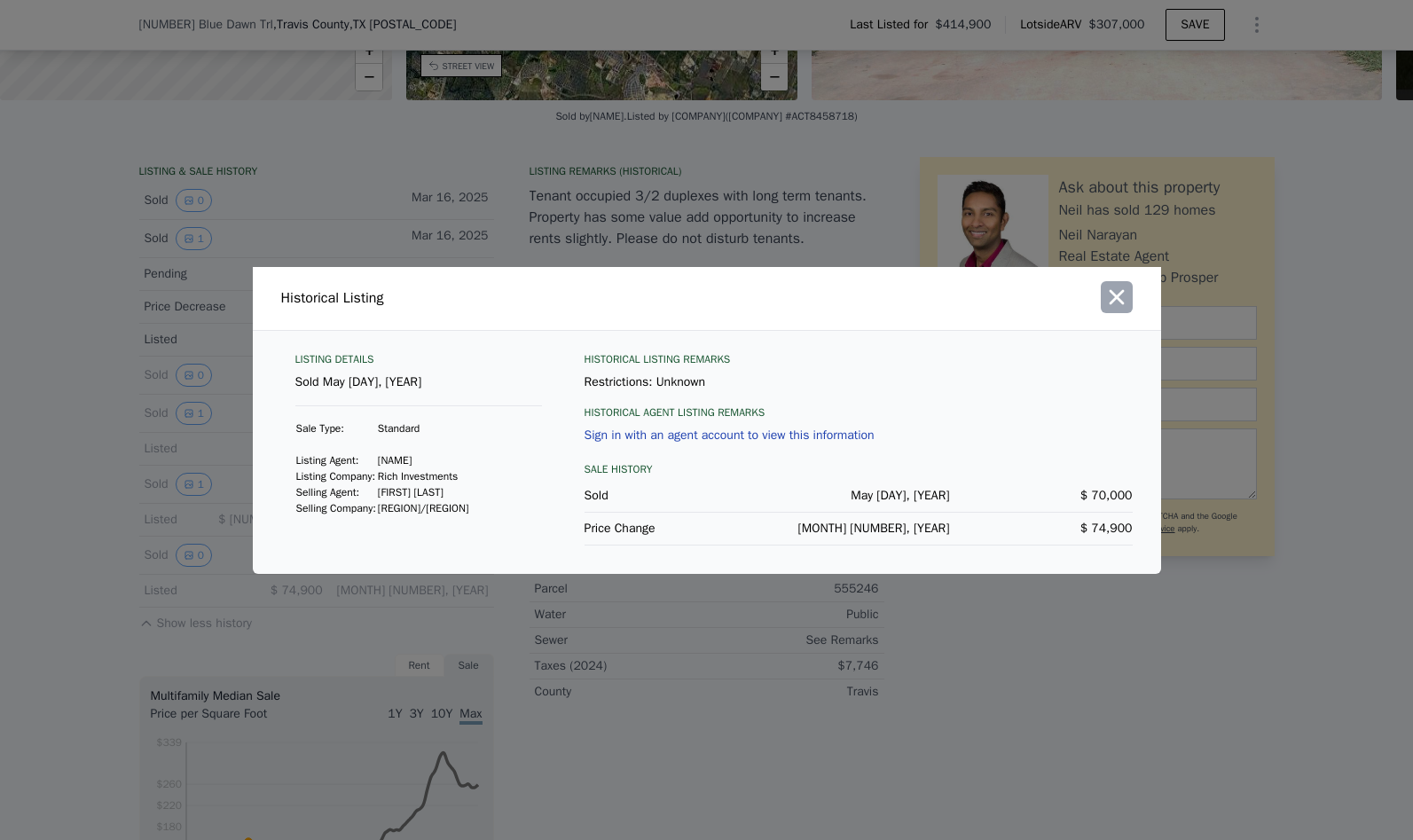 click 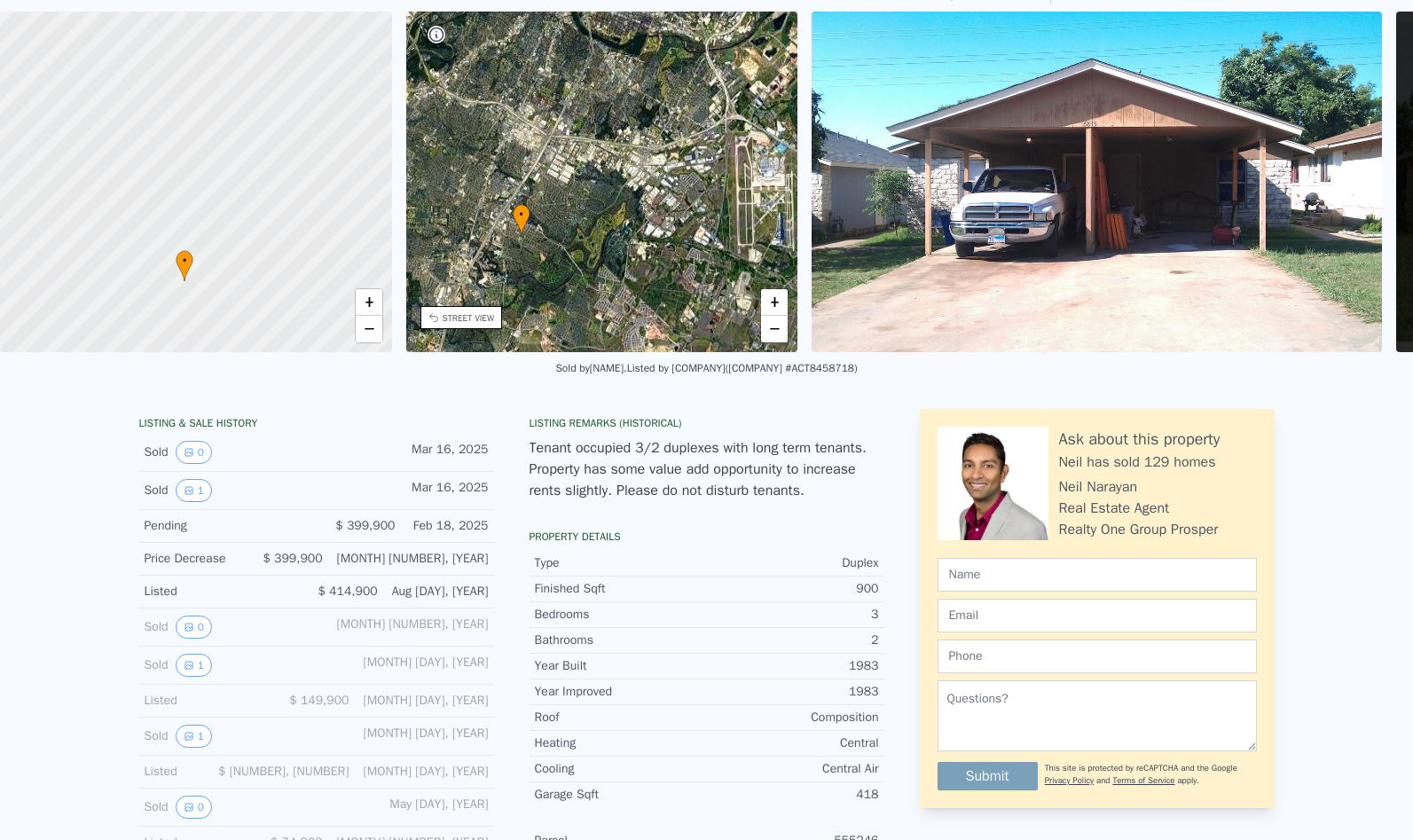 scroll, scrollTop: 0, scrollLeft: 0, axis: both 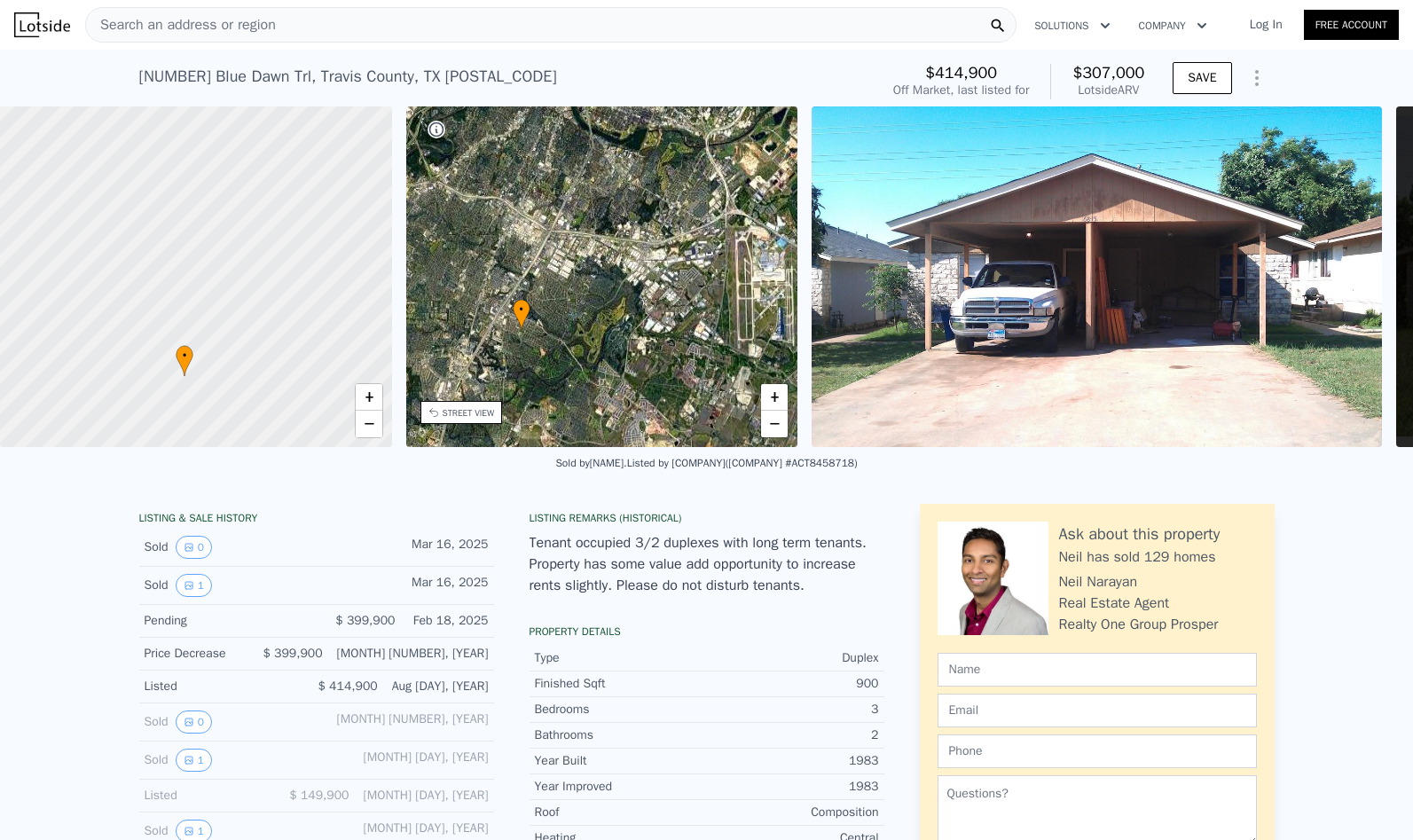 type on "3" 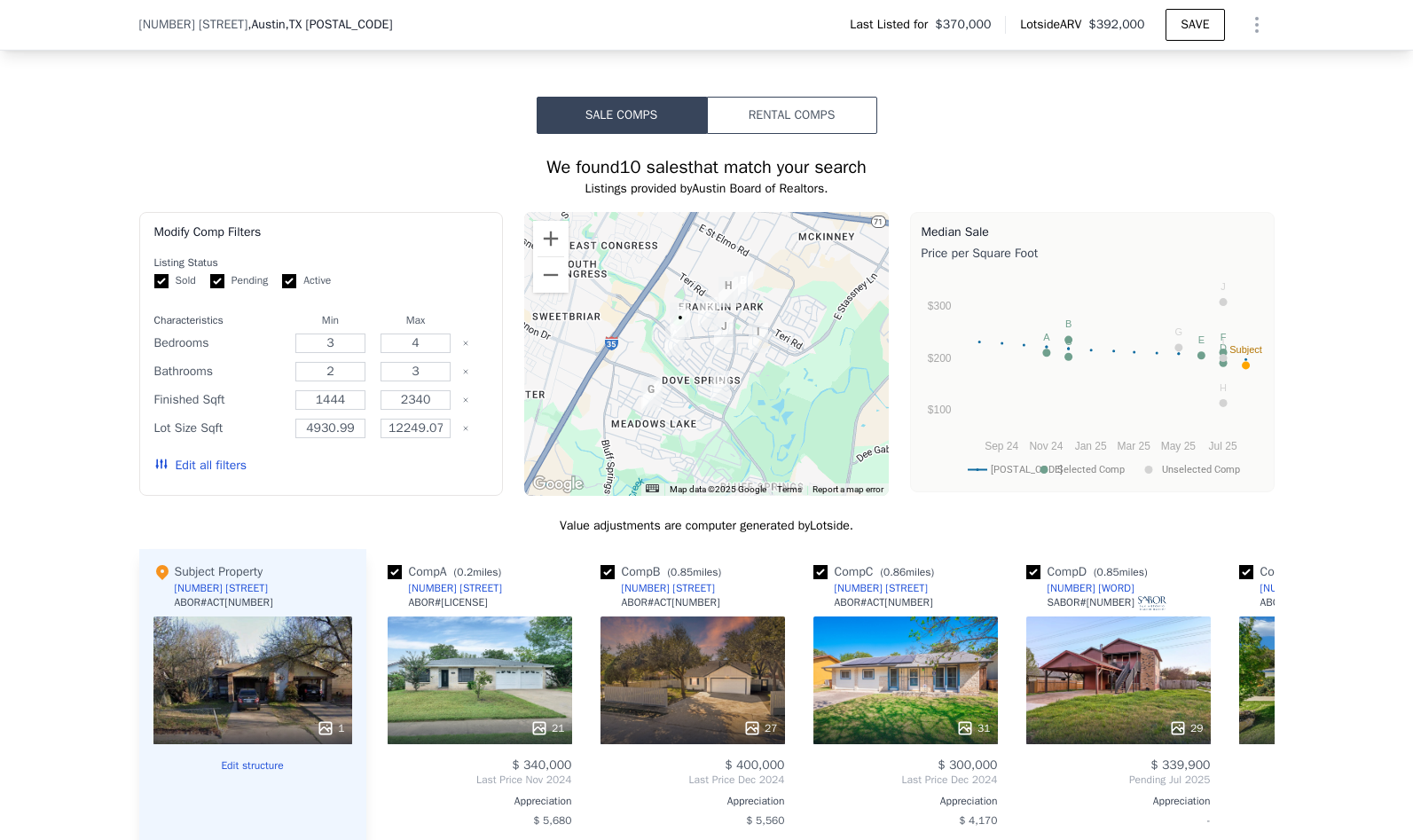 scroll, scrollTop: 1098, scrollLeft: 0, axis: vertical 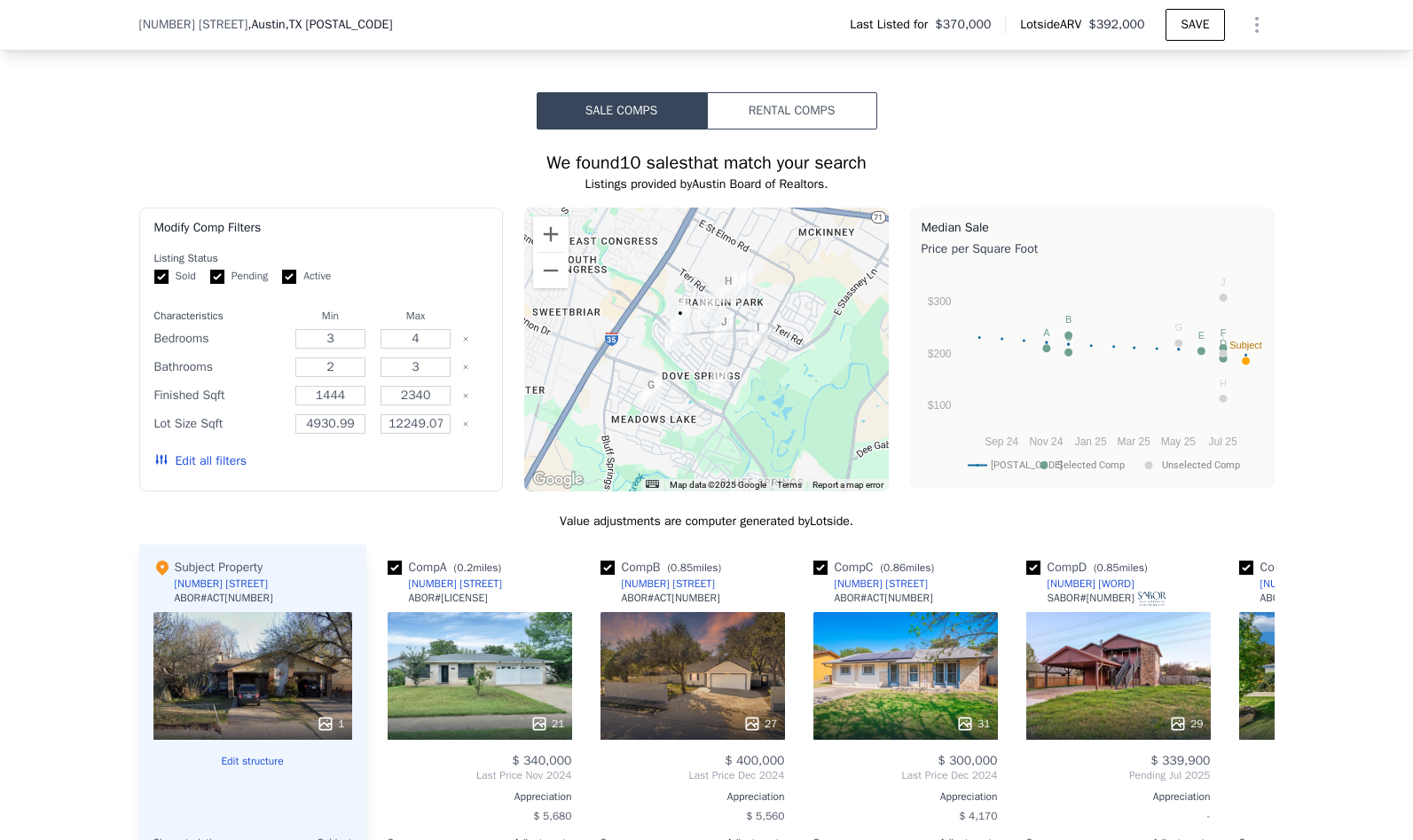 click on "Edit all filters" at bounding box center [200, 461] 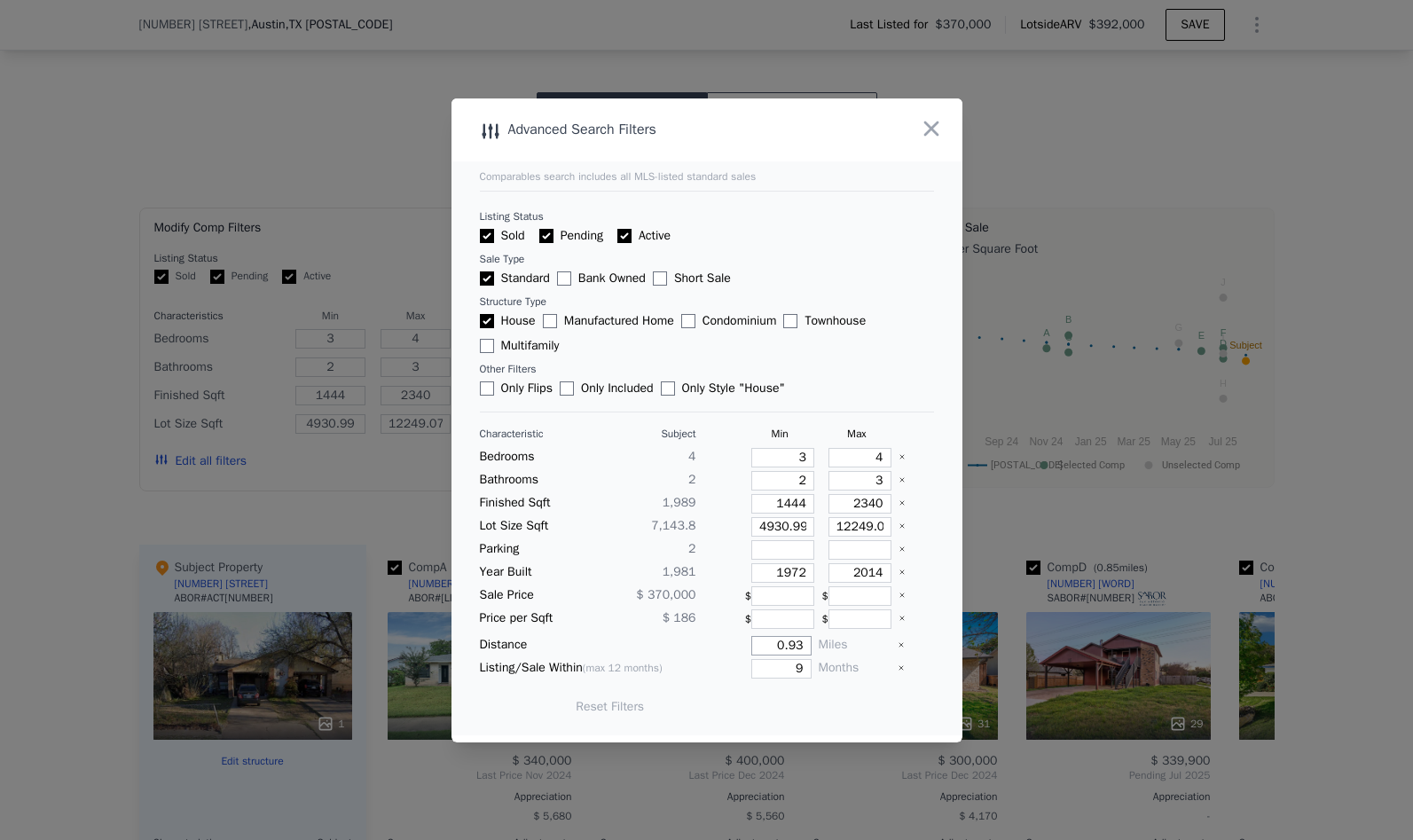 click on "0.93" at bounding box center [781, 646] 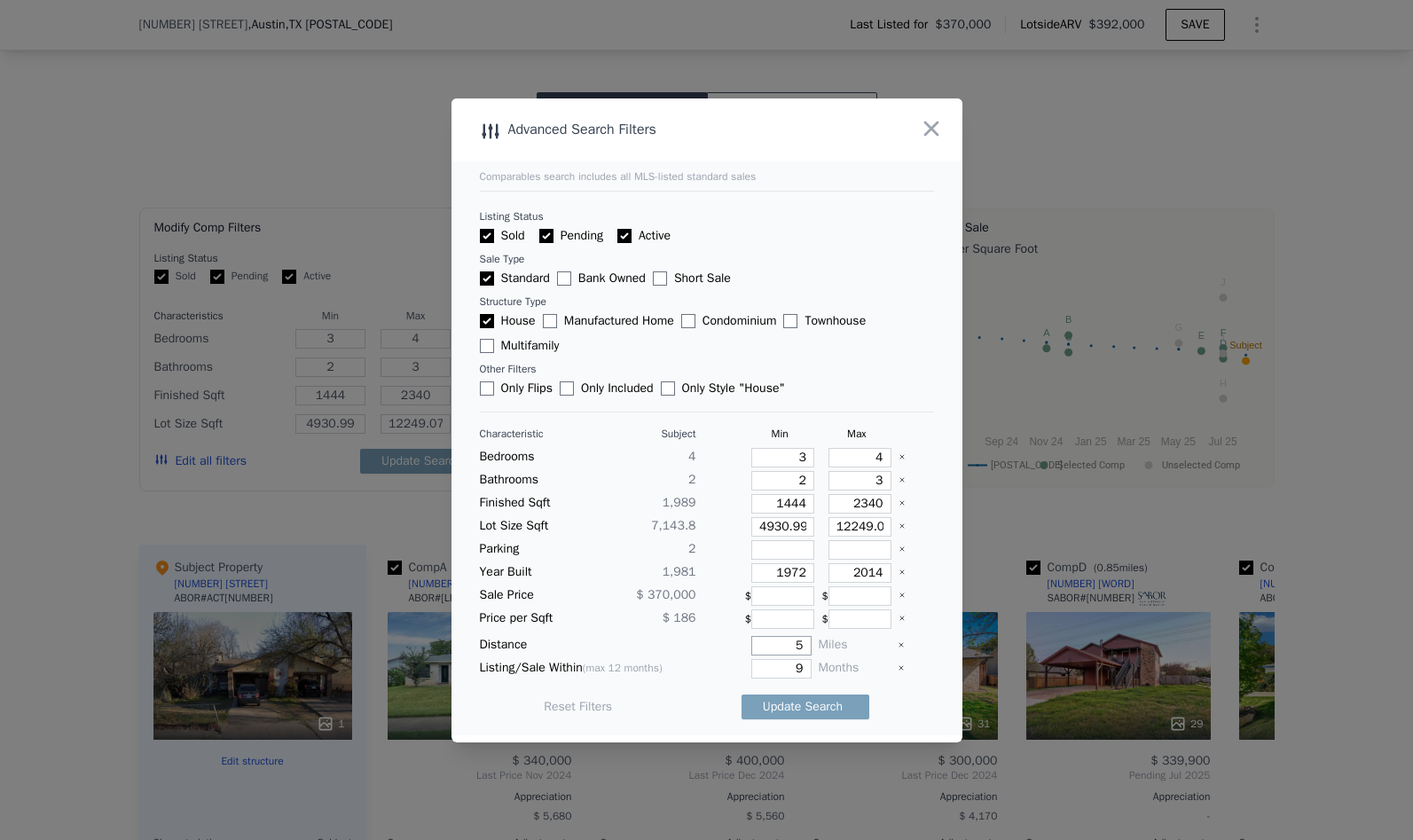 type on "5" 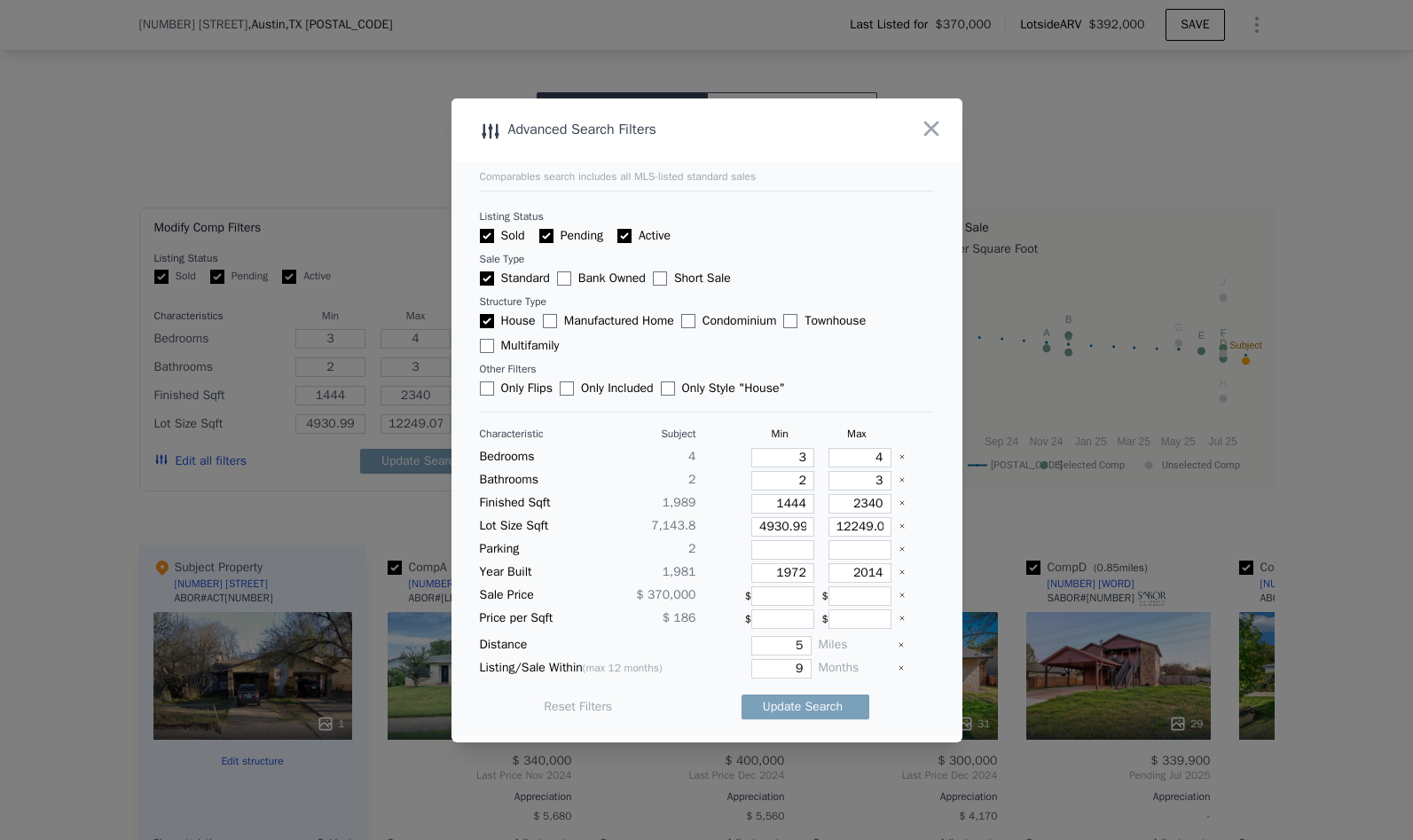 click 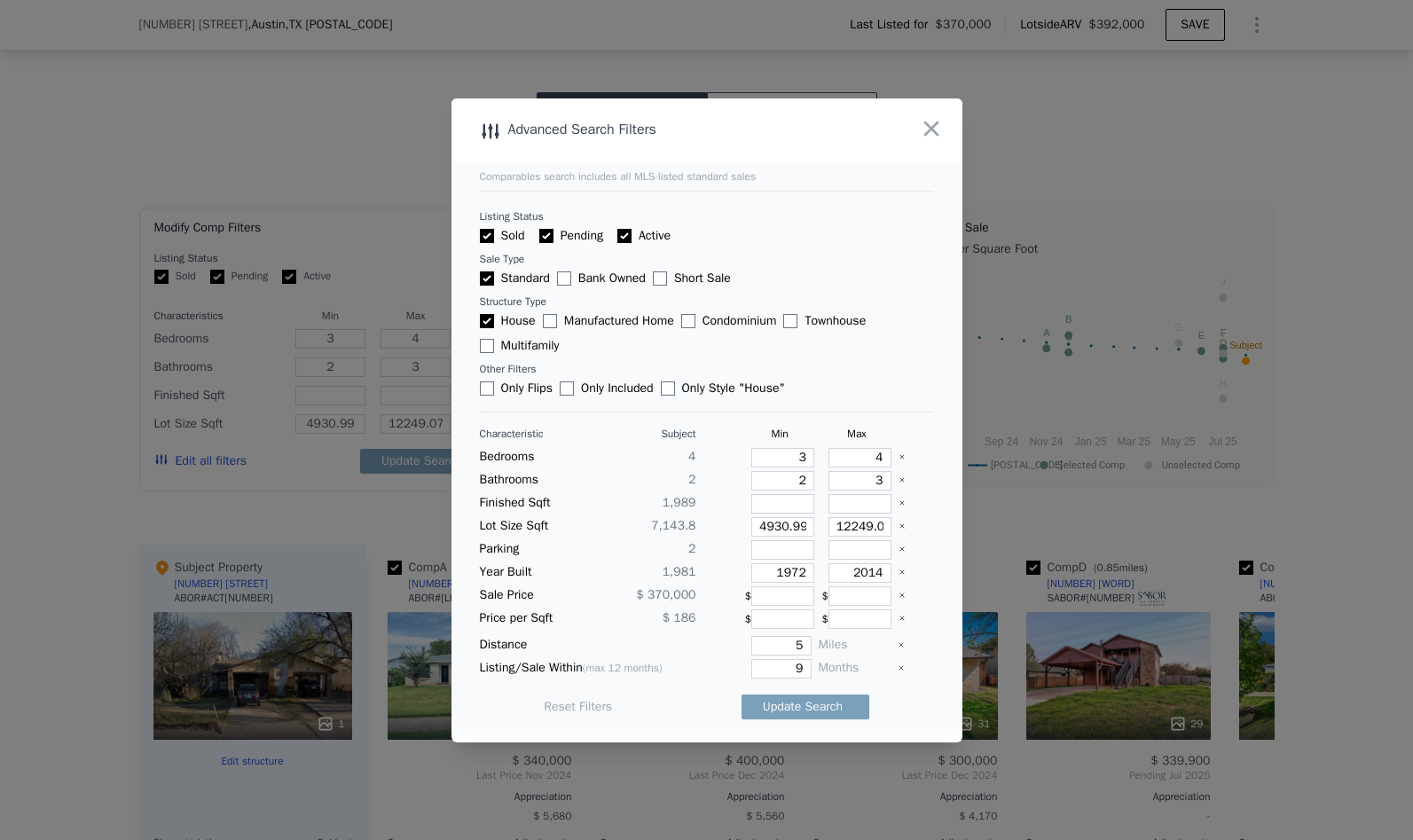 click 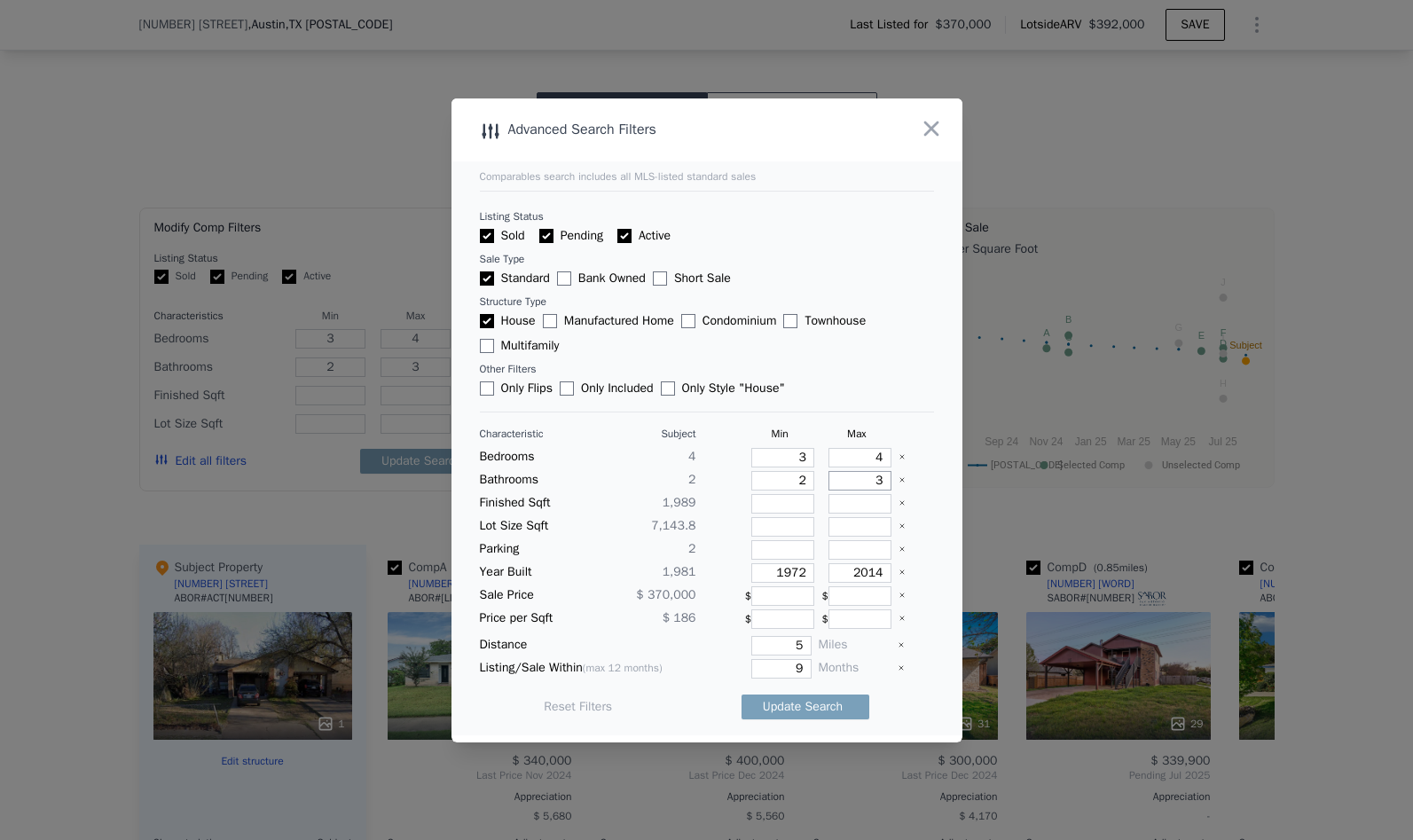 click on "3" at bounding box center [860, 481] 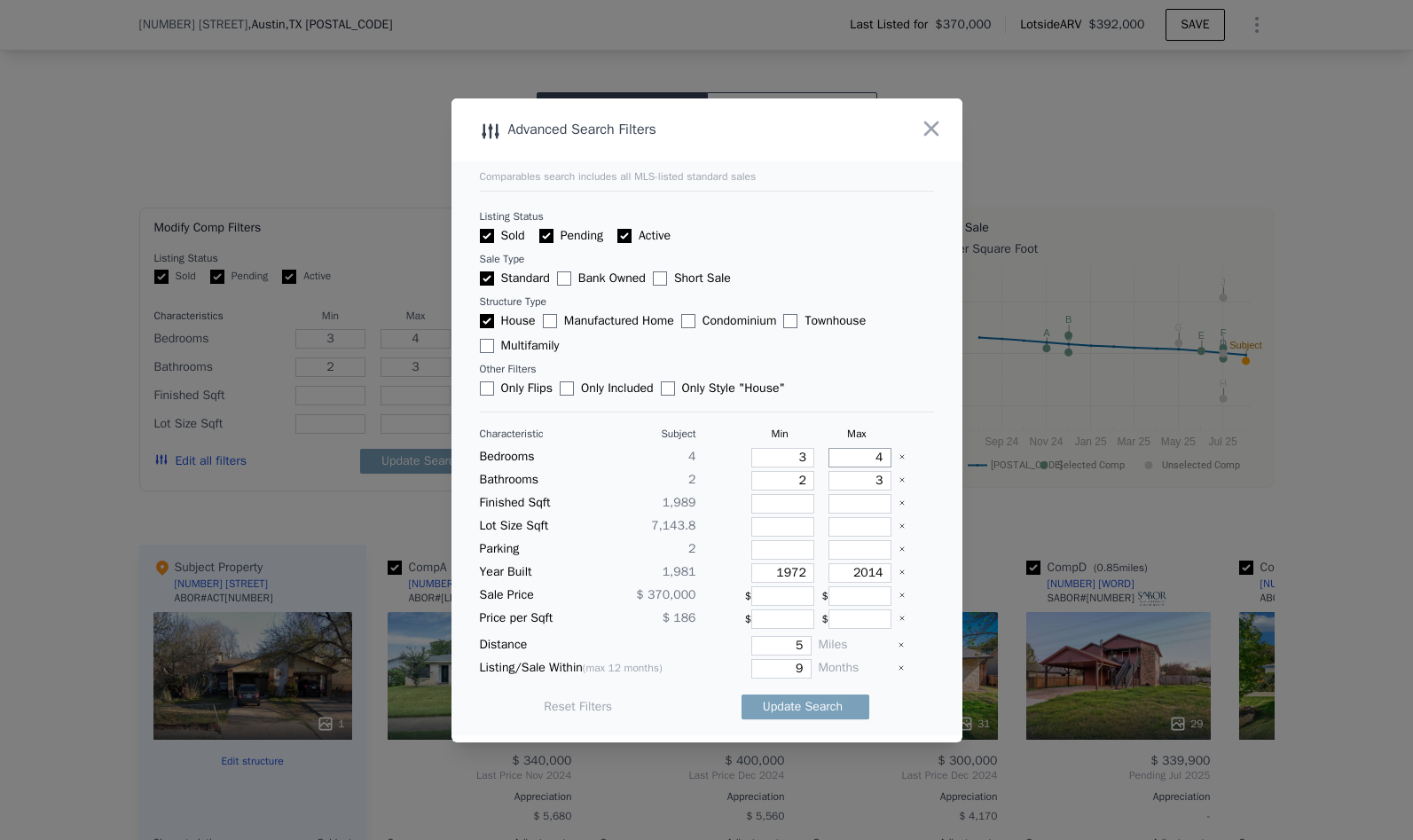 click on "4" at bounding box center [860, 458] 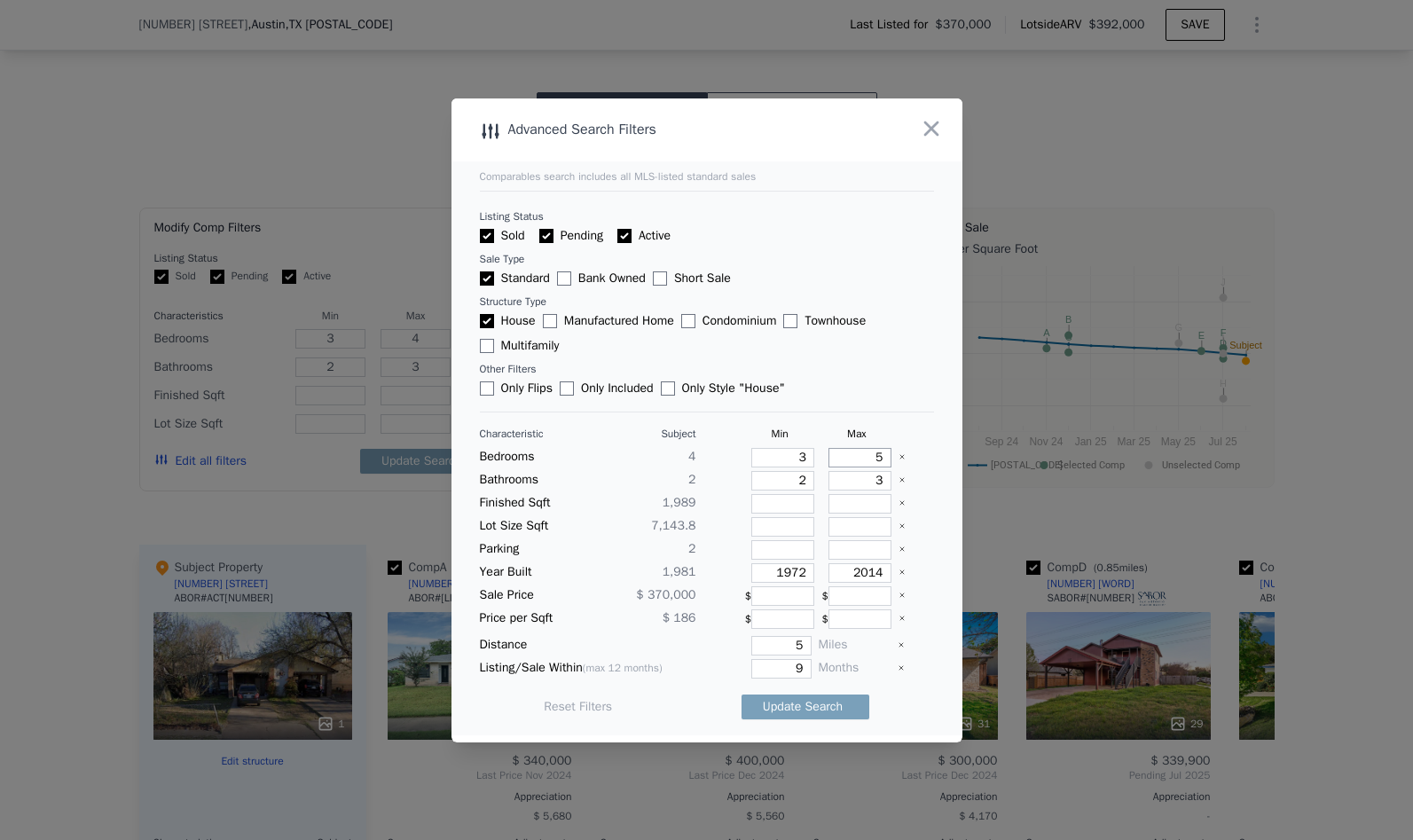type on "5" 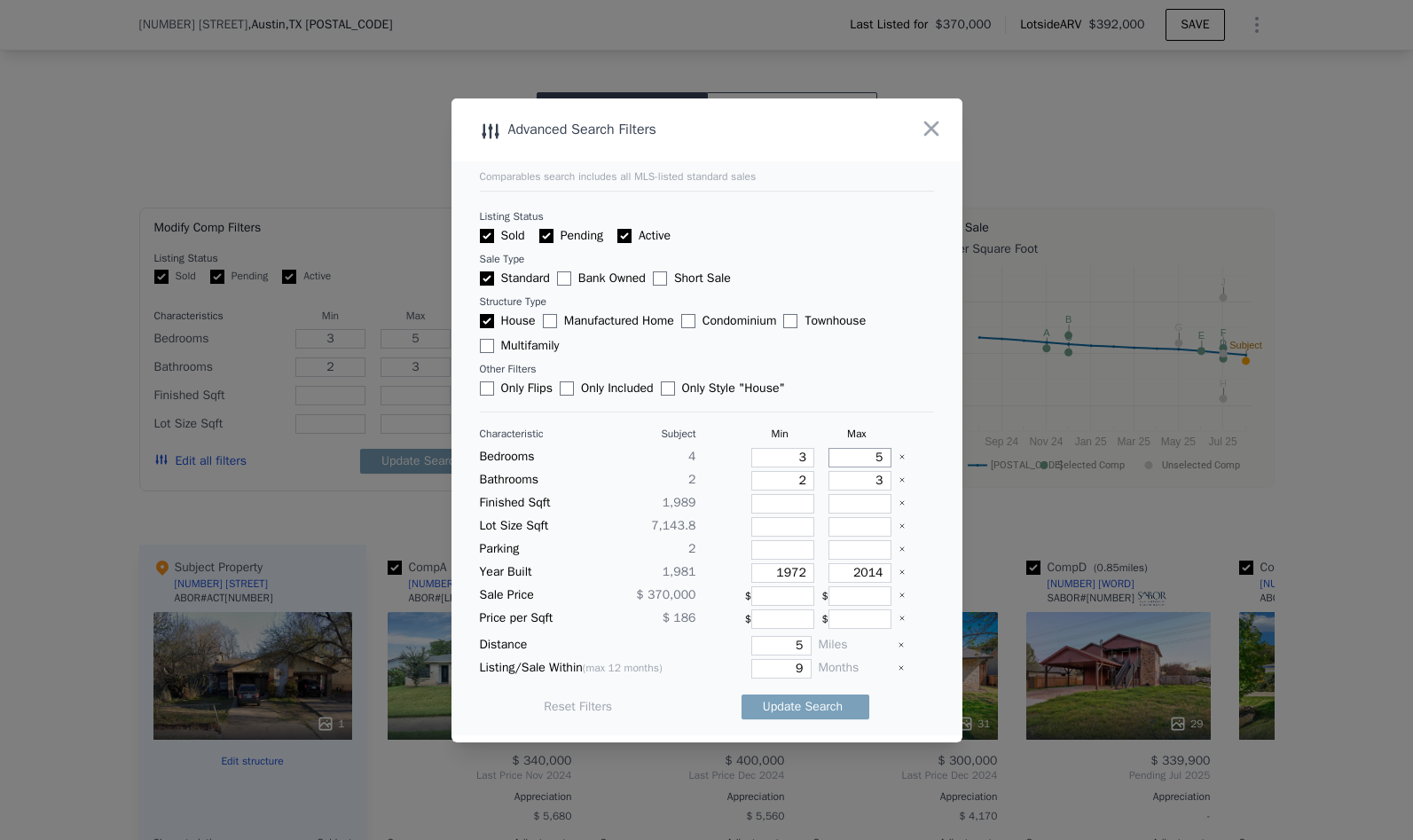 type 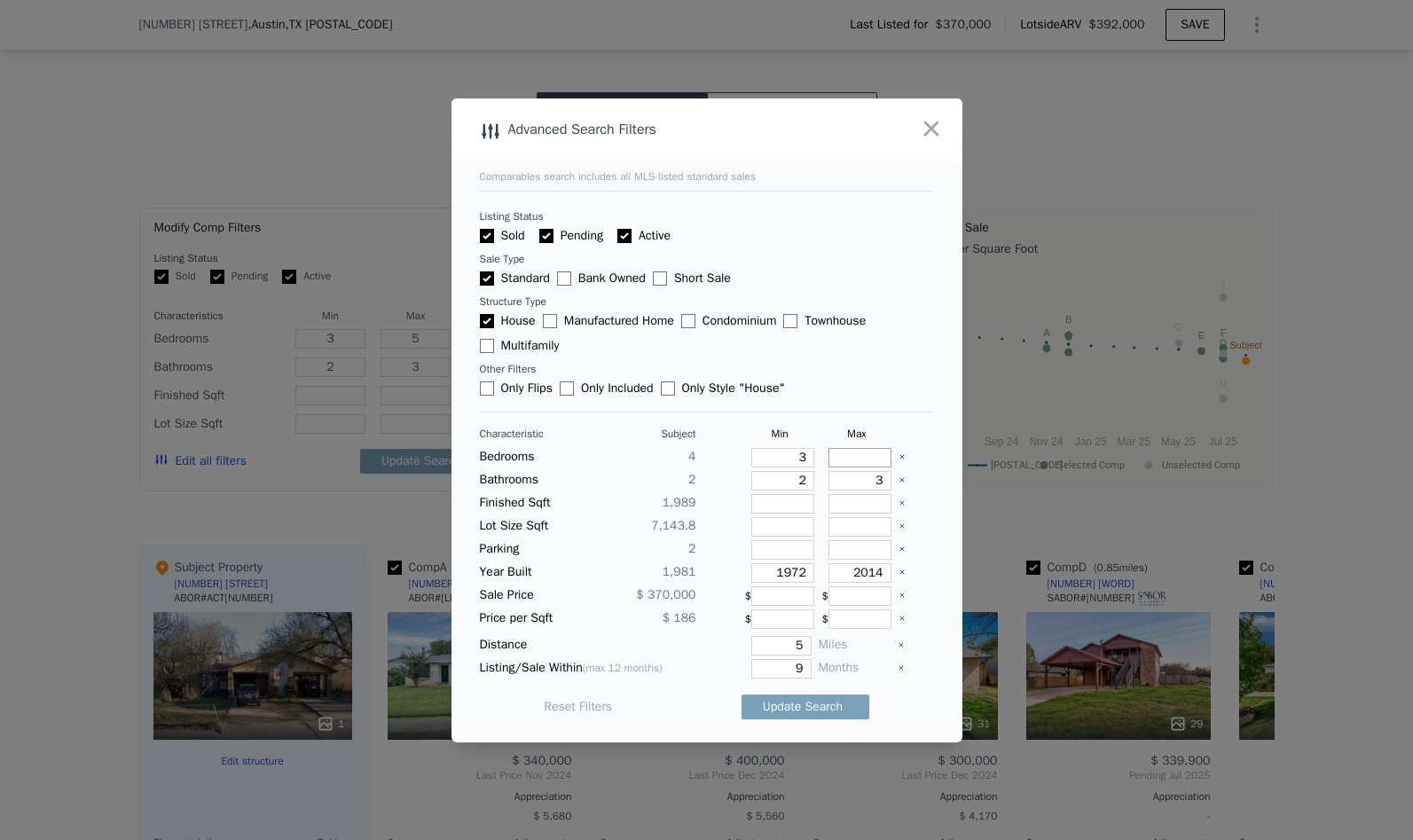 type 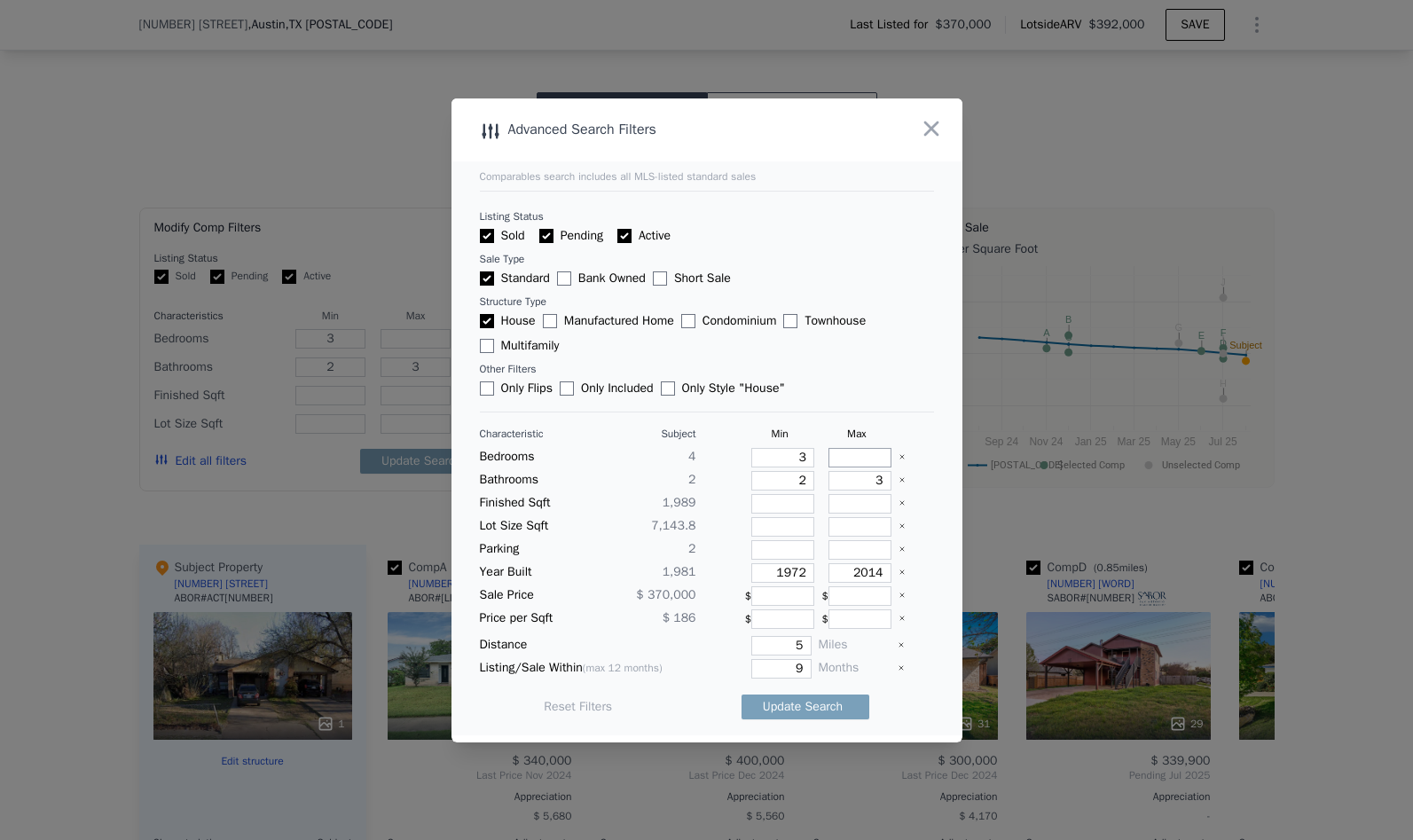 type on "6" 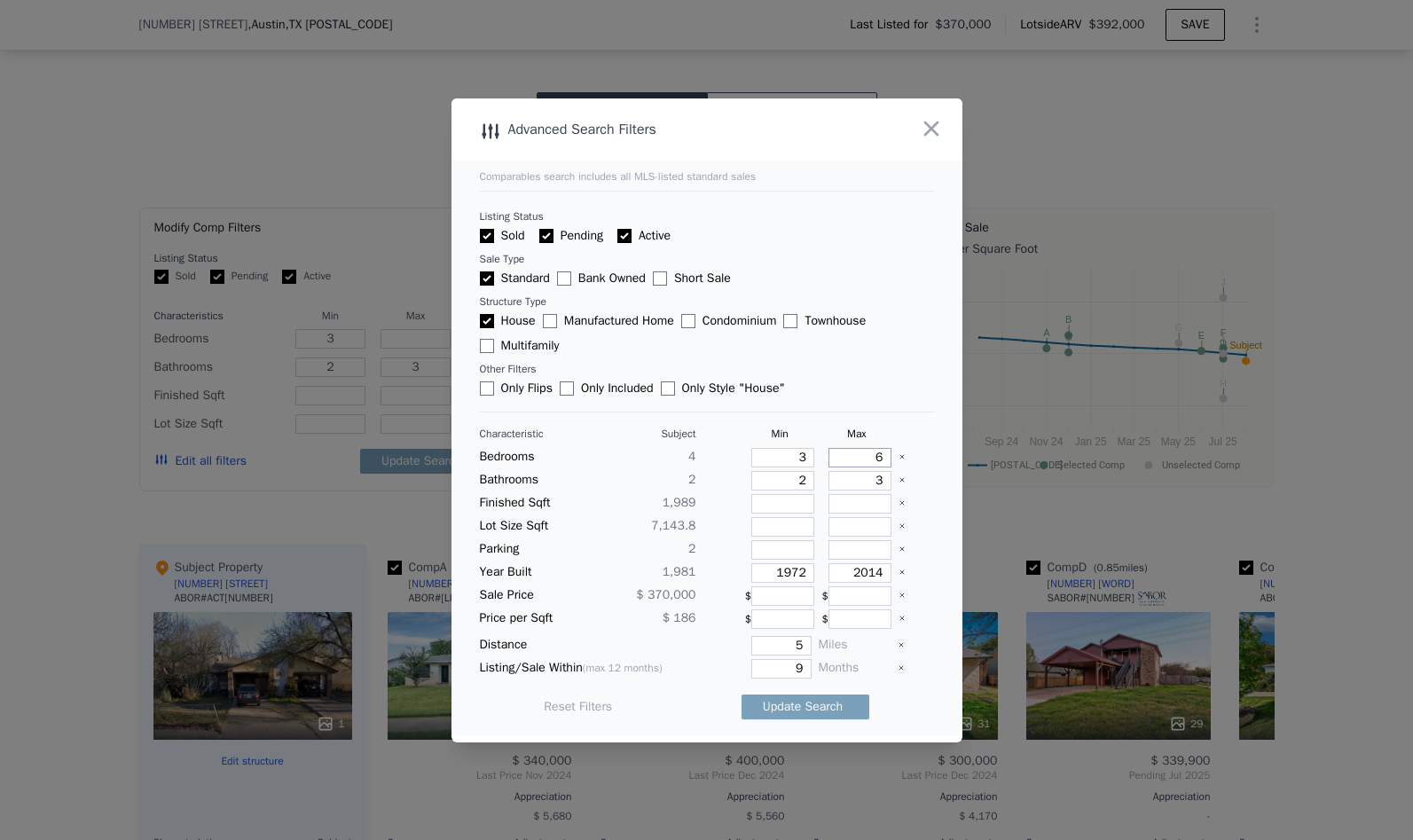 type on "6" 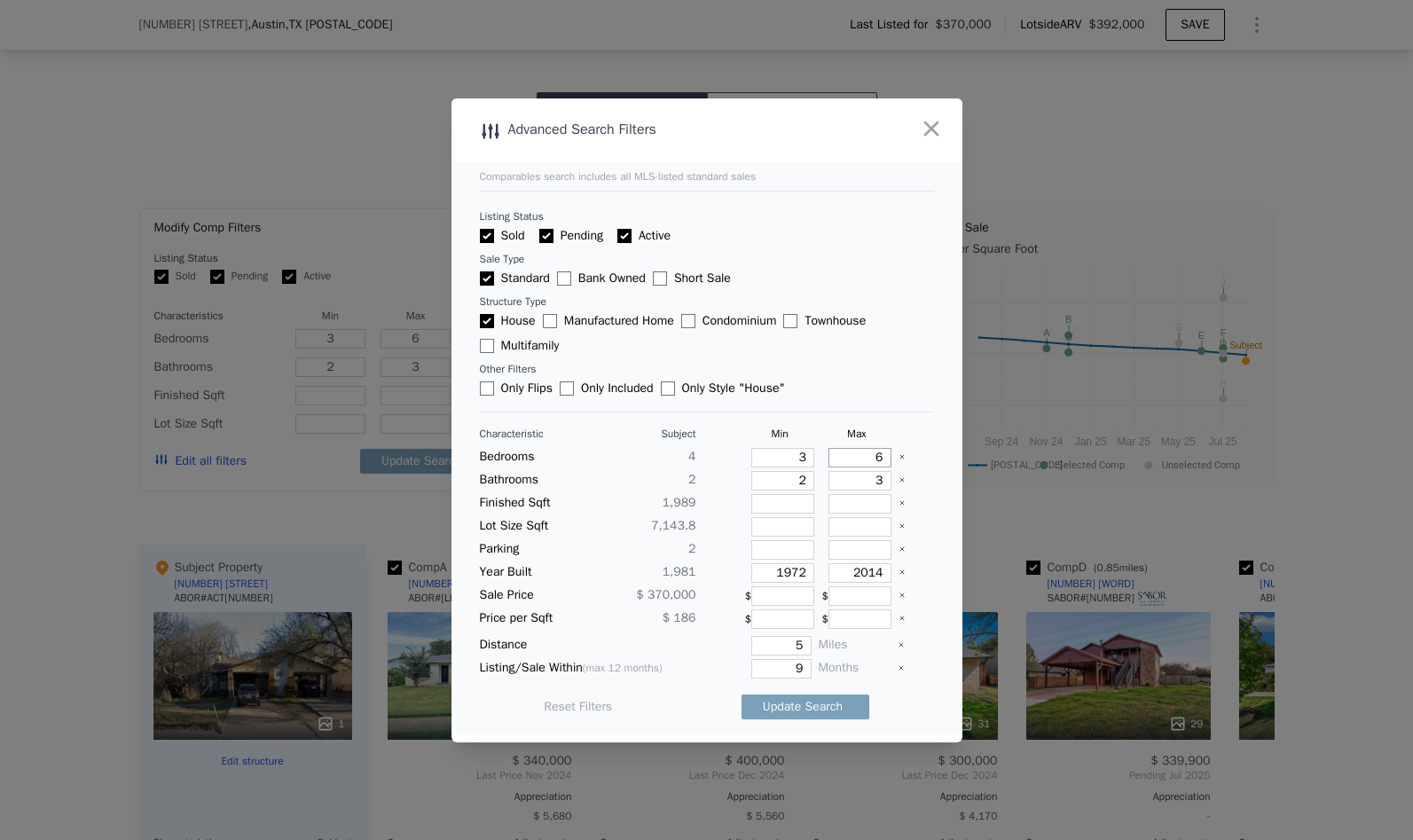 type on "6" 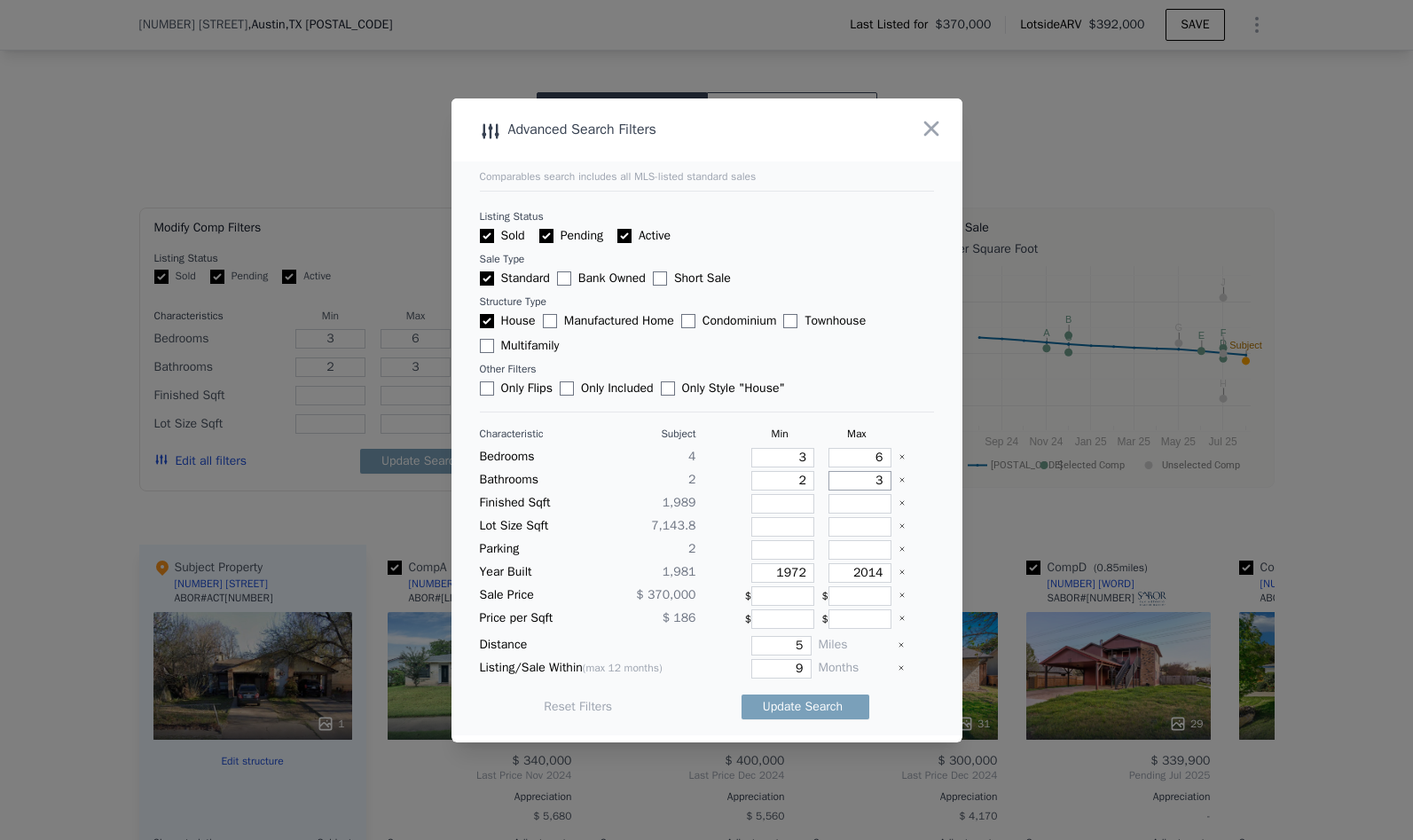click on "3" at bounding box center (860, 481) 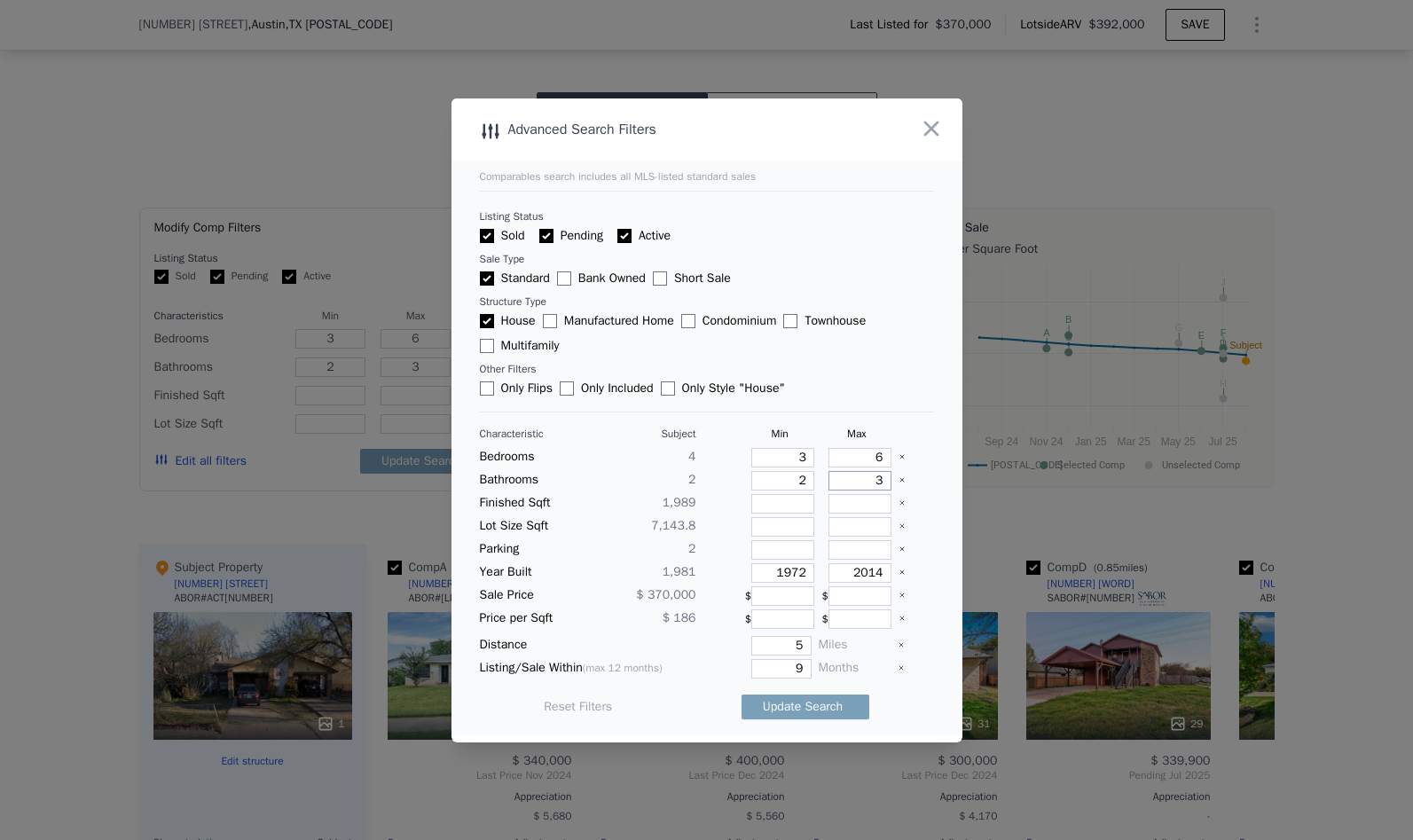 type 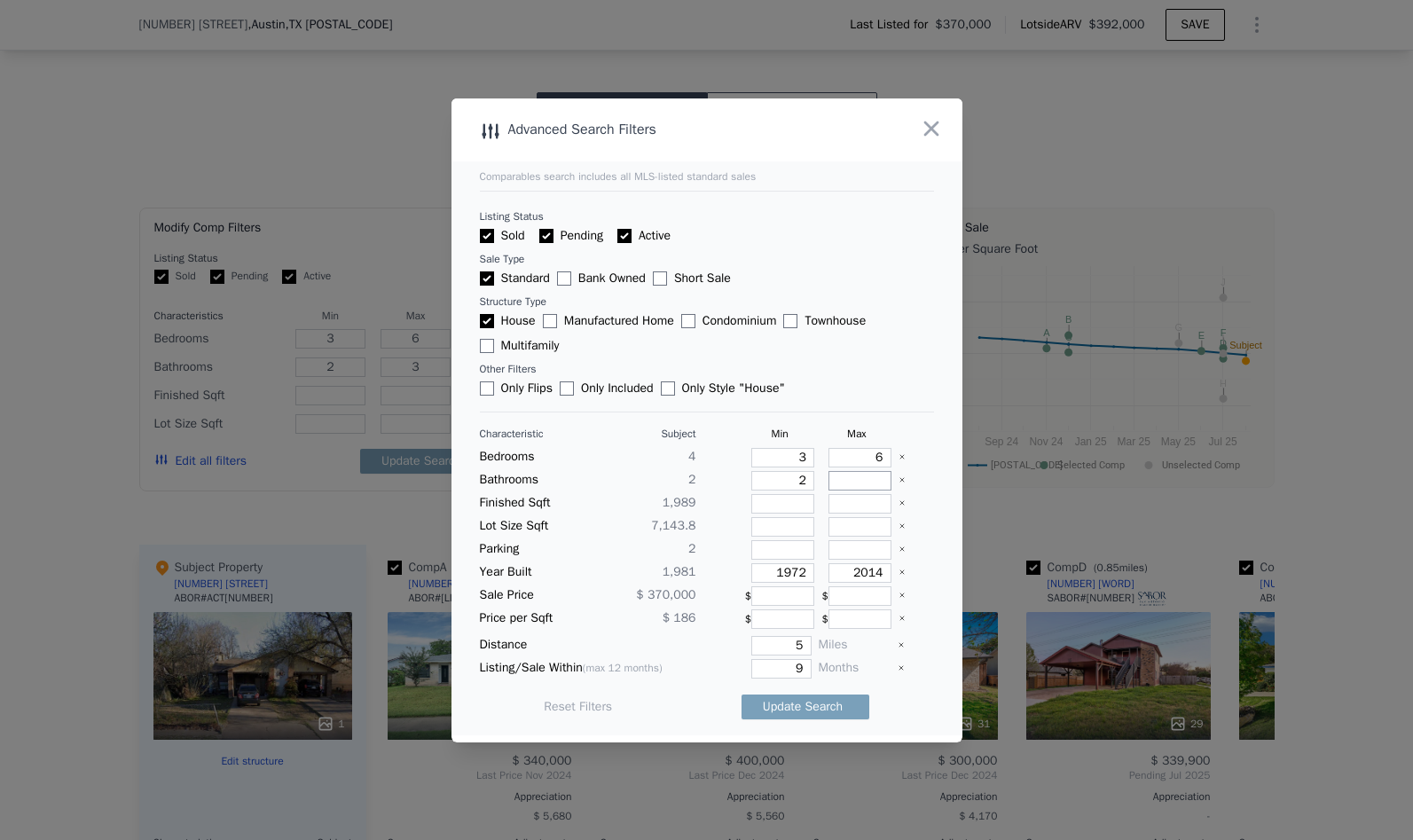 type 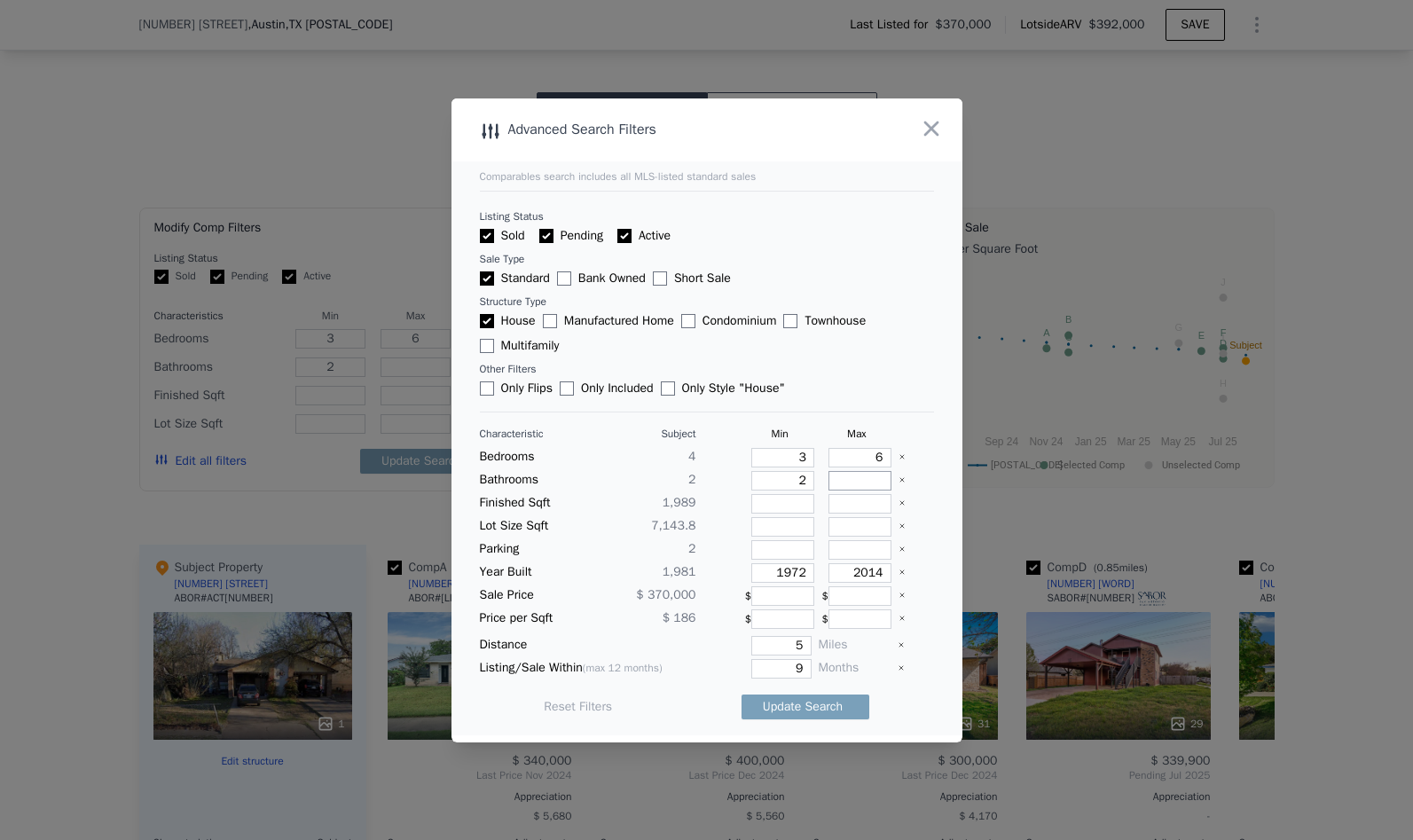 type on "4" 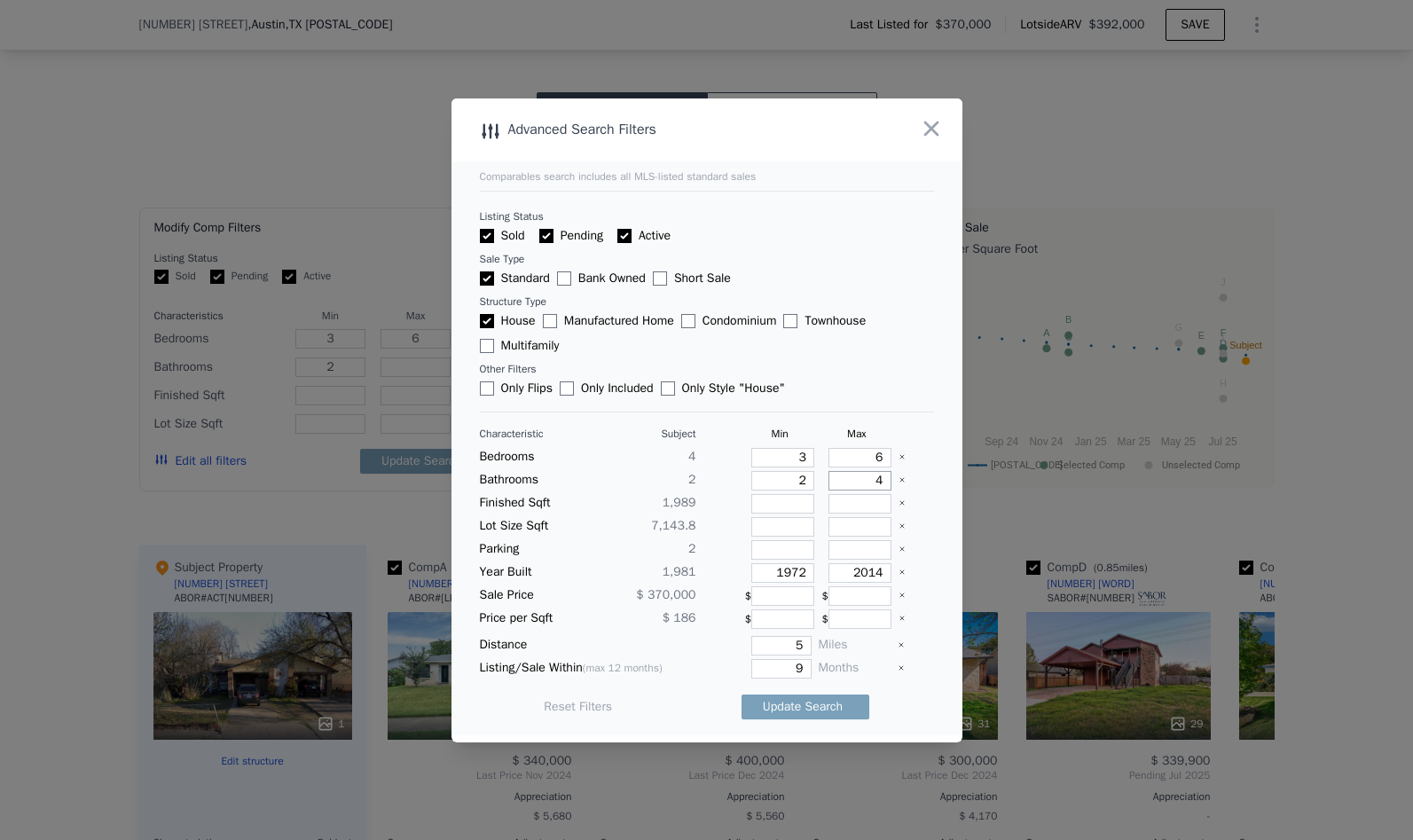 type on "4" 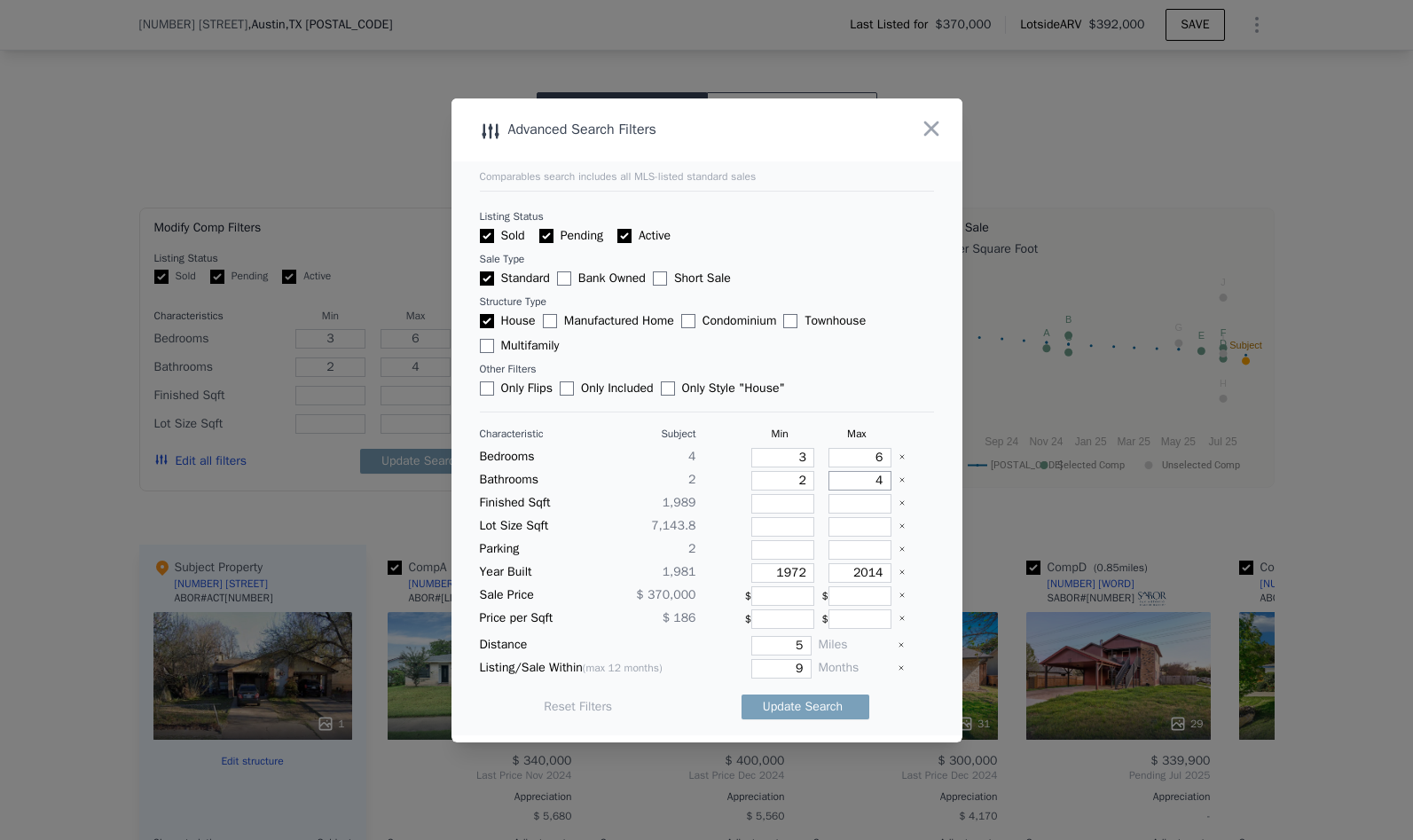 type on "4" 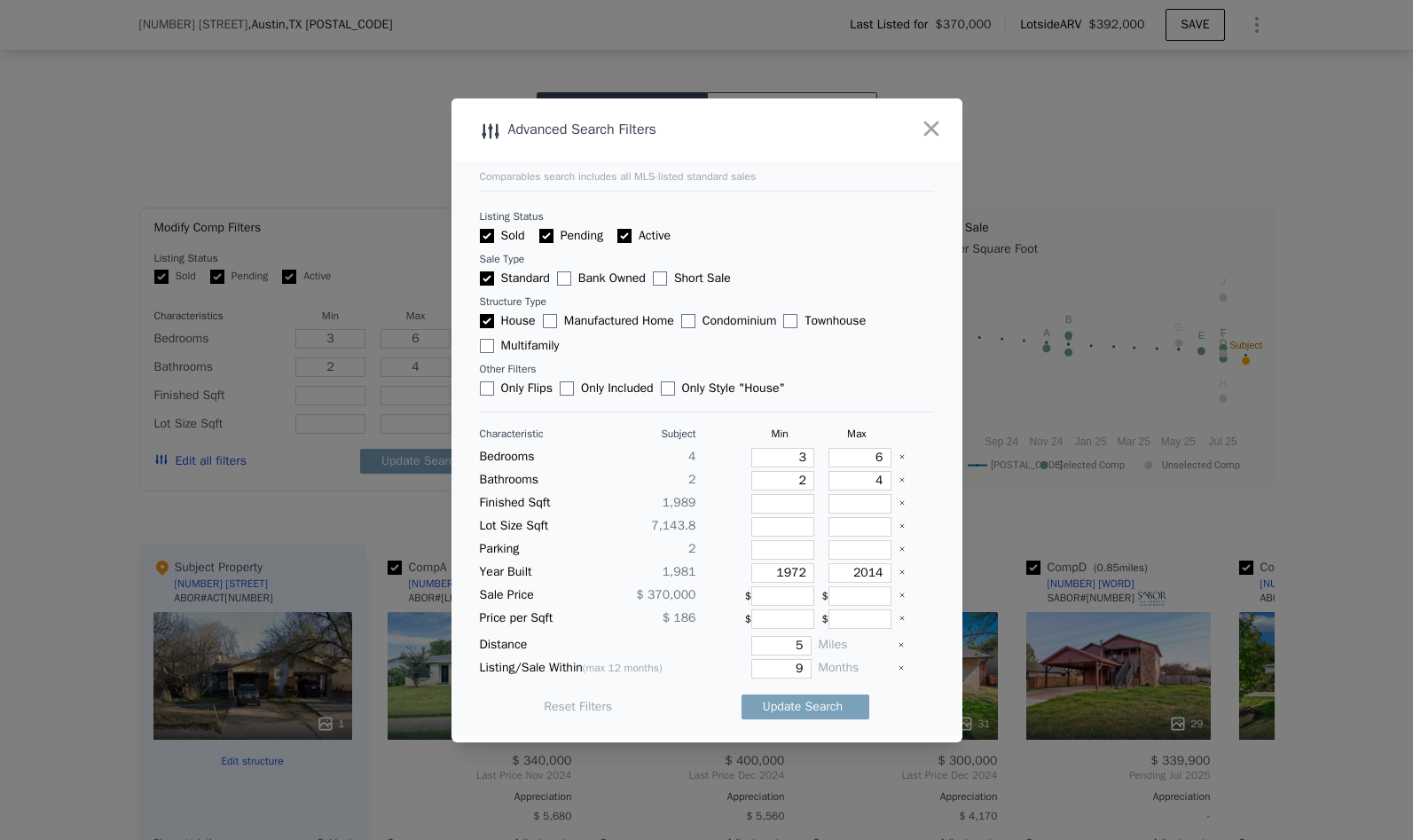click on "Multifamily" at bounding box center (487, 346) 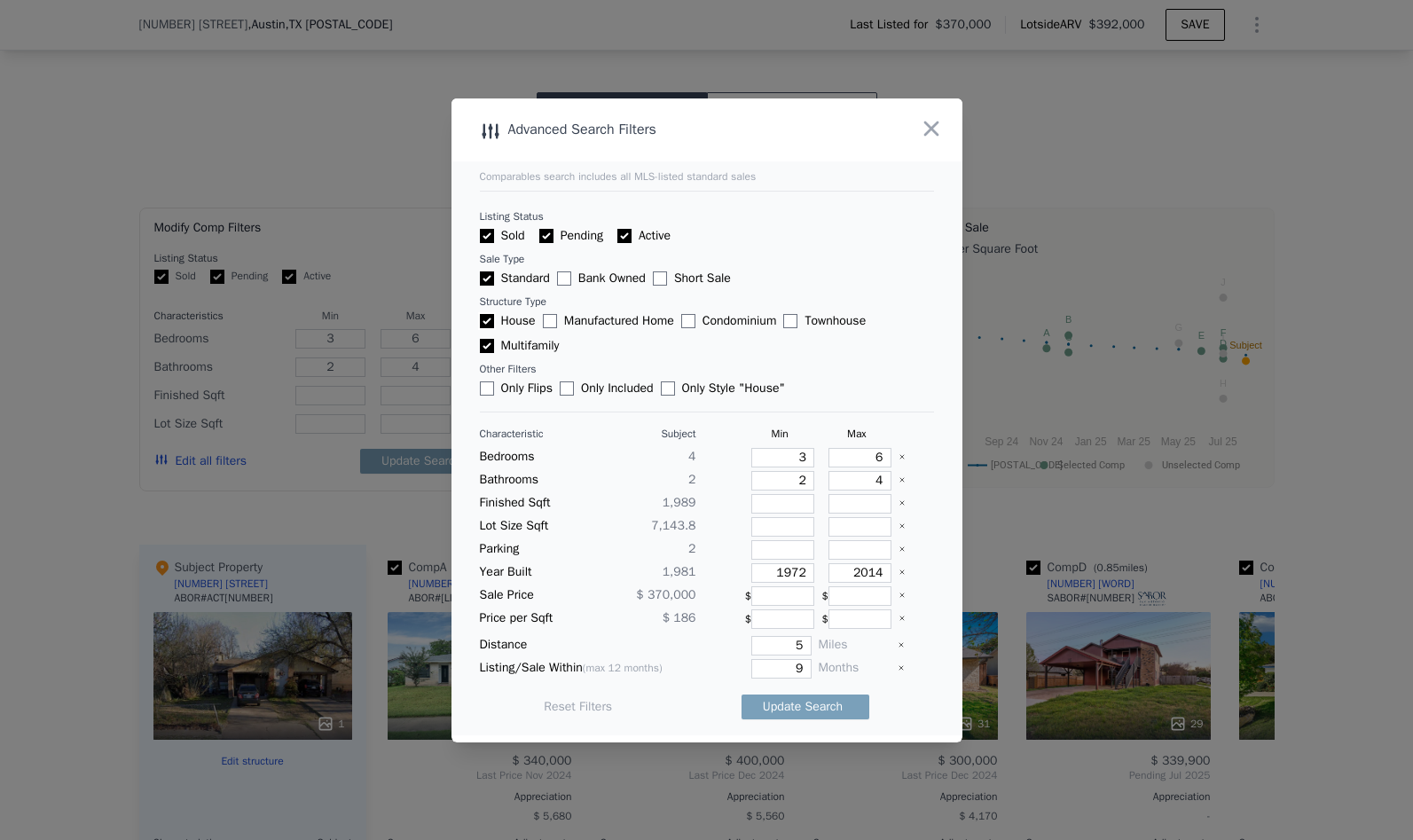 click on "House" at bounding box center [487, 321] 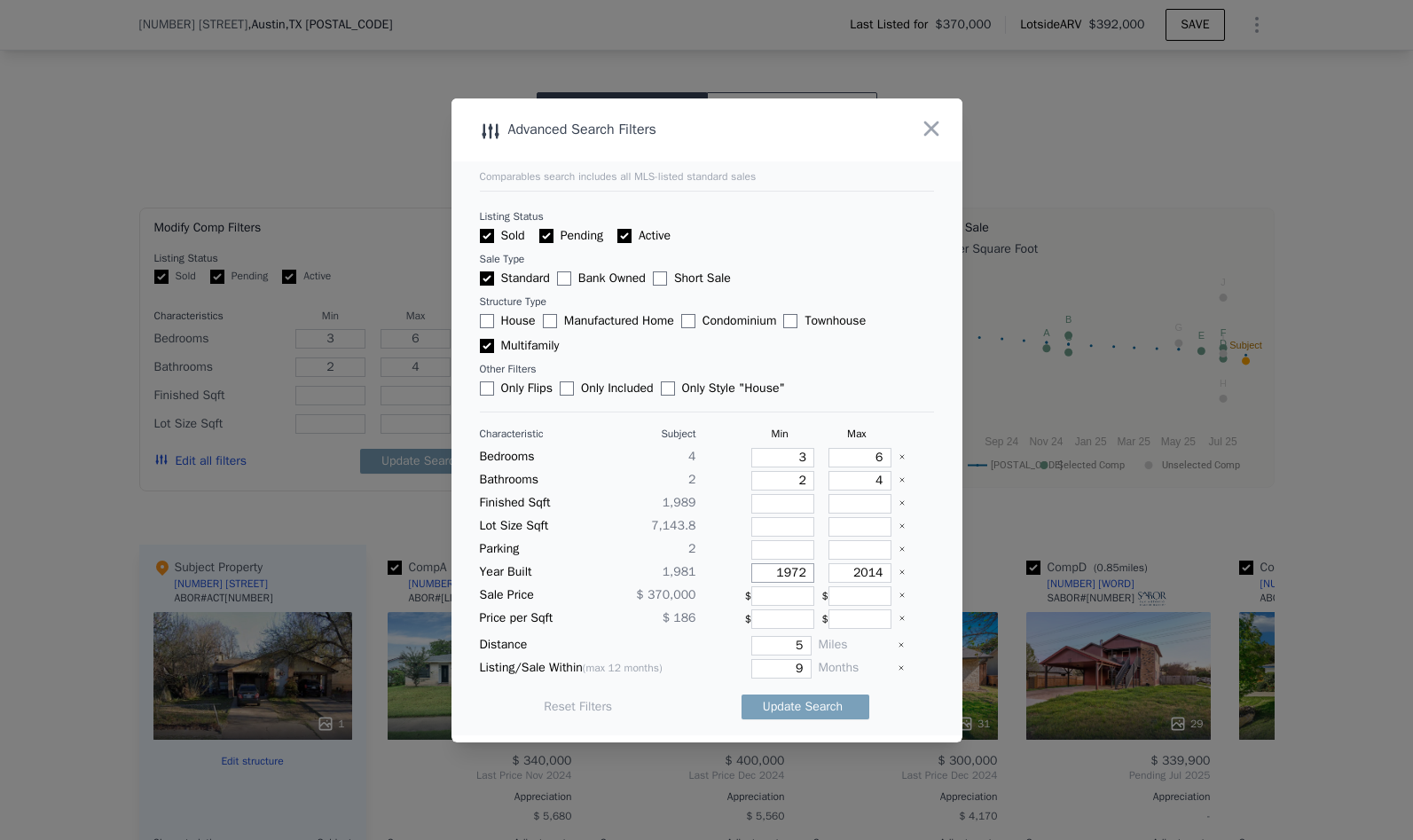 click on "1972" at bounding box center (782, 573) 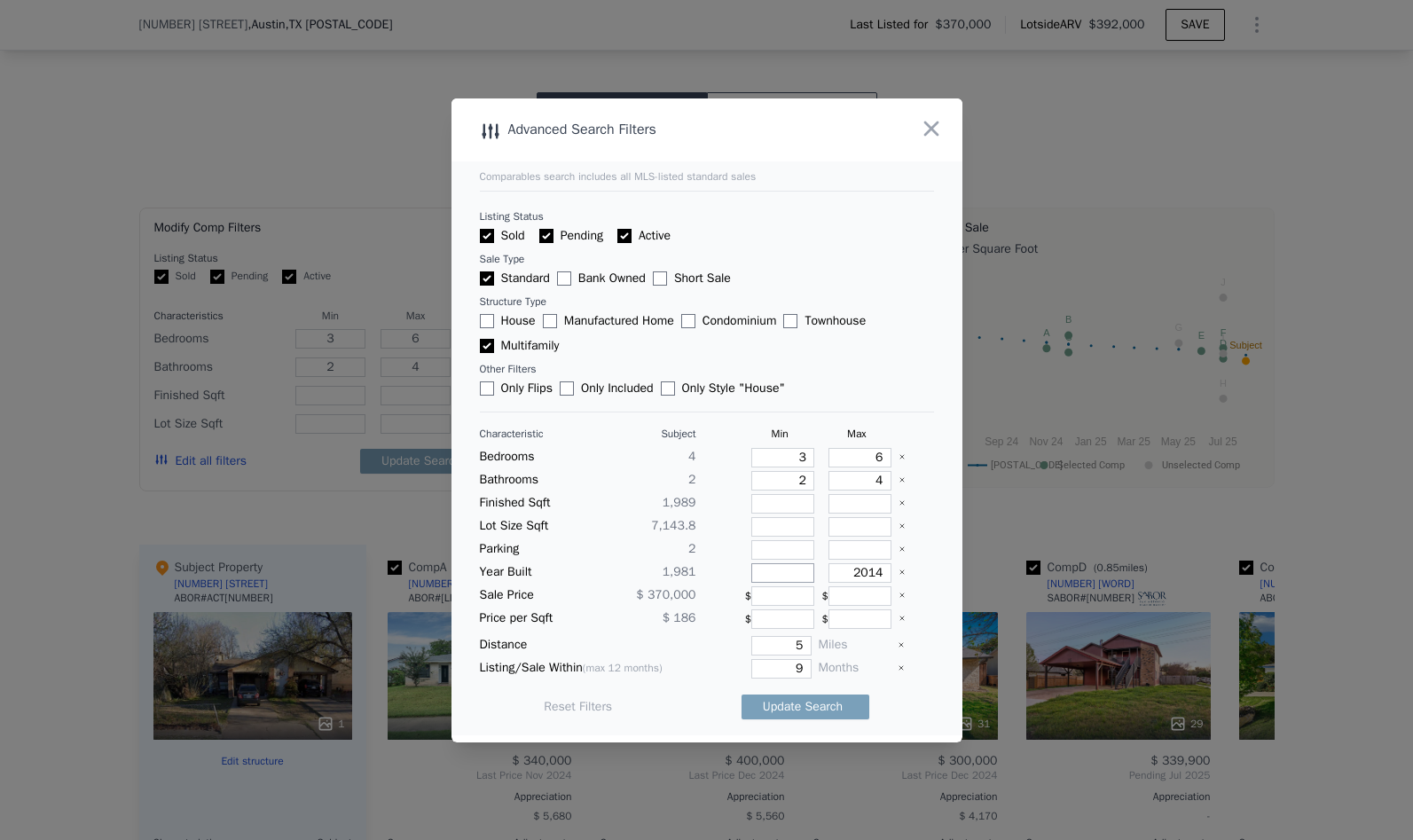 type 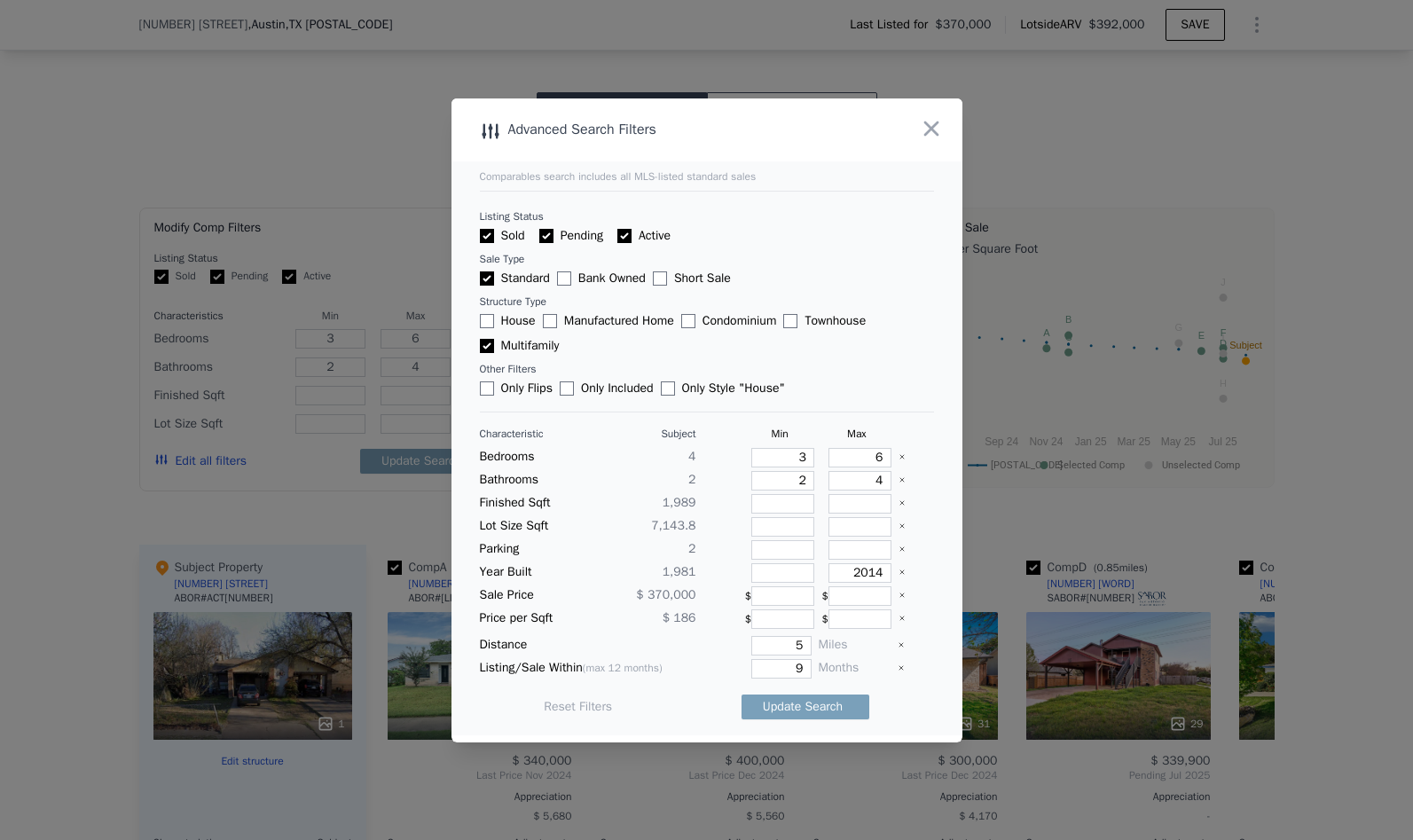 click 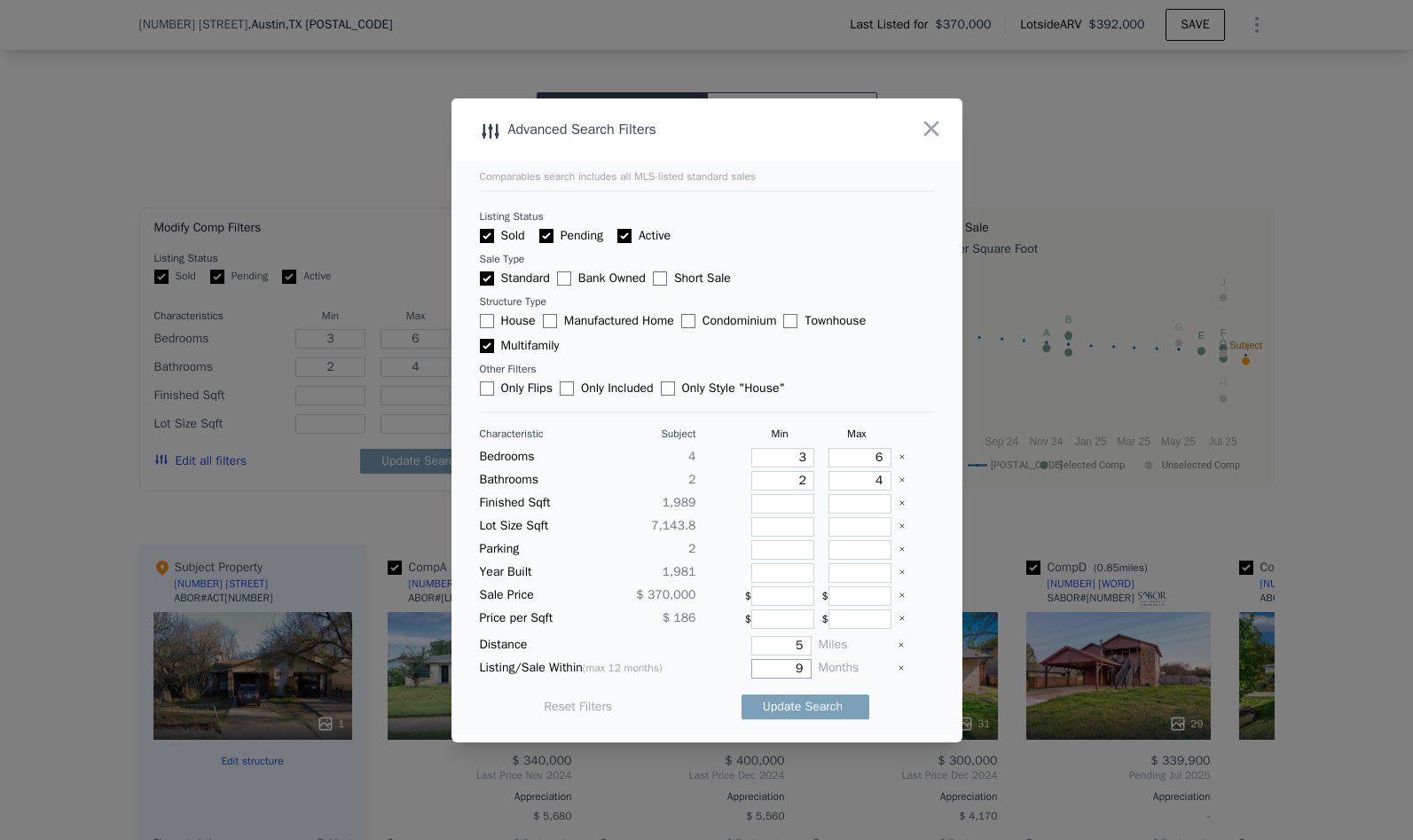 click on "9" at bounding box center (781, 669) 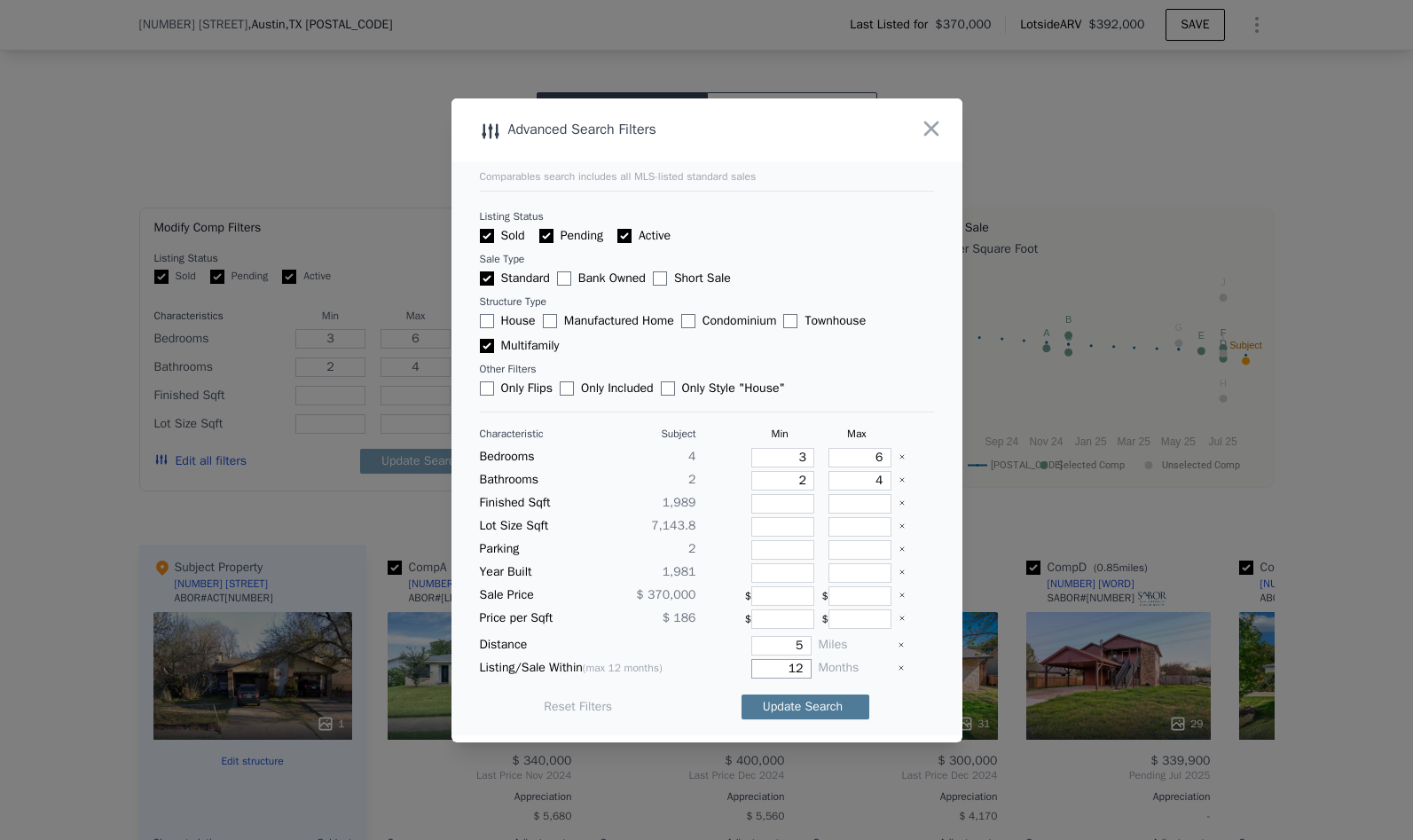 type on "12" 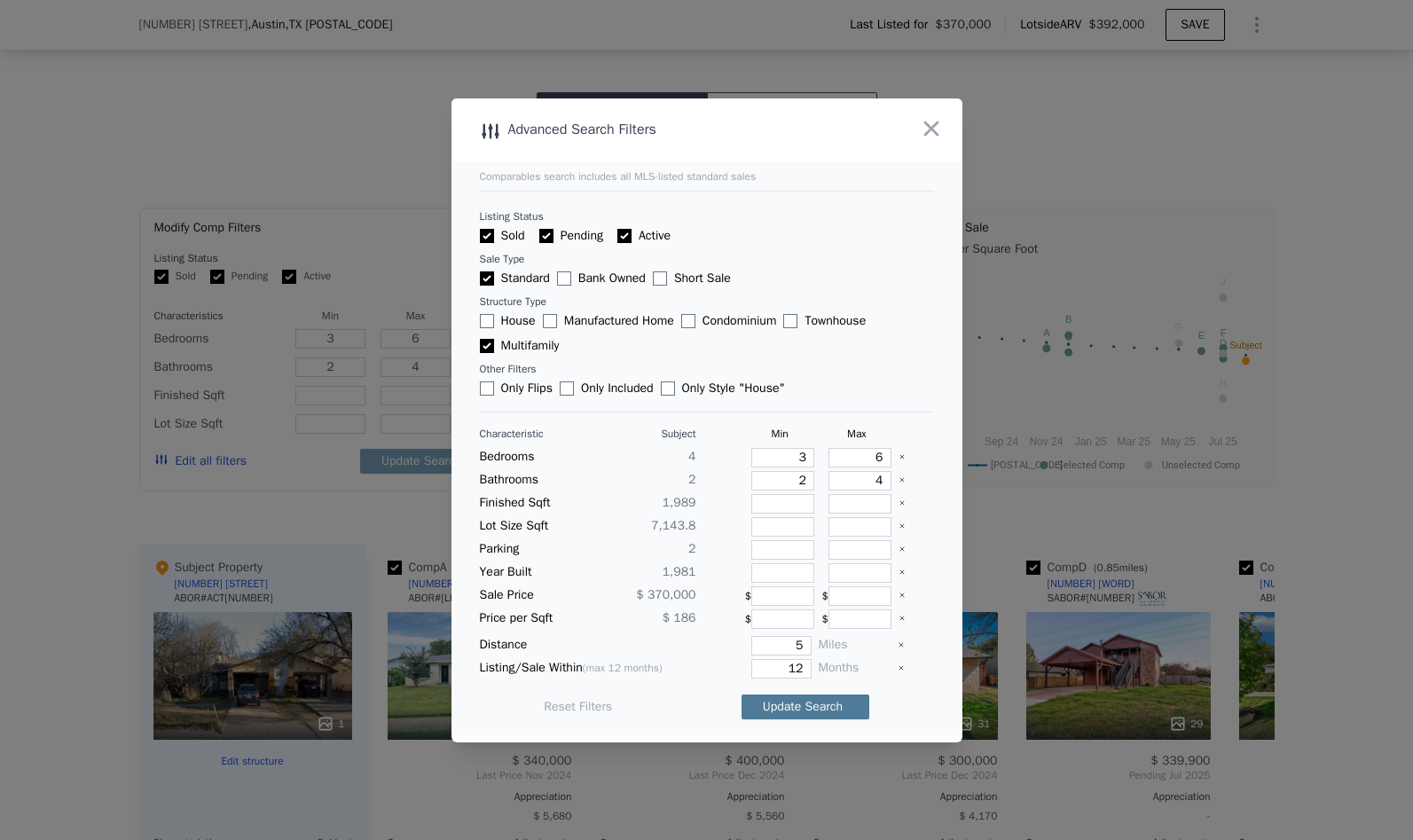click on "Update Search" at bounding box center [805, 707] 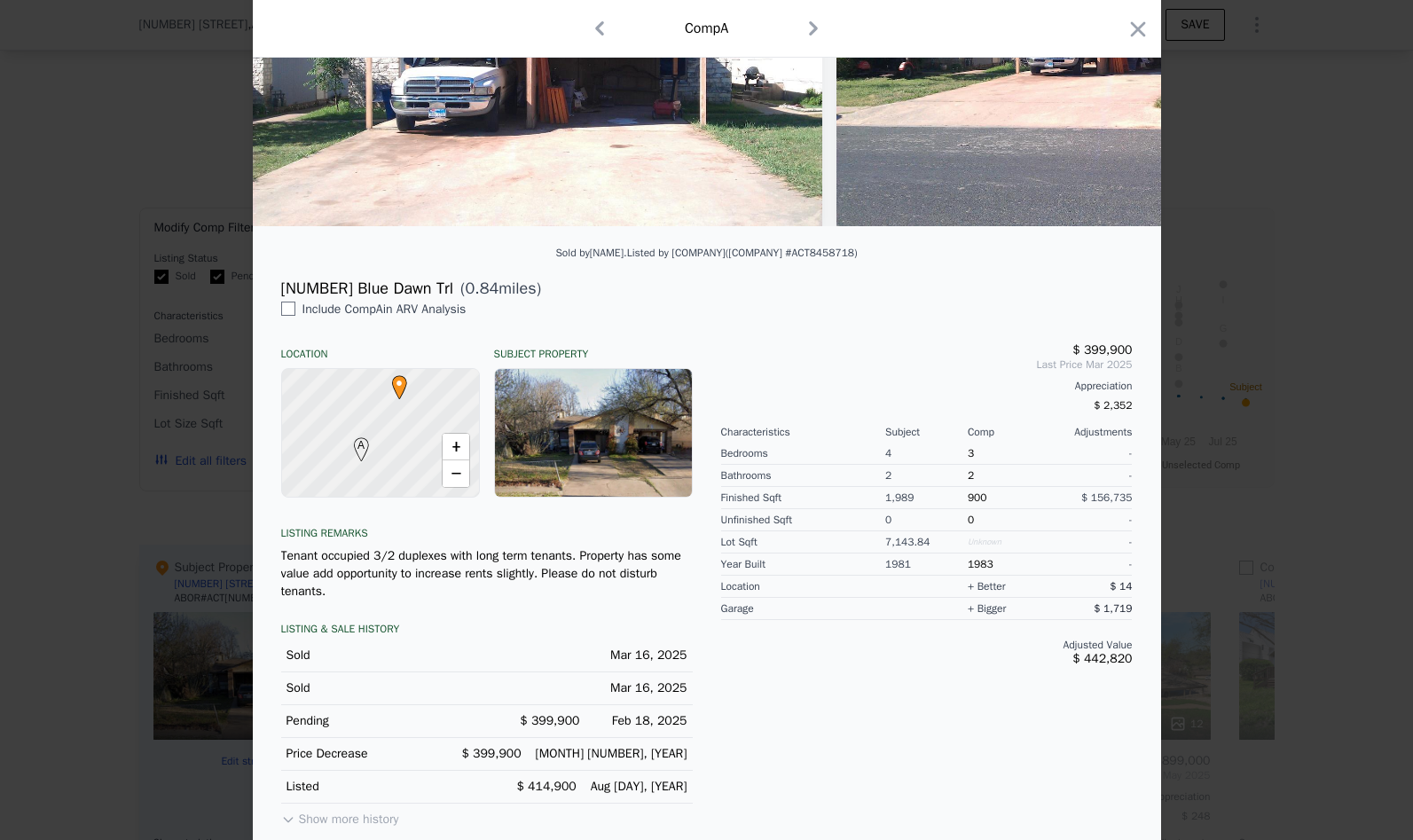 scroll, scrollTop: 0, scrollLeft: 0, axis: both 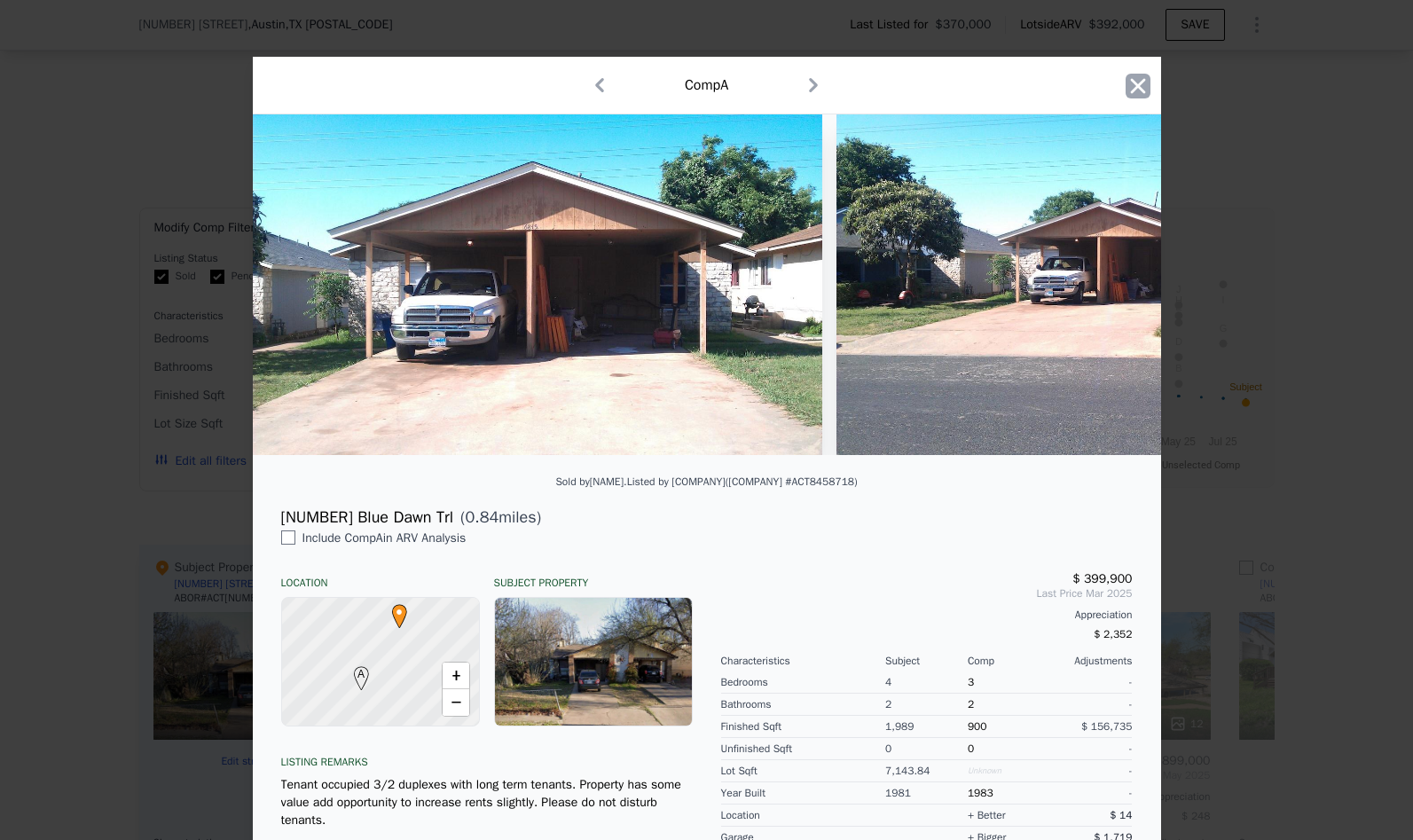 drag, startPoint x: 1134, startPoint y: 85, endPoint x: 1122, endPoint y: 85, distance: 12 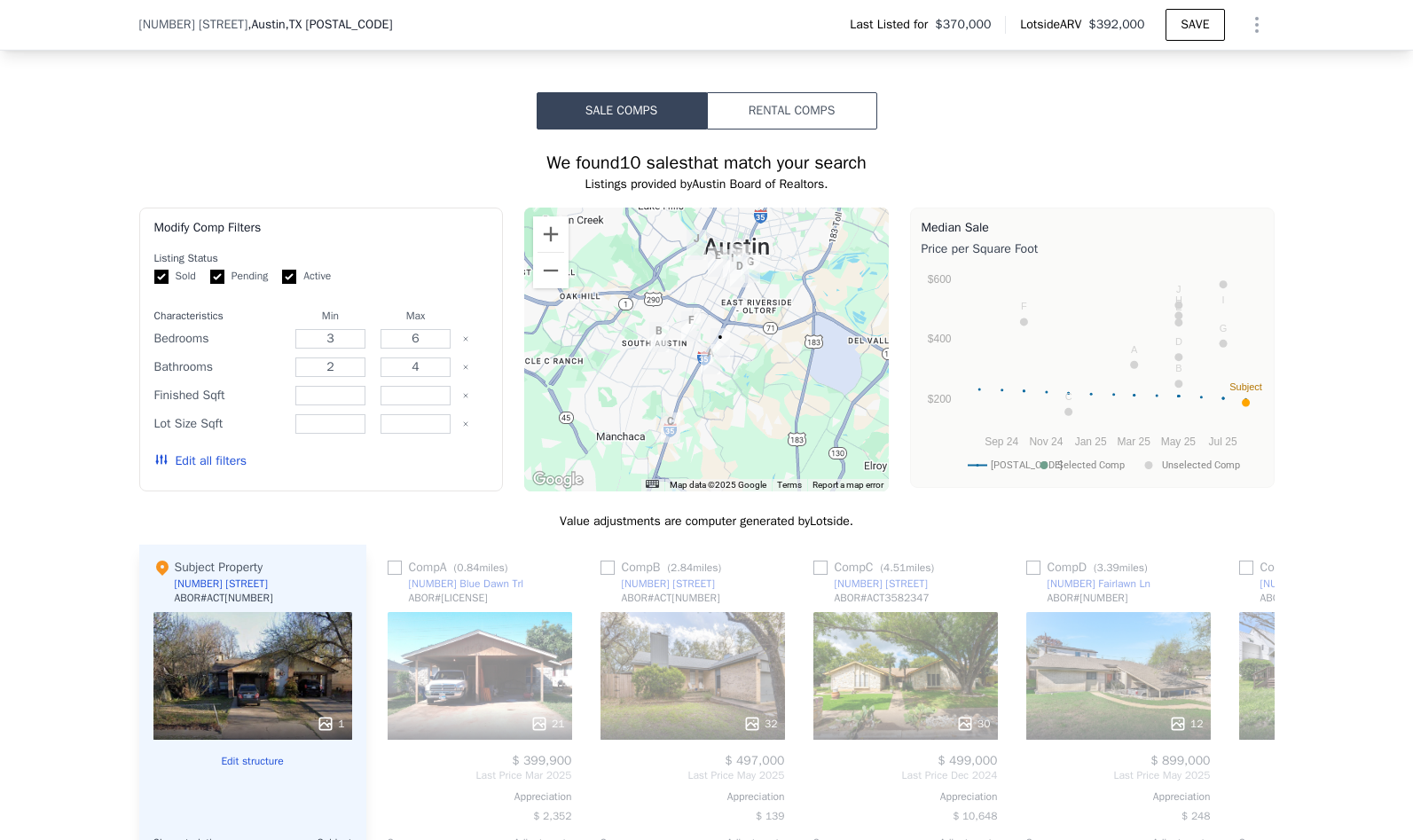 click on "Edit all filters" at bounding box center (200, 461) 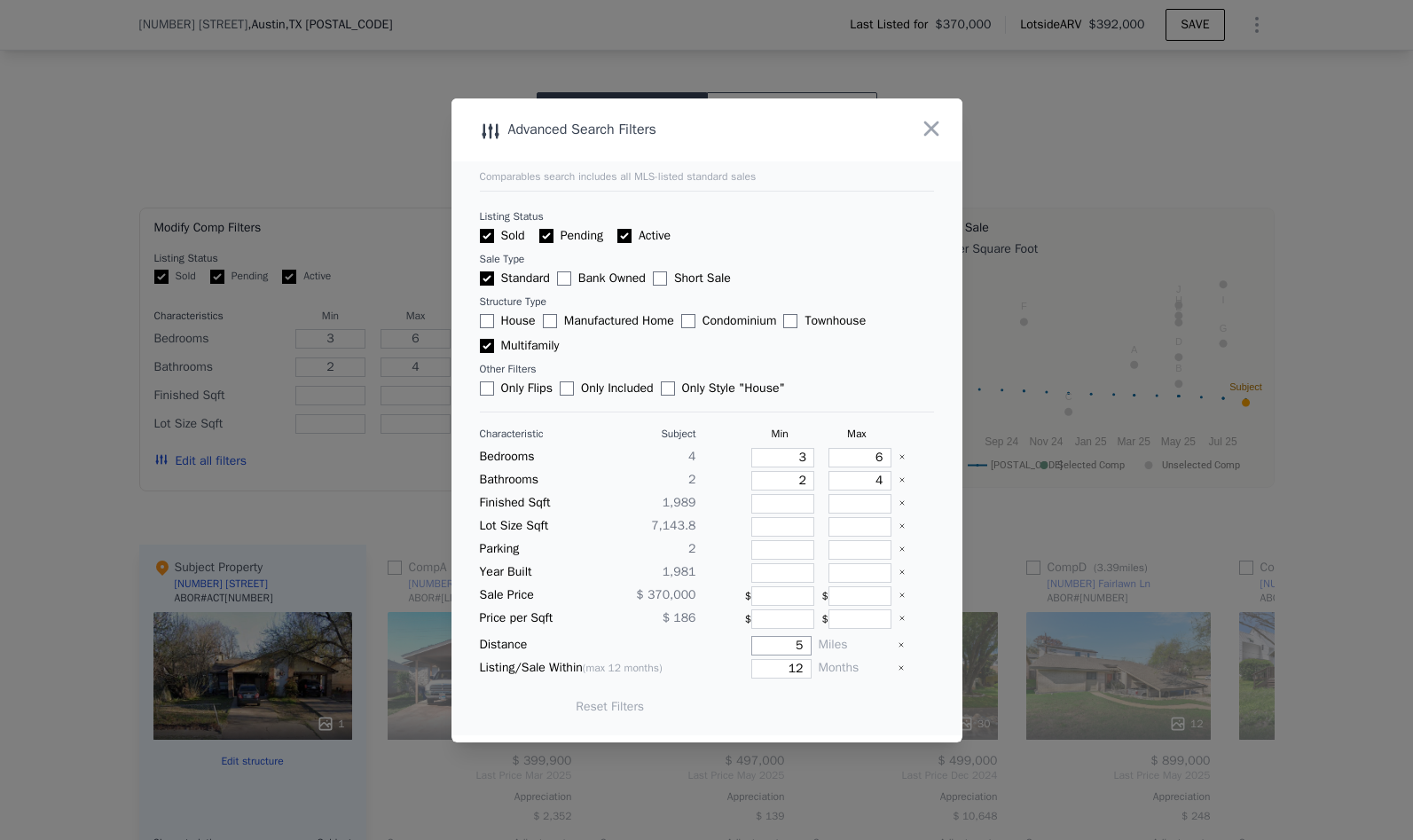 click on "5" at bounding box center [781, 646] 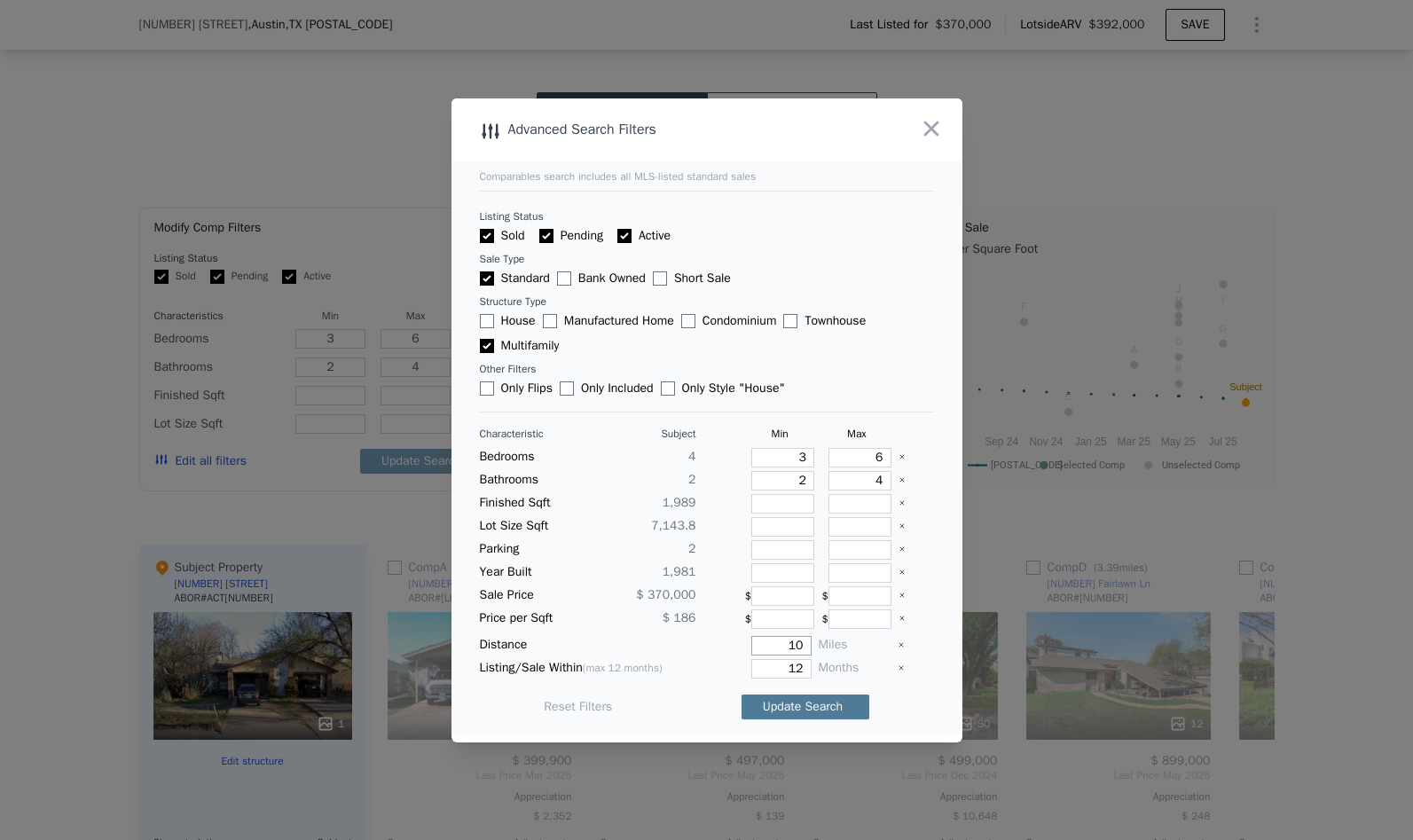 type on "10" 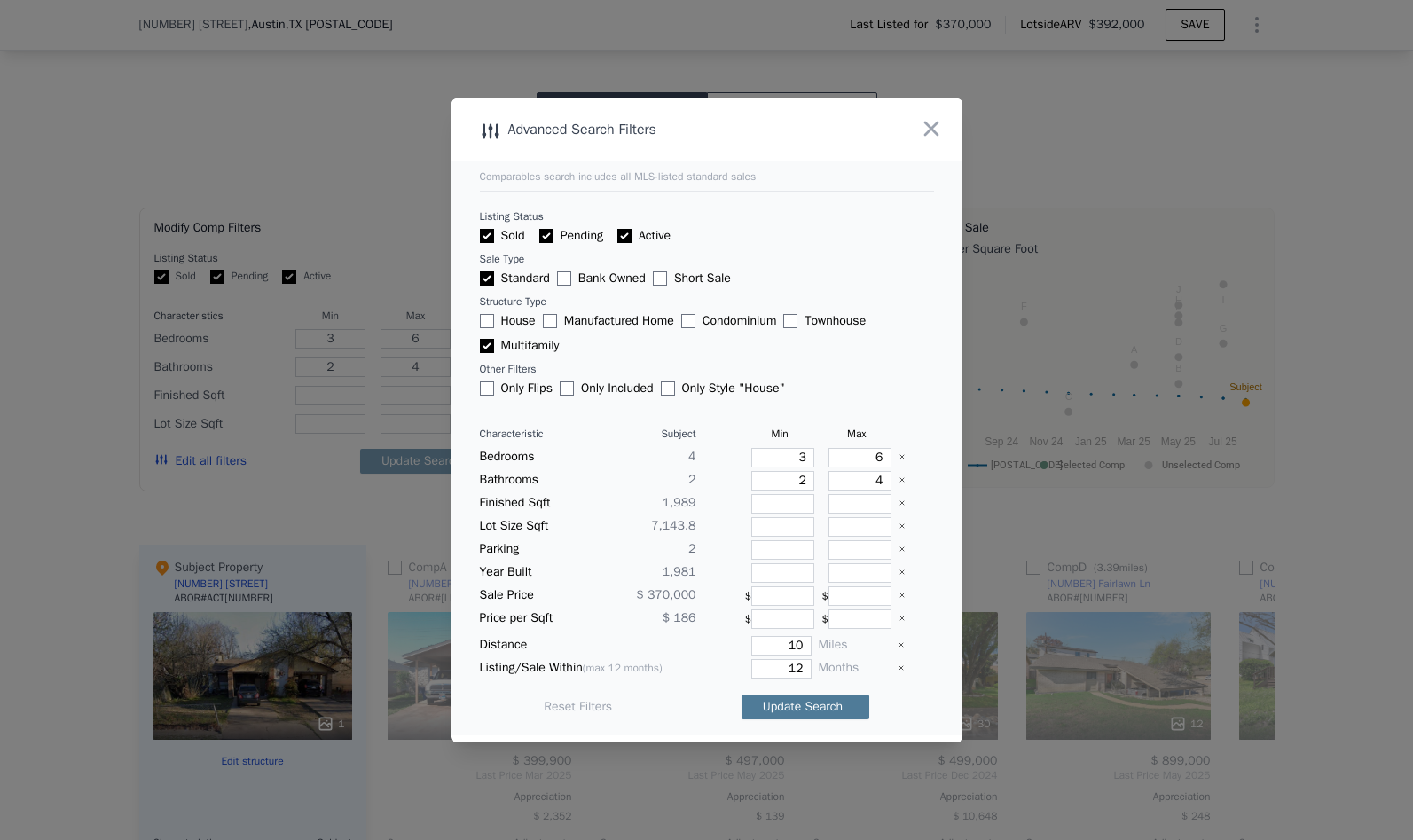 click on "Update Search" at bounding box center (805, 707) 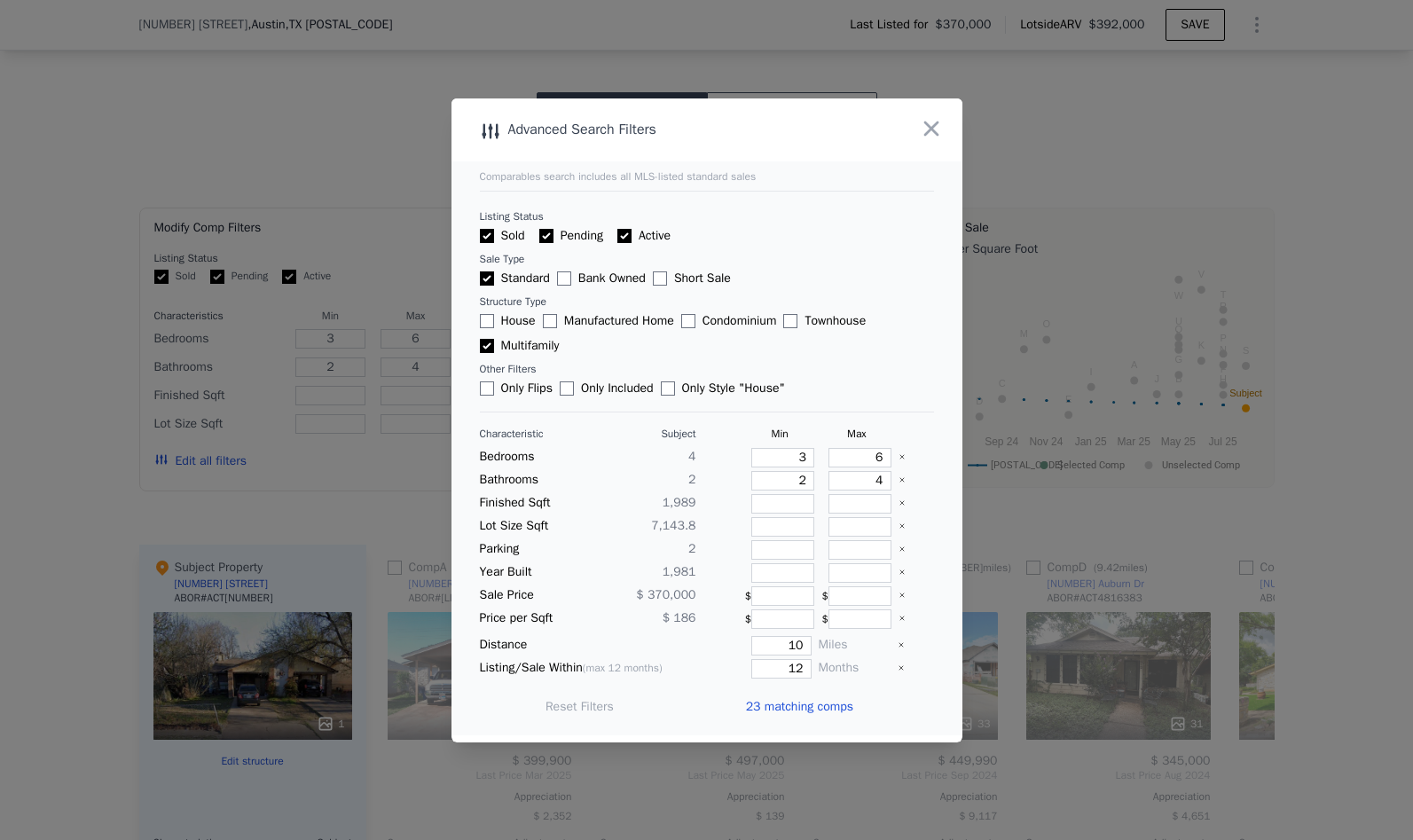 click on "23 matching comps" at bounding box center [799, 707] 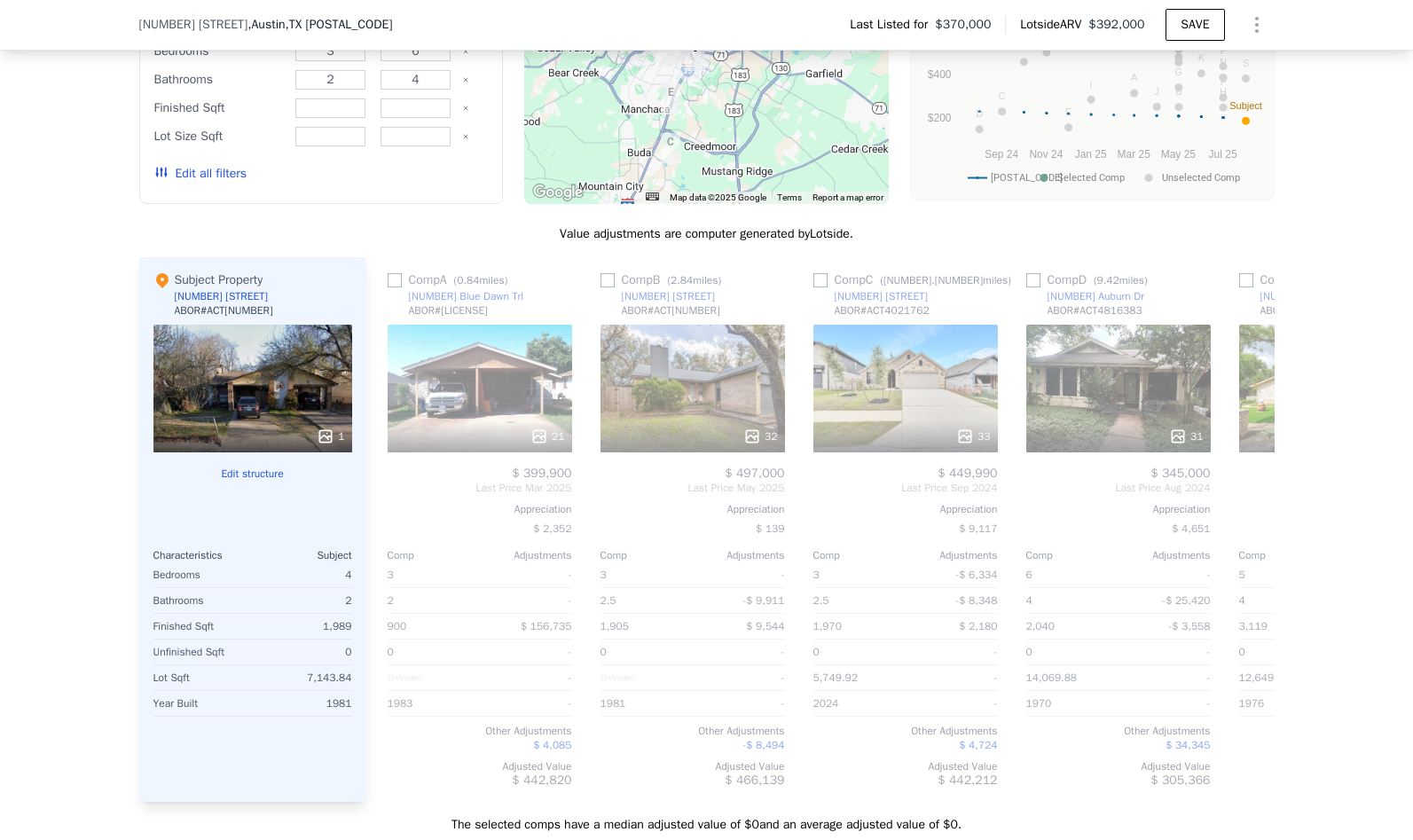 scroll, scrollTop: 1387, scrollLeft: 0, axis: vertical 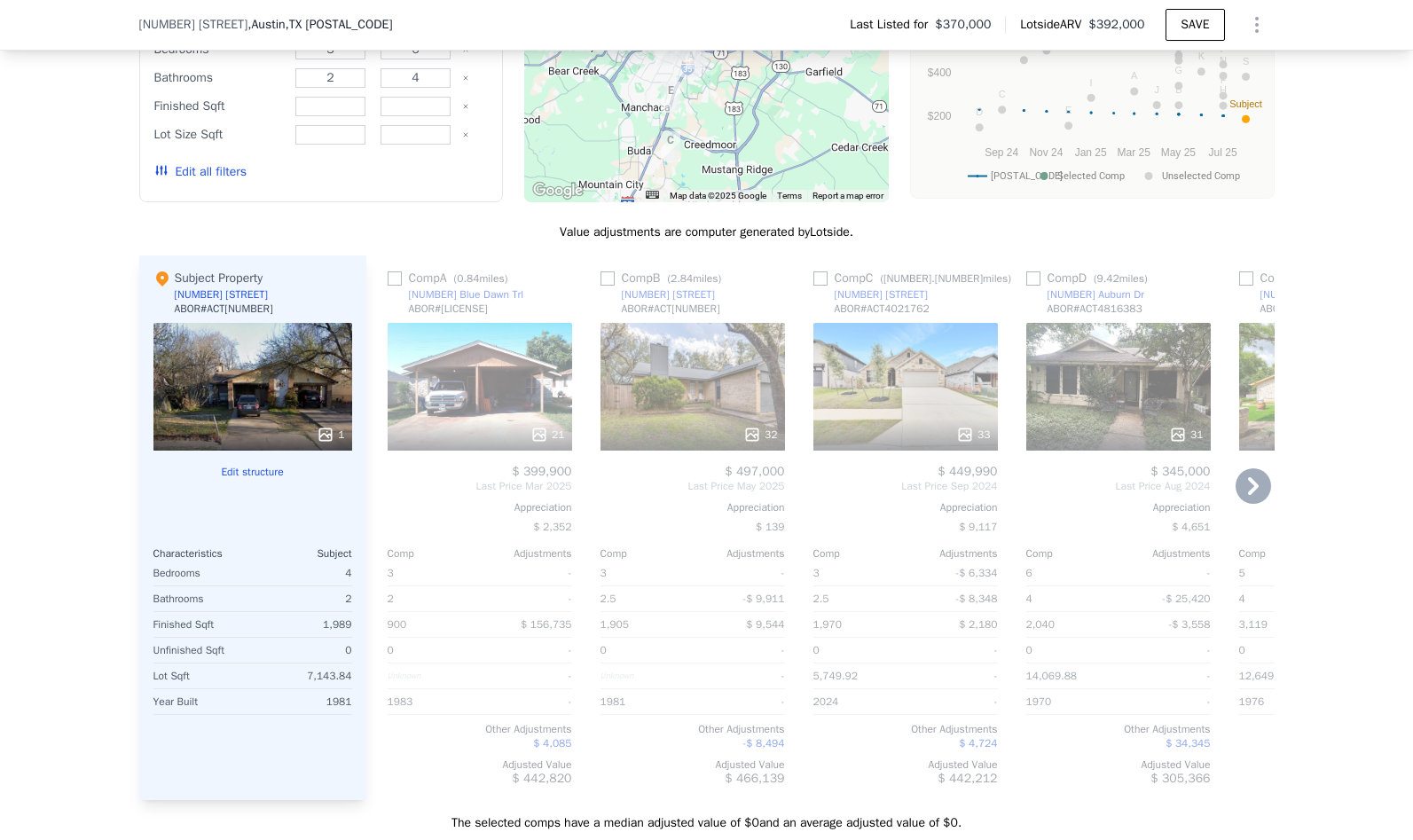 click on "32" at bounding box center (693, 387) 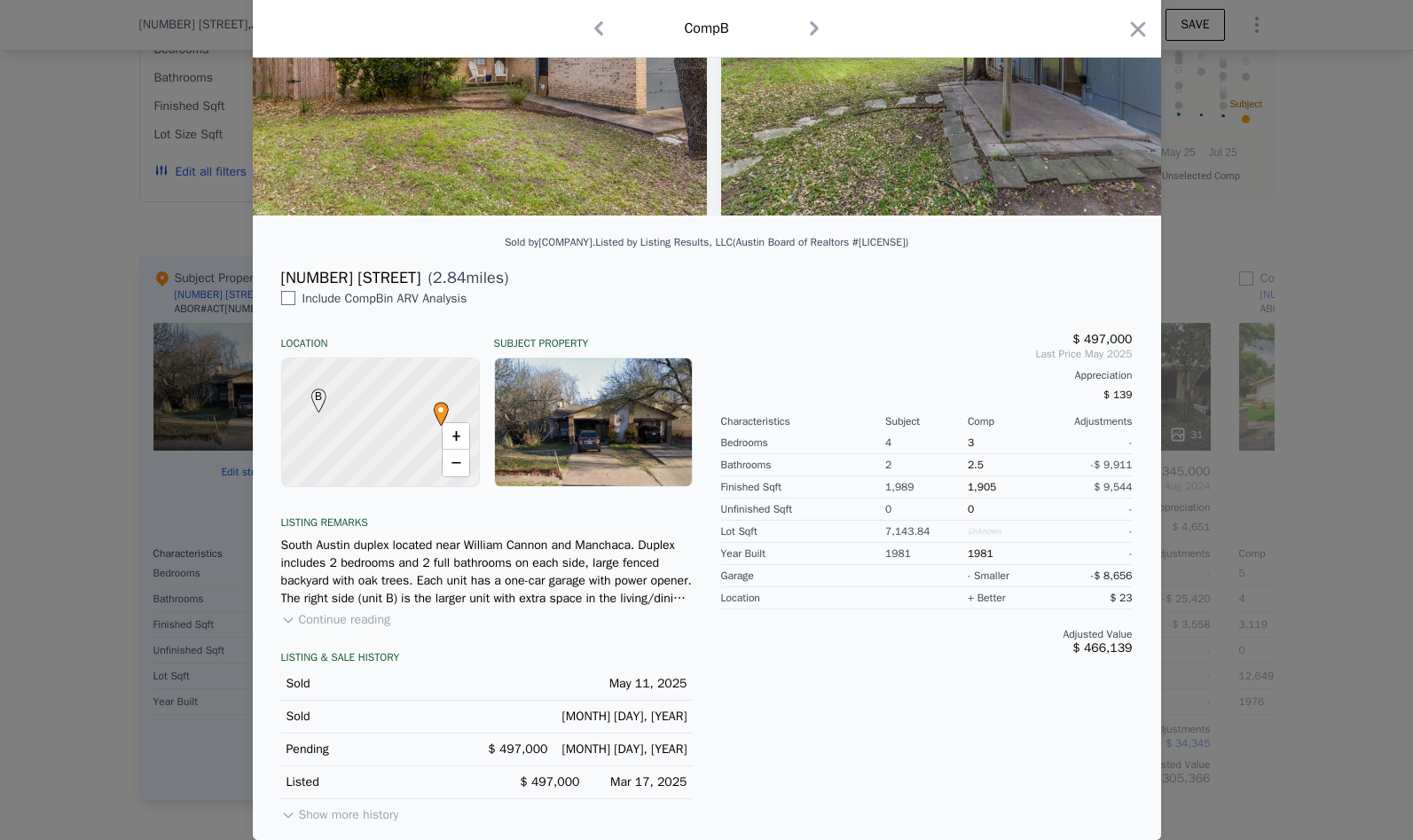scroll, scrollTop: 253, scrollLeft: 0, axis: vertical 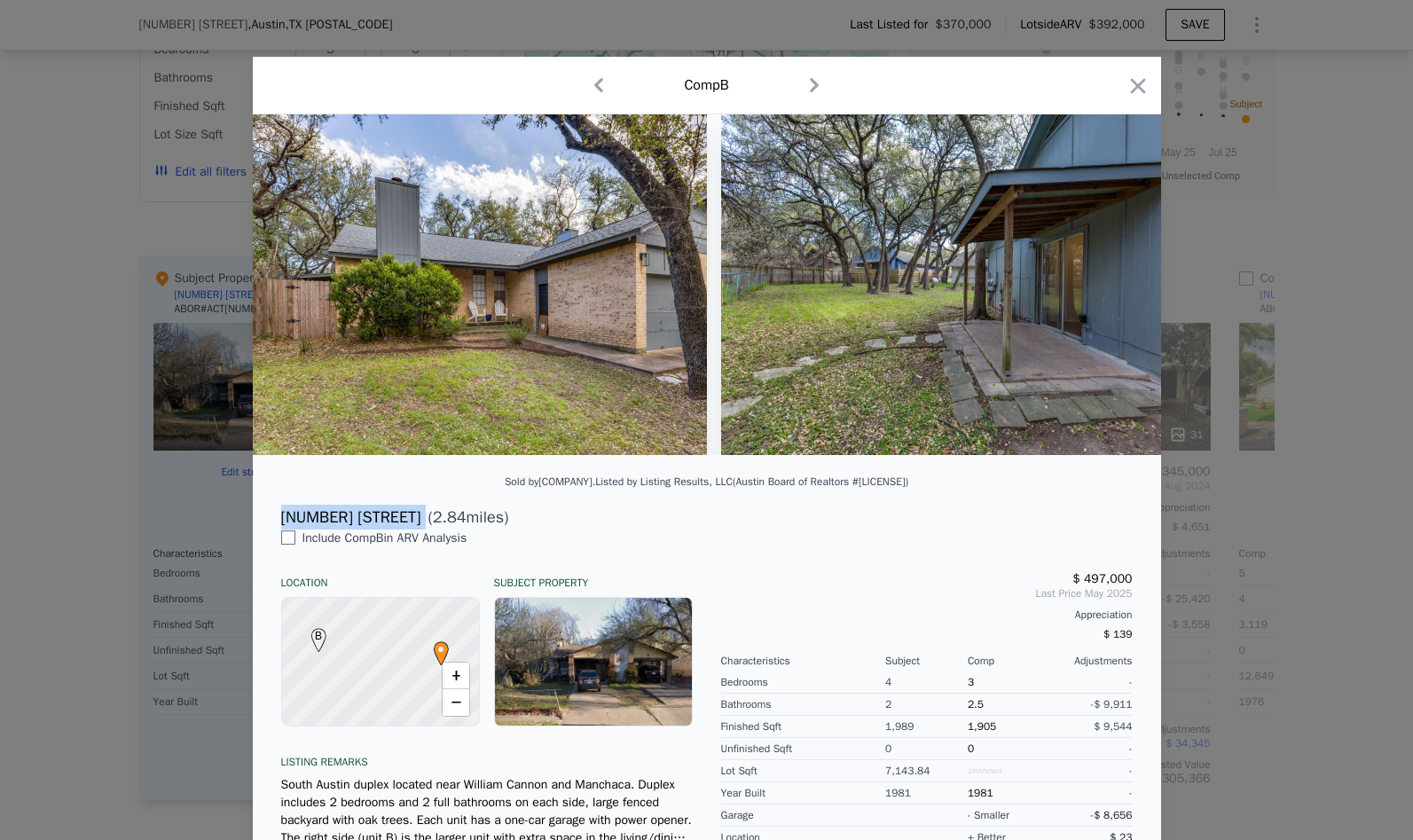 drag, startPoint x: 404, startPoint y: 529, endPoint x: 269, endPoint y: 536, distance: 135.18136 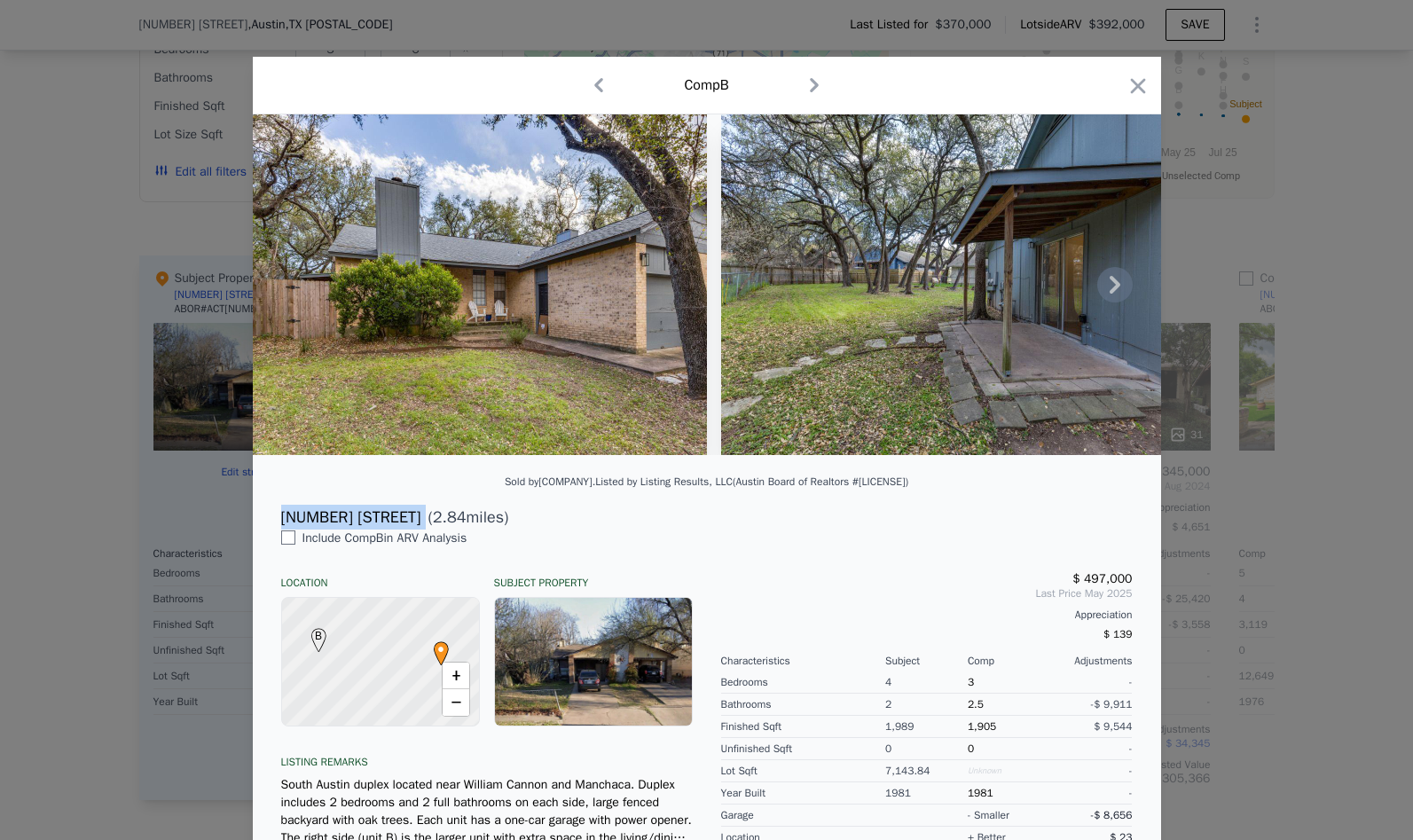 scroll, scrollTop: 251, scrollLeft: 0, axis: vertical 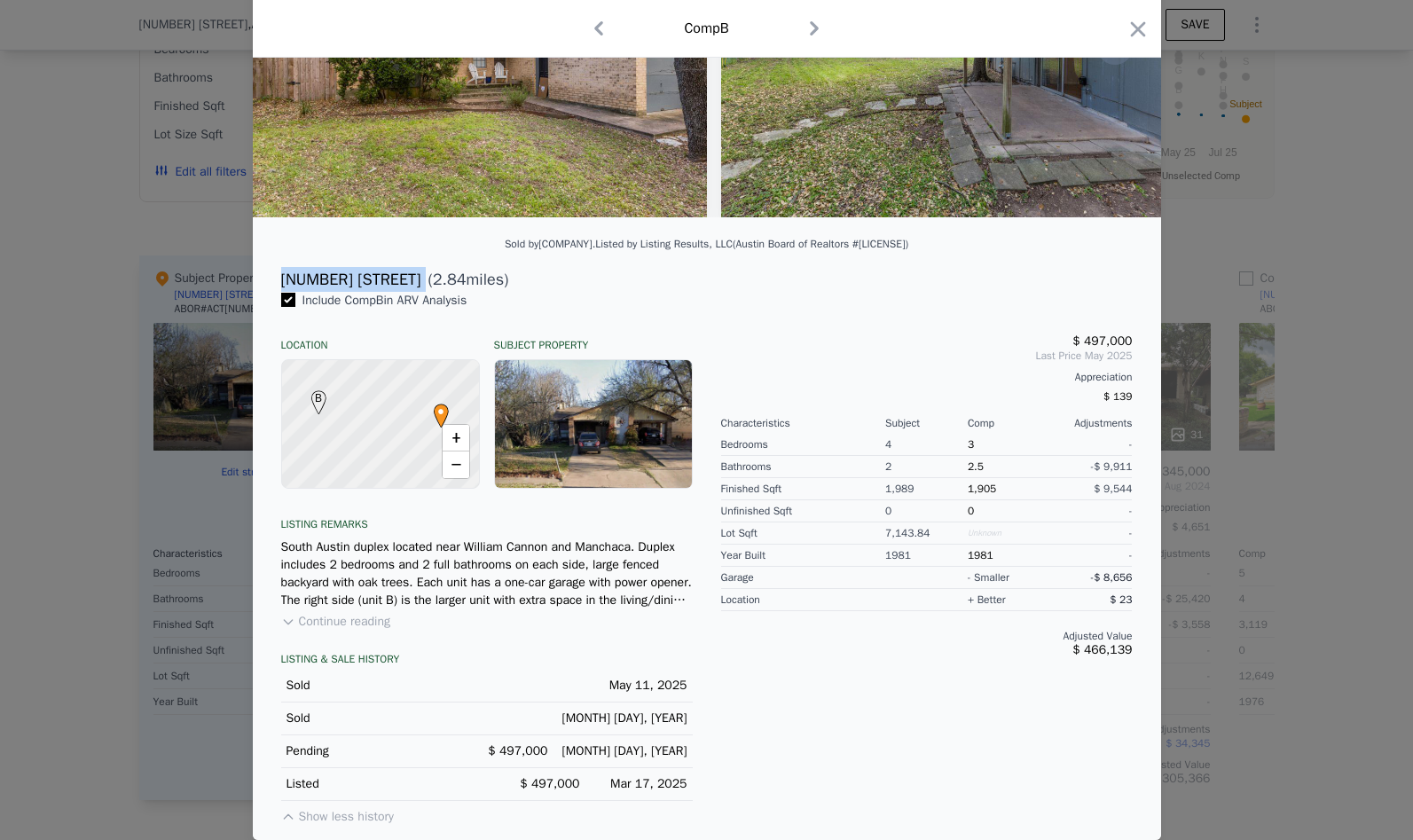 type on "4" 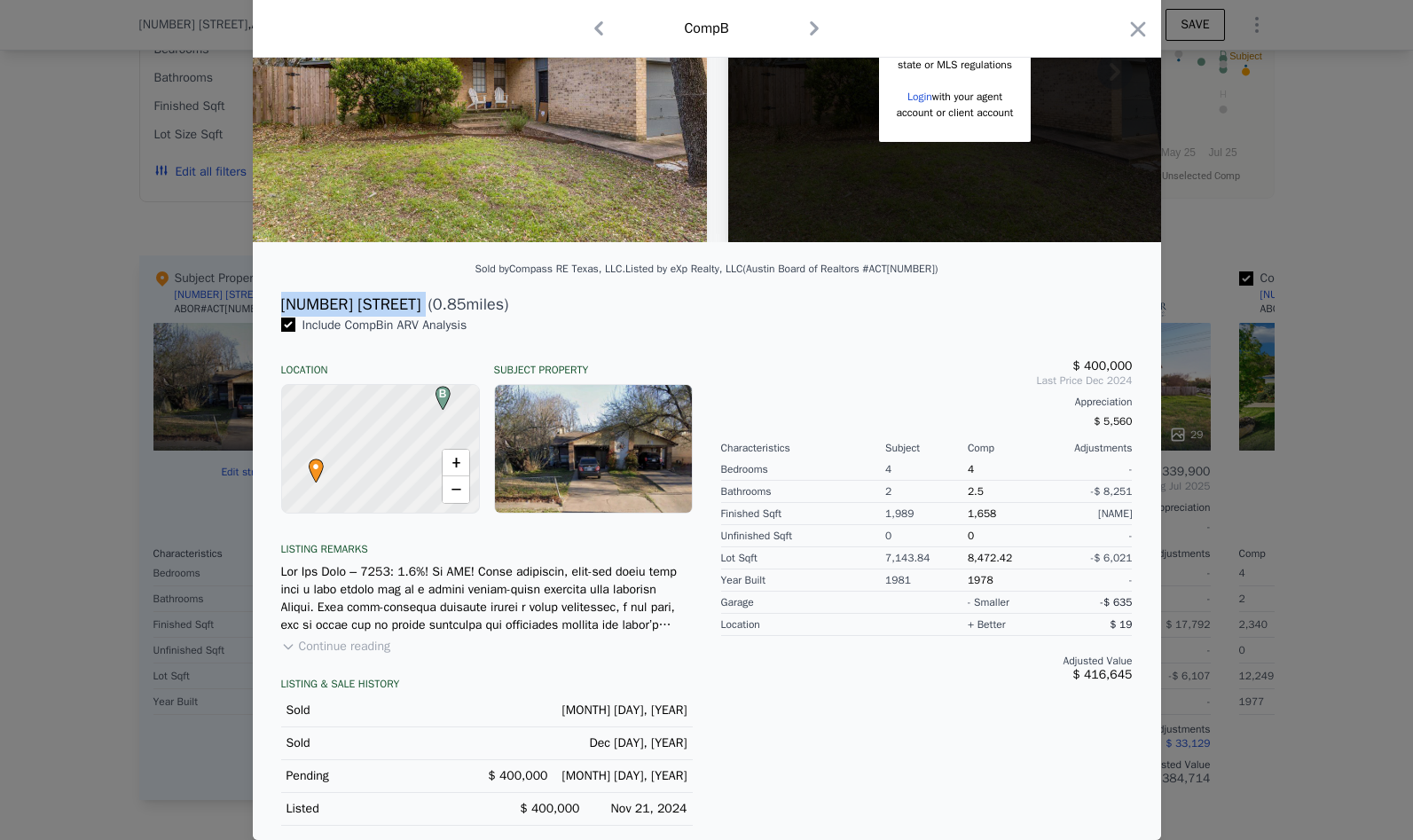 scroll, scrollTop: 0, scrollLeft: 0, axis: both 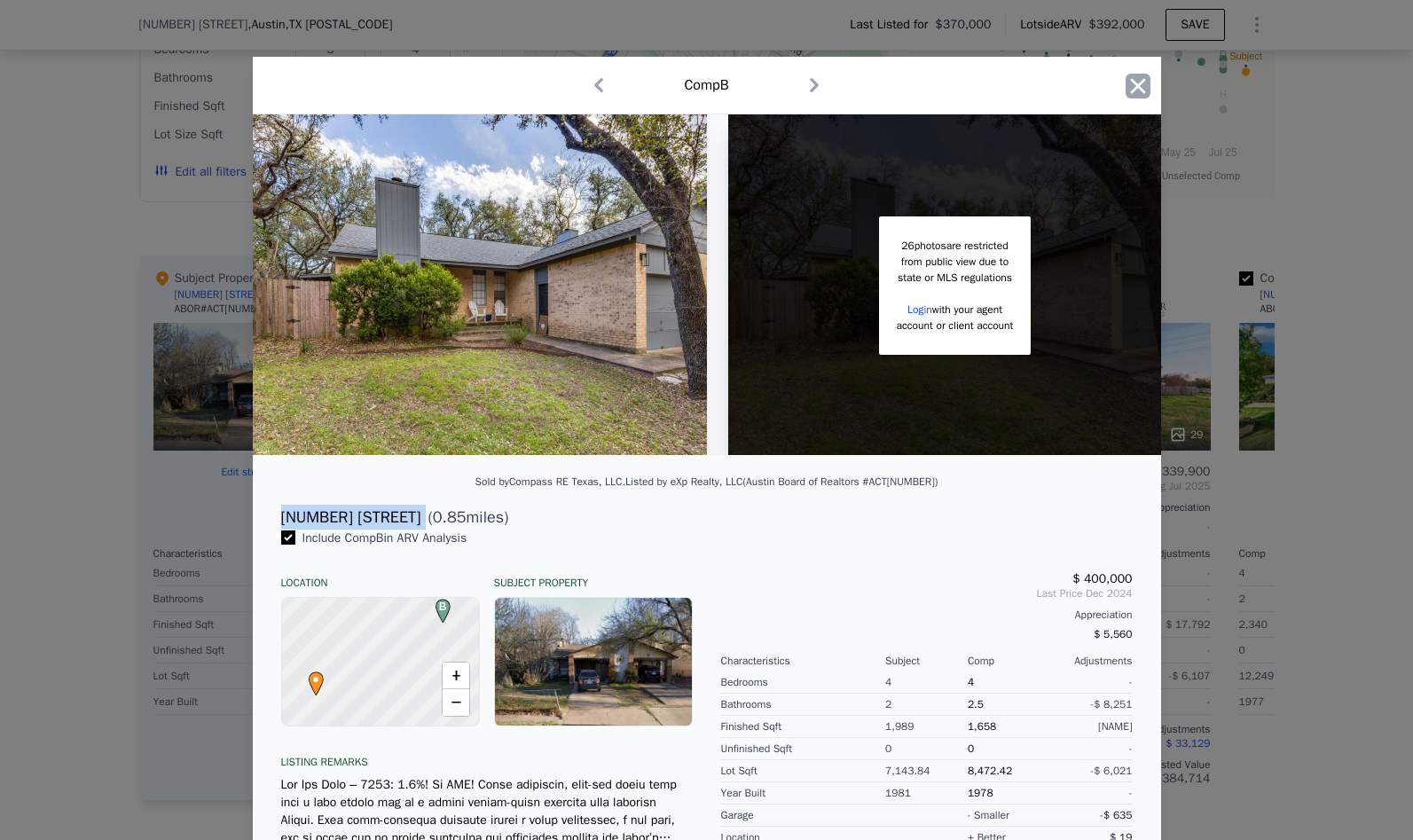 click 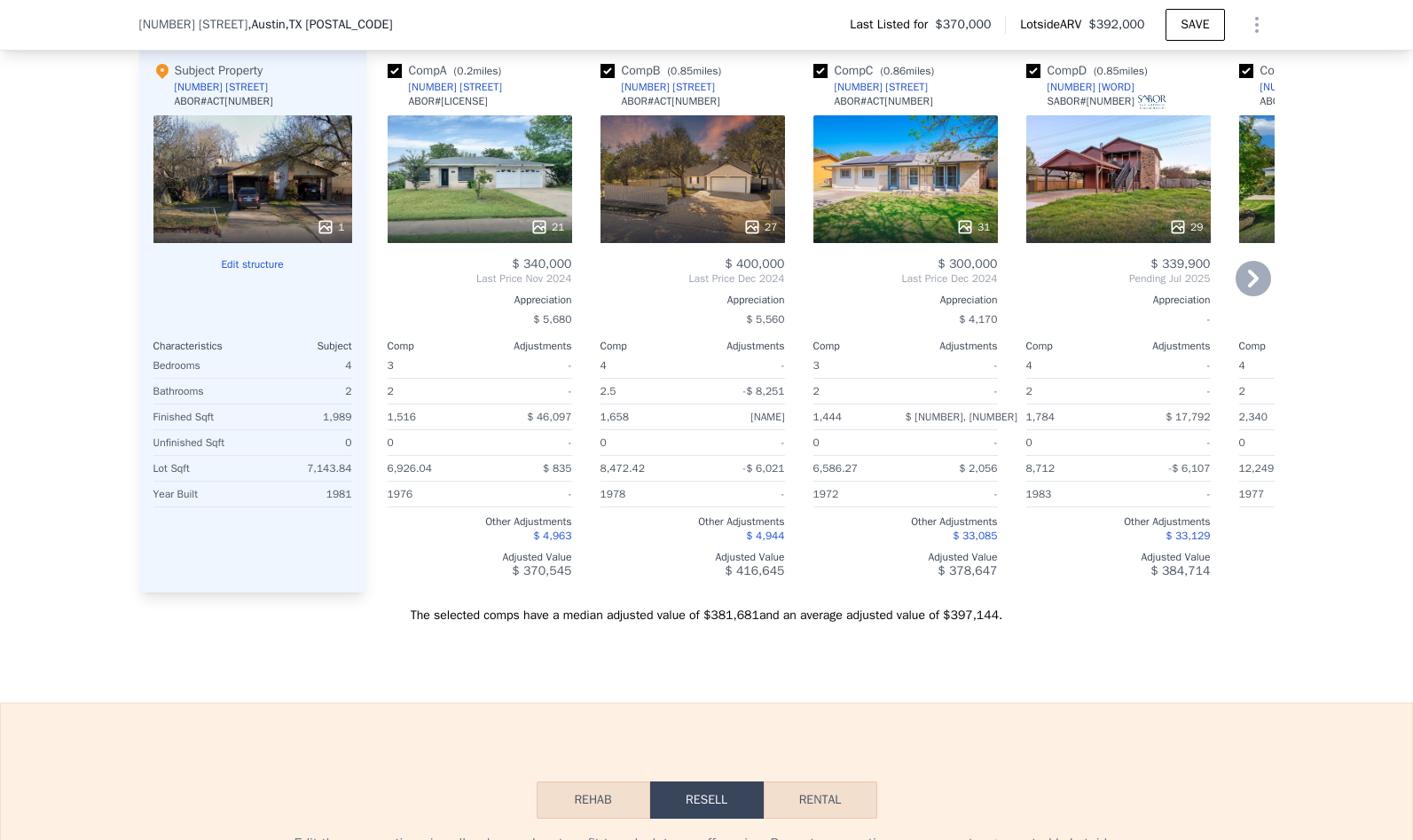 scroll, scrollTop: 1594, scrollLeft: 0, axis: vertical 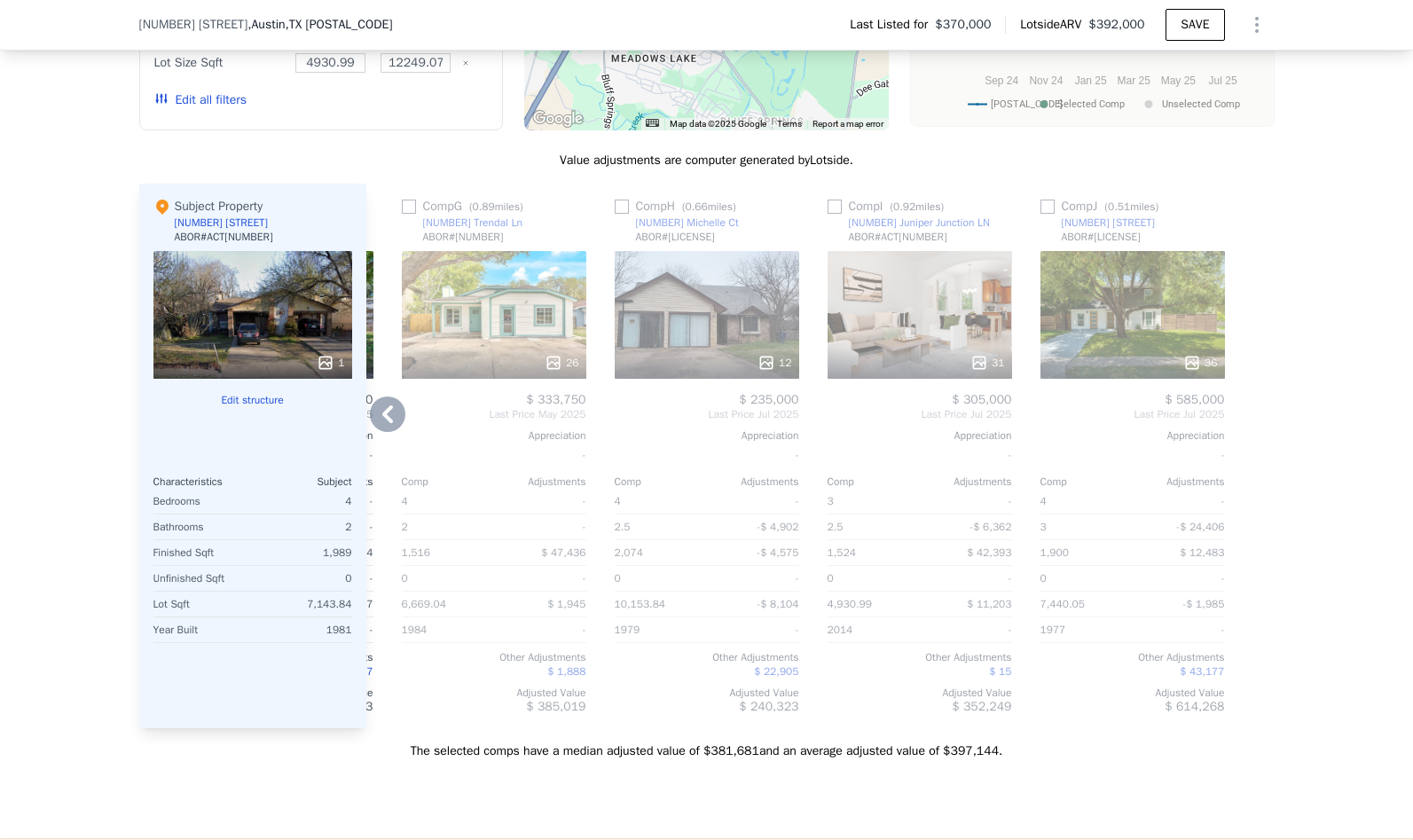 click 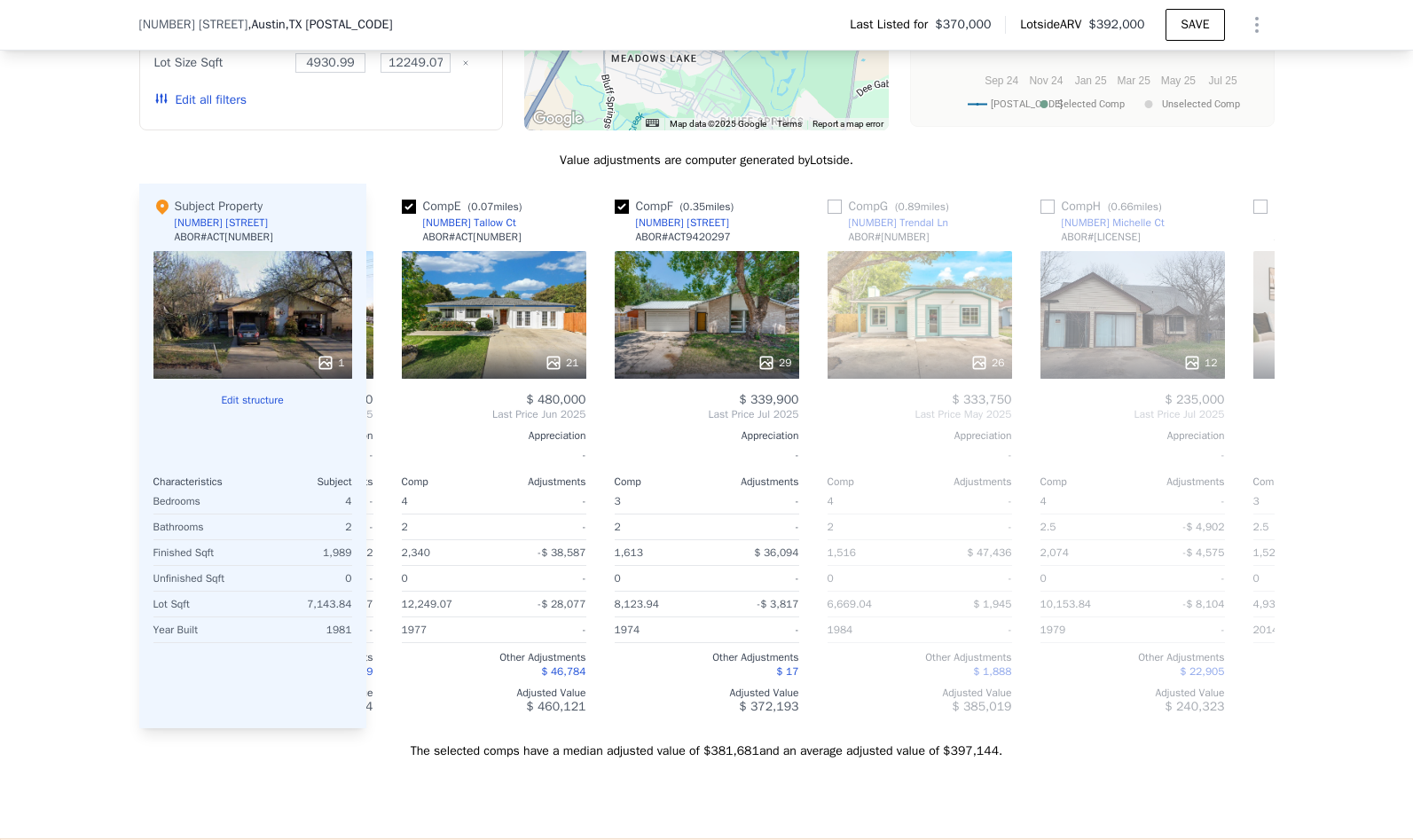 click on "Comp  A ( [NUMBER]  miles) [NUMBER] Dovehill Dr ABOR  # [LICENSE] [NUMBER] $ [NUMBER] Last Price   [MONTH] [YEAR] Appreciation $ [NUMBER] Comp Adjustments 3 - 2 - [NUMBER] $ [NUMBER] [NUMBER] - [NUMBER] $ [NUMBER] [NUMBER] [YEAR] - Other Adjustments $ [NUMBER] Adjusted Value $ [NUMBER] Comp  B ( [NUMBER]  miles) [NUMBER] Union Cir ABOR  # [LICENSE] [NUMBER] $ [NUMBER] Last Price   [MONTH] [YEAR] Appreciation $ [NUMBER] Comp Adjustments 4 - 2.5 -$ [NUMBER] [NUMBER] $ [NUMBER] [NUMBER] - [NUMBER] $ [NUMBER] [YEAR] - Other Adjustments $ [NUMBER] Adjusted Value $ [NUMBER] Comp  C ( [NUMBER]  miles) [NUMBER] Creek Bend Dr ABOR  # [LICENSE] [NUMBER] $ [NUMBER] Last Price   [MONTH] [YEAR] Appreciation $ [NUMBER] Comp Adjustments 3 - 2 - [NUMBER] $ [NUMBER] [NUMBER] - [NUMBER] $ [NUMBER] [YEAR] - Other Adjustments $ [NUMBER] Adjusted Value $ [NUMBER] Comp  D ( [NUMBER]  miles) [NUMBER] bucks SABOR  # [NUMBER] [NUMBER] $ [NUMBER] Pending   [MONTH] [YEAR] Appreciation - Comp Adjustments 4 - 2 - [NUMBER] $ [NUMBER] [NUMBER] - [NUMBER] -$ [NUMBER] [YEAR] - Other Adjustments $ [NUMBER] Adjusted Value $ [NUMBER] Comp  E ( [NUMBER]  miles) [NUMBER] Tallow Ct ABOR  # [LICENSE] [NUMBER] $ [NUMBER] Last Price   [MONTH] [YEAR]" at bounding box center (820, 456) 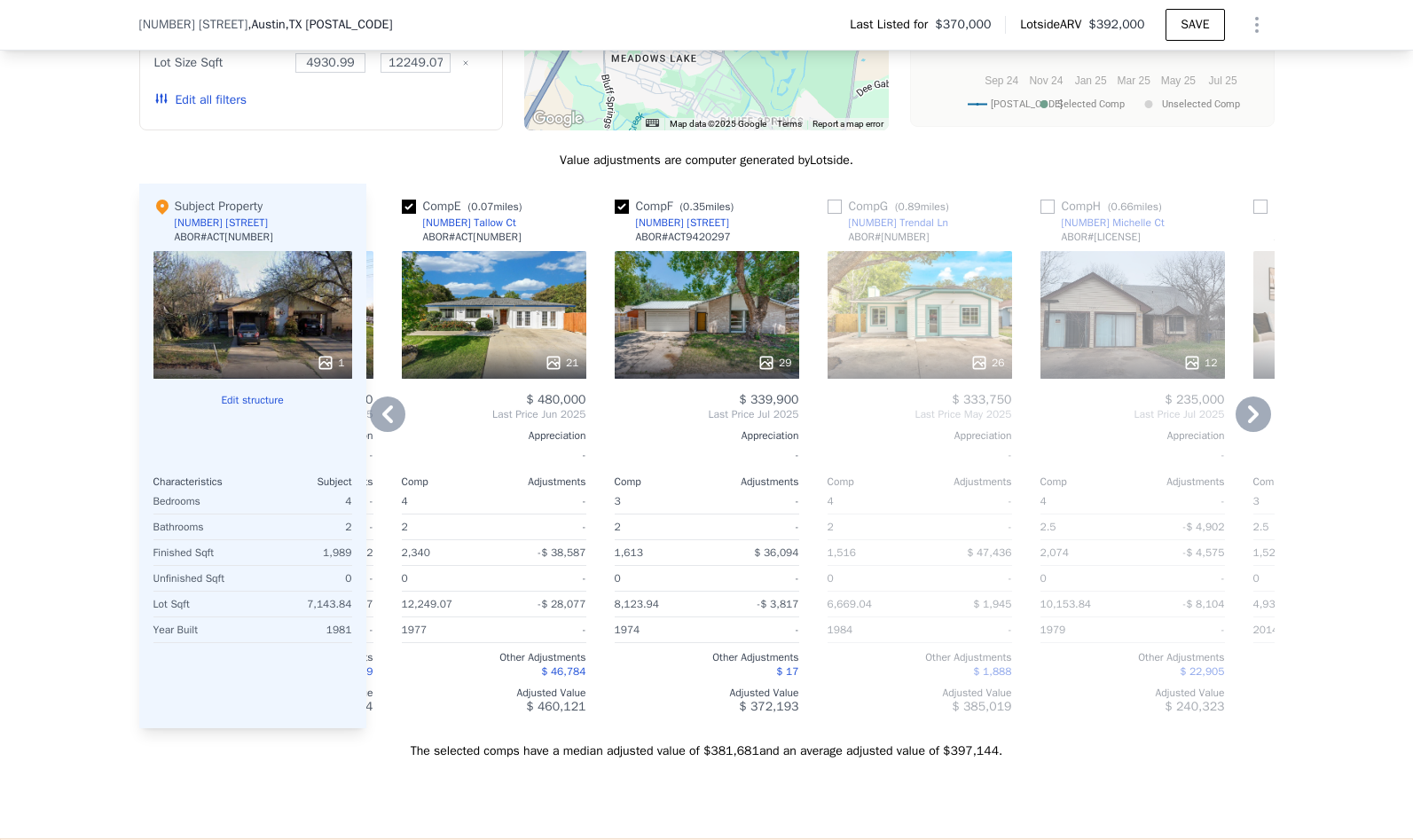click 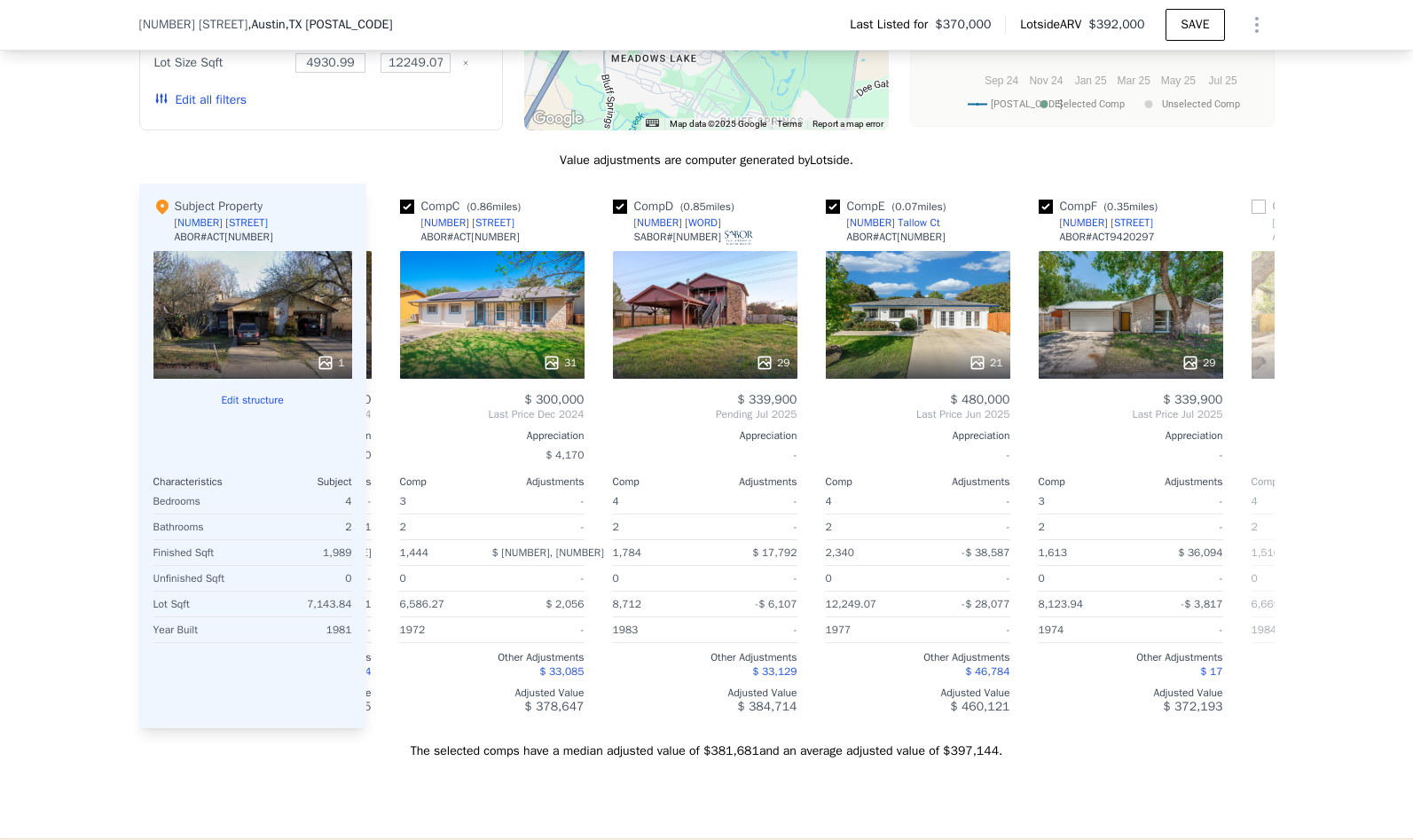 scroll, scrollTop: 0, scrollLeft: 412, axis: horizontal 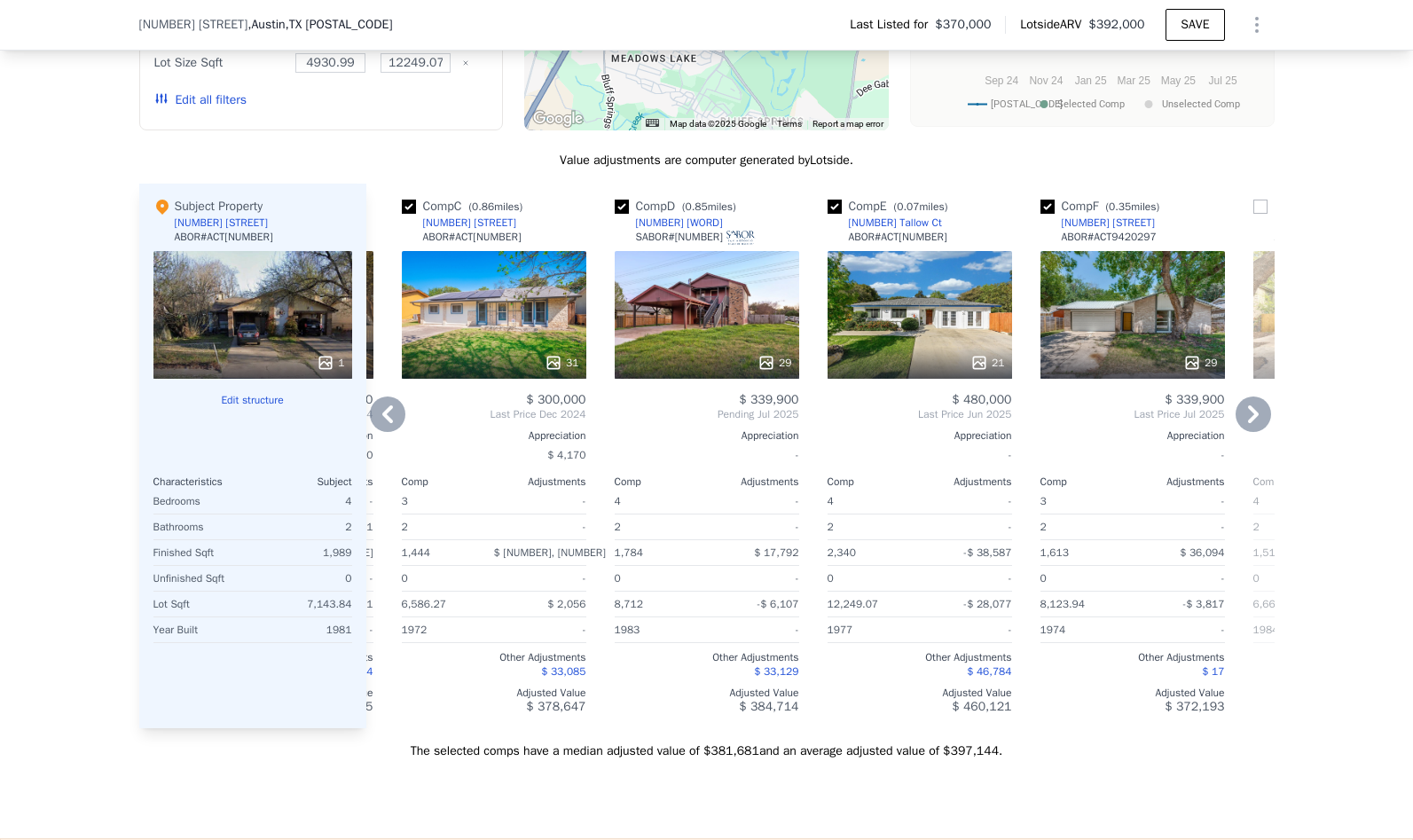 click 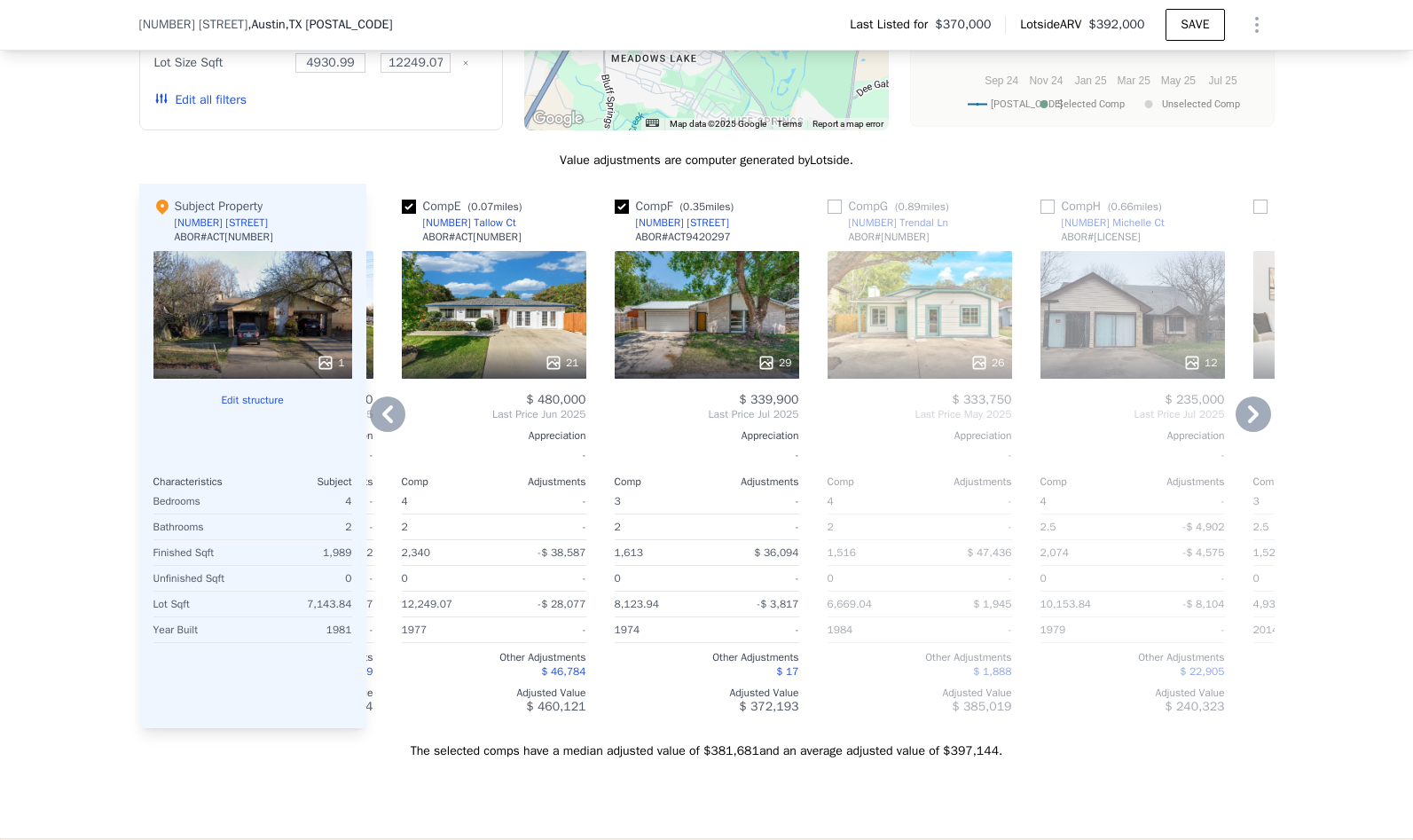 click 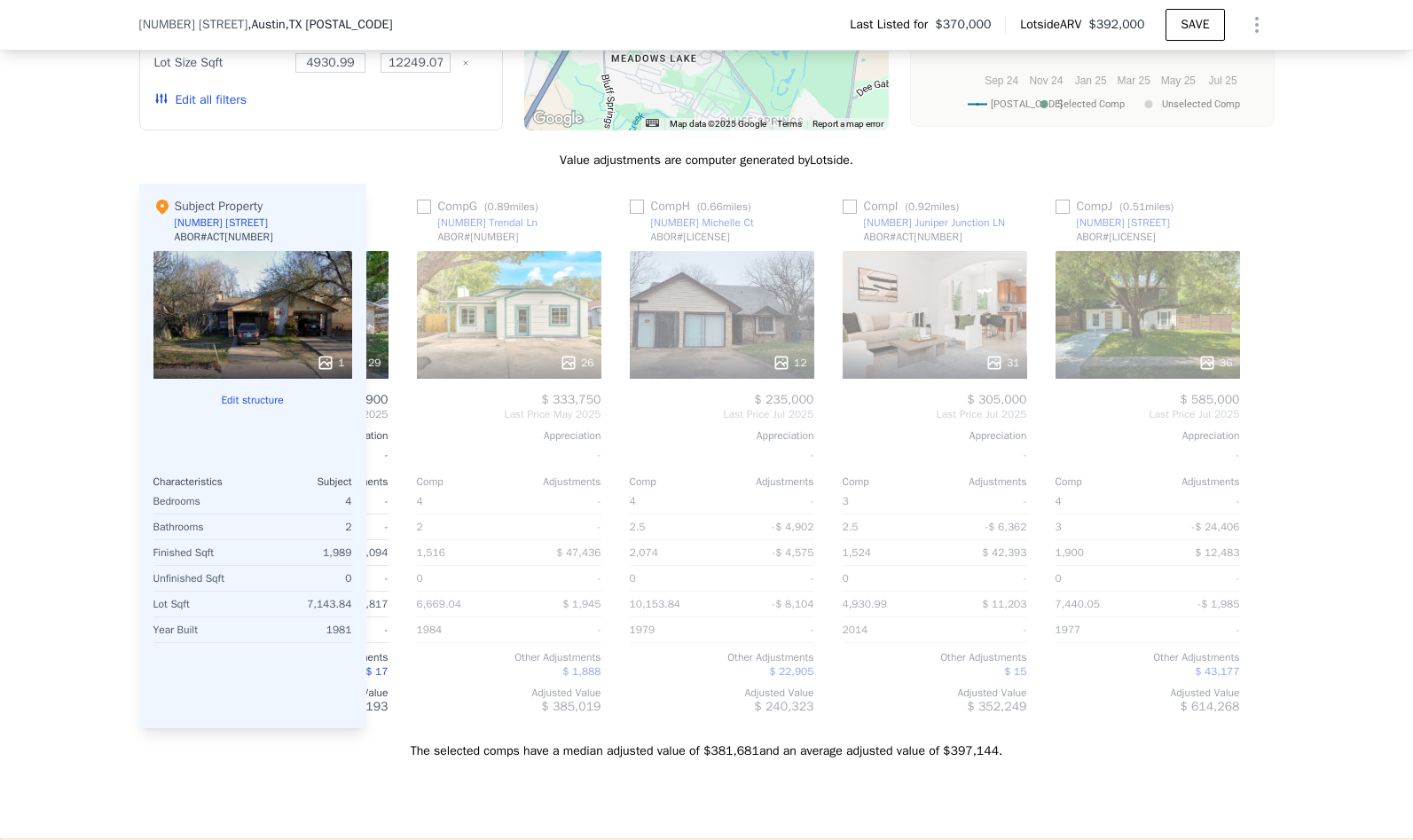 scroll, scrollTop: 0, scrollLeft: 1263, axis: horizontal 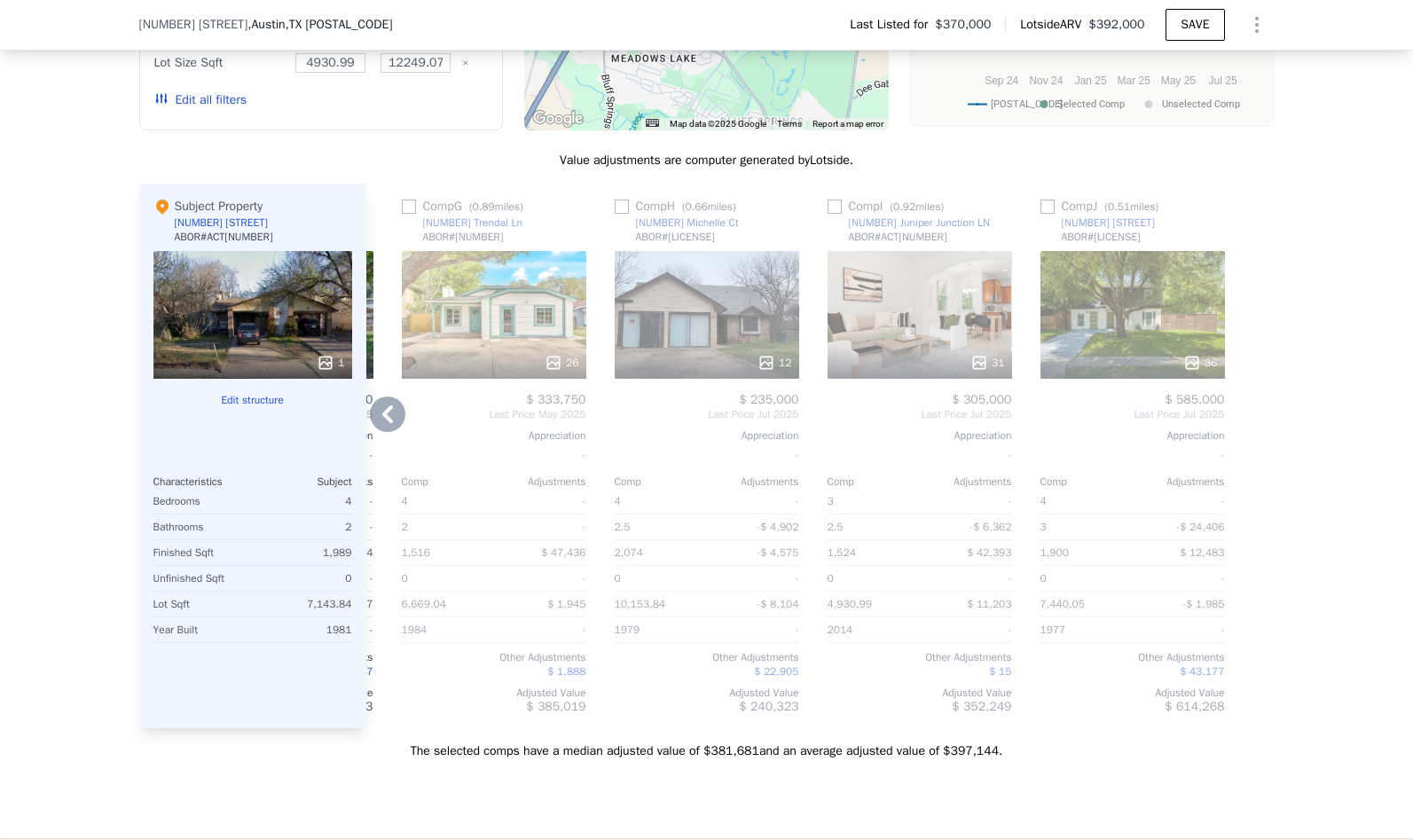click on "12" at bounding box center [707, 315] 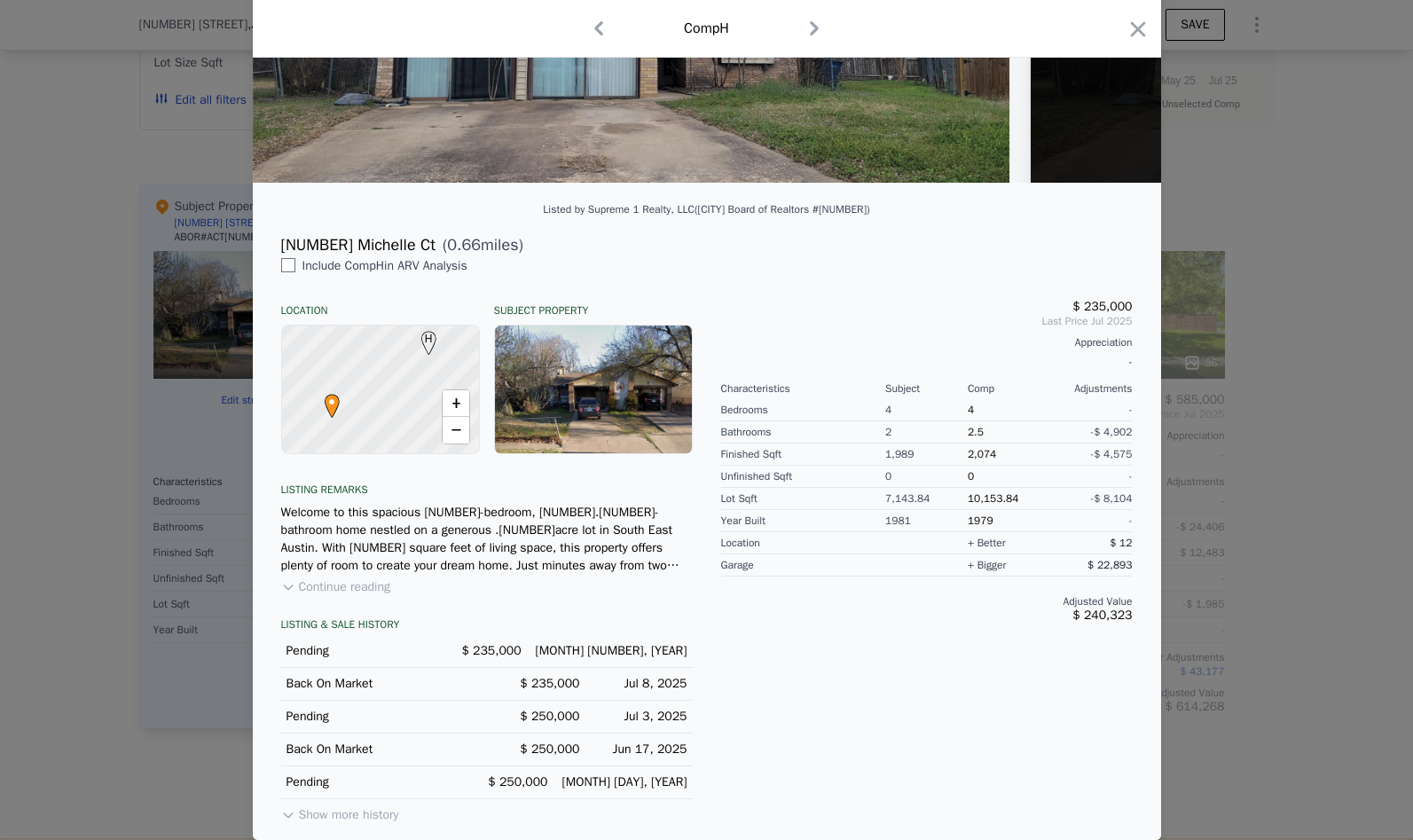 scroll, scrollTop: 0, scrollLeft: 0, axis: both 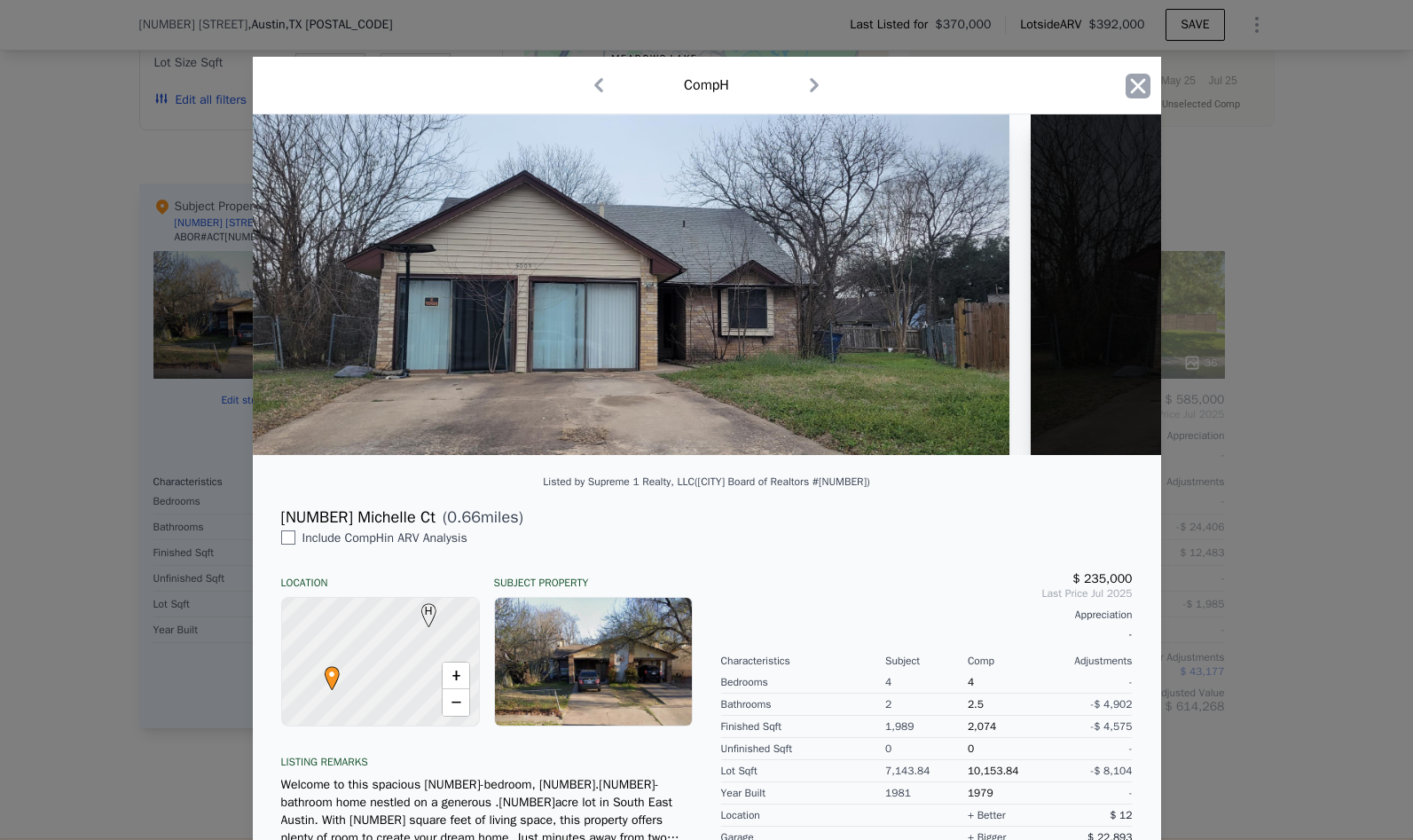 click 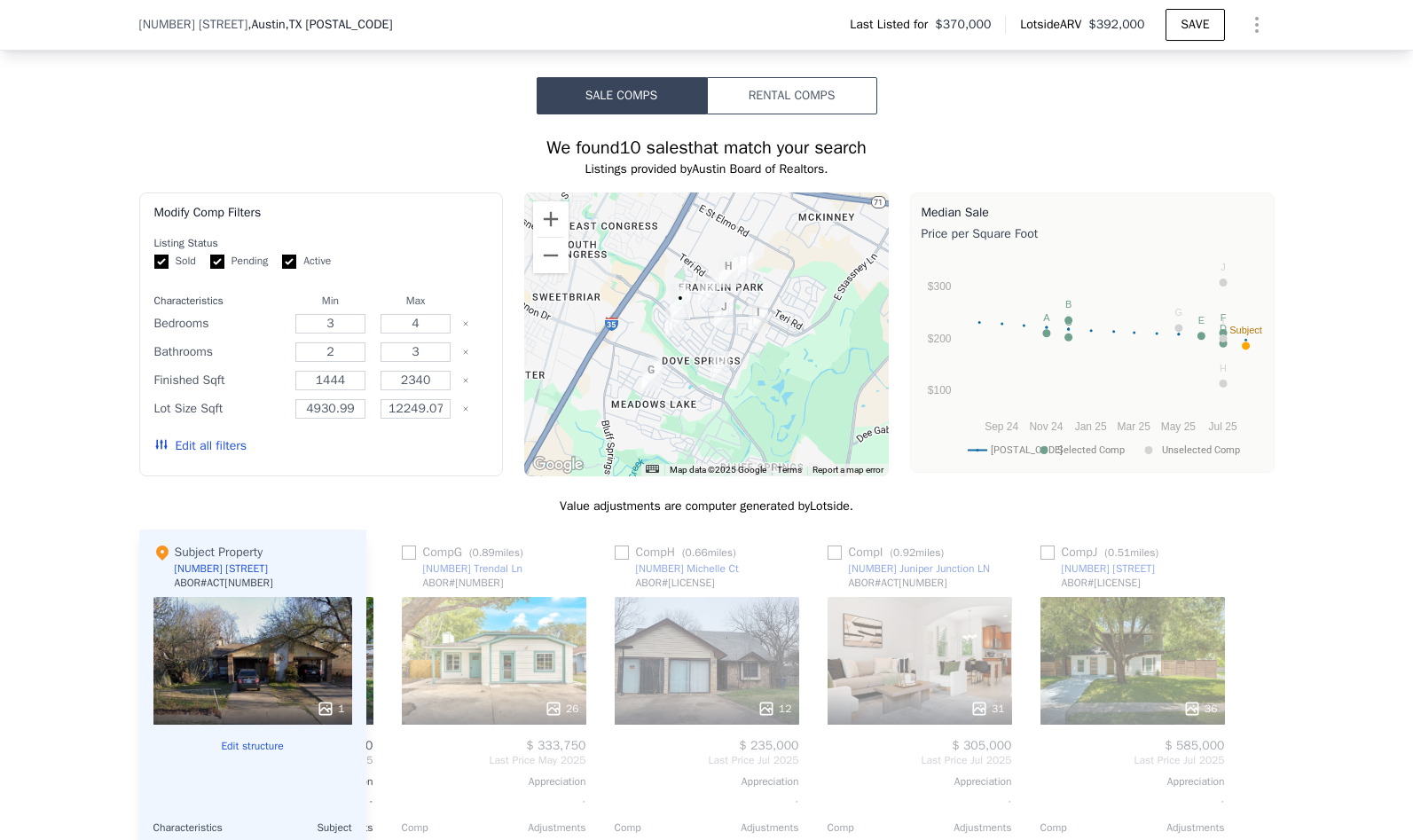 scroll, scrollTop: 1168, scrollLeft: 0, axis: vertical 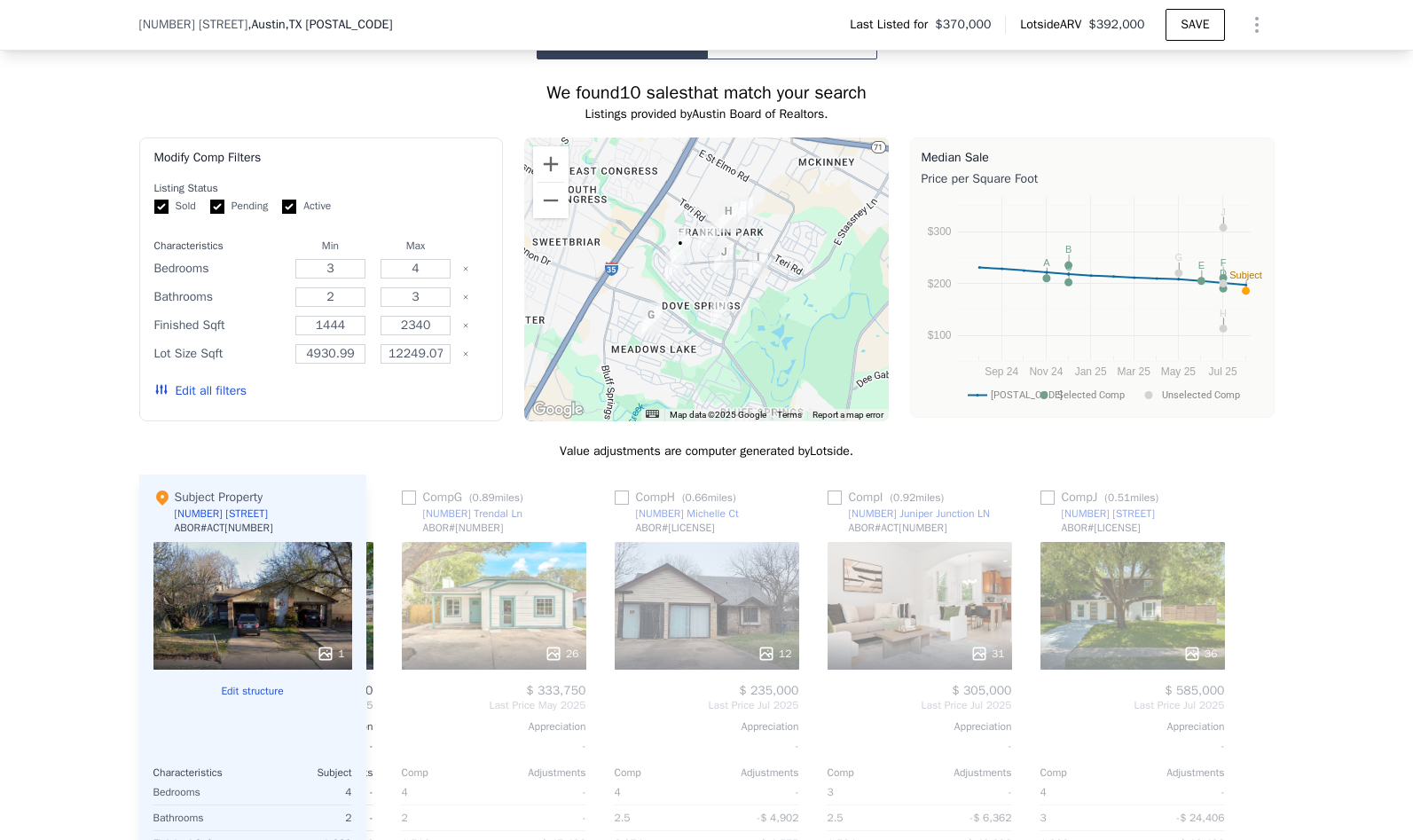 click on "Edit all filters" at bounding box center (200, 391) 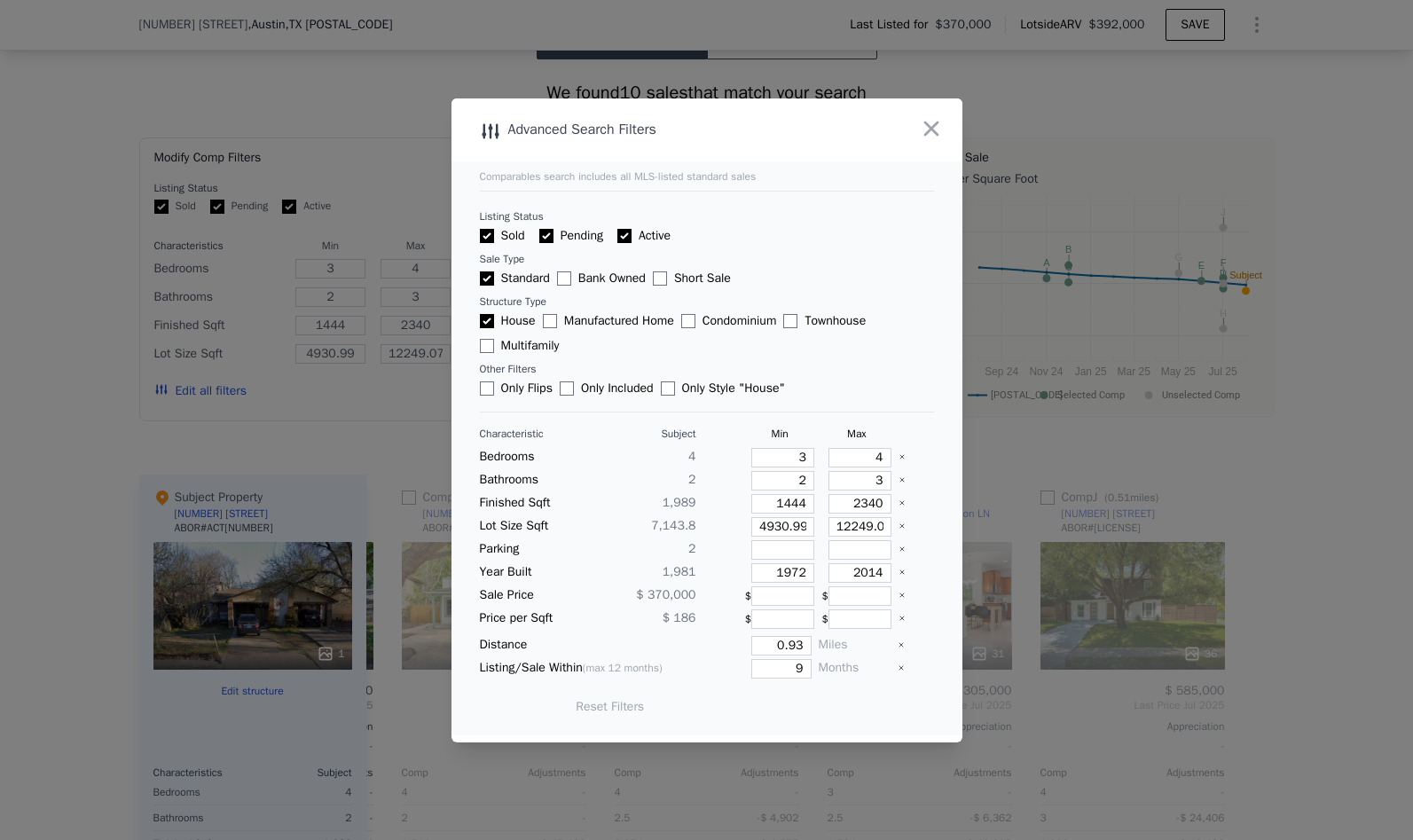 click on "Multifamily" at bounding box center (487, 346) 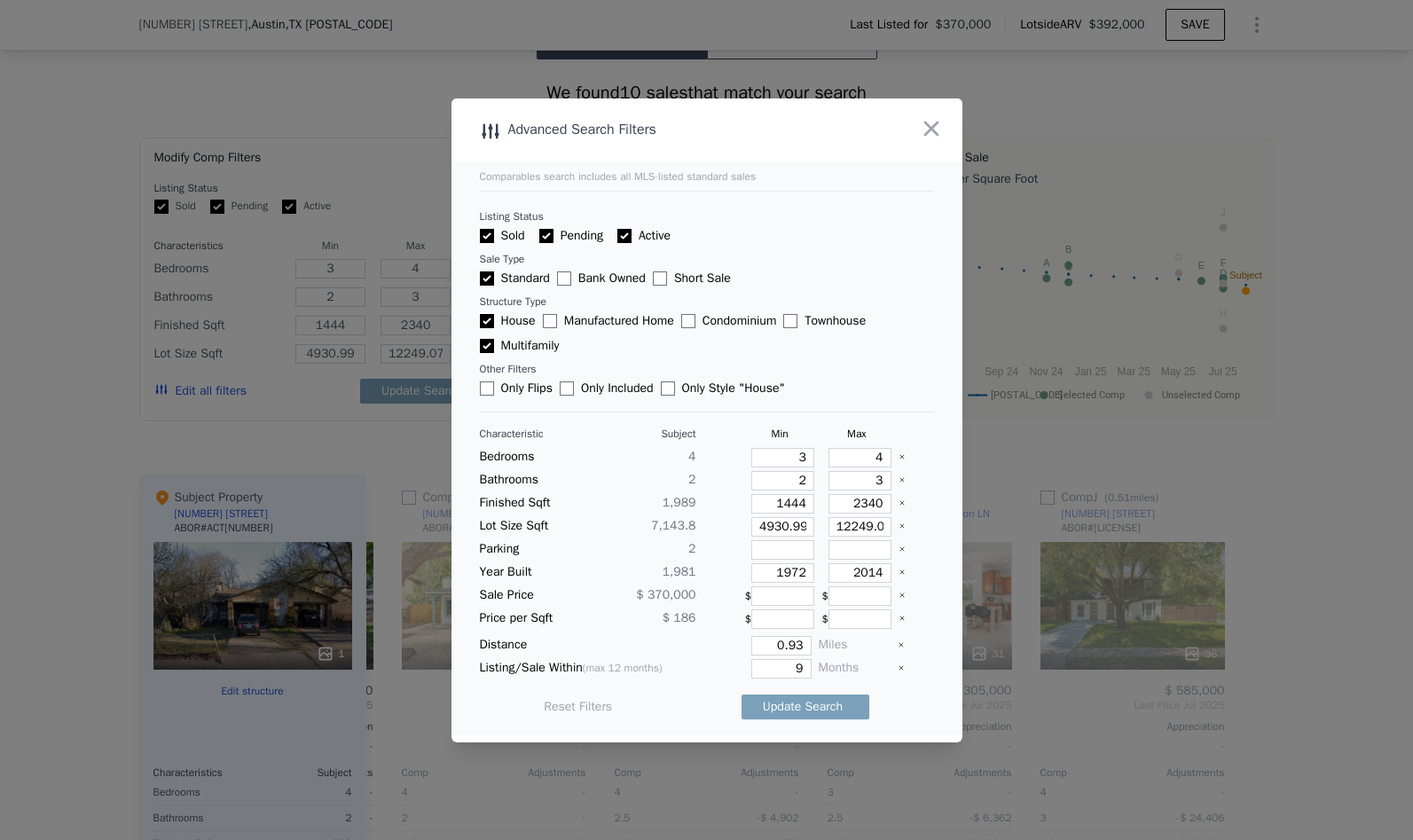 click on "House" at bounding box center (487, 321) 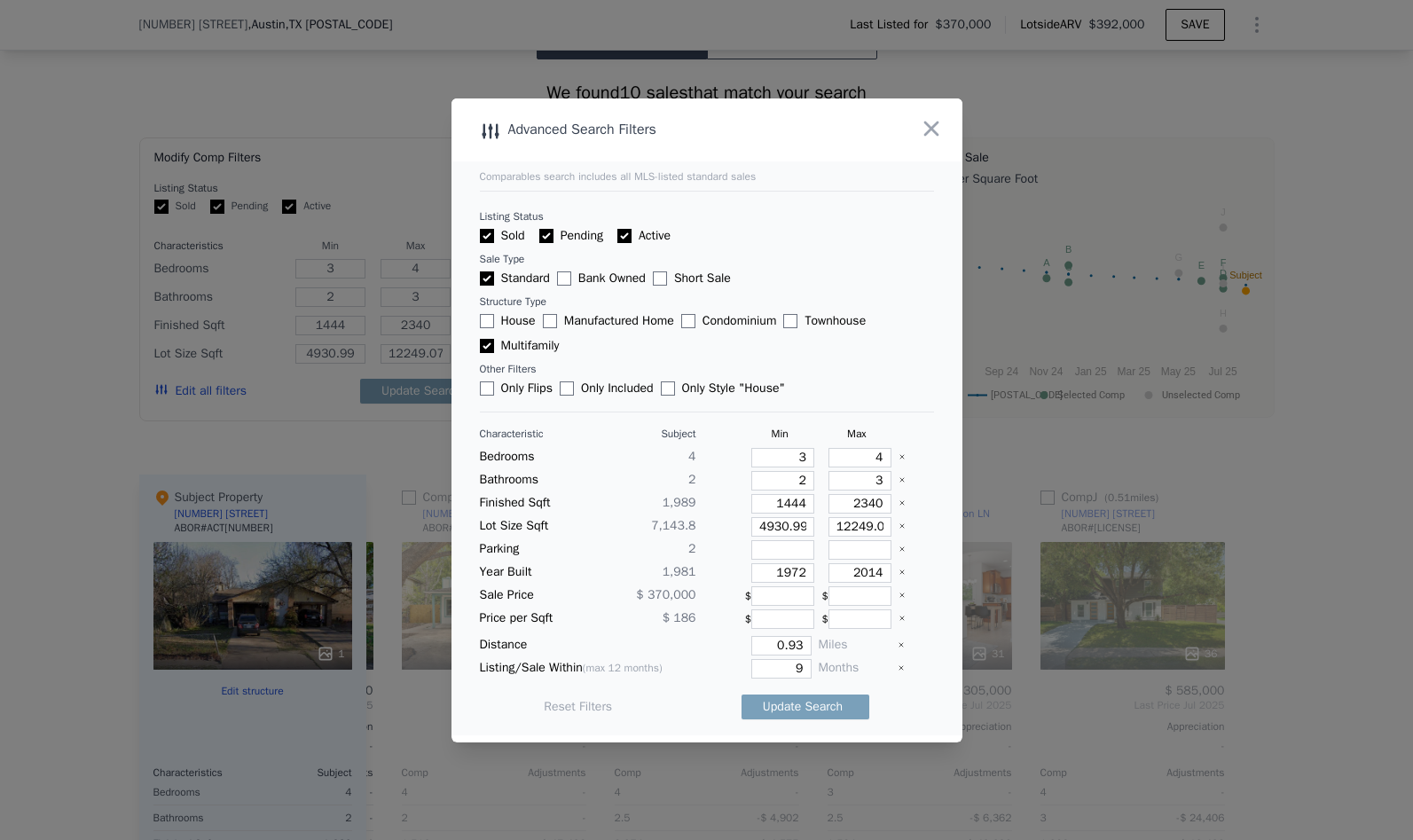 click 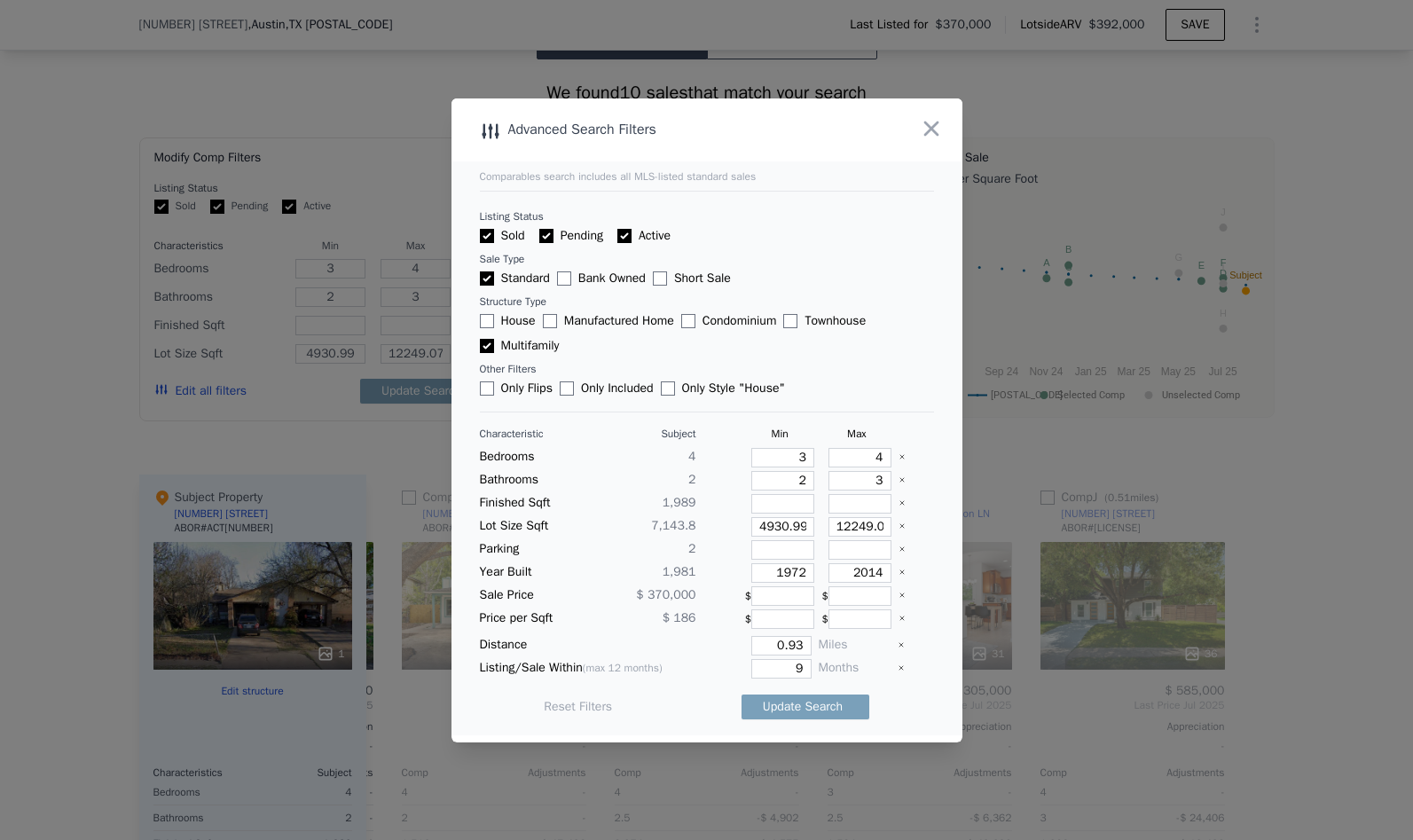 click 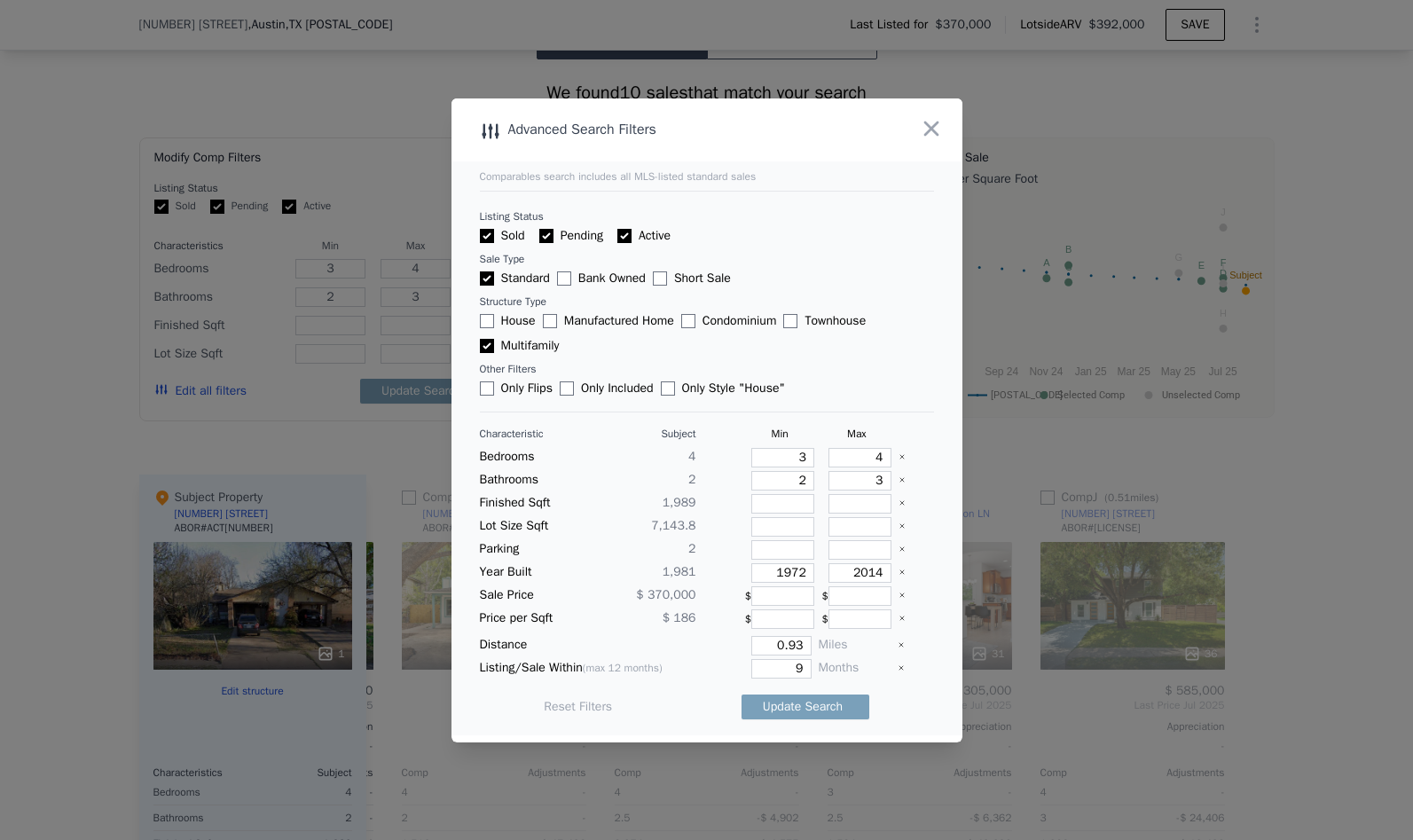 click 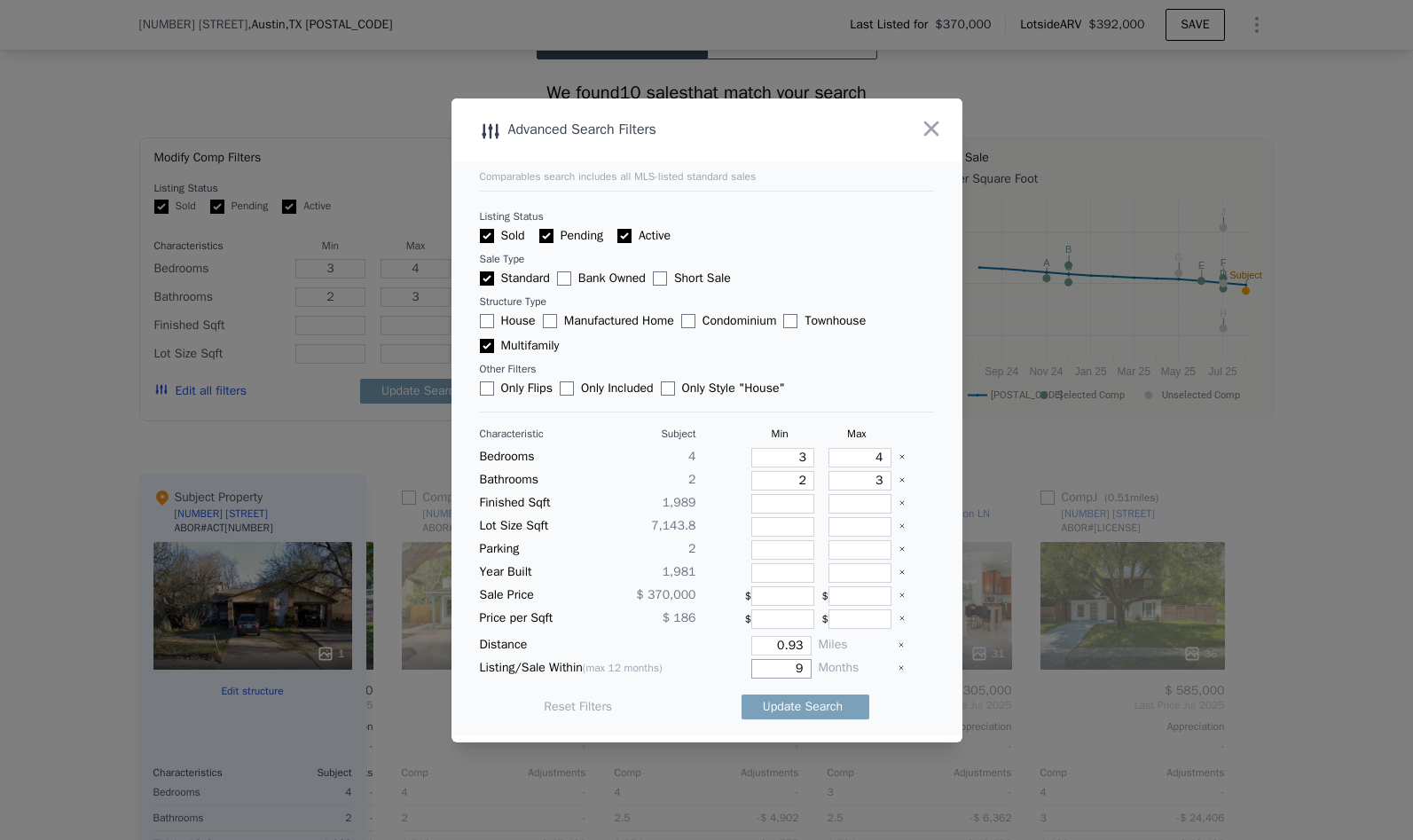 click on "9" at bounding box center [781, 669] 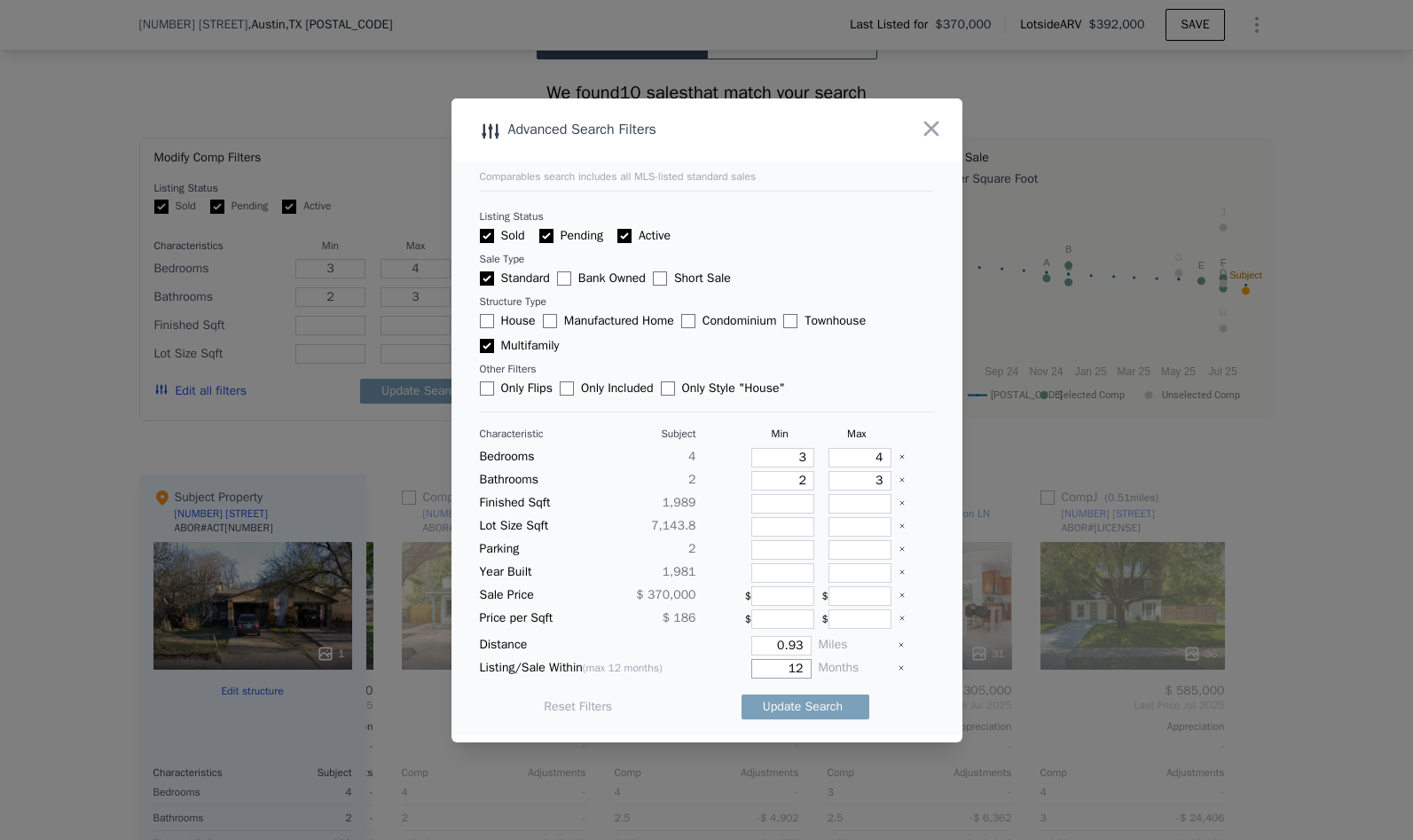 type on "12" 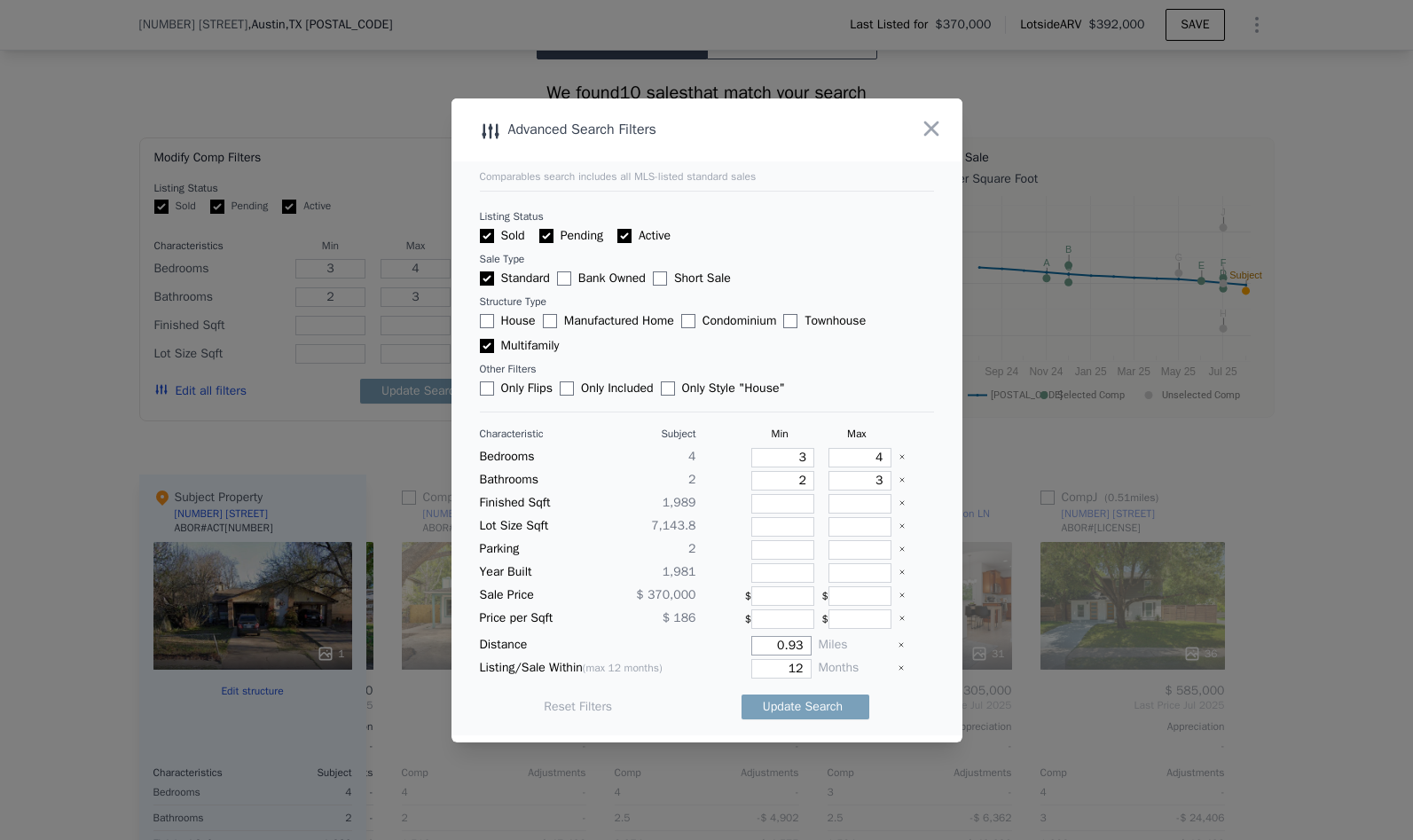 click on "0.93" at bounding box center (781, 646) 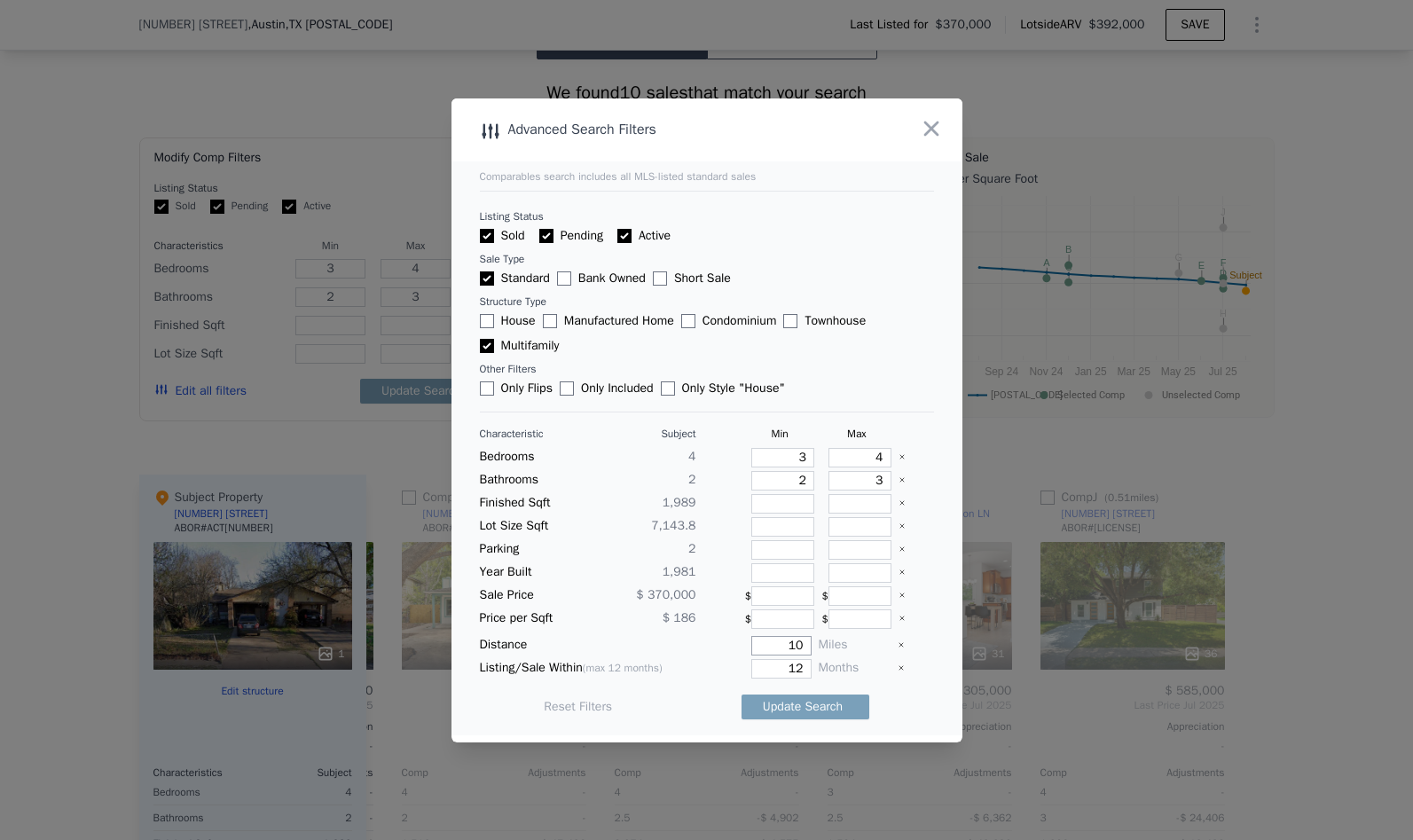 type on "10" 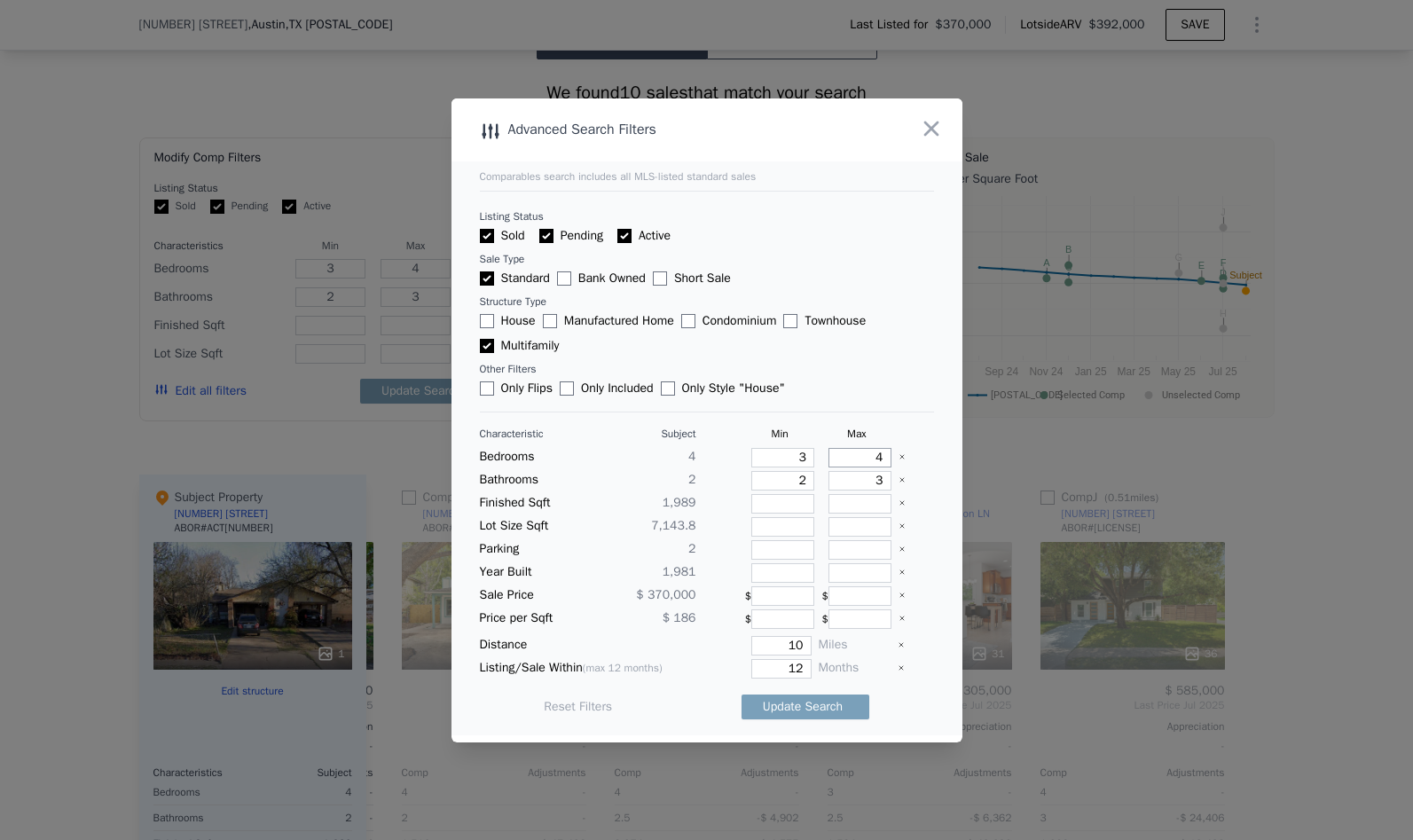 click on "4" at bounding box center [860, 458] 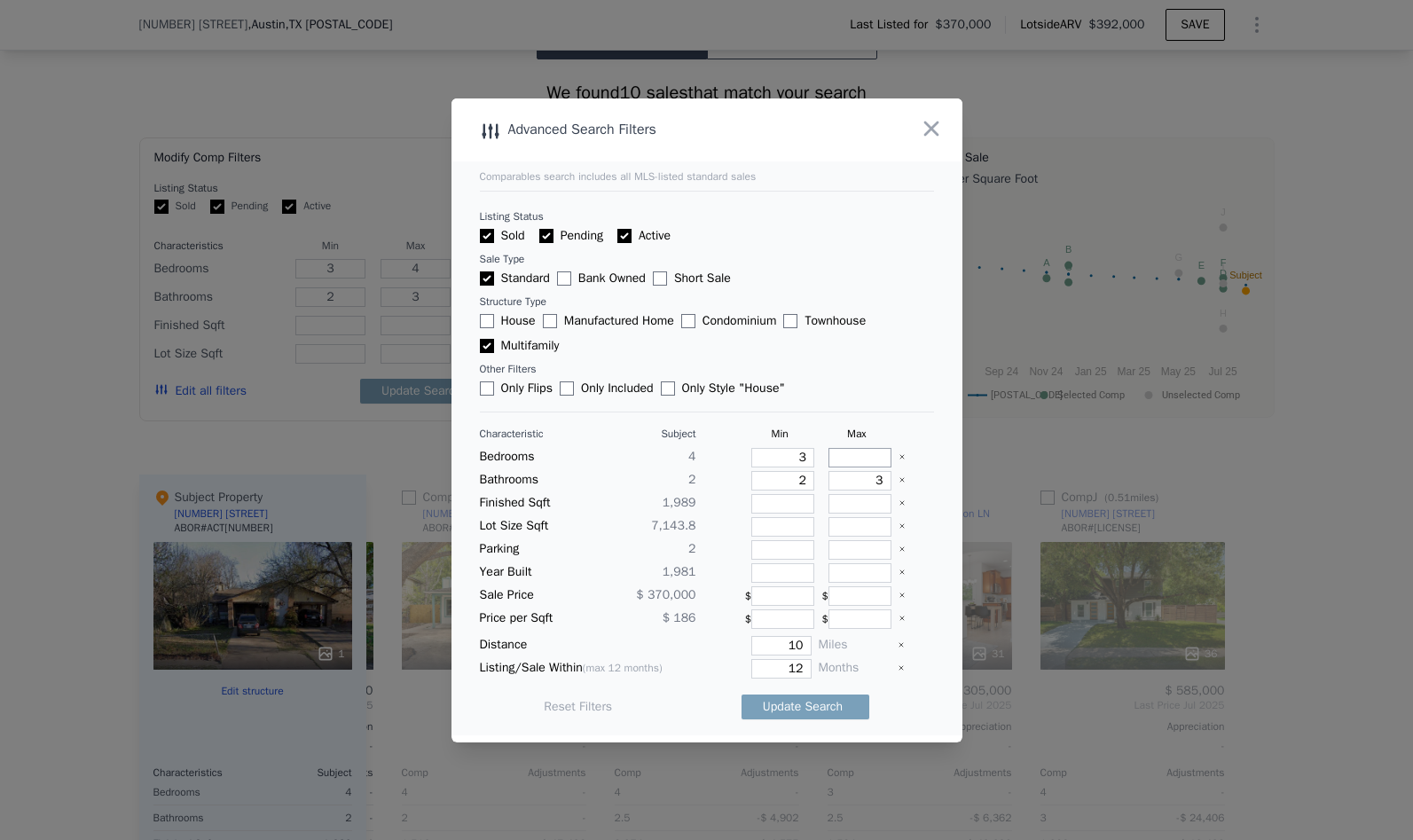 type 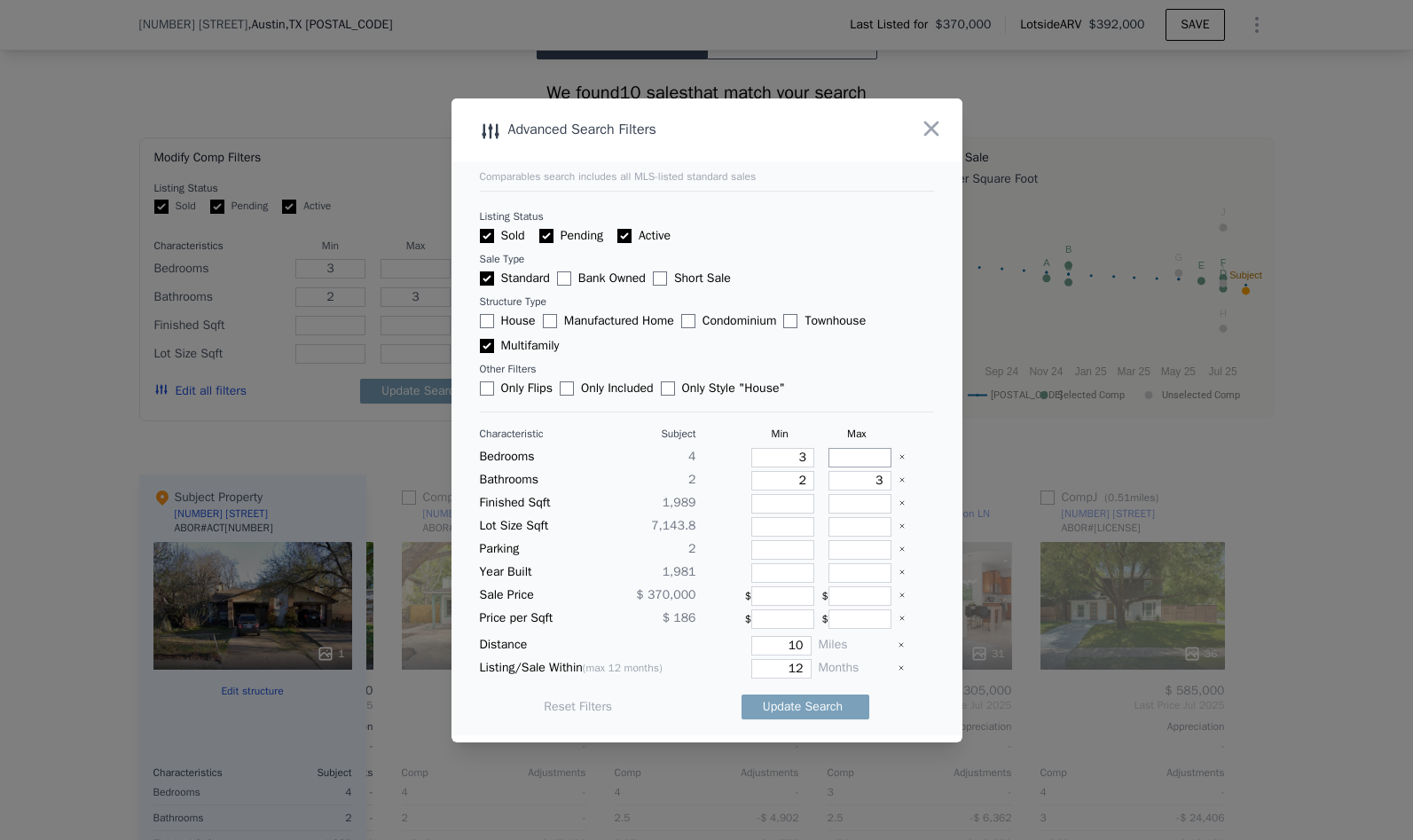 type on "6" 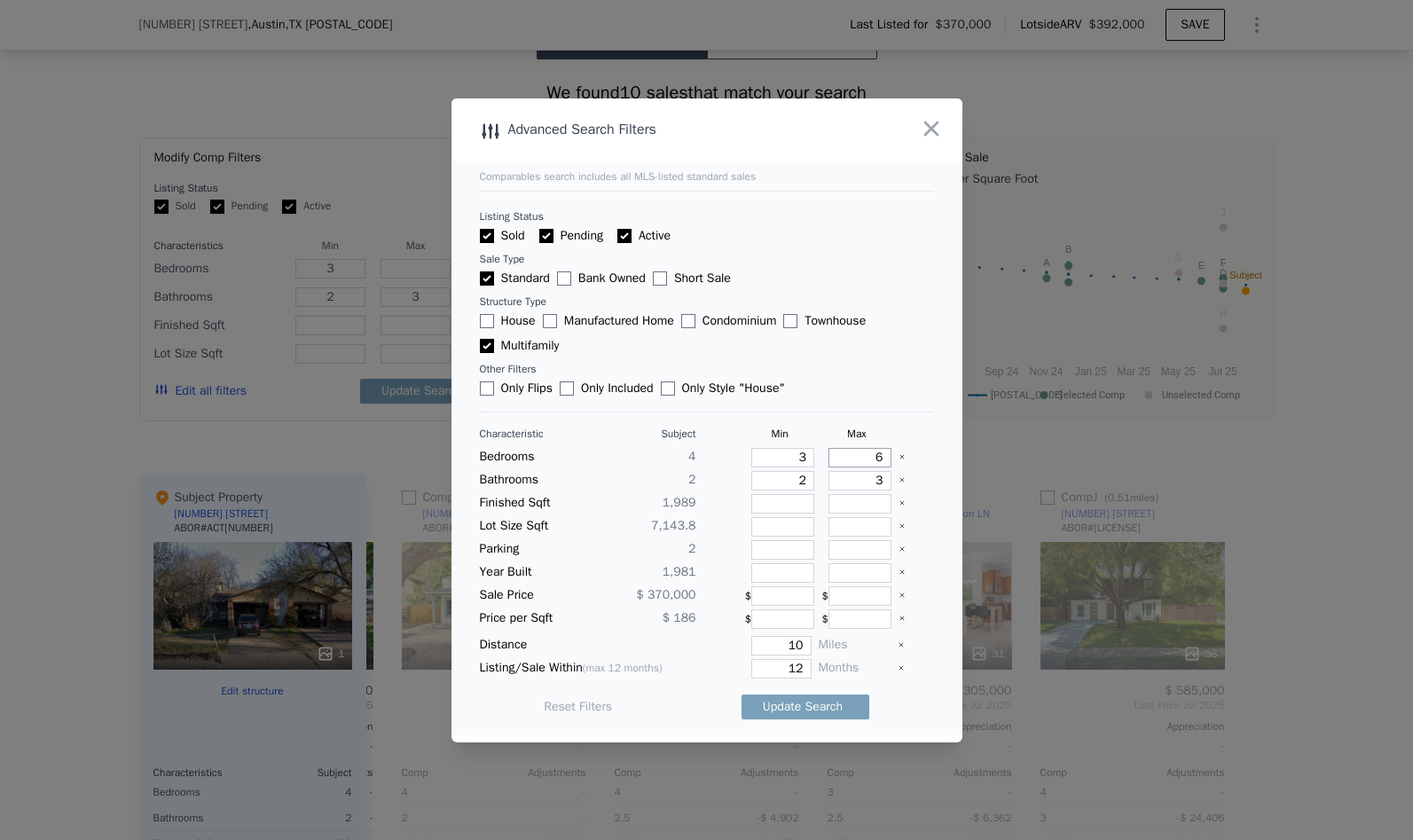type on "6" 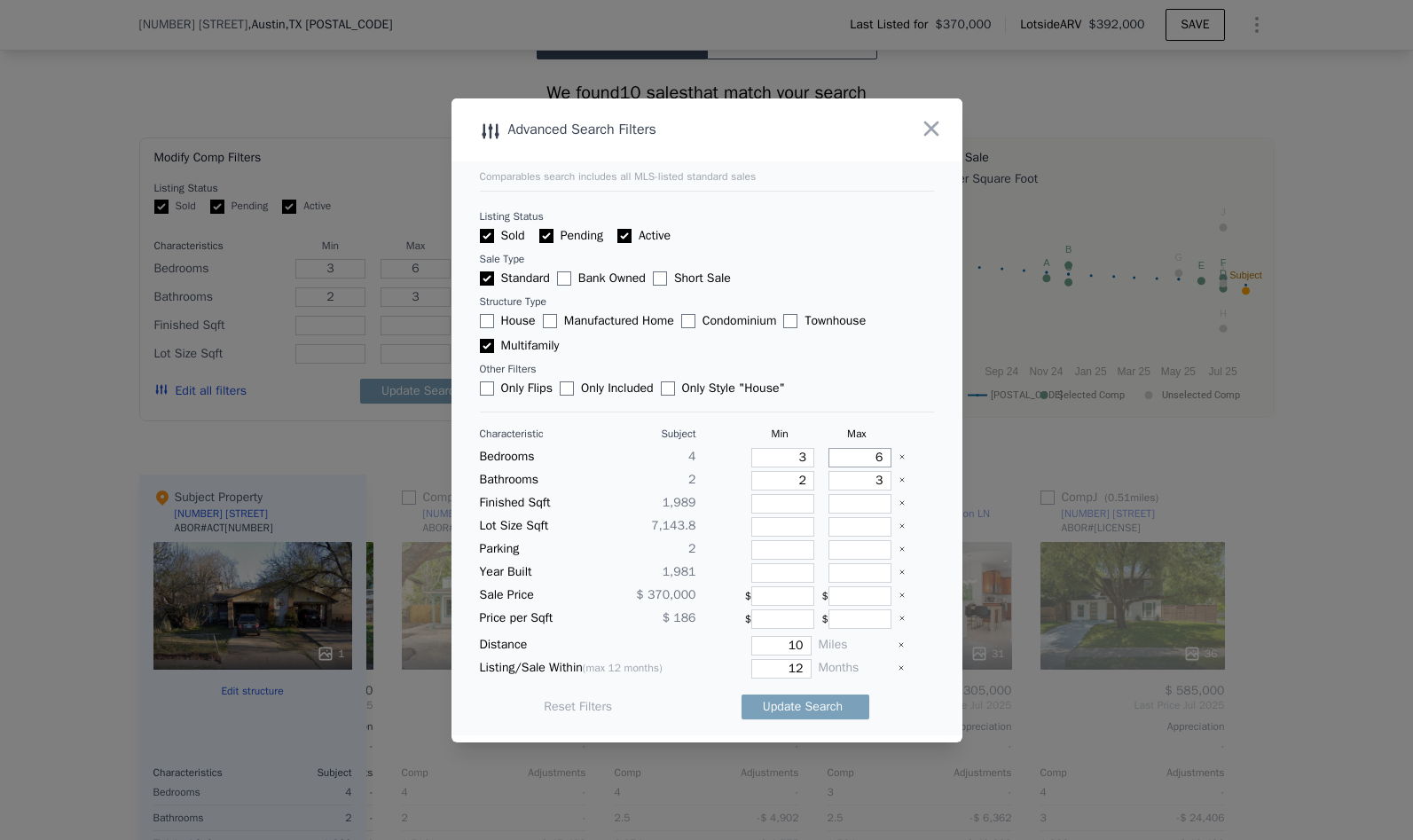 type on "6" 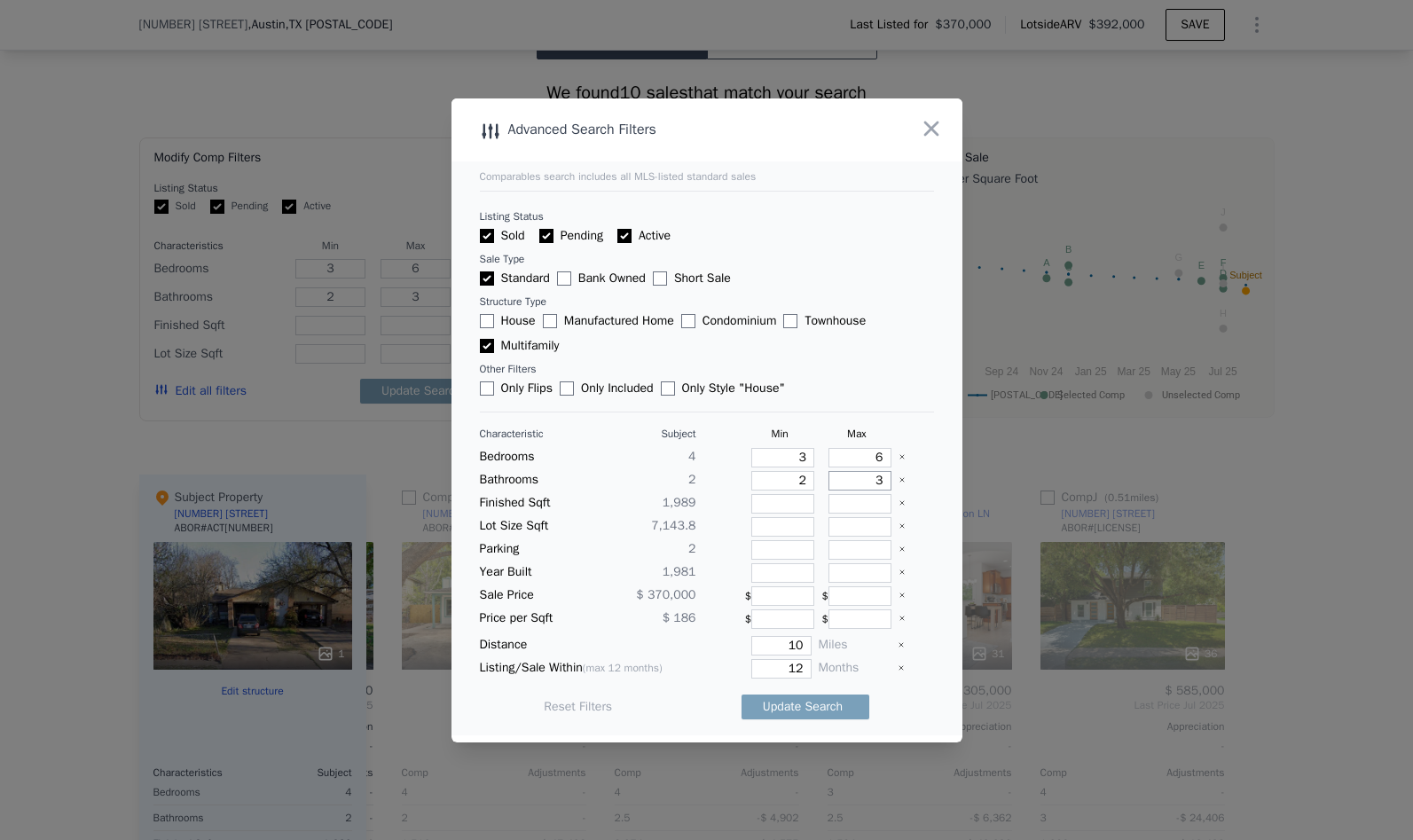 click on "3" at bounding box center [860, 481] 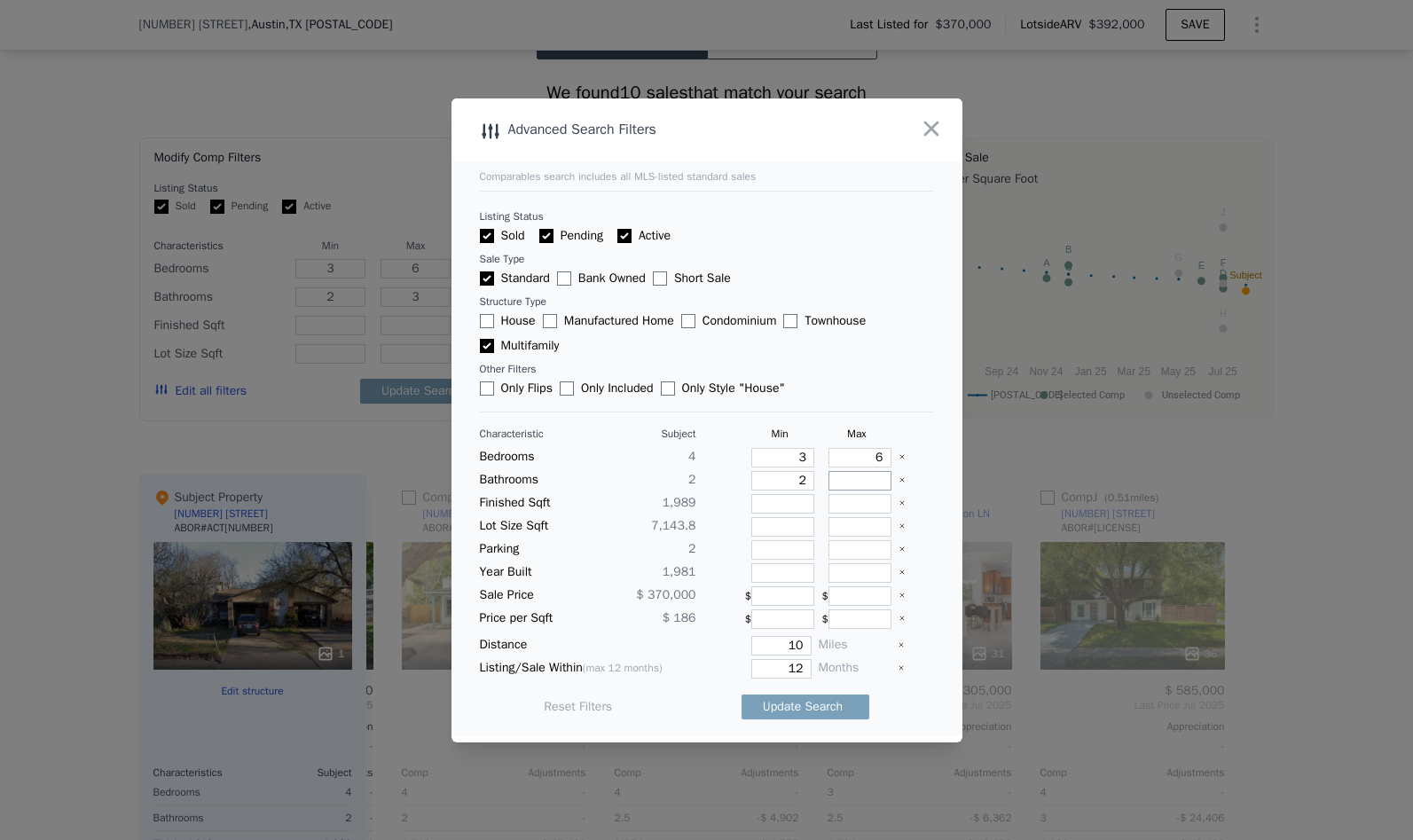 type 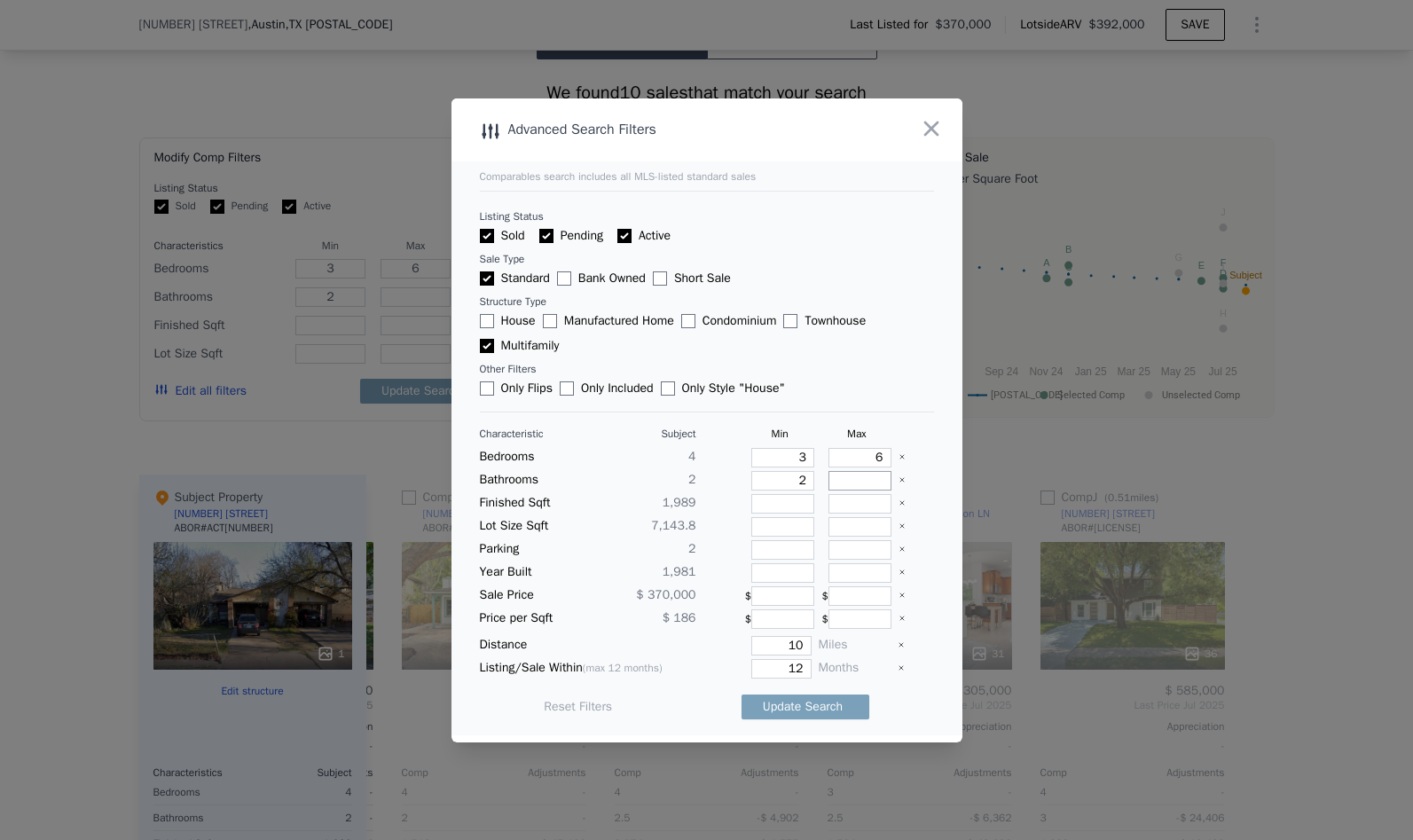 type on "4" 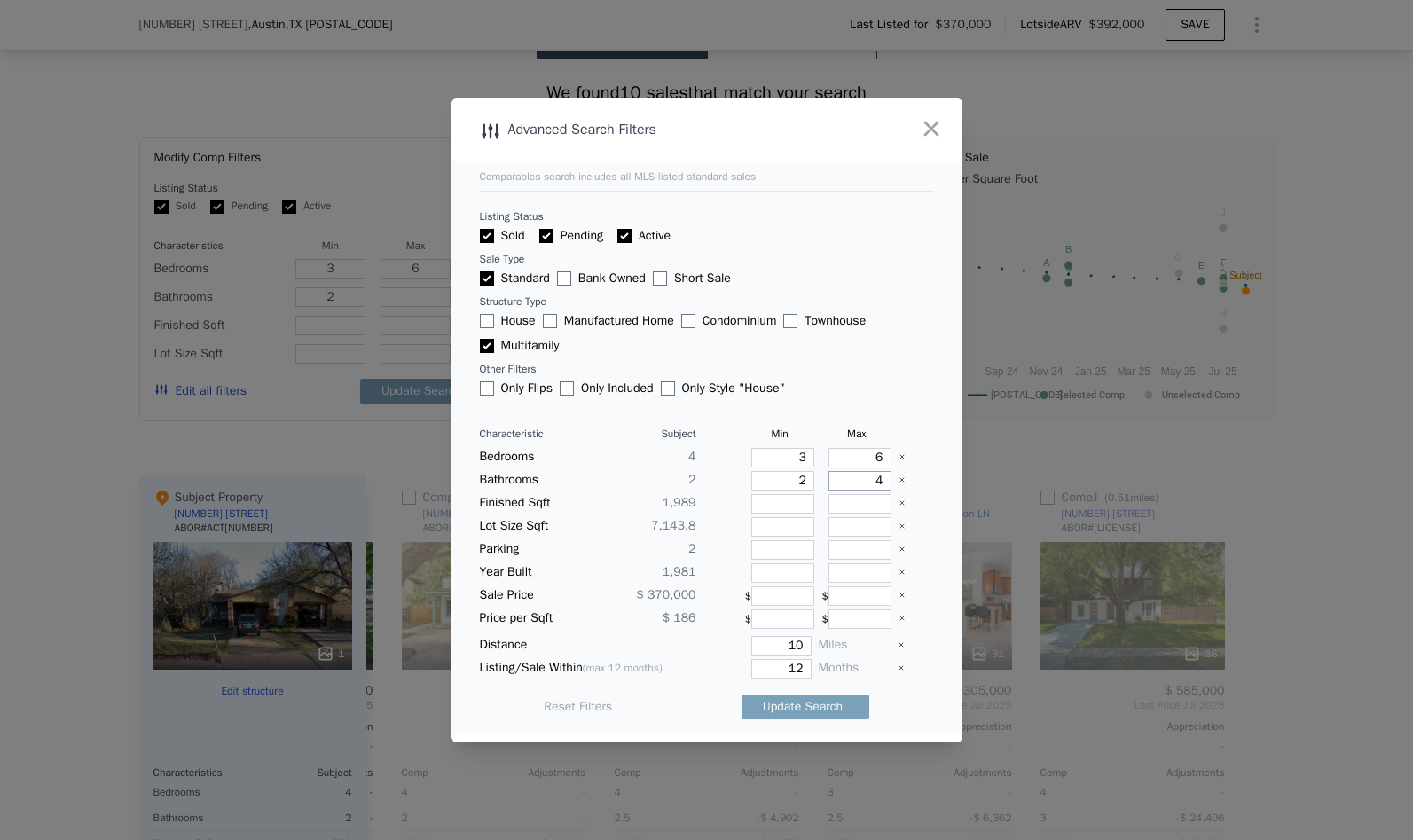 type on "4" 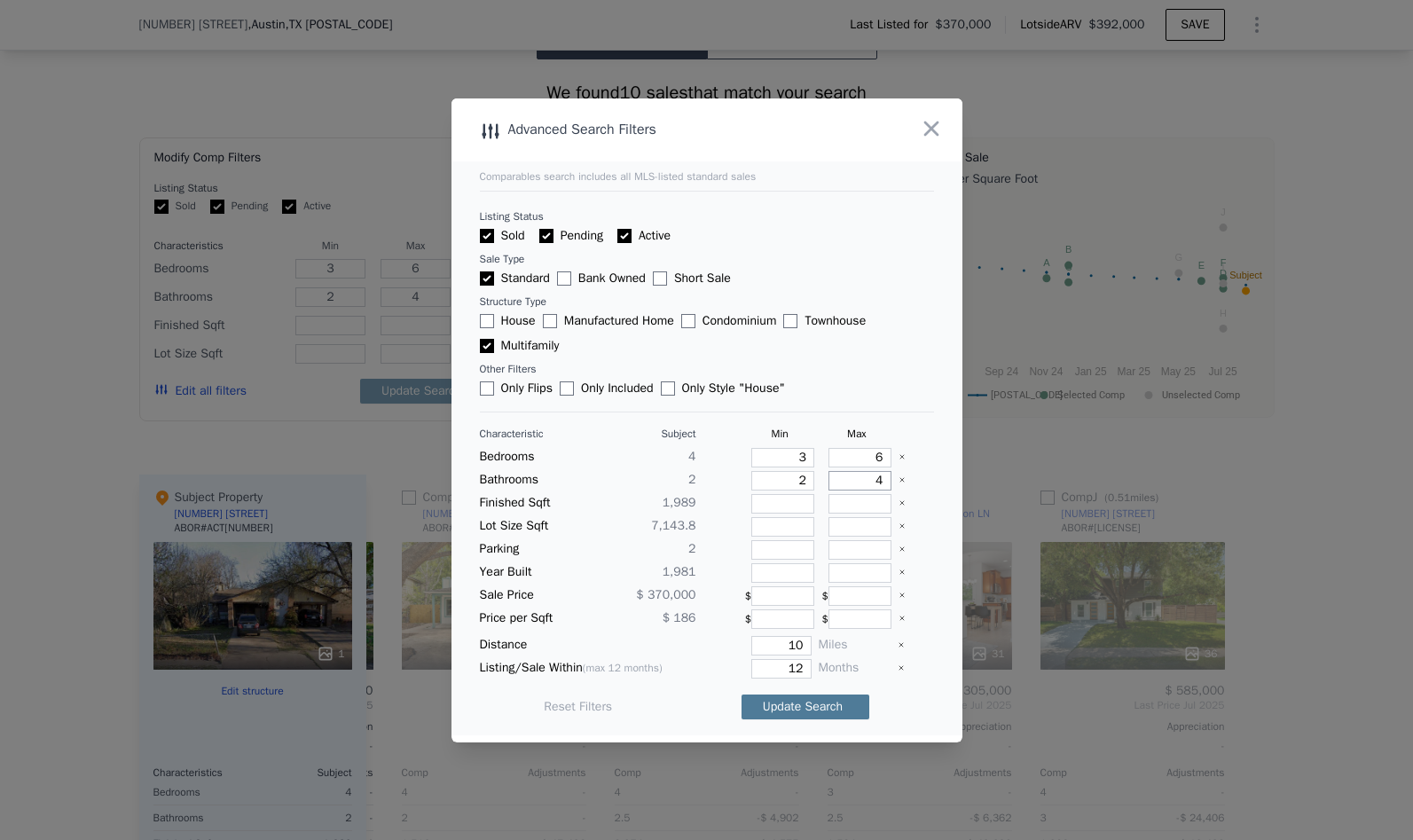 type on "4" 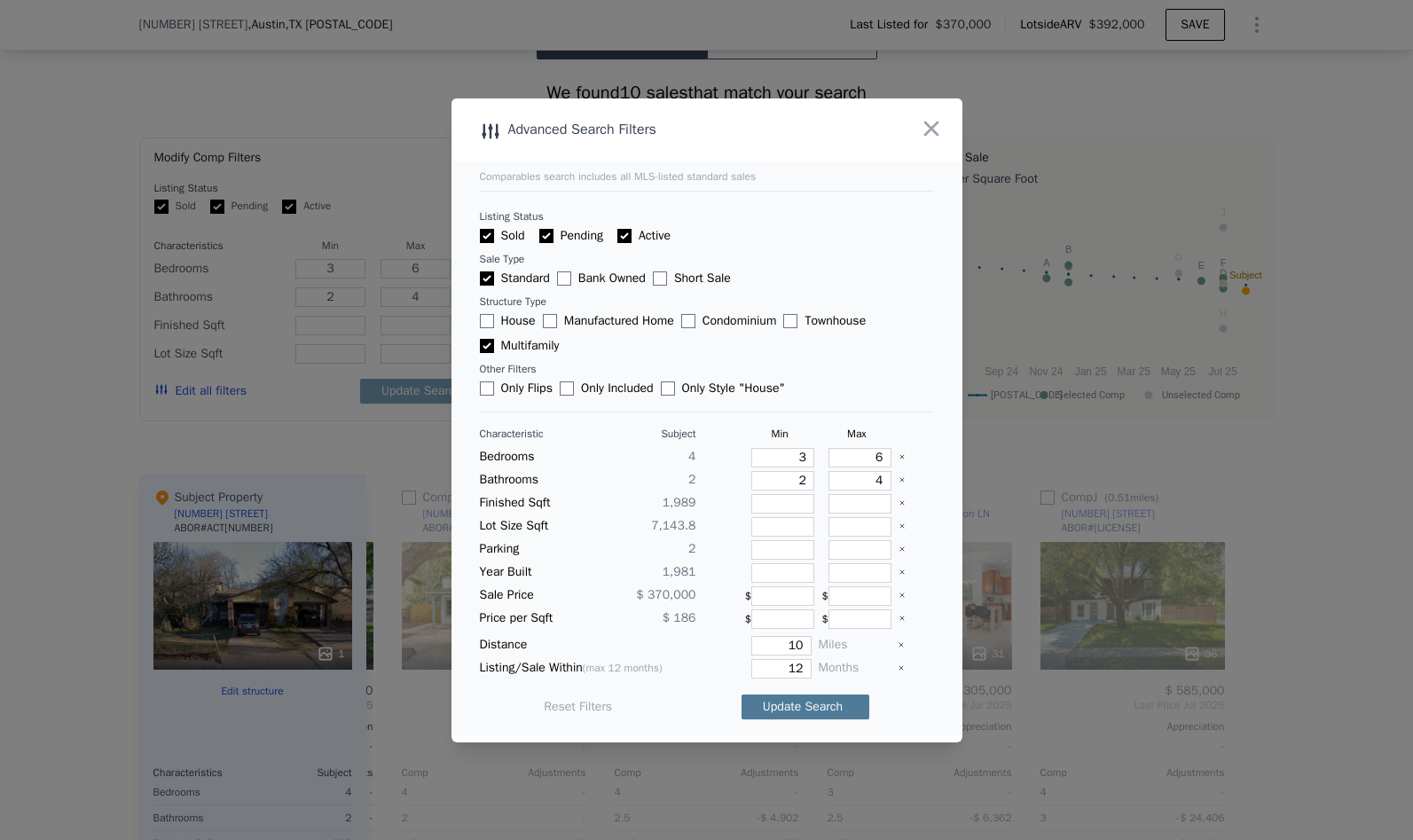 click on "Update Search" at bounding box center [805, 707] 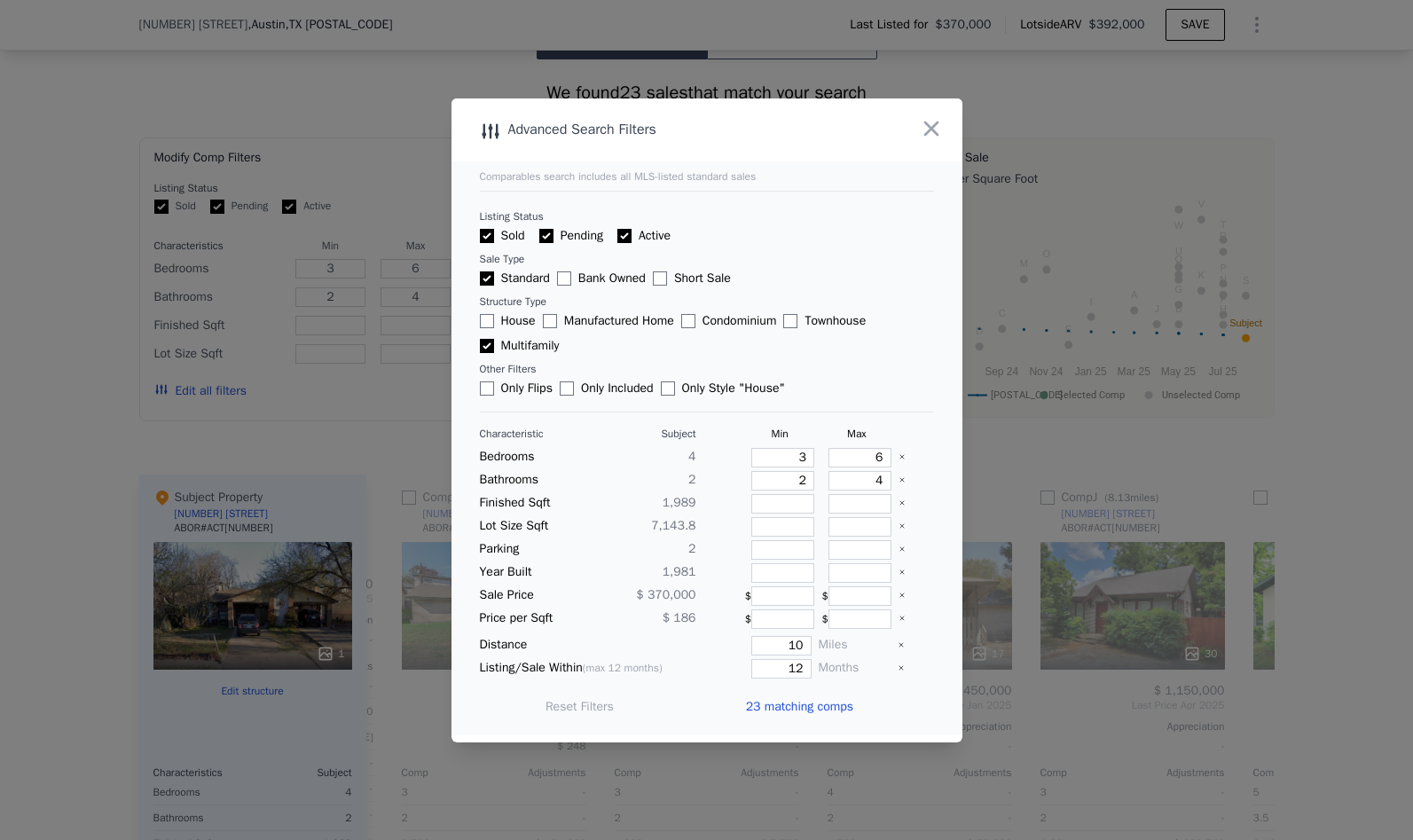 click on "23 matching comps" at bounding box center (799, 707) 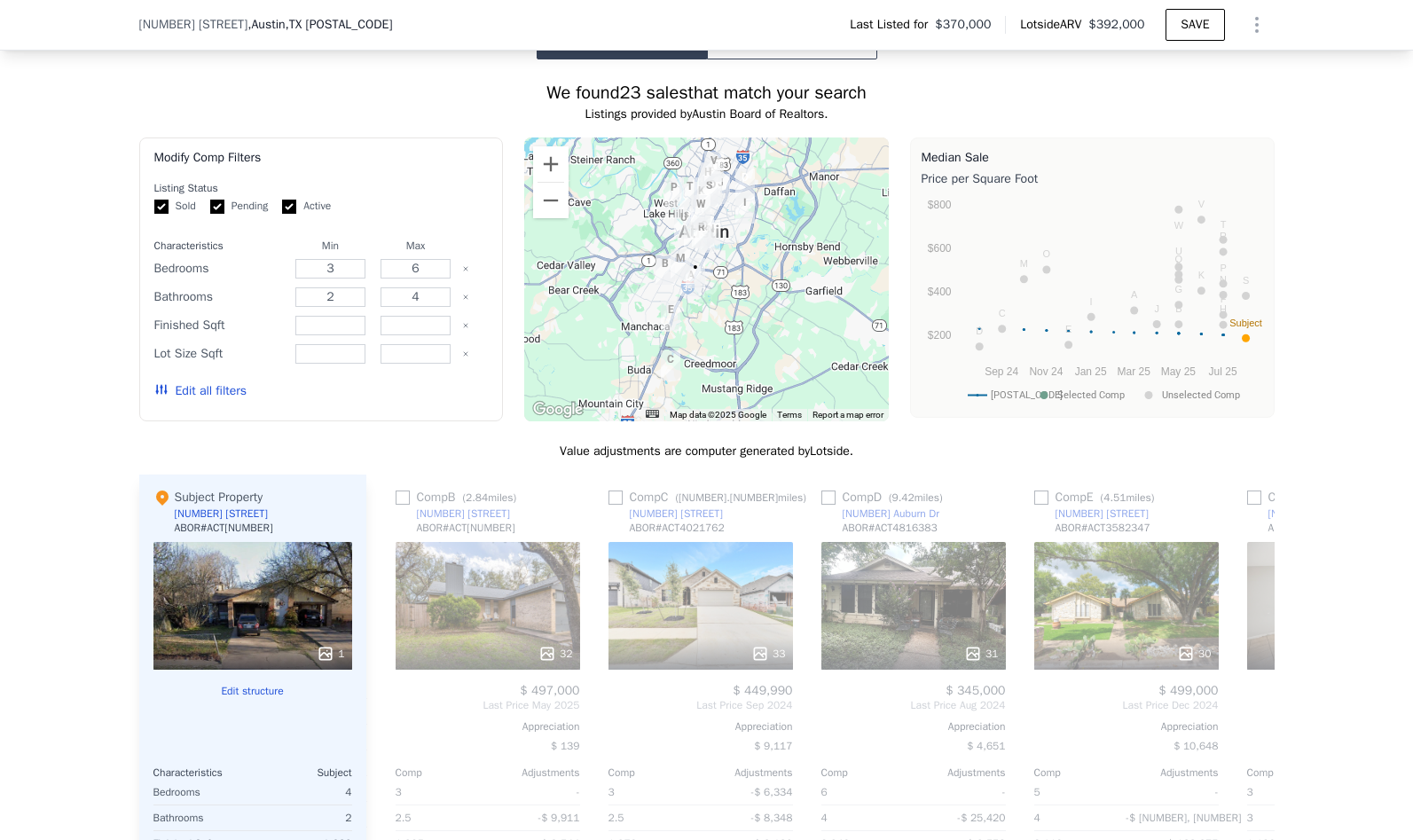 scroll, scrollTop: 0, scrollLeft: 0, axis: both 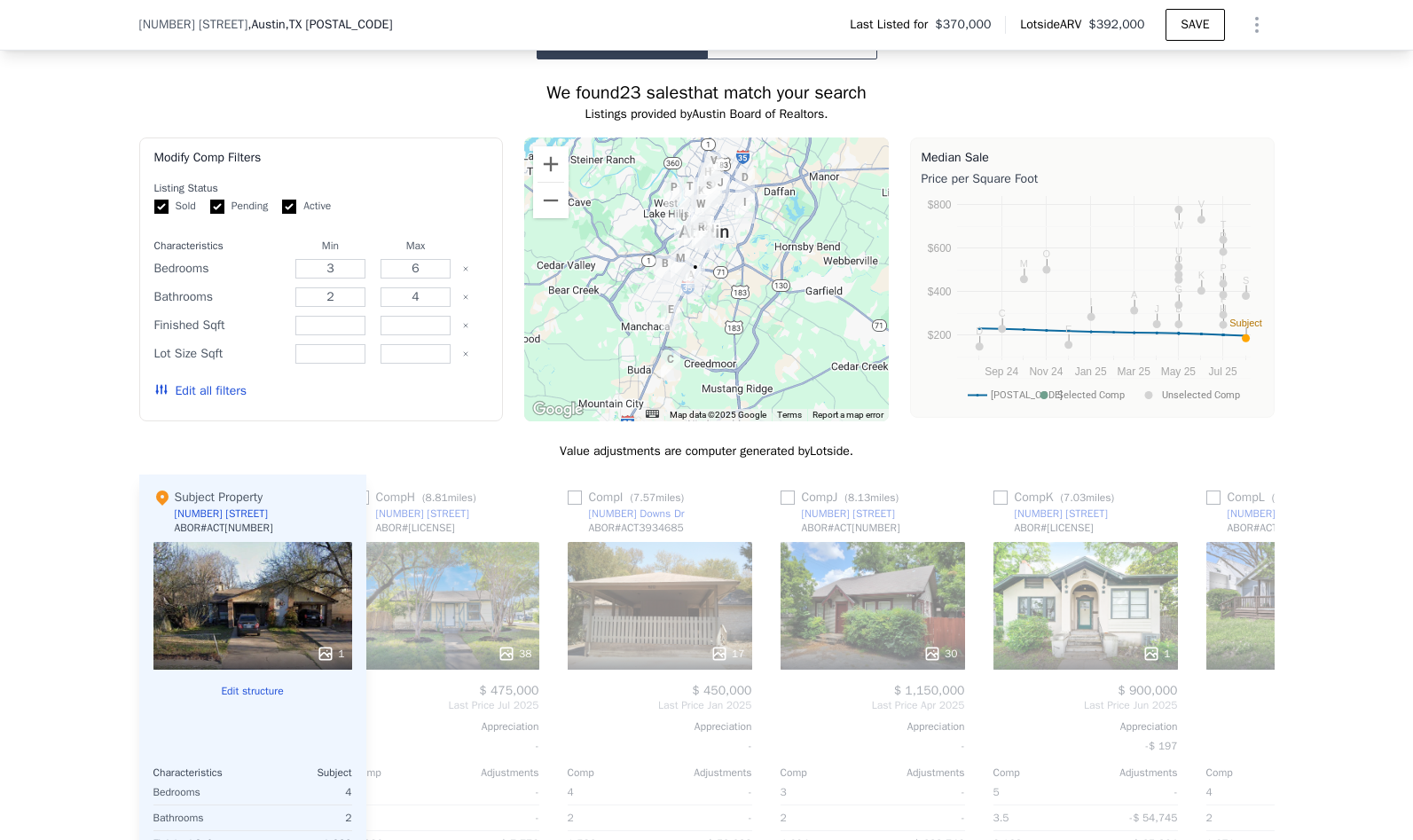 click at bounding box center [671, 316] 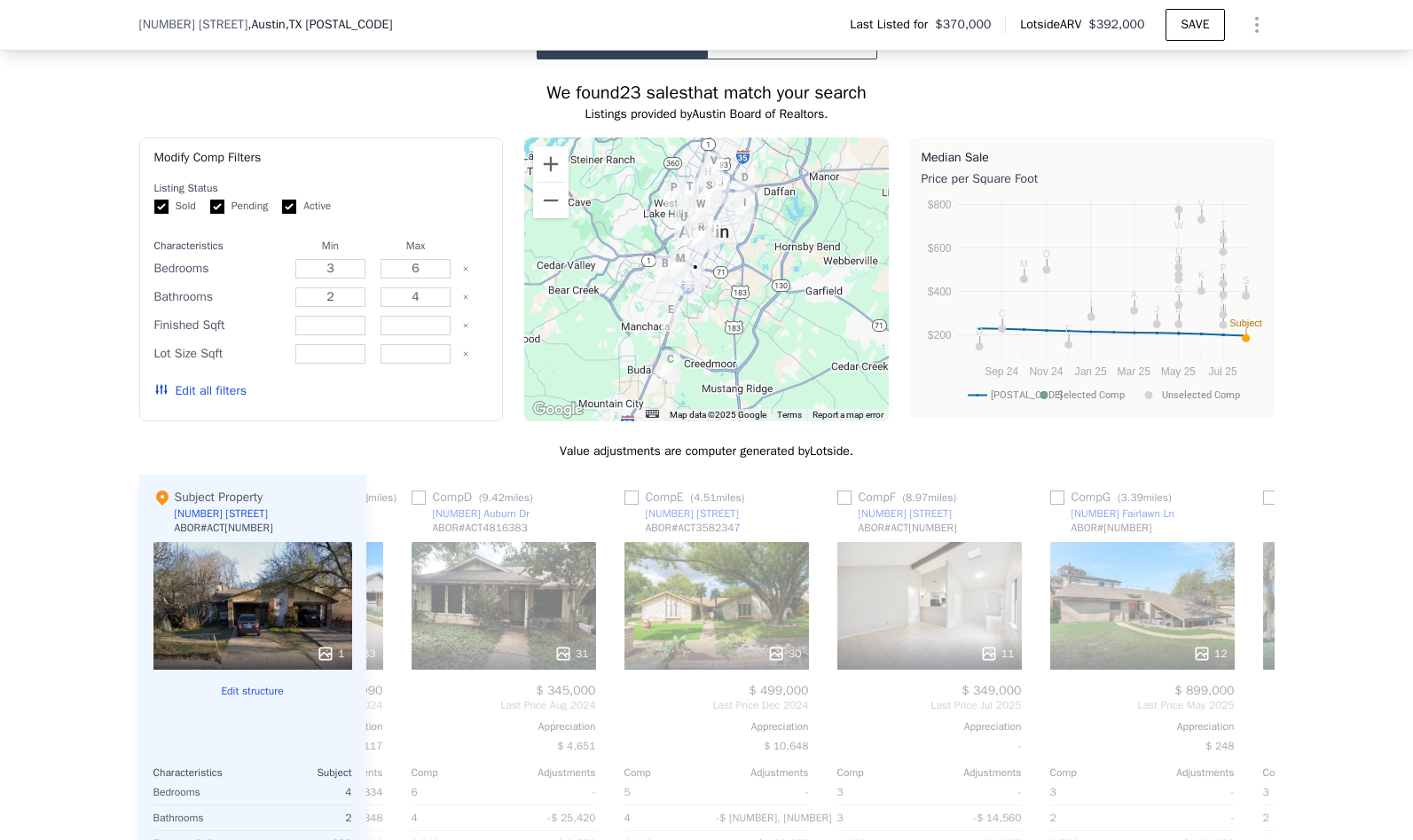 scroll, scrollTop: 0, scrollLeft: 616, axis: horizontal 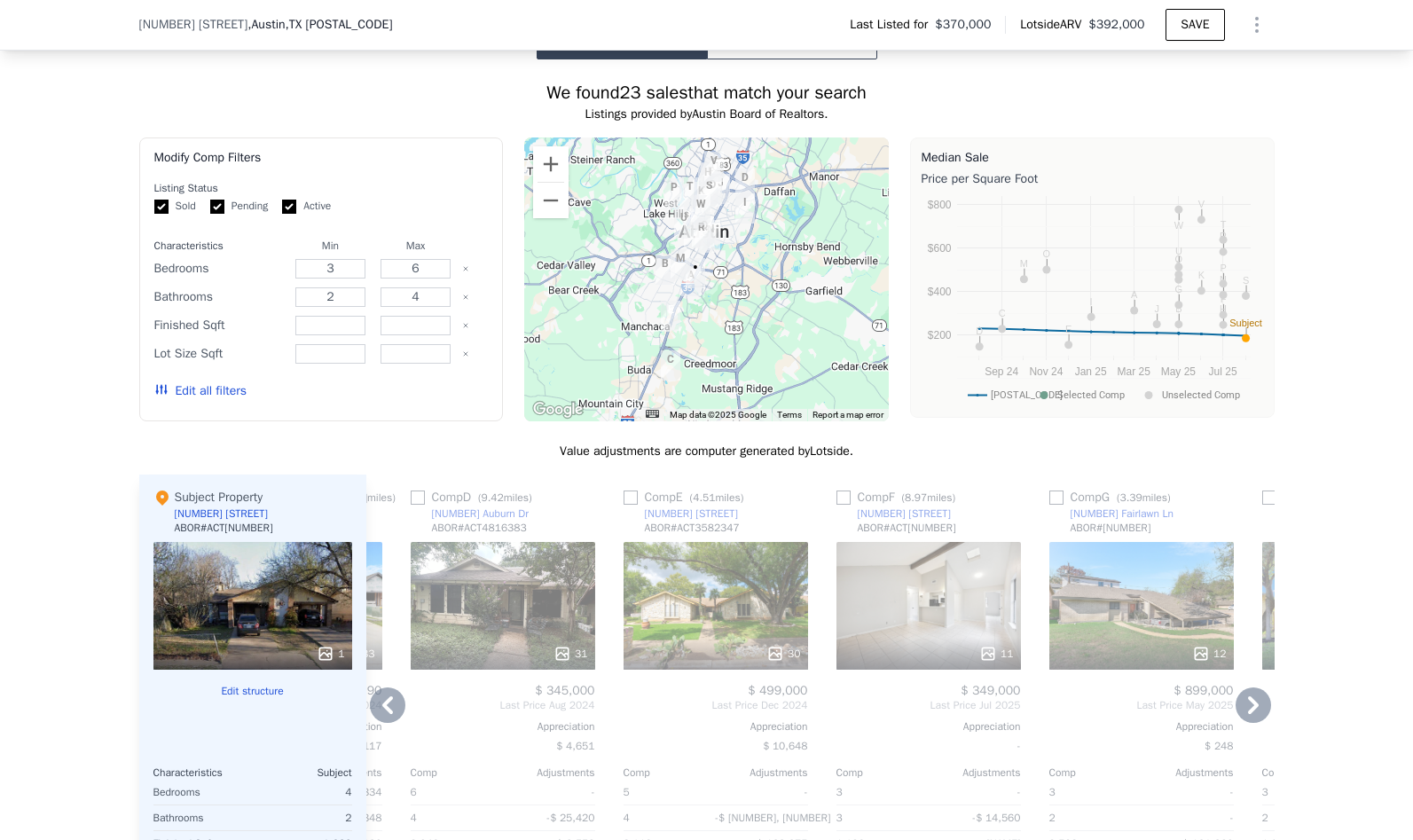 click on "30" at bounding box center (716, 606) 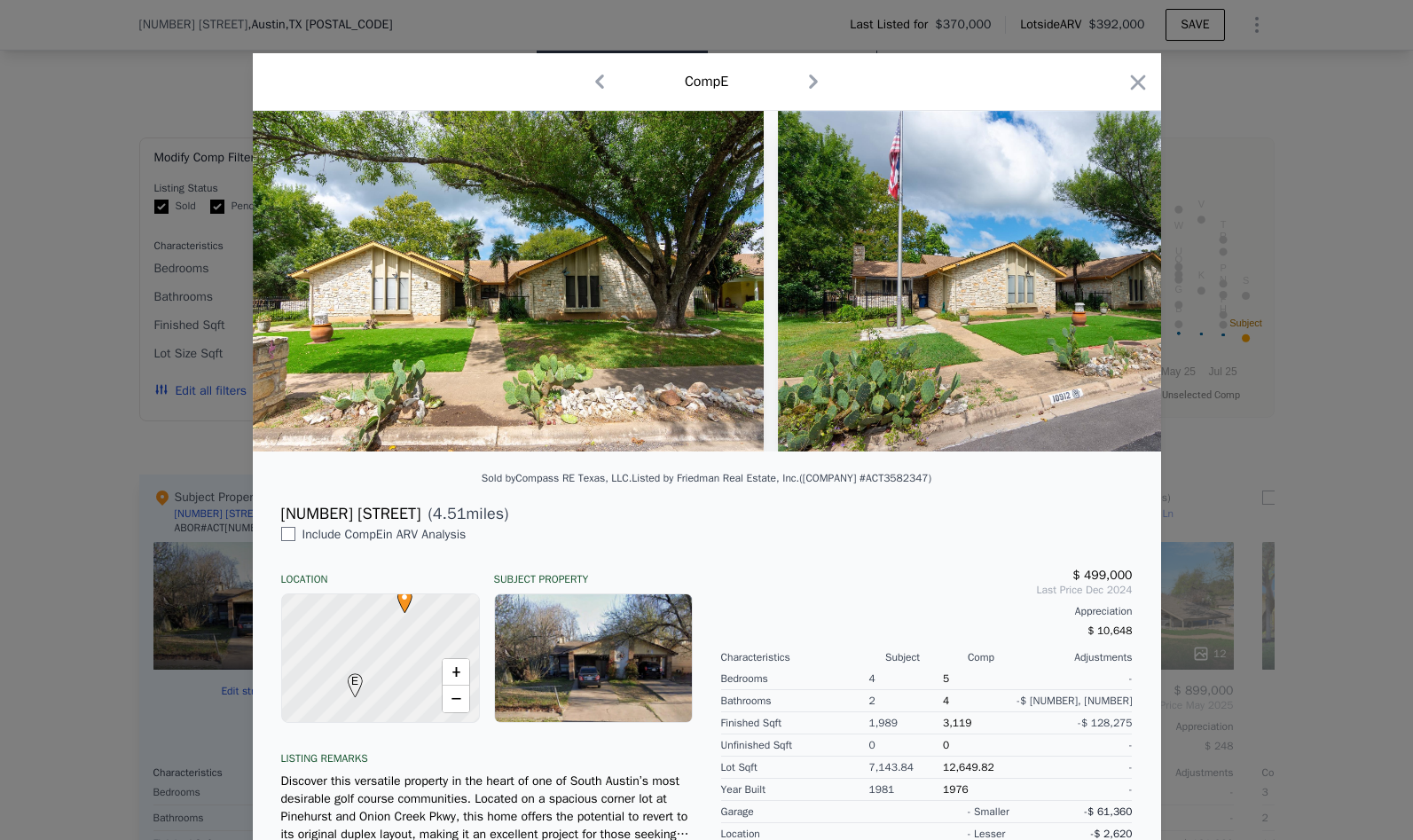 scroll, scrollTop: 0, scrollLeft: 0, axis: both 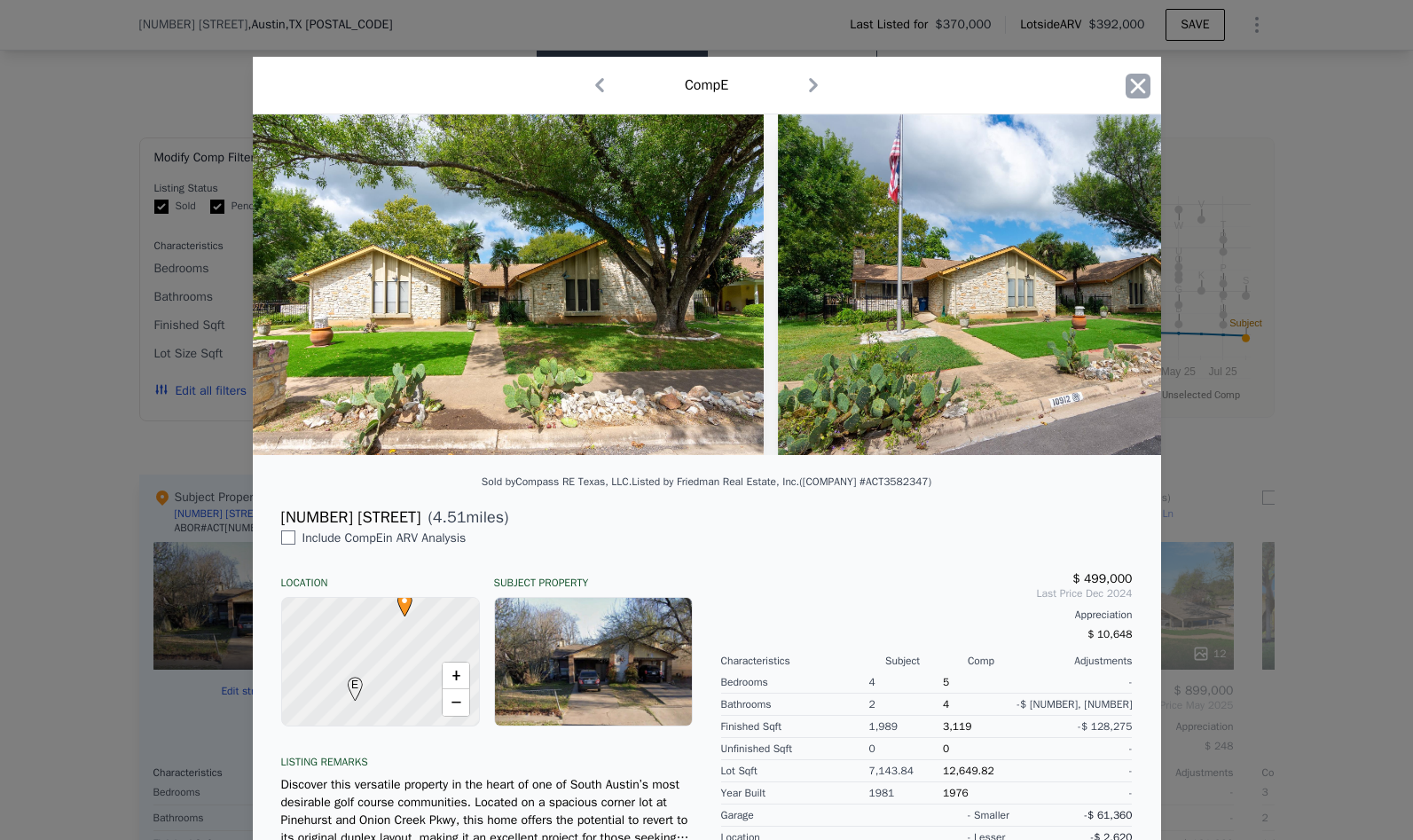 click 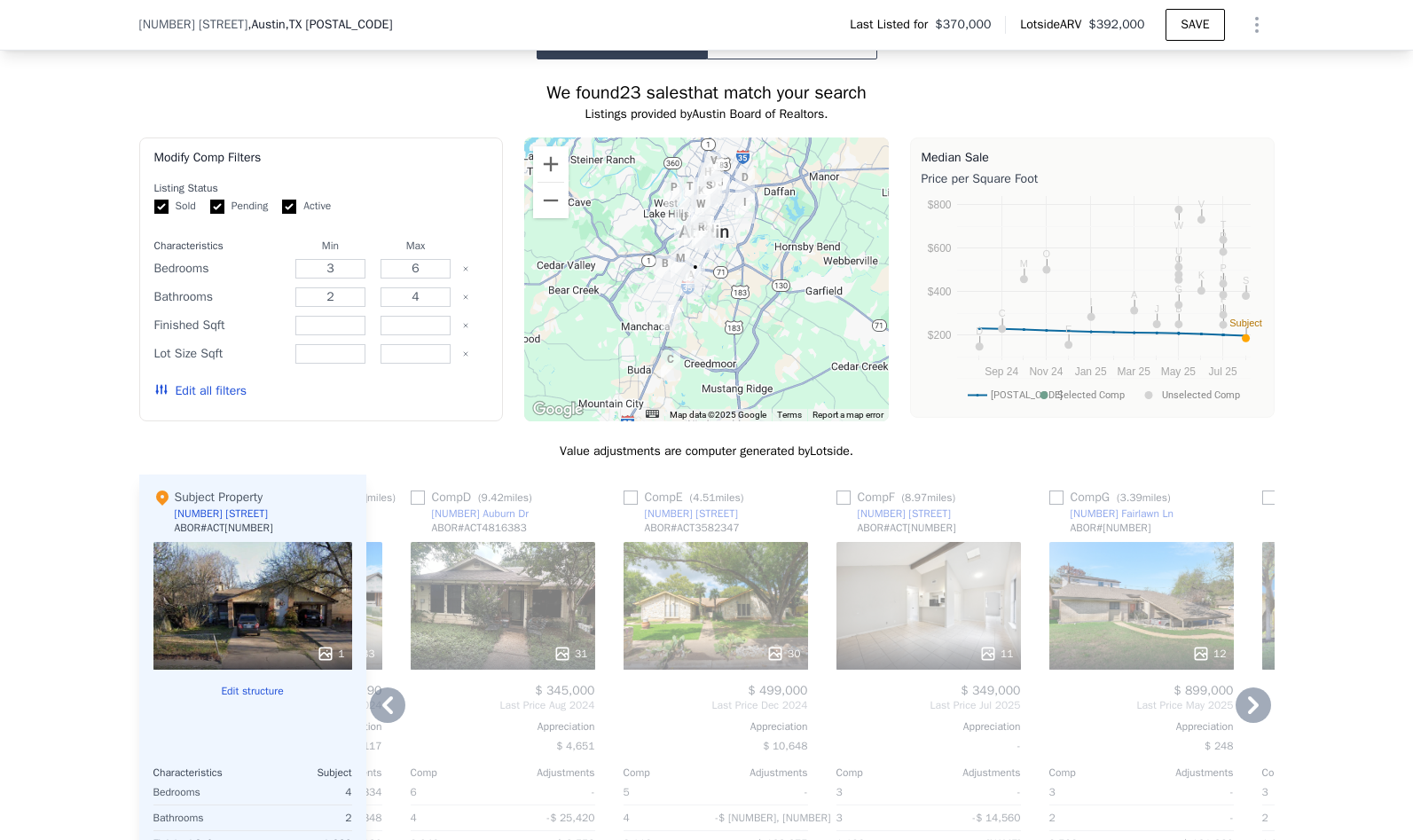click on "30" at bounding box center (716, 606) 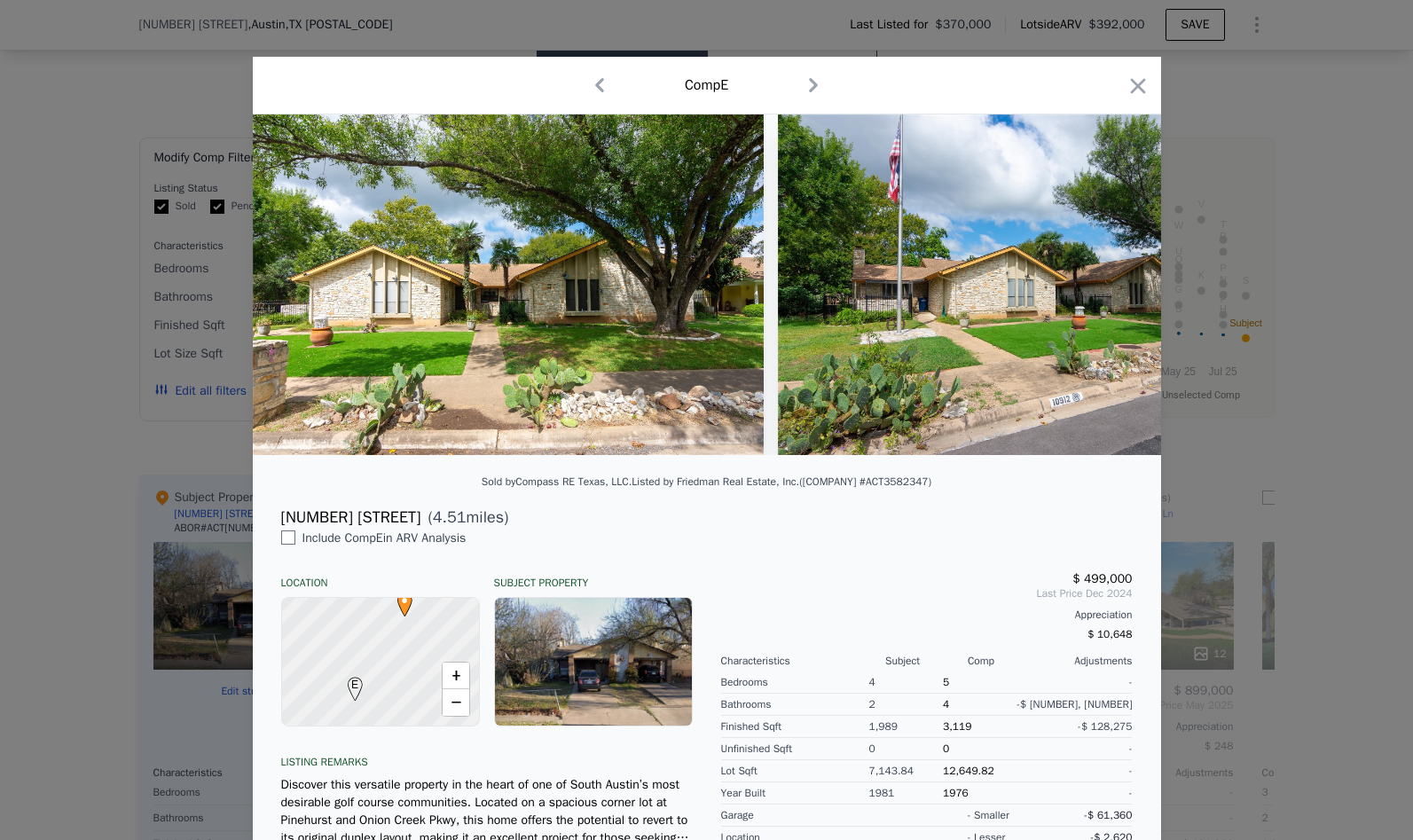 drag, startPoint x: 407, startPoint y: 530, endPoint x: 274, endPoint y: 531, distance: 133.00376 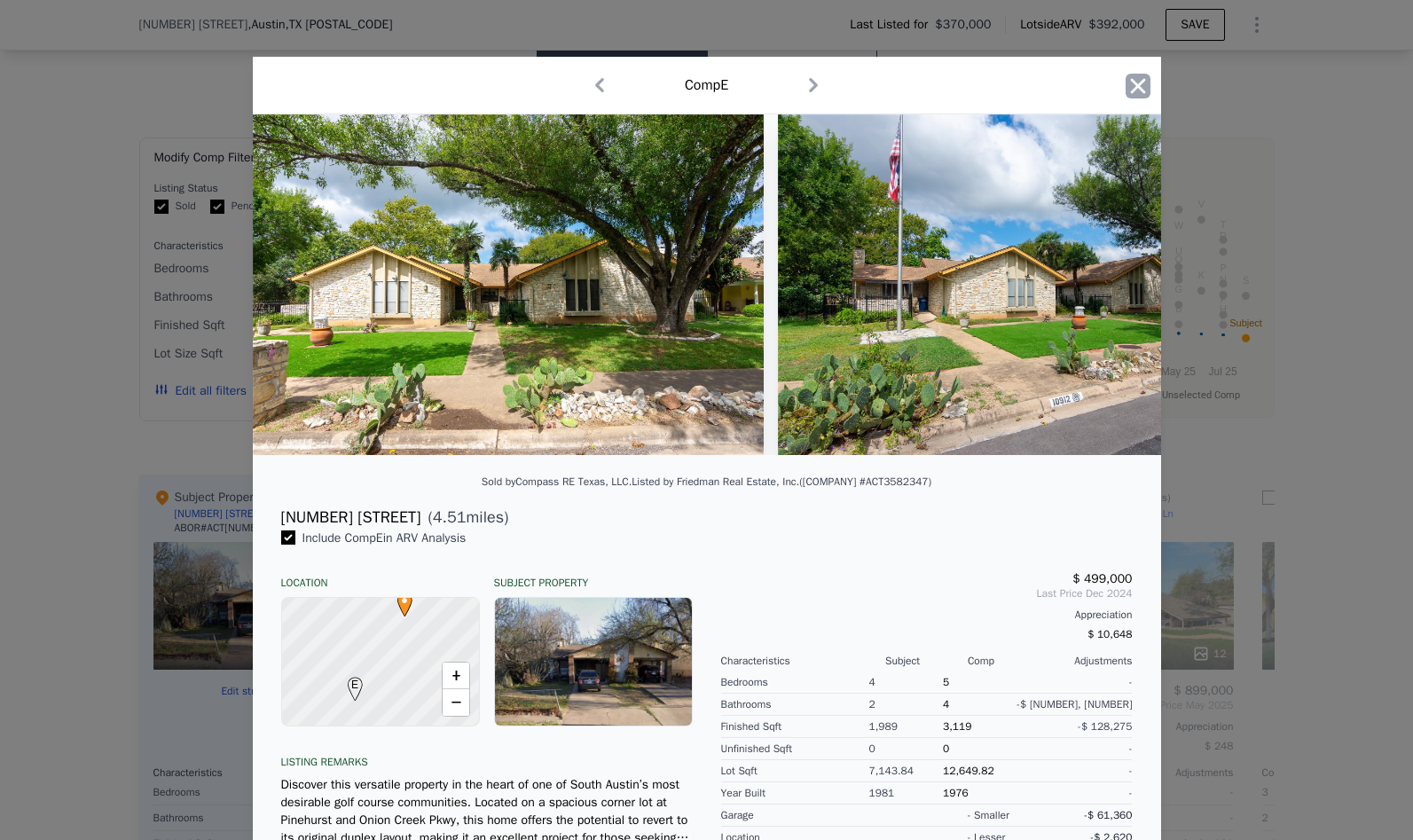 click 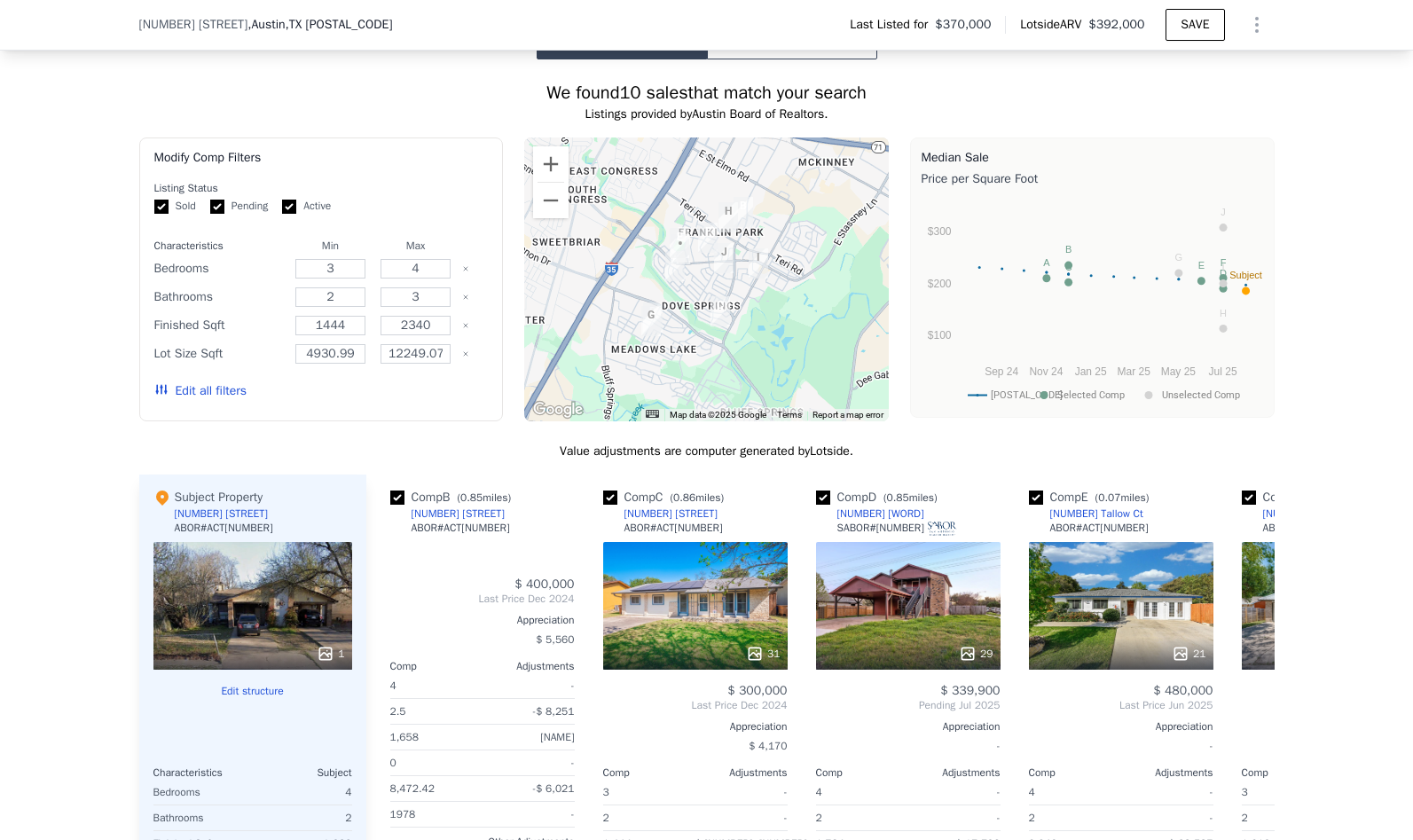 scroll, scrollTop: 0, scrollLeft: 0, axis: both 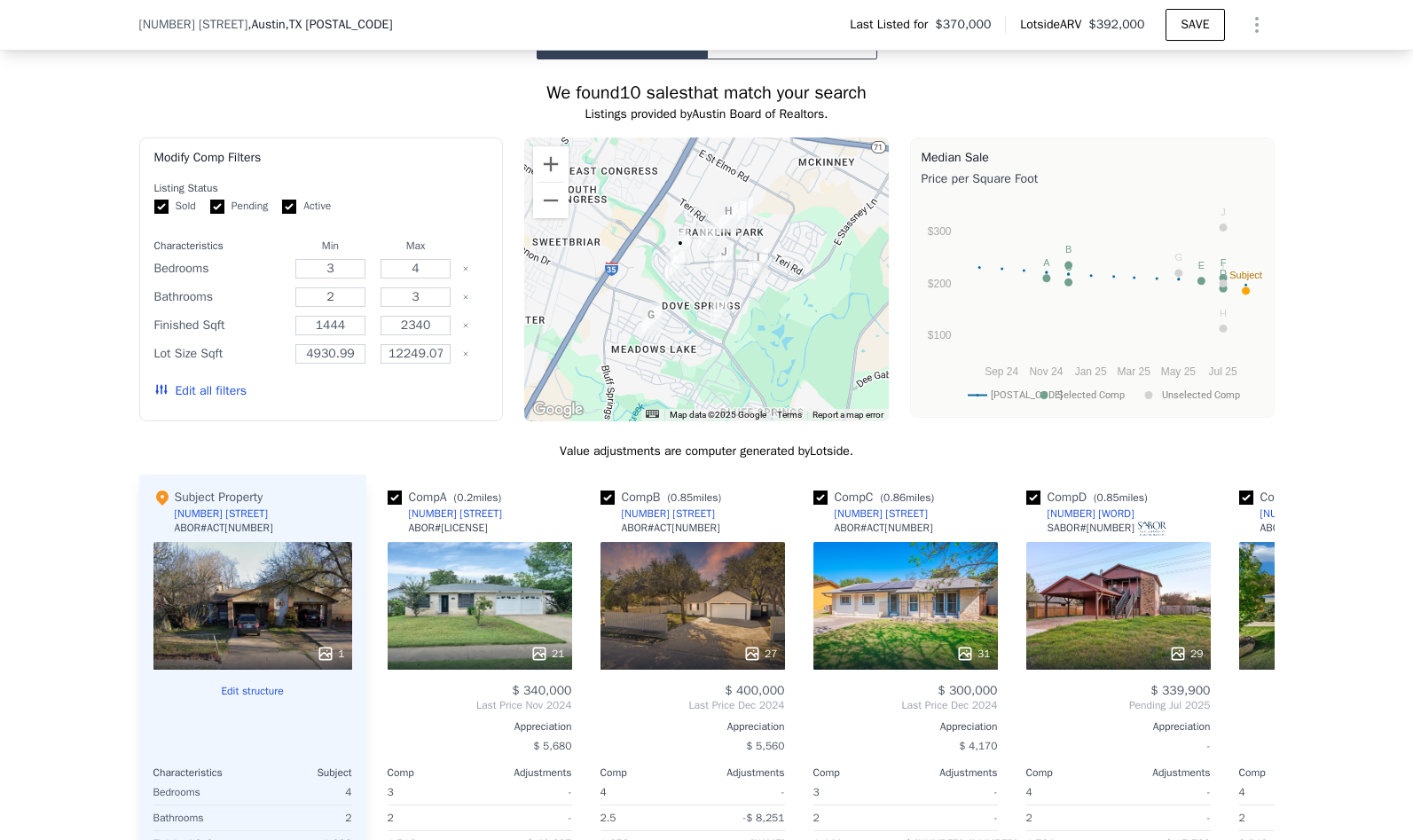 click on "Edit all filters" at bounding box center [200, 391] 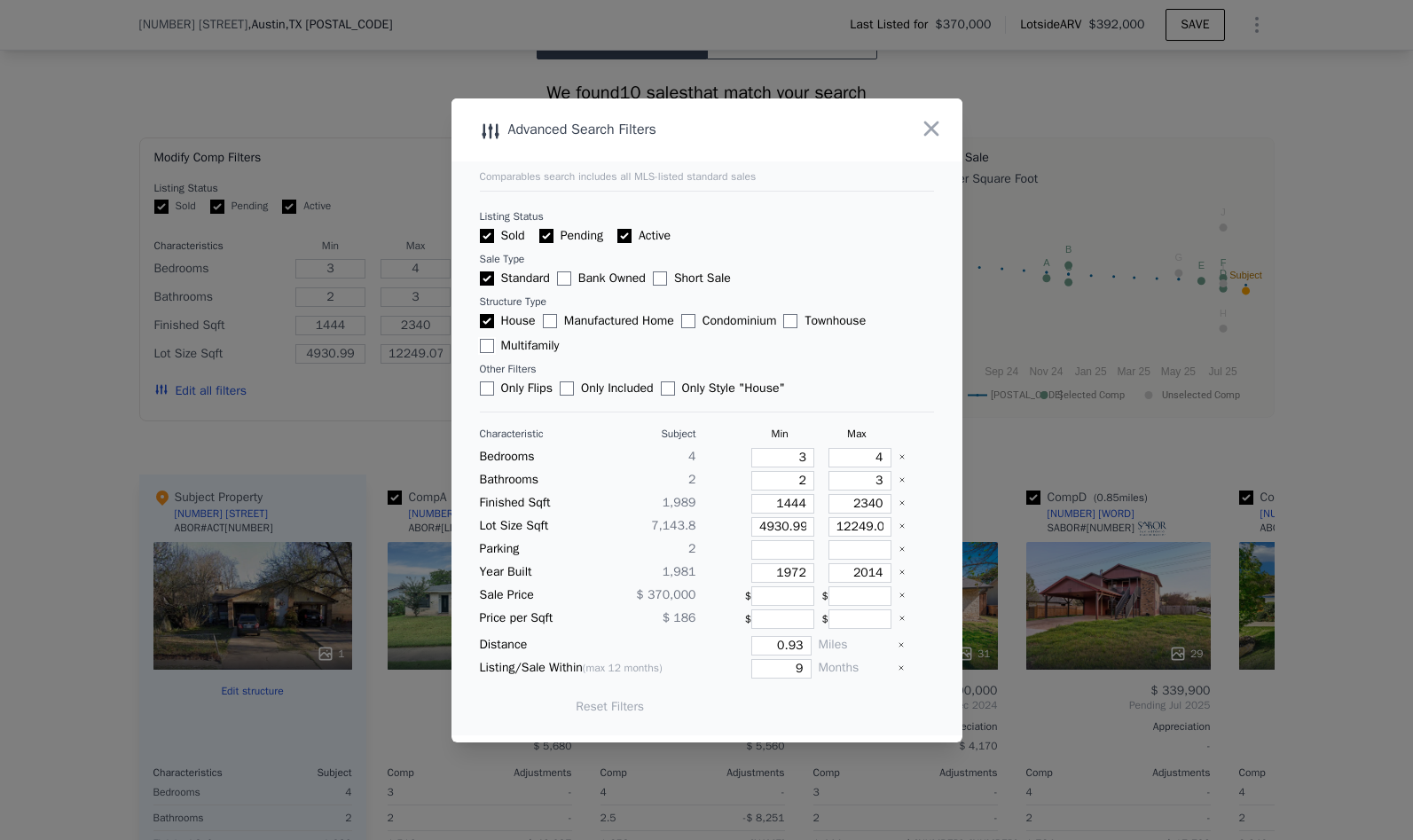 click on "Multifamily" at bounding box center (487, 346) 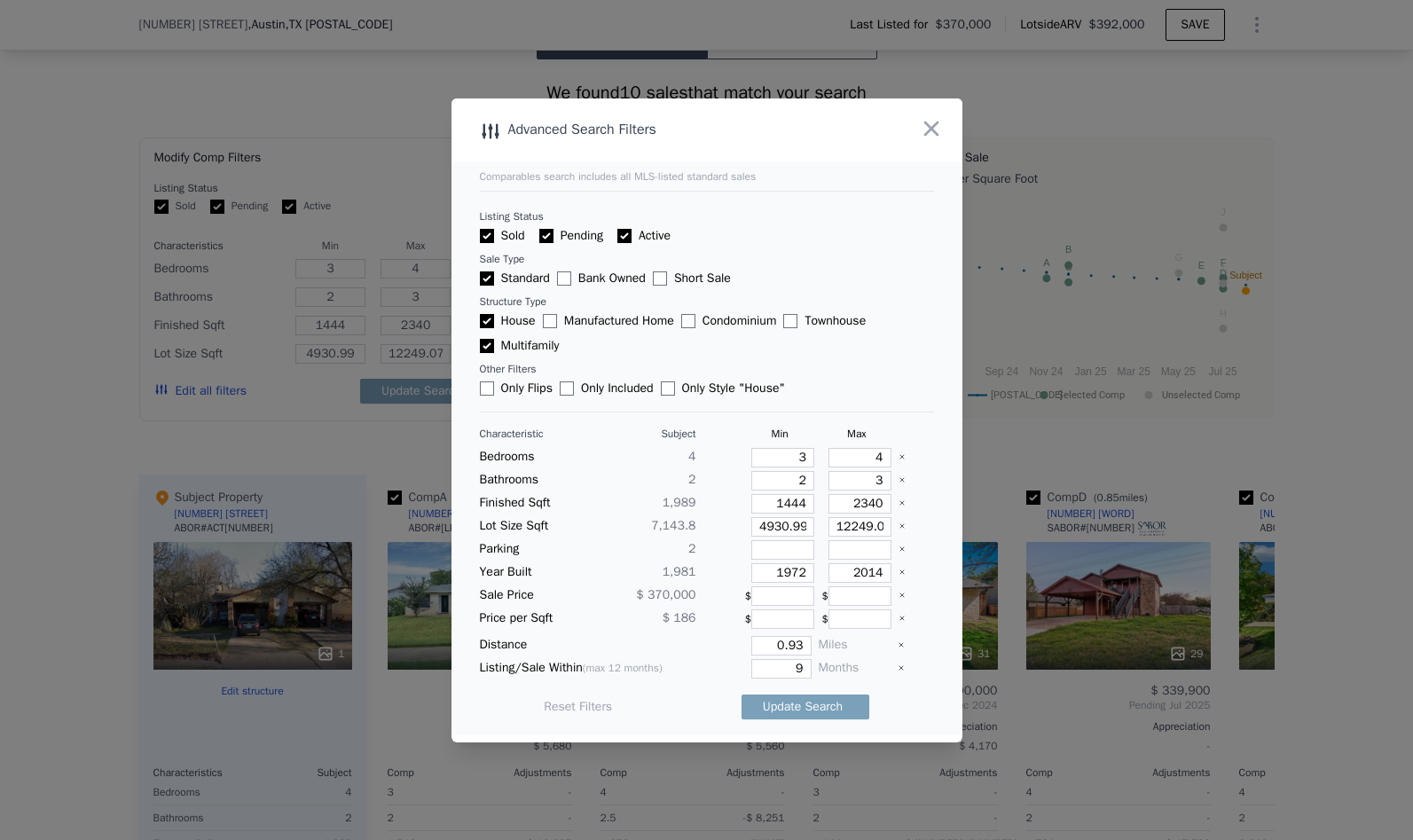 click 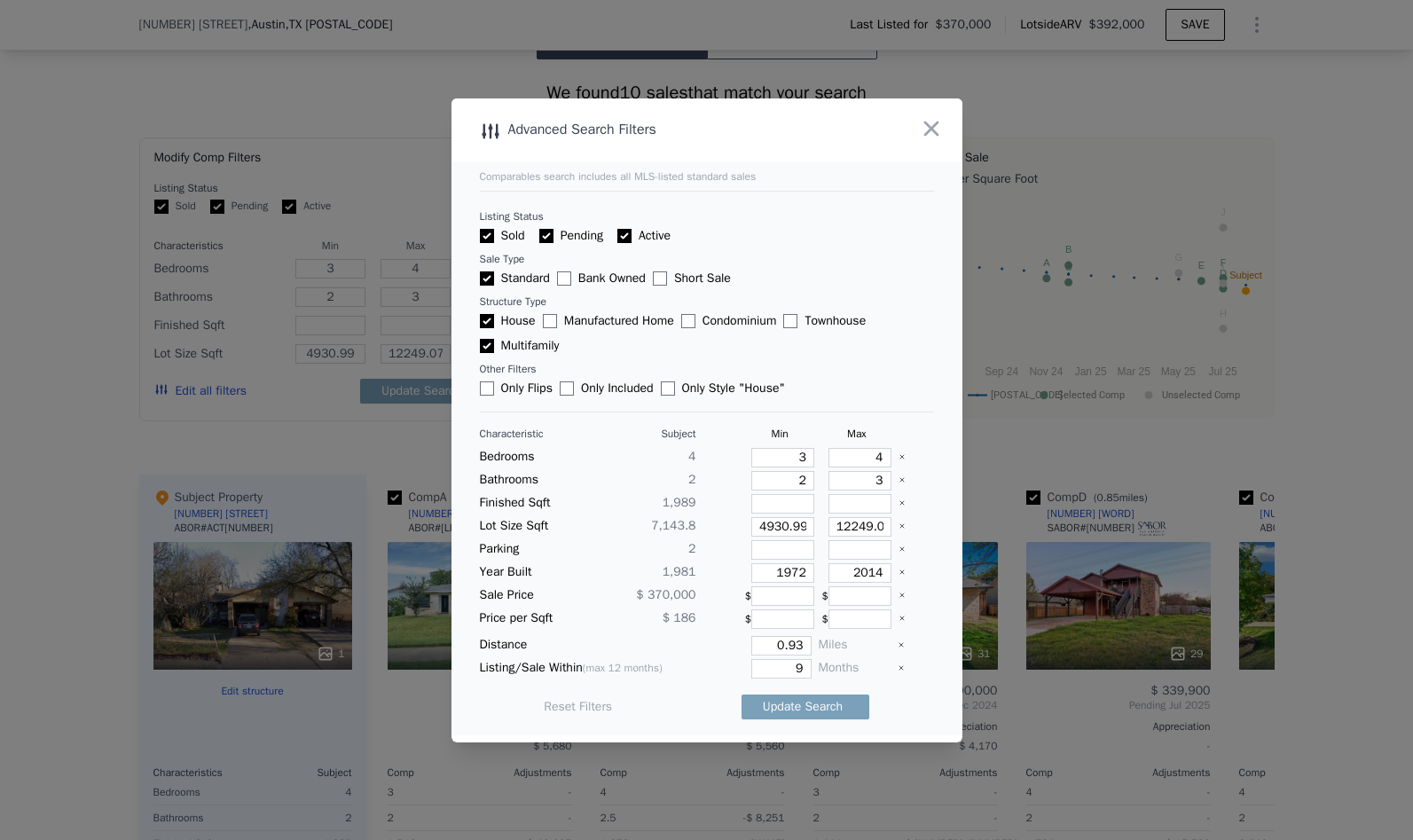 click 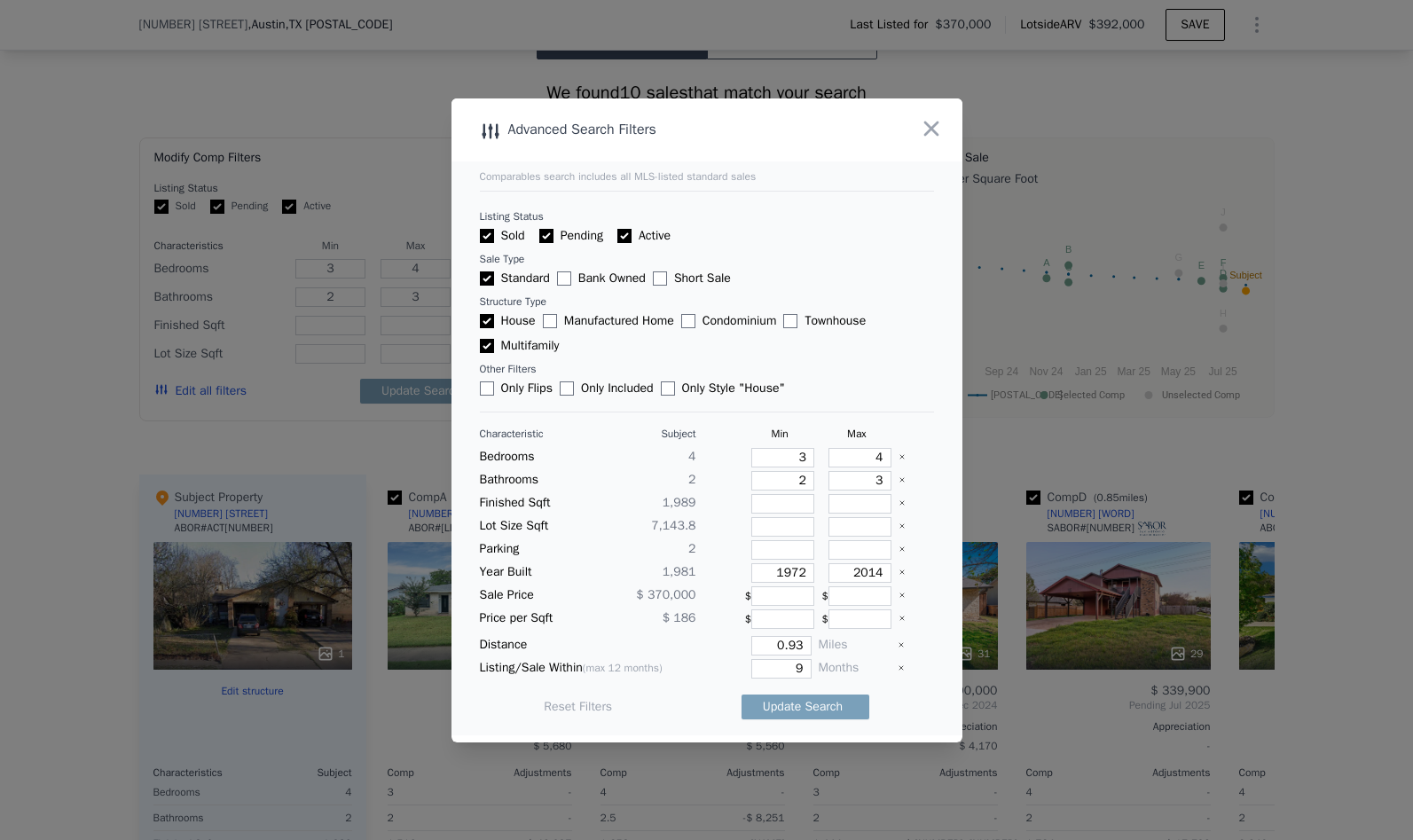click 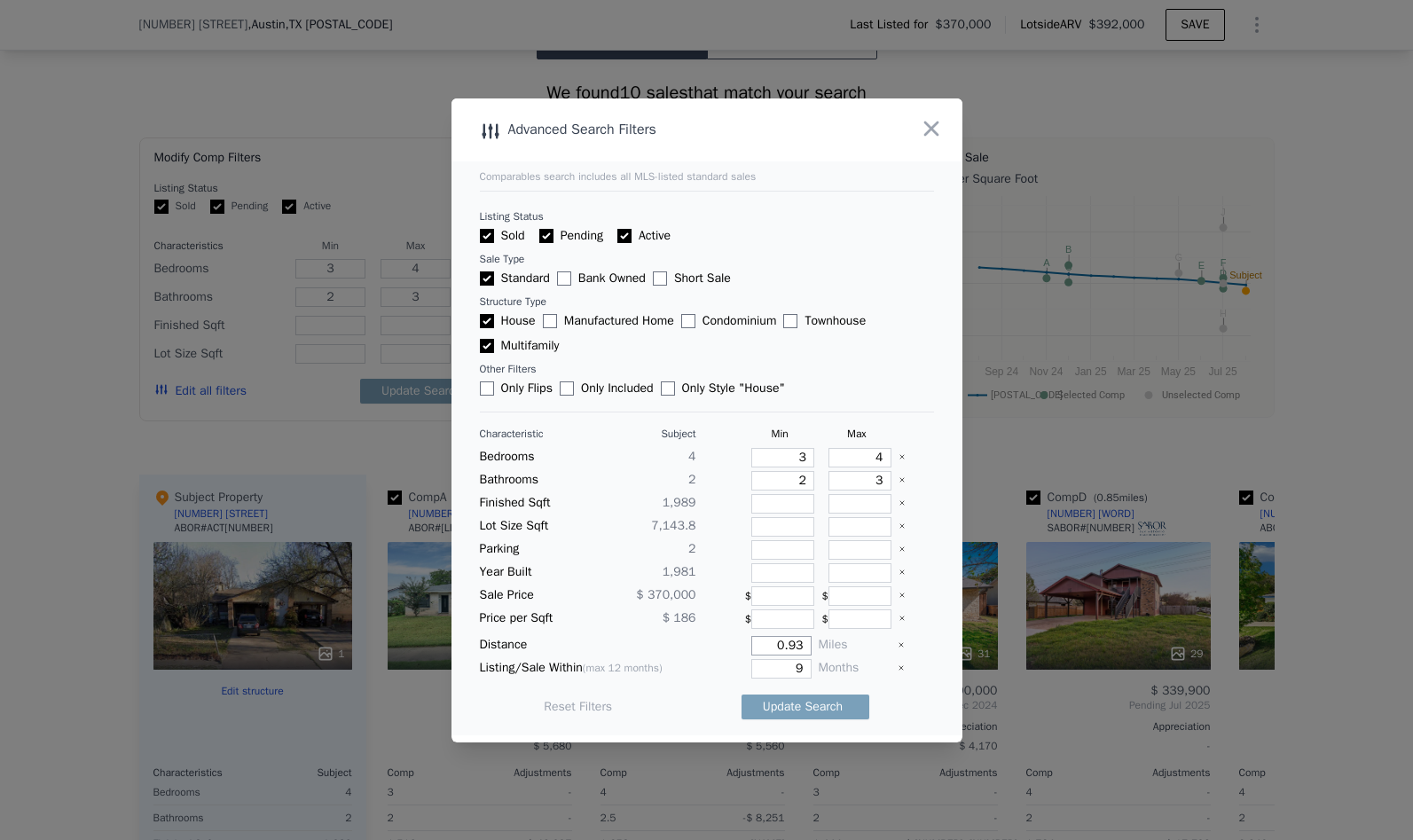 click on "0.93" at bounding box center [781, 646] 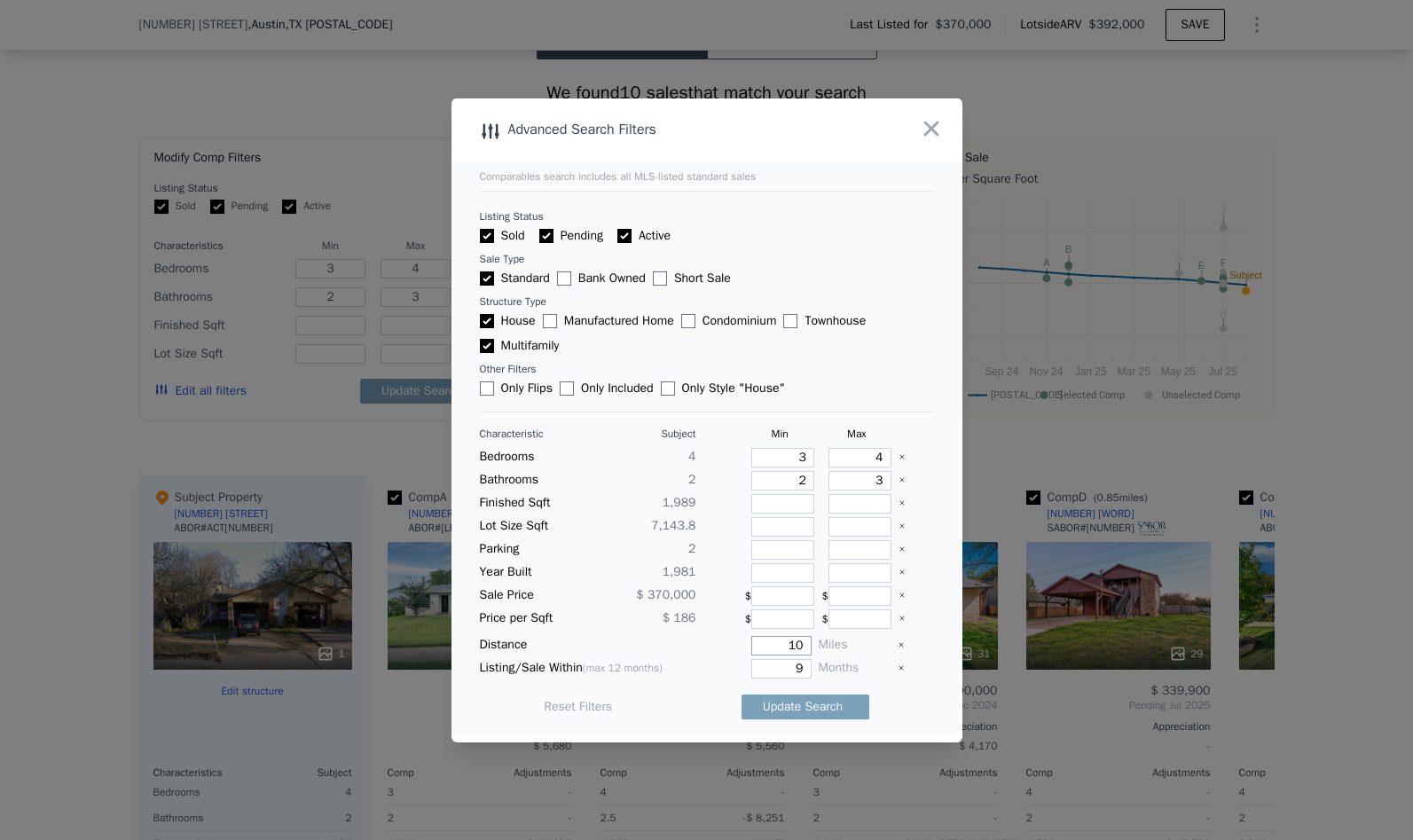 type on "10" 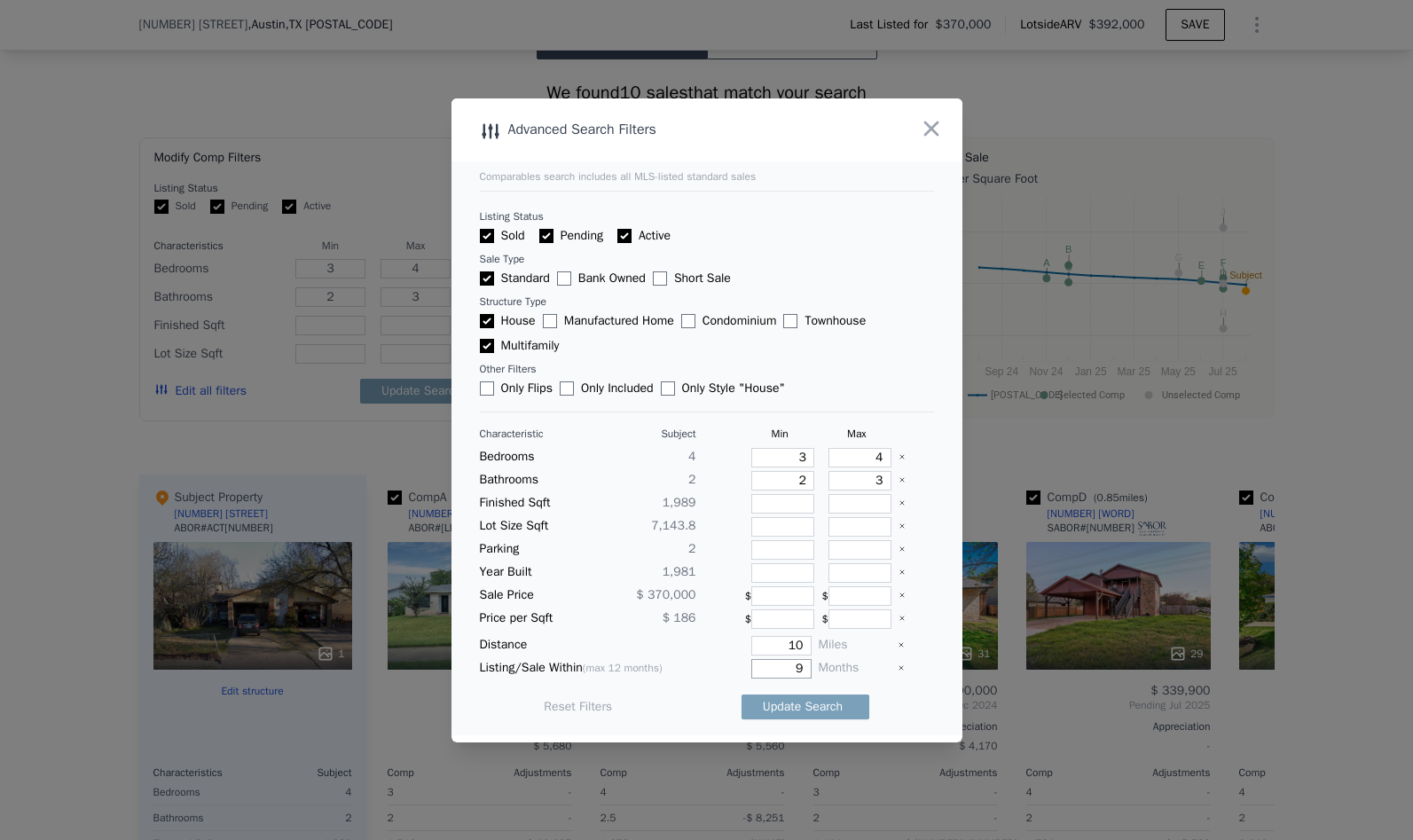 click on "9" at bounding box center (781, 669) 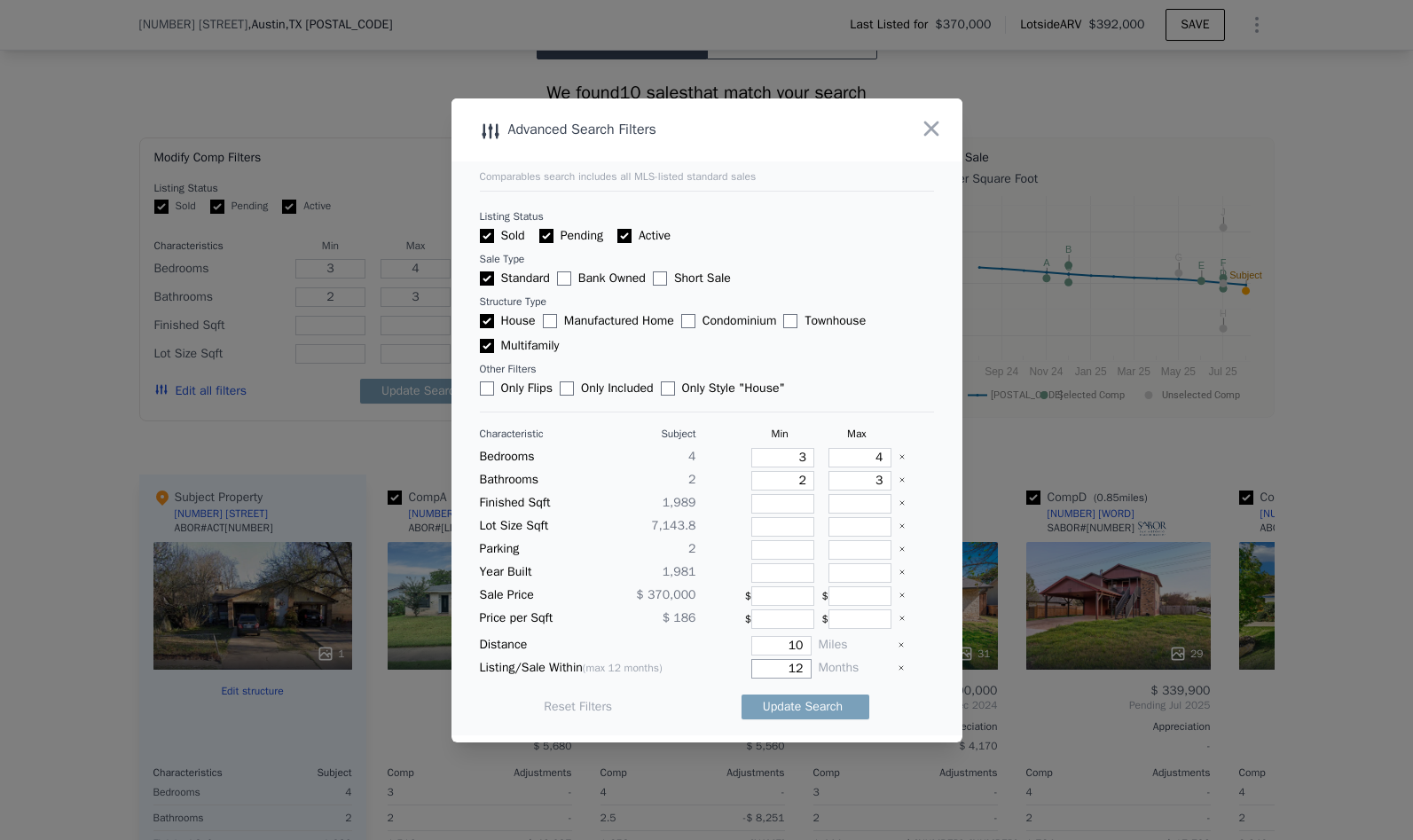 type on "12" 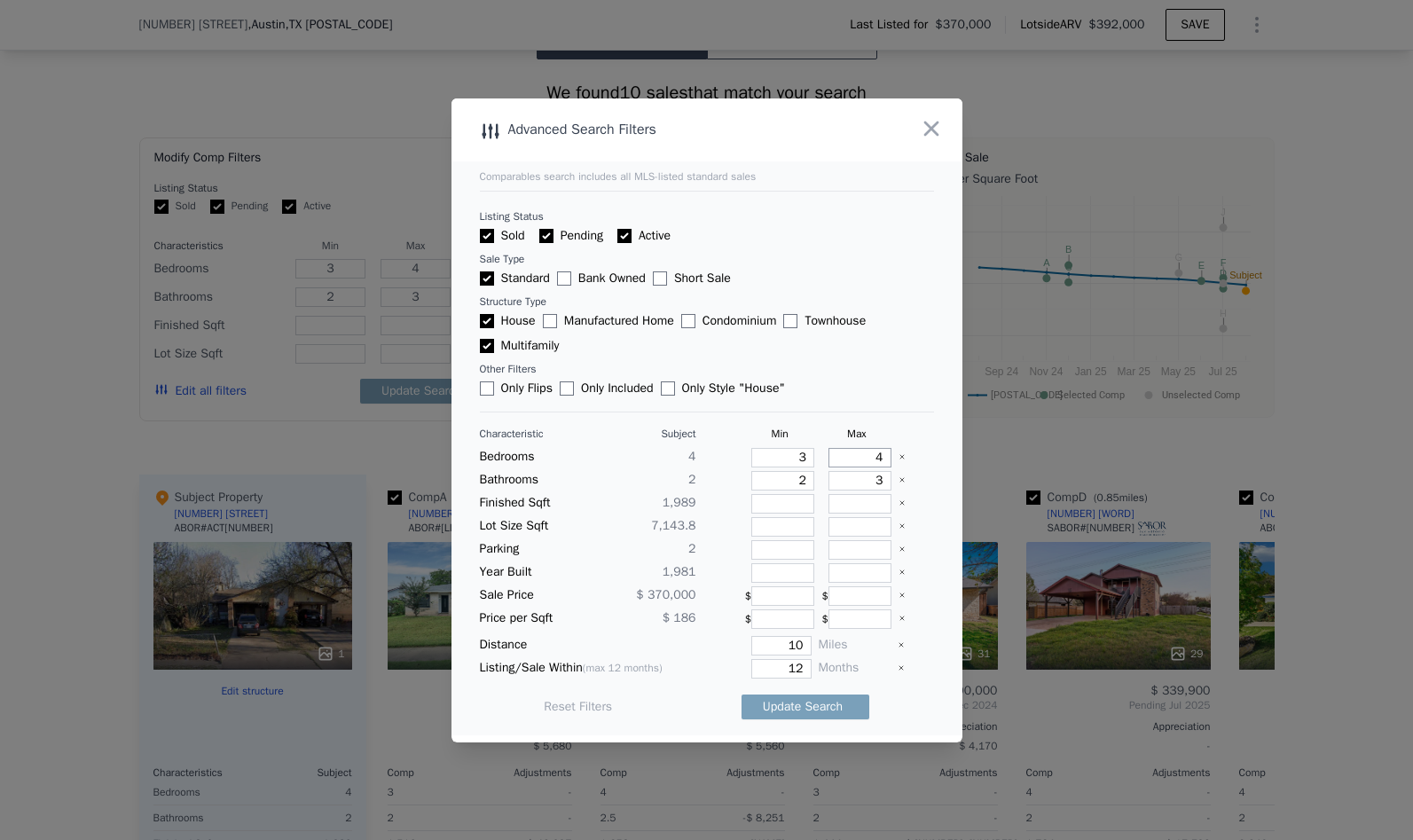 click on "4" at bounding box center (860, 458) 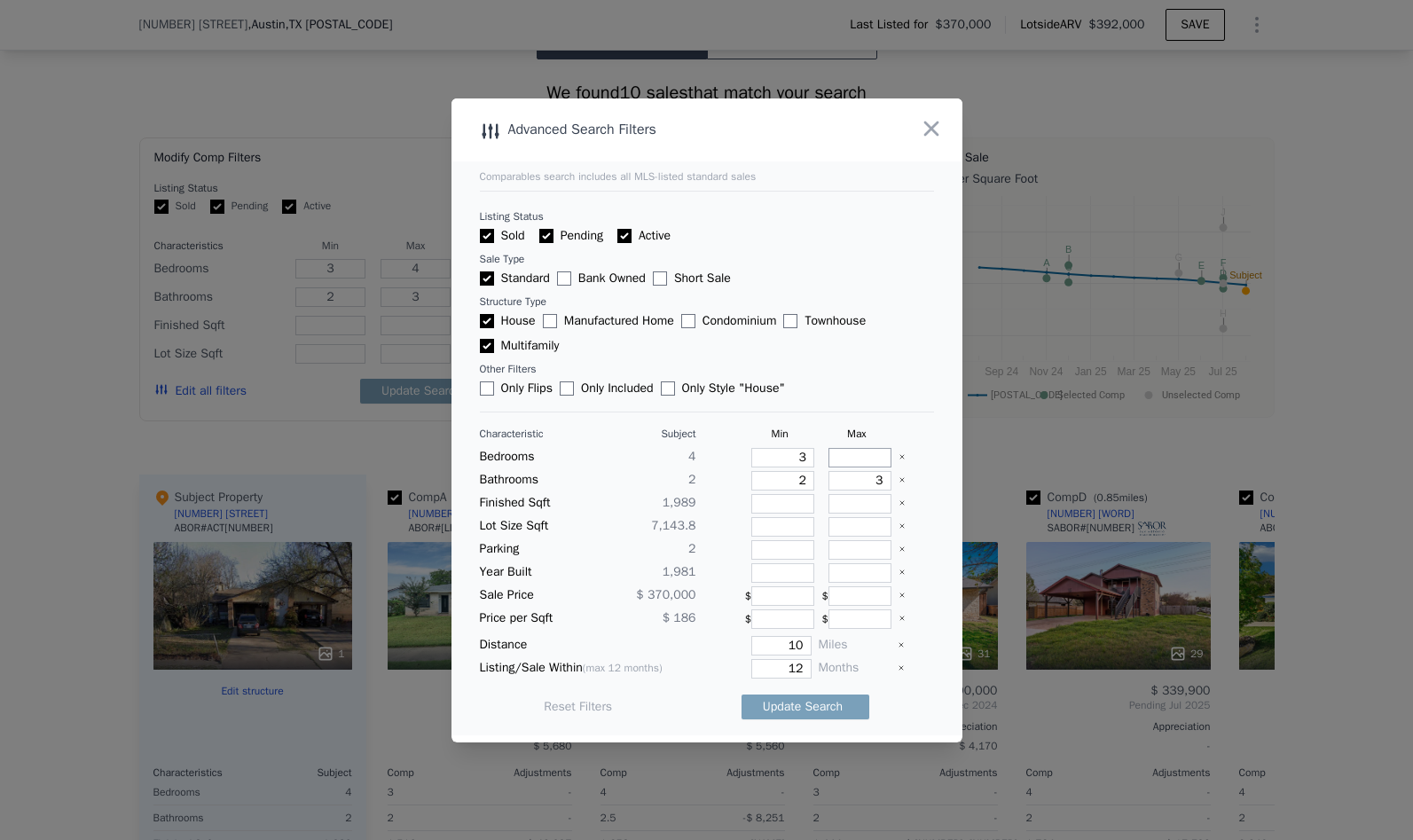 type 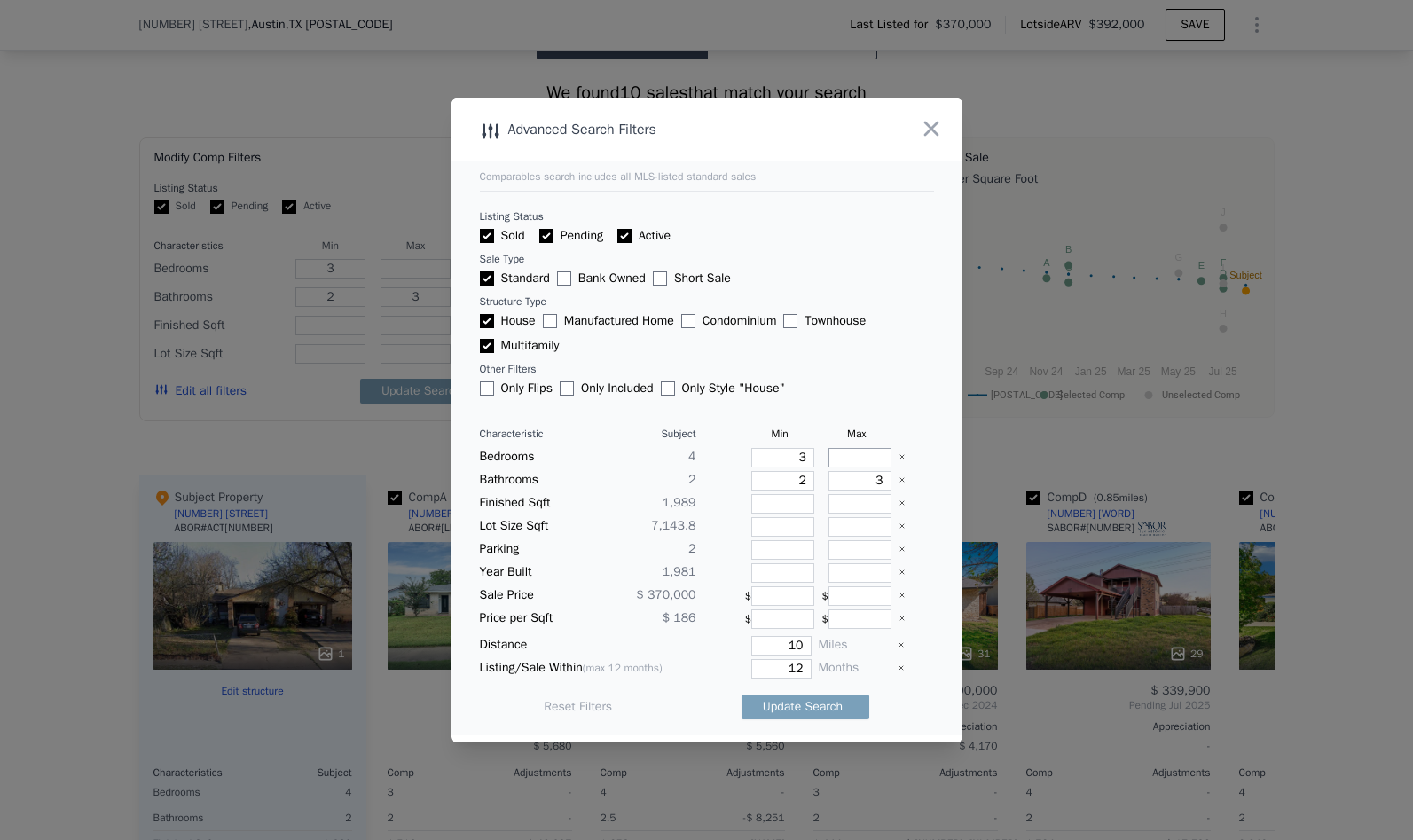 type on "6" 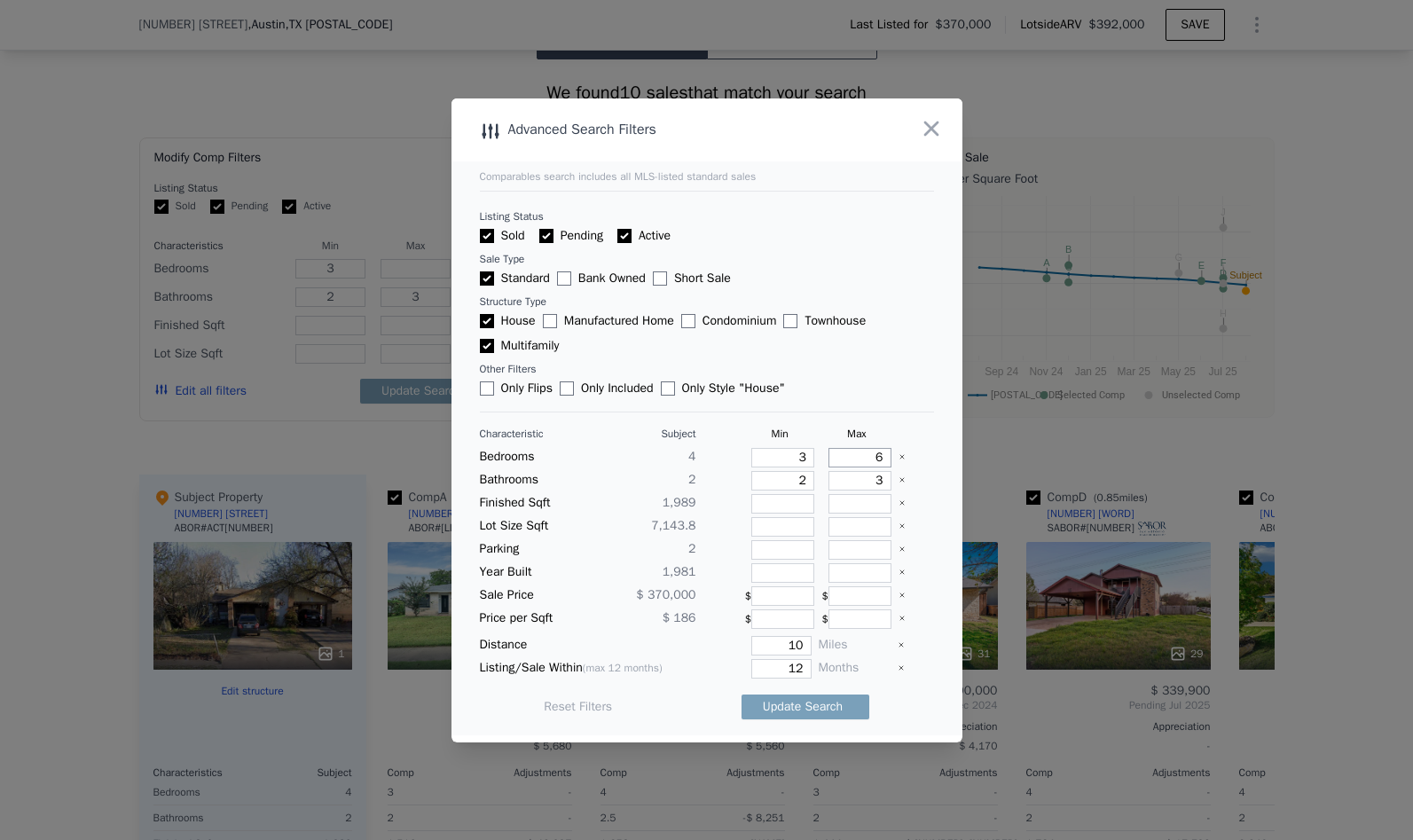 type on "6" 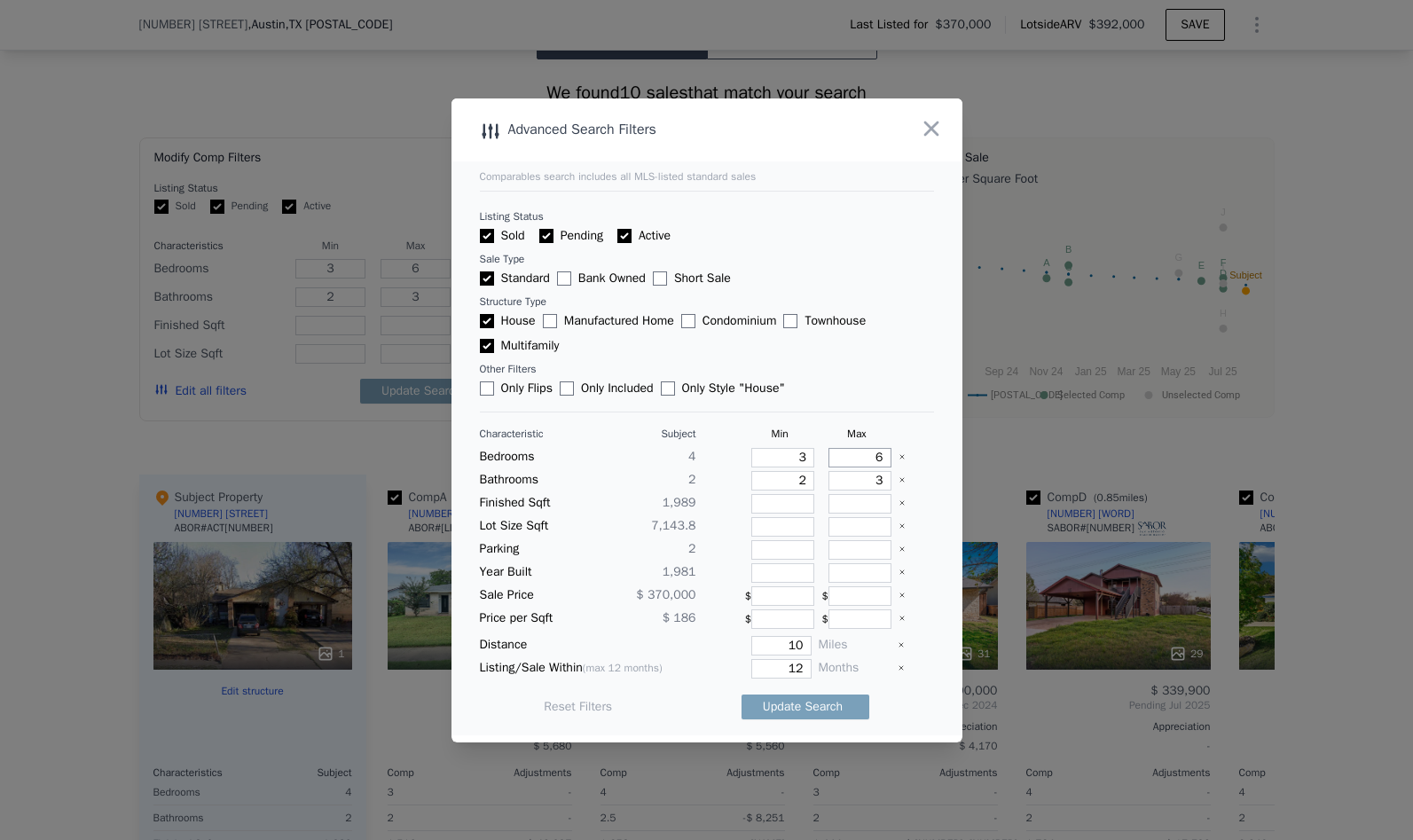 type on "6" 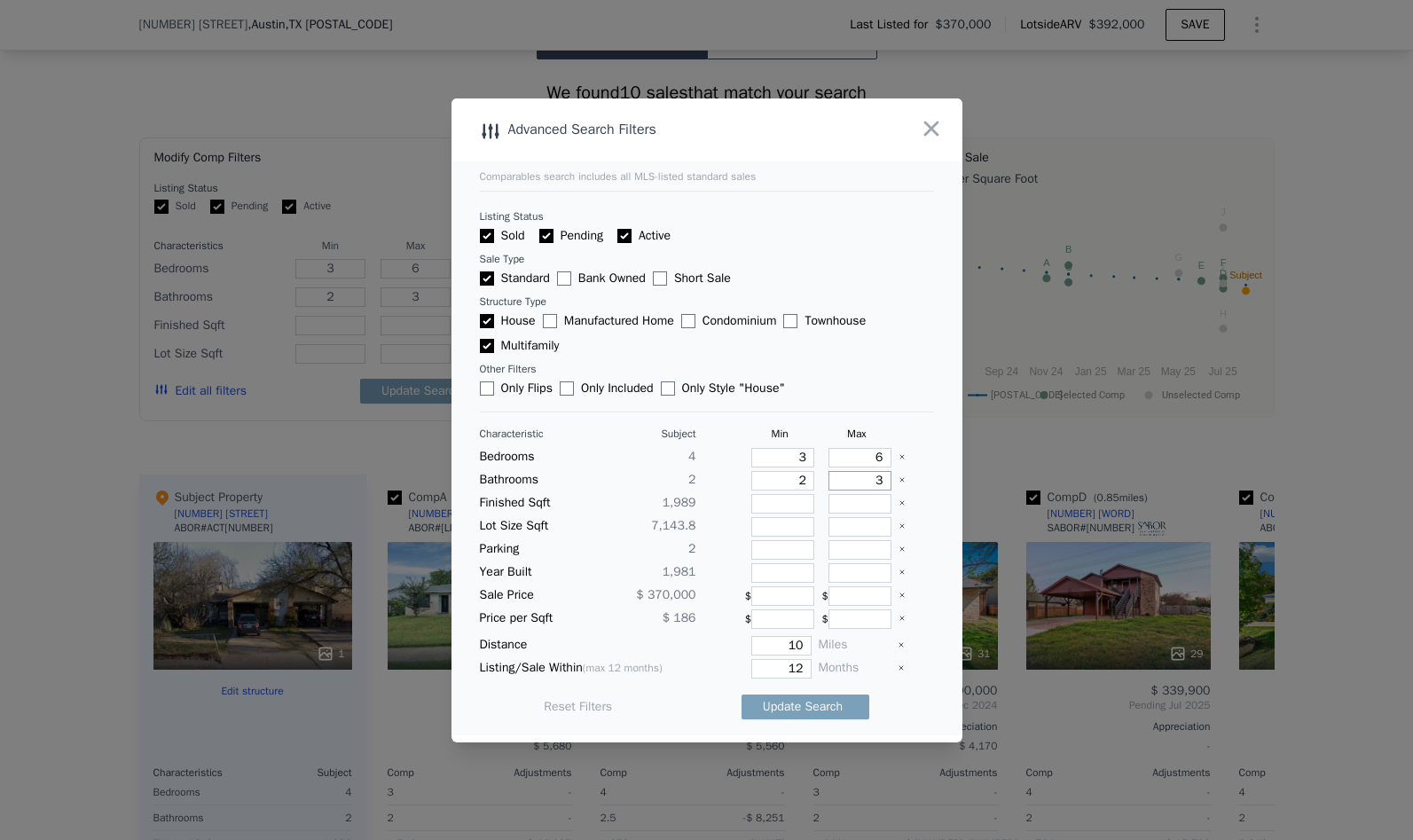 click on "3" at bounding box center (860, 481) 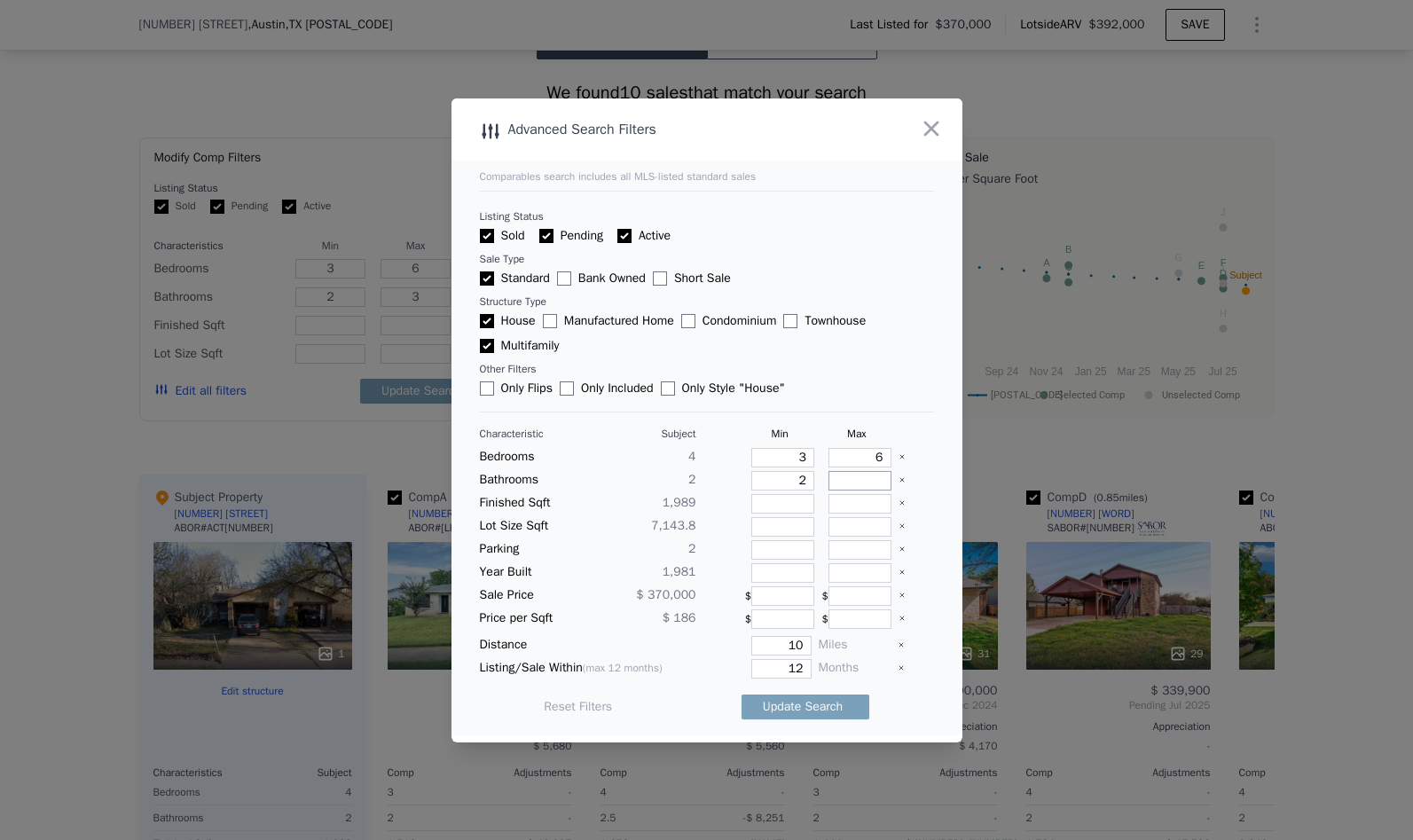 type 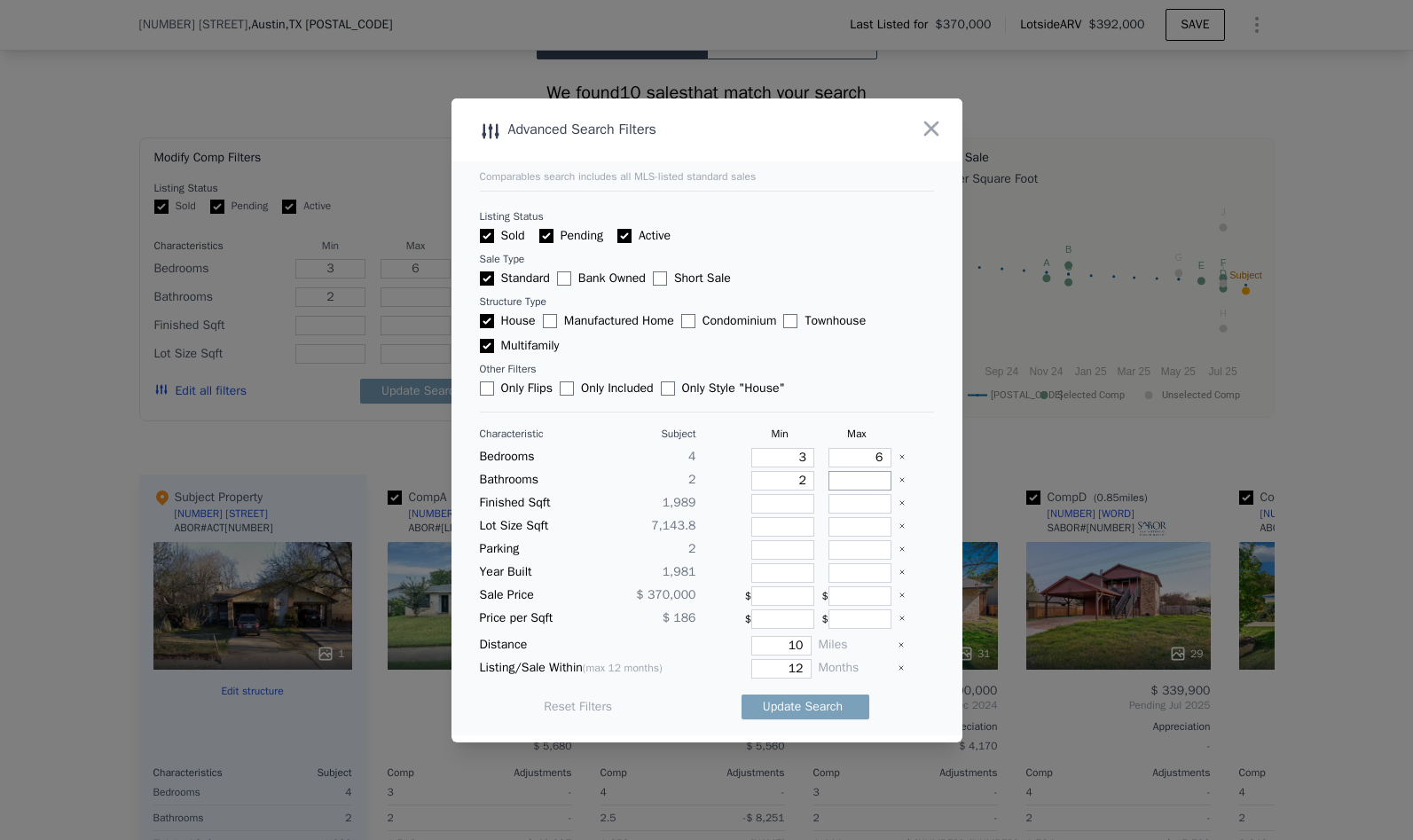 type on "4" 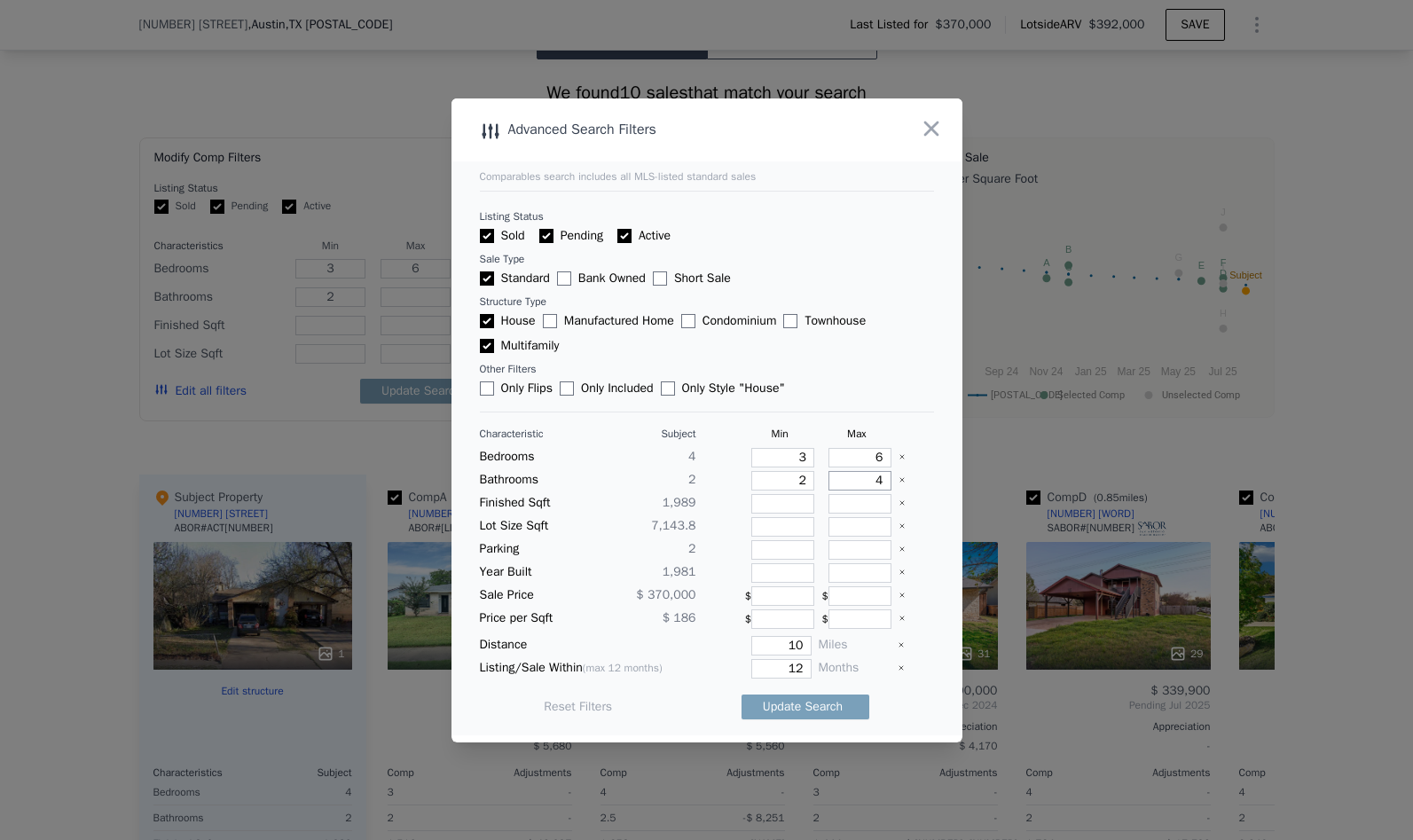 type on "4" 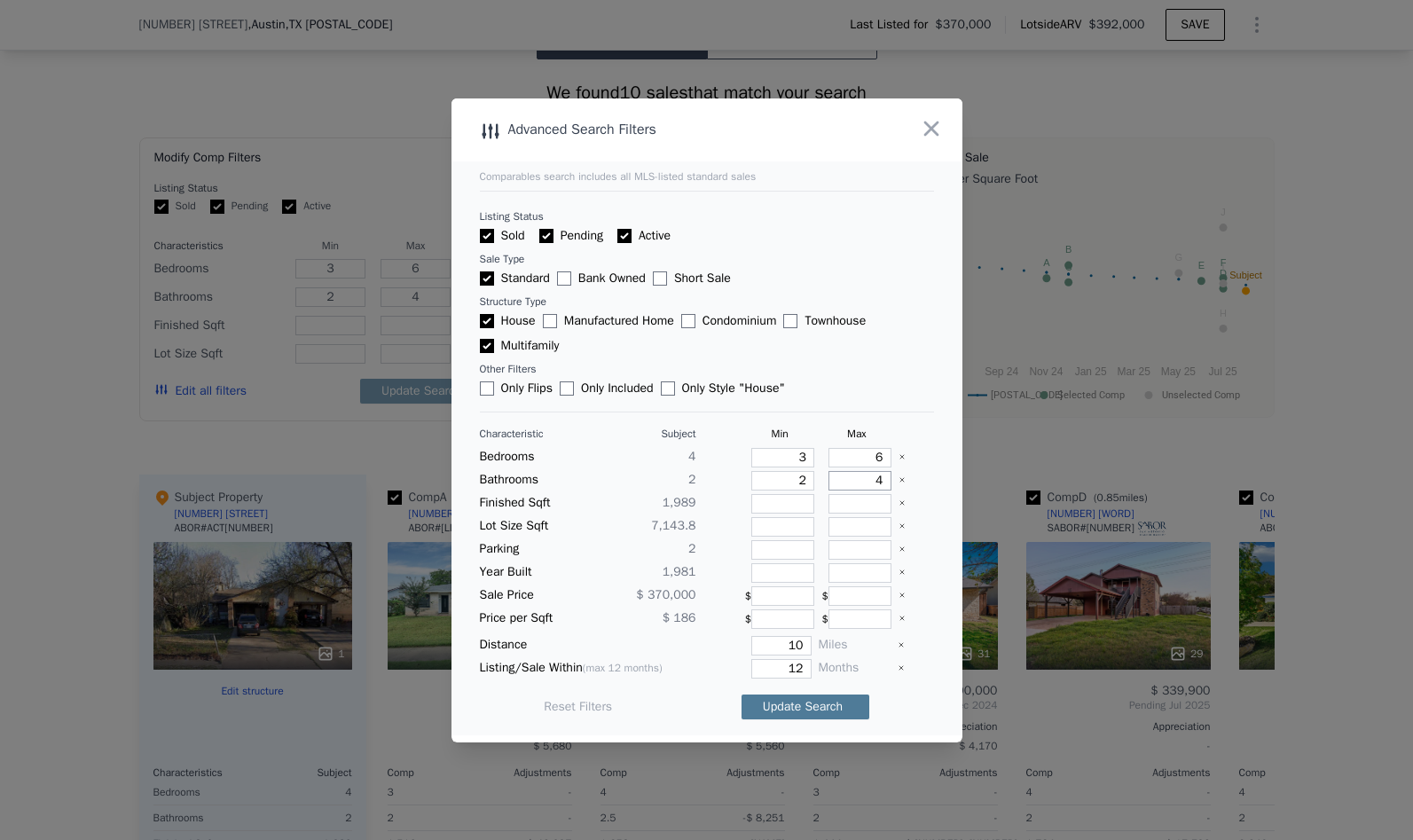 type on "4" 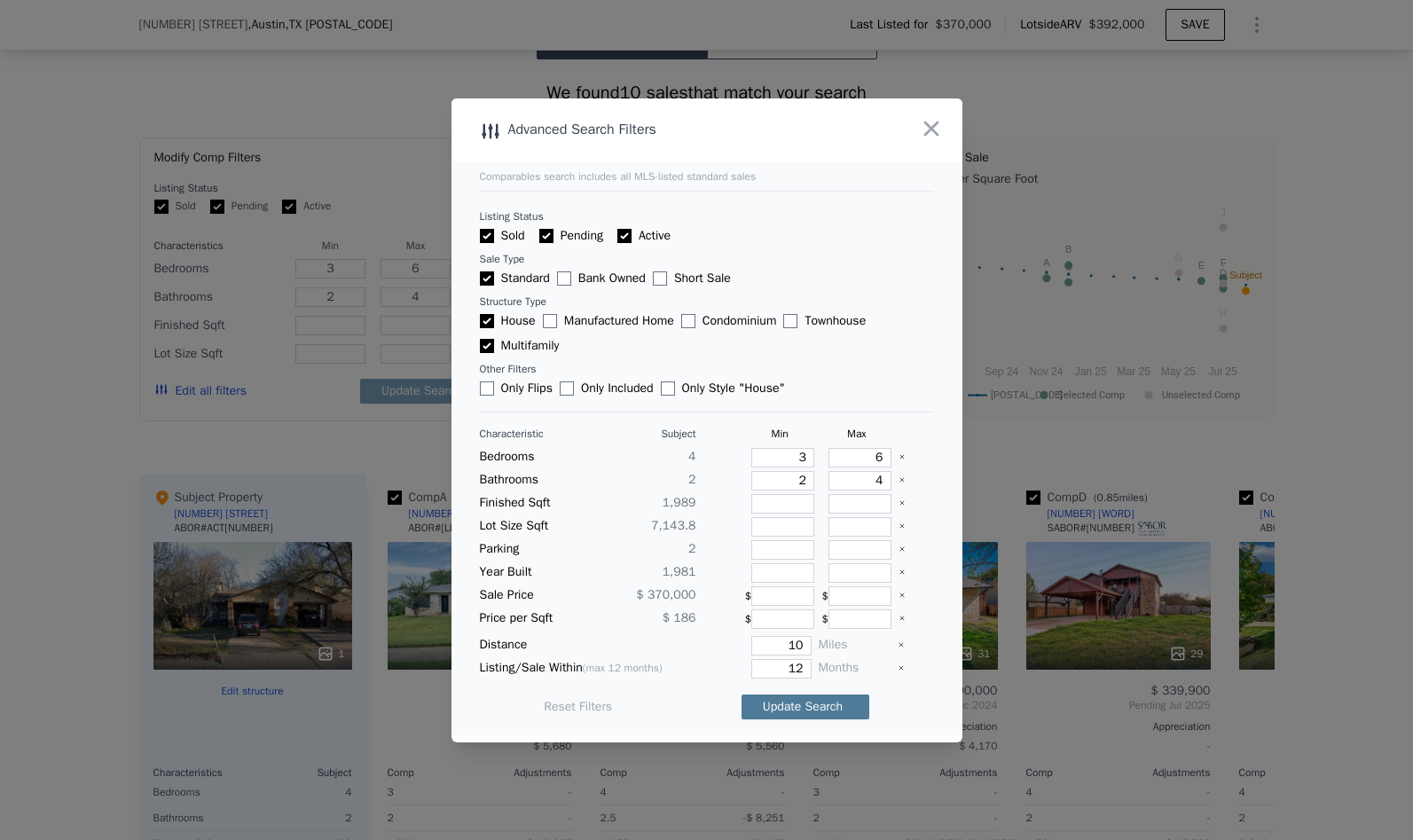 click on "Update Search" at bounding box center (805, 707) 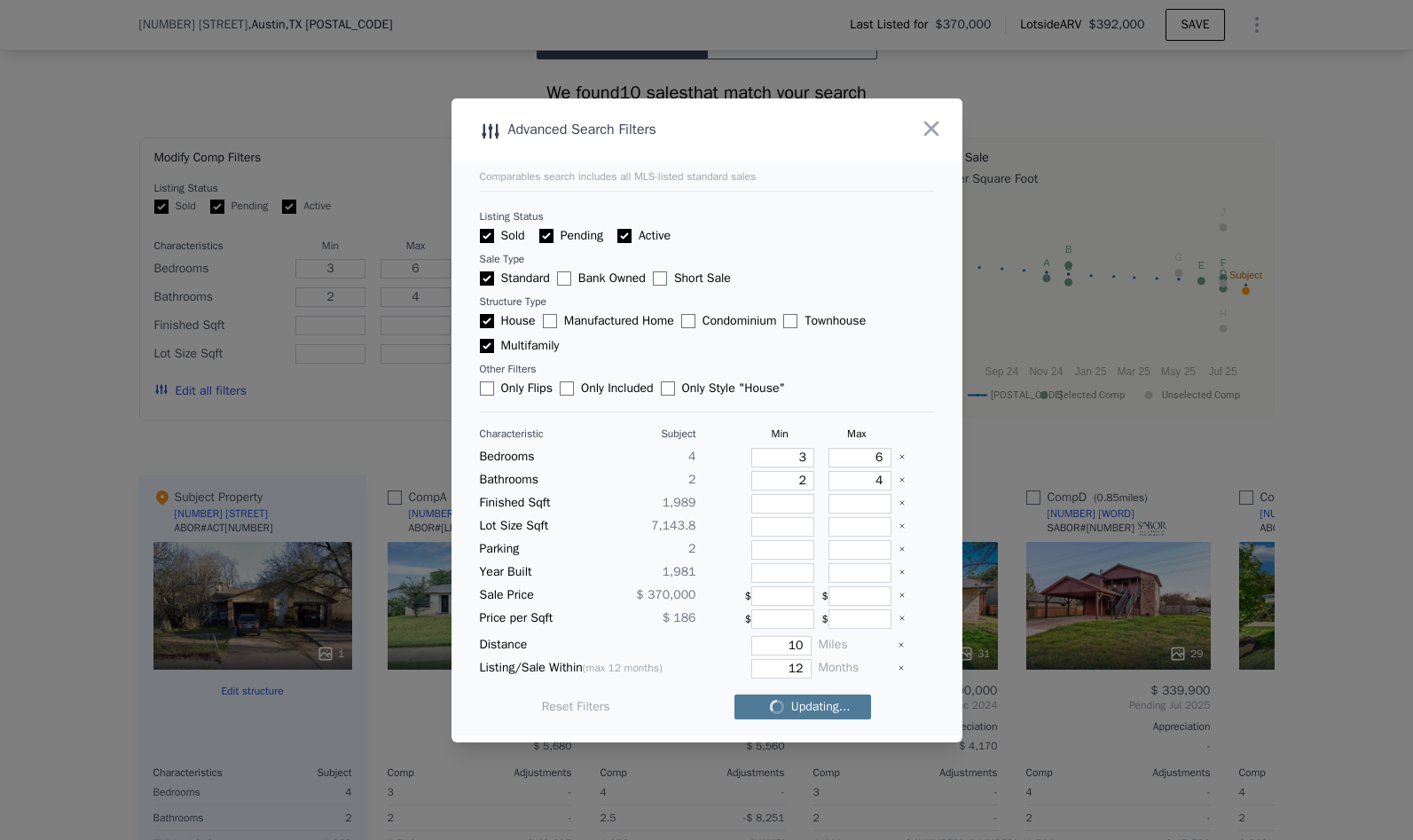 checkbox on "false" 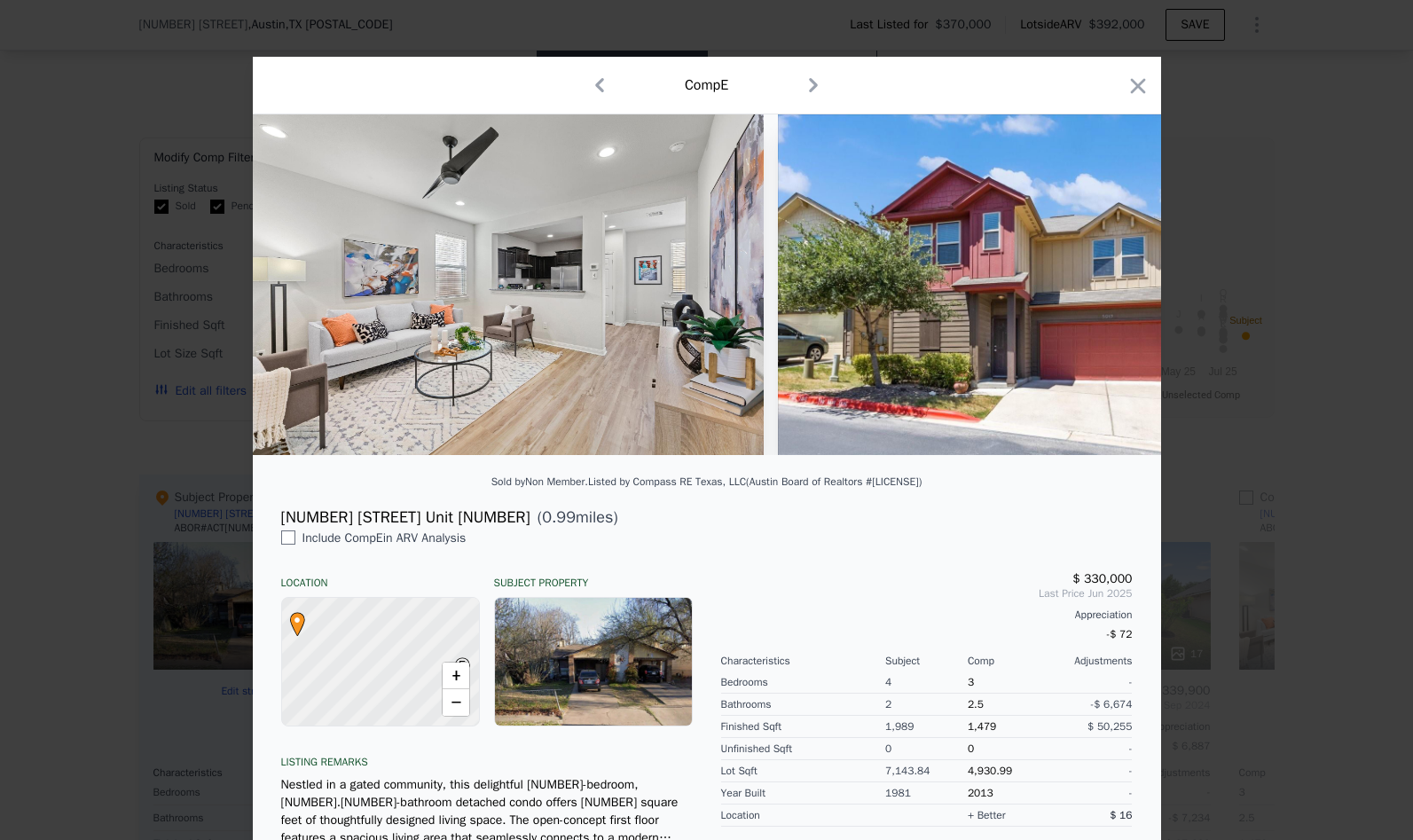 click 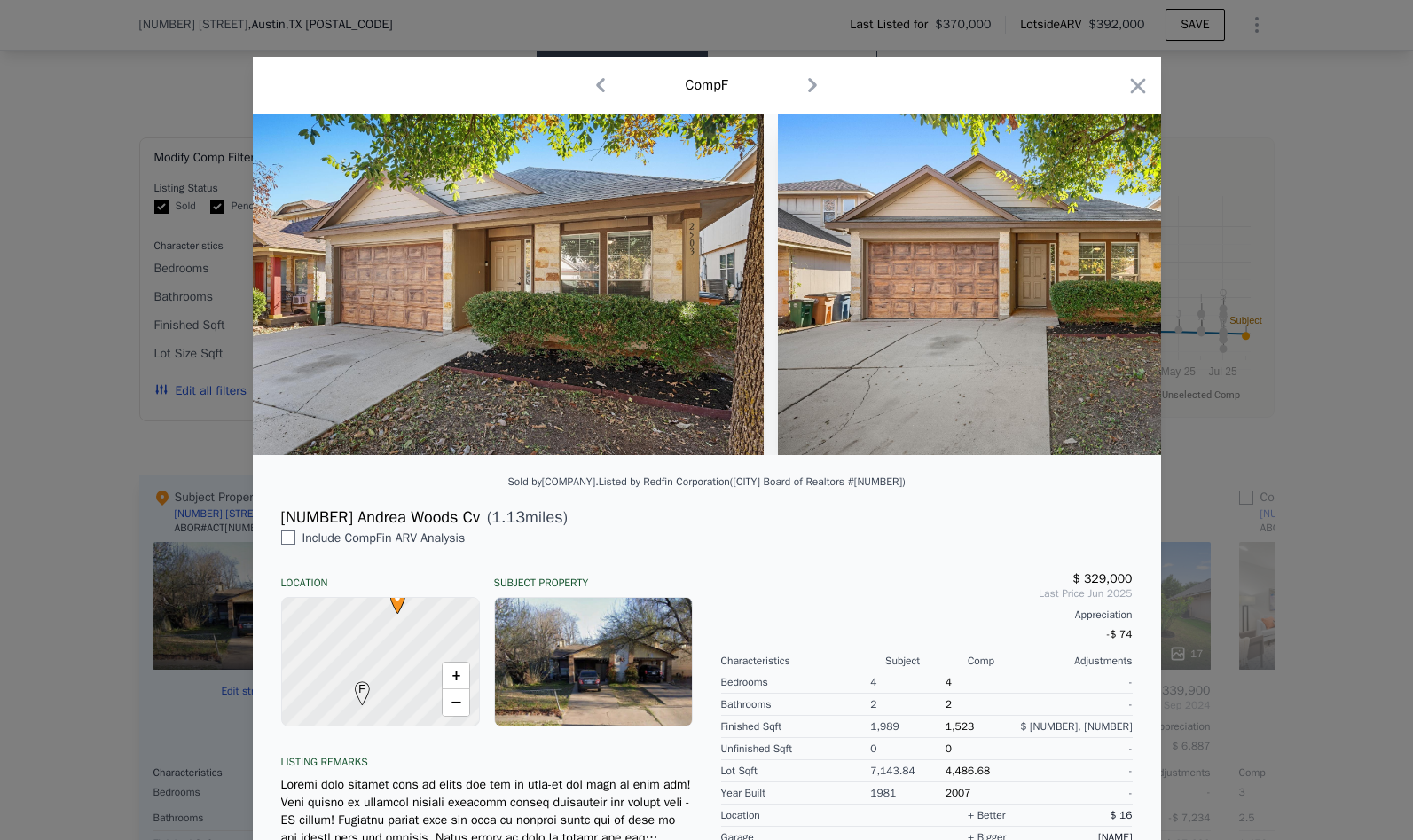 click 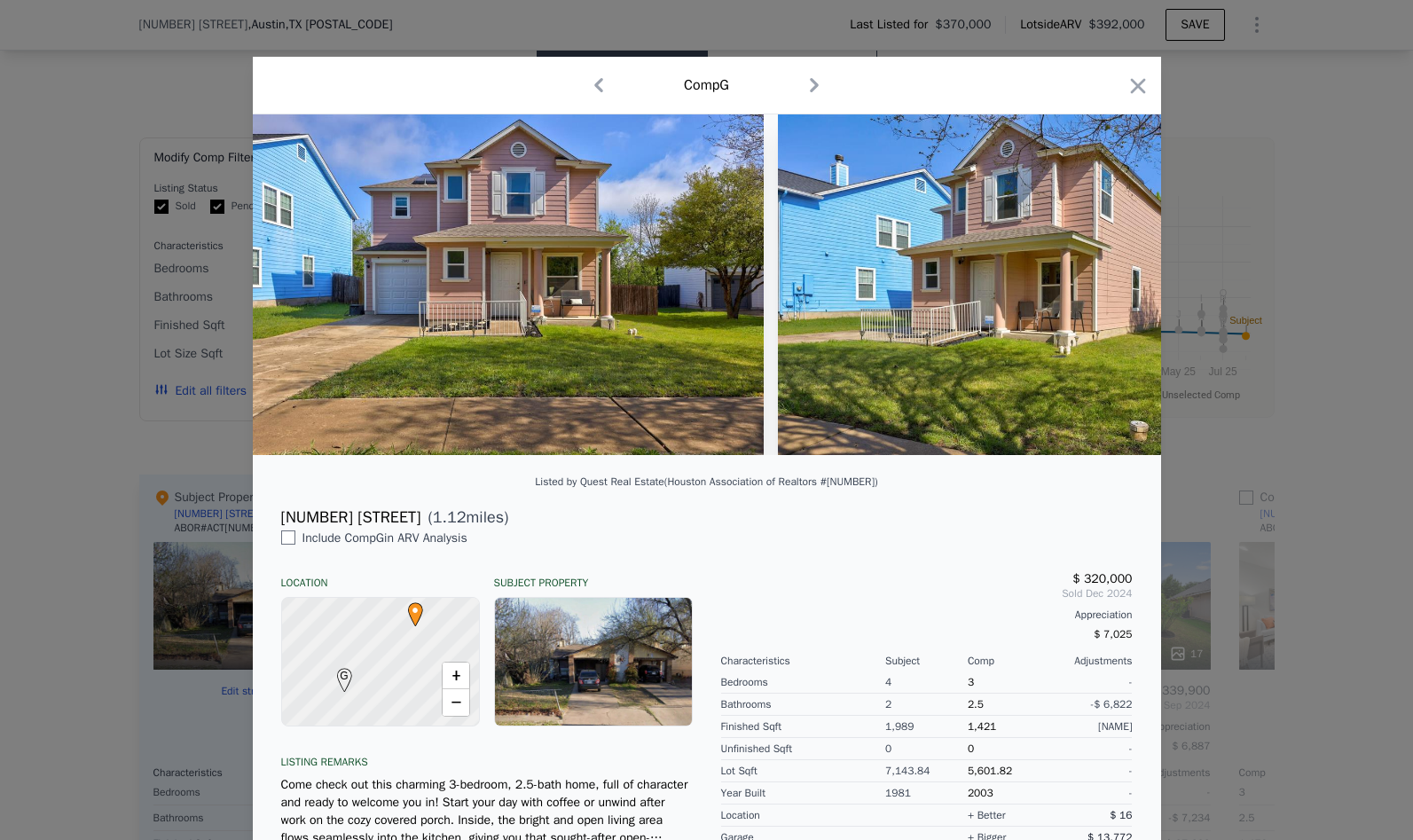 click 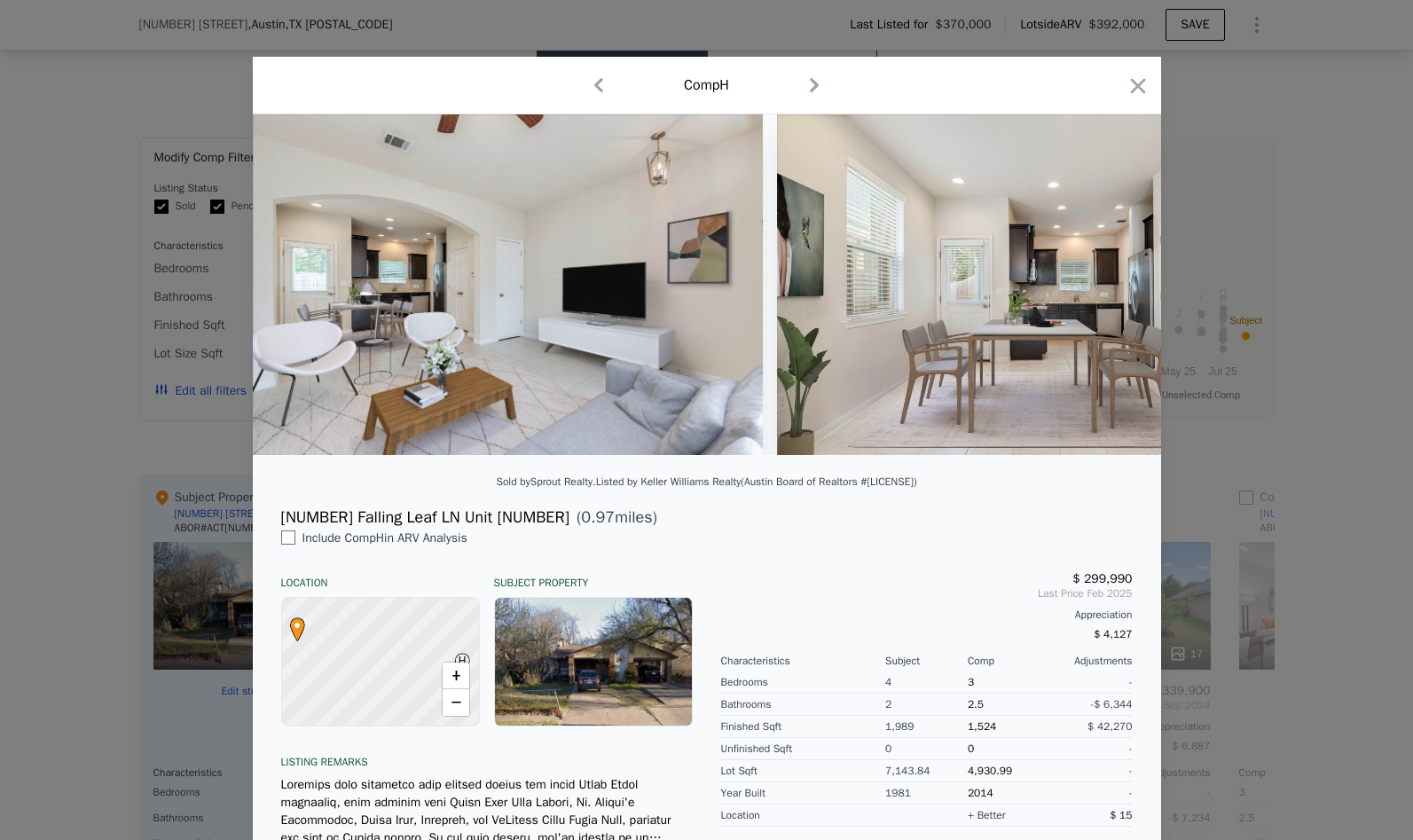 click 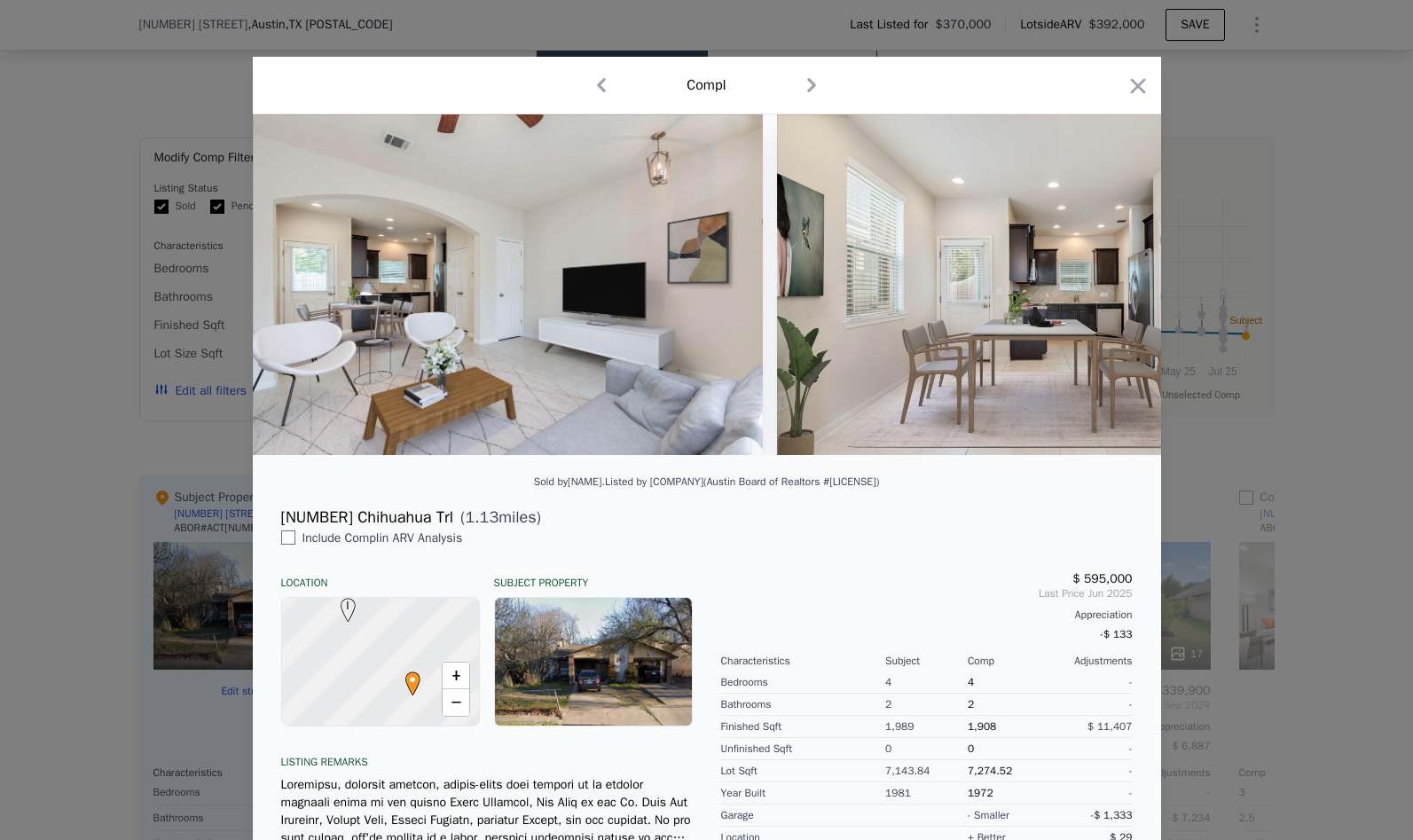 click 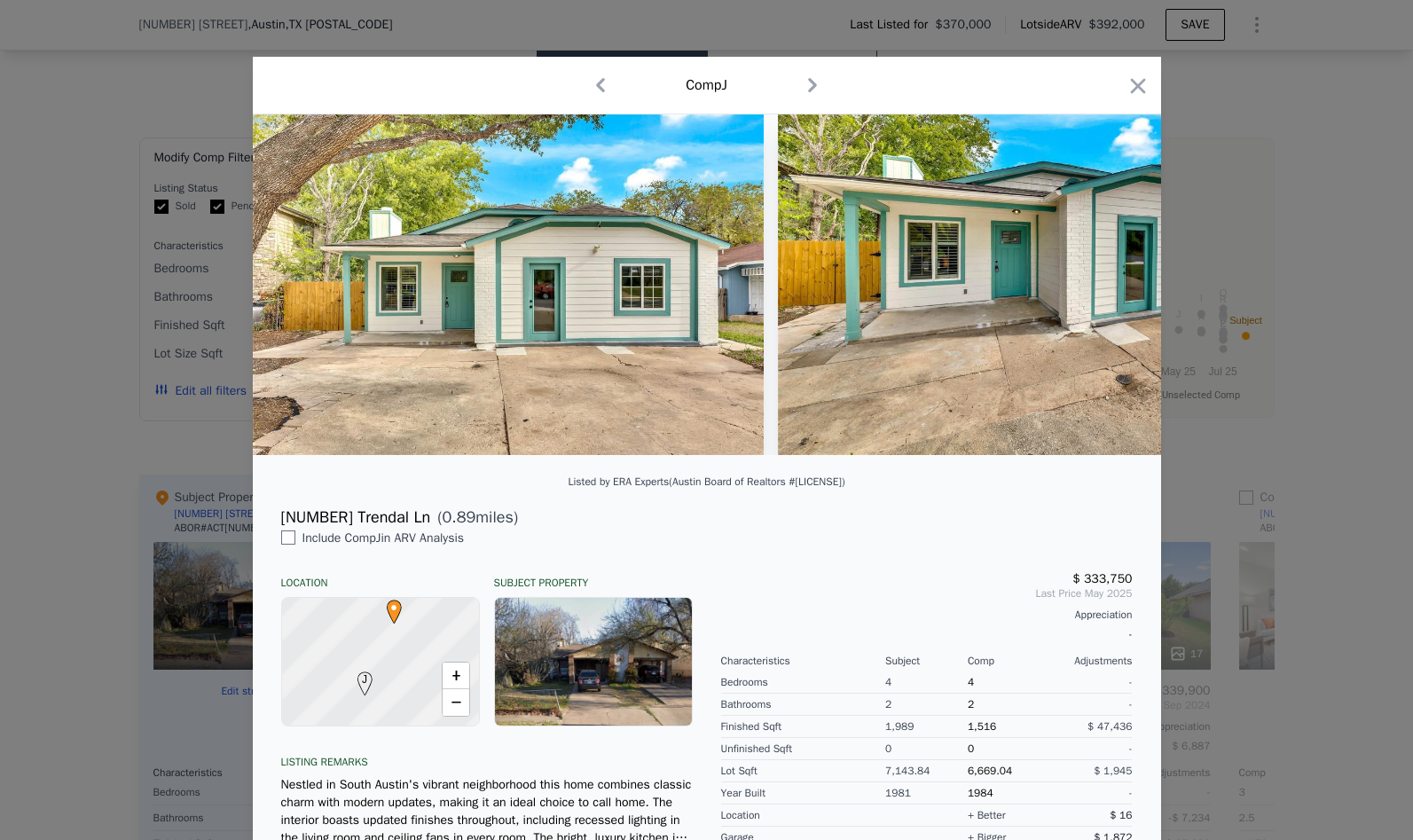 click 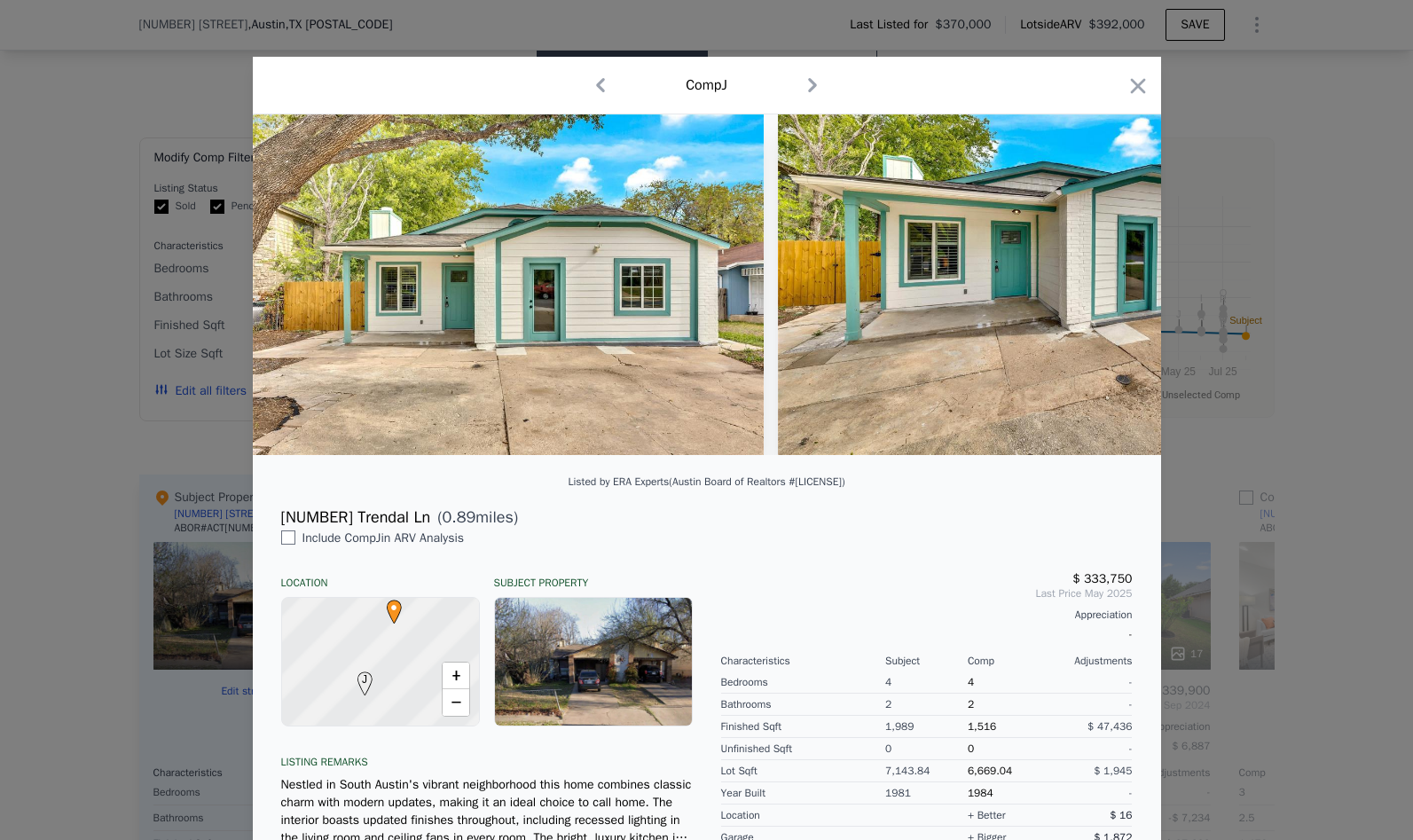 click 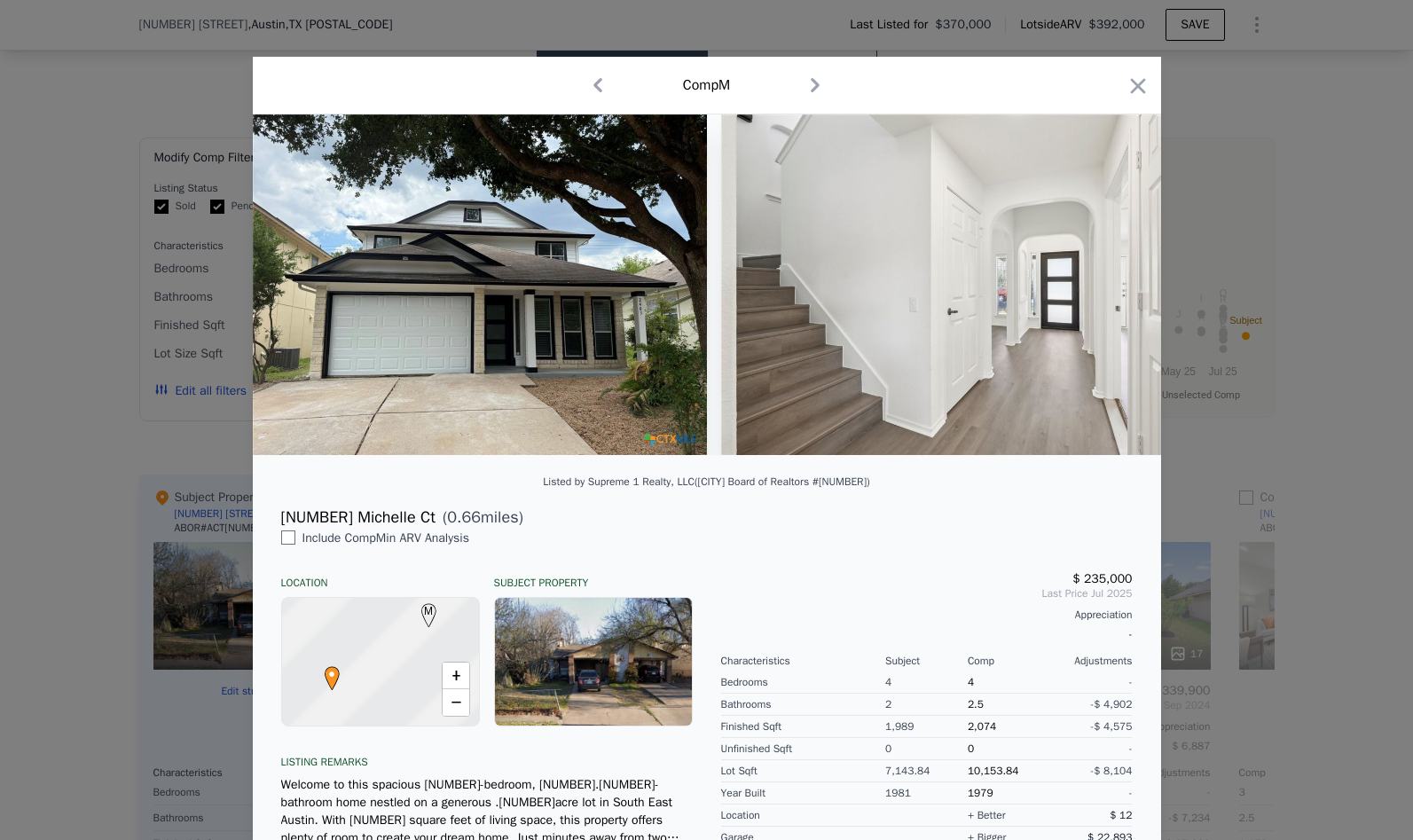 click 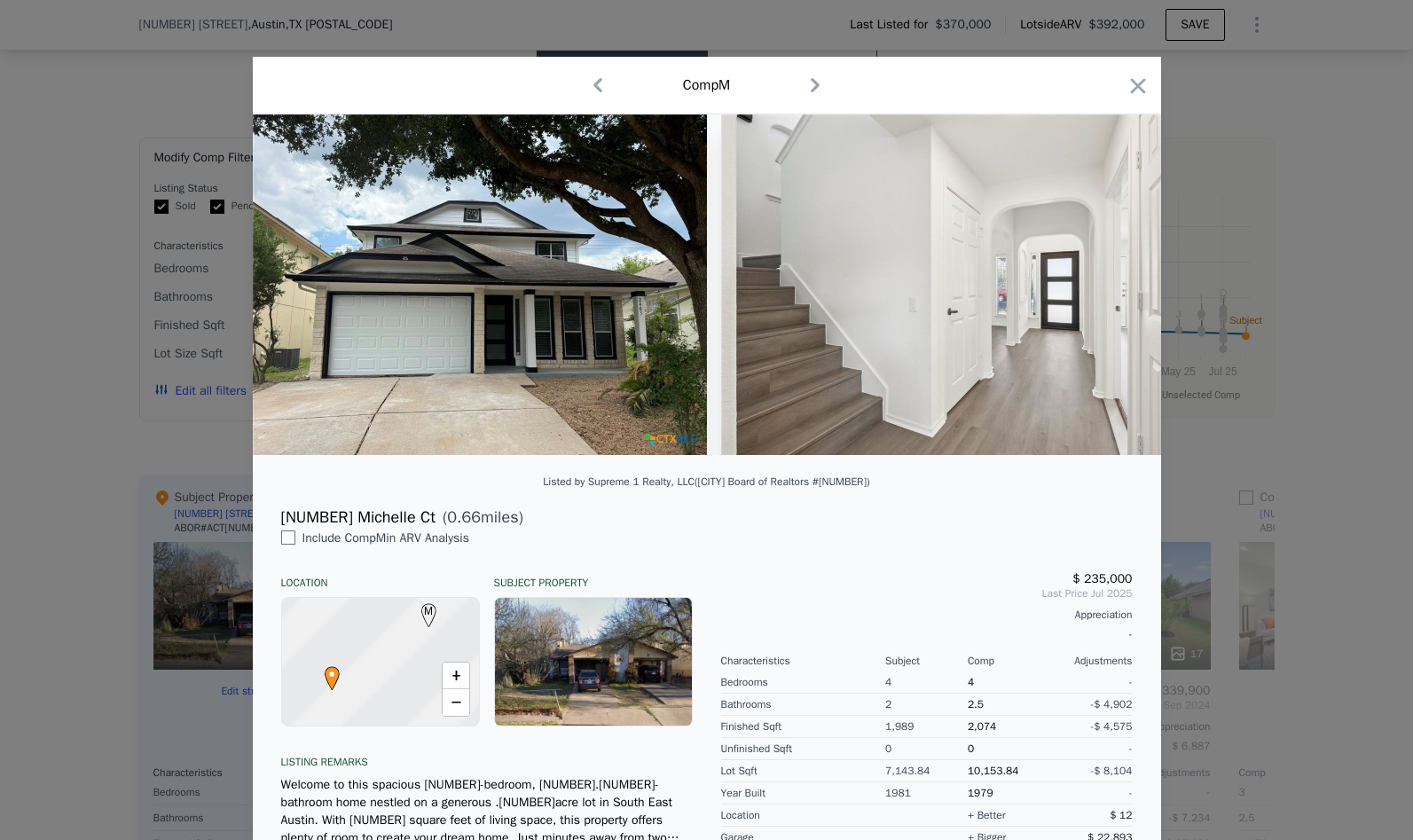 click 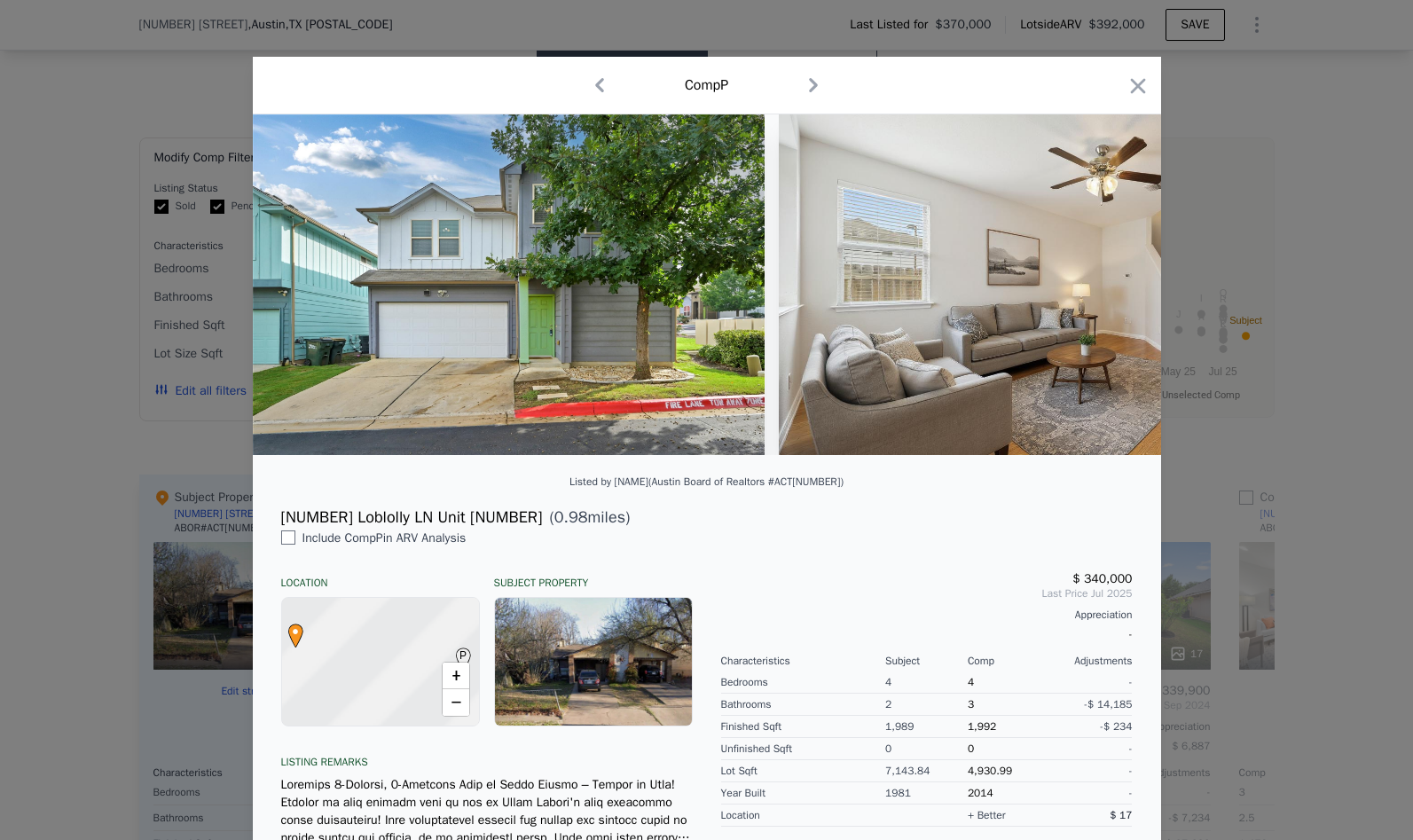 click 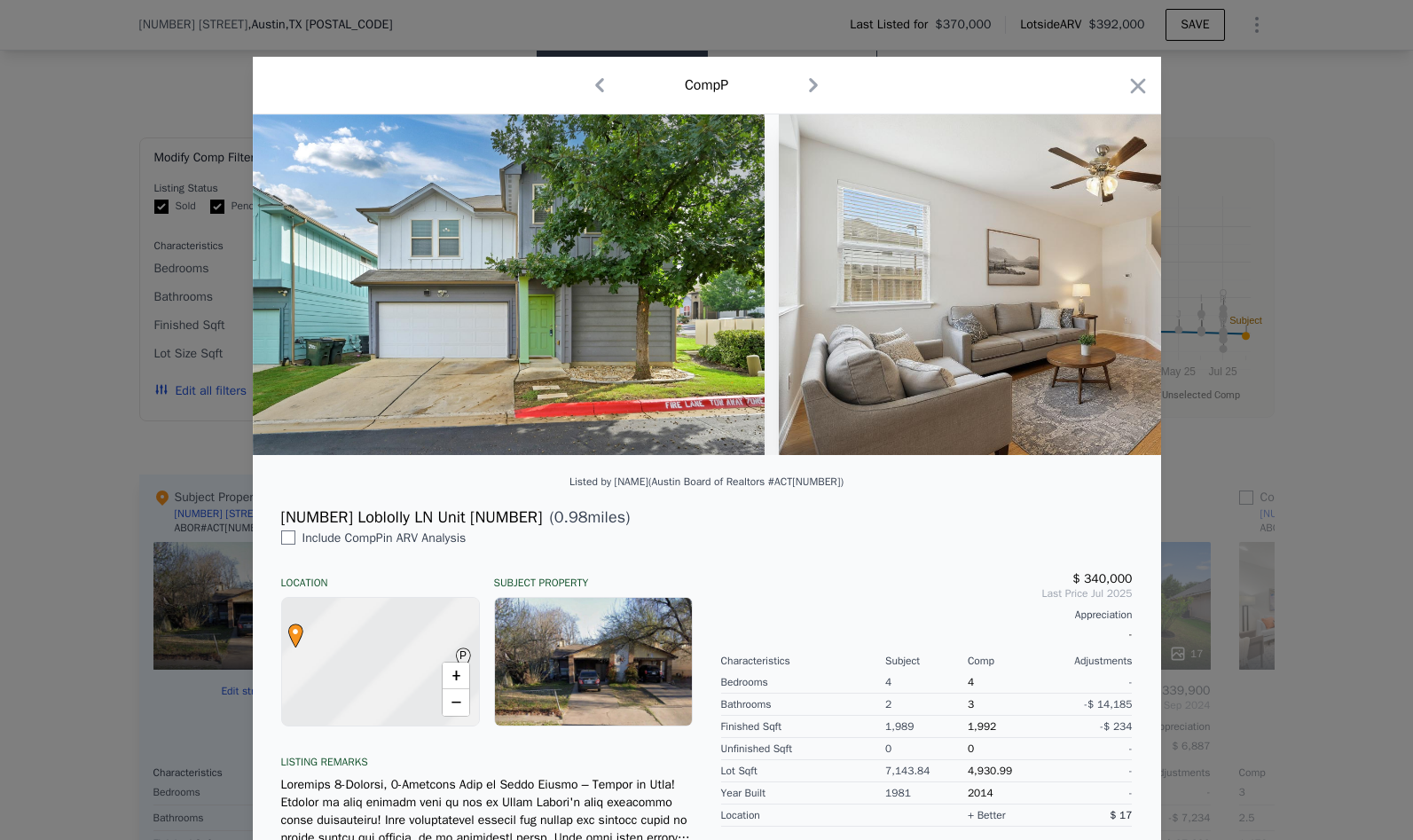click 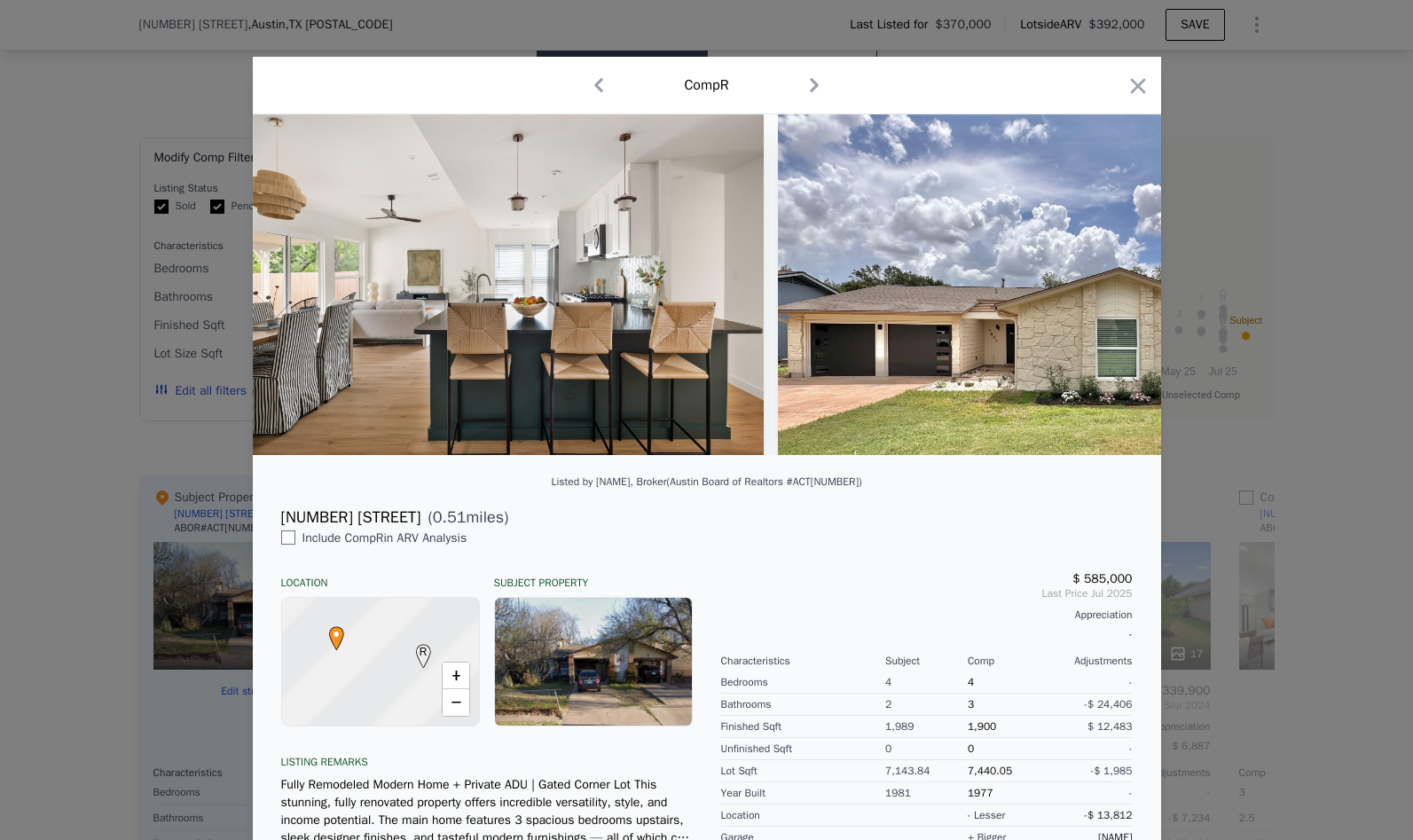 click 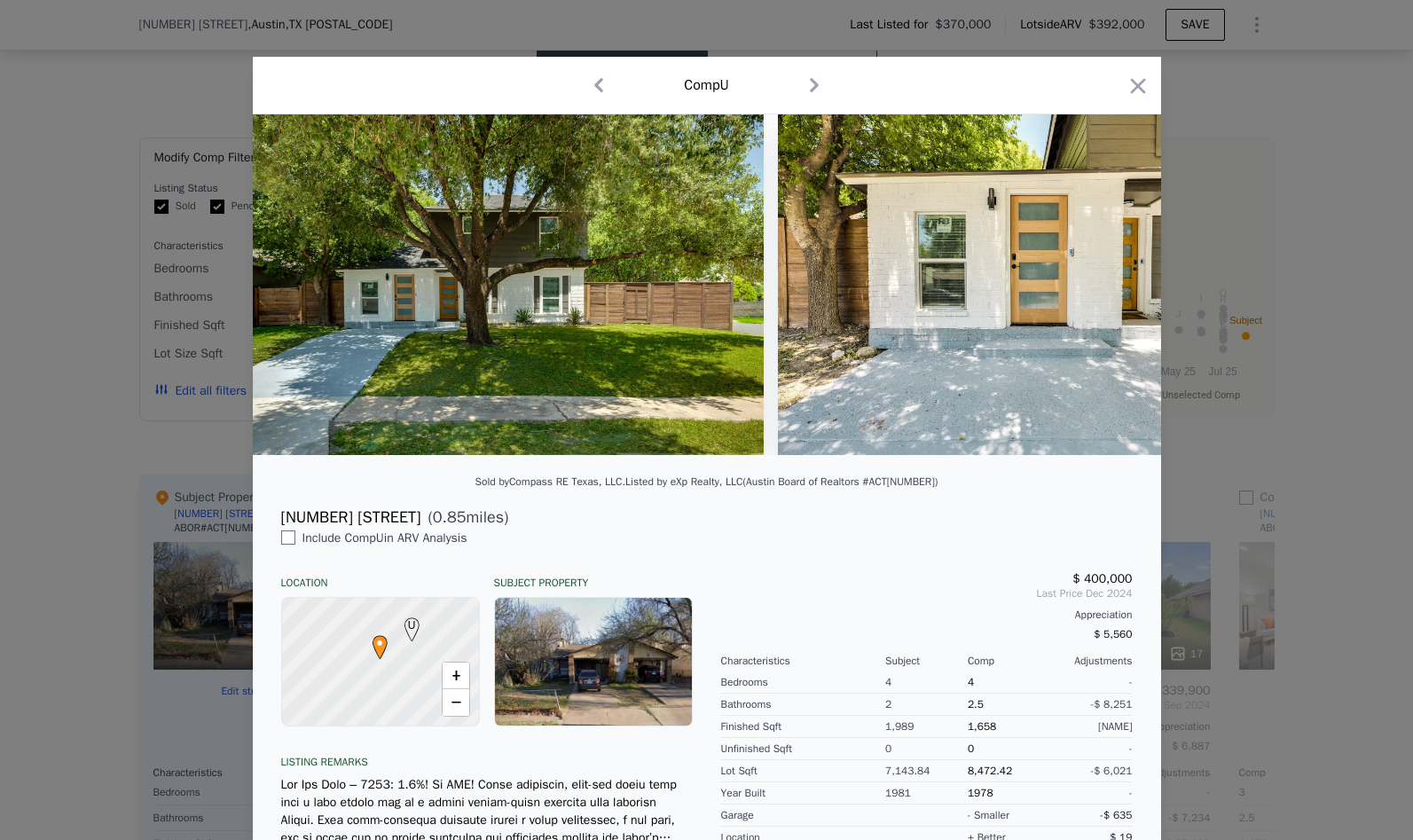 click 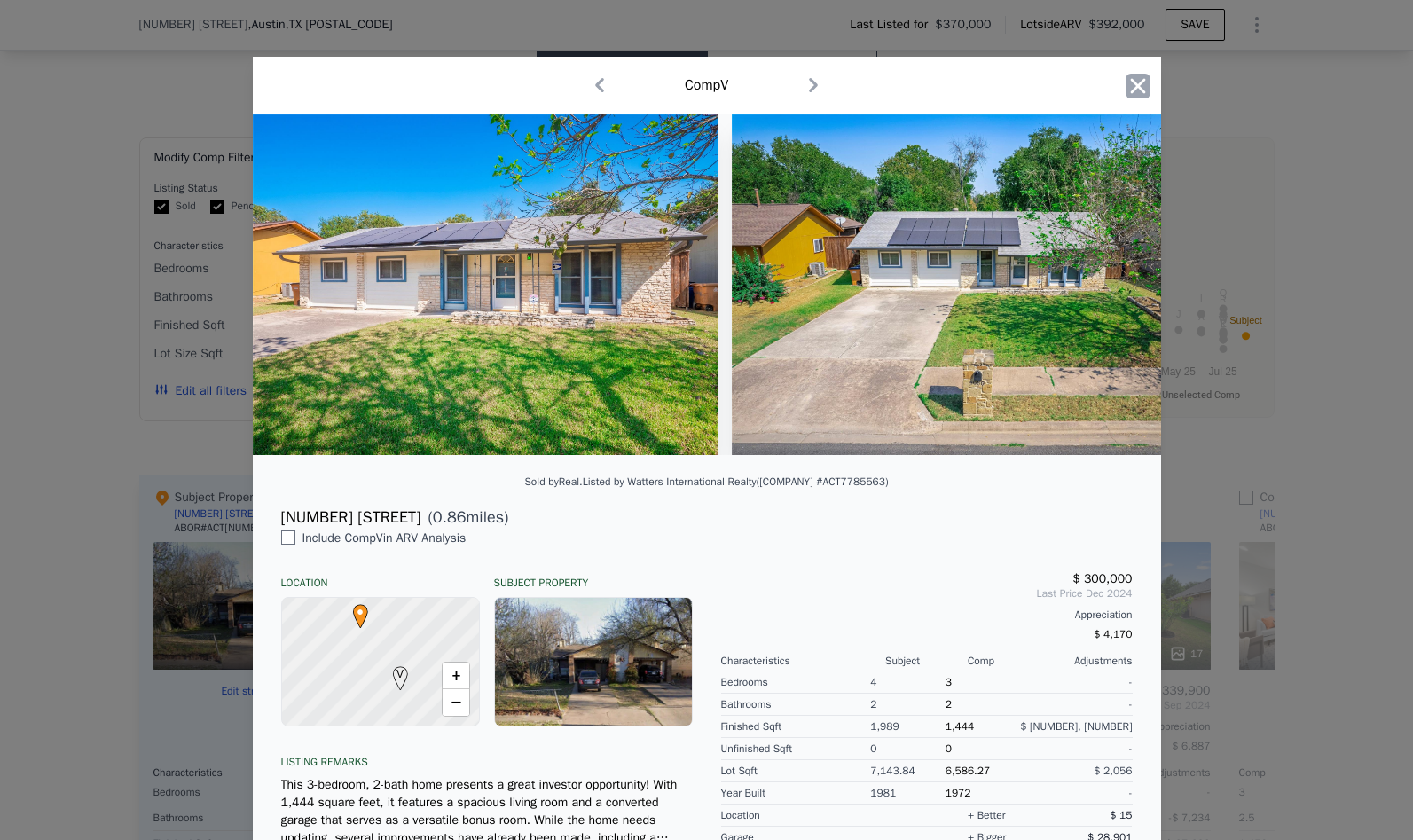 click 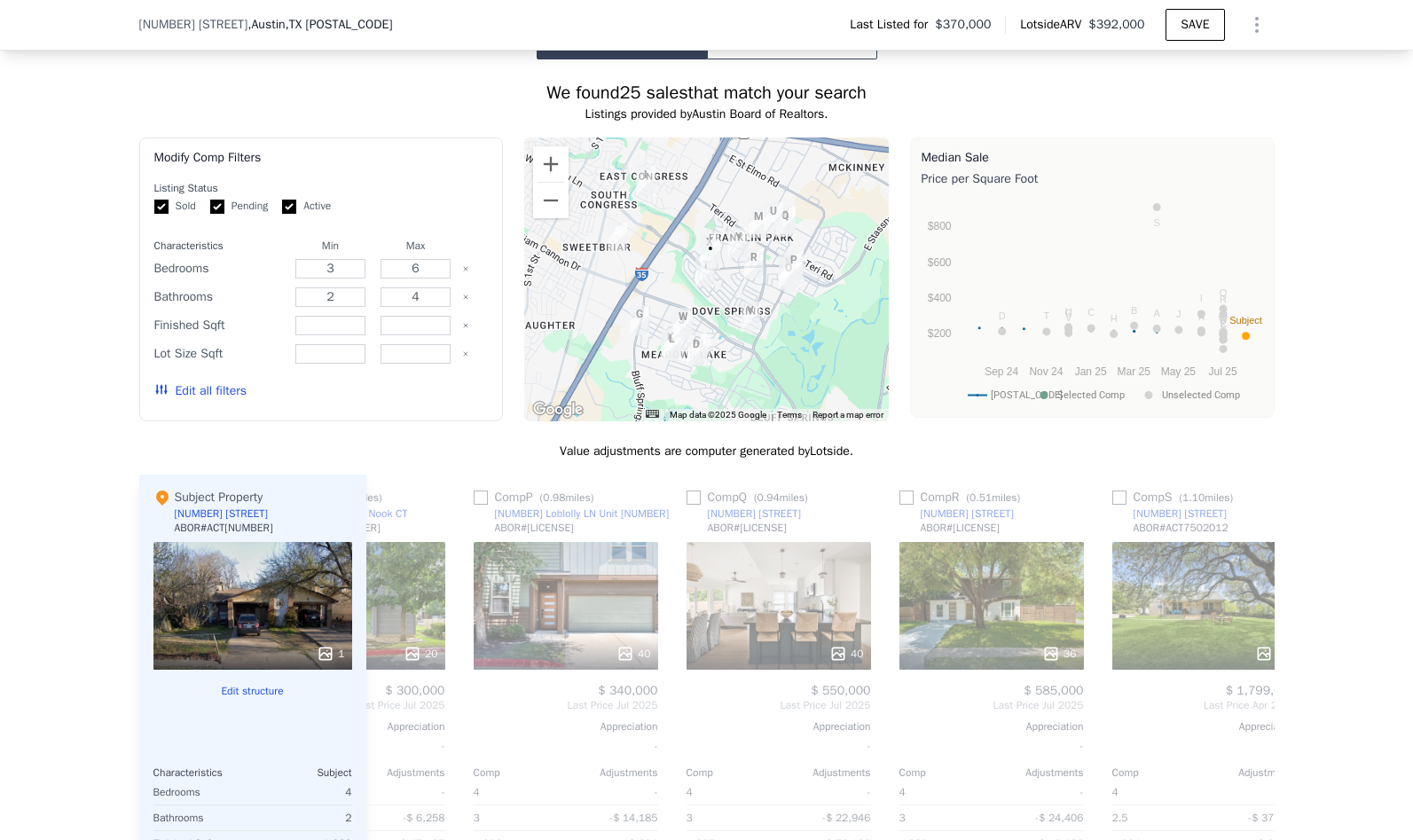 scroll, scrollTop: 0, scrollLeft: 3079, axis: horizontal 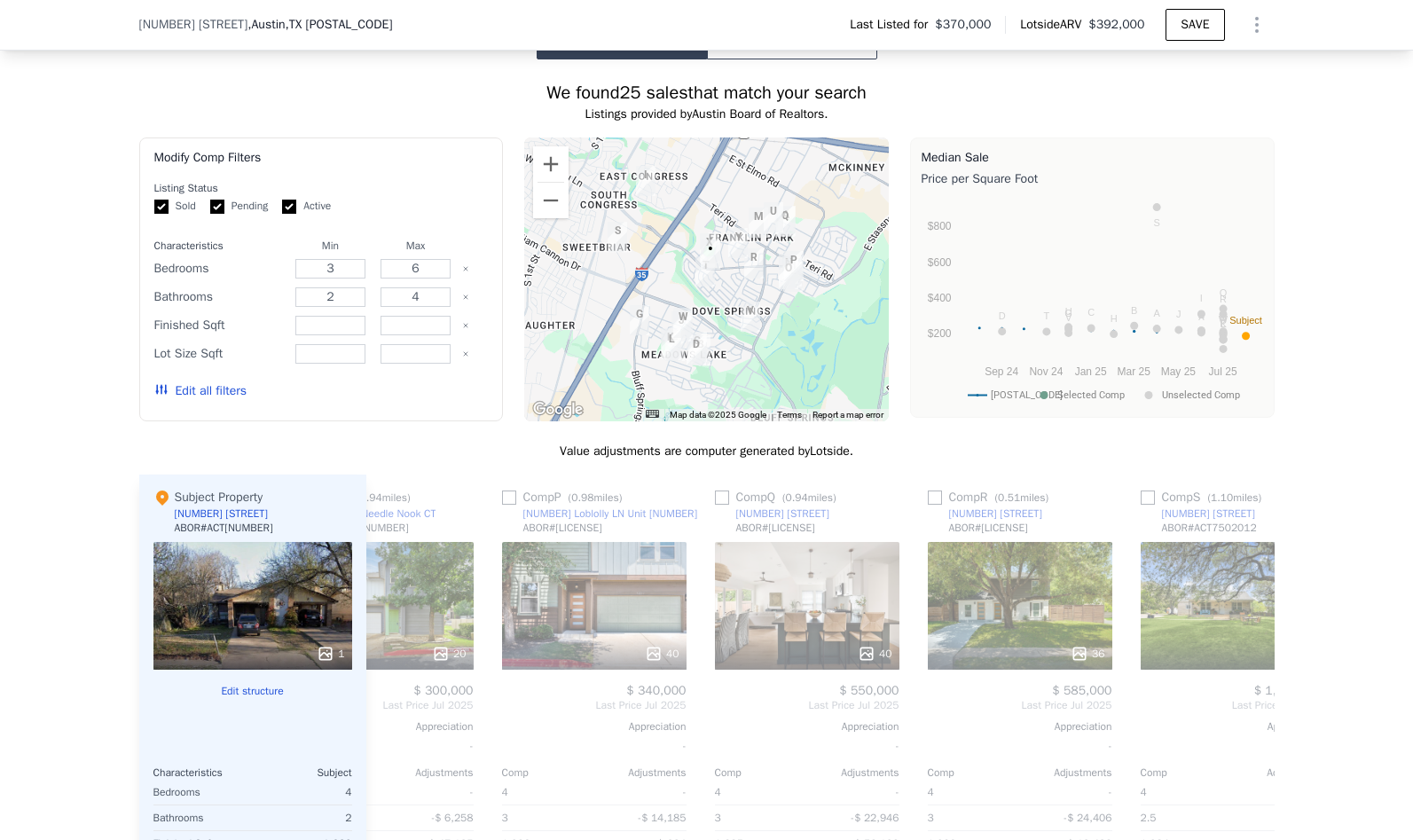 click on "Edit all filters" at bounding box center [200, 391] 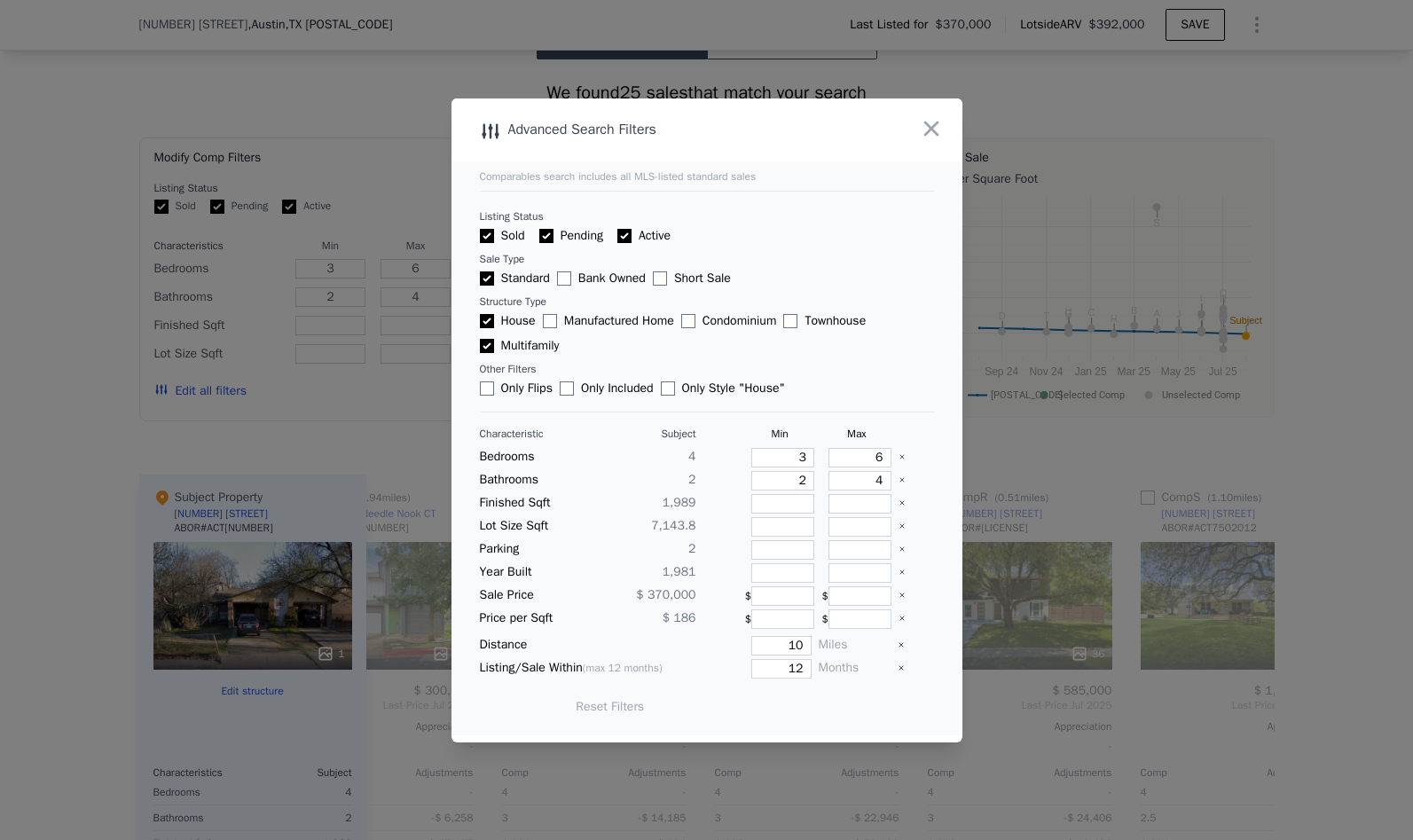 click on "House" at bounding box center [487, 321] 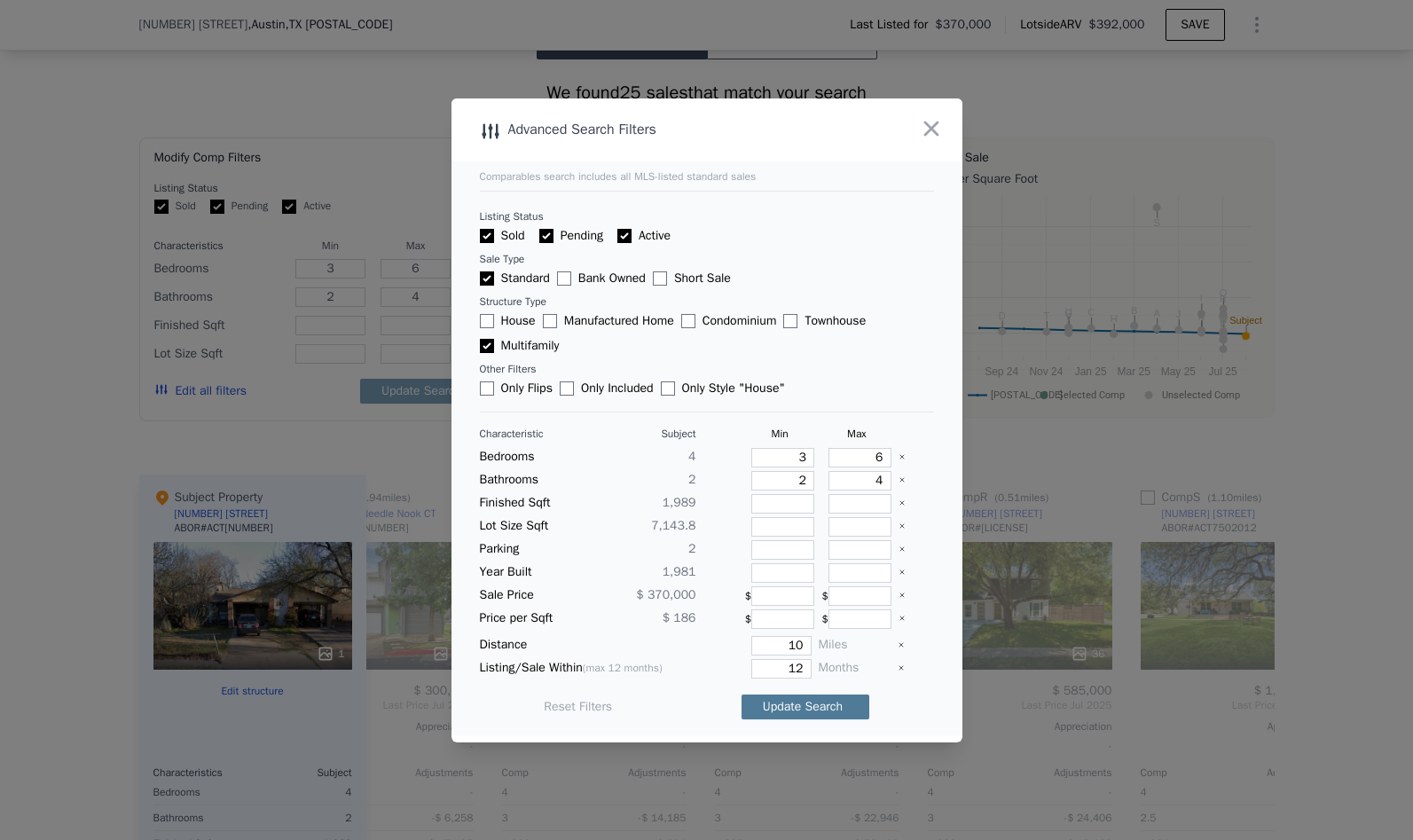 click on "Update Search" at bounding box center (805, 707) 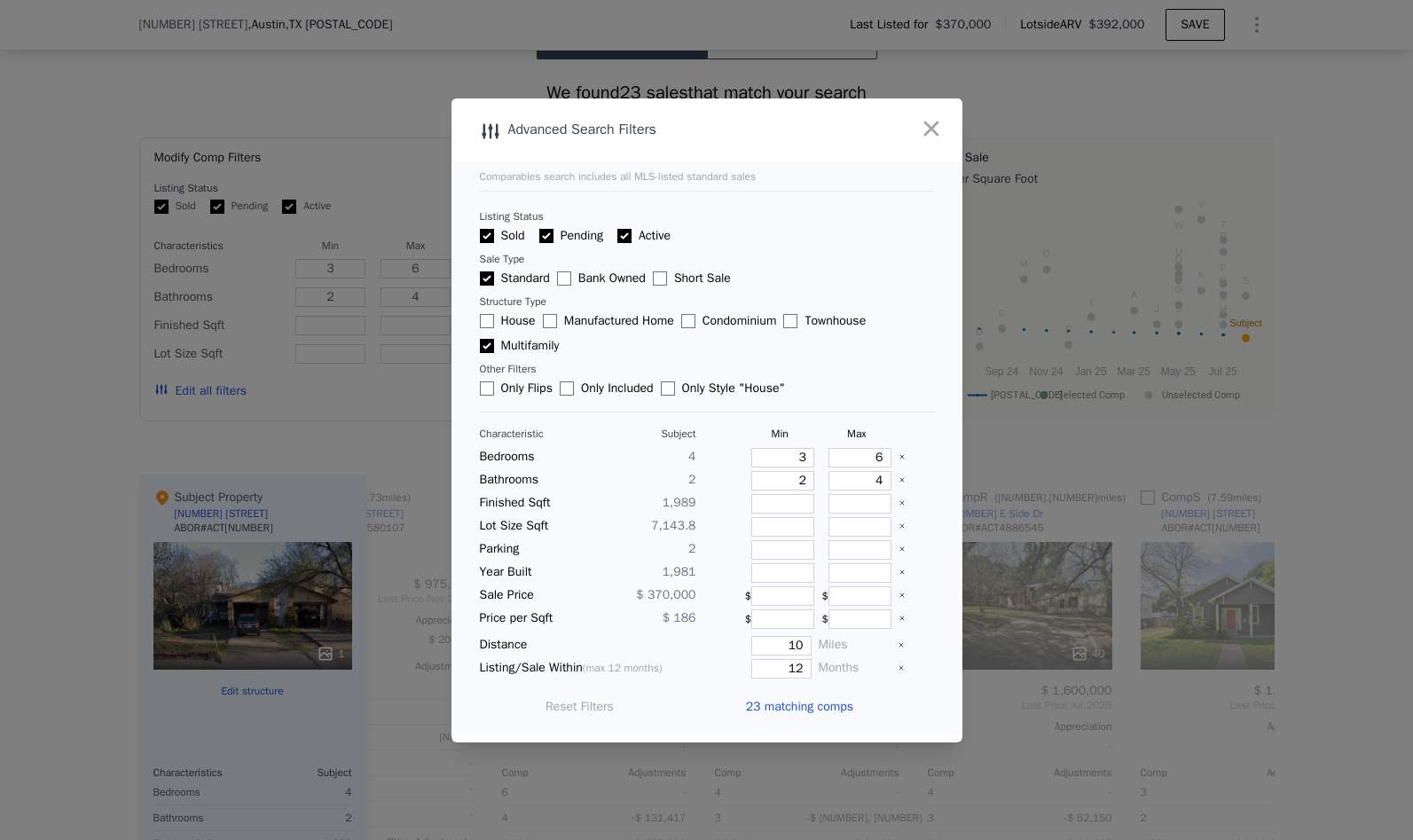 click on "23 matching comps" at bounding box center (799, 707) 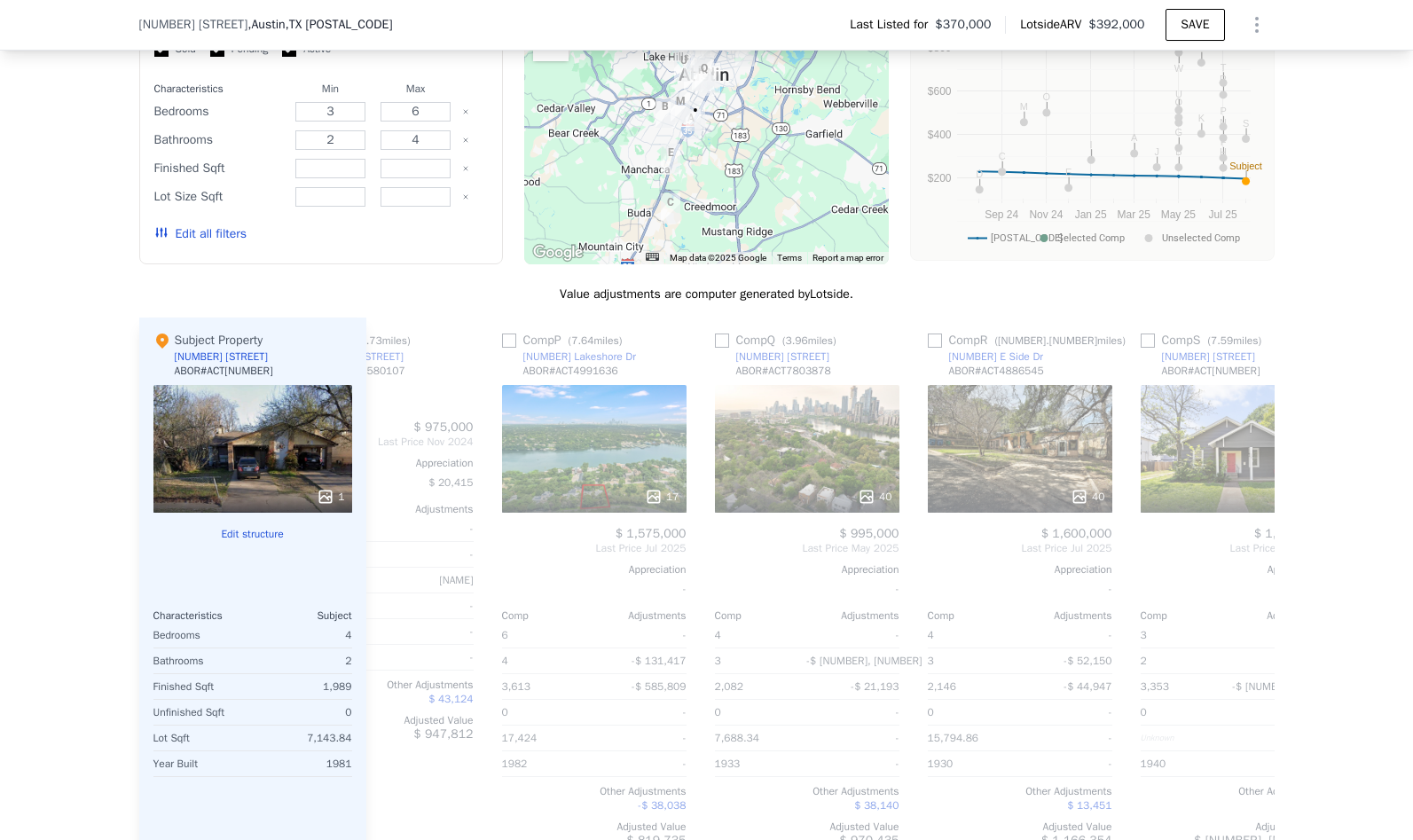 scroll, scrollTop: 1326, scrollLeft: 0, axis: vertical 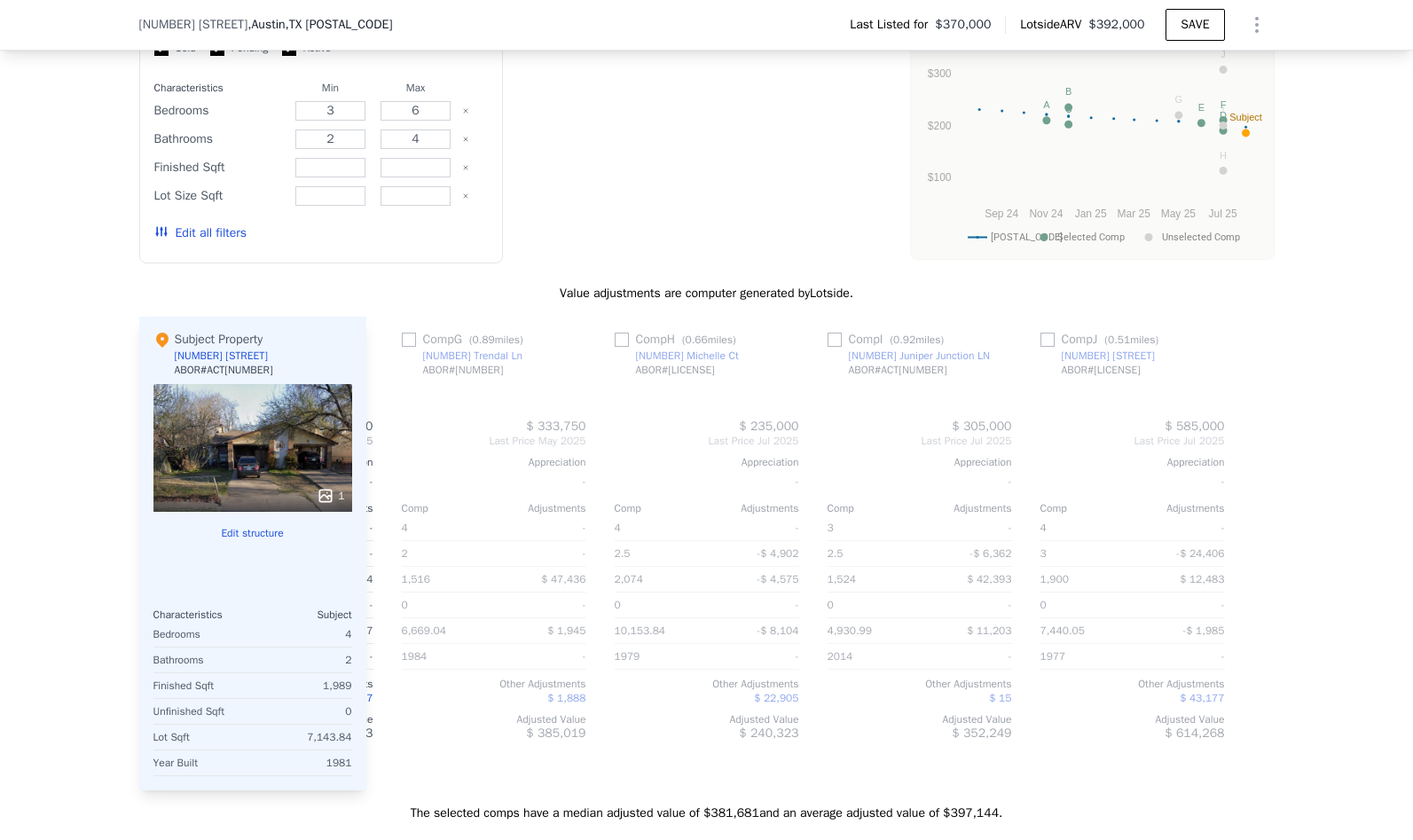 type on "4" 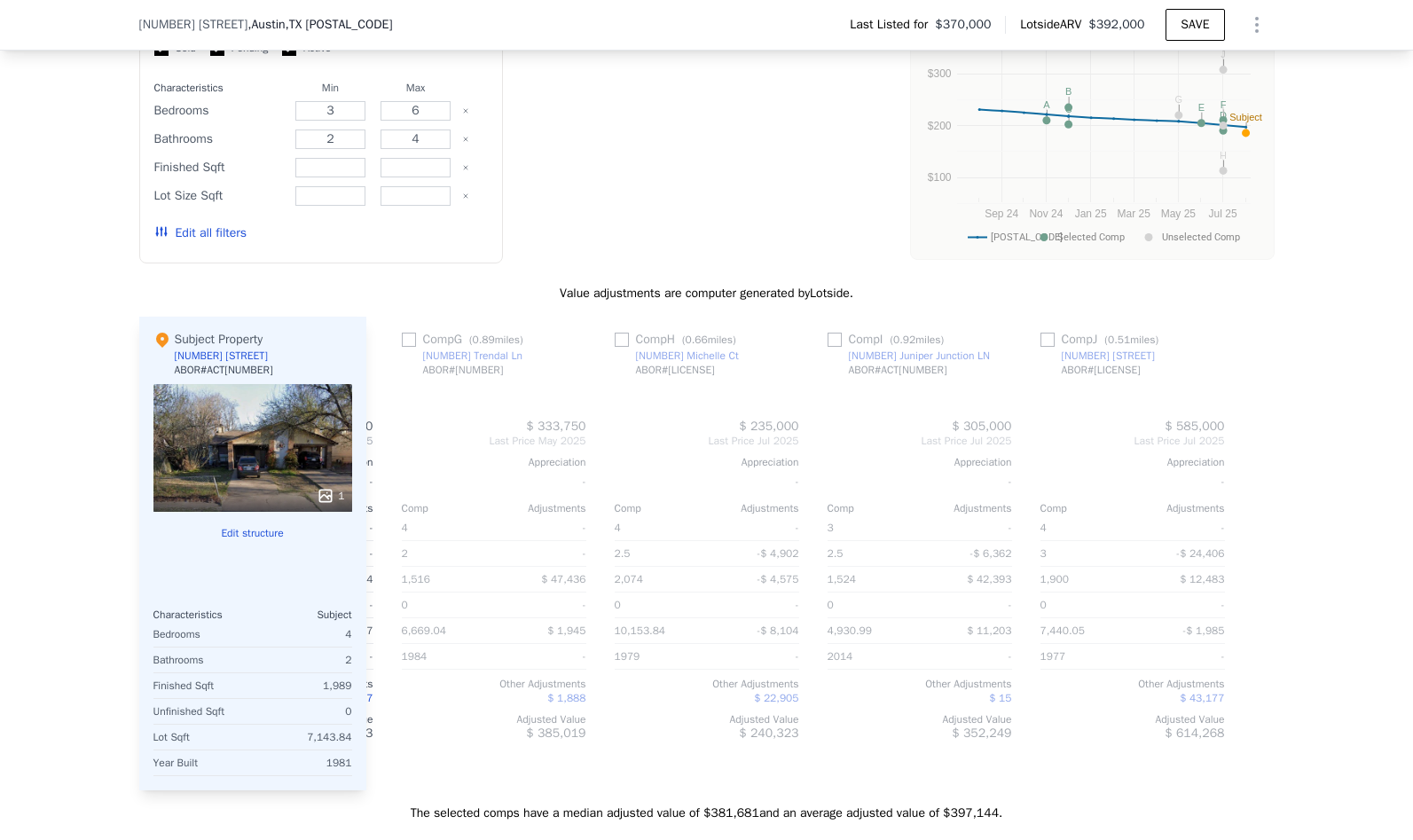 type on "3" 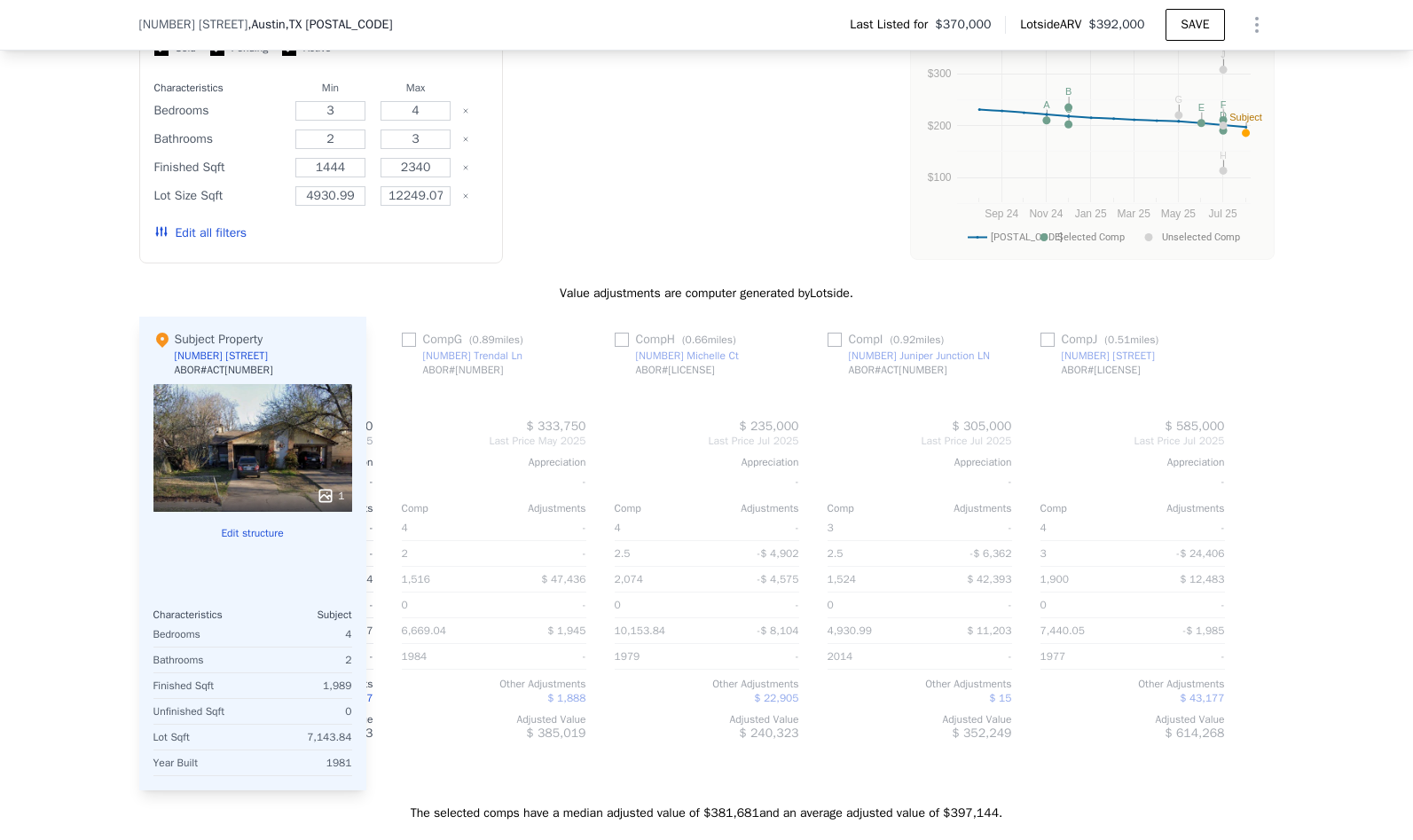 scroll, scrollTop: 0, scrollLeft: 1263, axis: horizontal 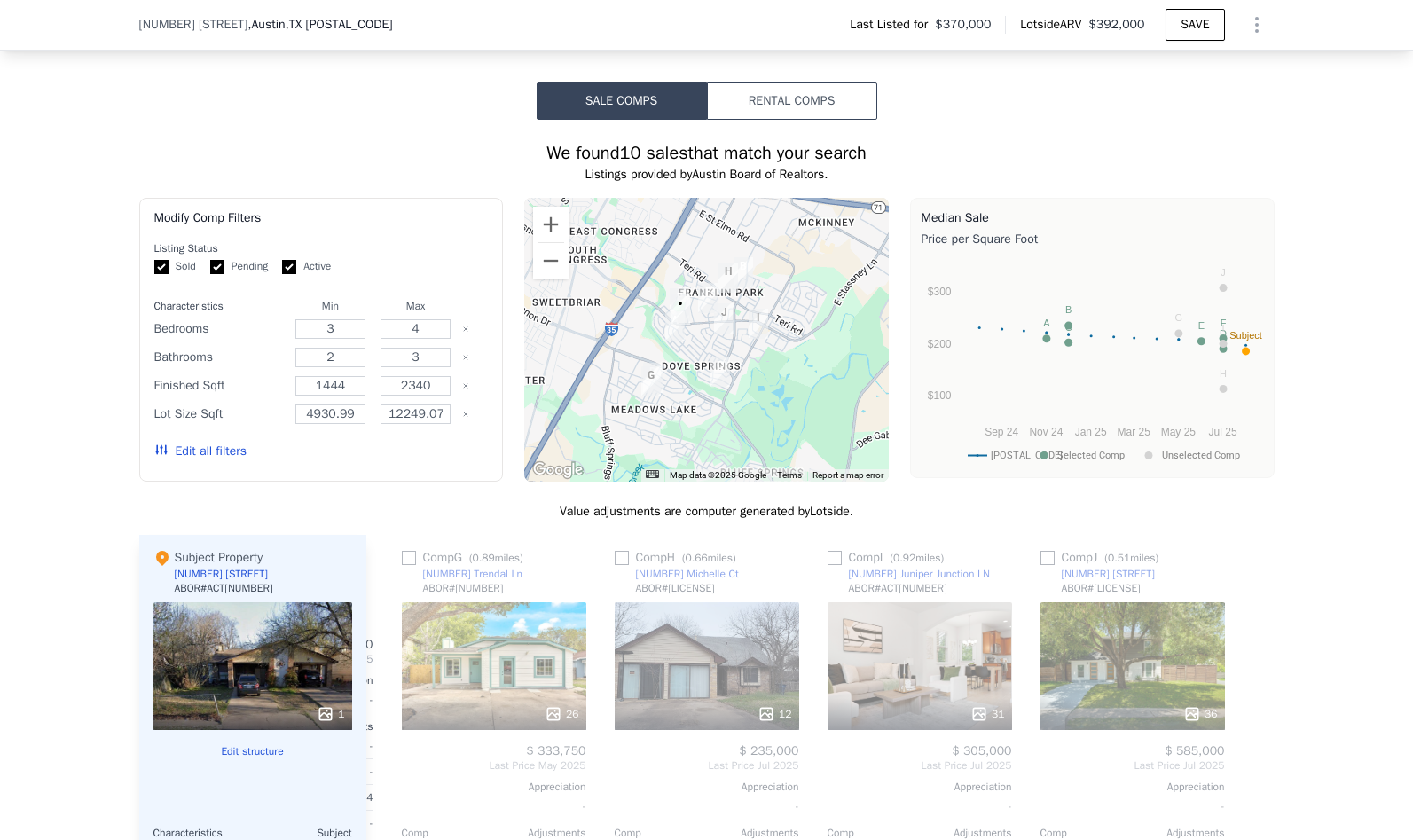 drag, startPoint x: 457, startPoint y: 400, endPoint x: 462, endPoint y: 419, distance: 19.64688 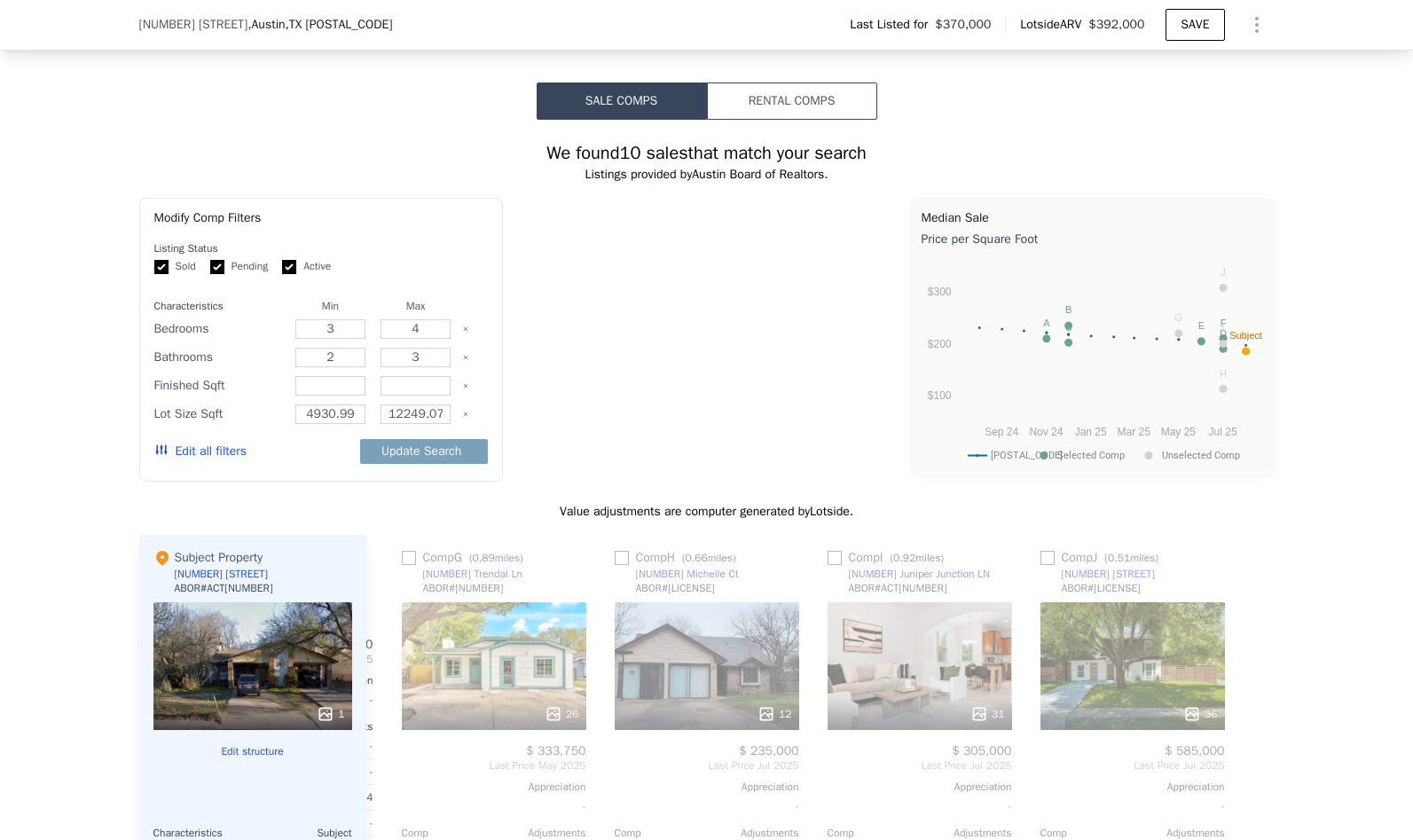 type on "1444" 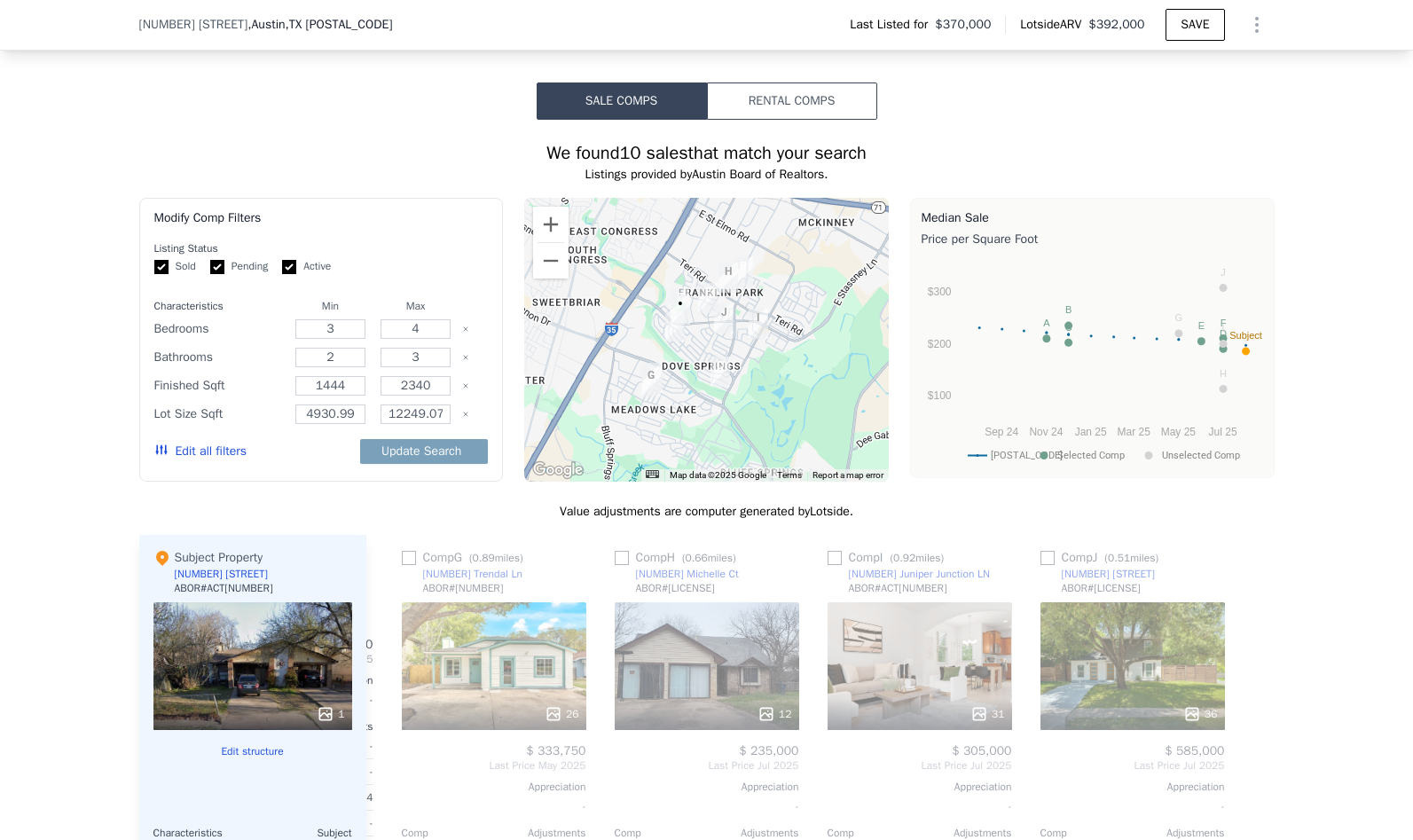click on "Edit all filters" at bounding box center (200, 451) 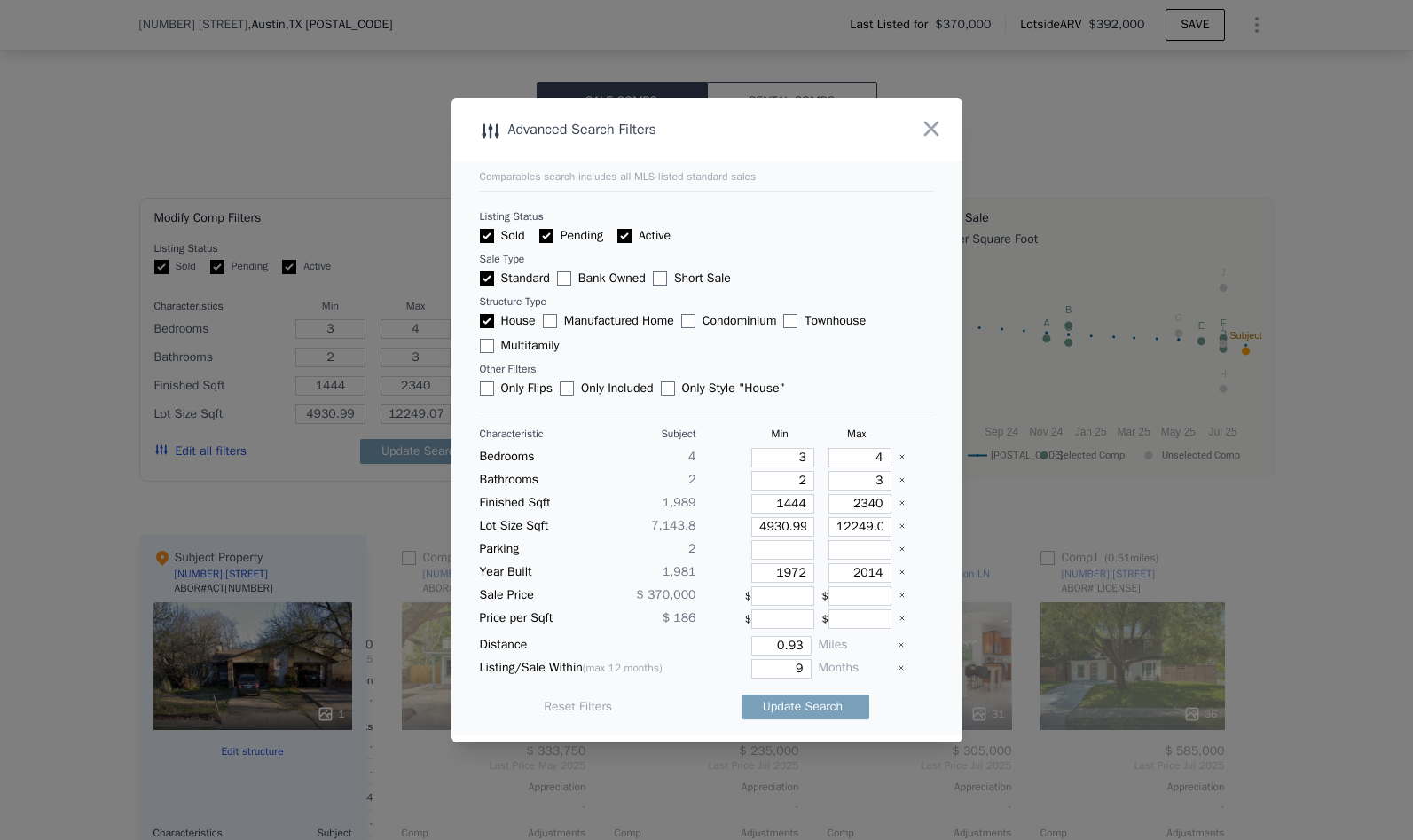 click on "Multifamily" at bounding box center (520, 346) 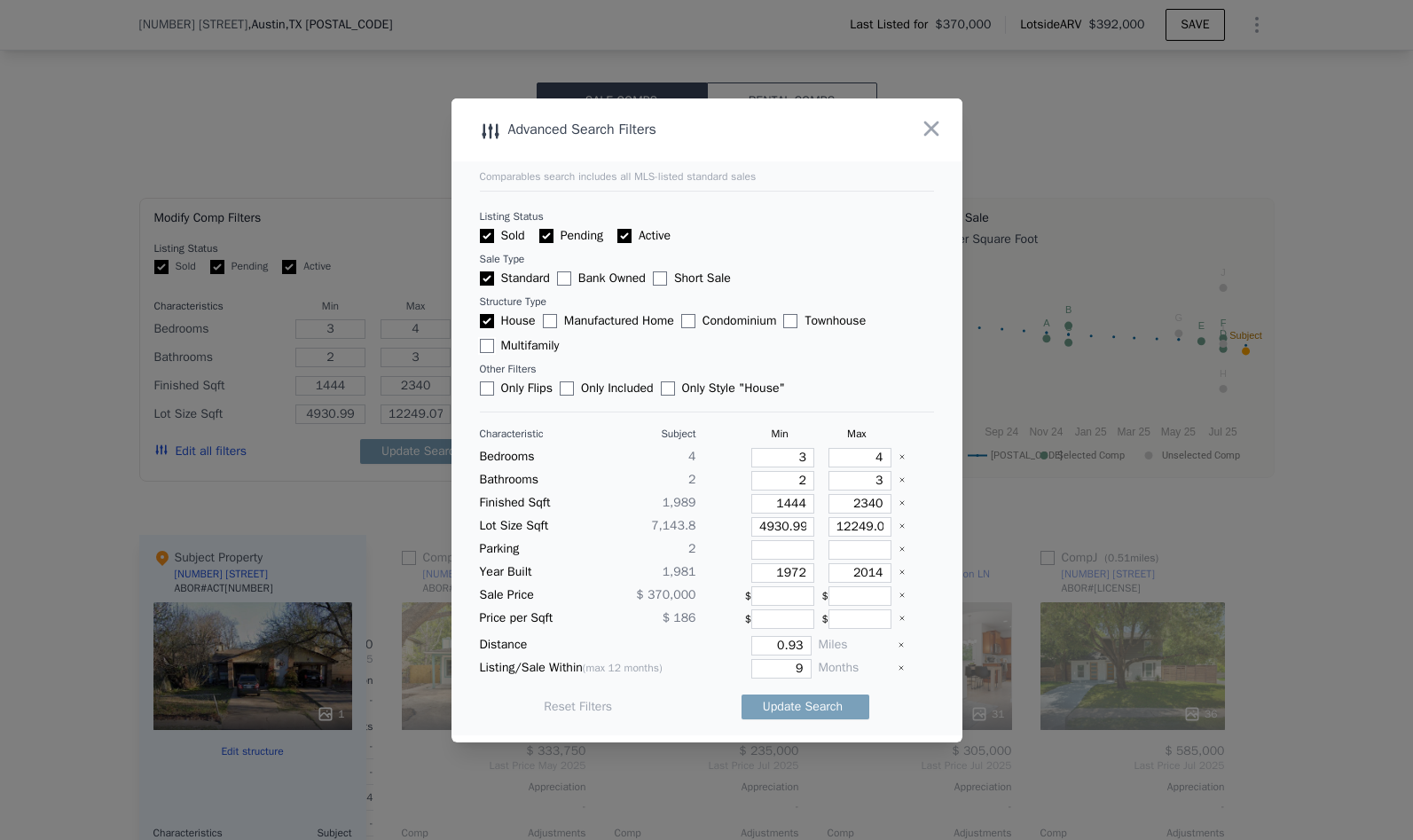 click on "Multifamily" at bounding box center [487, 346] 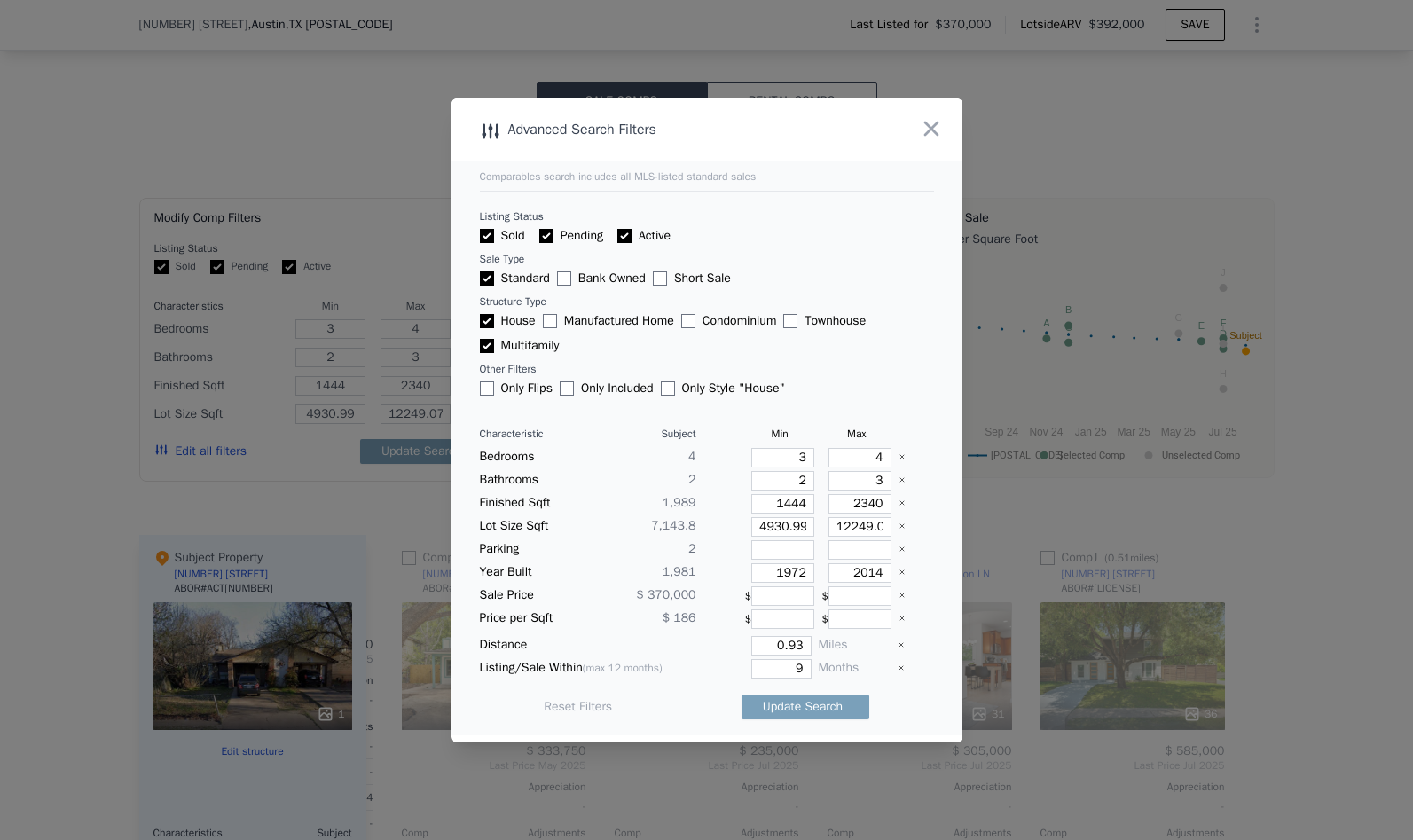 click on "House" at bounding box center [507, 321] 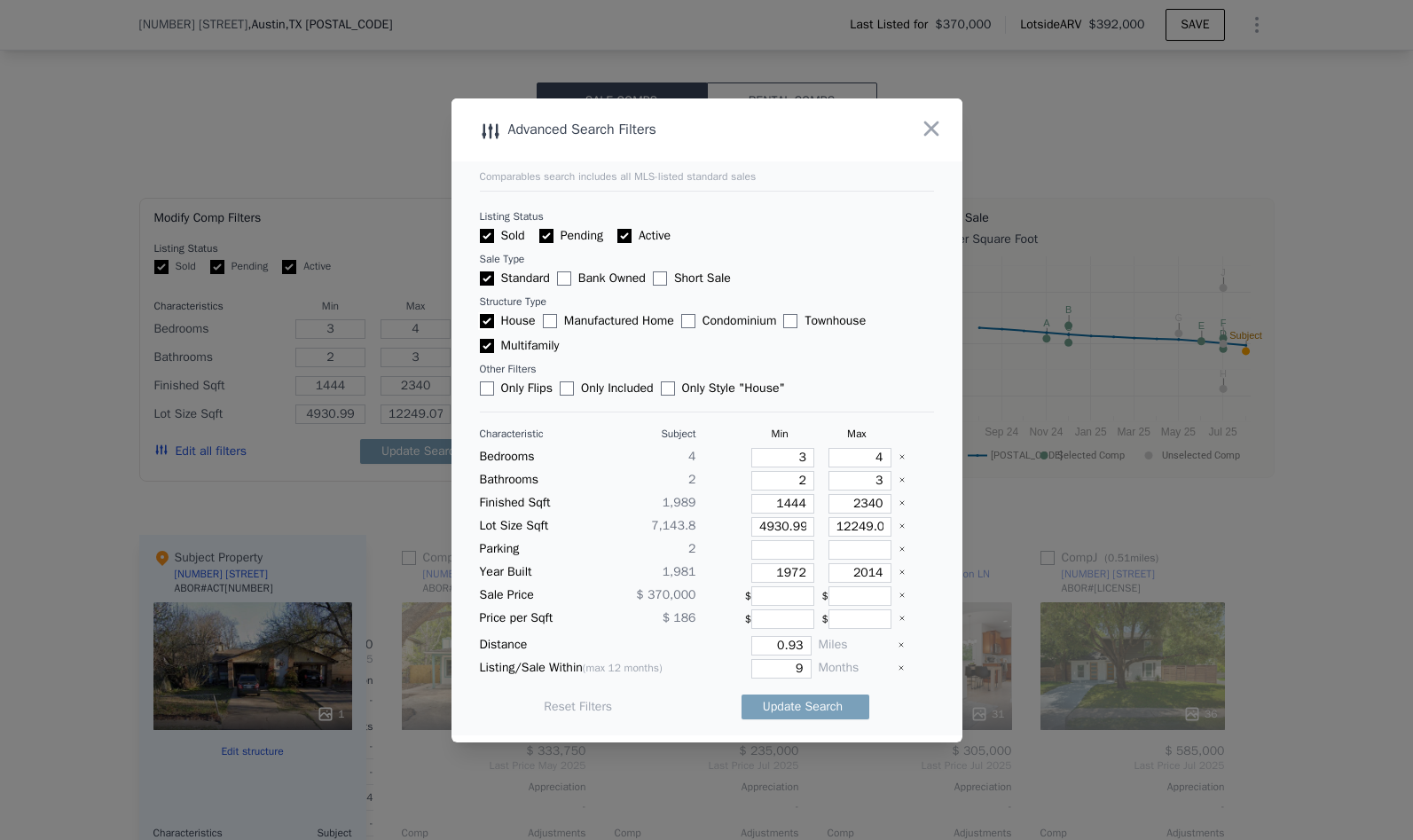 click on "House" at bounding box center [487, 321] 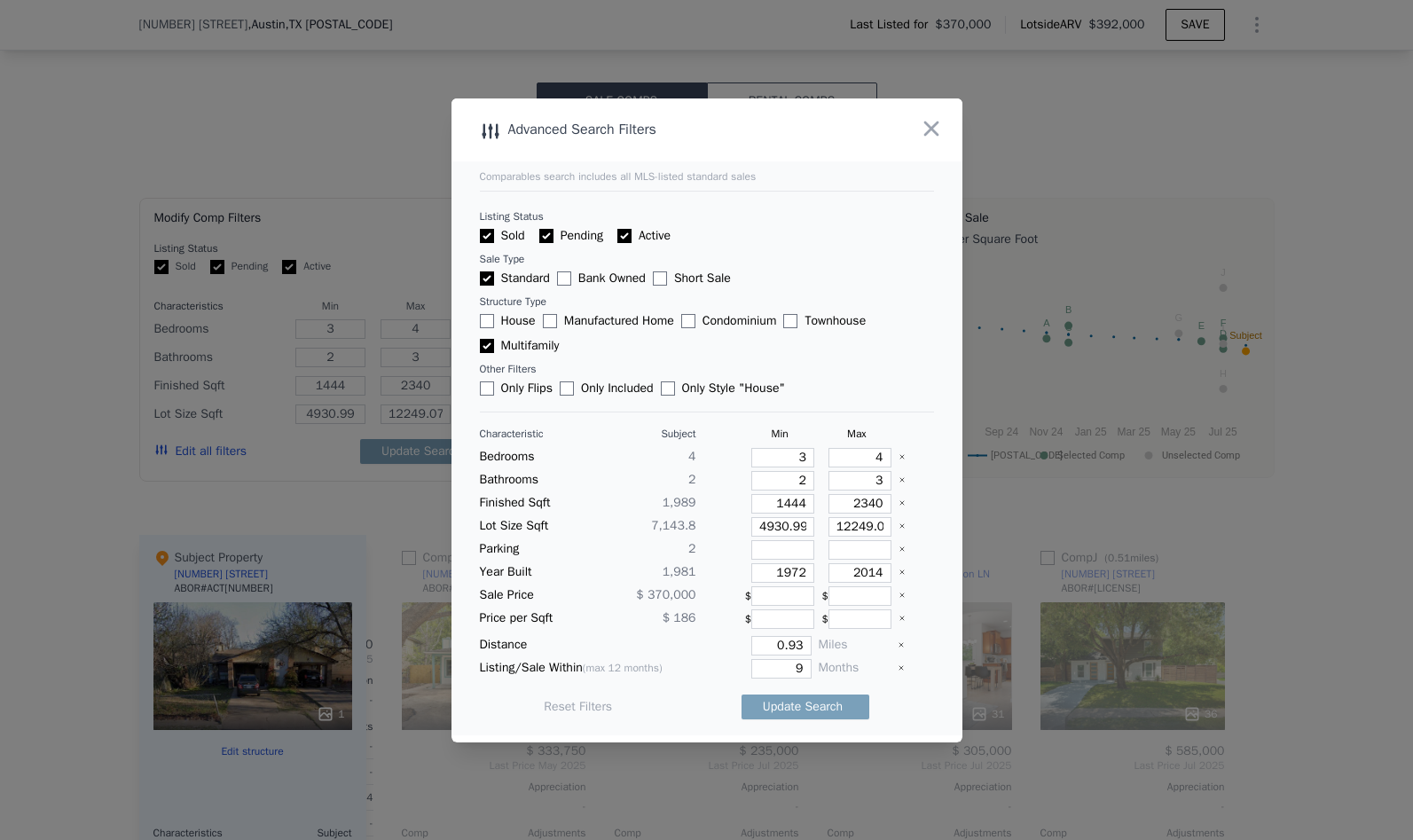 click 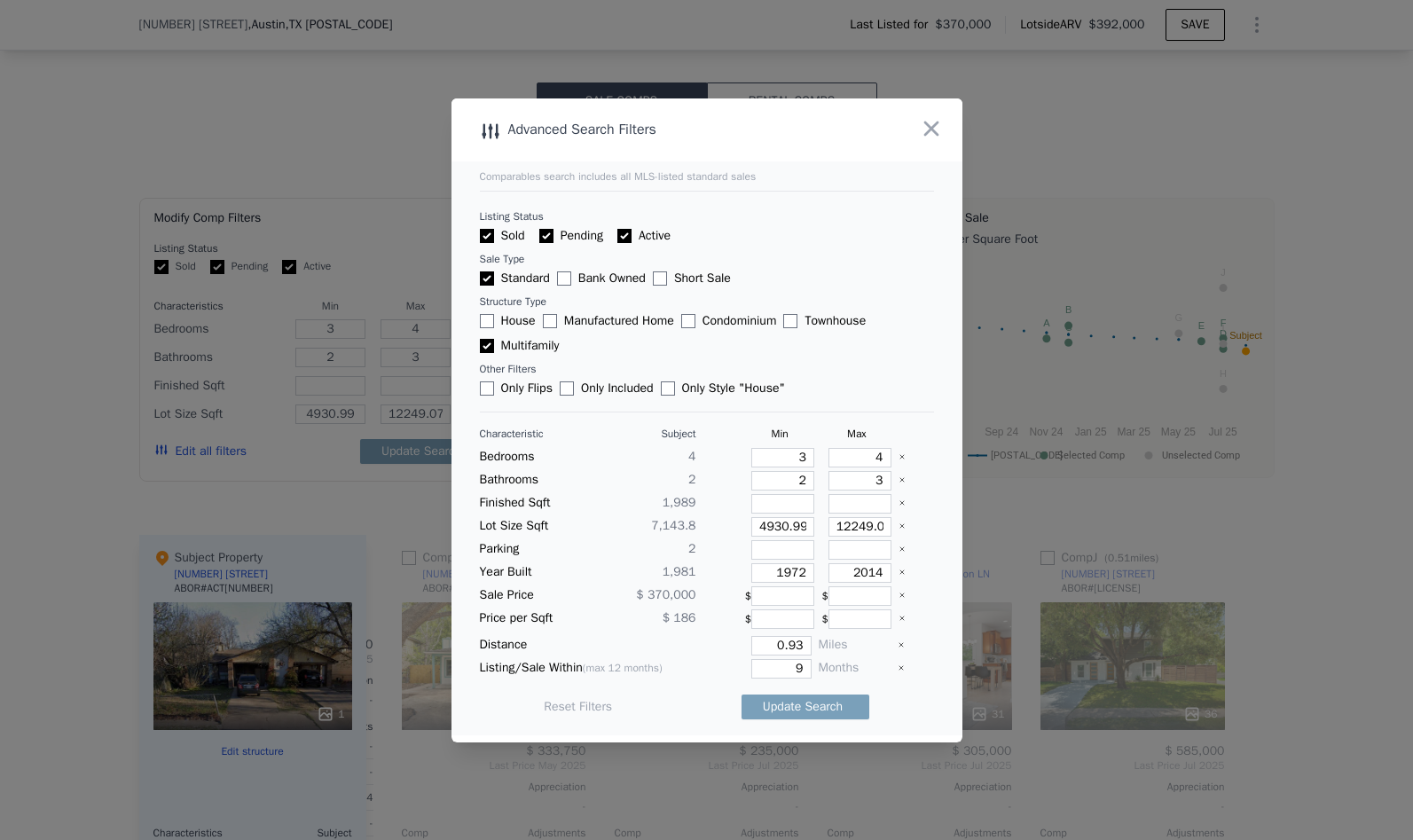 click 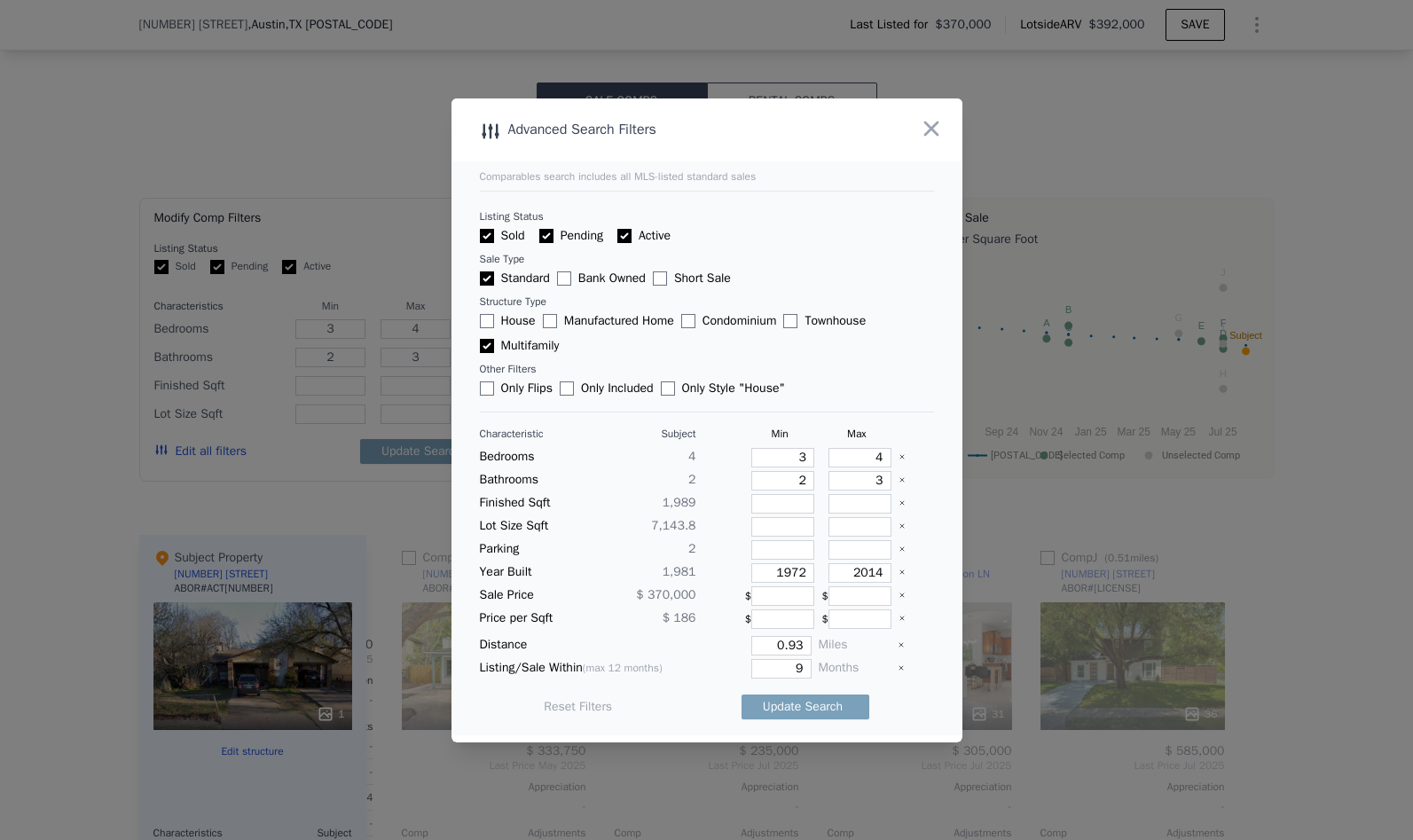 click 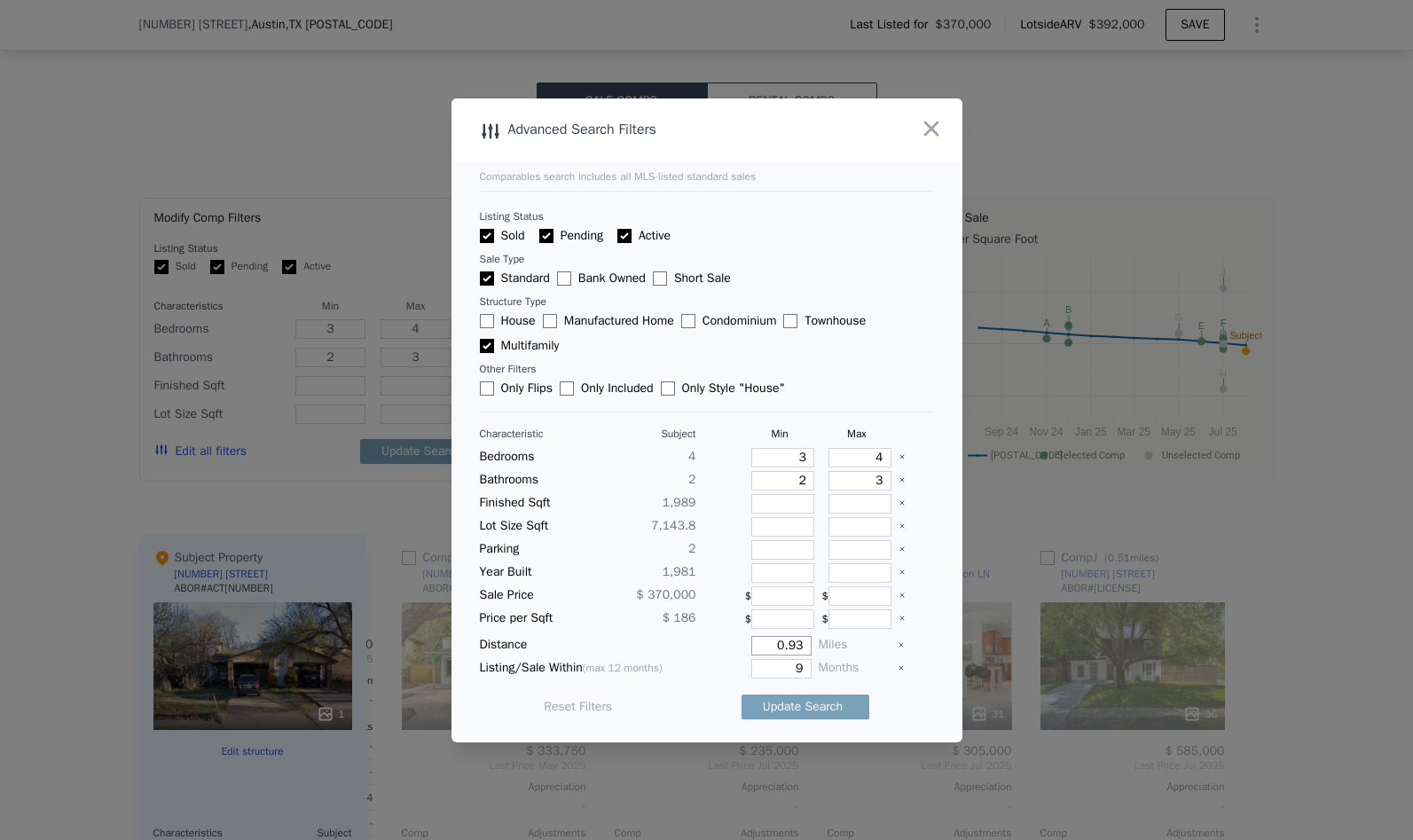 click on "0.93" at bounding box center (781, 646) 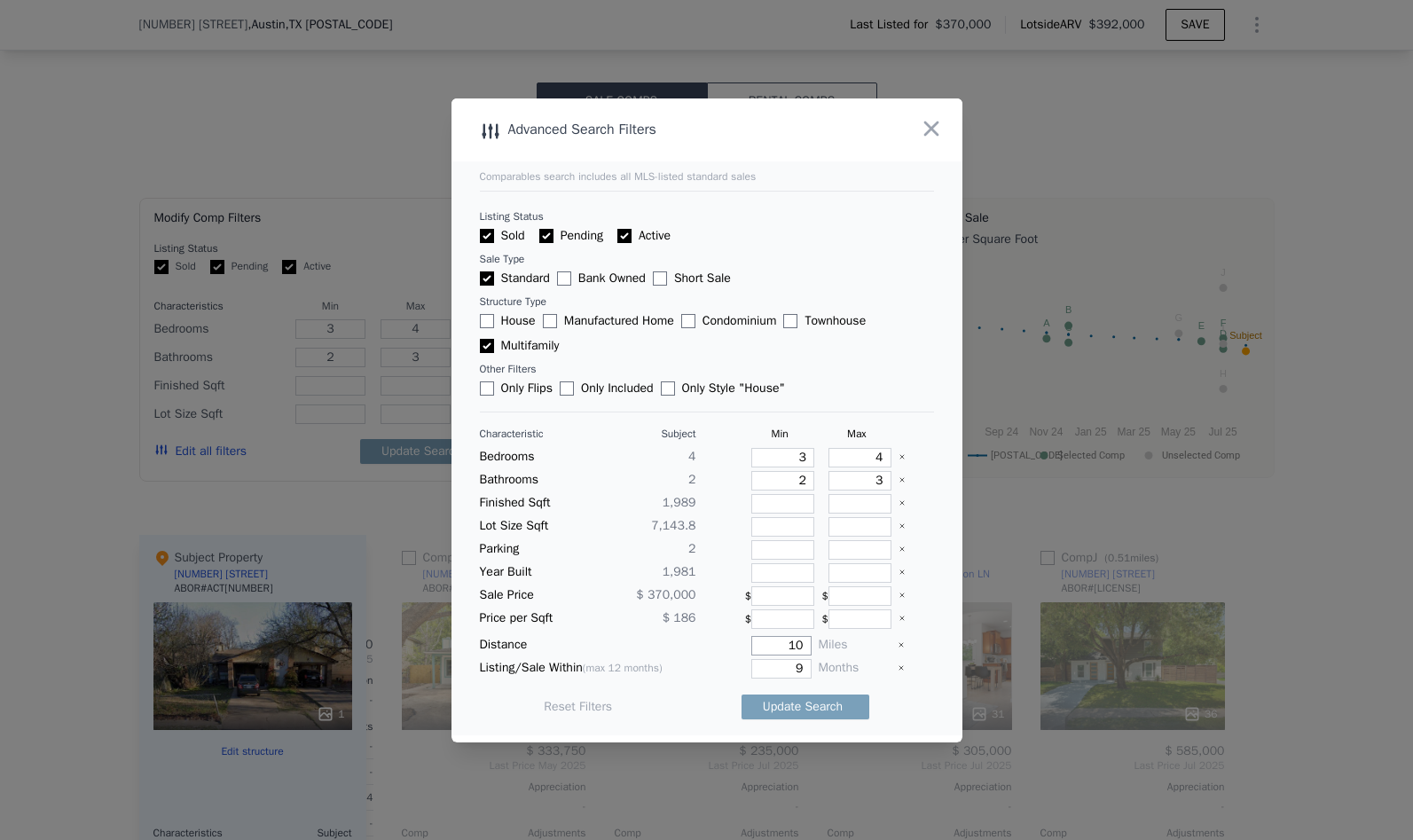 type on "10" 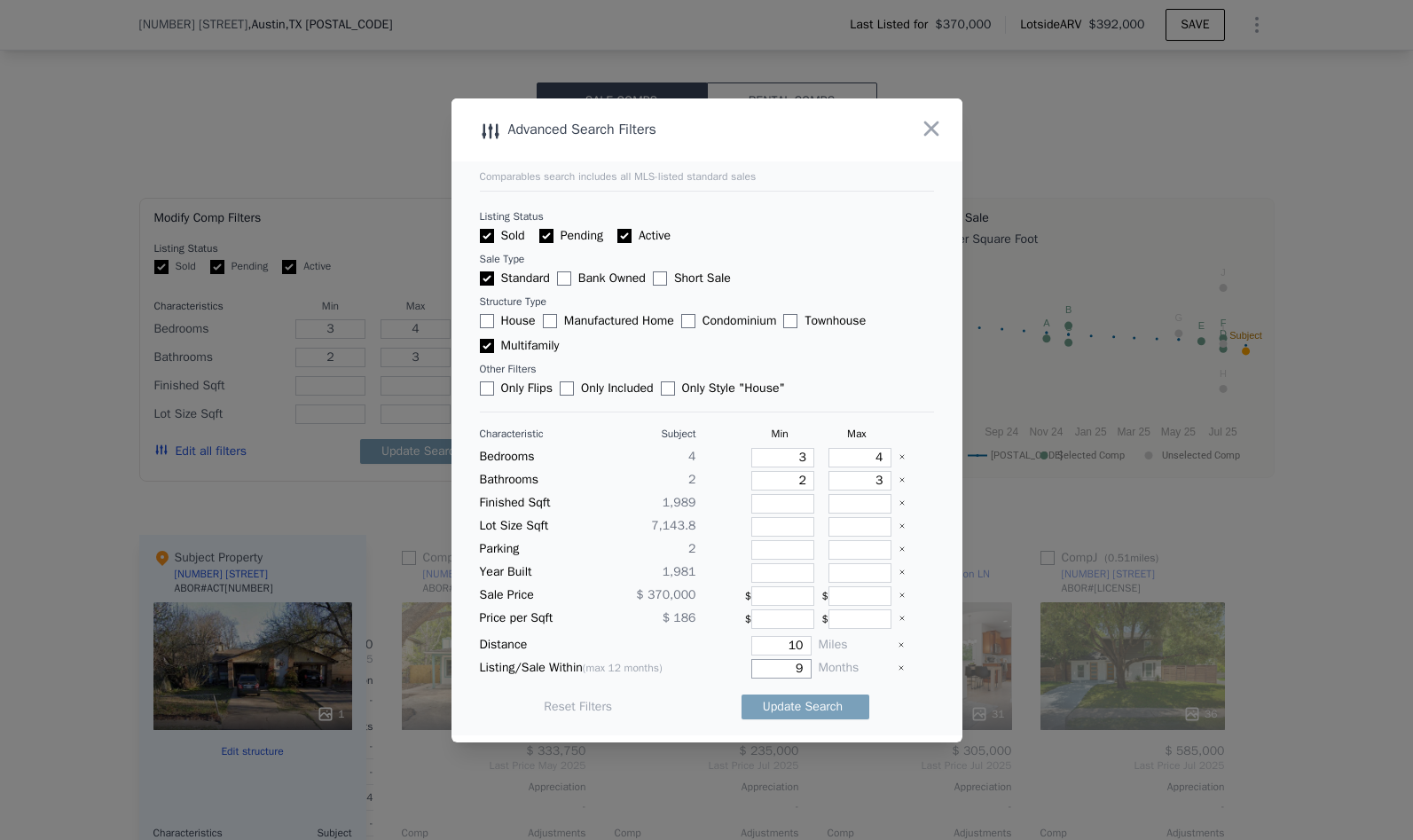 click on "9" at bounding box center (781, 669) 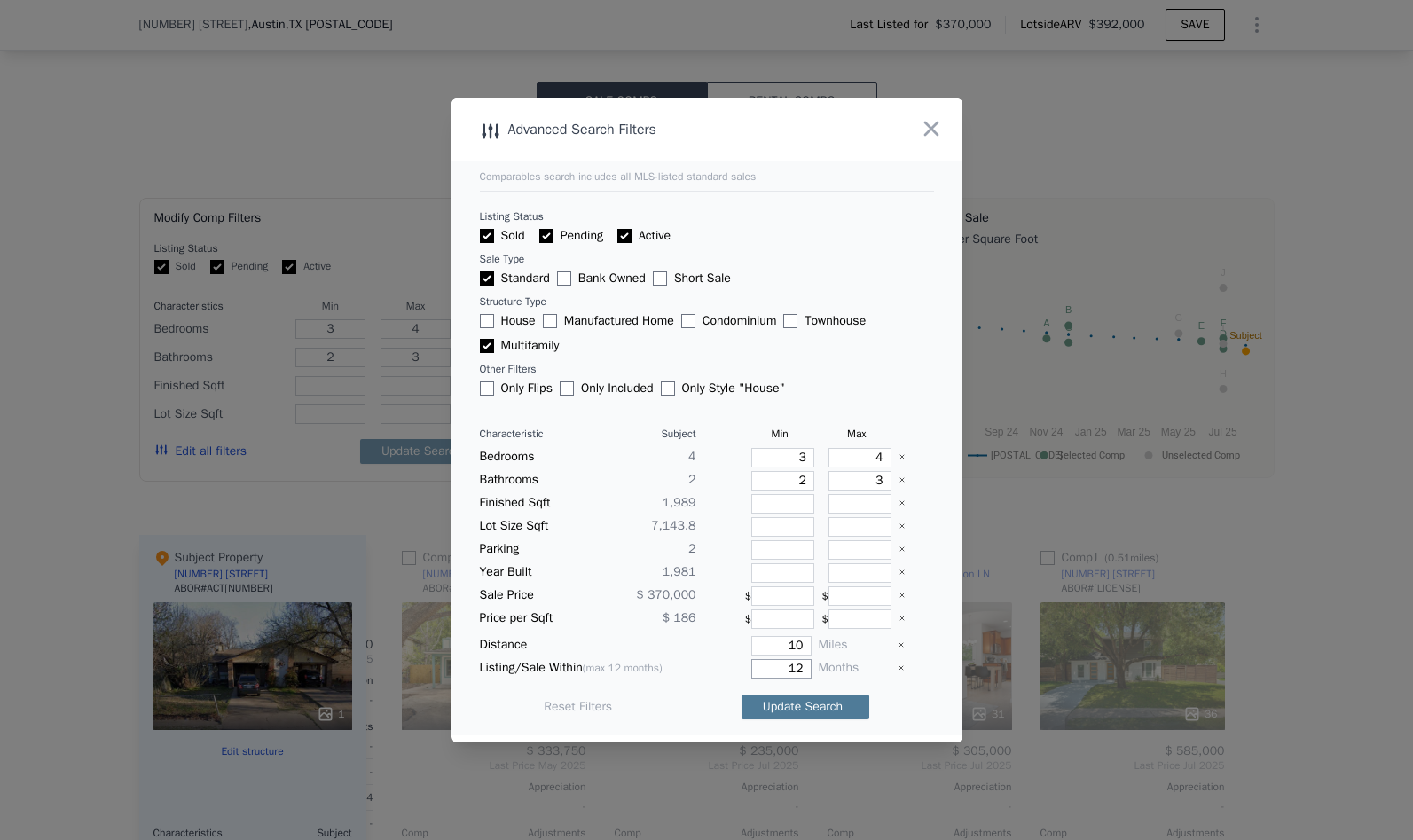 type on "12" 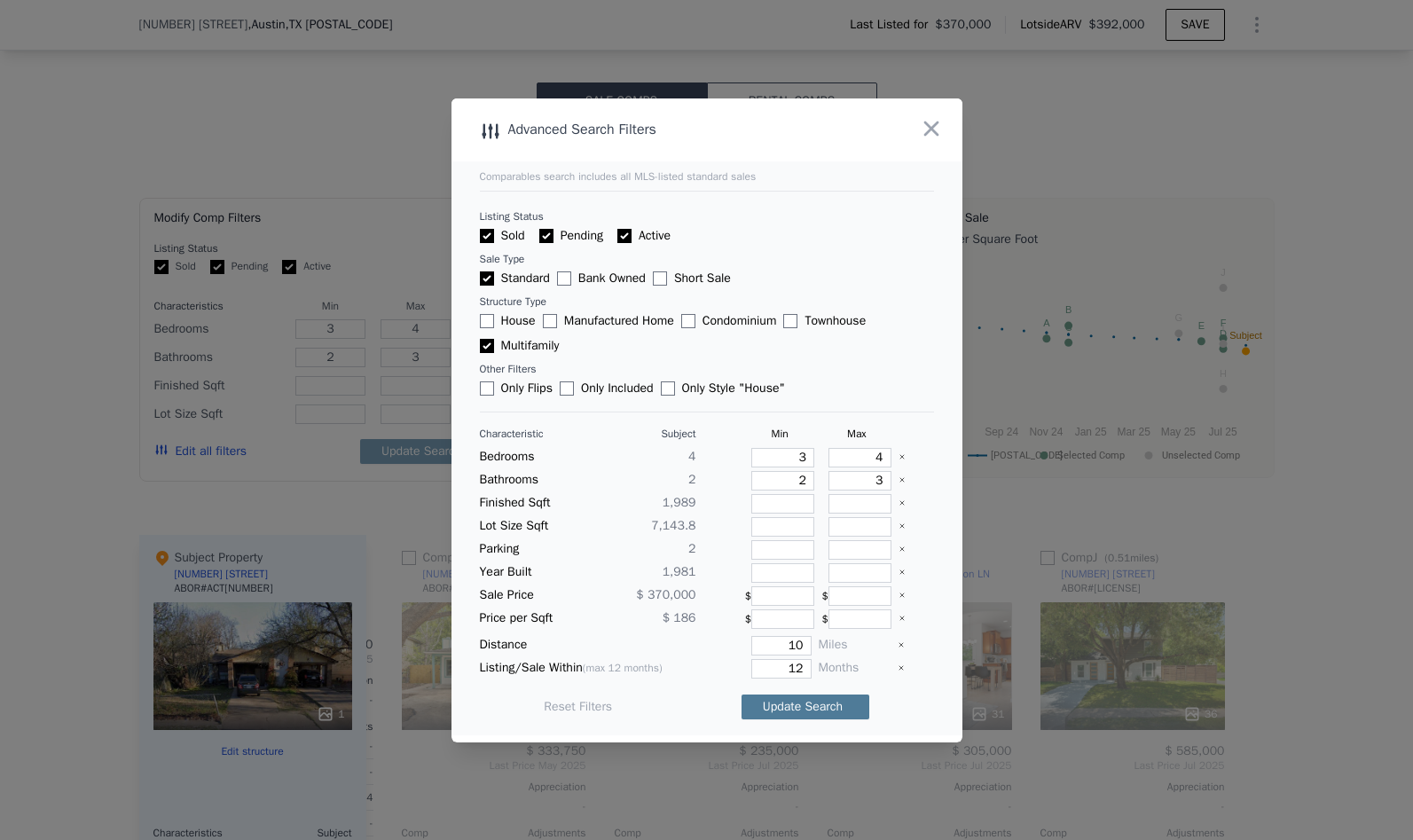 click on "Update Search" at bounding box center [805, 707] 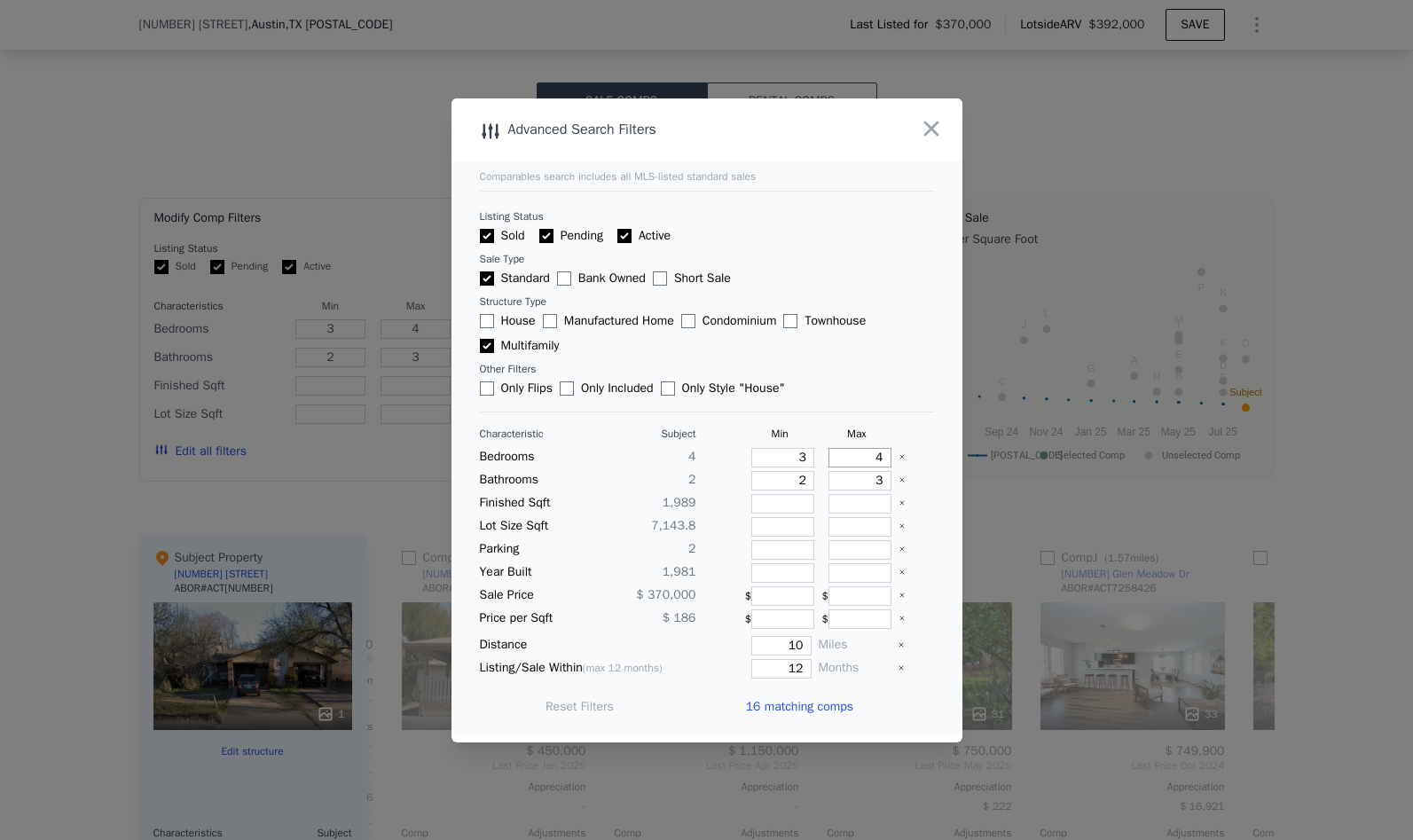click on "4" at bounding box center [860, 458] 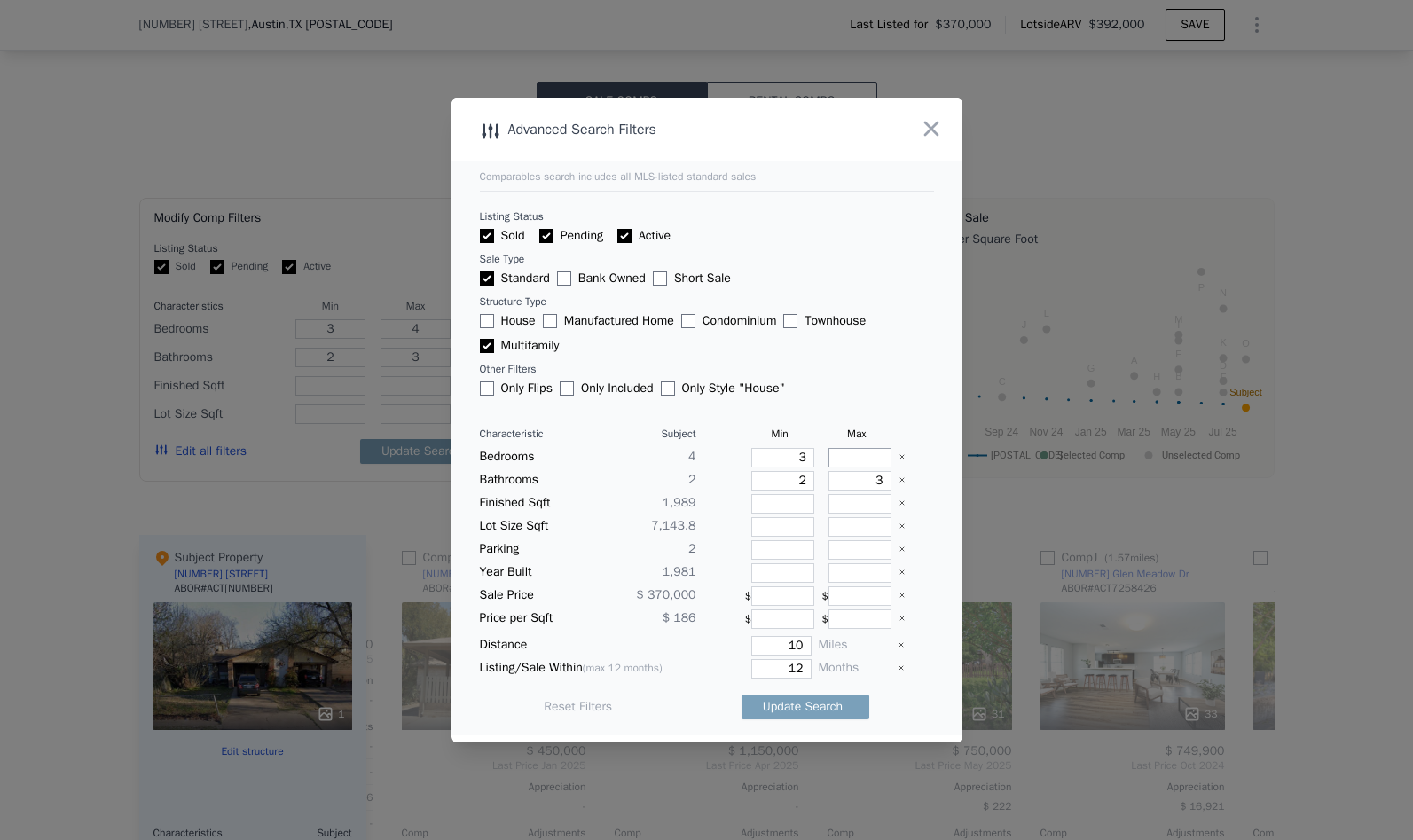type 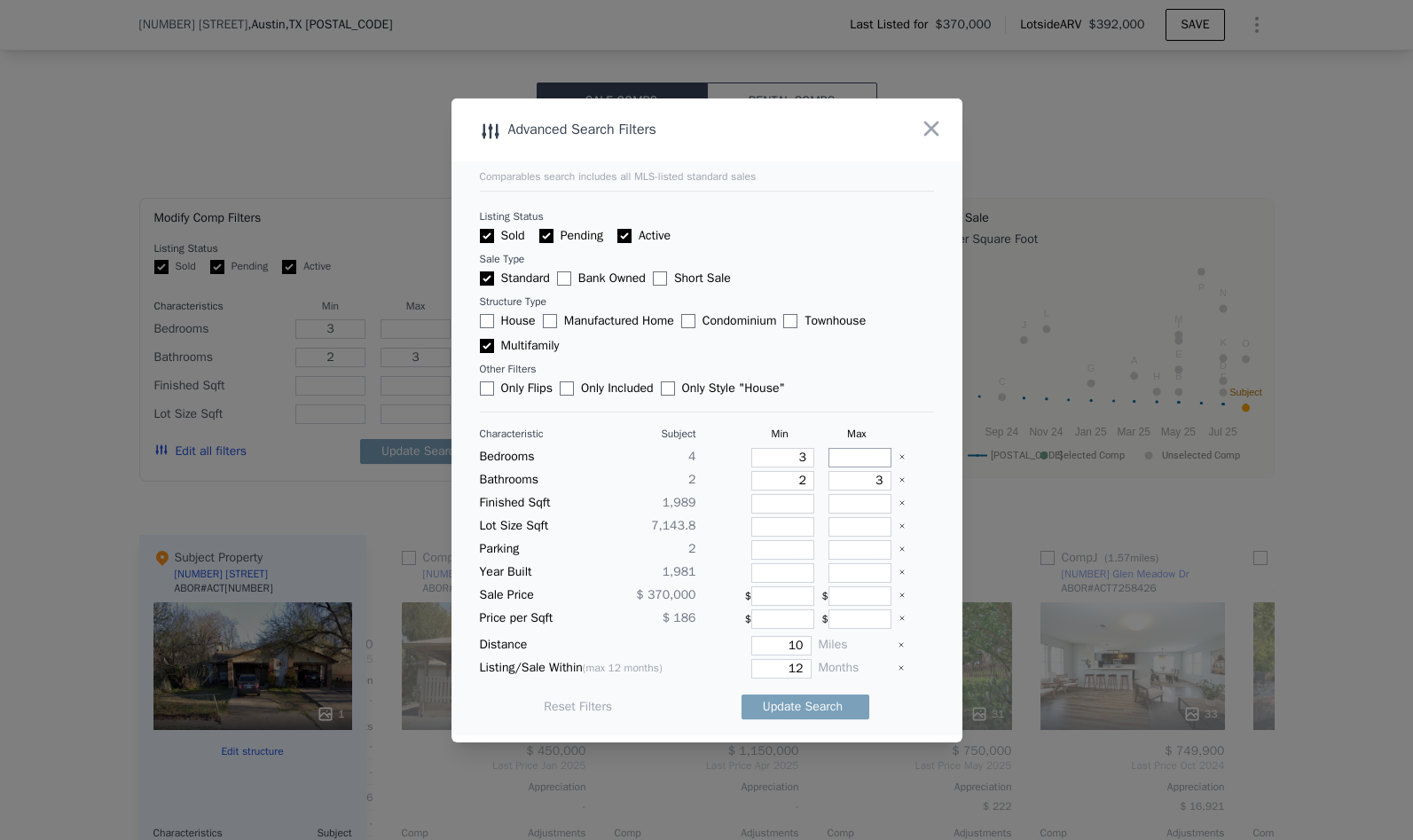 type on "6" 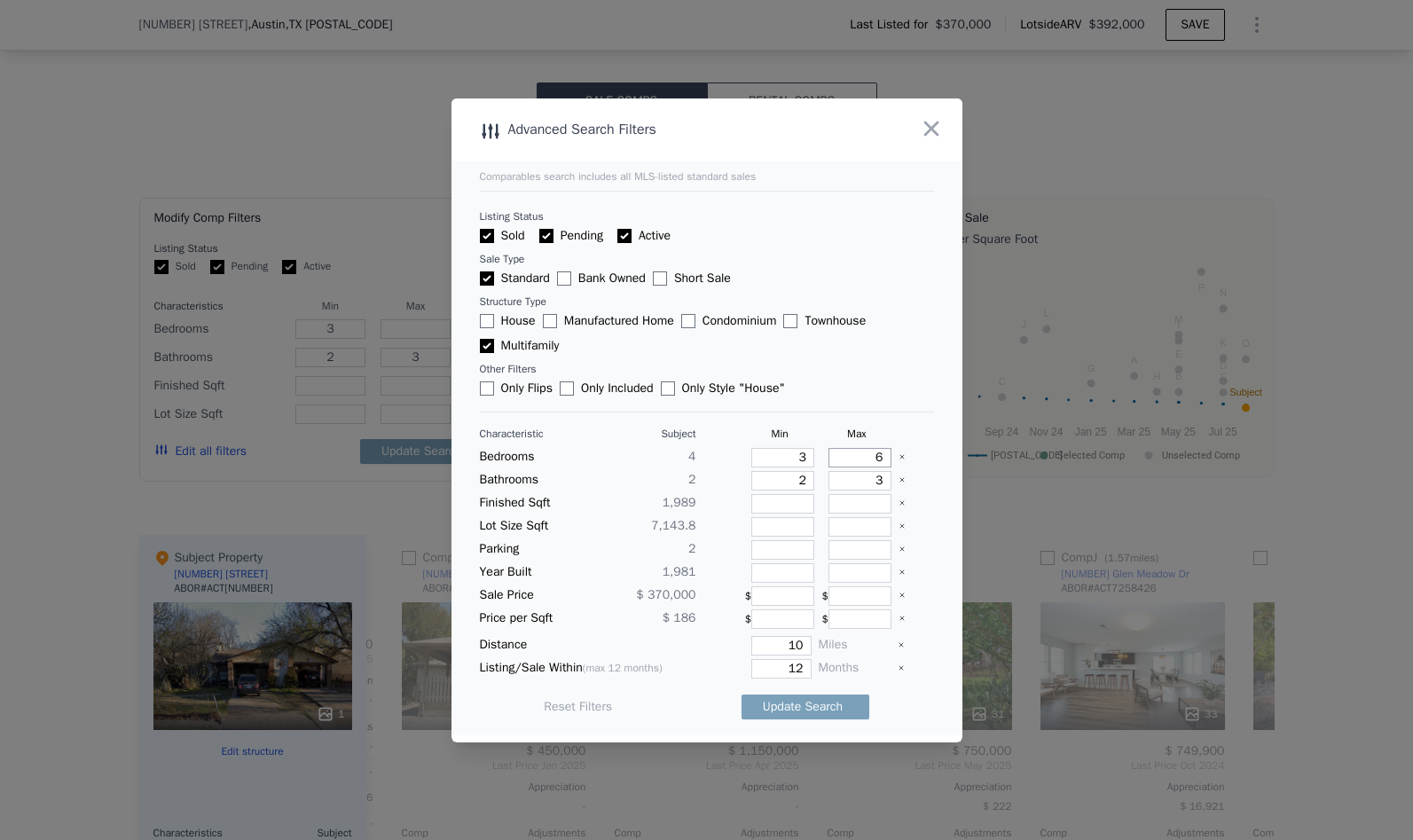 type on "6" 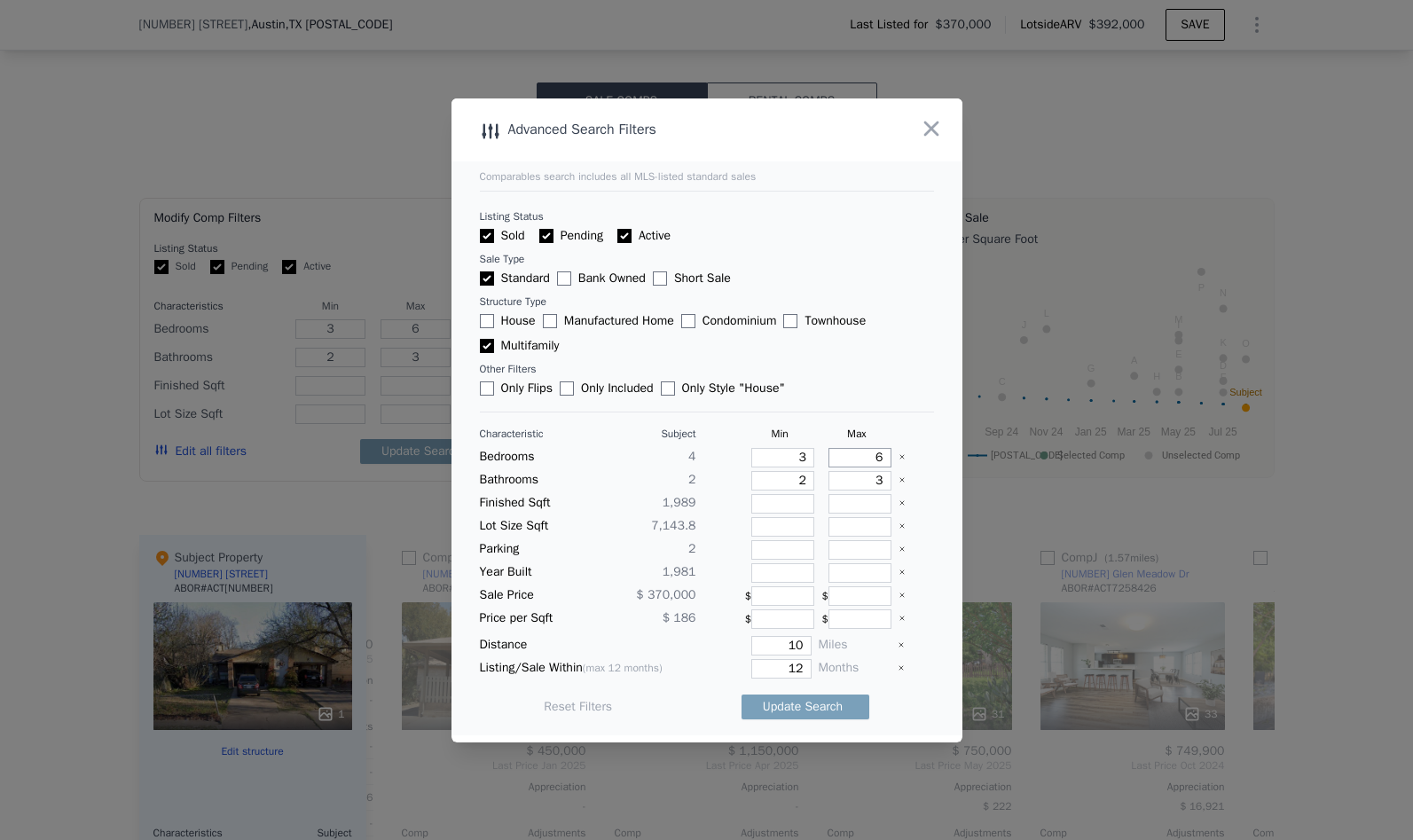type on "6" 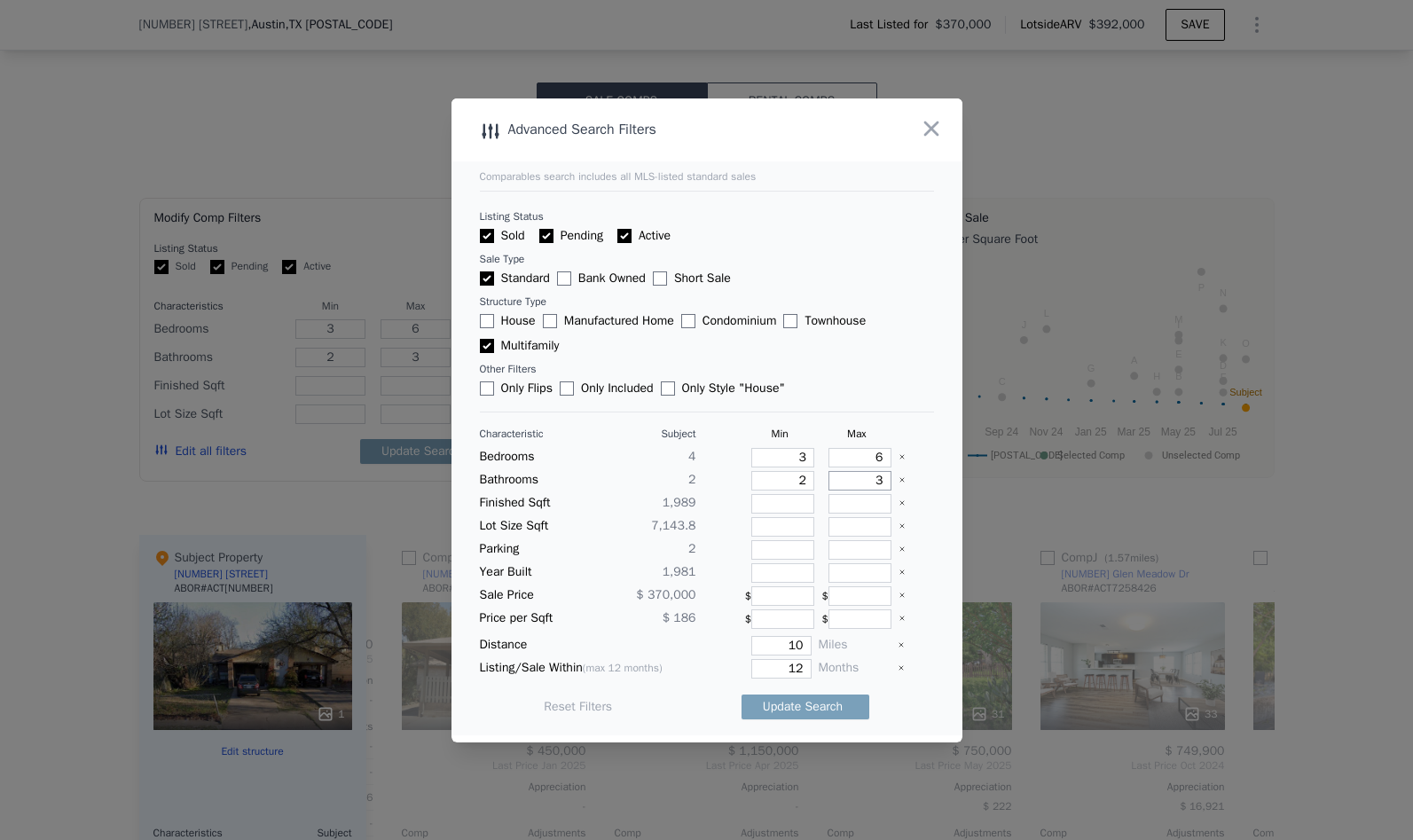 click on "3" at bounding box center [860, 481] 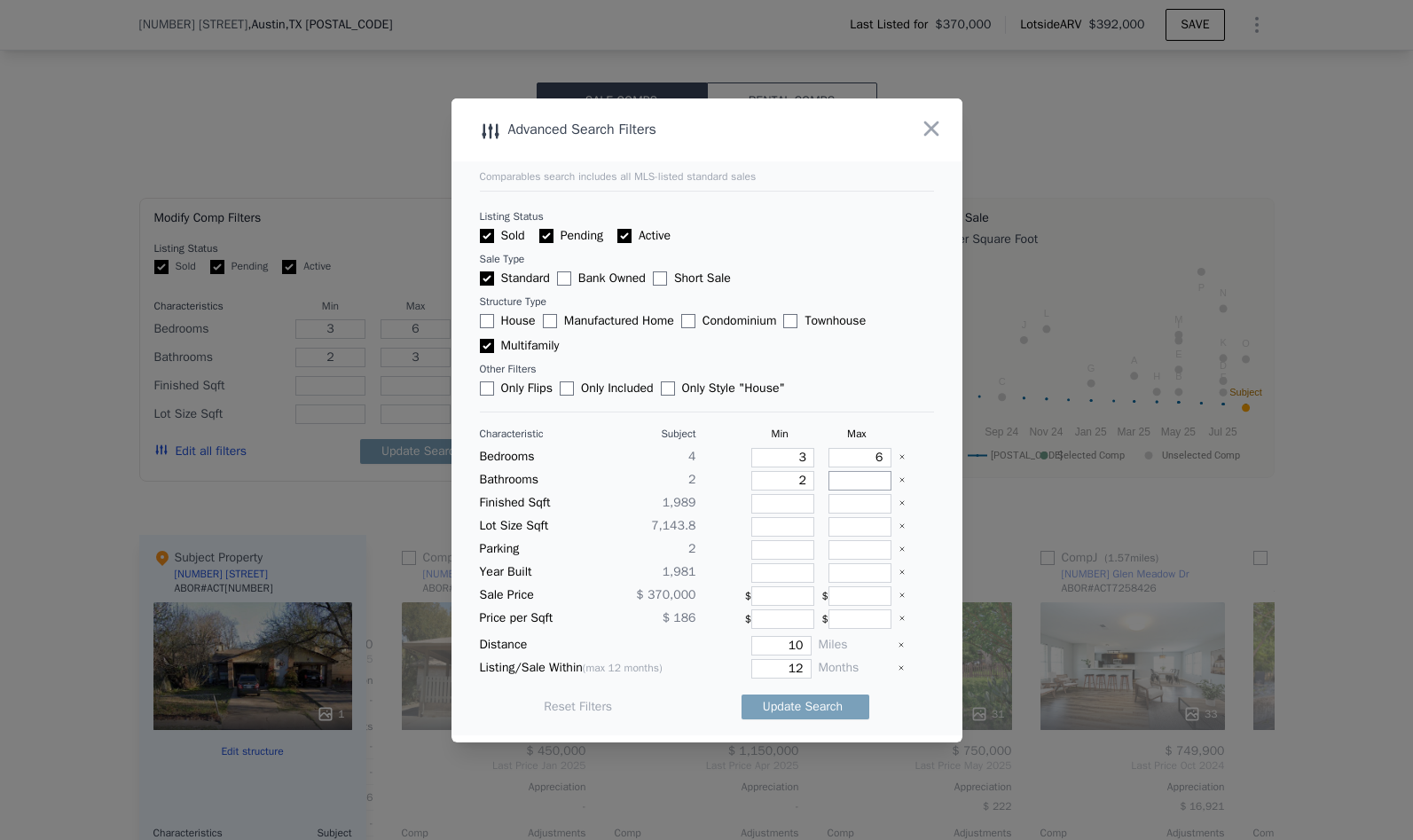 type 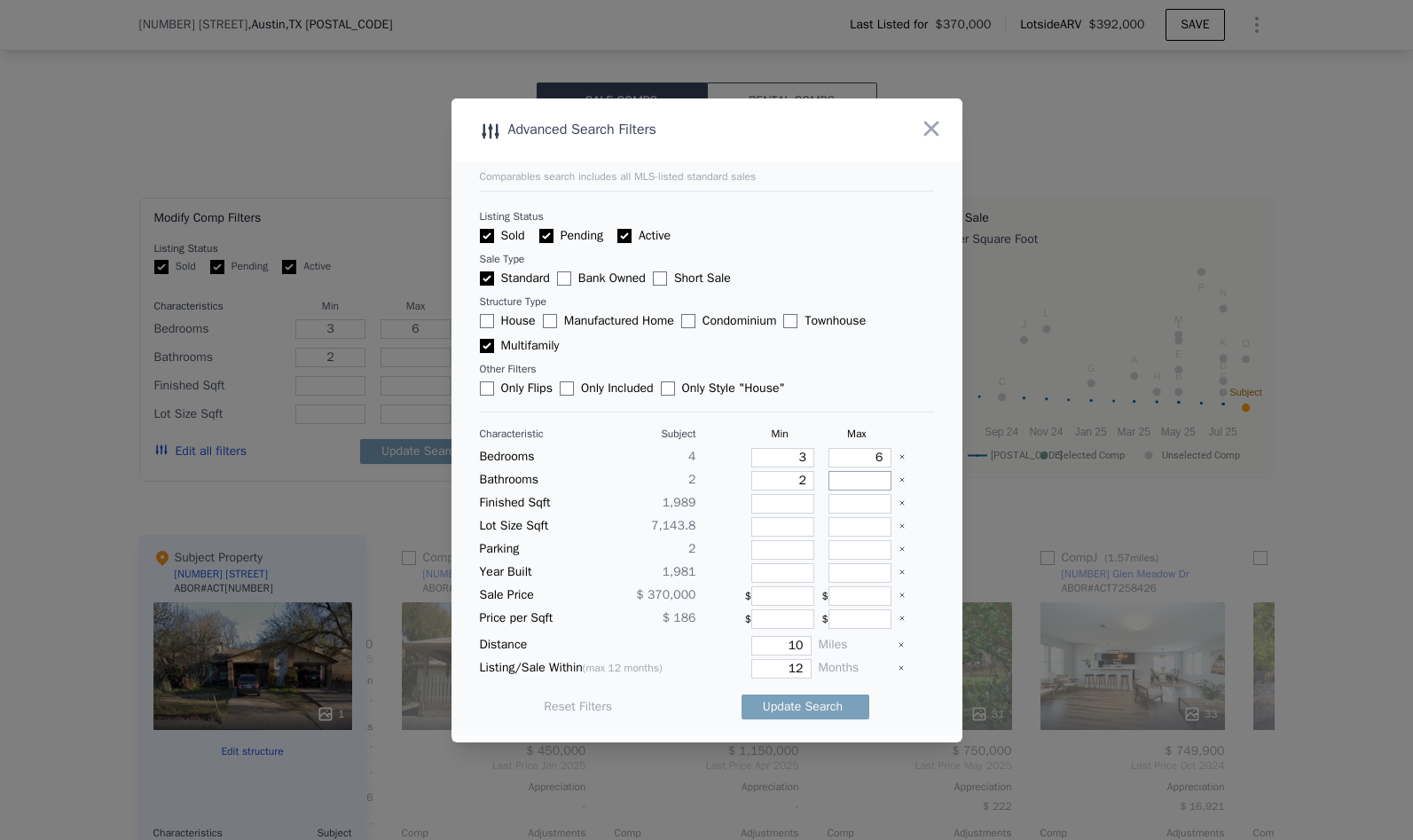 type on "4" 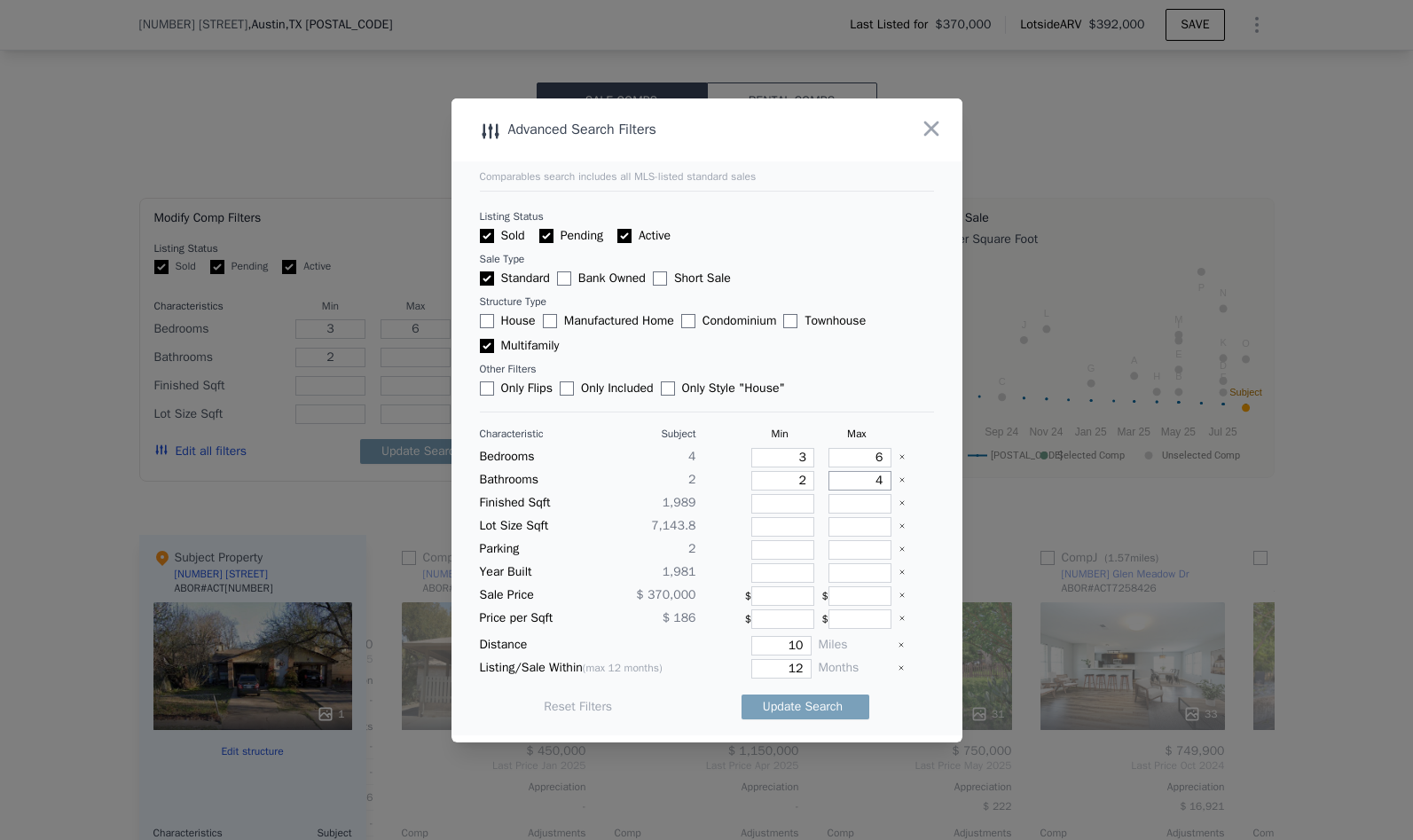 type on "4" 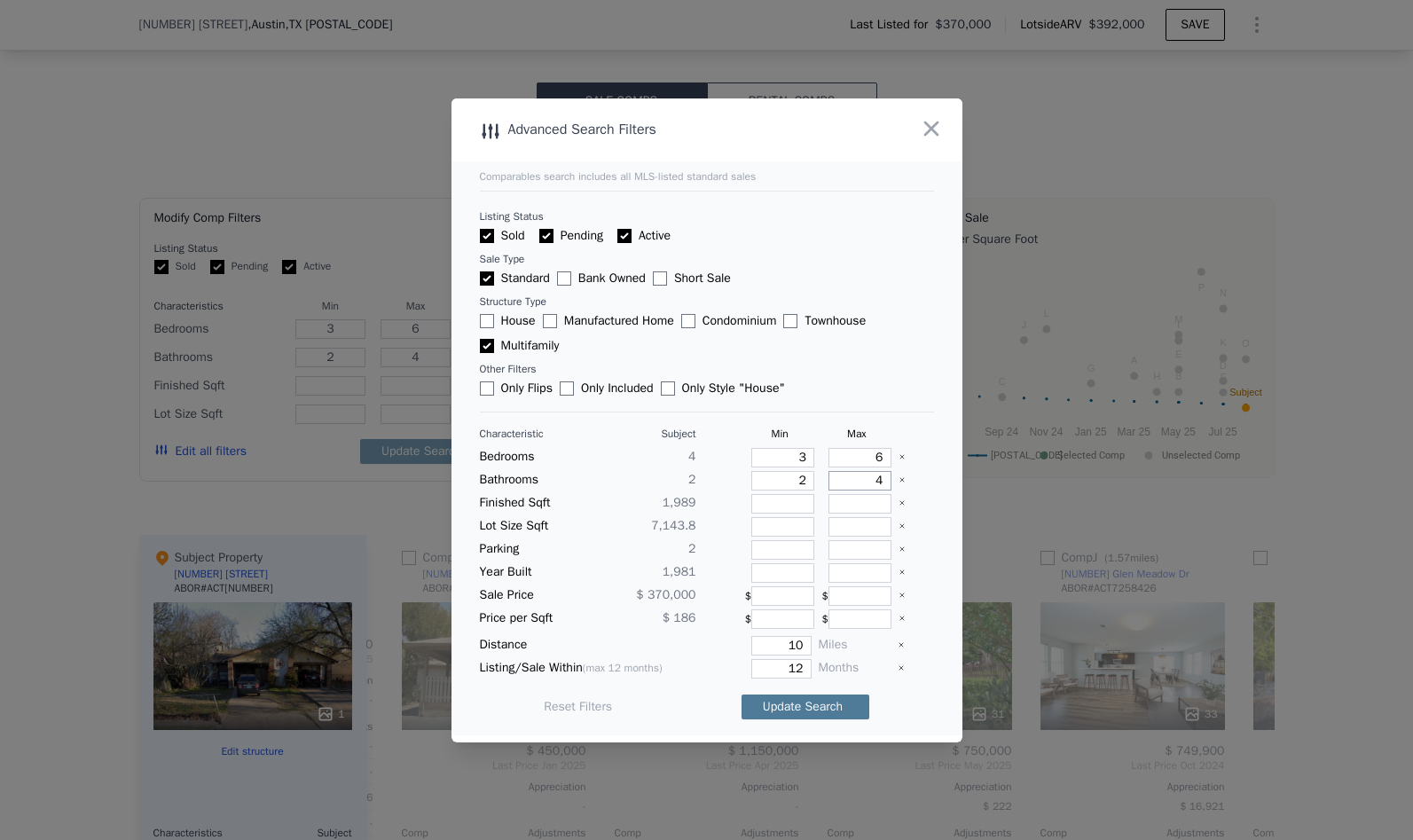 type on "4" 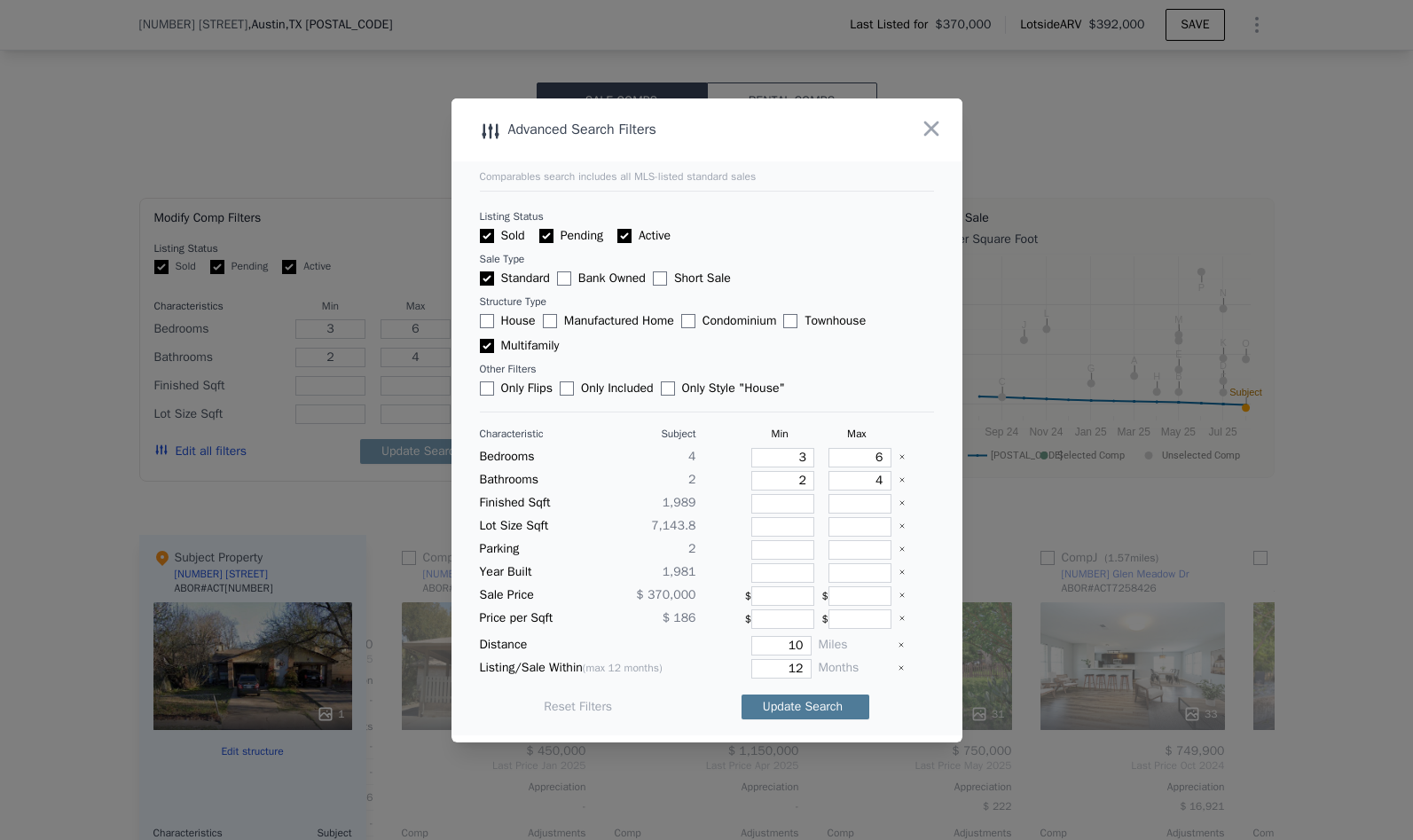 click on "Update Search" at bounding box center [805, 707] 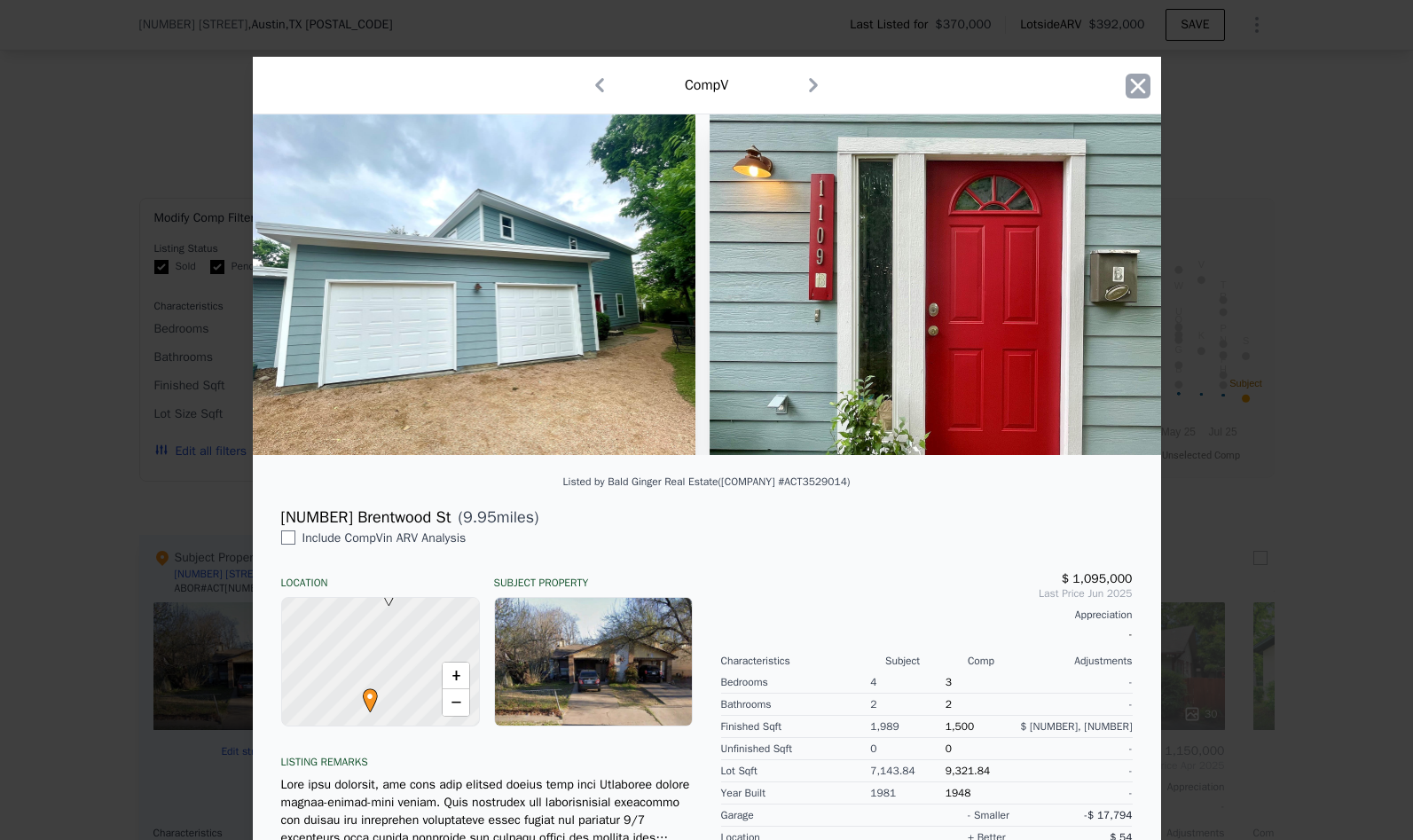 click 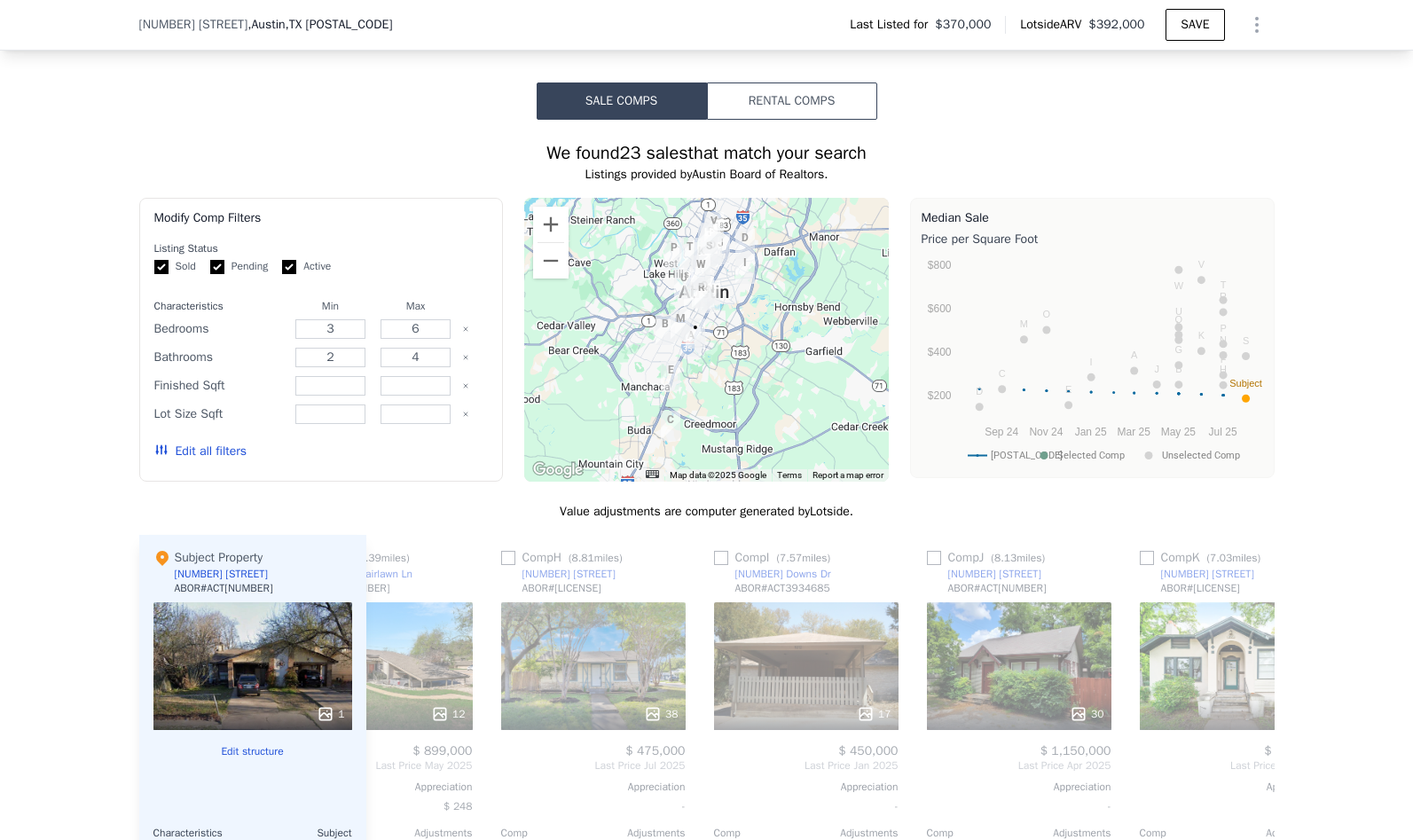 scroll, scrollTop: 0, scrollLeft: 1380, axis: horizontal 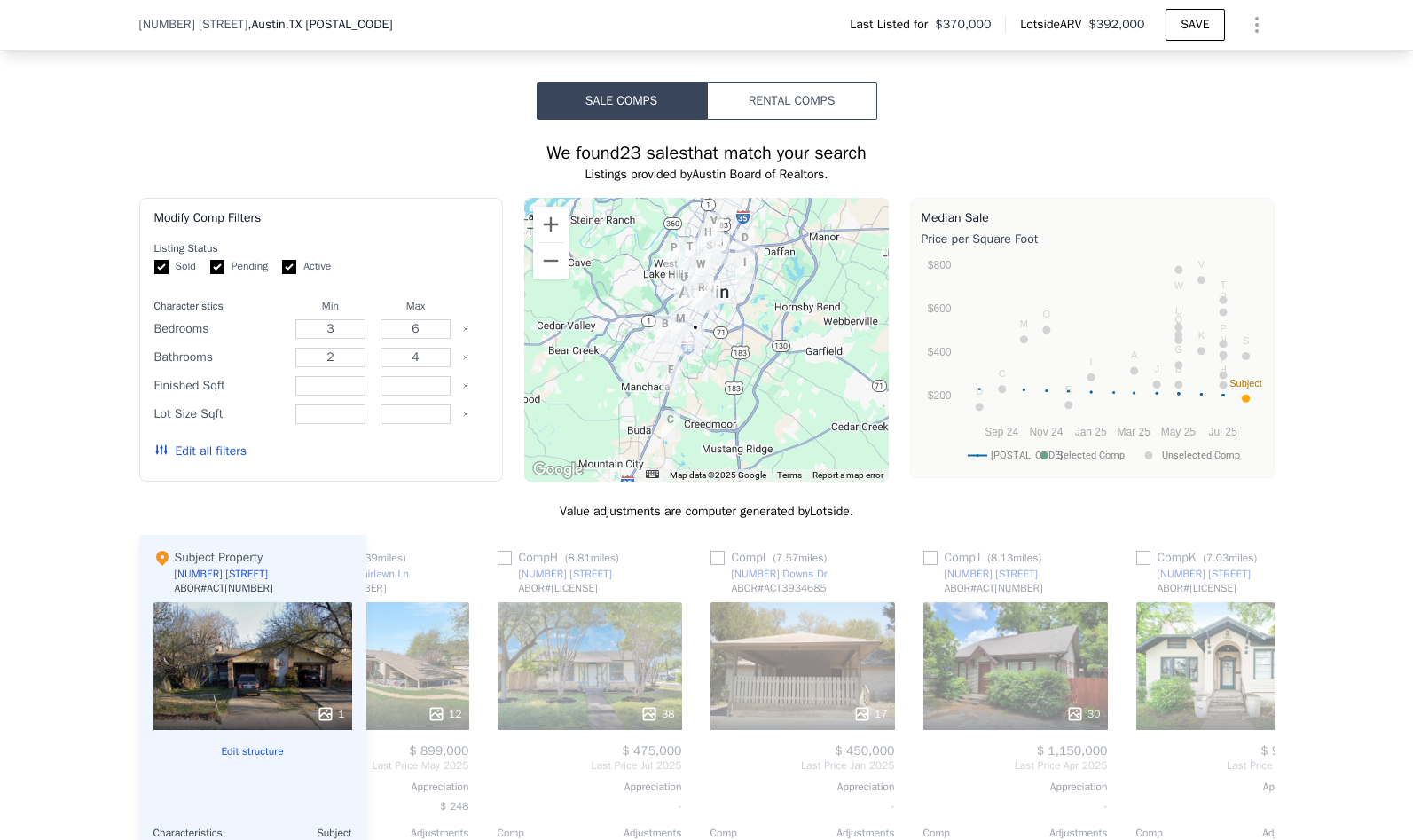 click at bounding box center (671, 376) 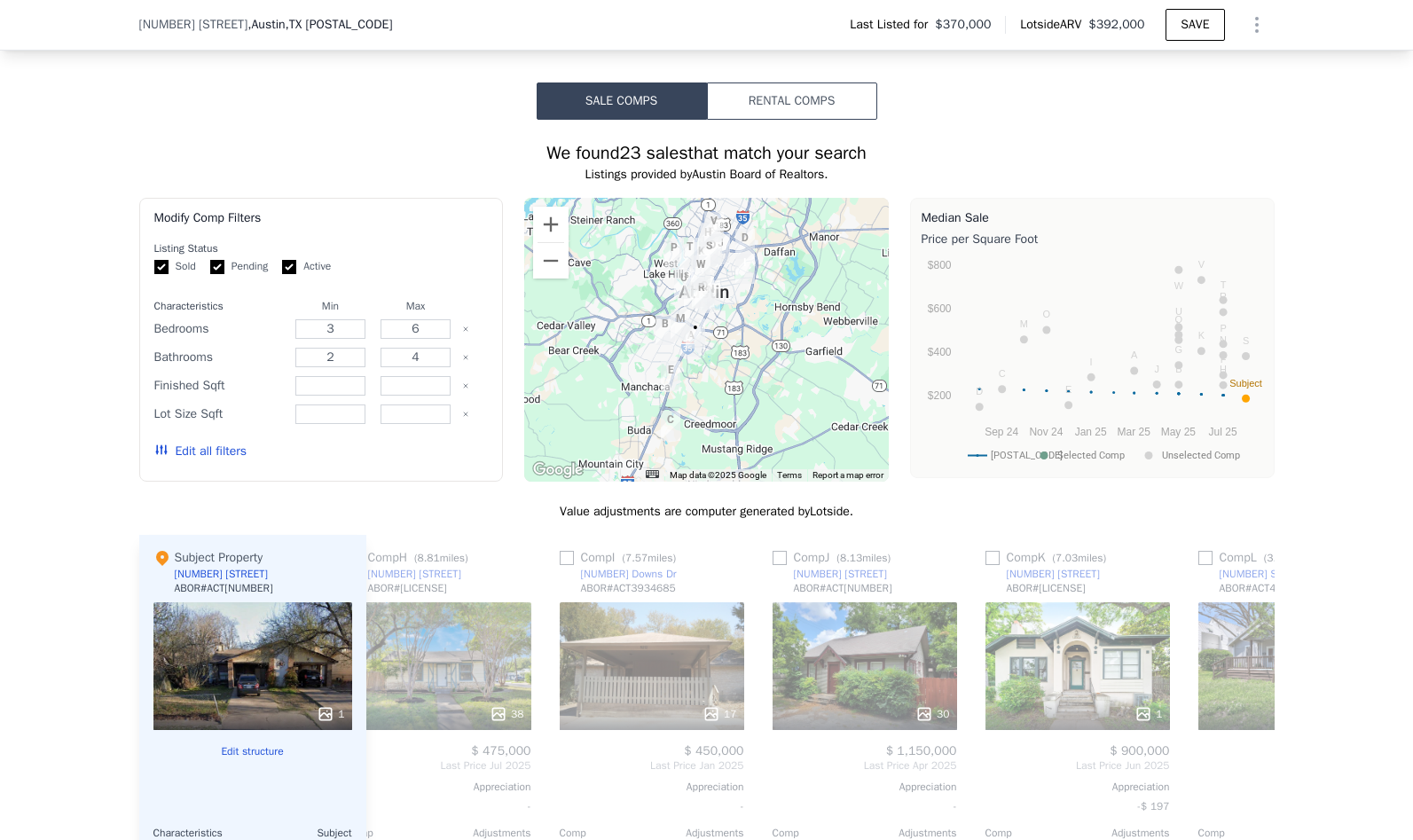 scroll, scrollTop: 0, scrollLeft: 1687, axis: horizontal 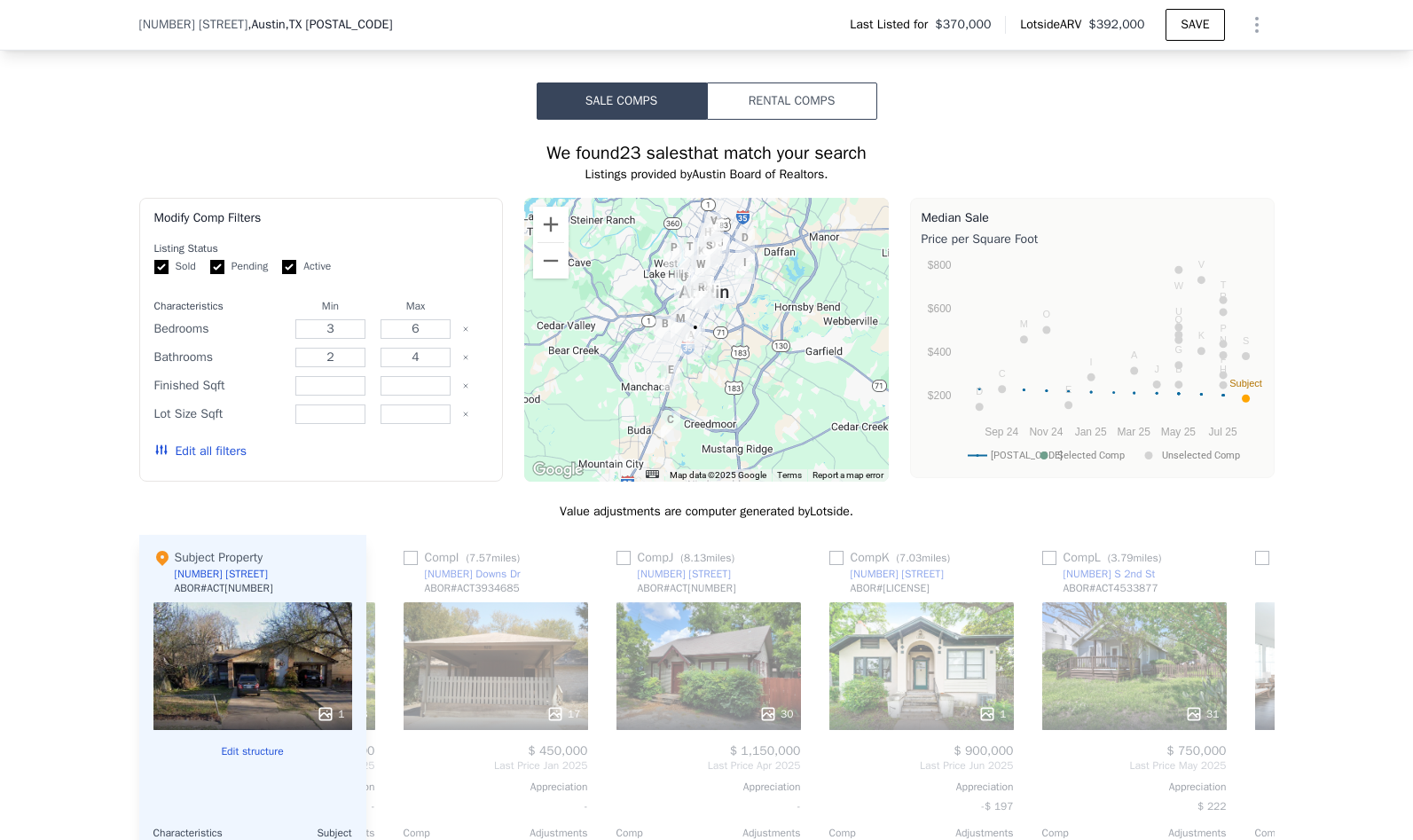 click on "Edit all filters" at bounding box center (200, 451) 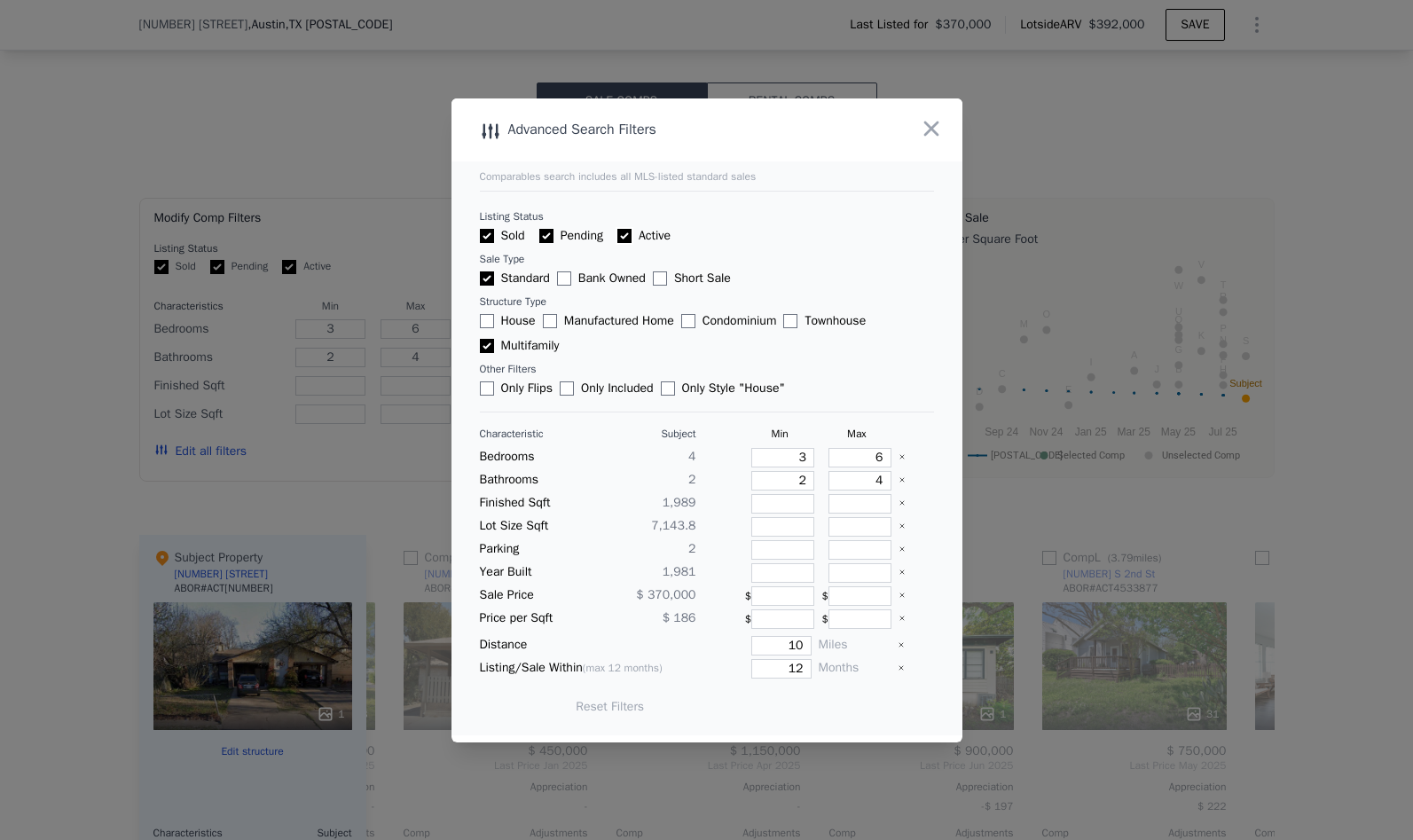 click on "Active" at bounding box center (624, 236) 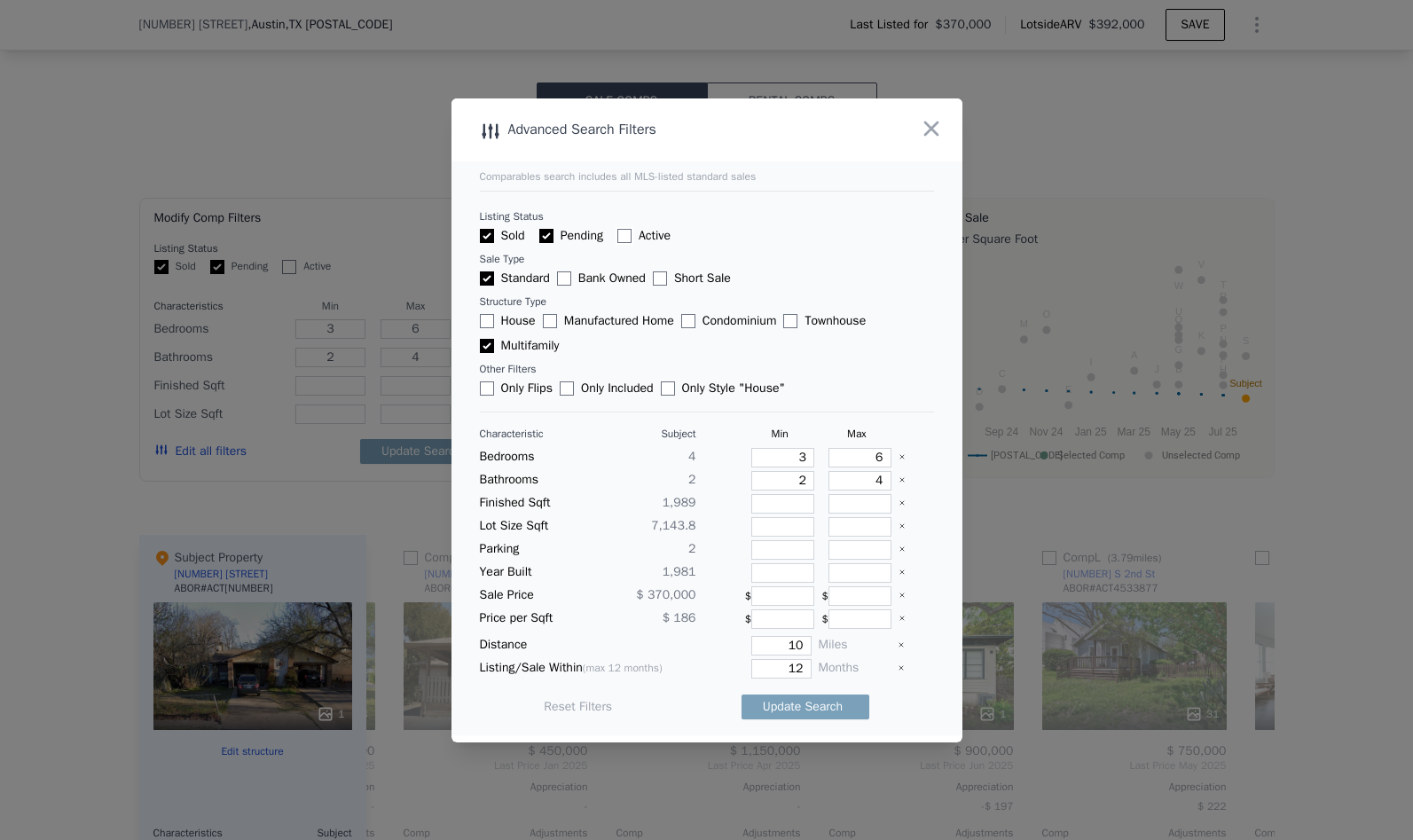 checkbox on "false" 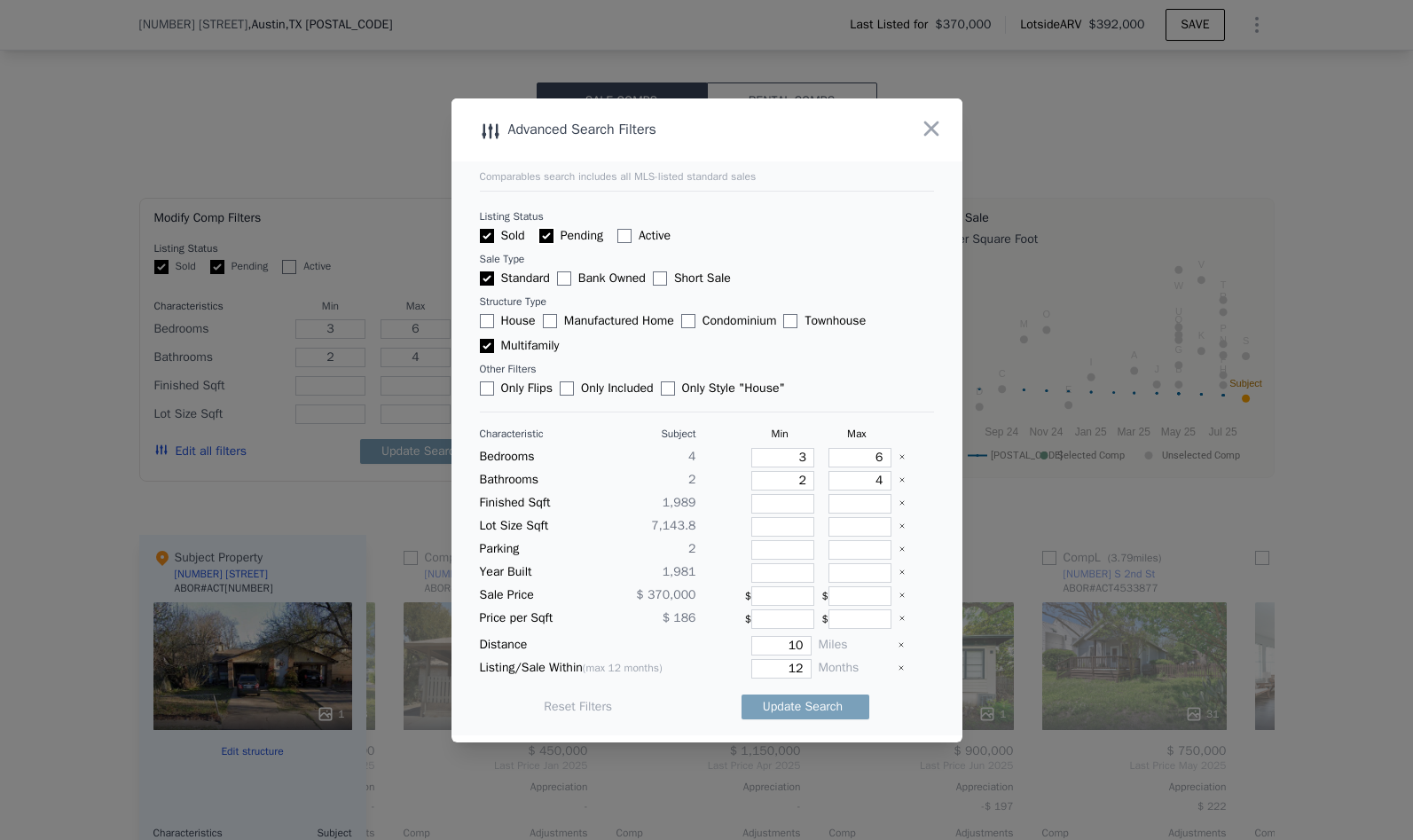 click on "Pending" at bounding box center [546, 236] 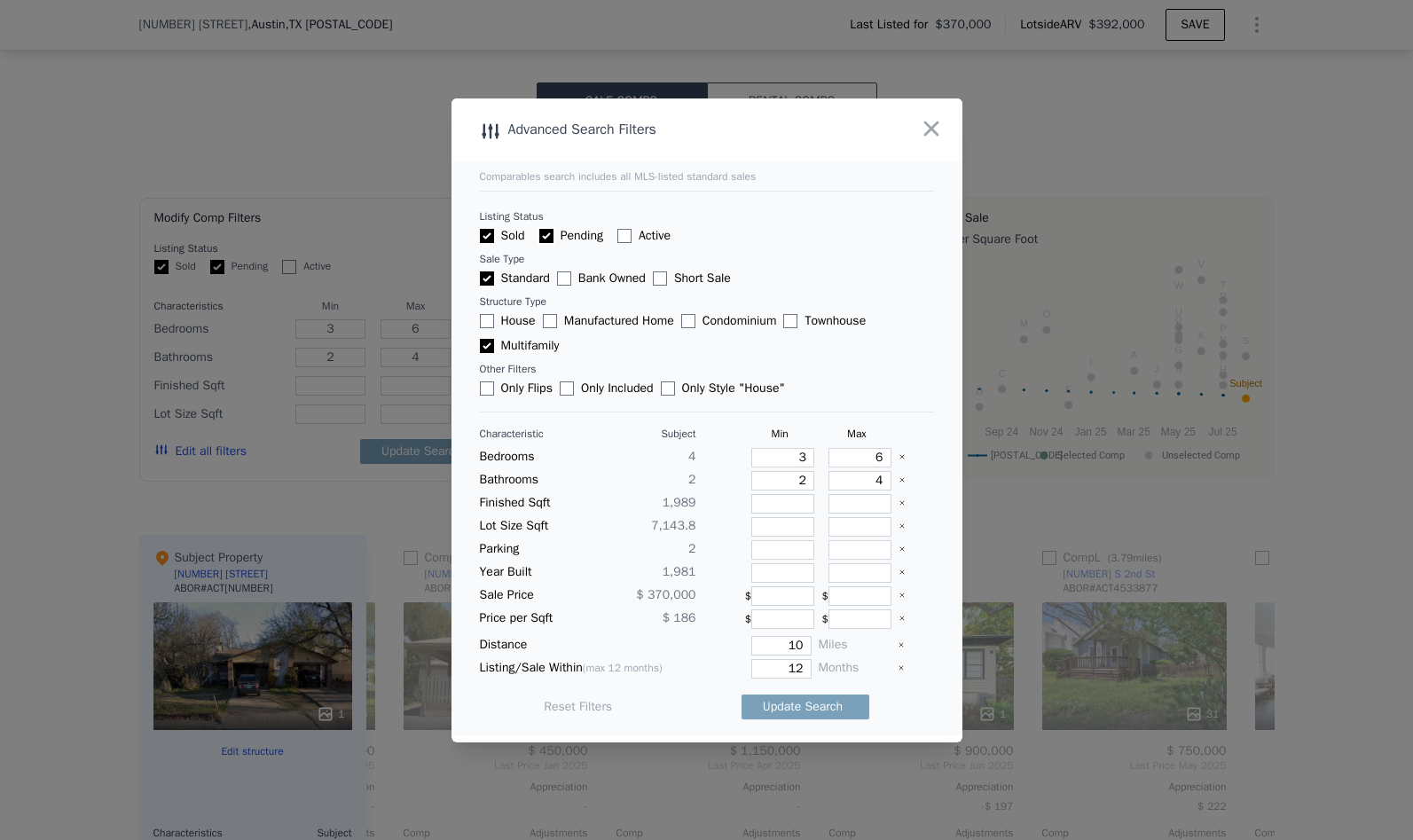 checkbox on "false" 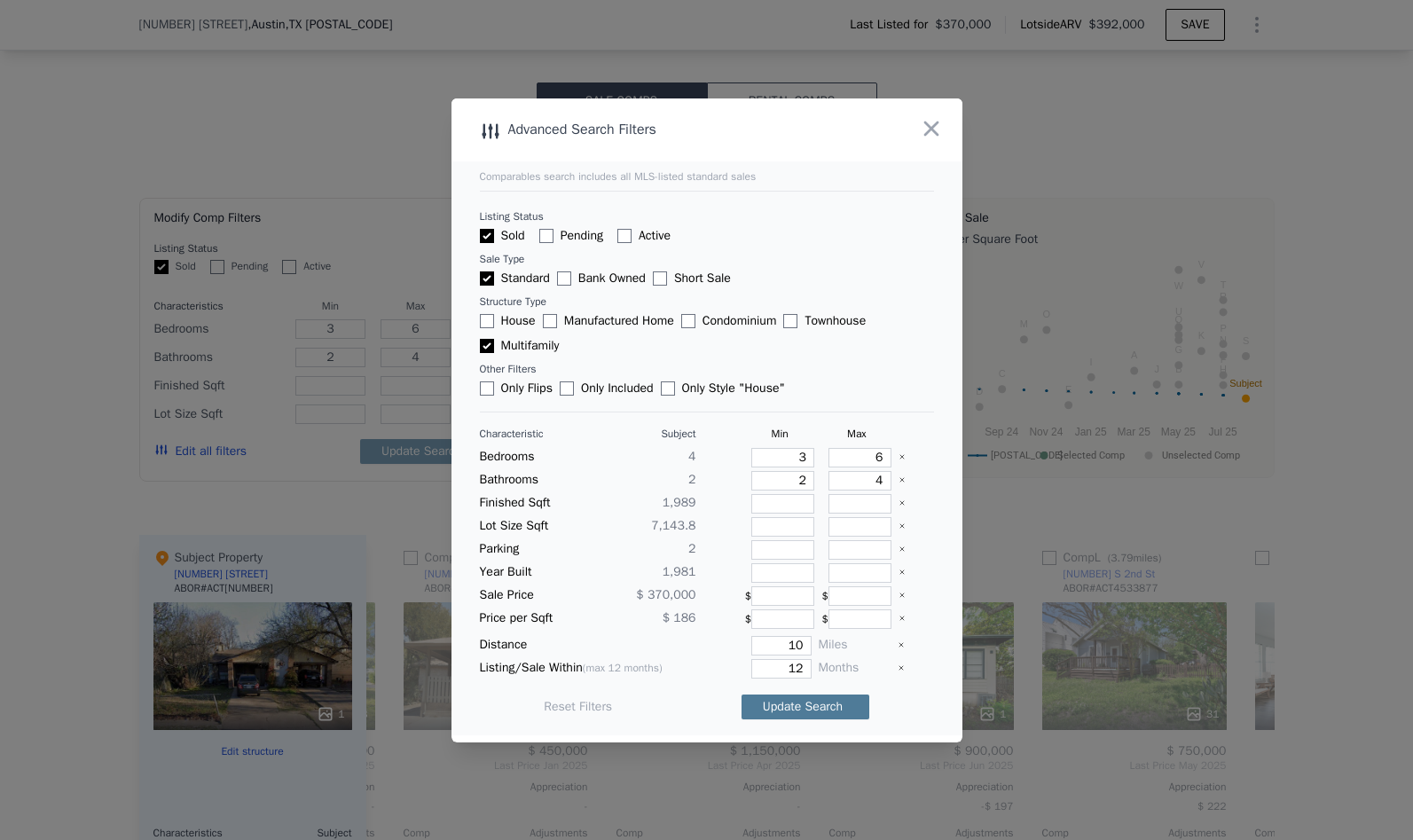click on "Update Search" at bounding box center (805, 707) 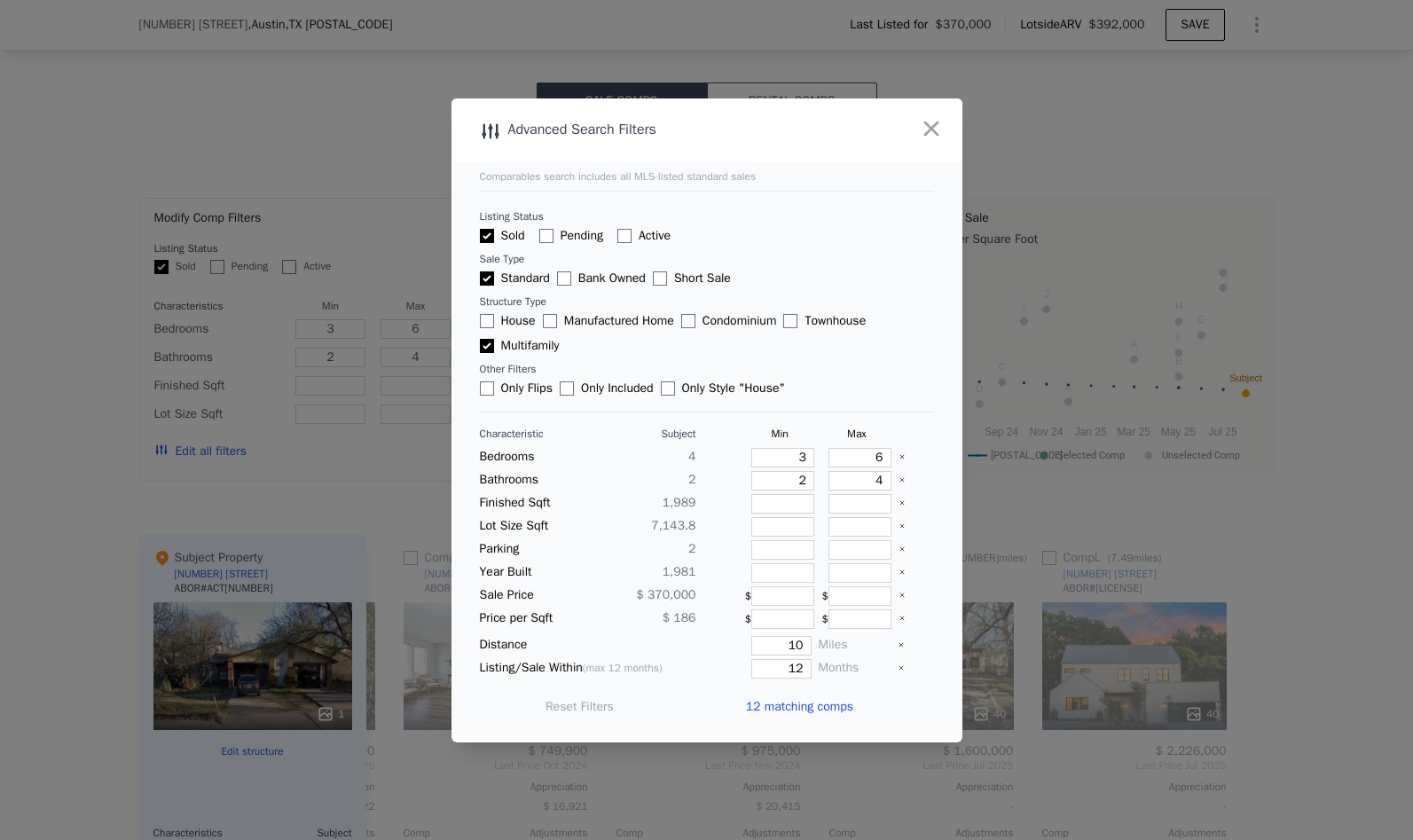 click on "12 matching comps" at bounding box center [799, 707] 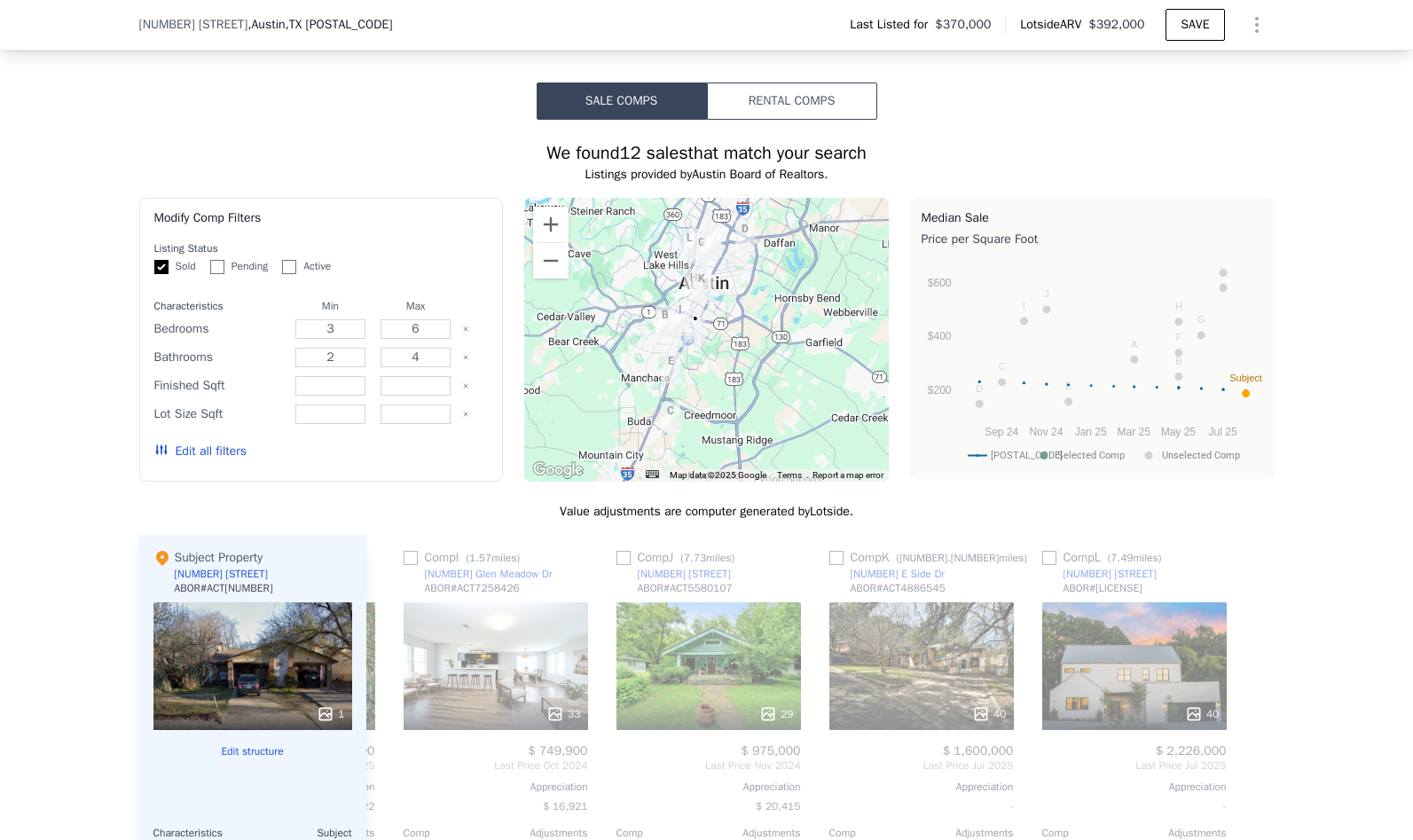 drag, startPoint x: 700, startPoint y: 660, endPoint x: 481, endPoint y: 521, distance: 259.3877 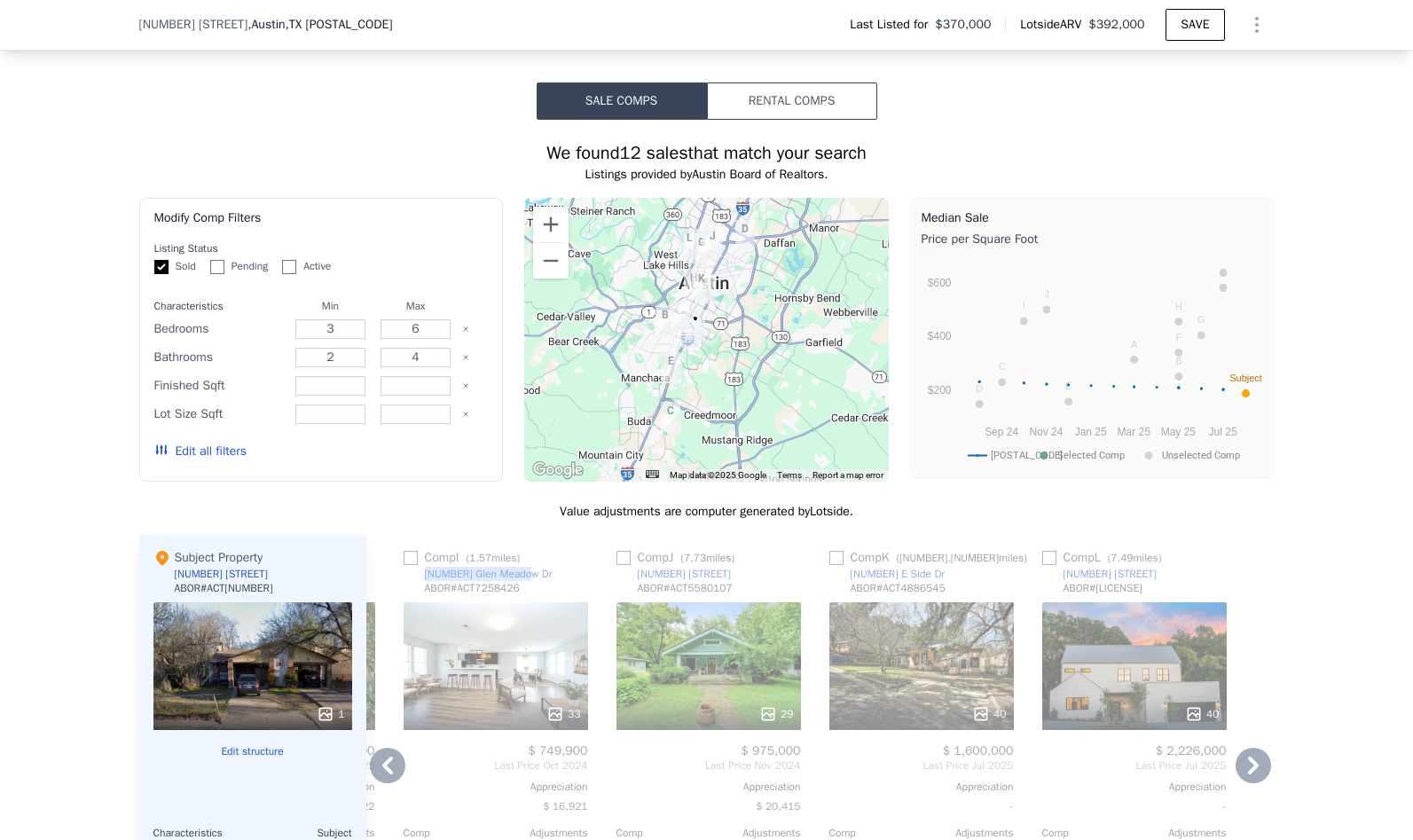 drag, startPoint x: 522, startPoint y: 586, endPoint x: 420, endPoint y: 590, distance: 102.0784 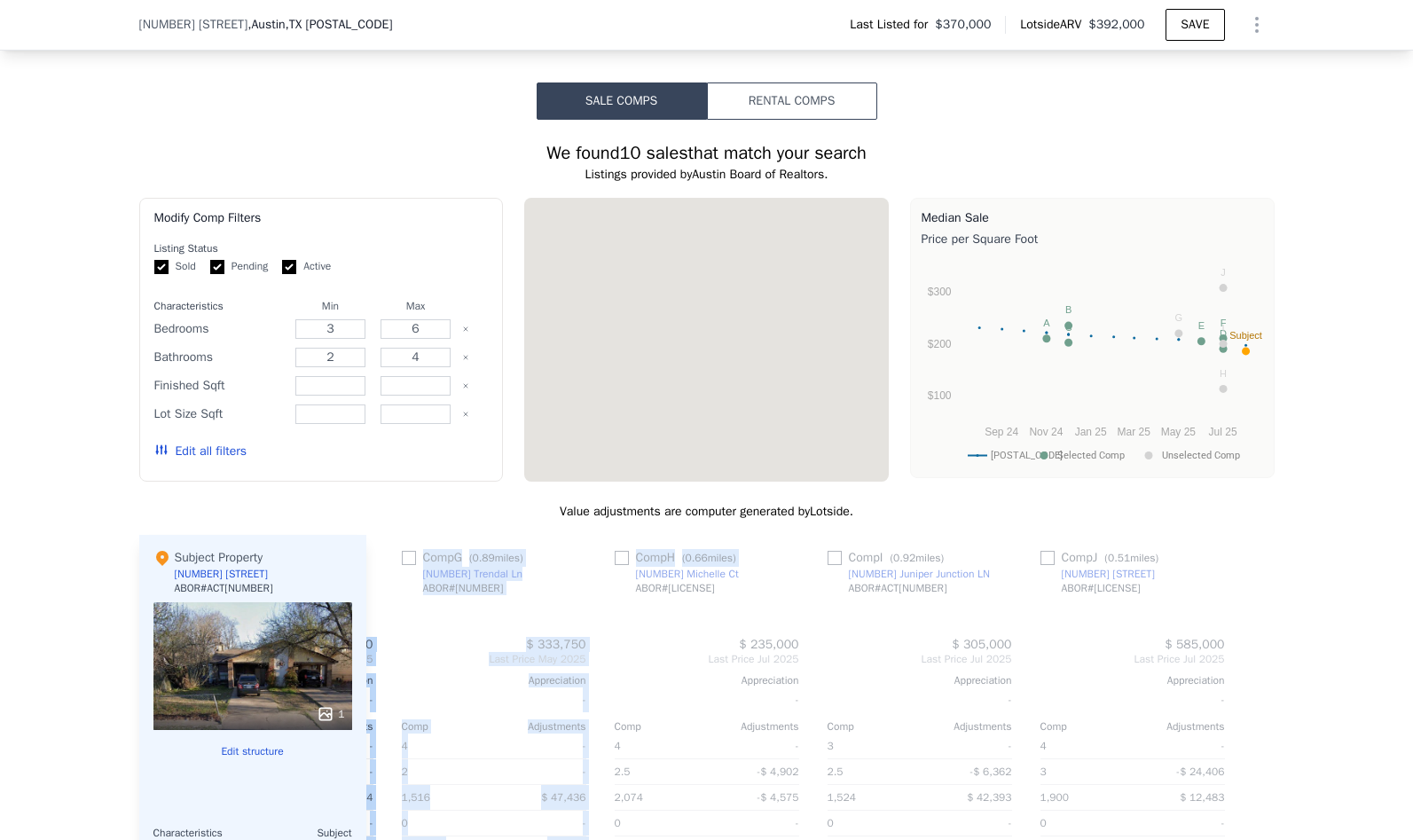 checkbox on "true" 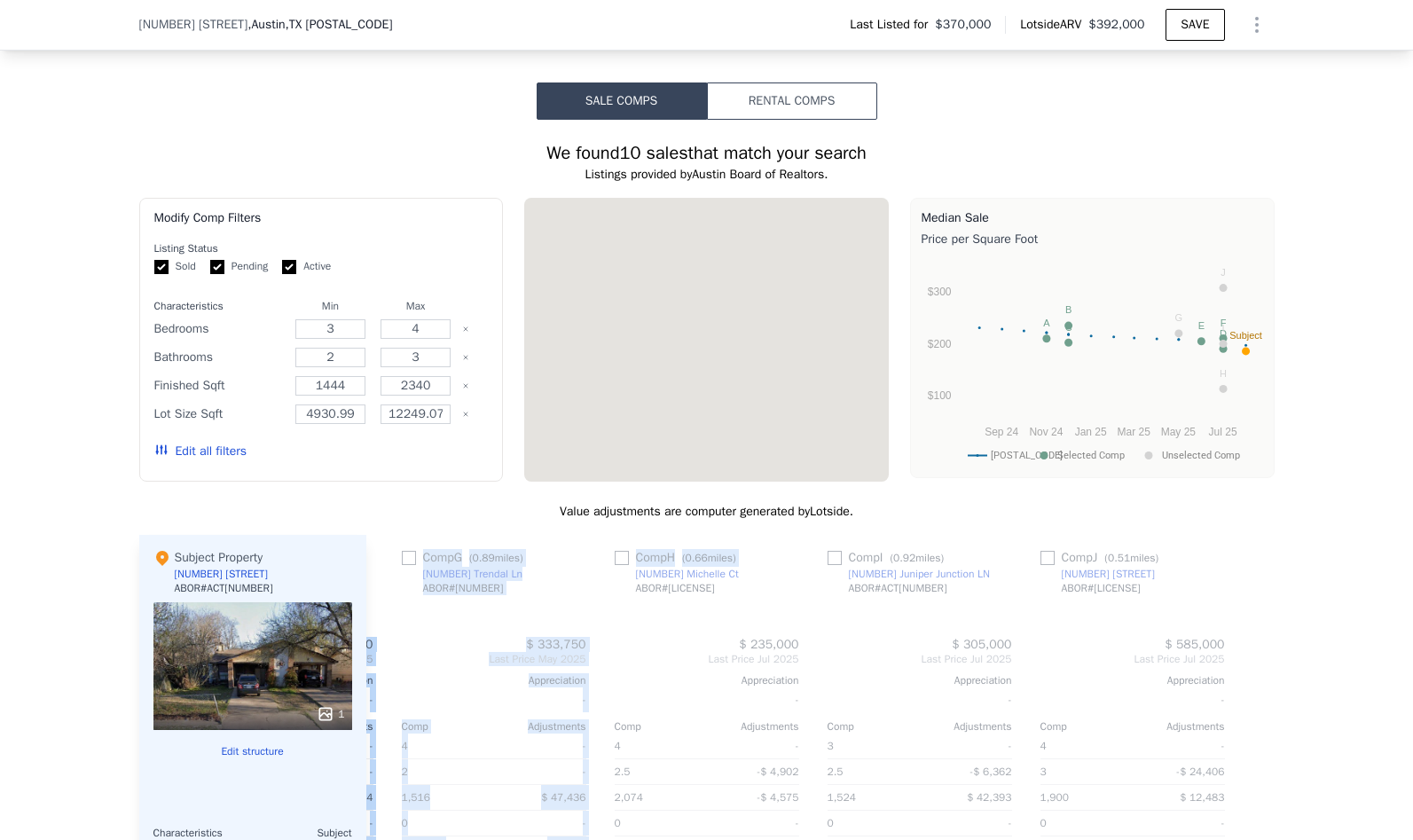 drag, startPoint x: 706, startPoint y: 588, endPoint x: 671, endPoint y: 592, distance: 35.22783 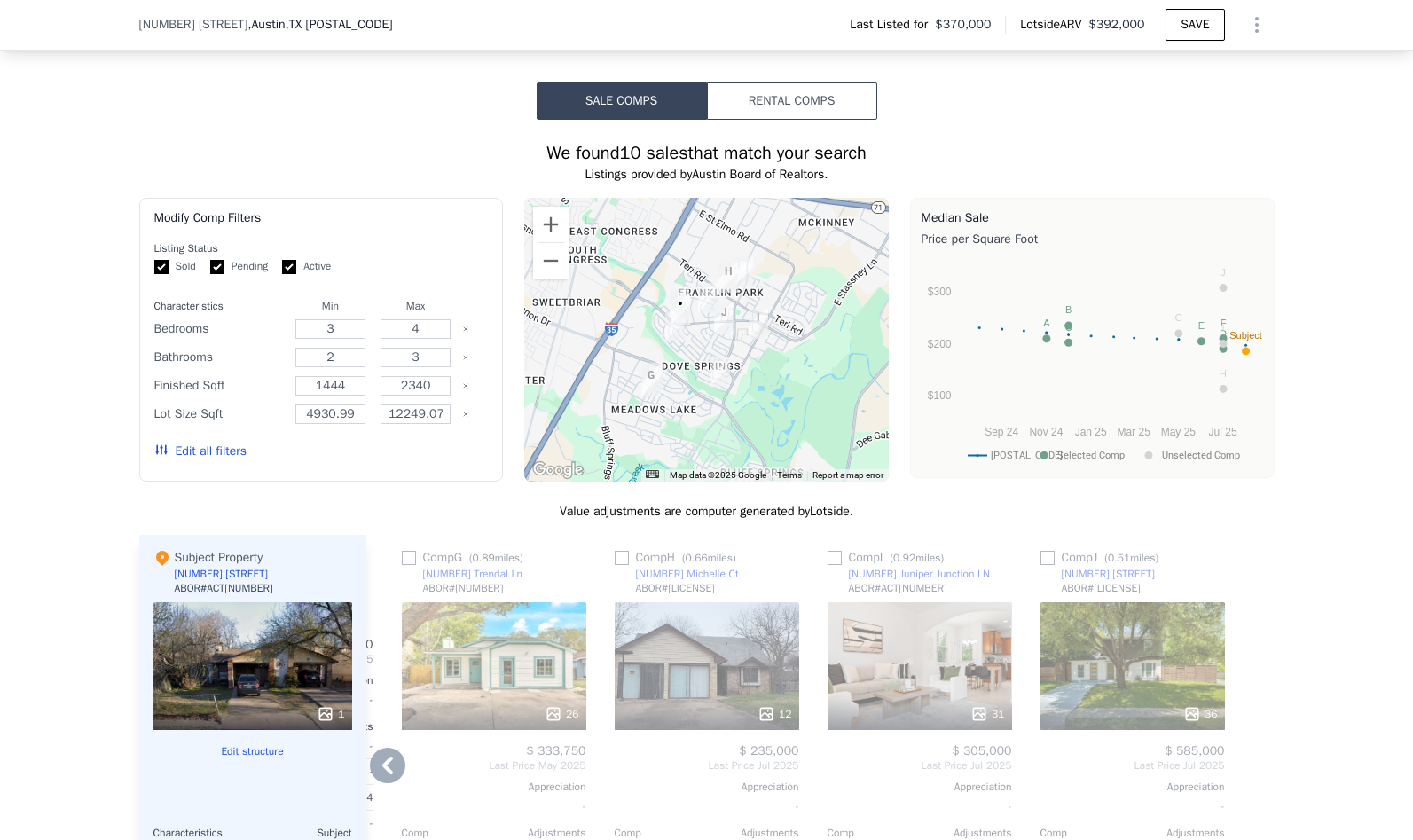 click on "We found  [NUMBER] sales  that match your search Listings provided by  [COMPANY] .  Filters  Map  Prices Modify Comp Filters Listing Status Sold Pending Active Characteristics   Min Max Bedrooms [NUMBER] [NUMBER] Bathrooms [NUMBER] [NUMBER] Finished Sqft [NUMBER].[NUMBER] [NUMBER].[NUMBER] Lot Size Sqft [NUMBER].[NUMBER] [NUMBER].[NUMBER] Edit all filters ← Move left → Move right ↑ Move up ↓ Move down + Zoom in - Zoom out Home Jump left by [NUMBER]% End Jump right by [NUMBER]% Page Up Jump up by [NUMBER]% Page Down Jump down by [NUMBER]% A B C D E F G H I J • Map Data Map data ©[YEAR] [COMPANY] Map data ©[YEAR] [COMPANY] [NUMBER] km  Click to toggle between metric and imperial units Terms Report a map error Median Sale Price per Square Foot [POSTAL_CODE] Selected Comp Unselected Comp [MONTH] [YEAR] [MONTH] [YEAR] [MONTH] [YEAR] [MONTH] [YEAR] [MONTH] [YEAR] [MONTH] [YEAR] $[NUMBER] $[NUMBER] $[NUMBER] A B C E D F Subject G H I J Month [POSTAL_CODE] Selected Comp Unselected Comp [MONTH] [NUMBER], [YEAR] [NUMBER].[NUMBER] [MONTH] [NUMBER], [YEAR] [NUMBER].[NUMBER] [MONTH] [NUMBER], [YEAR] [NUMBER].[NUMBER] [MONTH] [NUMBER], [YEAR] [NUMBER].[NUMBER] [NUMBER].[NUMBER] [MONTH] [NUMBER], [YEAR] [NUMBER].[NUMBER] [NUMBER].[NUMBER] [MONTH] [NUMBER], [YEAR] [NUMBER].[NUMBER] [NUMBER].[NUMBER] [MONTH] [NUMBER], [YEAR] [NUMBER].[NUMBER] [NUMBER].[NUMBER] [MONTH] [NUMBER], [YEAR] [NUMBER].[NUMBER] Month" at bounding box center (707, 616) 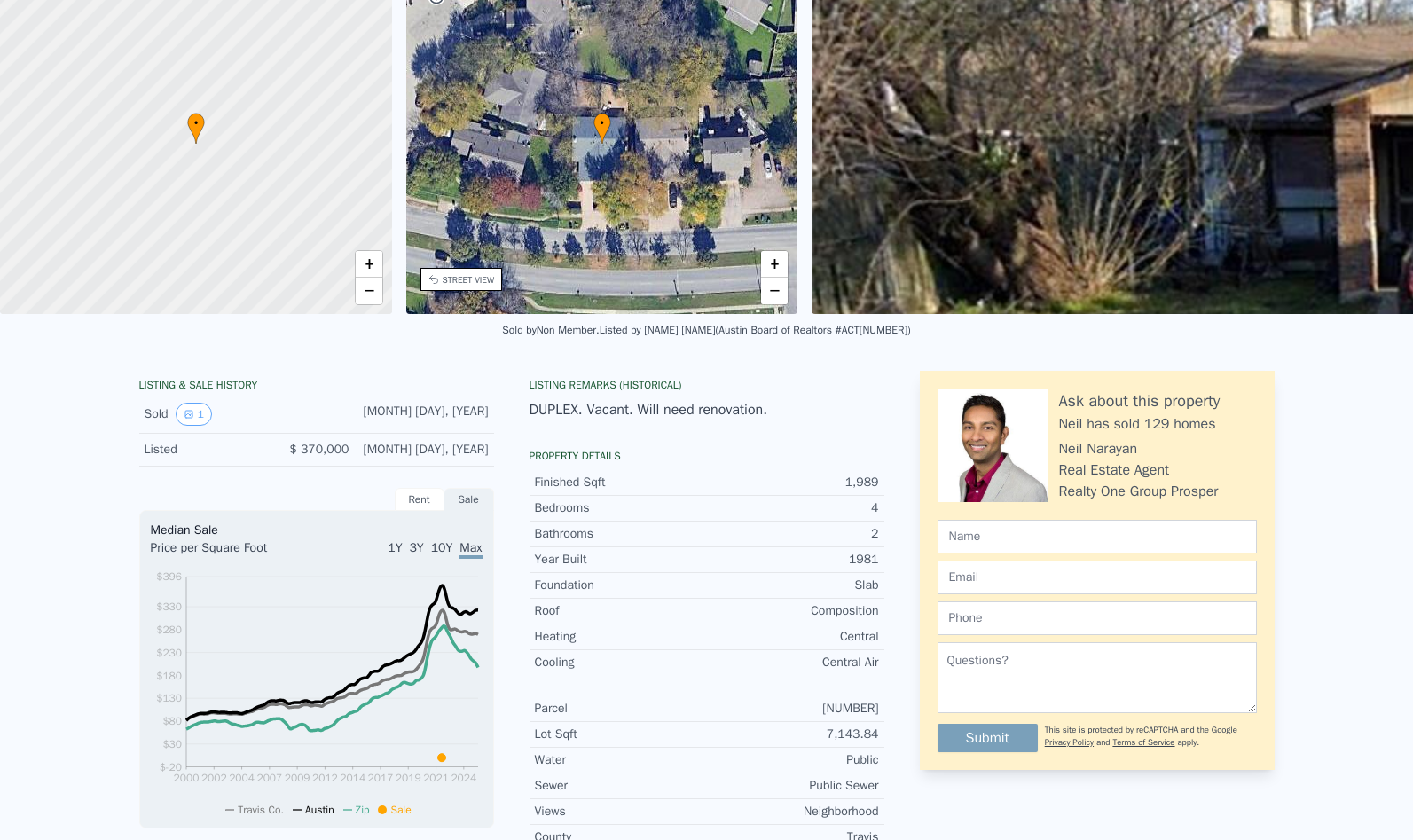 scroll, scrollTop: 0, scrollLeft: 0, axis: both 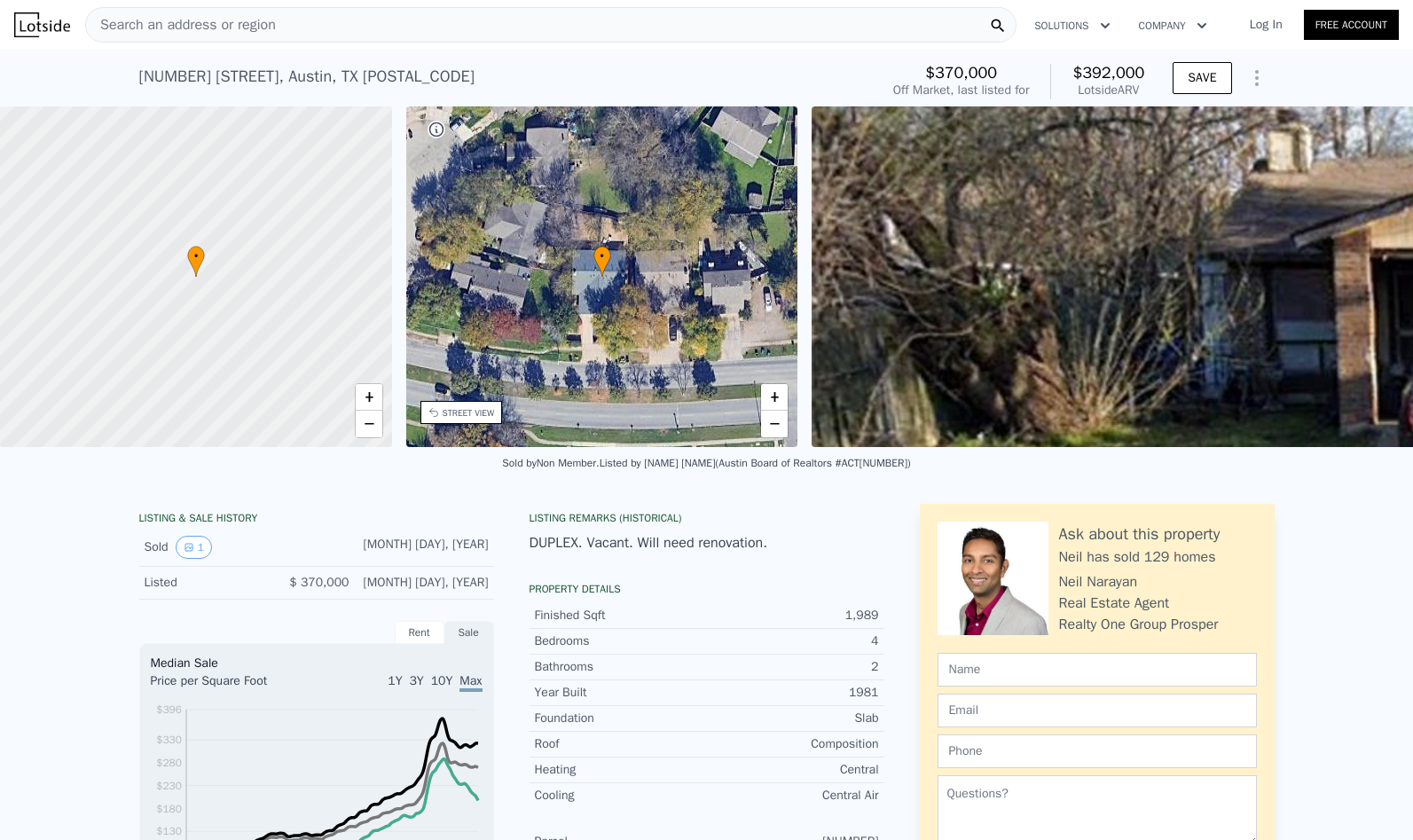 click on "Search an address or region" at bounding box center (181, 25) 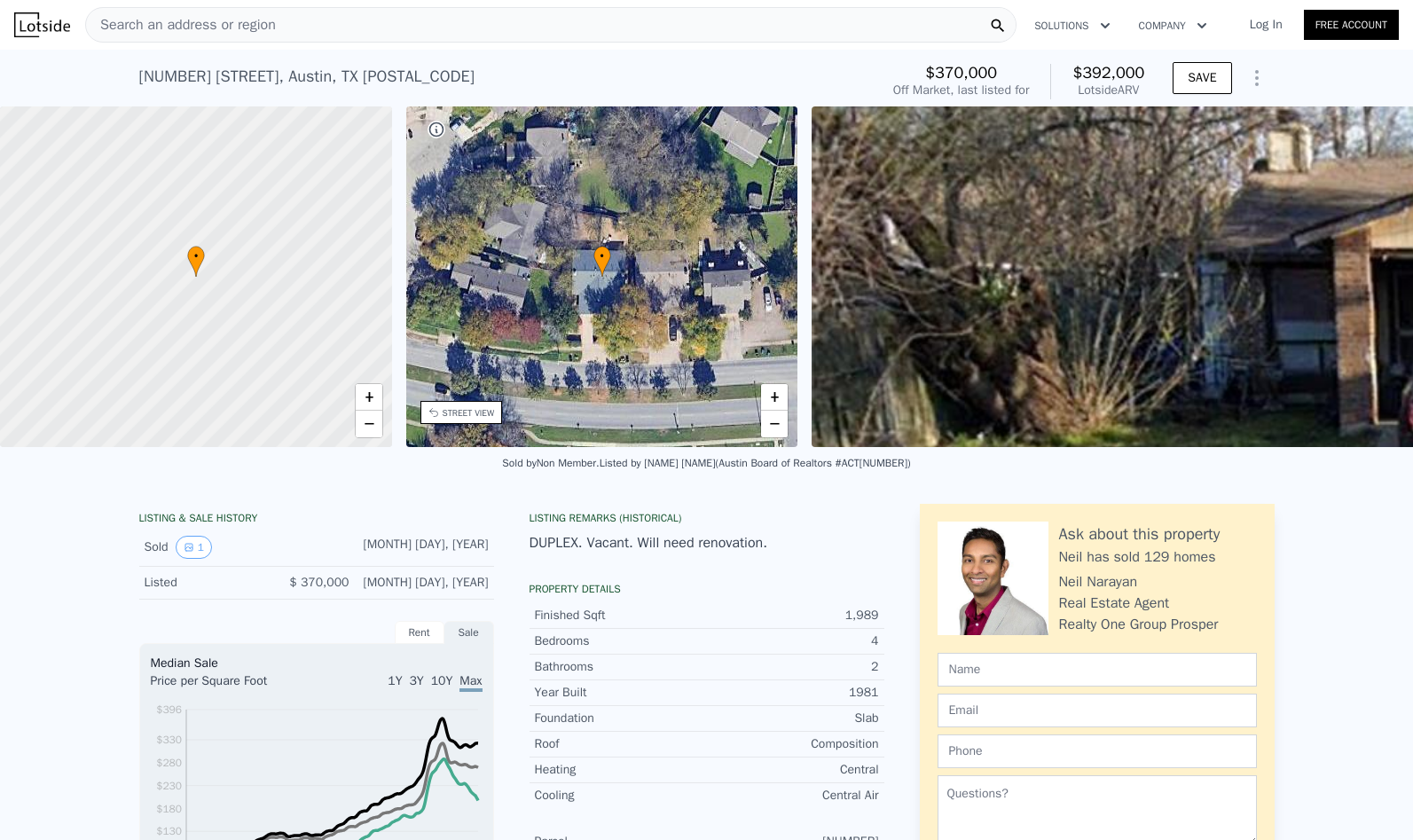 click on "[NUMBER] [STREET] ,   [CITY] ,   [STATE]   [POSTAL_CODE] No sales on record (~ARV  $[NUMBER]k ) $[NUMBER] Off Market, last listed for $[NUMBER] Lotside  ARV SAVE" at bounding box center (706, 78) 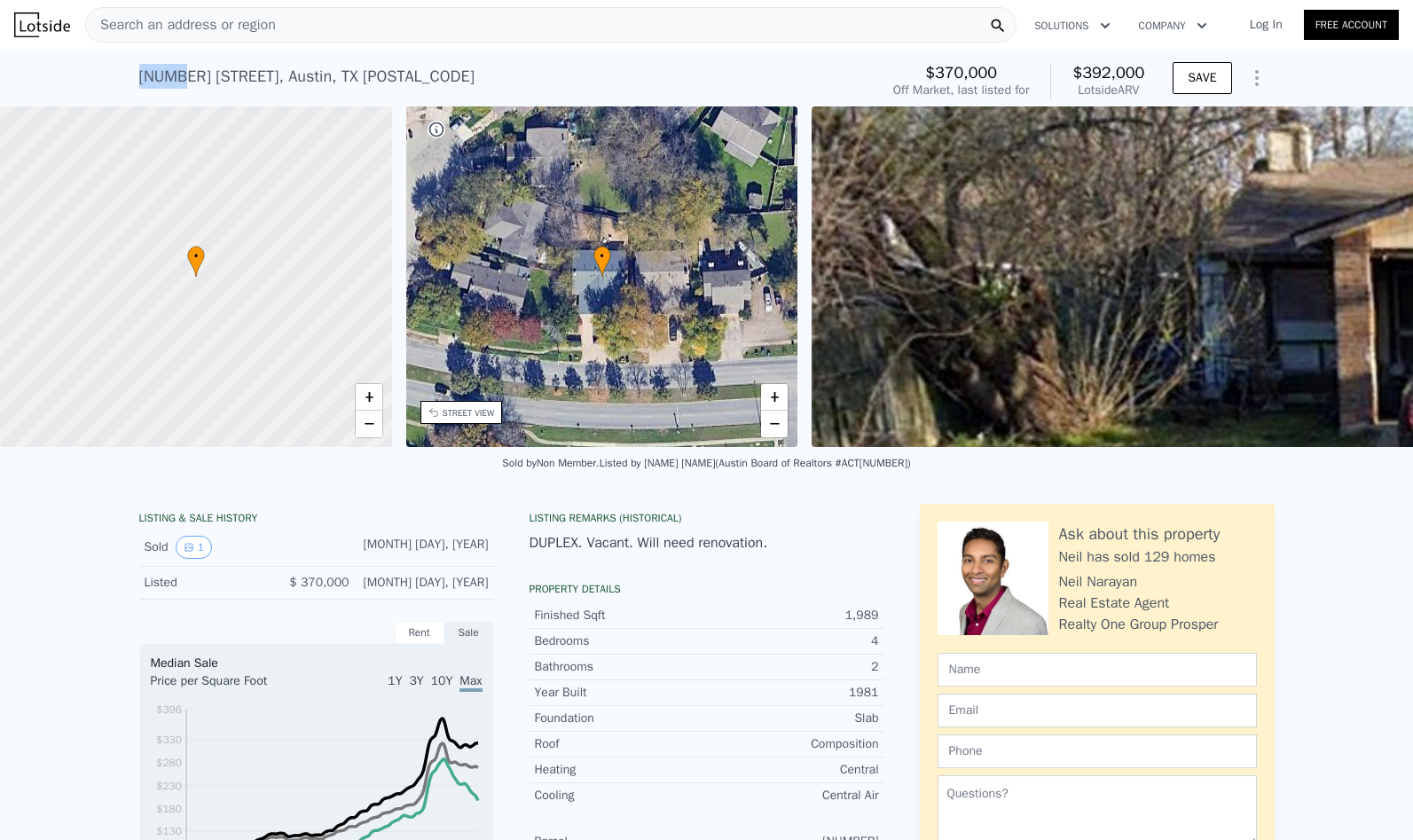 click on "[NUMBER] [STREET] ,   [CITY] ,   [STATE]   [POSTAL_CODE]" at bounding box center (307, 76) 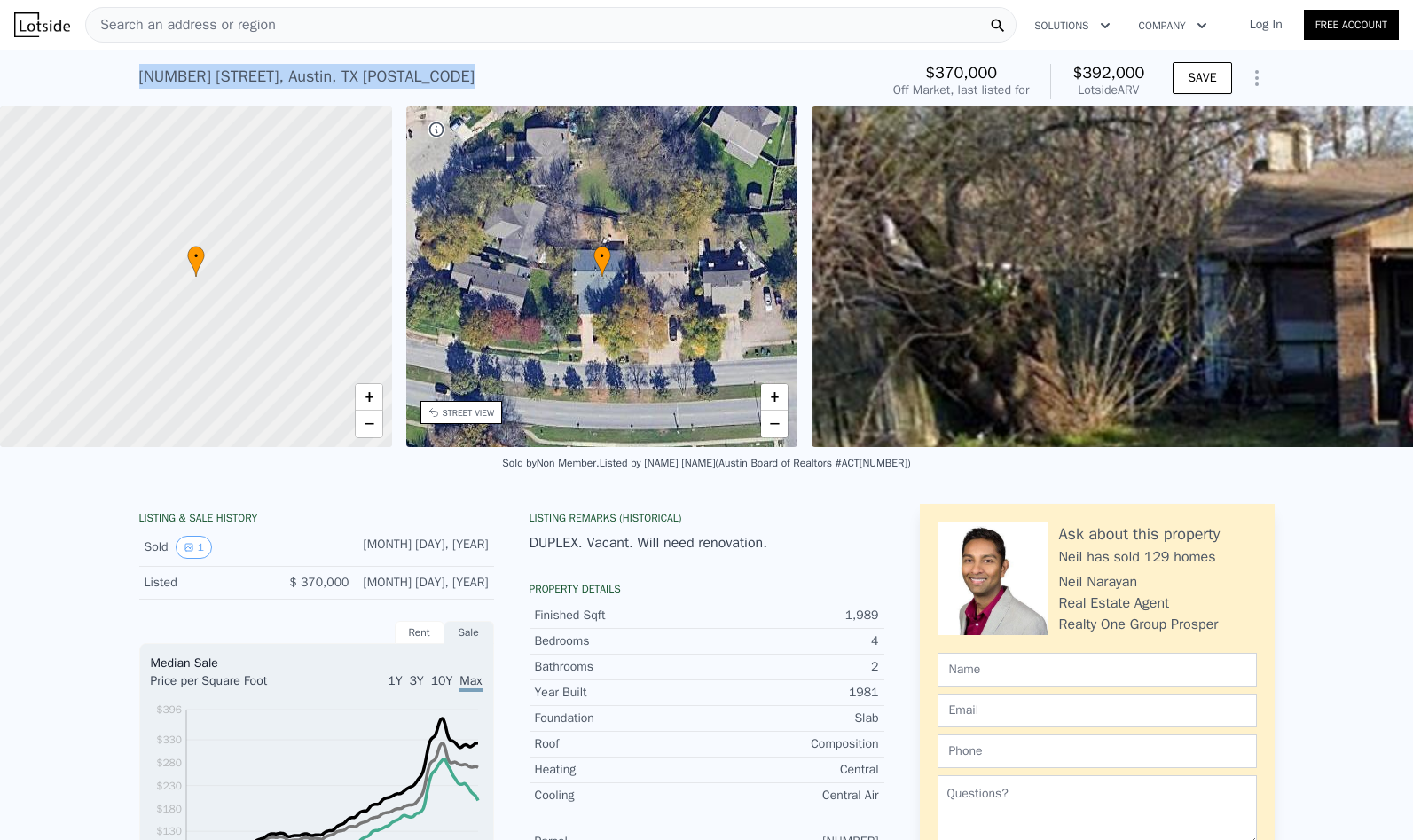 click on "[NUMBER] [STREET] ,   [CITY] ,   [STATE]   [POSTAL_CODE]" at bounding box center [307, 76] 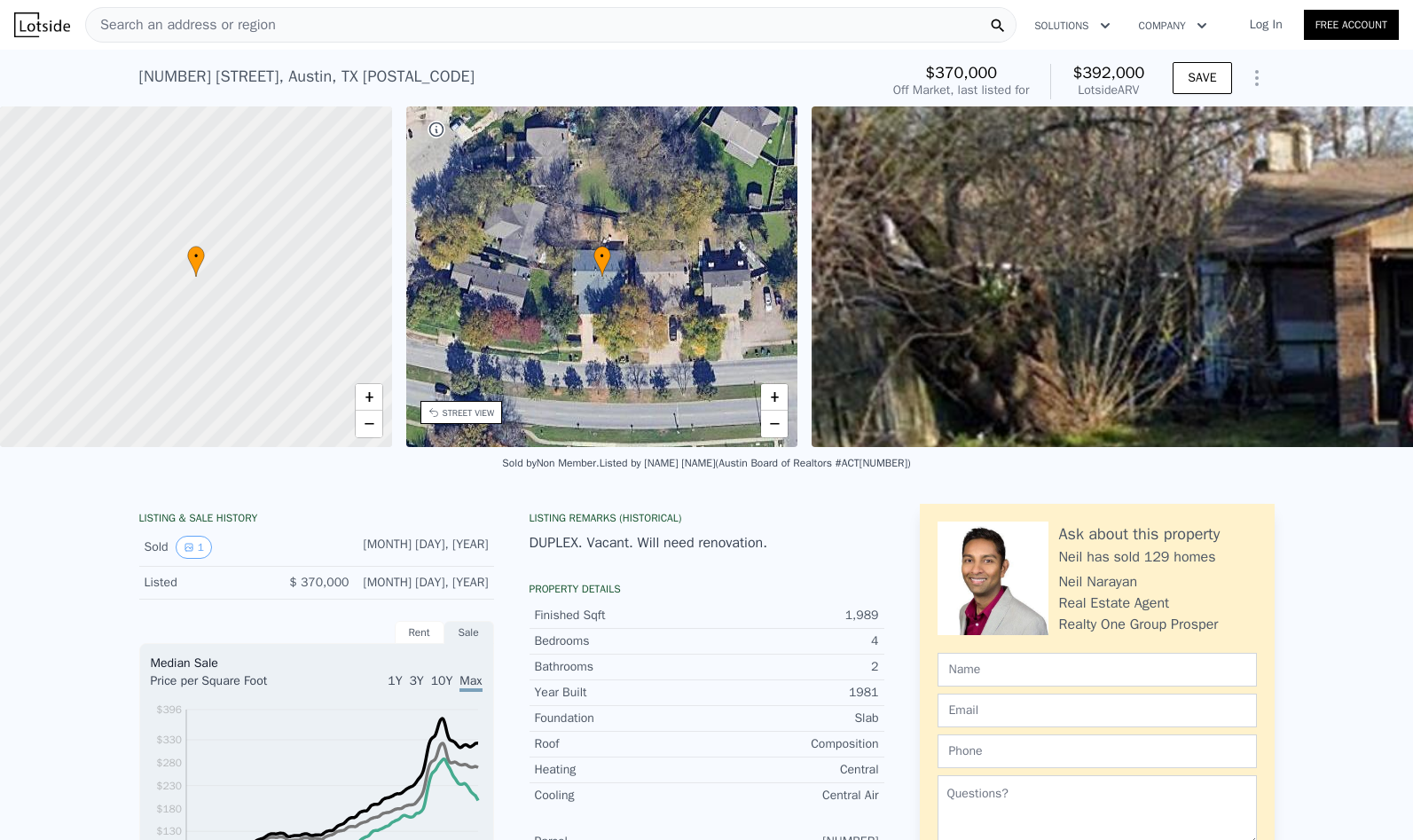 click on "Search an address or region" at bounding box center (181, 25) 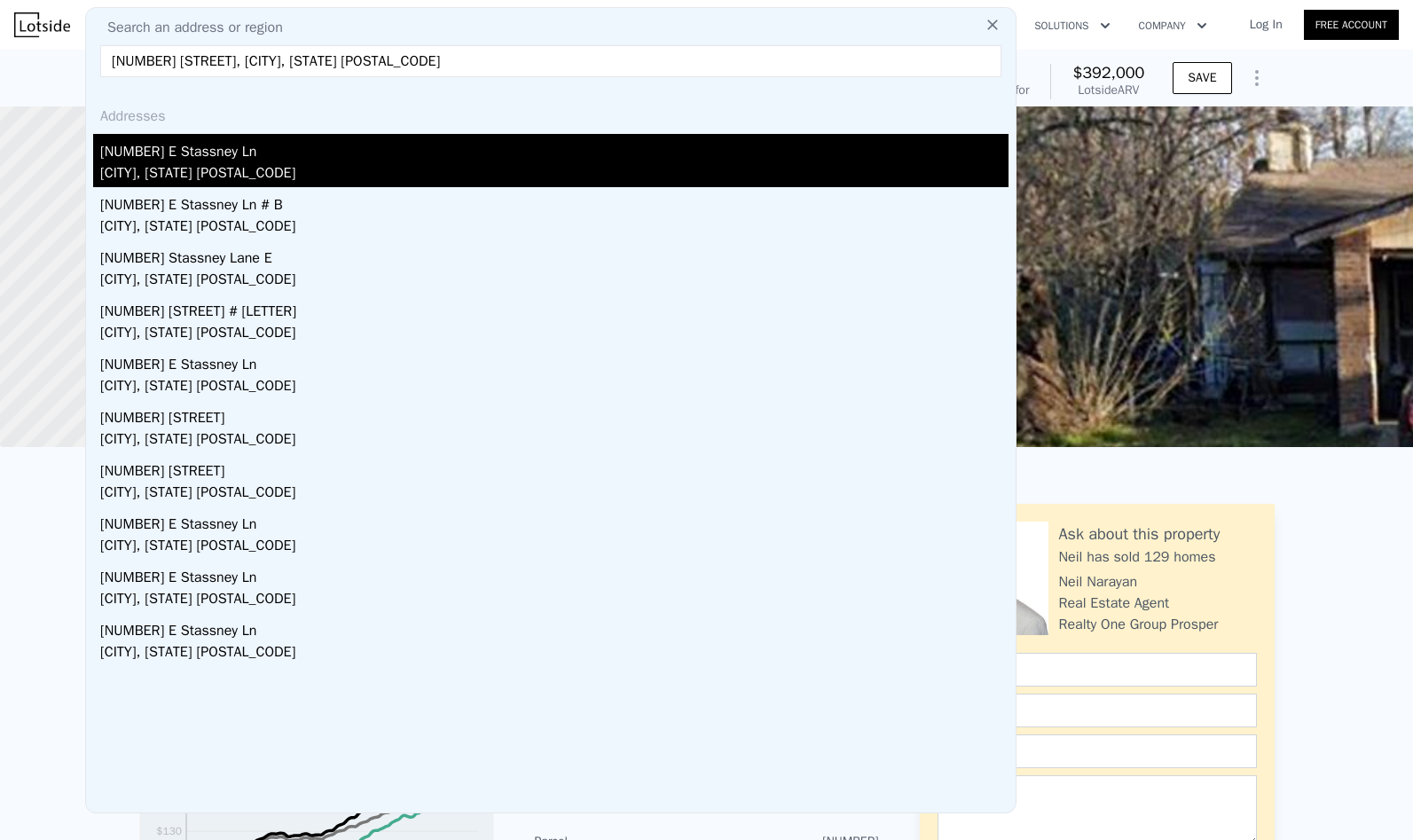 type on "[NUMBER] [STREET], [CITY], [STATE] [POSTAL_CODE]" 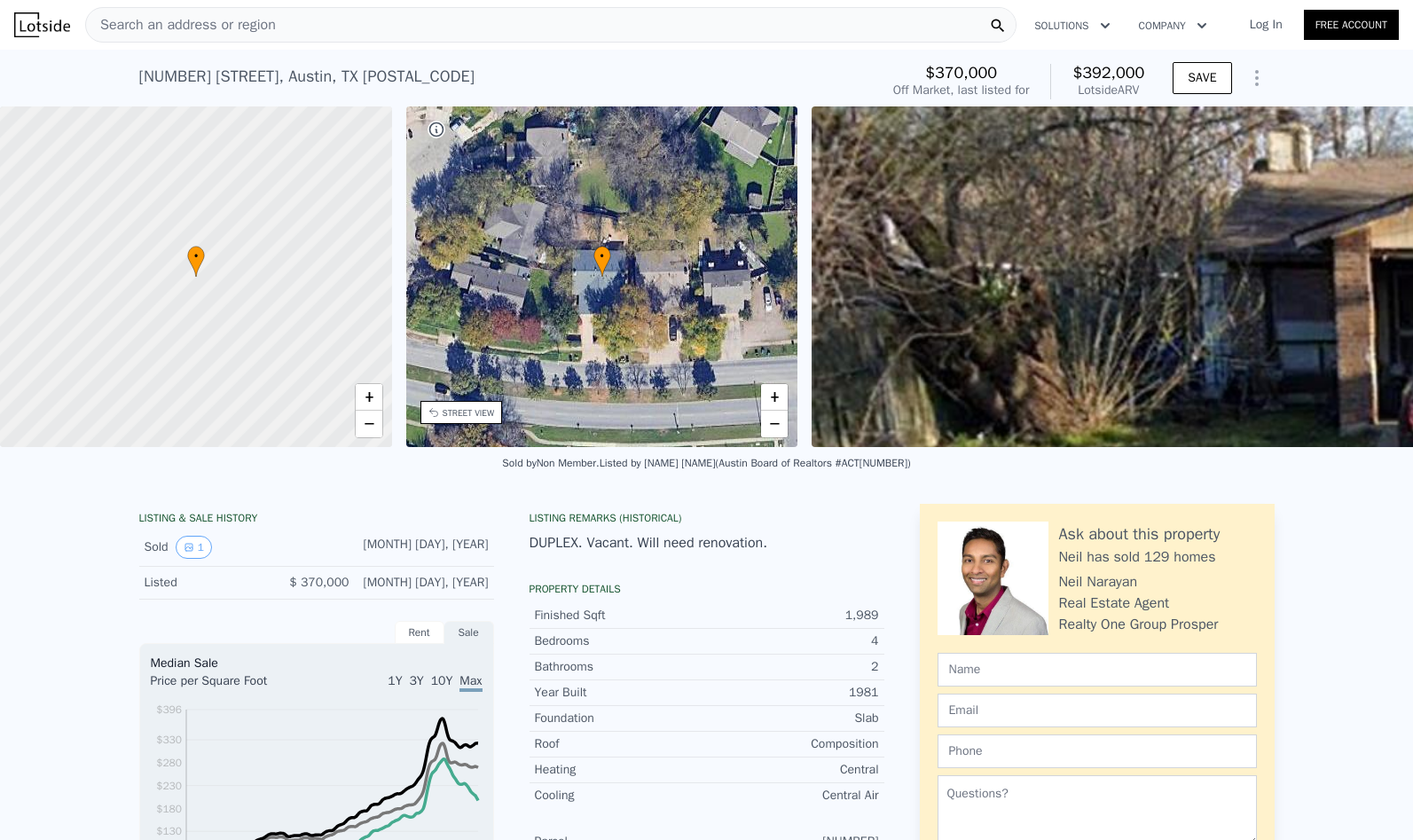 click on "Search an address or region" at bounding box center [181, 25] 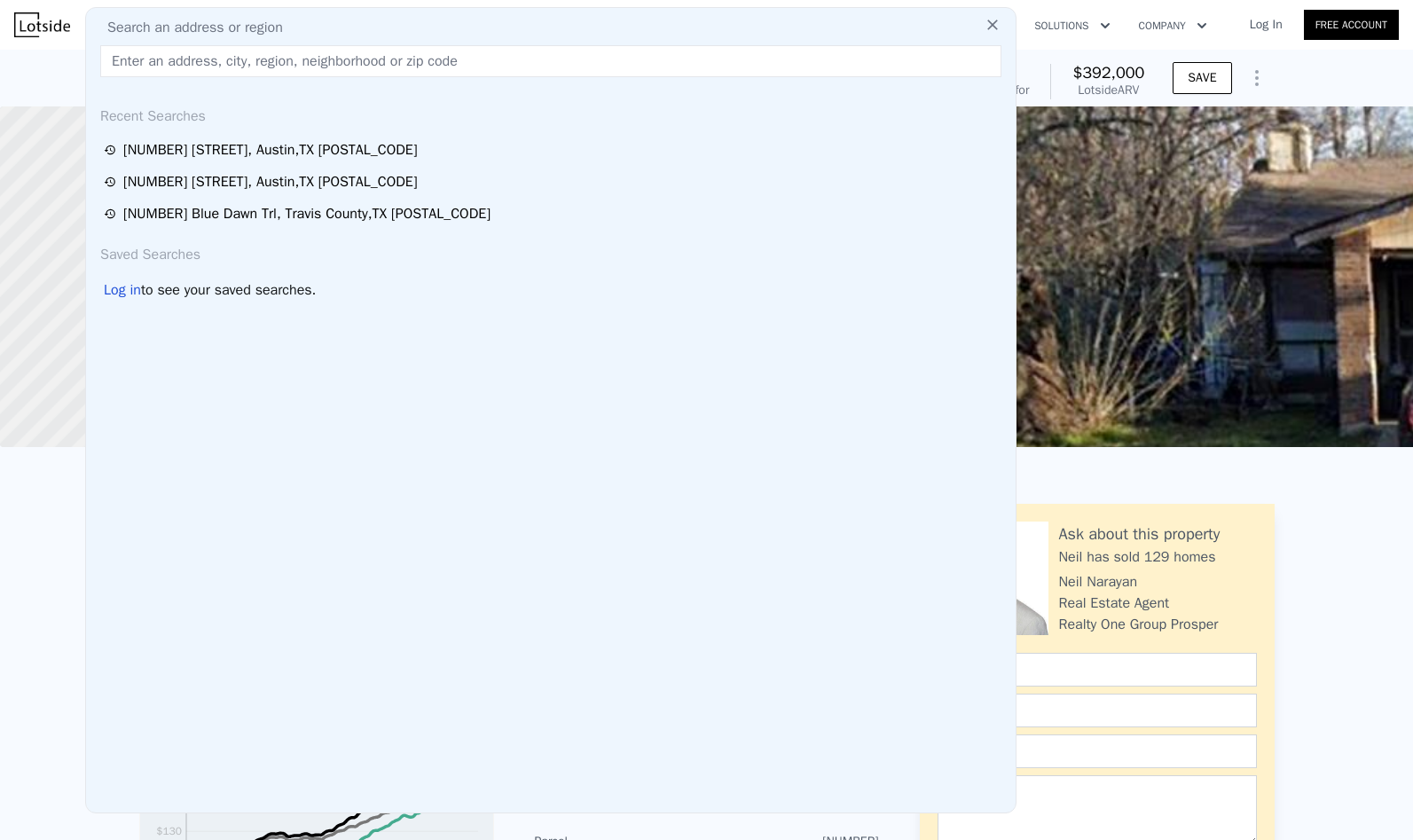 click at bounding box center (551, 61) 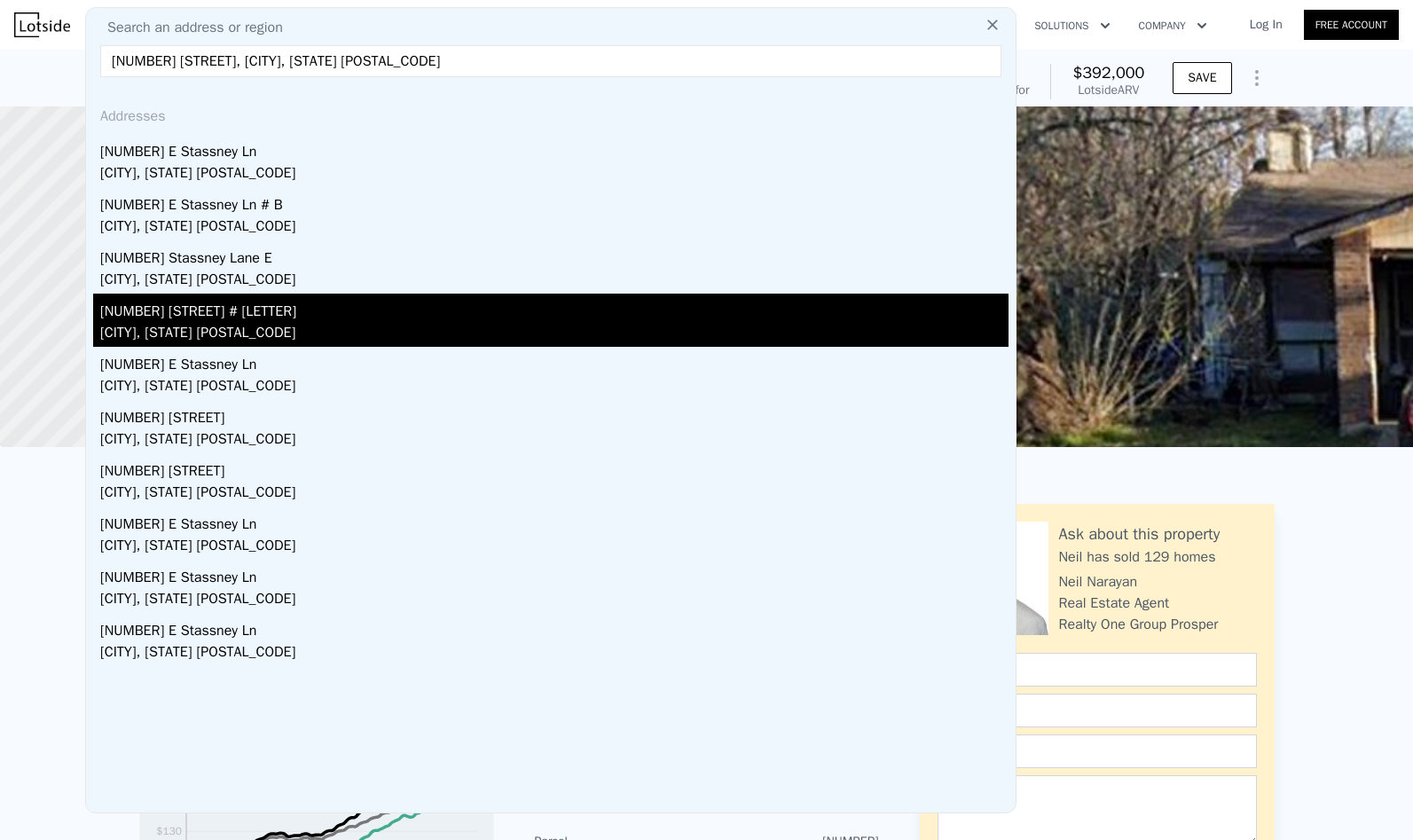 type on "[NUMBER] [STREET], [CITY], [STATE] [POSTAL_CODE]" 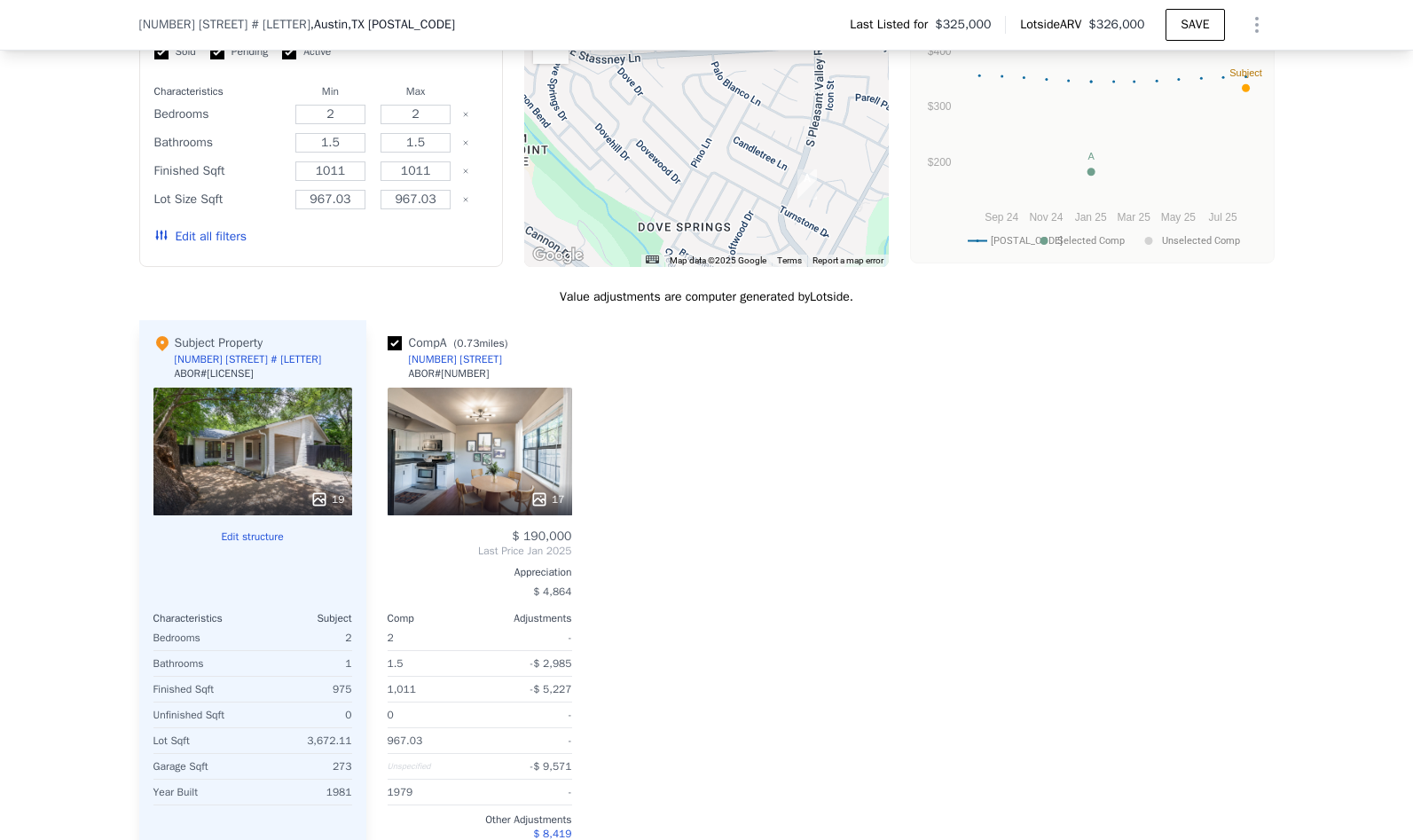 scroll, scrollTop: 1801, scrollLeft: 0, axis: vertical 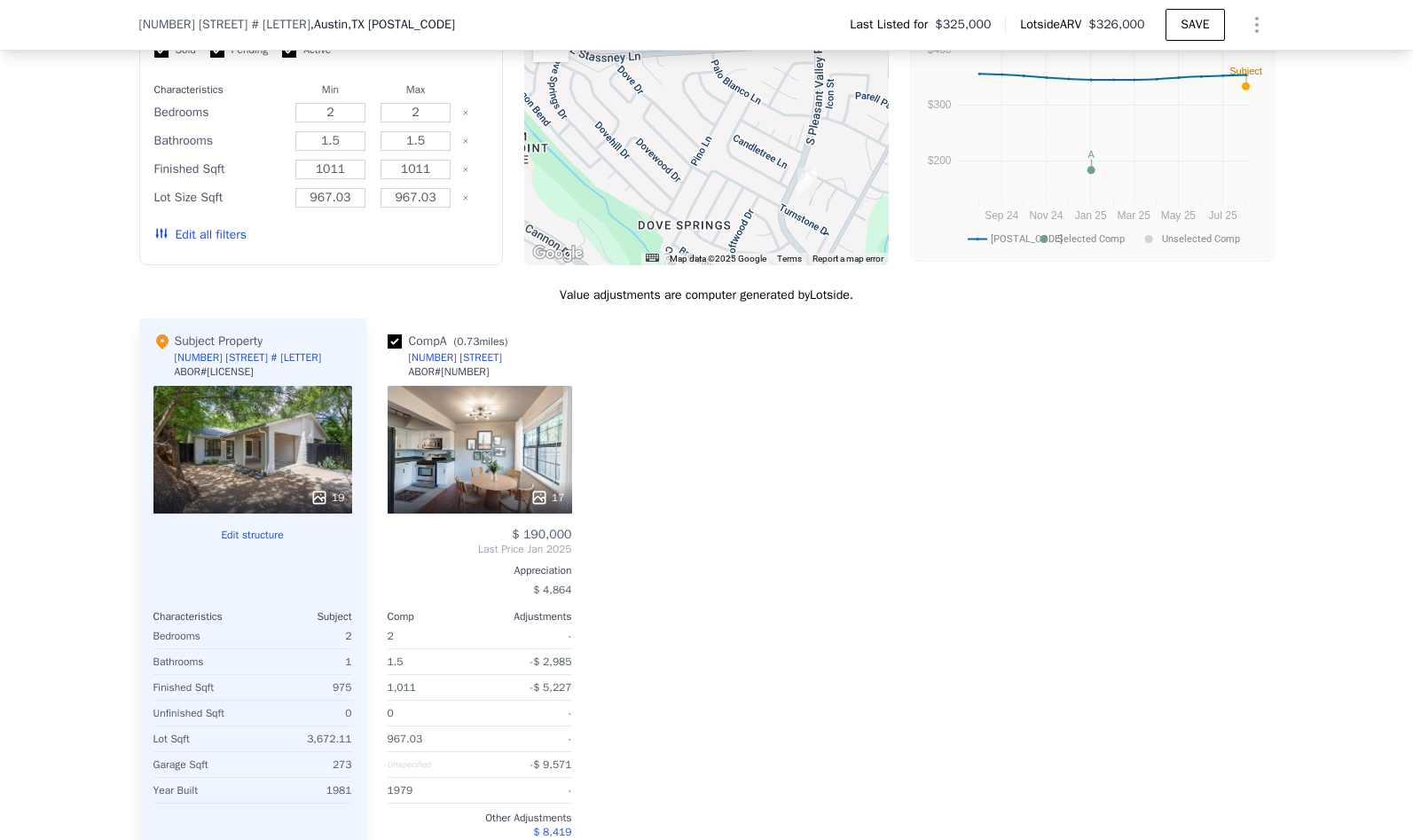 click on "Edit all filters" at bounding box center [200, 235] 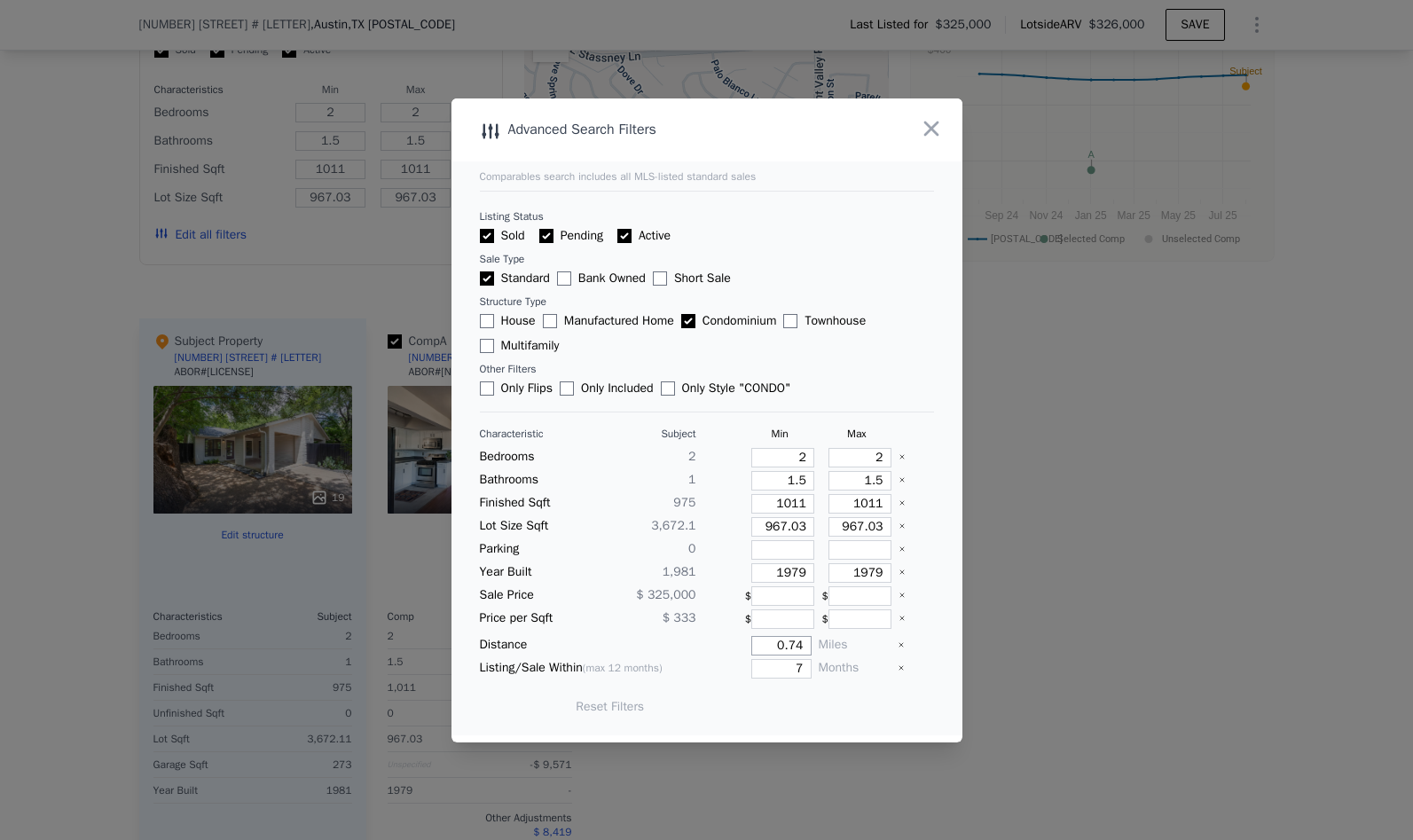 click on "0.74" at bounding box center (781, 646) 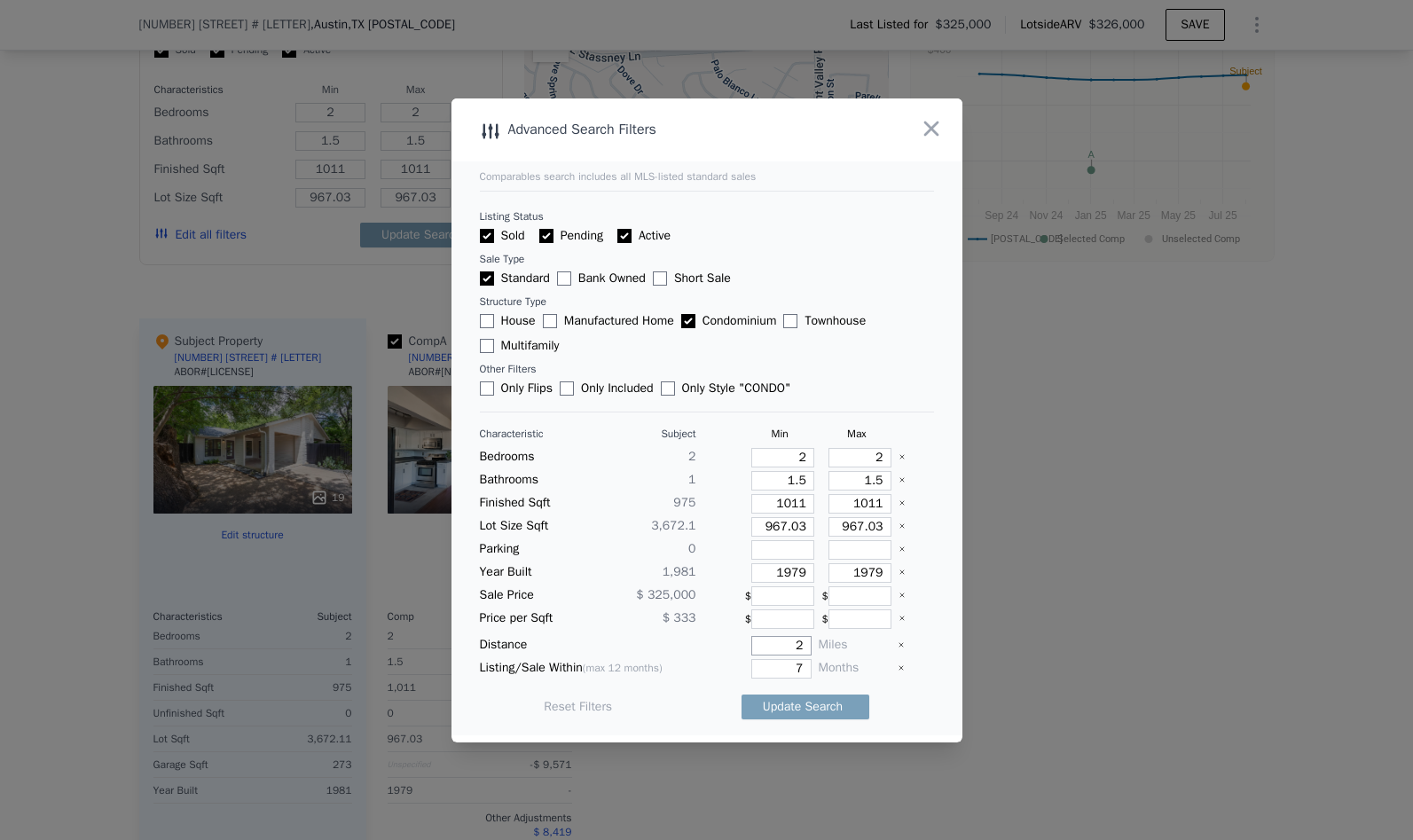 type on "2" 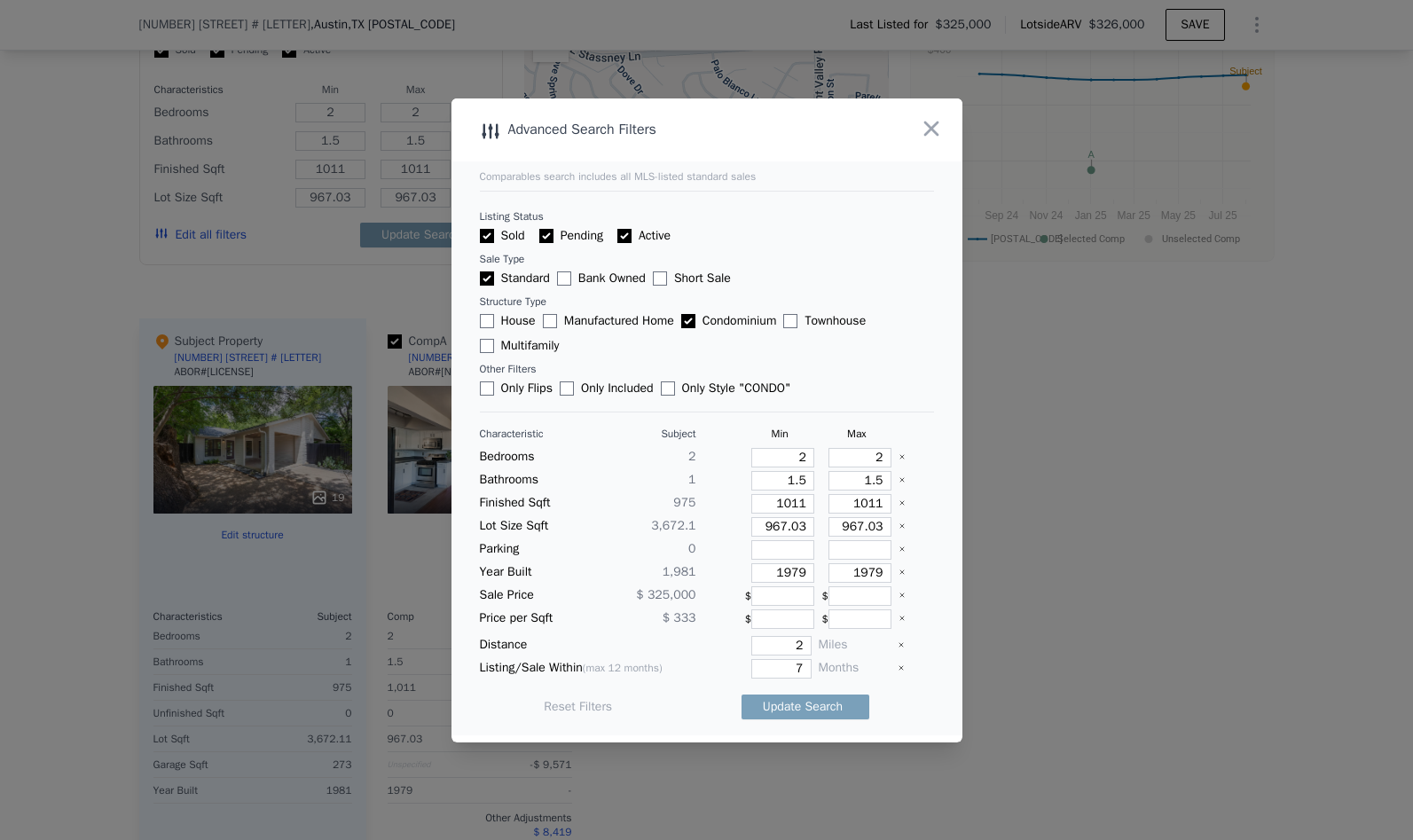 click 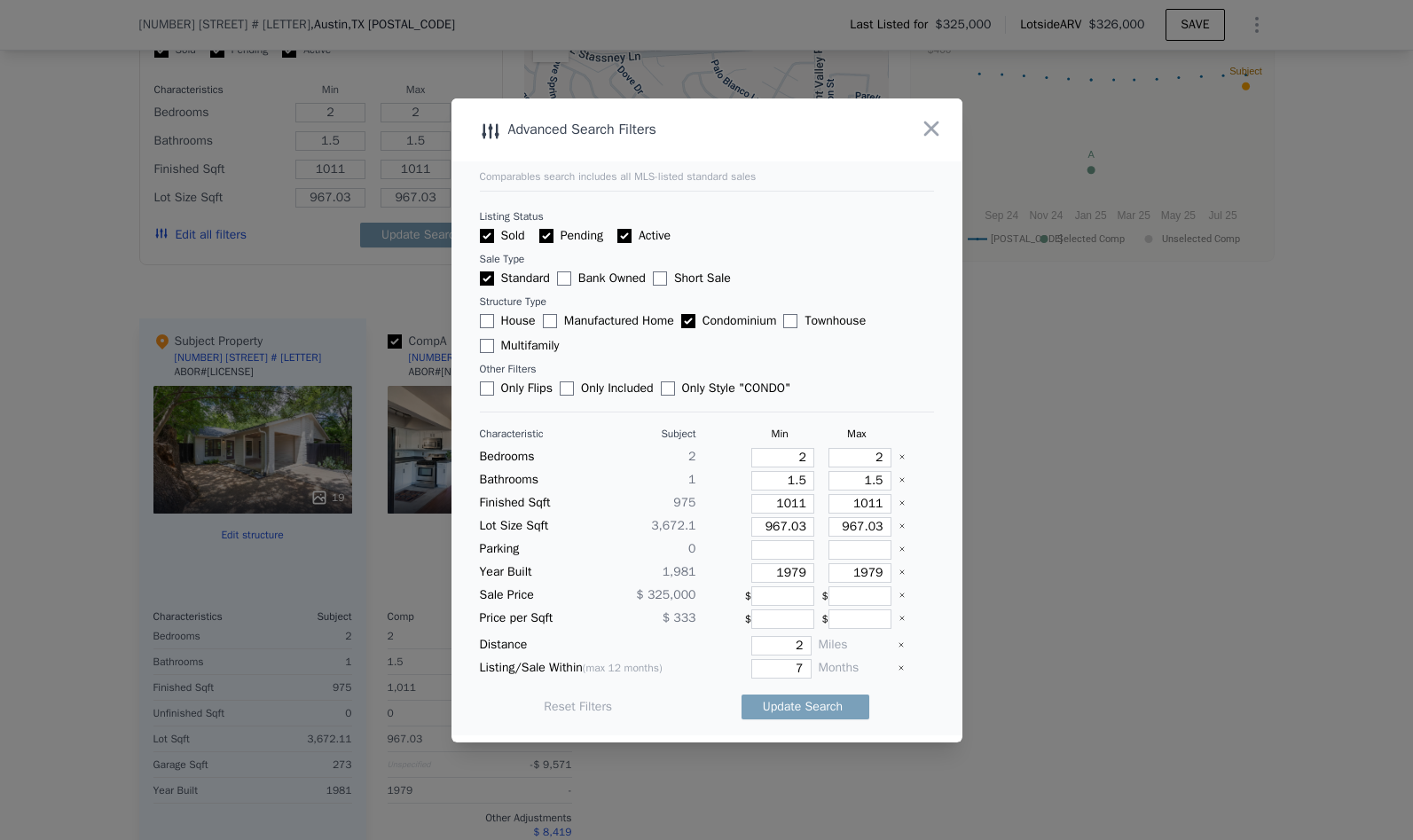type 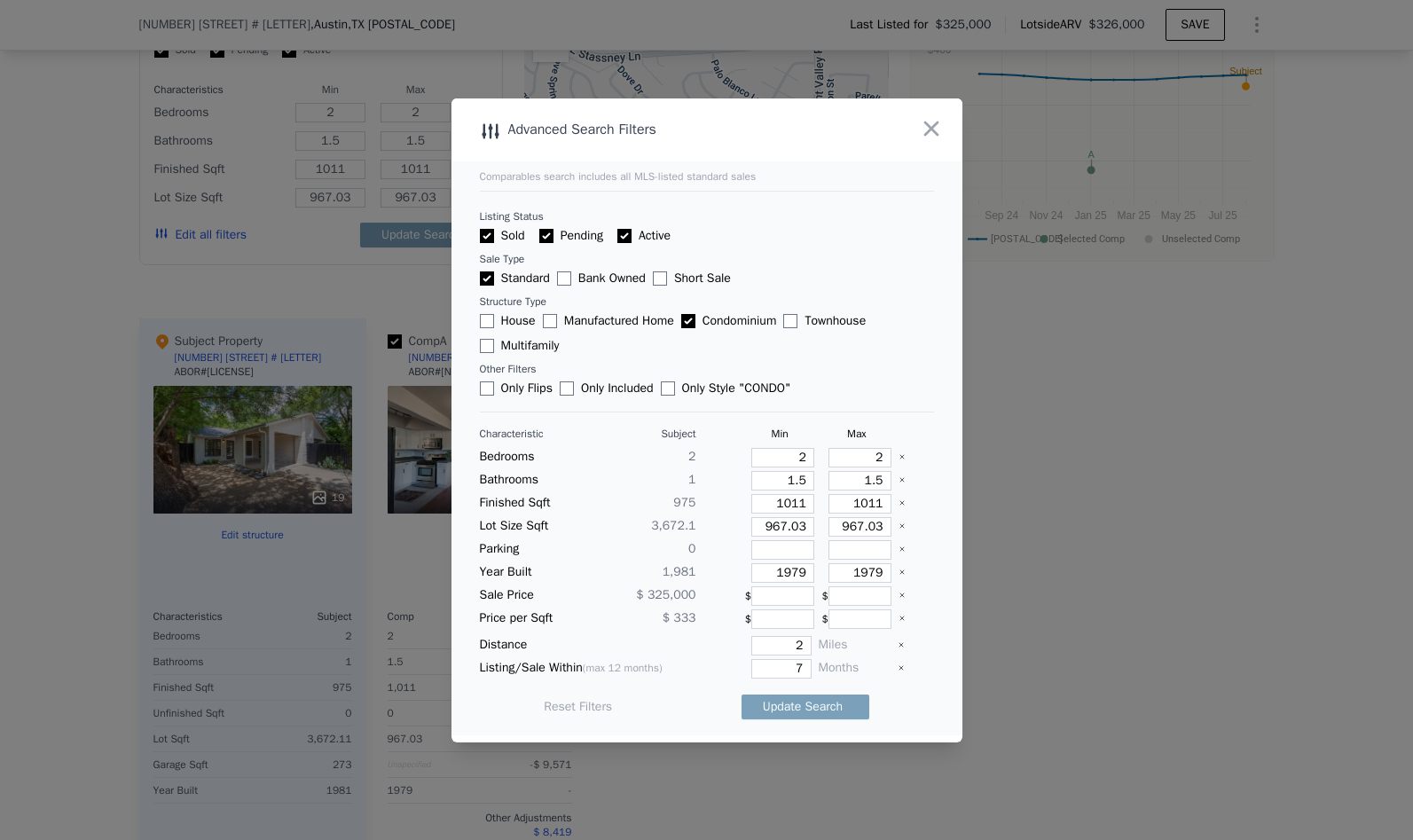 type 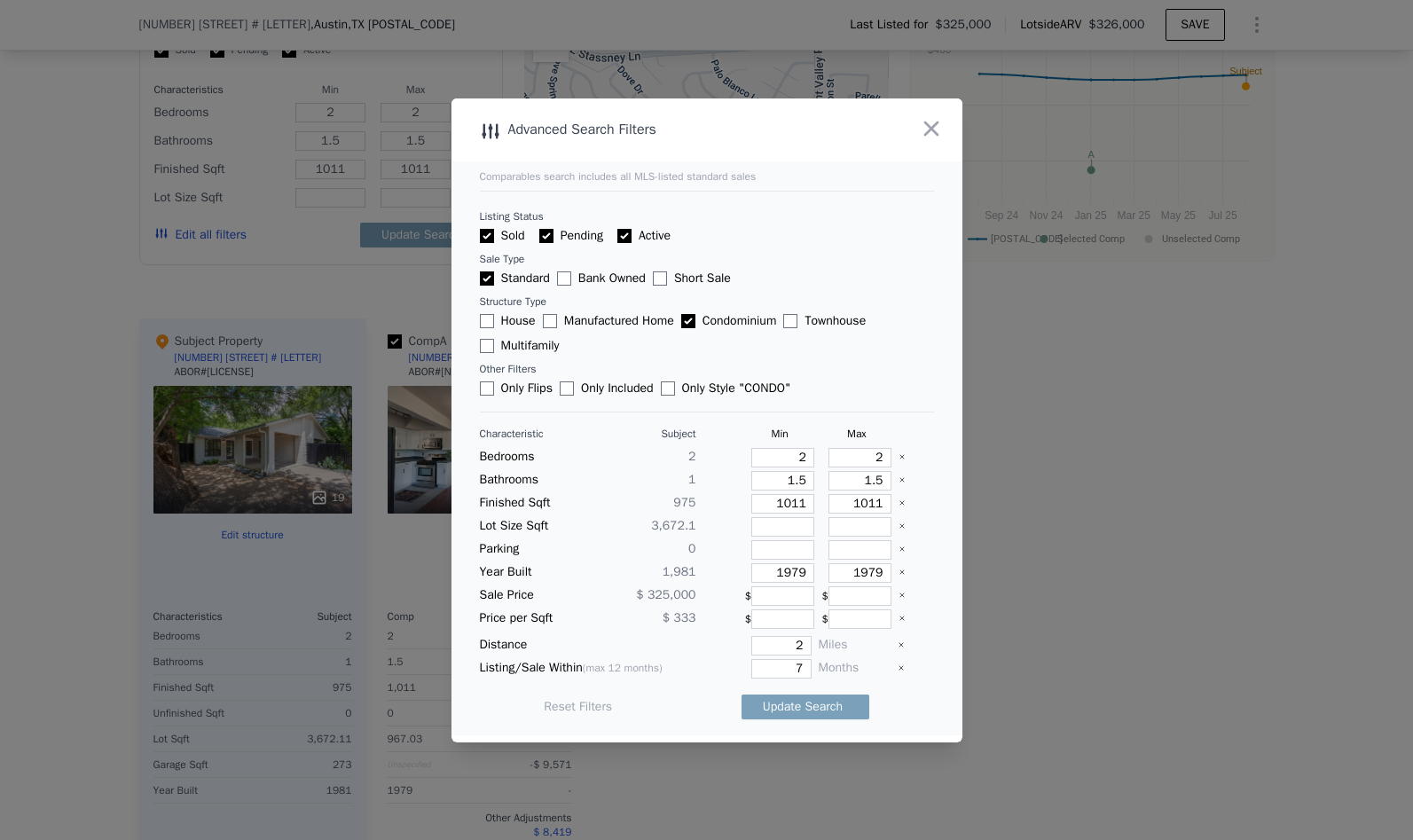 click 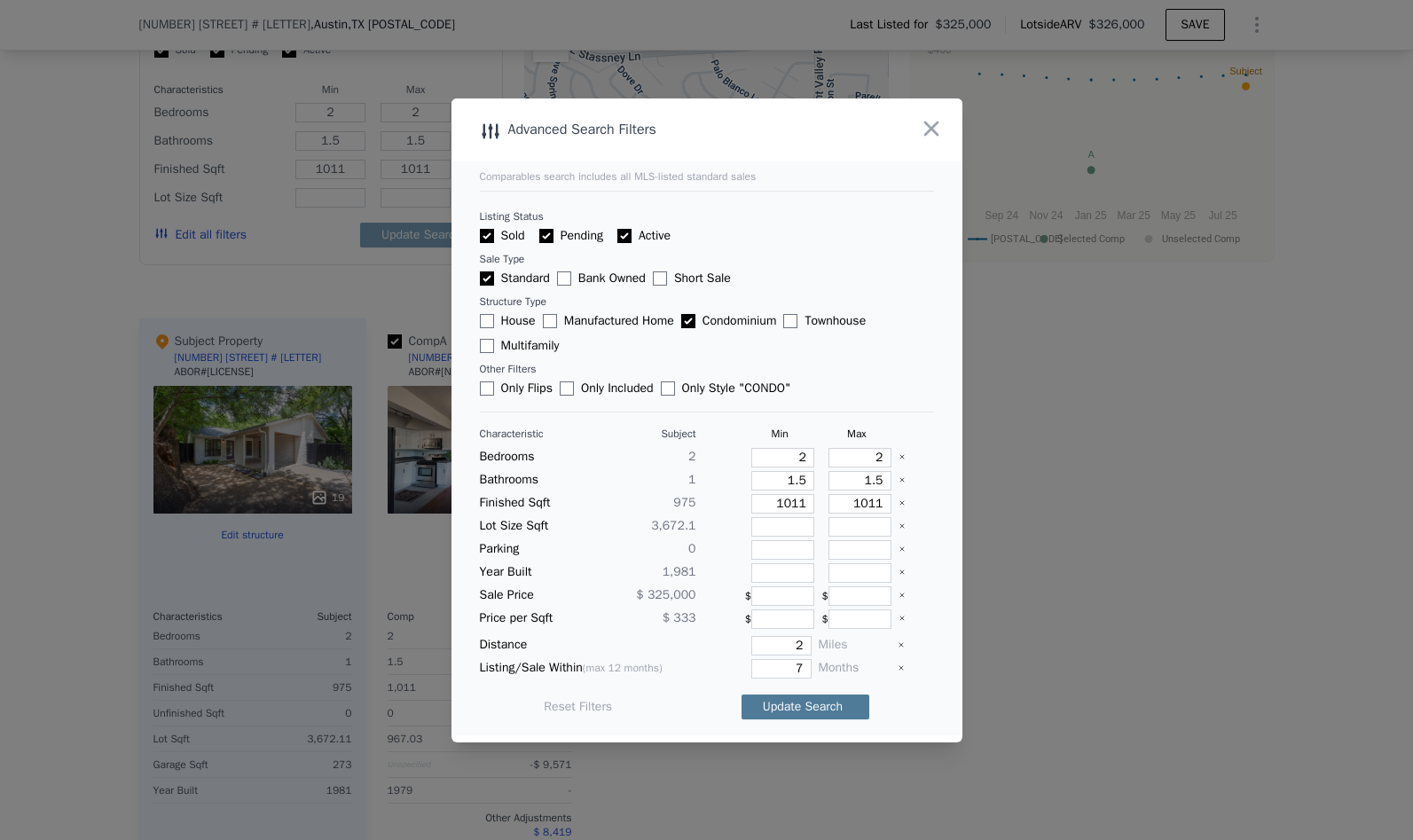 click on "Update Search" at bounding box center (805, 707) 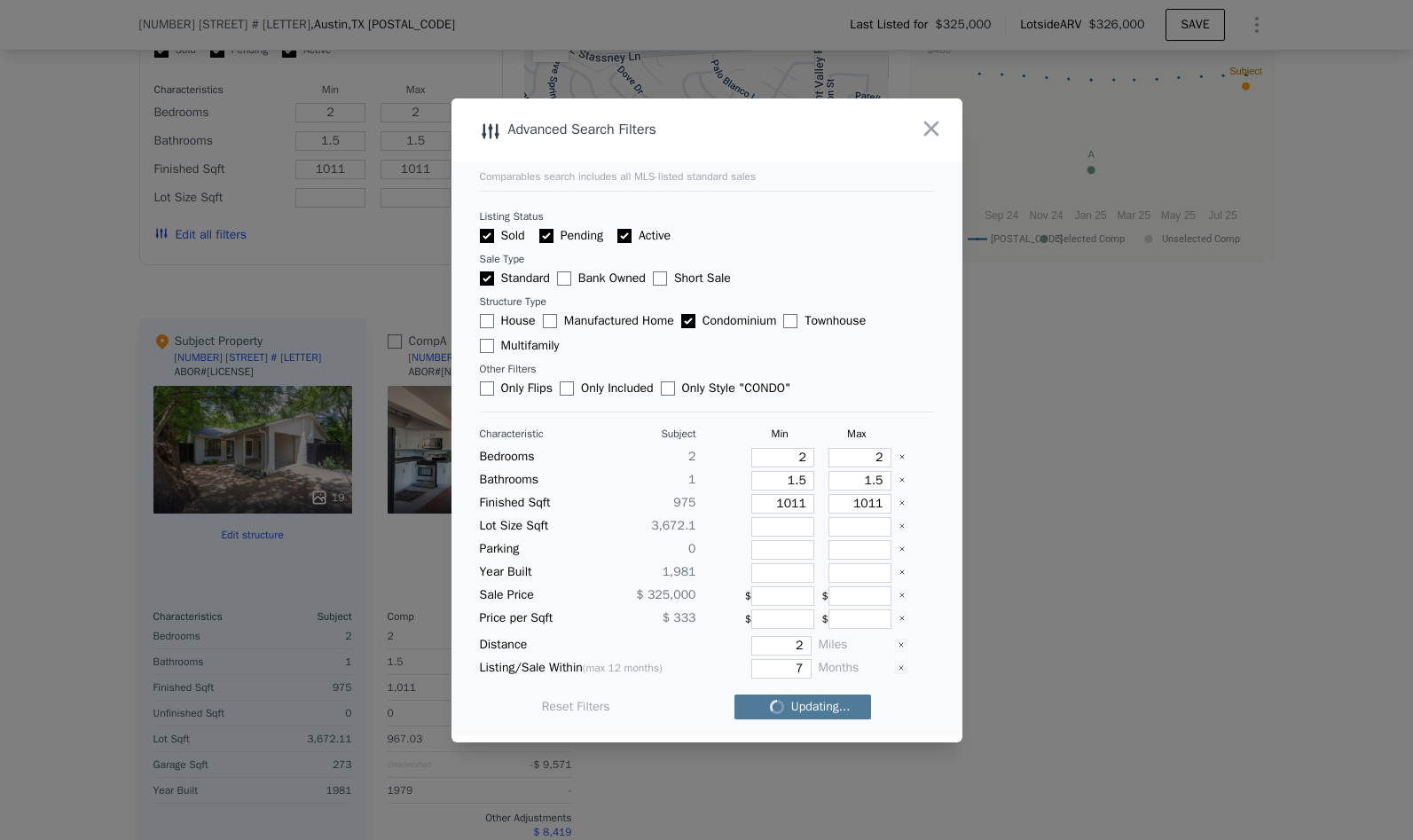 checkbox on "false" 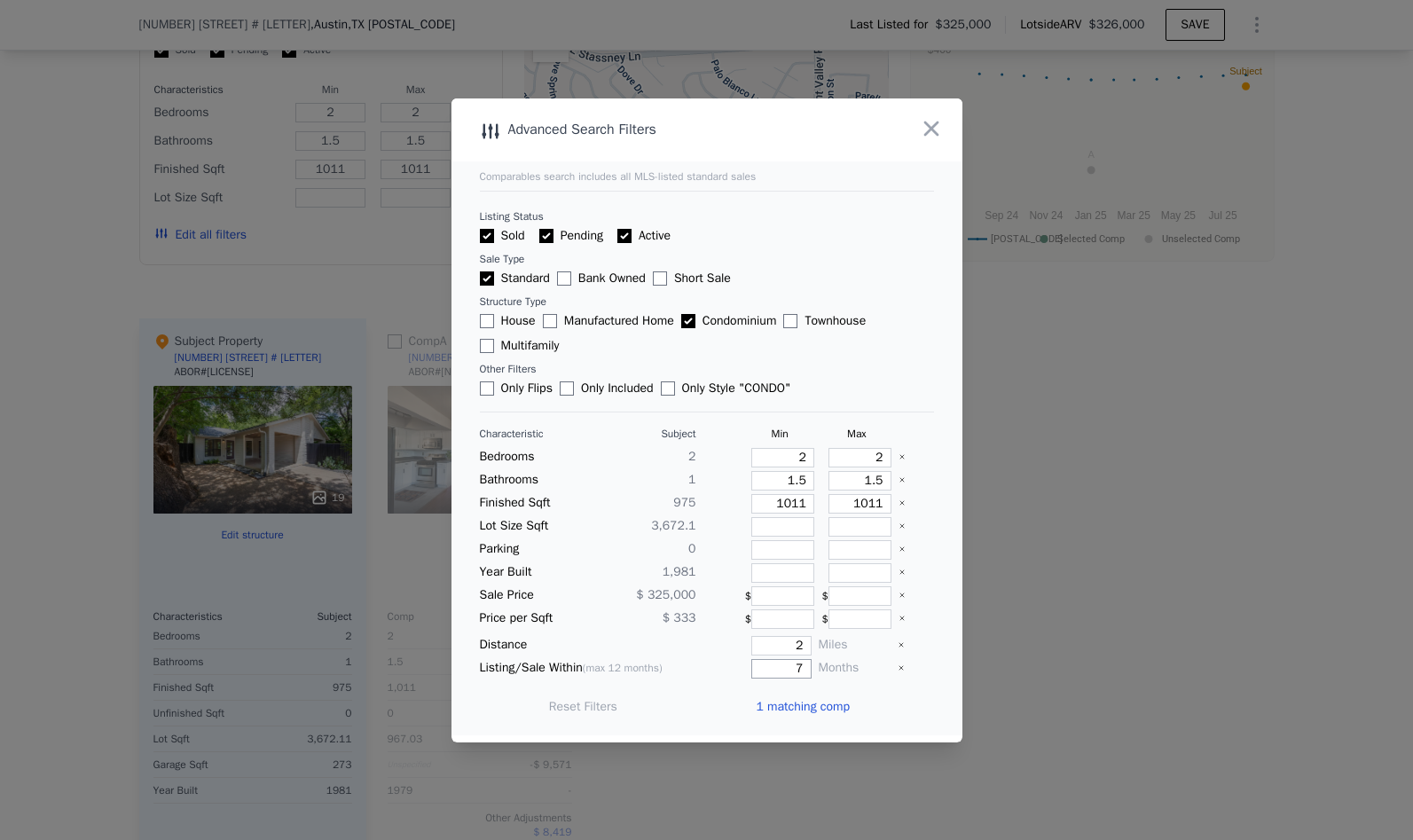 click on "7" at bounding box center (781, 669) 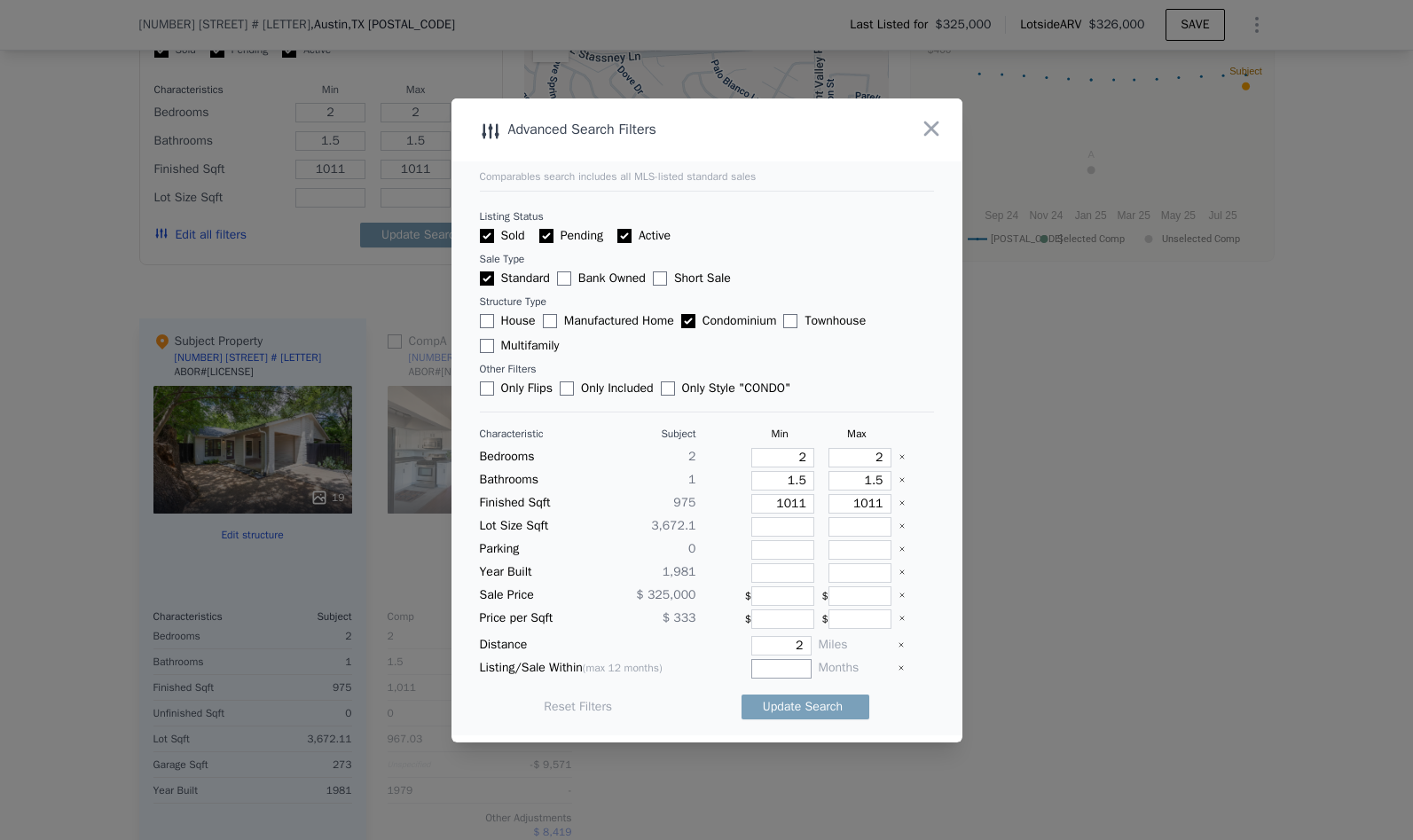 type on "2" 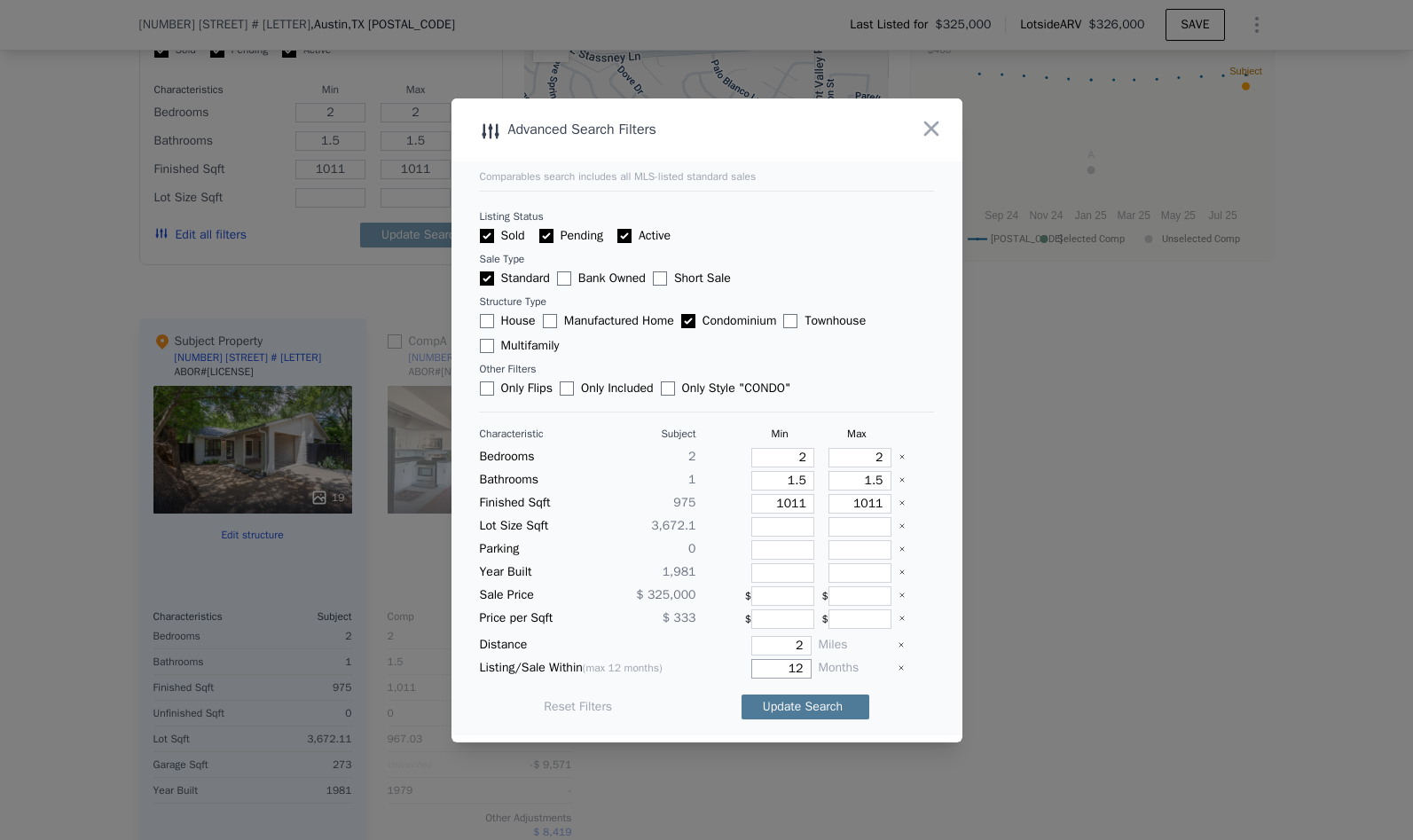 type on "12" 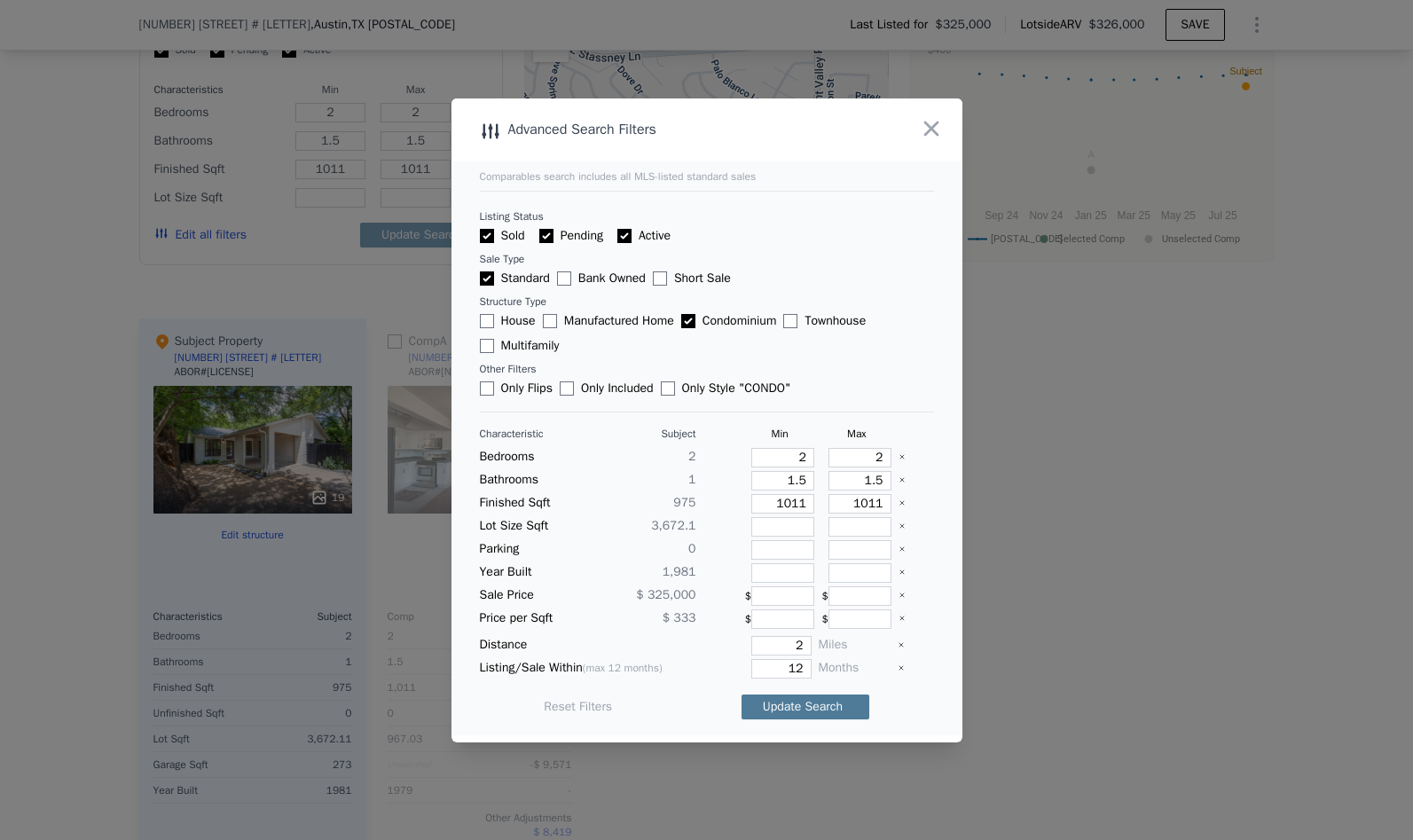 click on "Update Search" at bounding box center [805, 707] 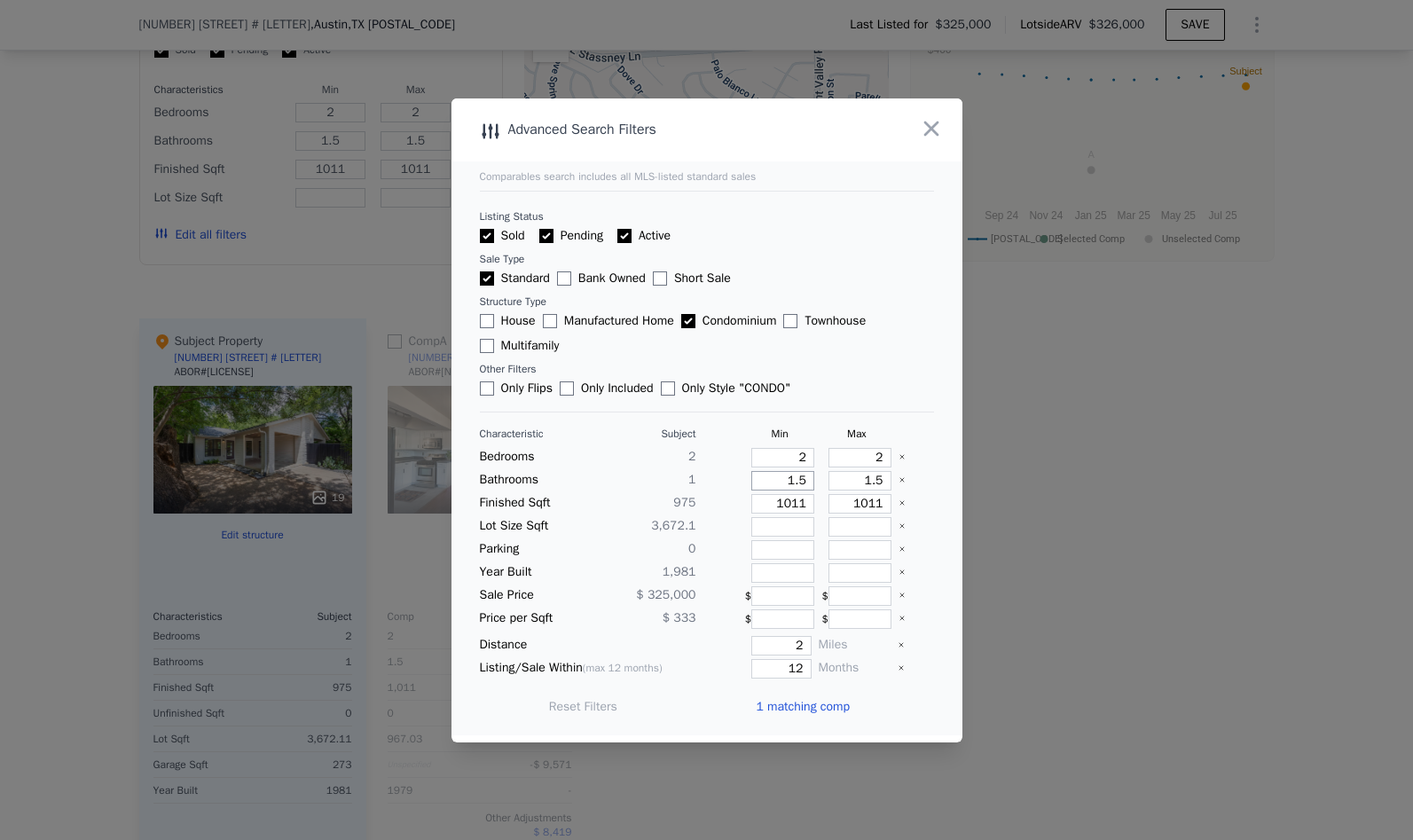 click on "1.5" at bounding box center (782, 481) 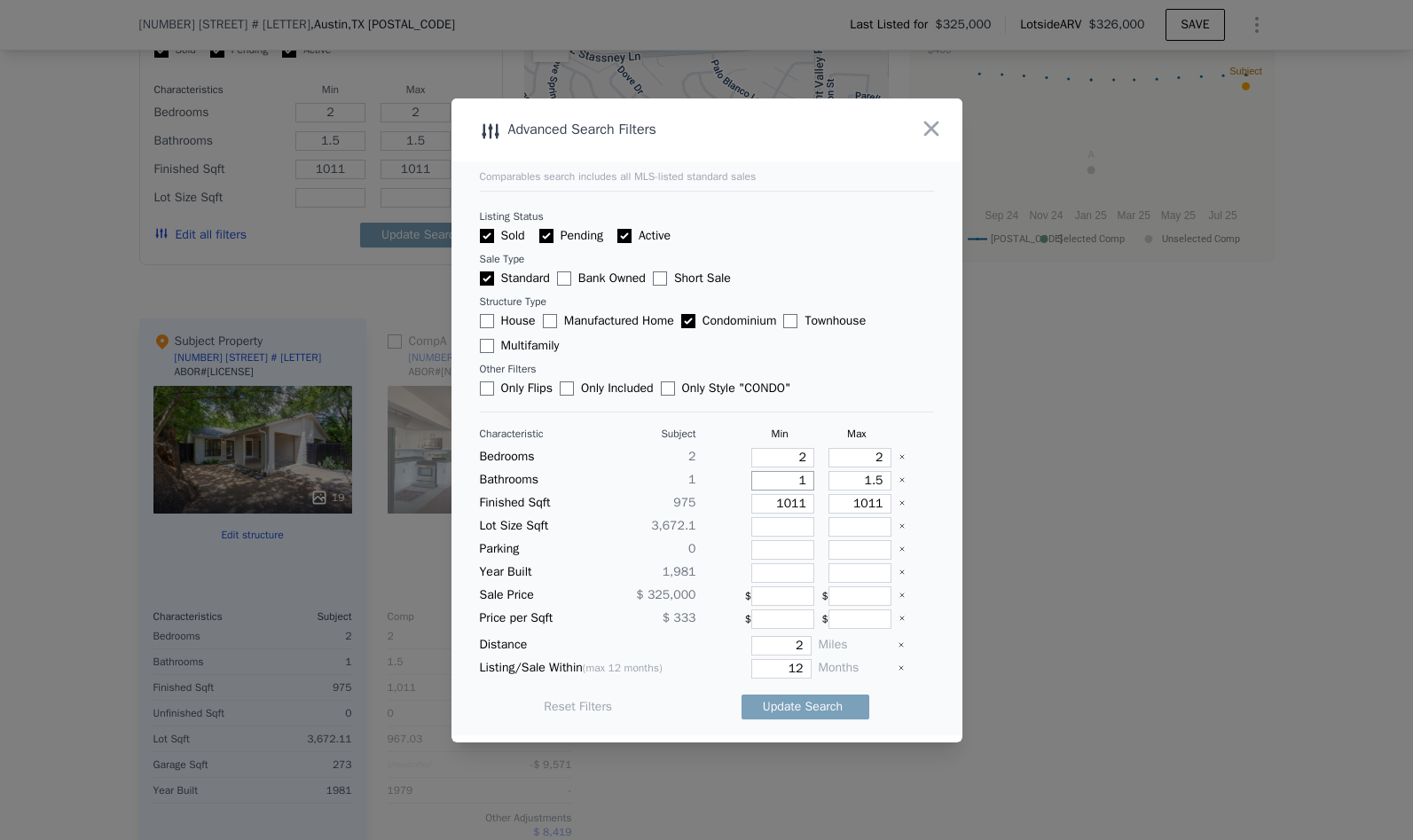 type on "1" 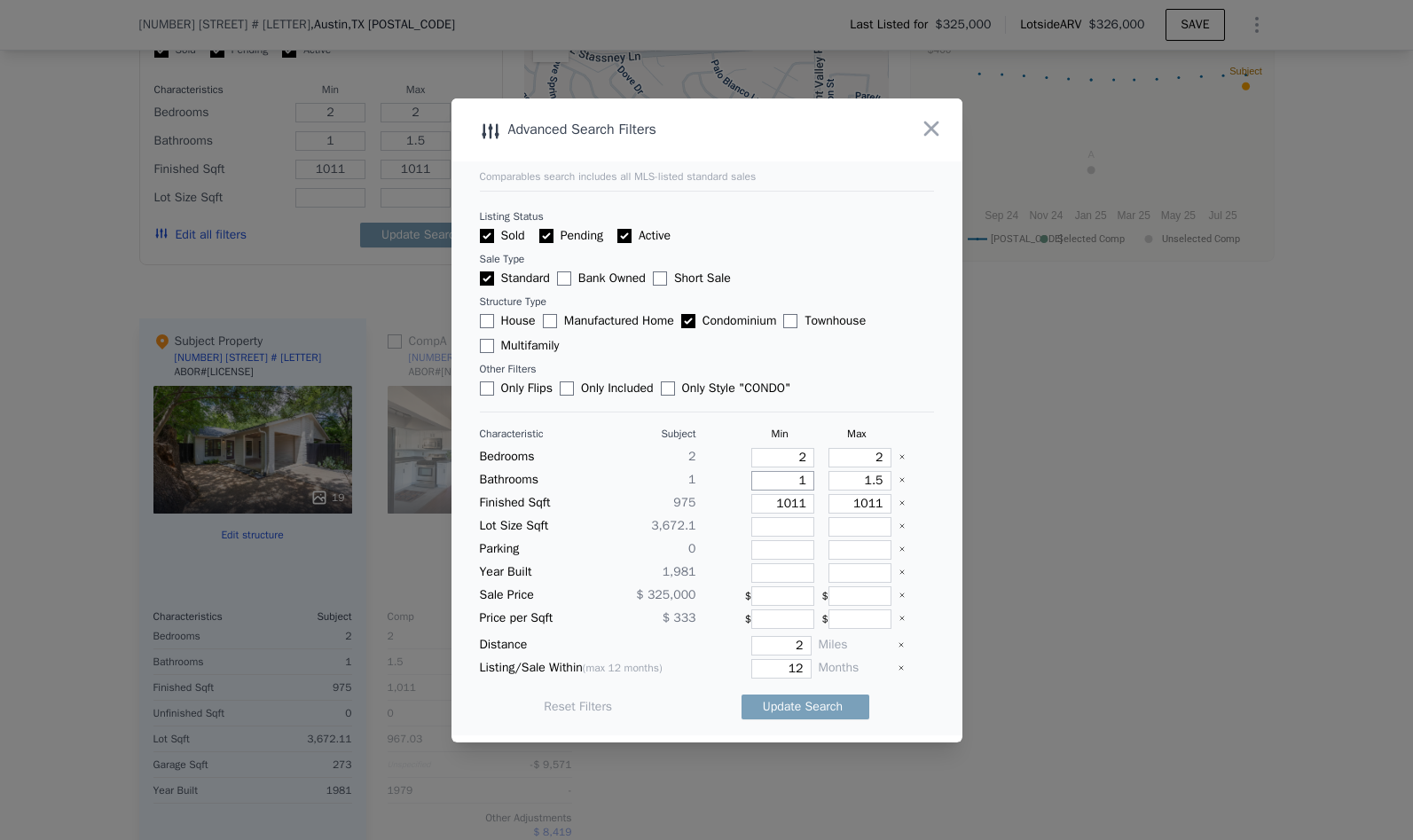 type on "1" 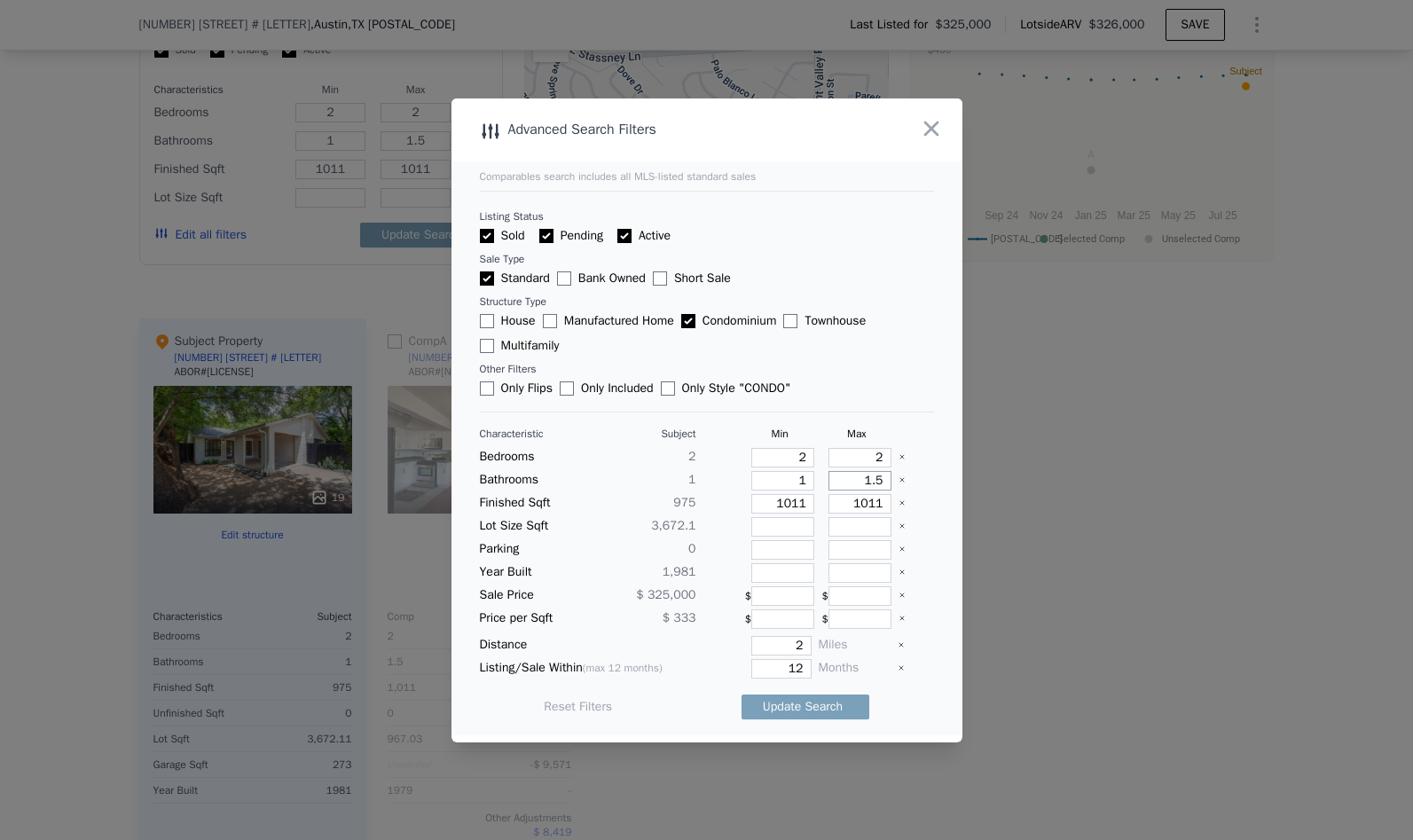 click on "1.5" at bounding box center (860, 481) 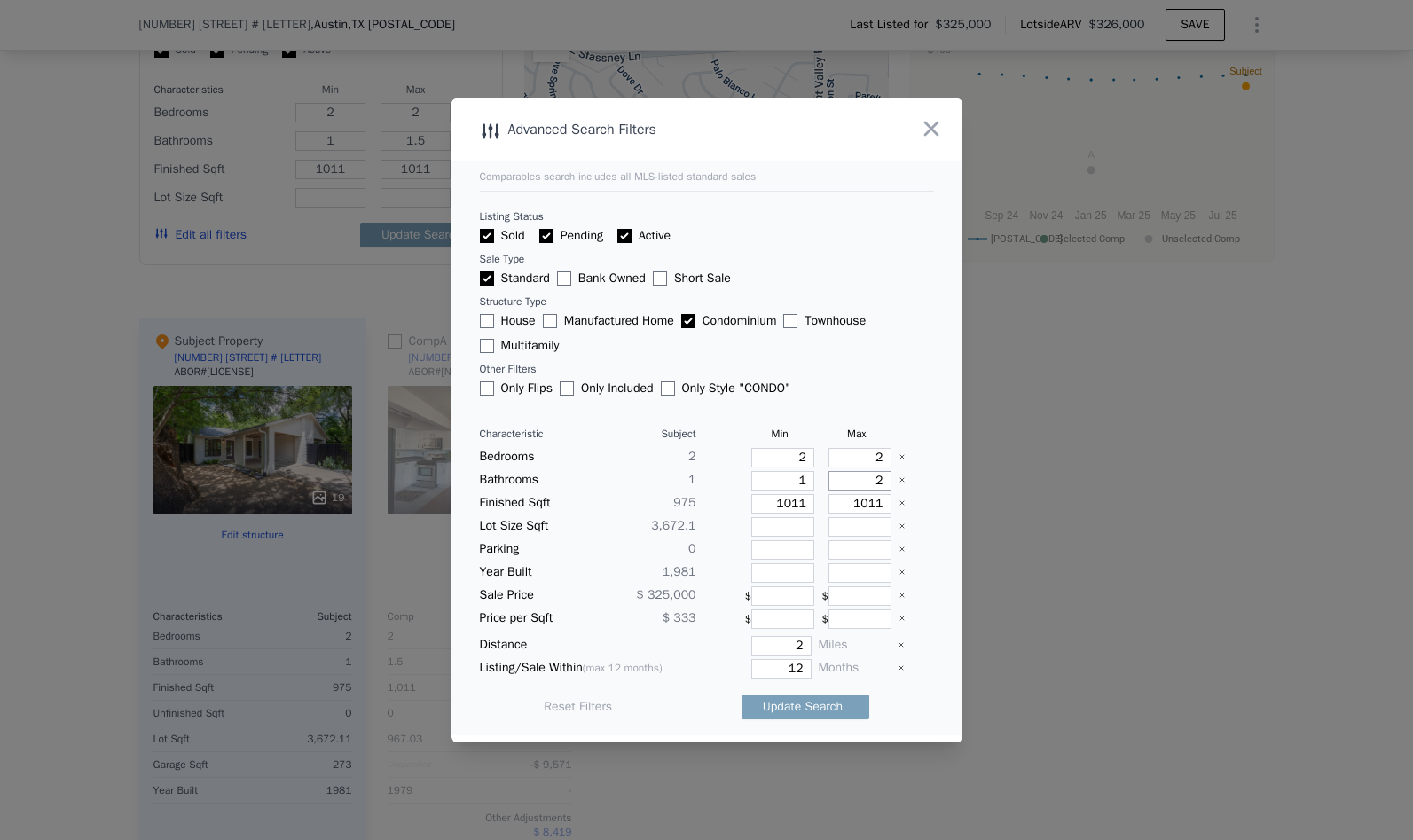 type 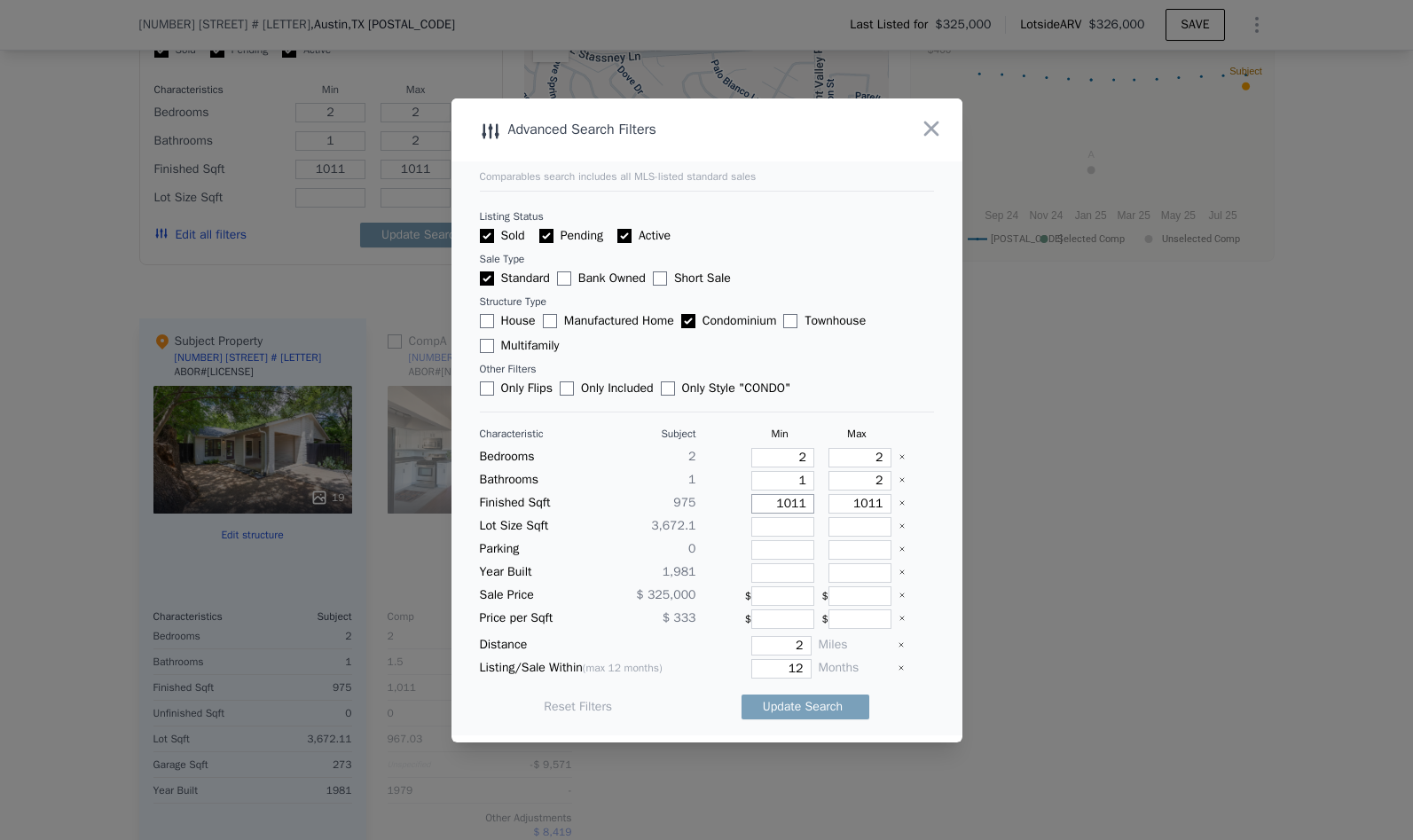 click on "1011" at bounding box center (782, 504) 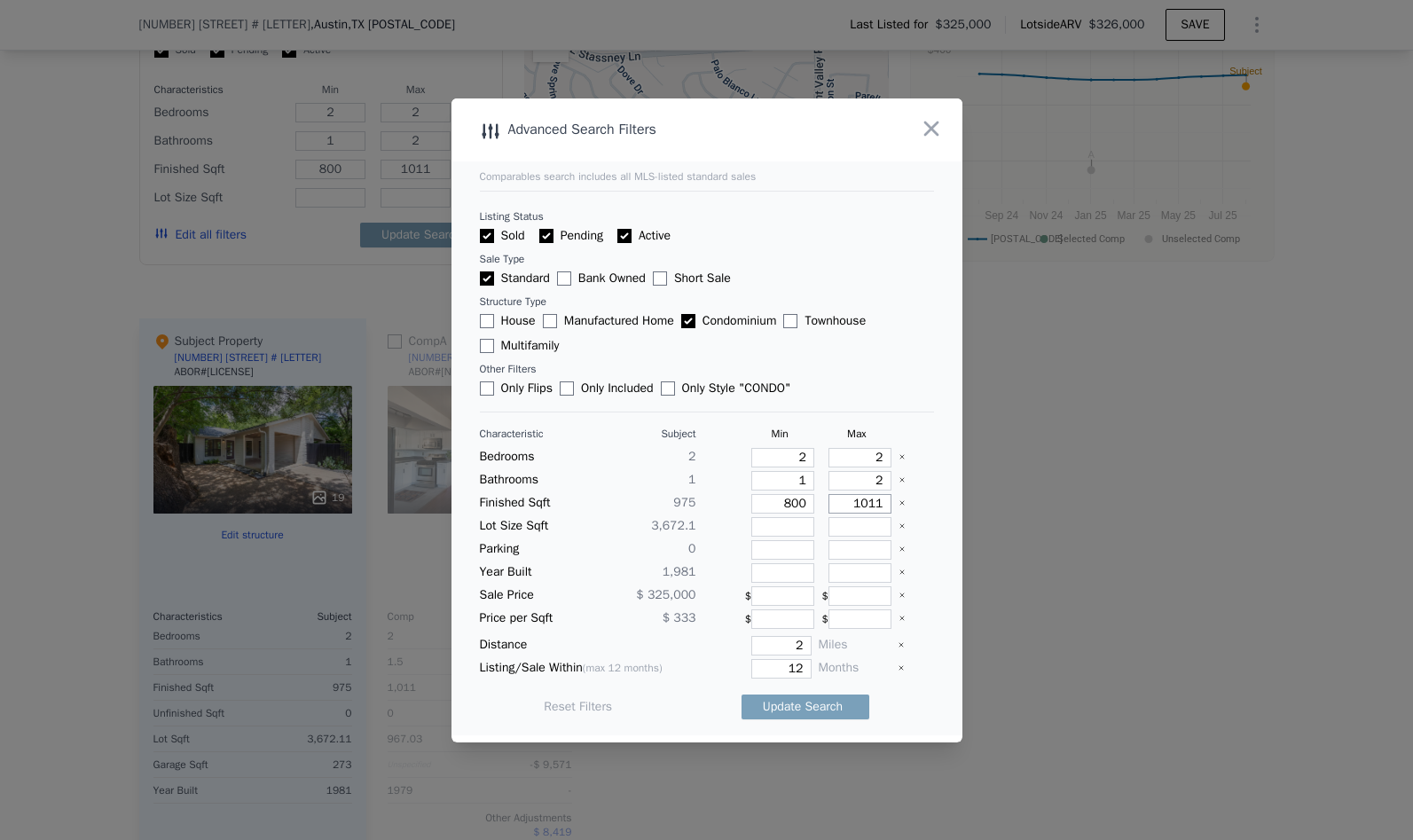 click on "1011" at bounding box center (860, 504) 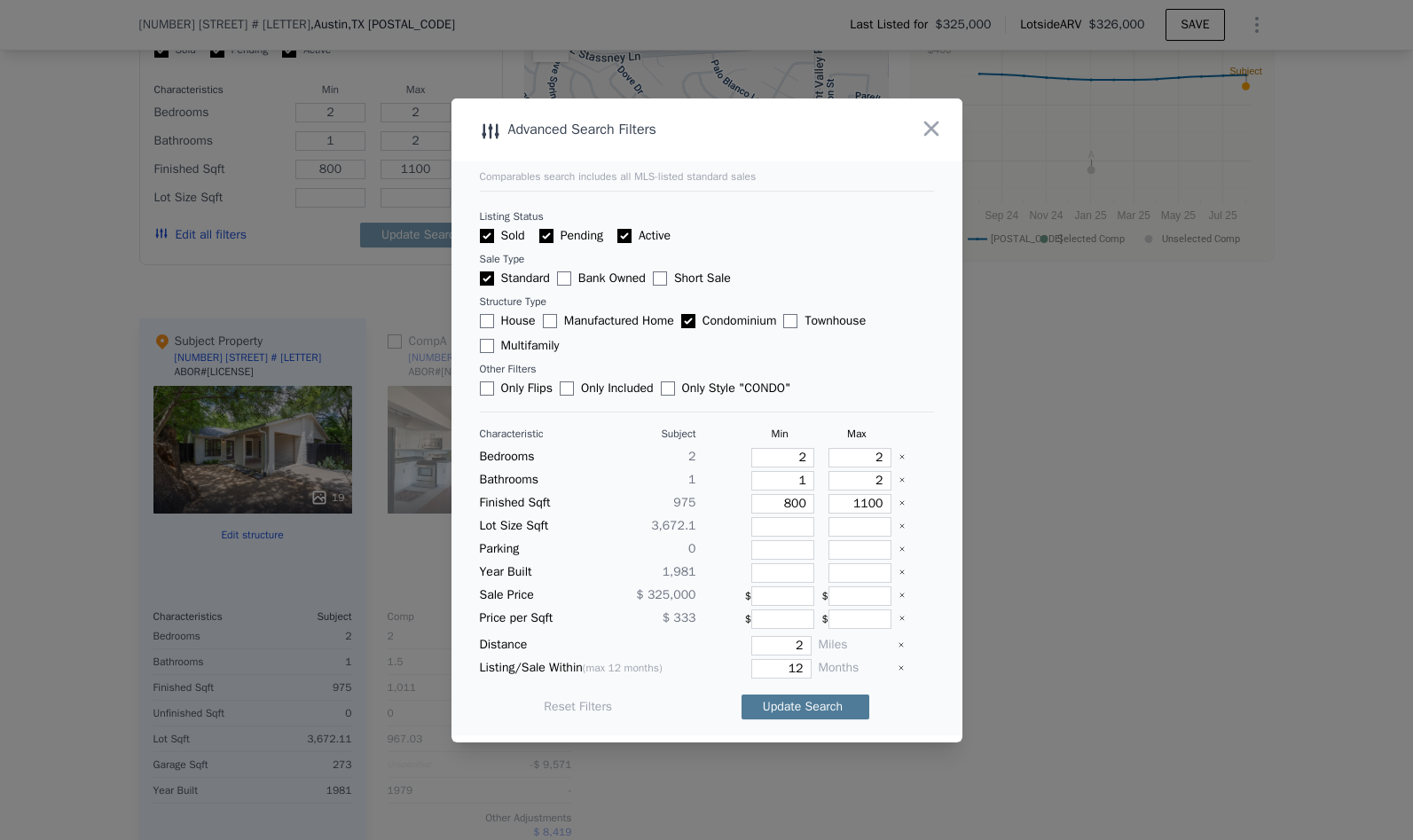 click on "Update Search" at bounding box center [805, 707] 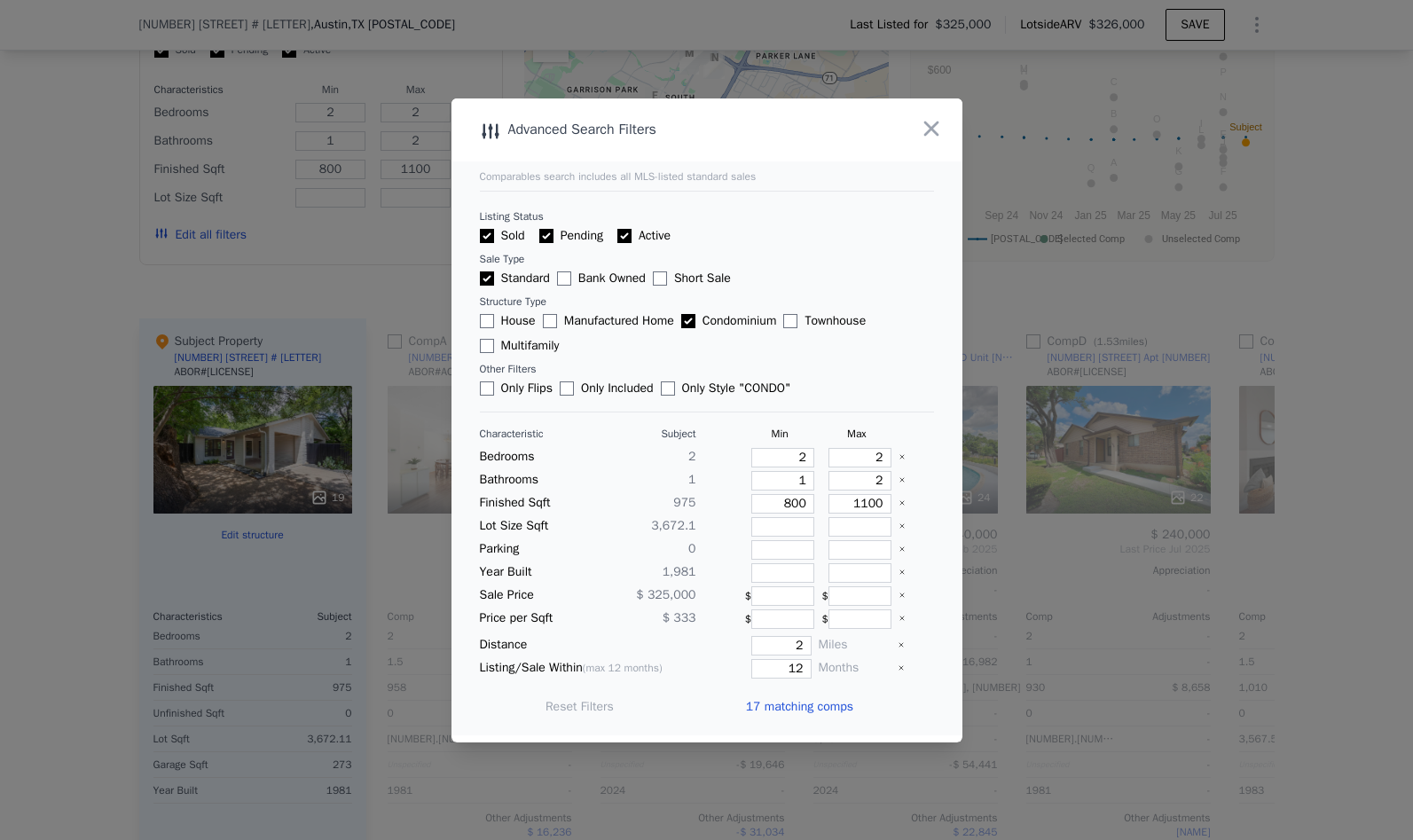 click on "17 matching comps" at bounding box center [799, 707] 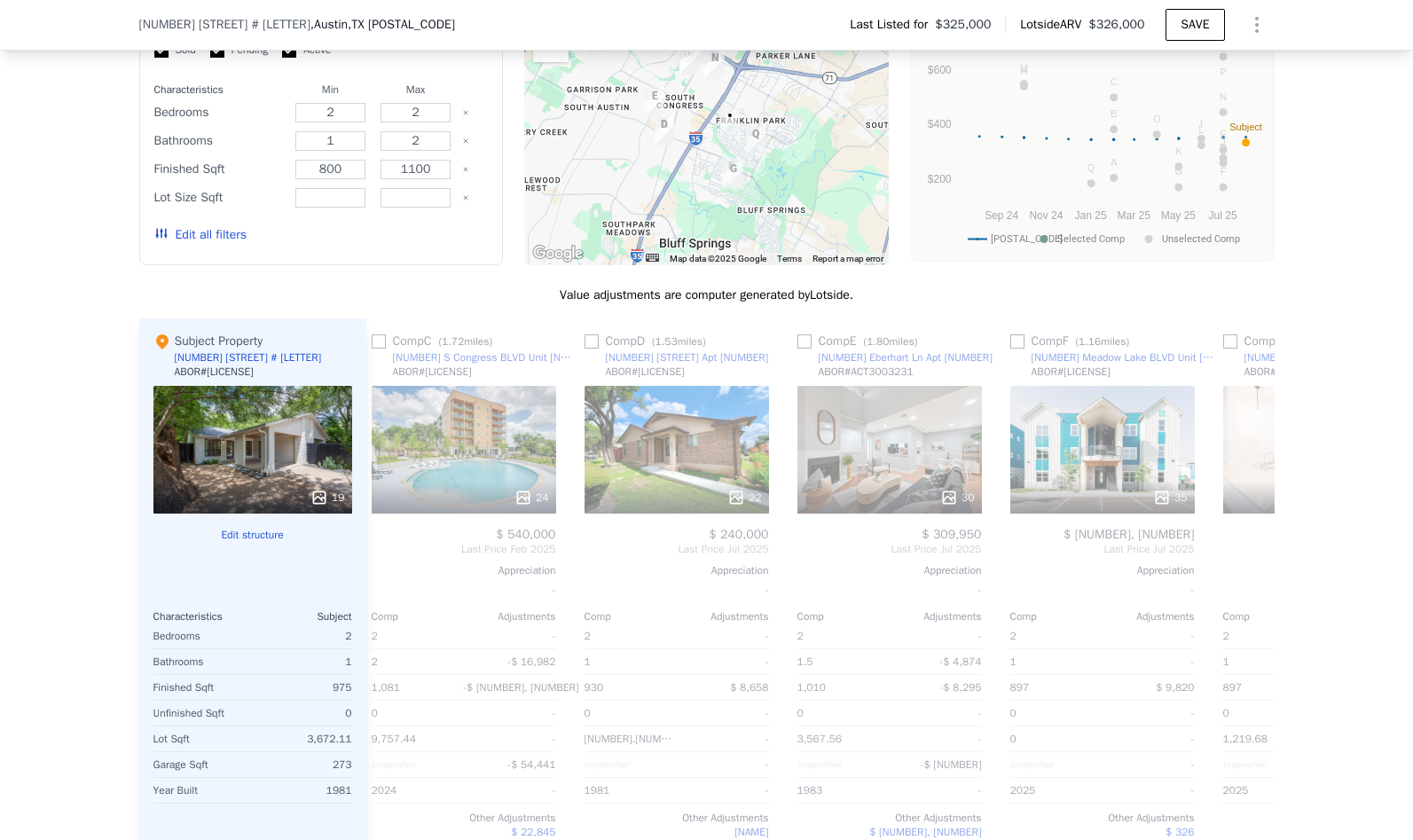 scroll, scrollTop: 0, scrollLeft: 443, axis: horizontal 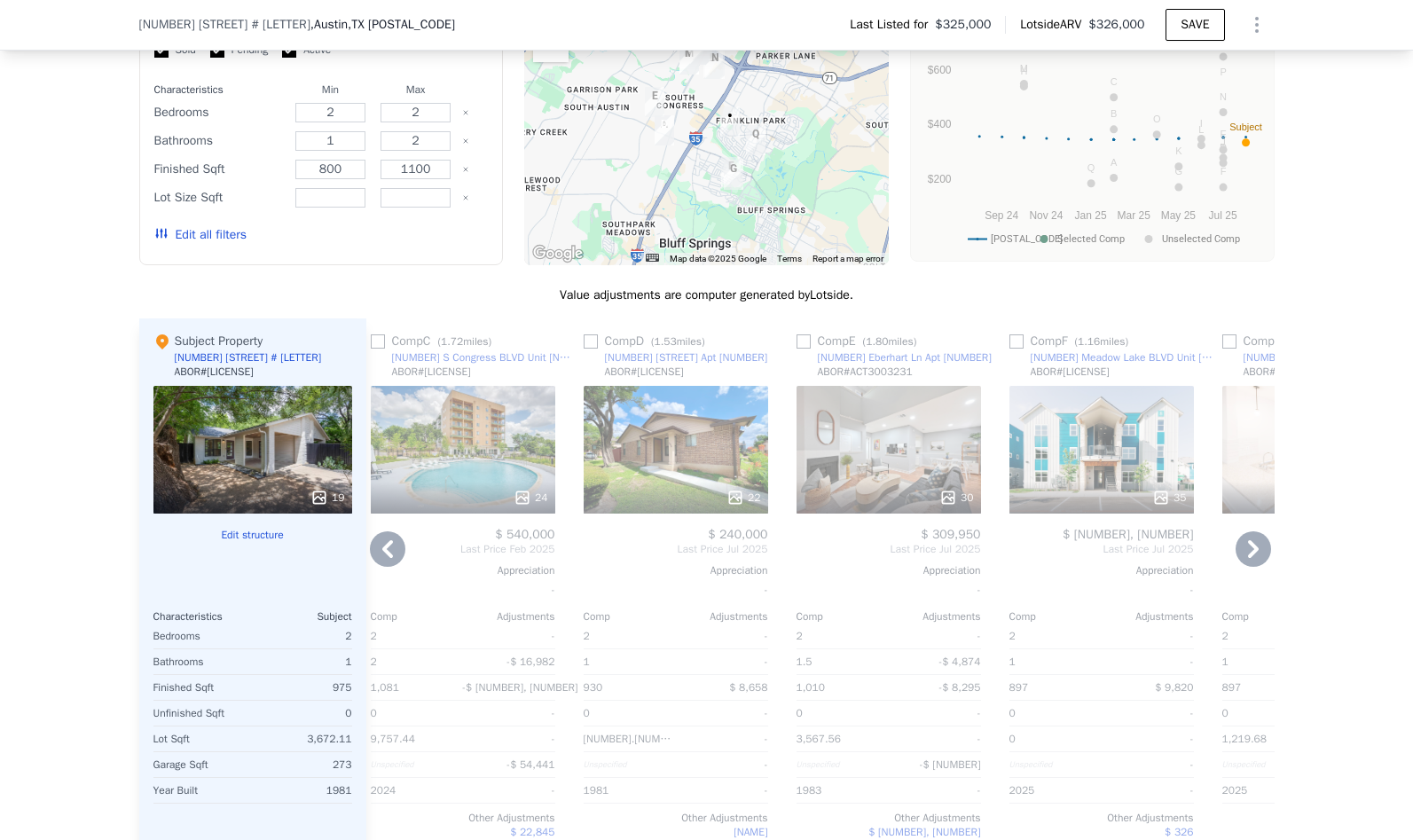 click on "22" at bounding box center (676, 450) 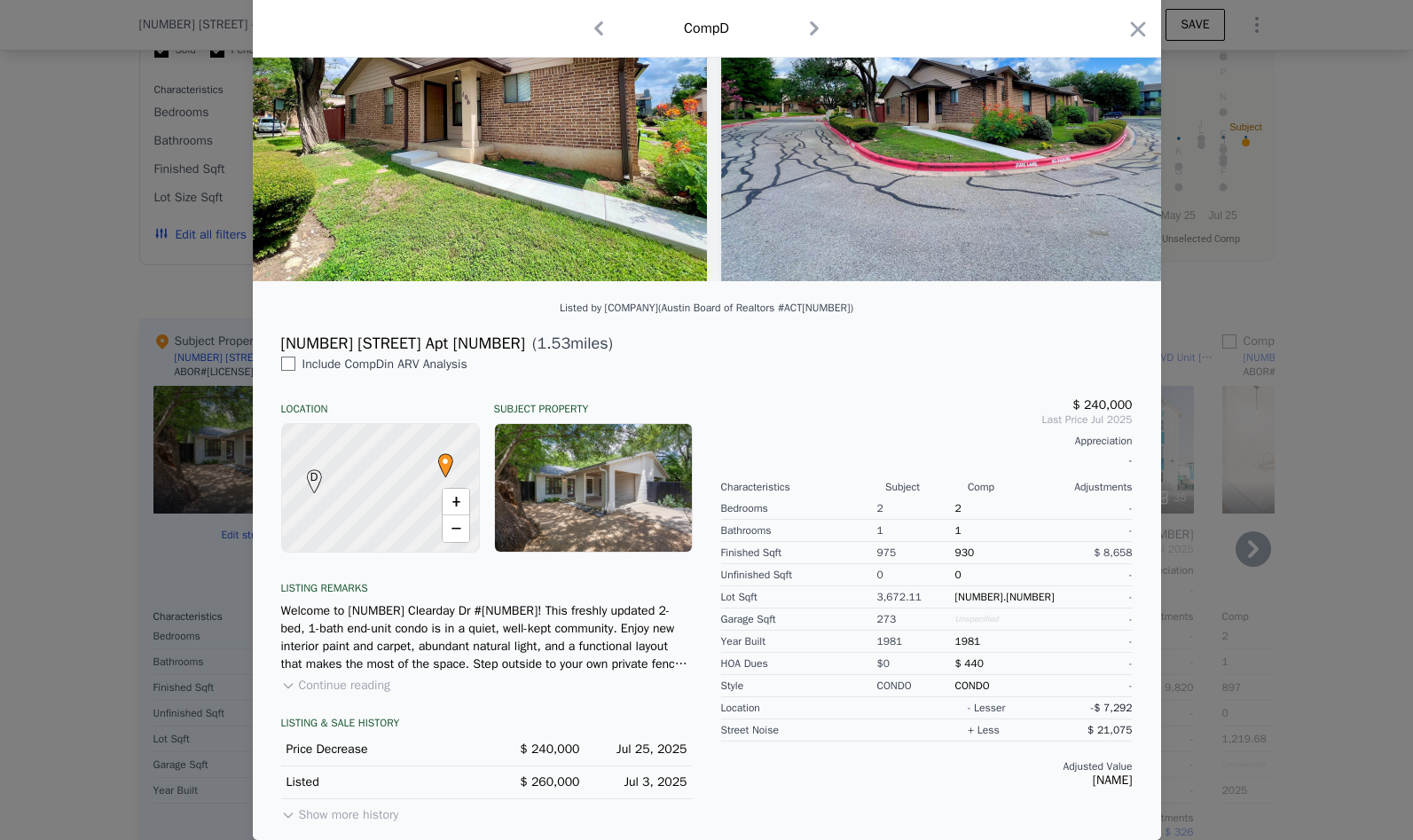 scroll, scrollTop: 0, scrollLeft: 0, axis: both 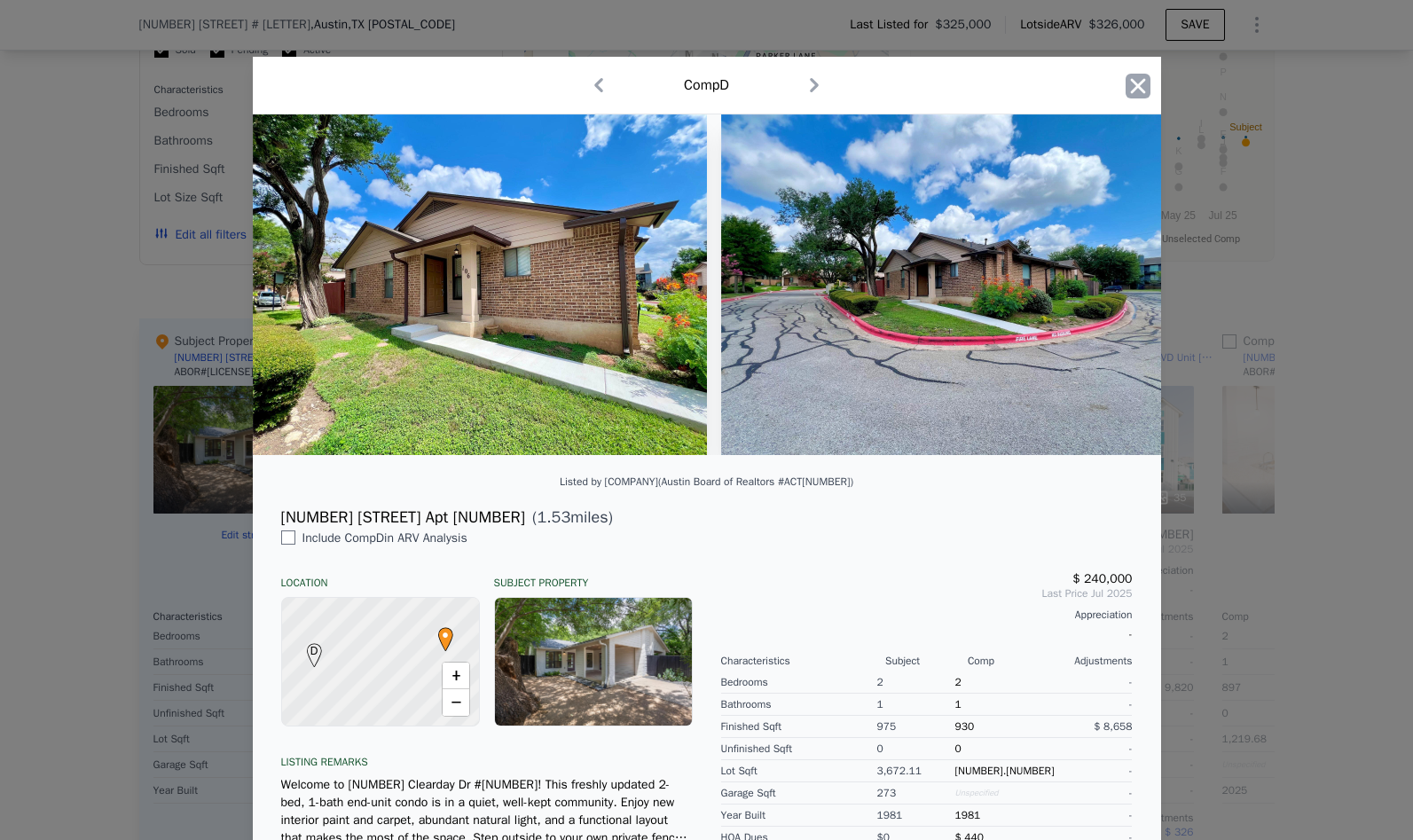 click 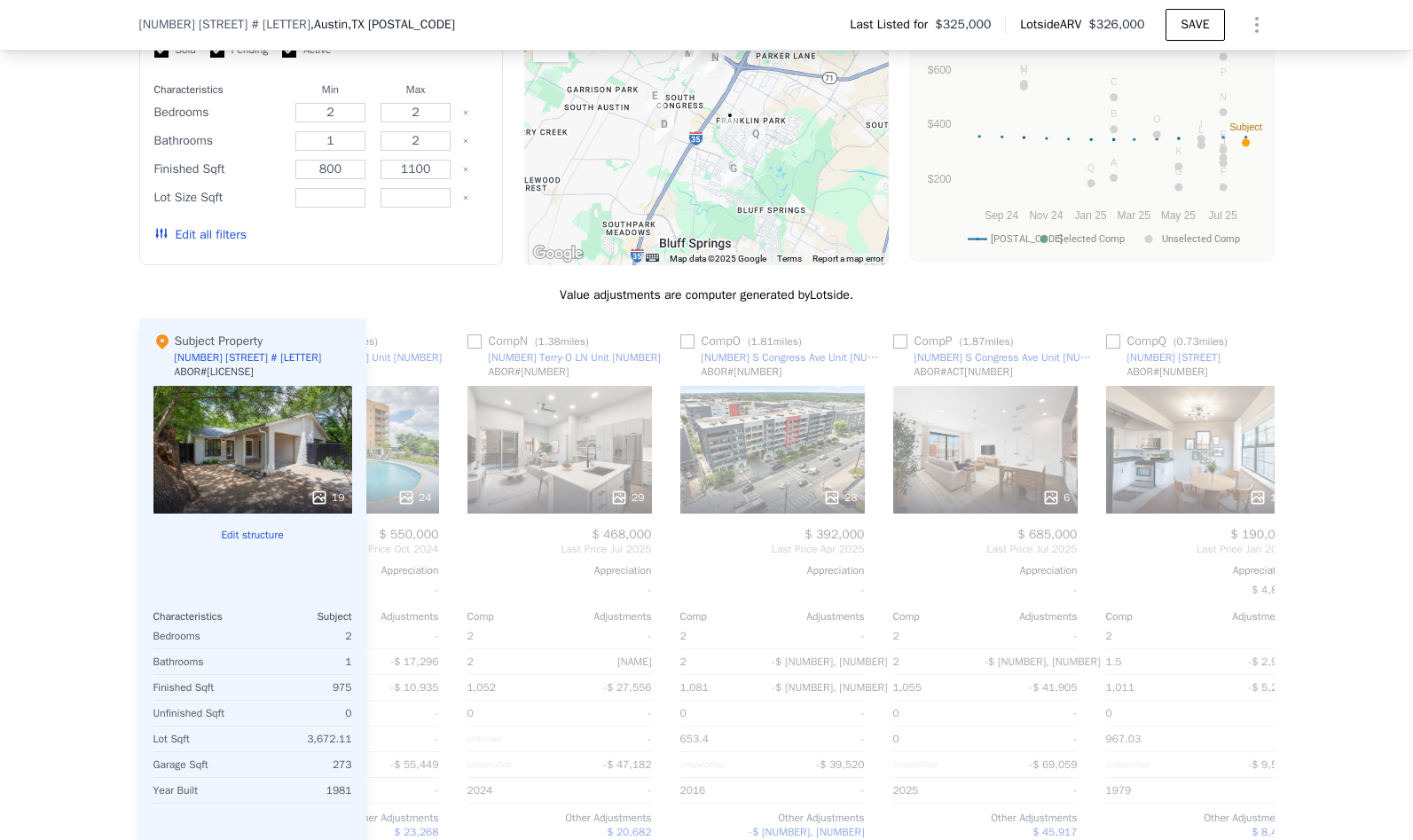 scroll, scrollTop: 0, scrollLeft: 2753, axis: horizontal 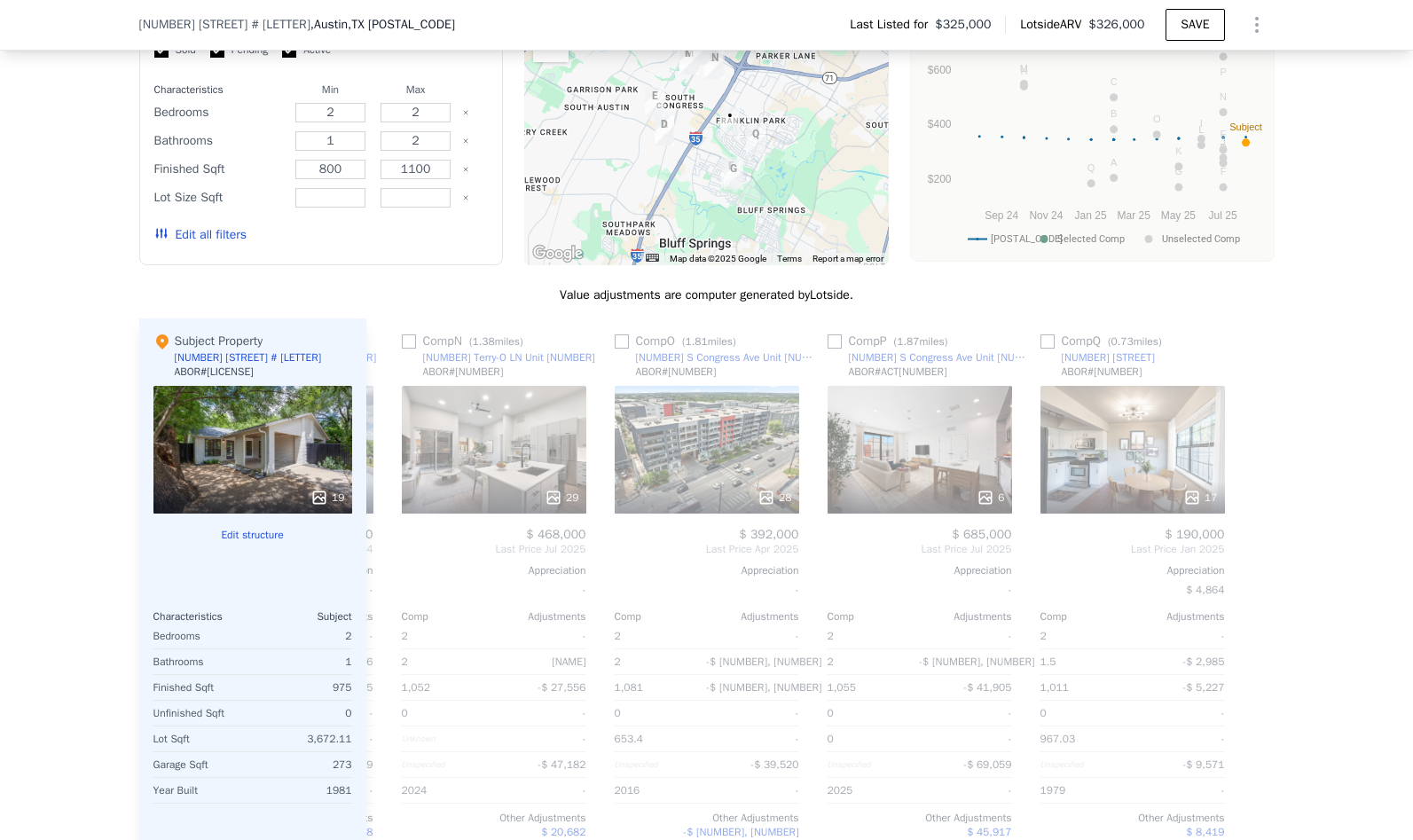click on "We found  [NUMBER] sales  that match your search Listings provided by  [COMPANY] .  Filters  Map  Prices Modify Comp Filters Listing Status Sold Pending Active Characteristics   Min Max Bedrooms [NUMBER] [NUMBER] Bathrooms [NUMBER] [NUMBER] Finished Sqft [NUMBER] [NUMBER] Lot Size Sqft Edit all filters ← Move left → Move right ↑ Move up ↓ Move down + Zoom in - Zoom out Home Jump left by [NUMBER]% End Jump right by [NUMBER]% Page Up Jump up by [NUMBER]% Page Down Jump down by [NUMBER]% A B C D E F G H I J K L M N O P • Q Map Data Map data ©[YEAR] [COMPANY] Map data ©[YEAR] [COMPANY] [NUMBER] km  Click to toggle between metric and imperial units Terms Report a map error Median Sale Price per Square Foot [POSTAL_CODE] Selected Comp Unselected Comp [MONTH] [YEAR] [MONTH] [YEAR] [MONTH] [YEAR] [MONTH] [YEAR] [MONTH] [YEAR] $[NUMBER] $[NUMBER] $[NUMBER] Subject H M Q A B C O G K I L D E F J N P Month [POSTAL_CODE] Selected Comp Unselected Comp [MONTH] [NUMBER], [YEAR] [NUMBER].[NUMBER] [MONTH] [NUMBER], [YEAR] [NUMBER].[NUMBER] [MONTH] [NUMBER], [YEAR] [NUMBER].[NUMBER] [MONTH] [NUMBER], [YEAR] [NUMBER].[NUMBER] [NUMBER].[NUMBER] [MONTH] [NUMBER], [YEAR] [NUMBER].[NUMBER] [MONTH] [NUMBER], [YEAR] [NUMBER].[NUMBER]" at bounding box center [706, 412] 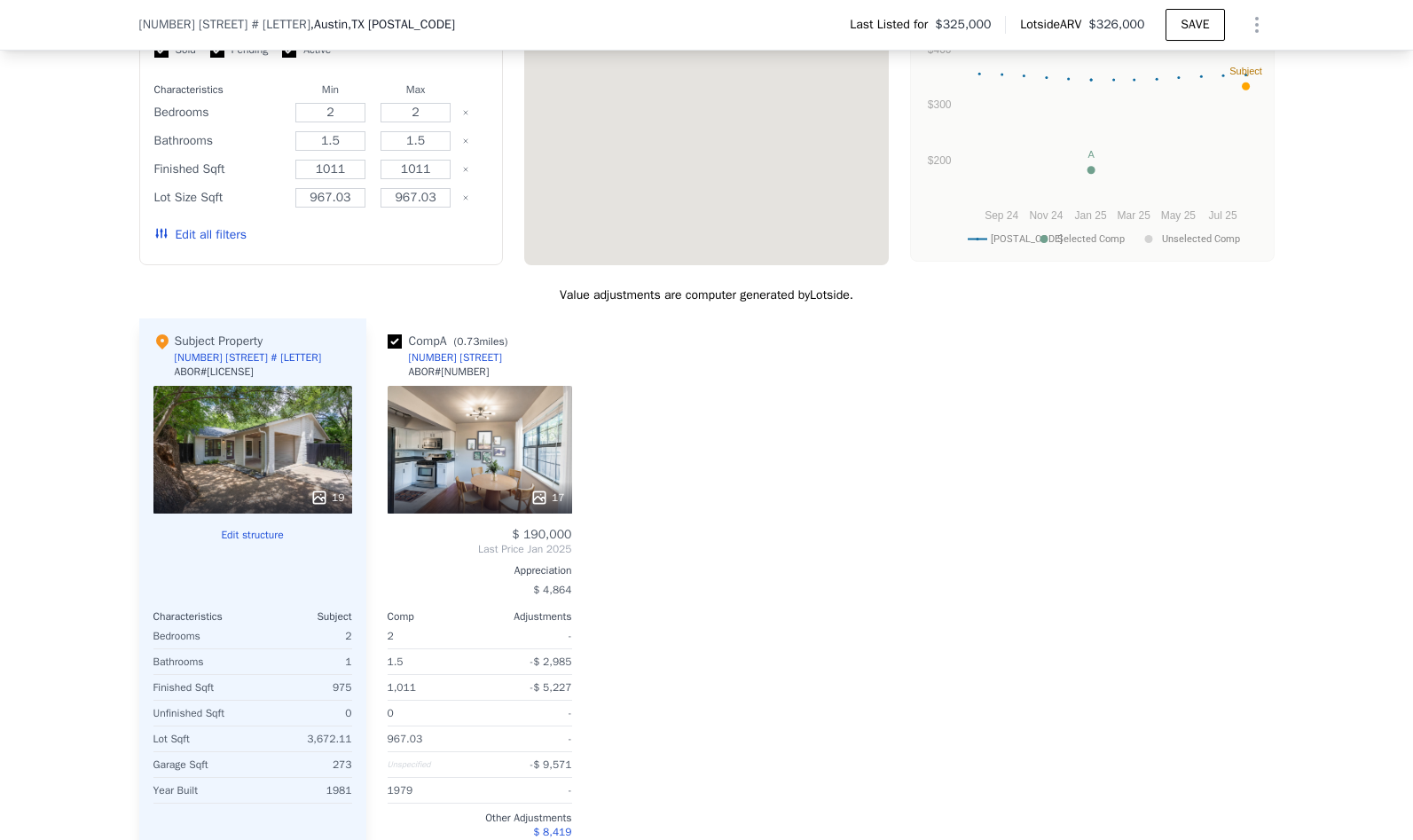 scroll, scrollTop: 0, scrollLeft: 0, axis: both 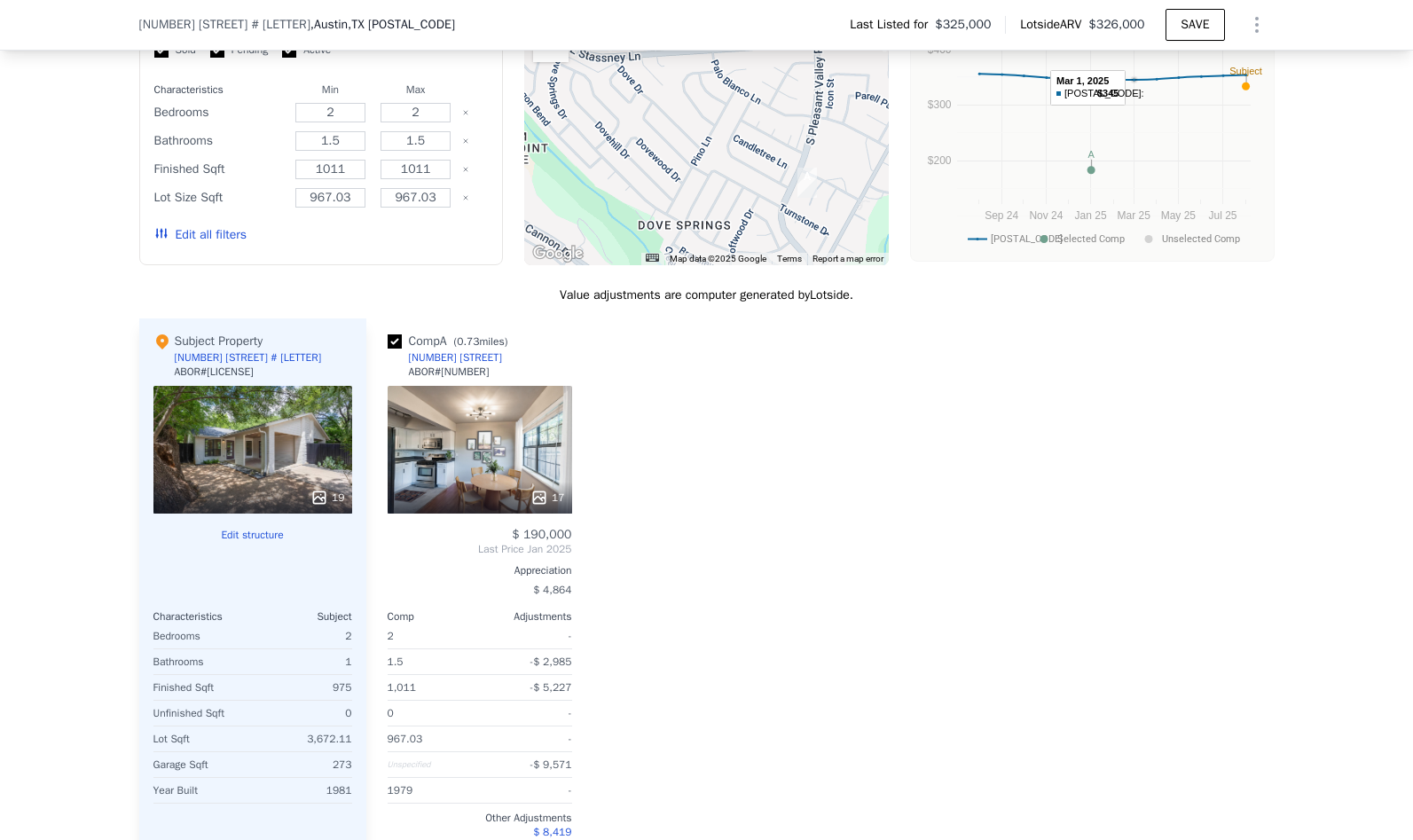 click on "Comp  A ( [NUMBER]  miles) [NUMBER] Hidden Valley TRL ABOR  # ACT[NUMBER] [NUMBER] $ [NUMBER] Last Price   Jan [YEAR] Appreciation $ [NUMBER] Comp Adjustments [NUMBER] - [NUMBER] -$ [NUMBER] [NUMBER] -$ [NUMBER] [NUMBER] - [NUMBER] - Unspecified -$ [NUMBER] [YEAR] - Other Adjustments $ [NUMBER] Adjusted Value $ [NUMBER]" at bounding box center (820, 603) 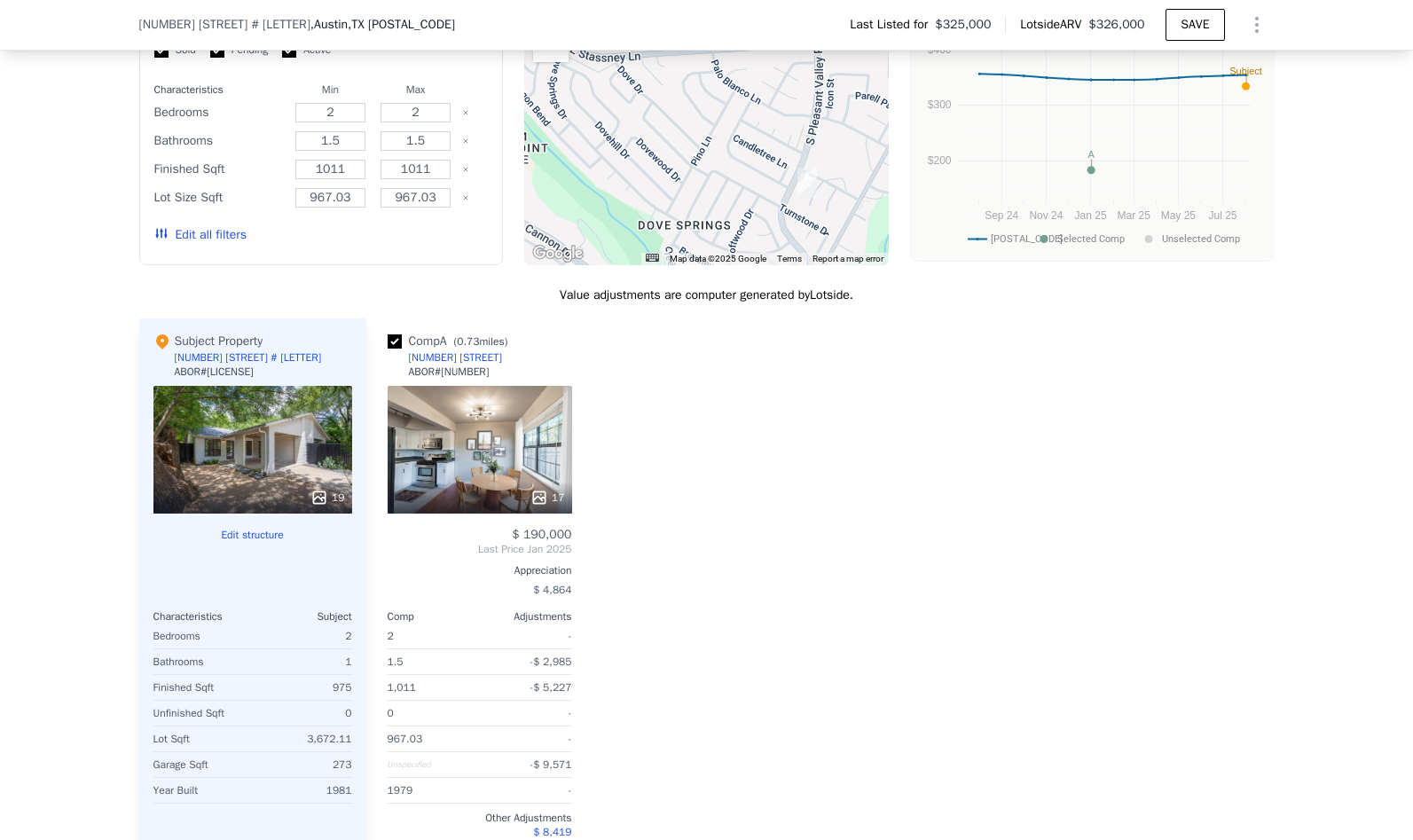 click on "Comp  A ( [NUMBER]  miles) [NUMBER] Hidden Valley TRL ABOR  # ACT[NUMBER] [NUMBER] $ [NUMBER] Last Price   Jan [YEAR] Appreciation $ [NUMBER] Comp Adjustments [NUMBER] - [NUMBER] -$ [NUMBER] [NUMBER] -$ [NUMBER] [NUMBER] - [NUMBER] - Unspecified -$ [NUMBER] [YEAR] - Other Adjustments $ [NUMBER] Adjusted Value $ [NUMBER]" at bounding box center [820, 603] 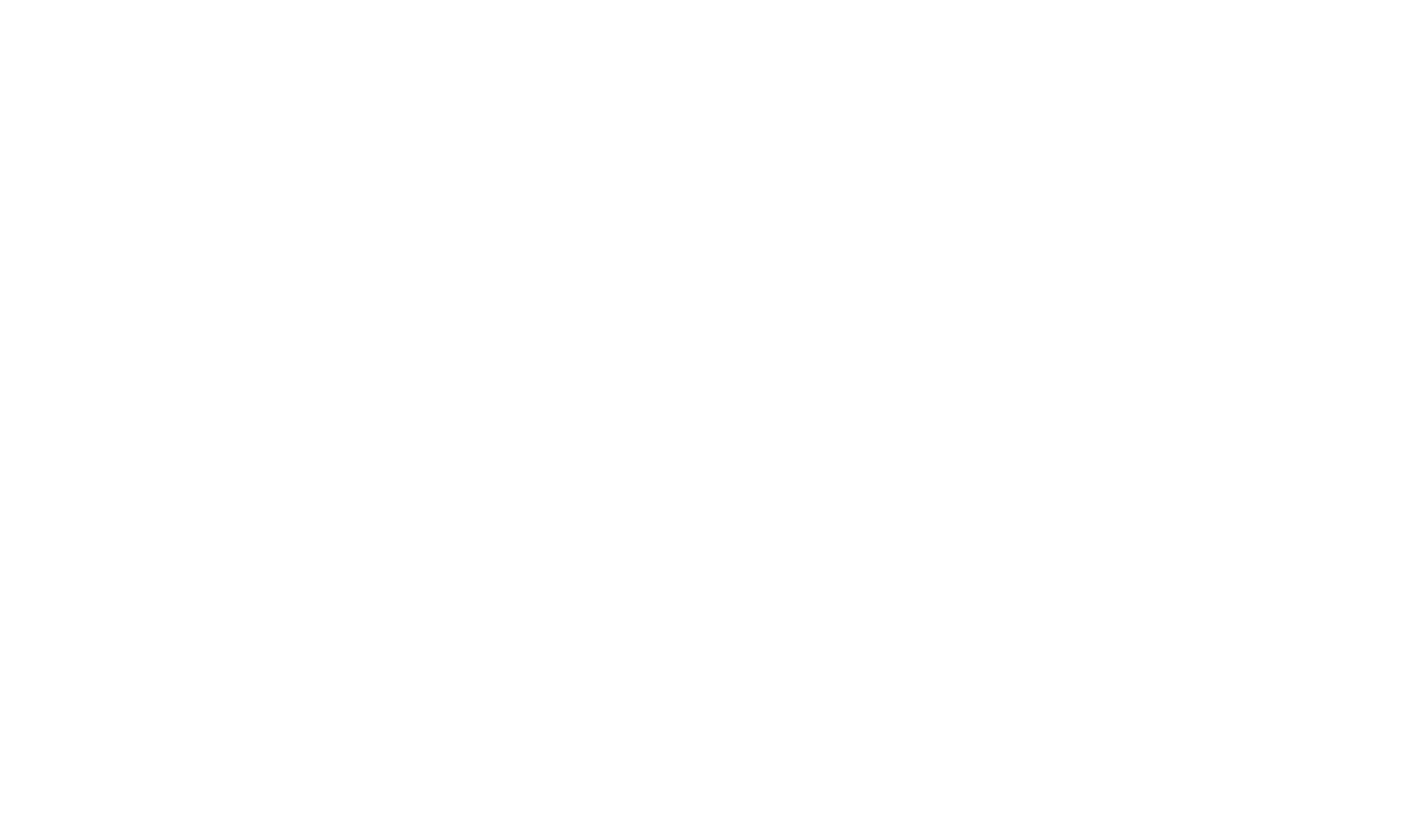 scroll, scrollTop: 0, scrollLeft: 0, axis: both 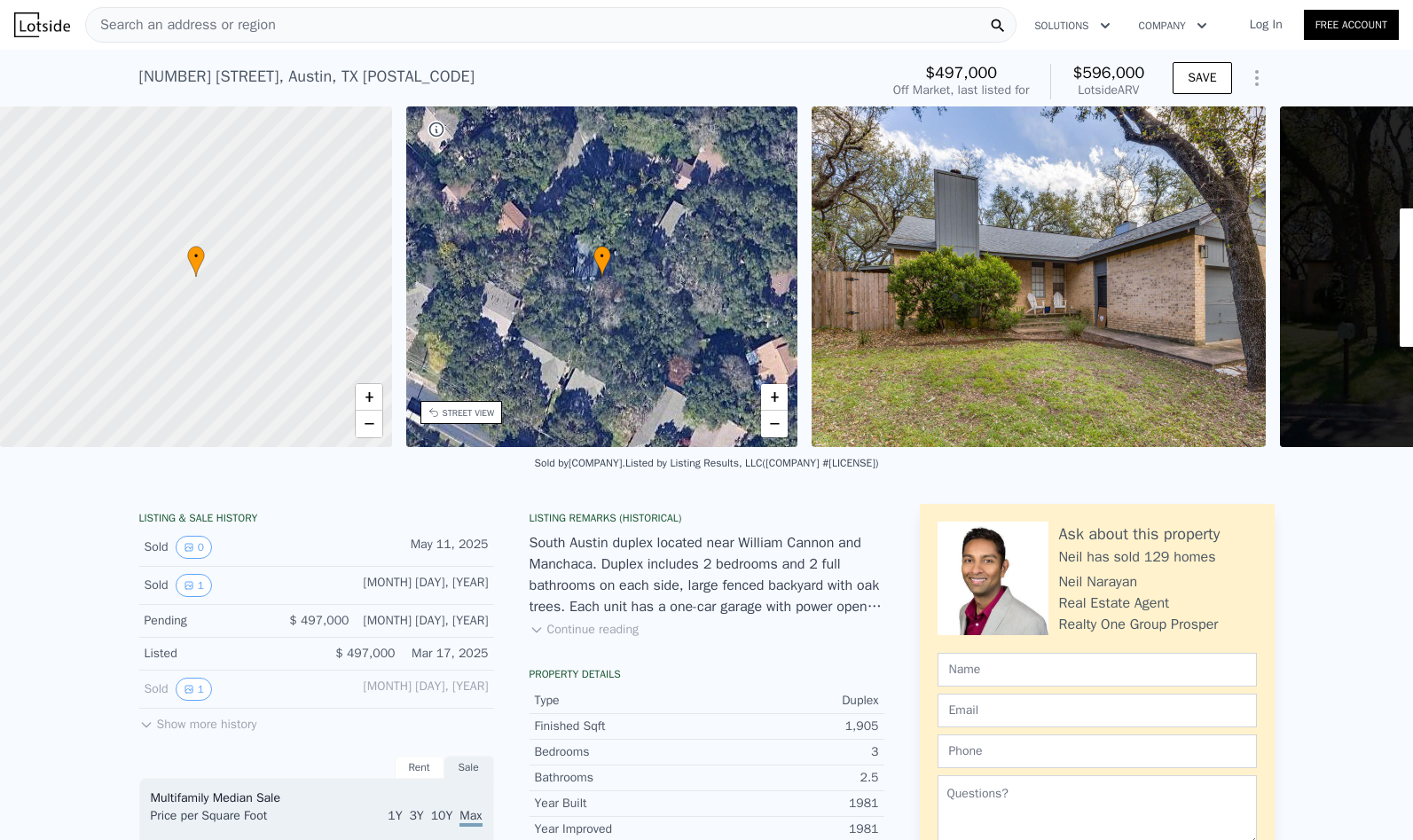 click on "LISTING & SALE HISTORY Sold 0 [MONTH] [DAY], [YEAR] Sold 1 [MONTH] [DAY], [YEAR] Pending $ [PRICE] [MONTH] [DAY], [YEAR] Listed $ [PRICE] [MONTH] [DAY], [YEAR] Sold 1 [MONTH] [DAY], [YEAR] Listed $ [PRICE] [MONTH] [DAY], [YEAR] Show more history Rent Sale Rent over time Price per Square Foot 1Y 3Y 10Y Max [YEAR] [YEAR] [YEAR] [YEAR] [YEAR] [YEAR] [YEAR] [YEAR] [YEAR] [YEAR] [YEAR] $0.58 $0.73 $0.88 $1.03 $1.18 $1.33 $1.48 $1.63 $1.8 Travis Co. Austin Metro Multifamily Median Sale Price per Square Foot 1Y 3Y 10Y Max [YEAR] [YEAR] [YEAR] [YEAR] [YEAR] [YEAR] [YEAR] [YEAR] [YEAR] [YEAR] [YEAR] $-20 $20 $60 $100 $140 $180 $220 $260 $339 Travis Co. Austin Metro Sale Listing Remarks (Historical) Continue reading Property details Type Duplex Finished Sqft [NUMBER] Bedrooms 3 Bathrooms 2.5 Year Built [YEAR] Year Improved [YEAR] Foundation Slab Roof Composition Heating Central Cooling Central Air Fireplaces 2 Garage Sqft [NUMBER] Parcel [NUMBER] Water Public Sewer Public Sewer Taxes ([YEAR]) $10,538 County Travis School District Austin Independent School District Ask about this property Neil has sold 129 homes Neil Narayan" at bounding box center [706, 885] 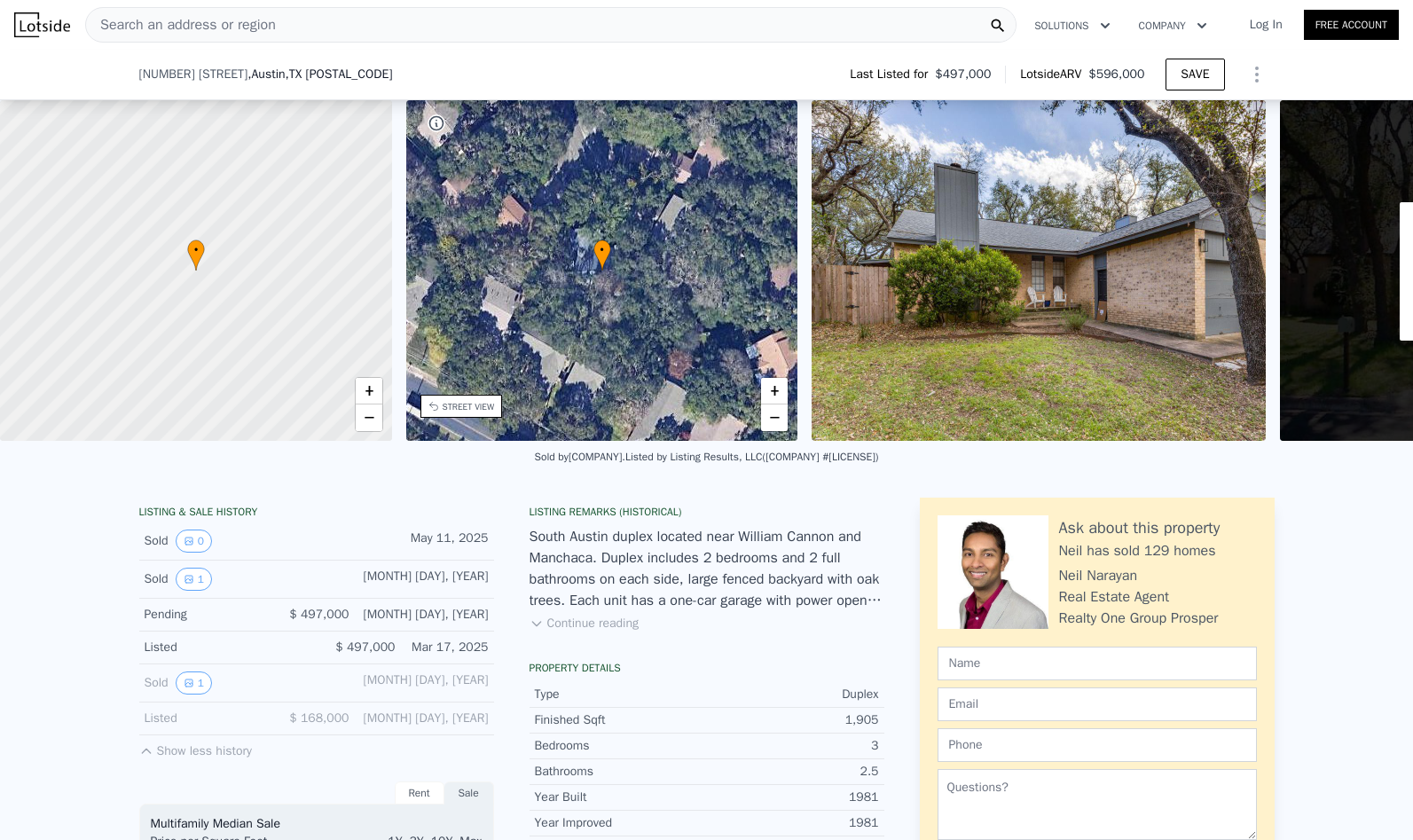 scroll, scrollTop: 111, scrollLeft: 0, axis: vertical 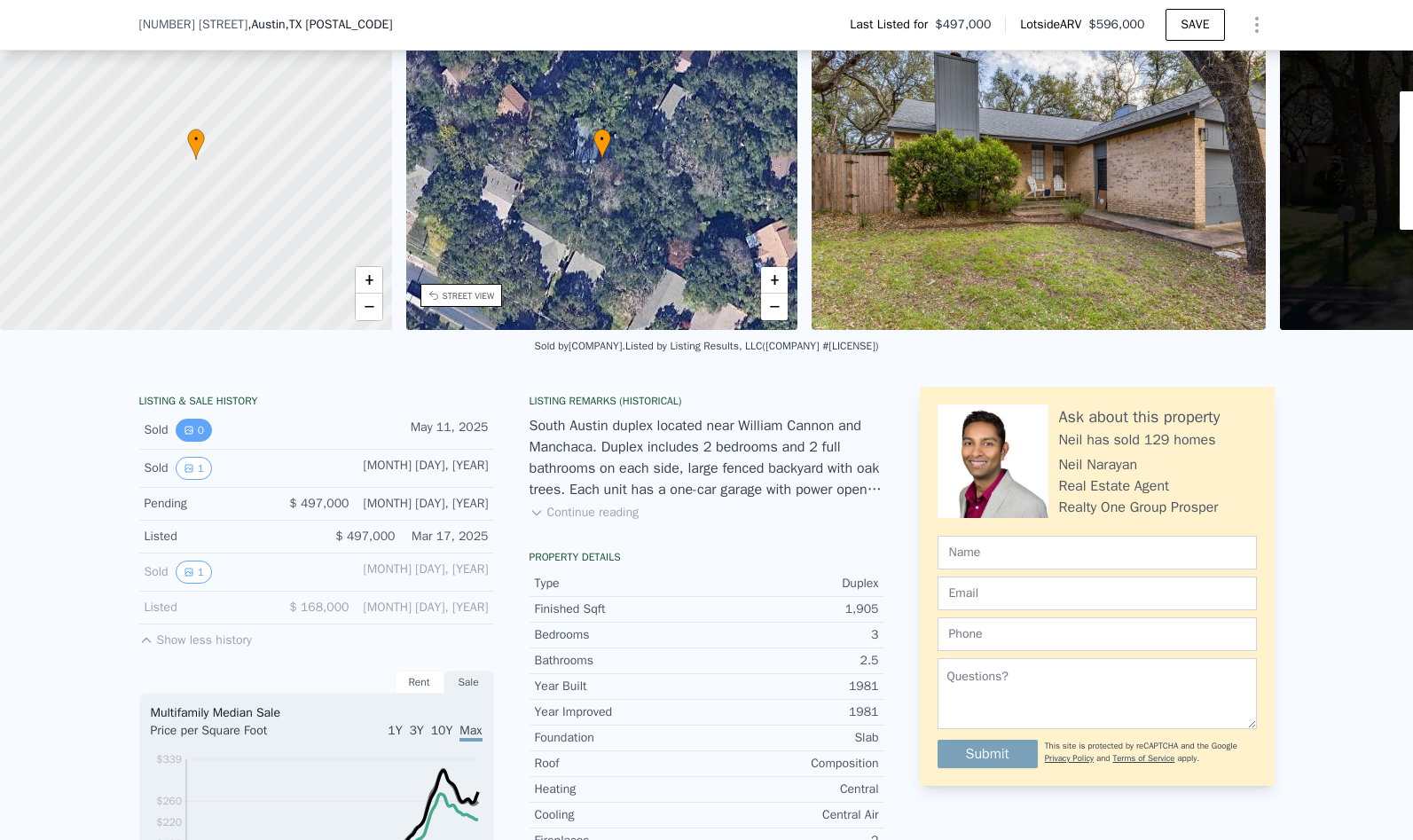 click 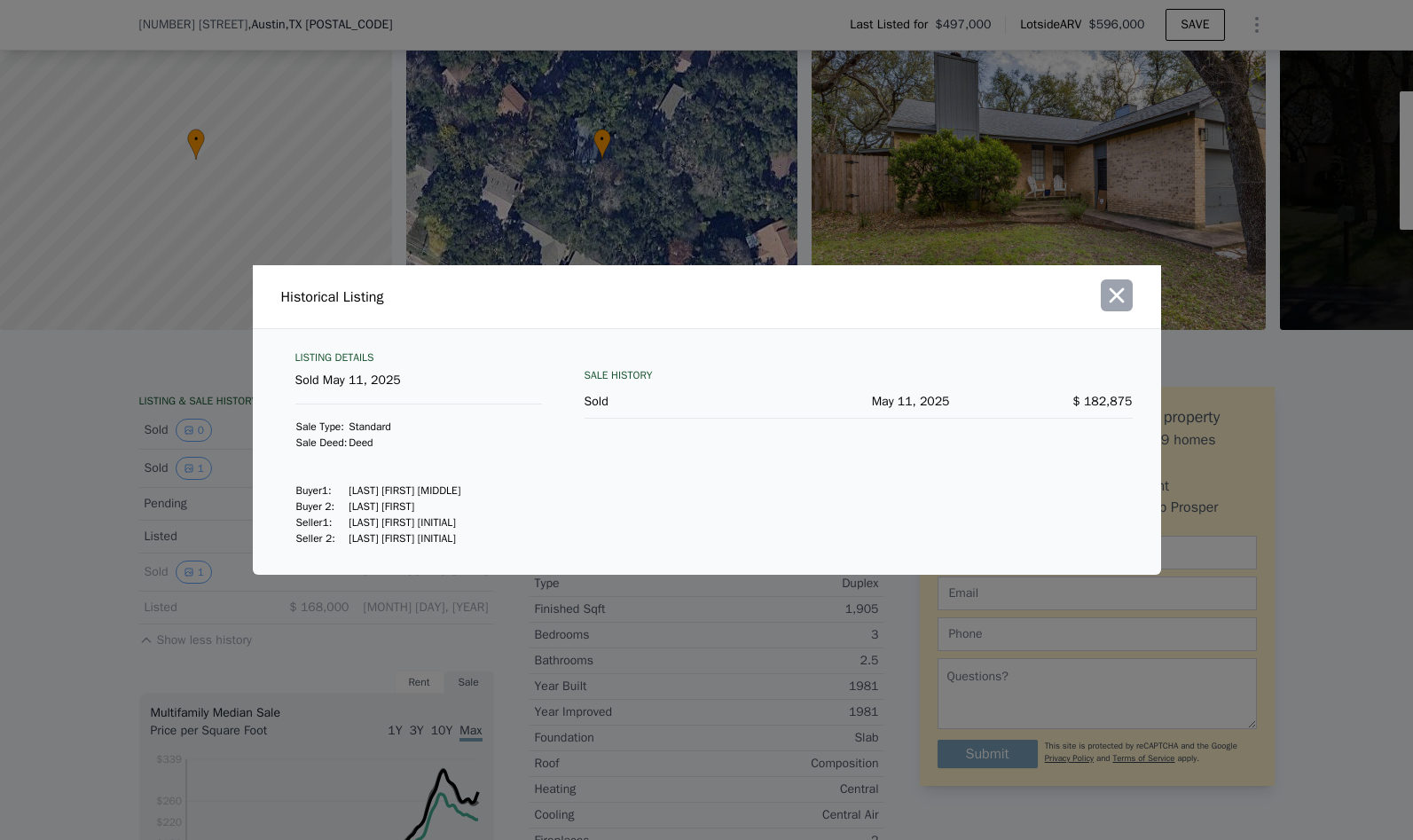click 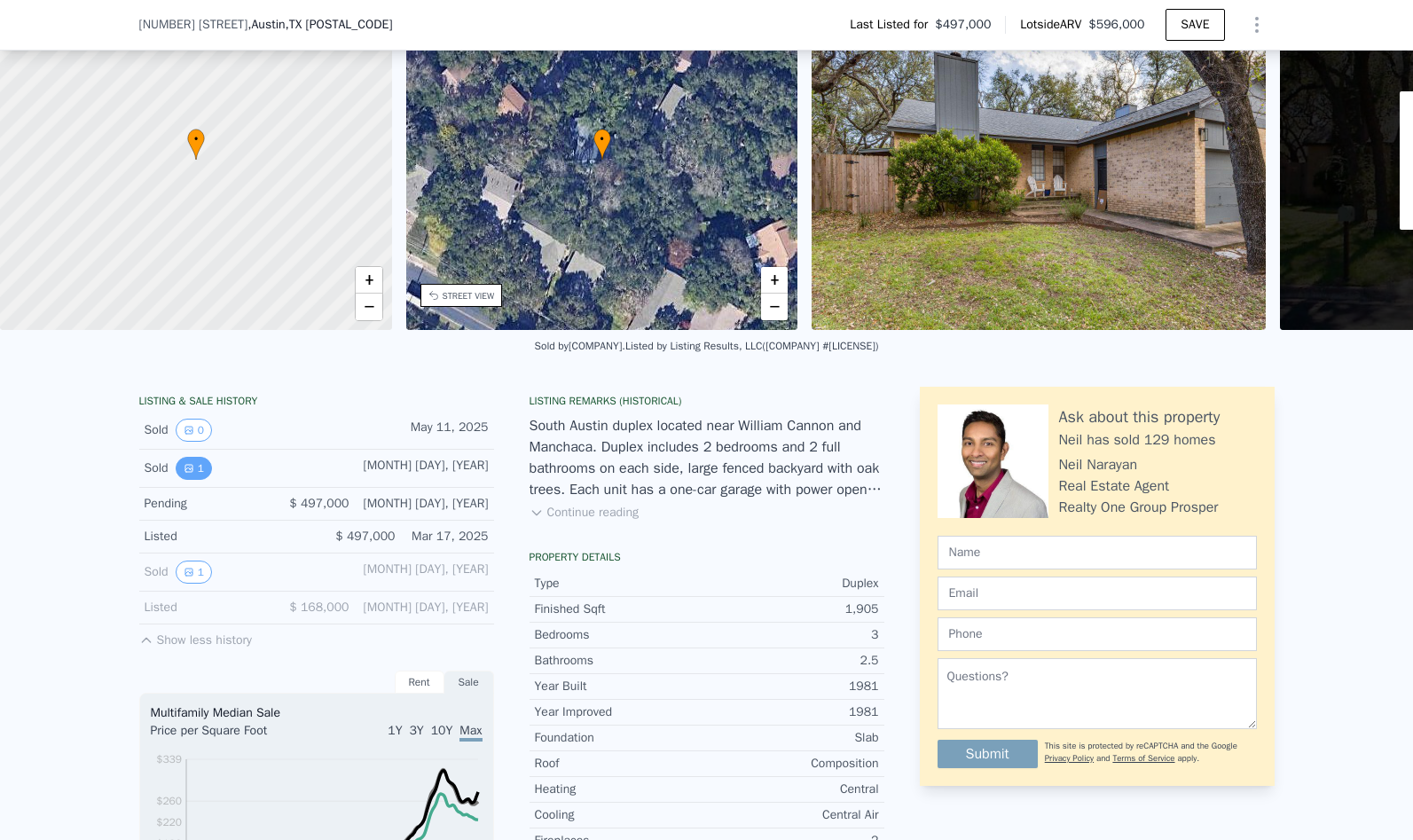 click 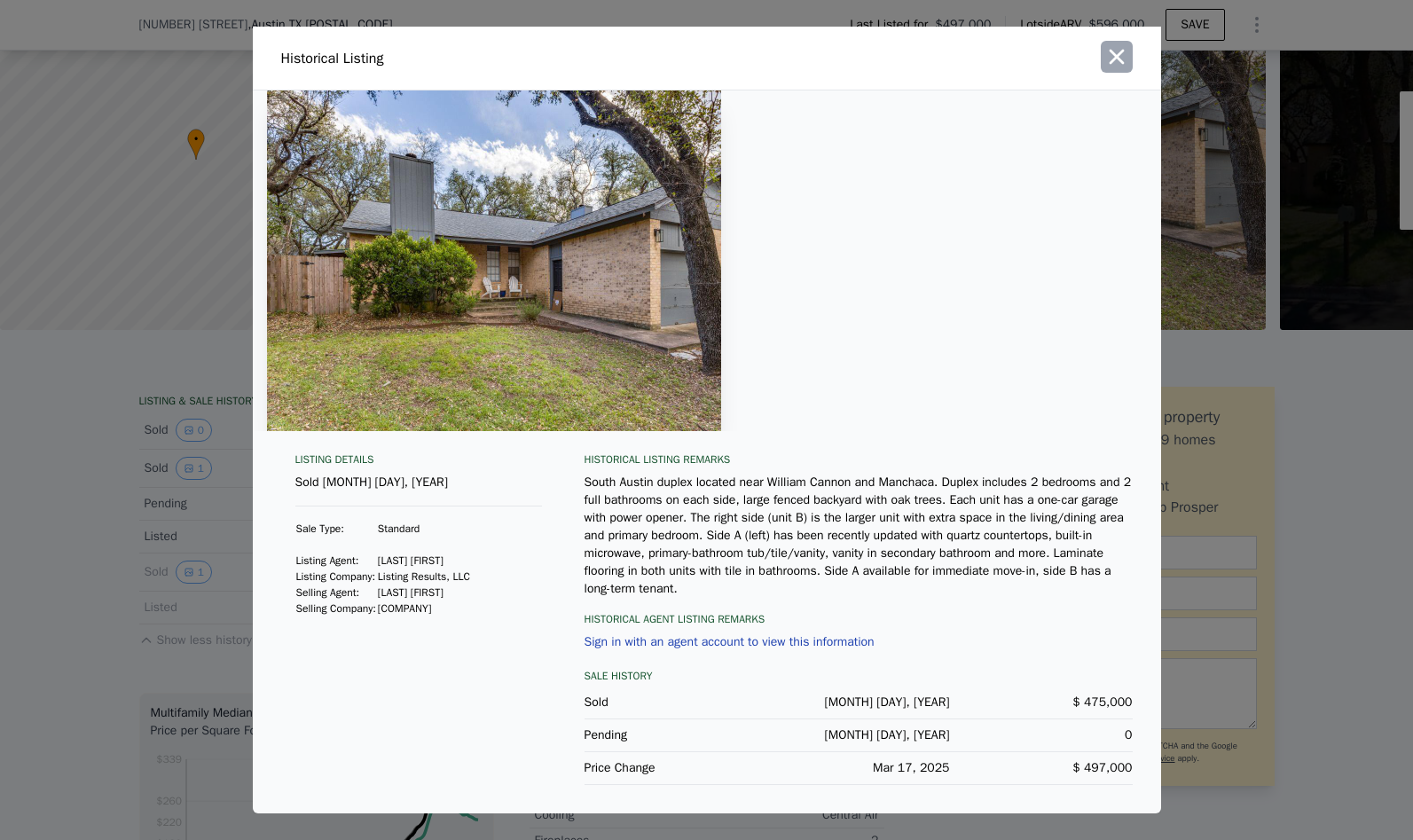 click 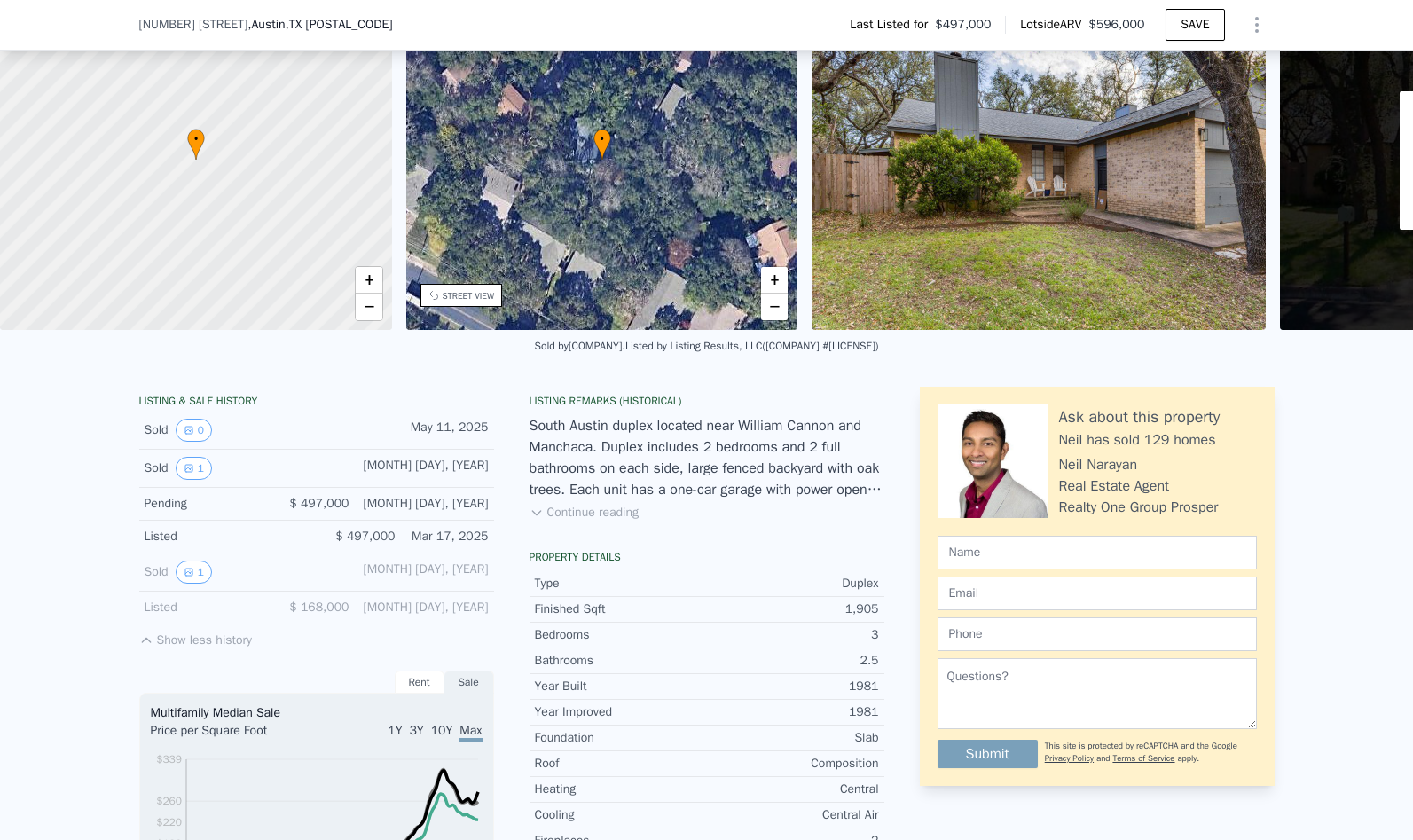 click on "Show less history" at bounding box center [195, 637] 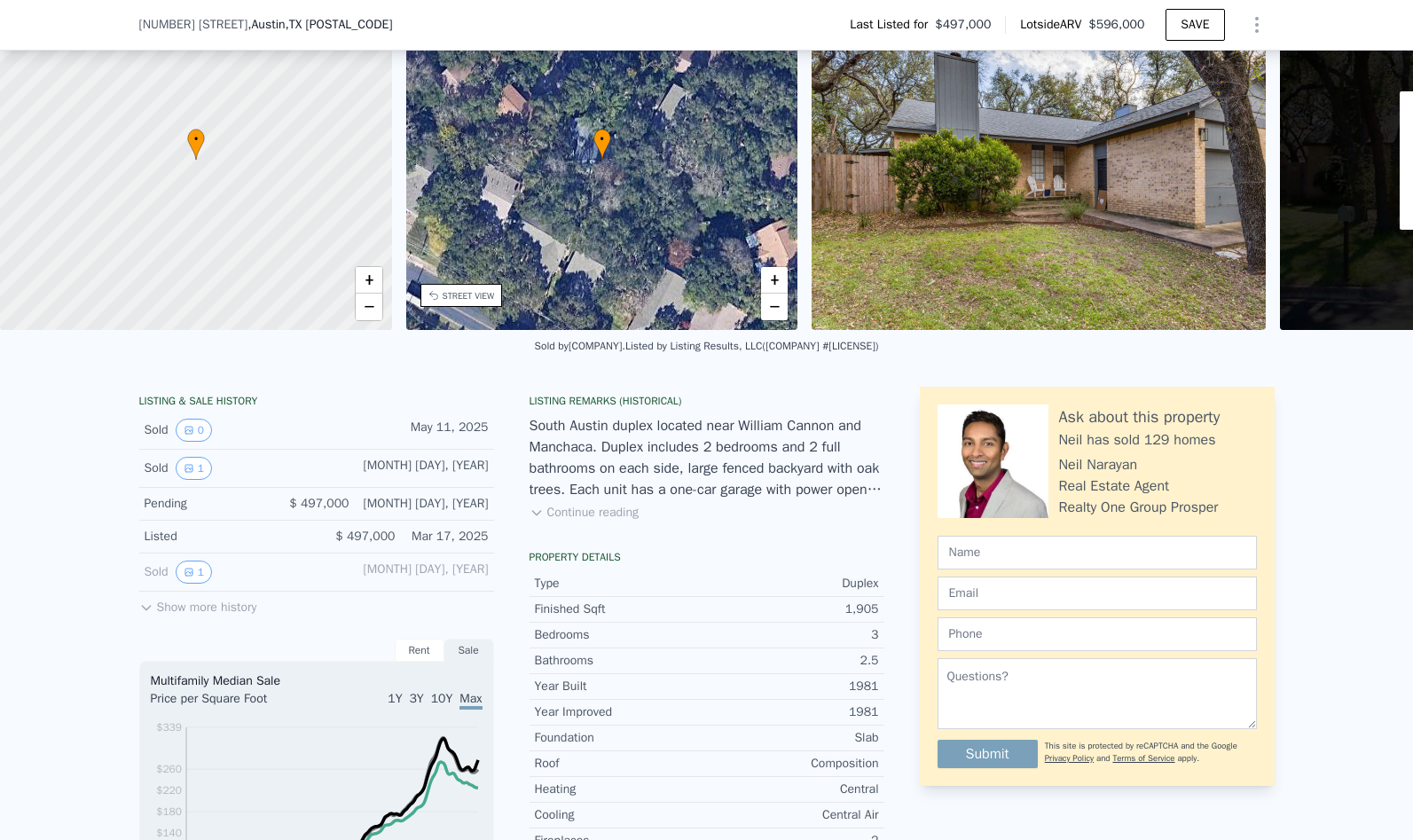 click on "Show more history" at bounding box center (198, 604) 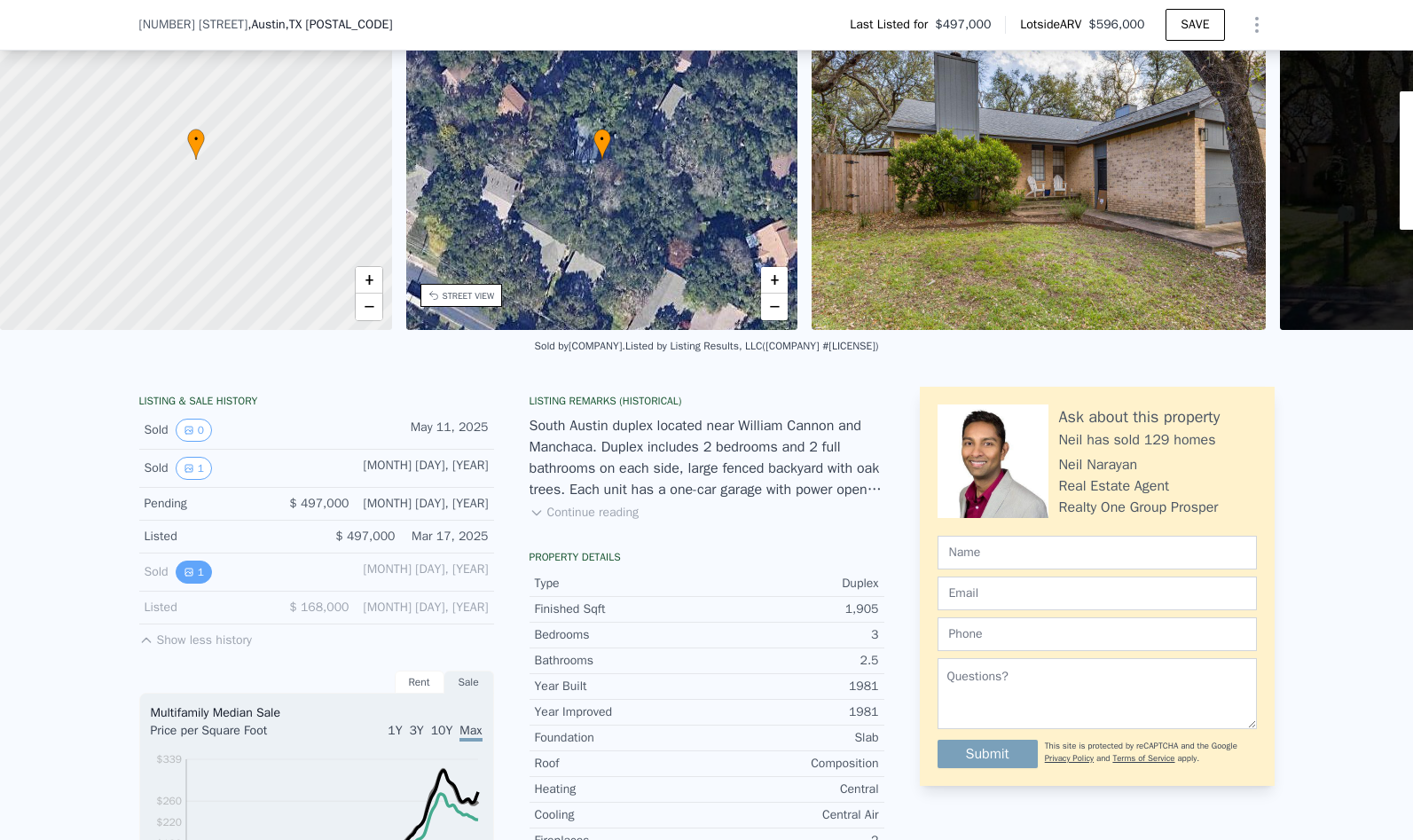 click 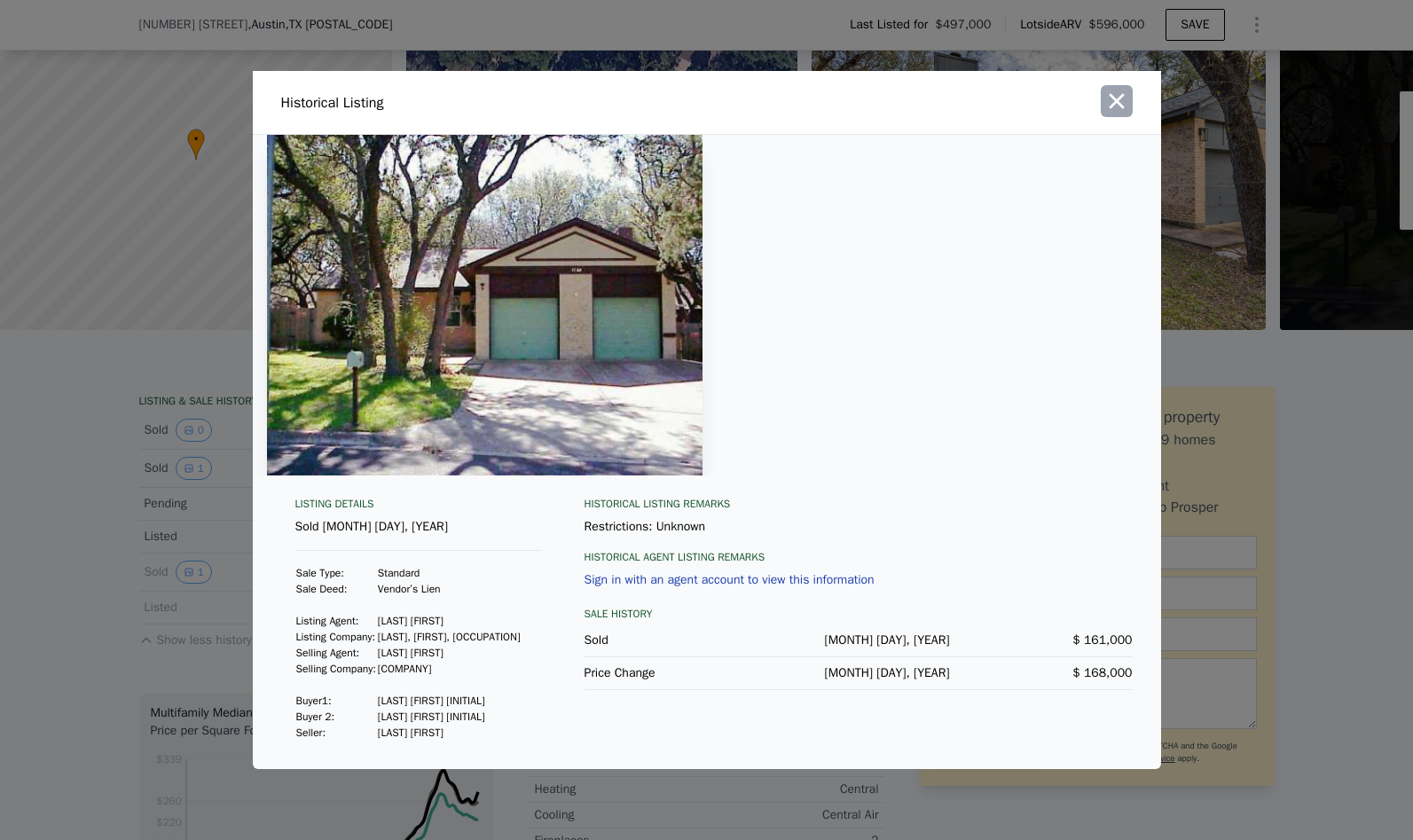 click 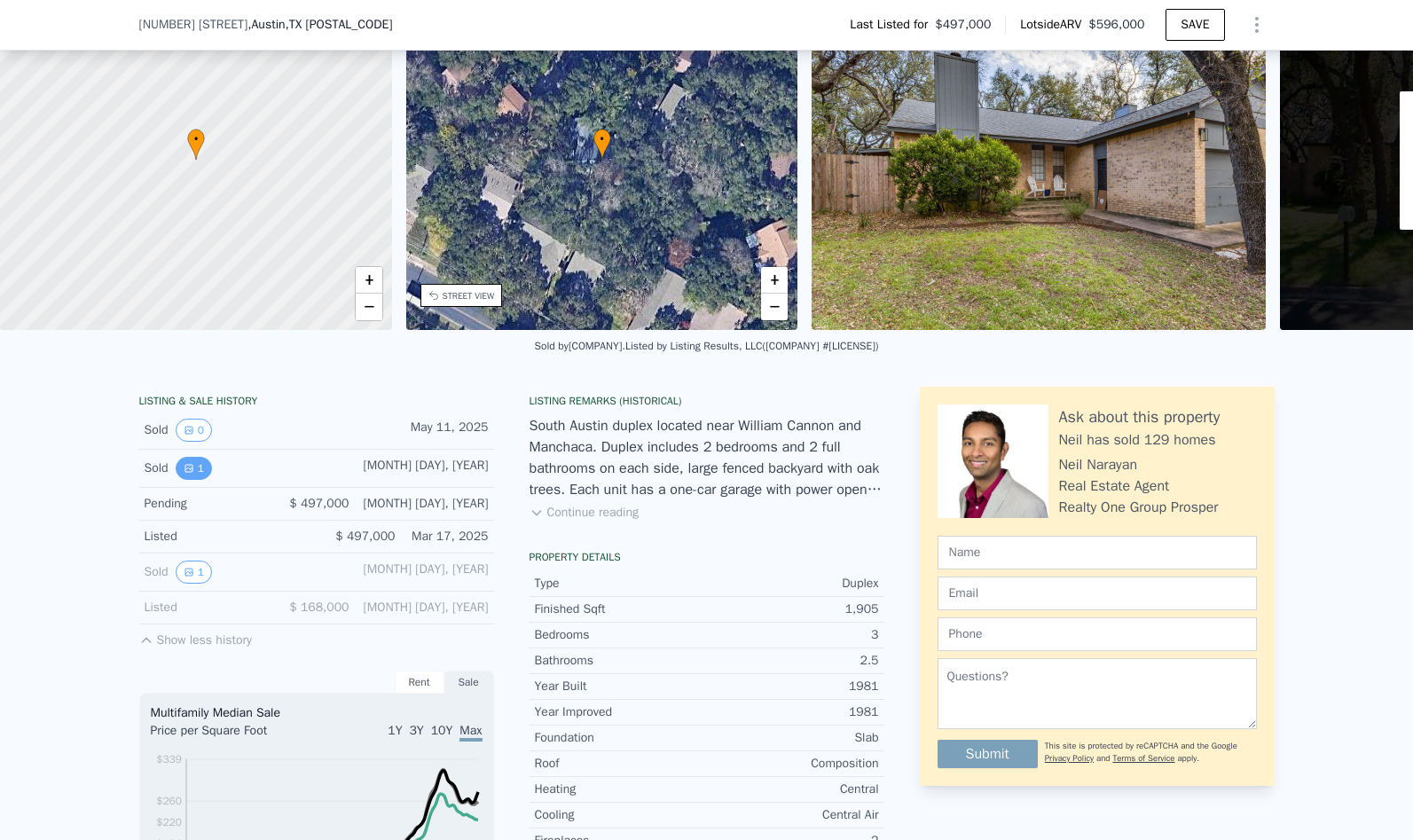 click on "1" at bounding box center (193, 468) 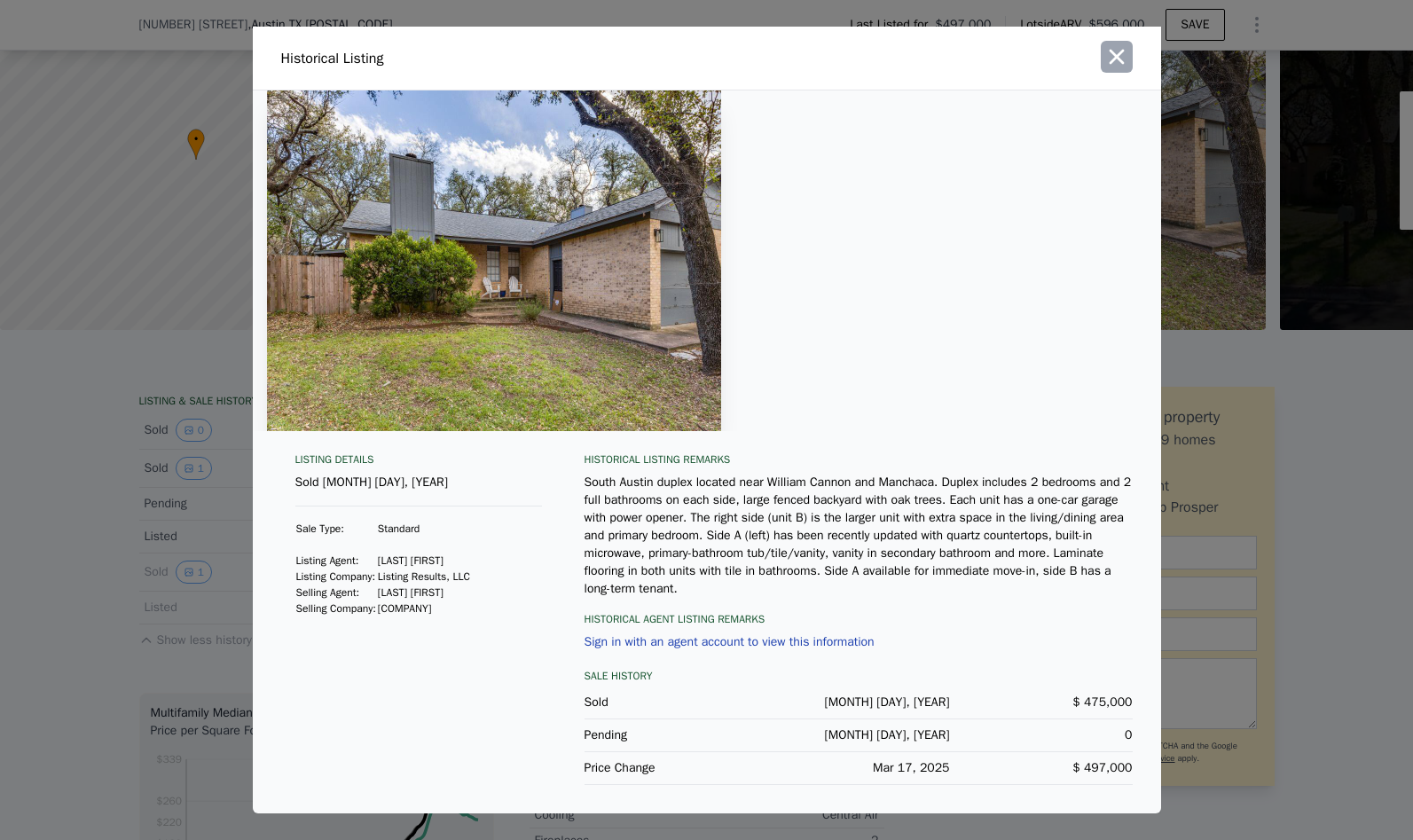 click 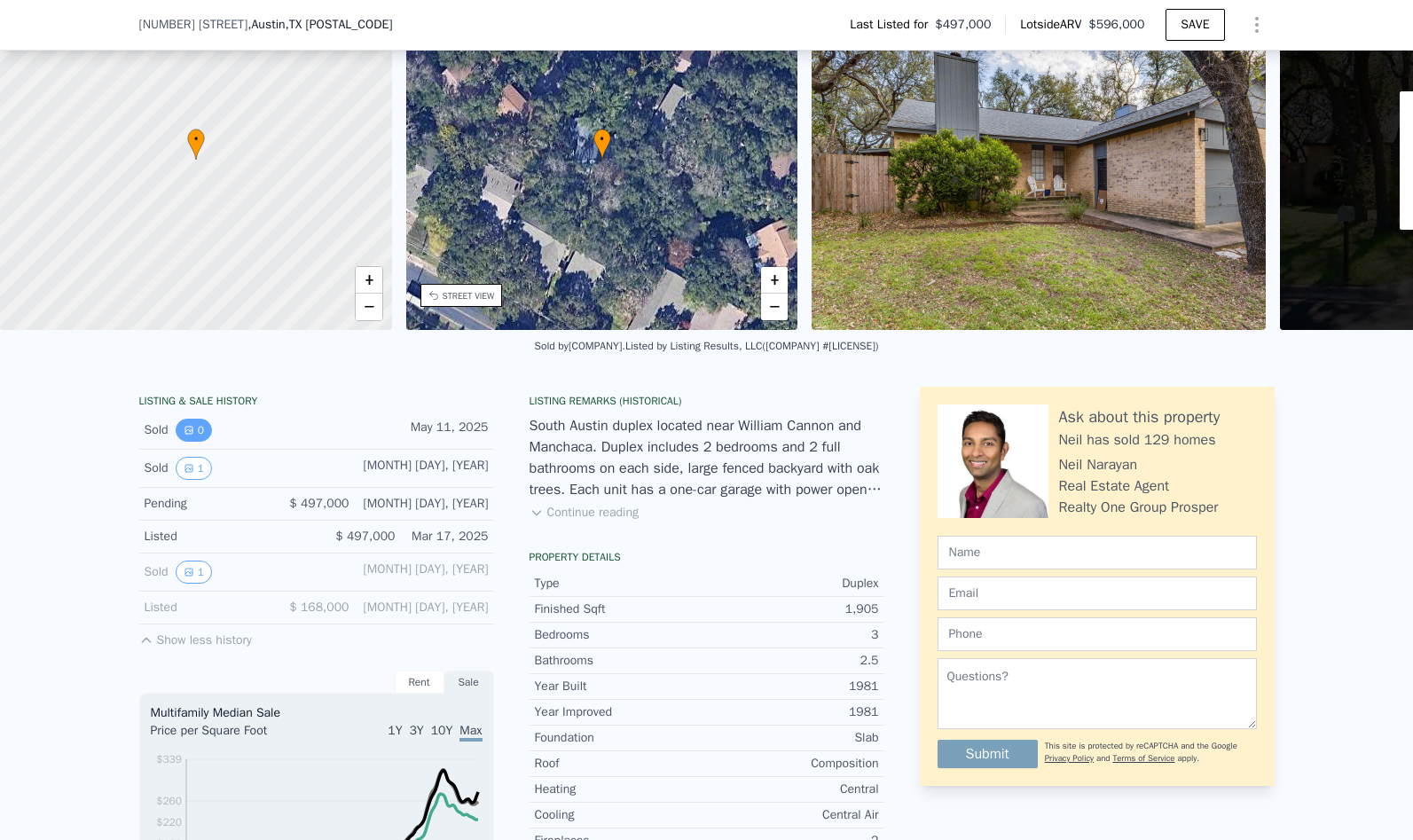 click 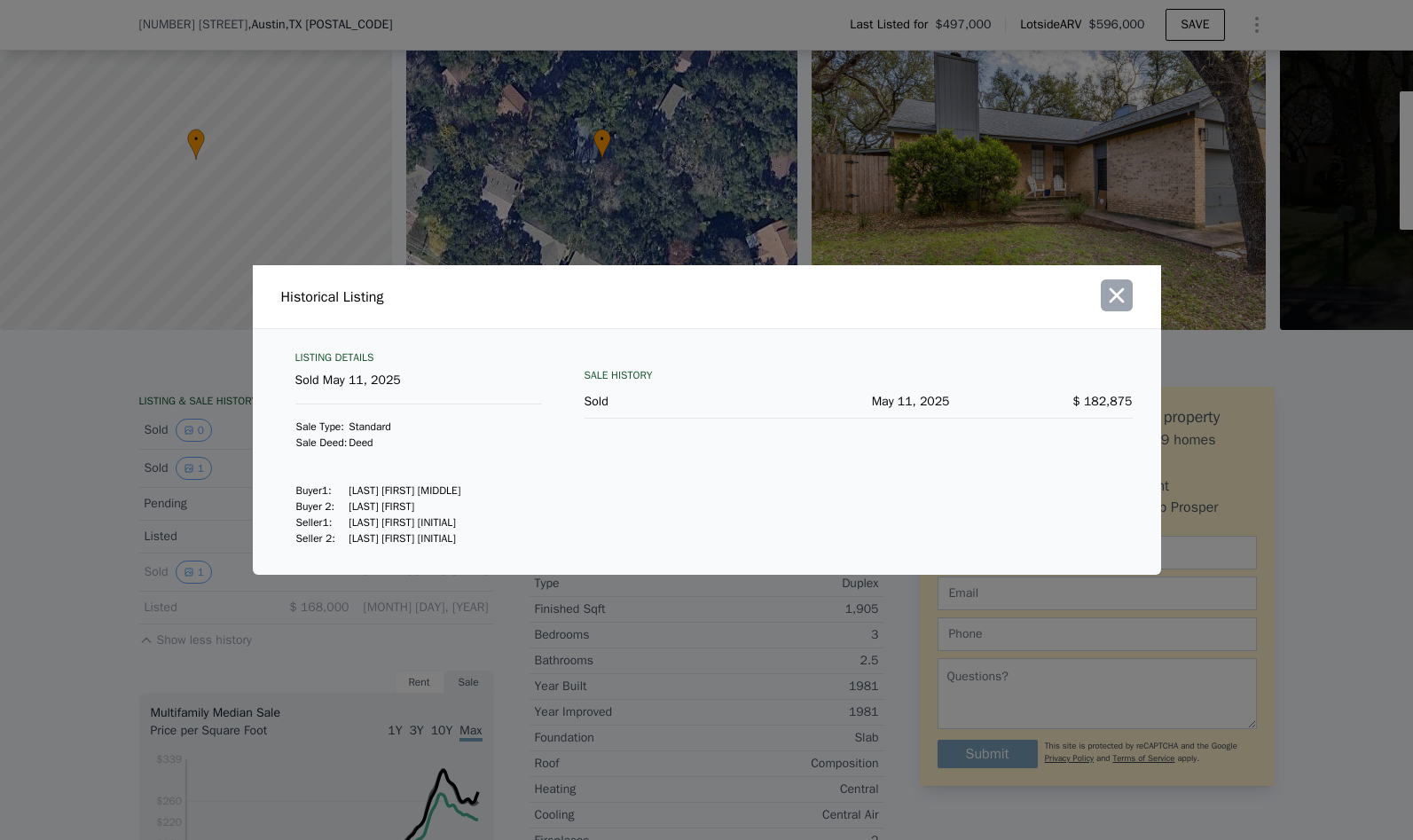 click 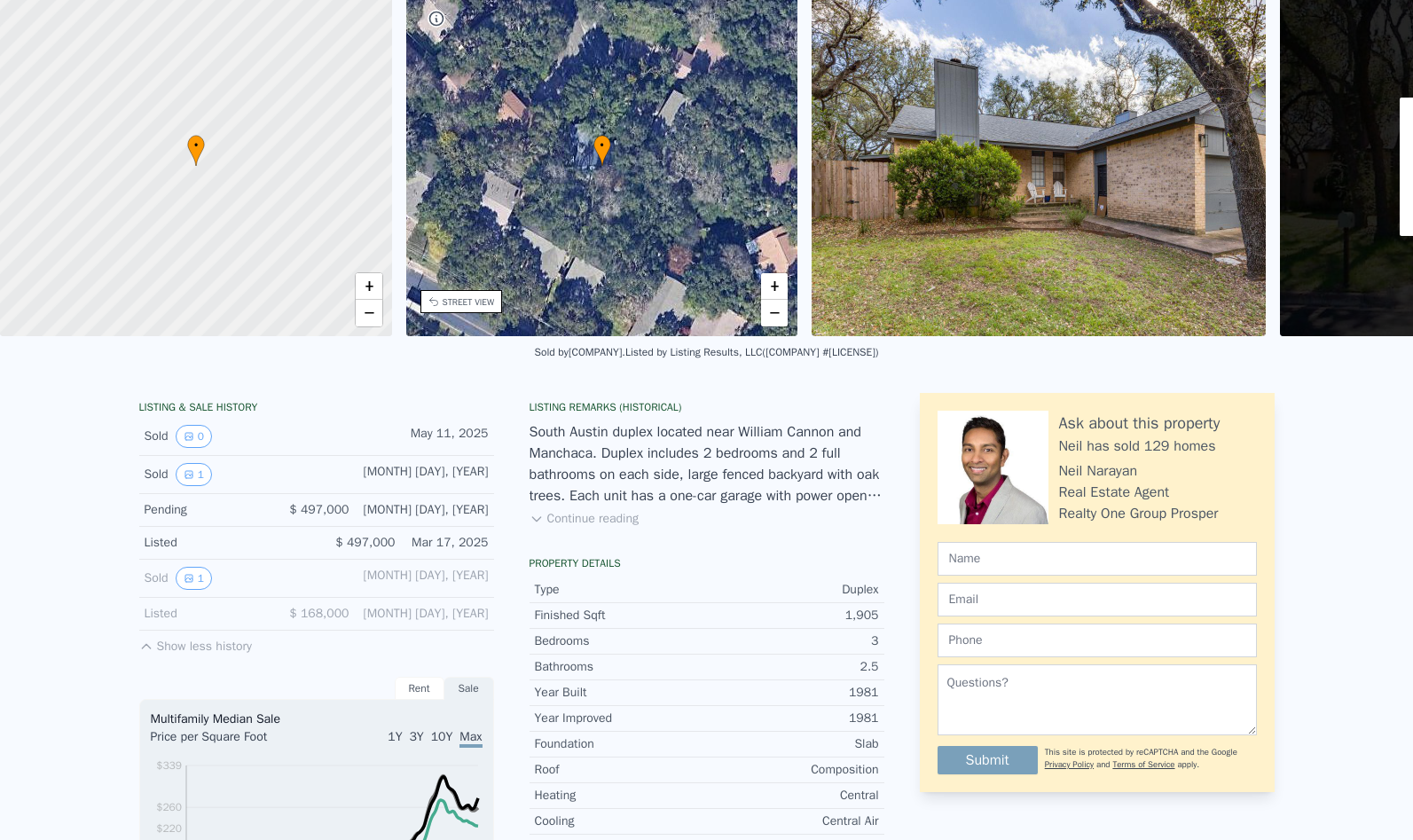 scroll, scrollTop: 0, scrollLeft: 0, axis: both 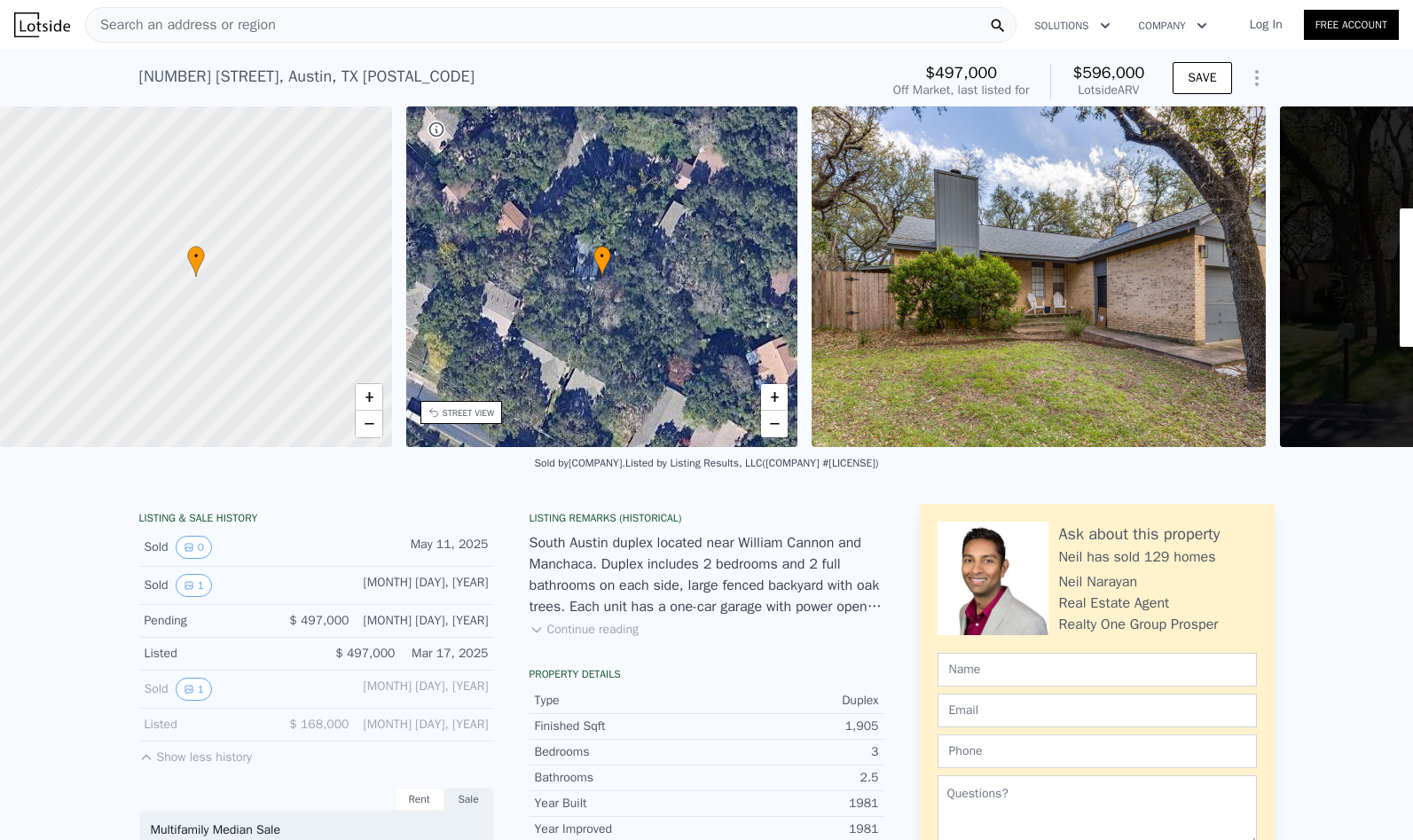 click on "Search an address or region" at bounding box center [181, 25] 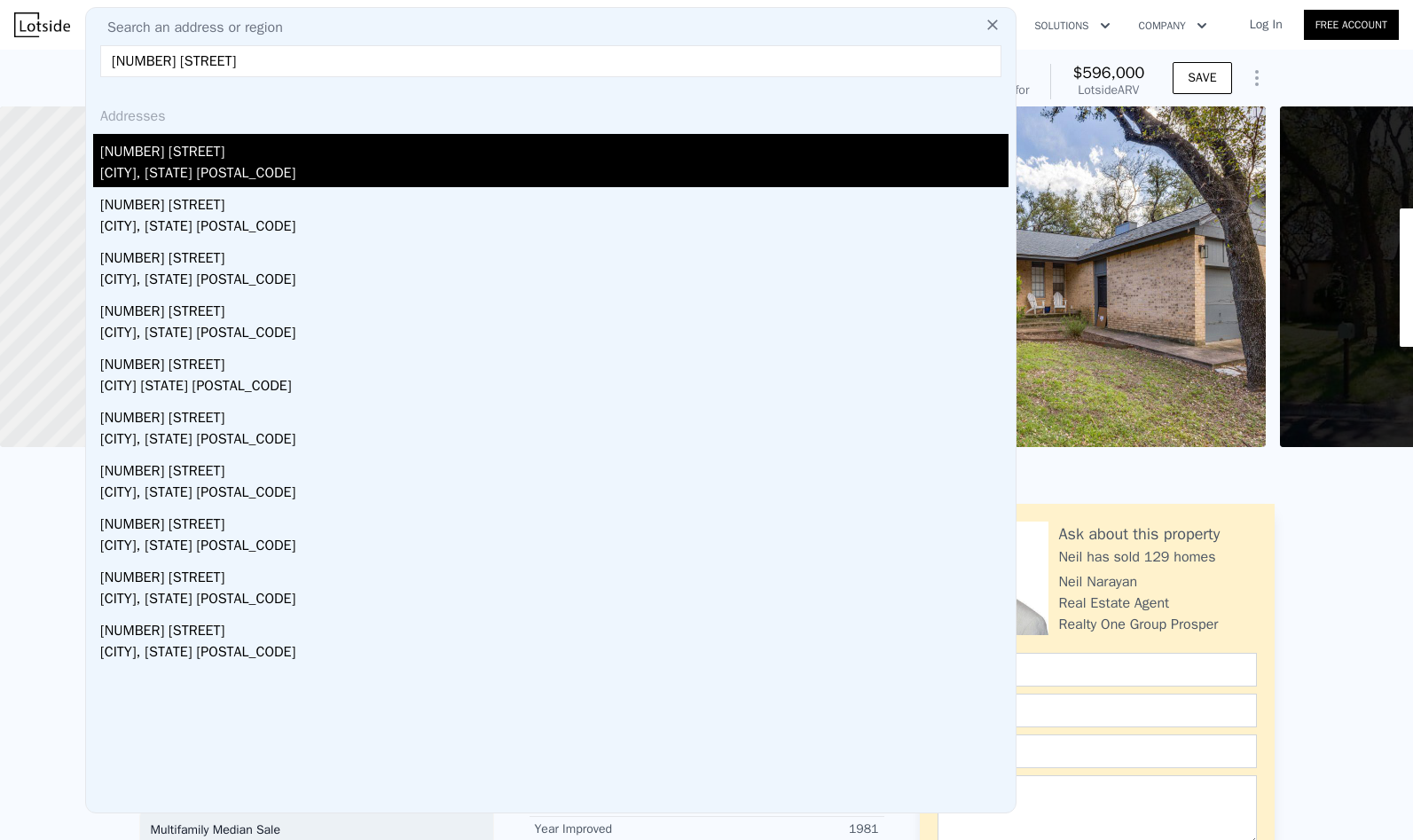type on "[NUMBER] [STREET]" 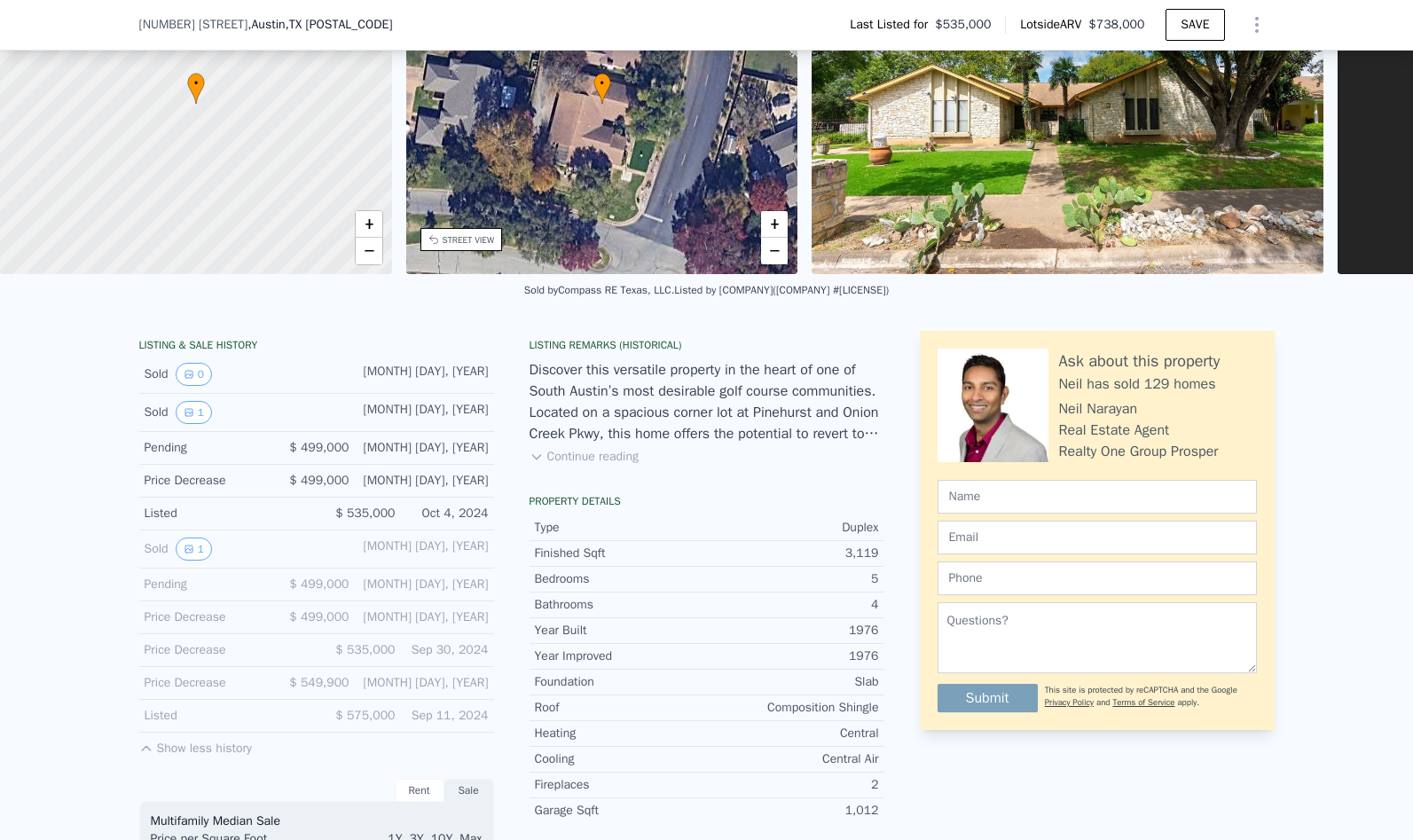 scroll, scrollTop: 225, scrollLeft: 0, axis: vertical 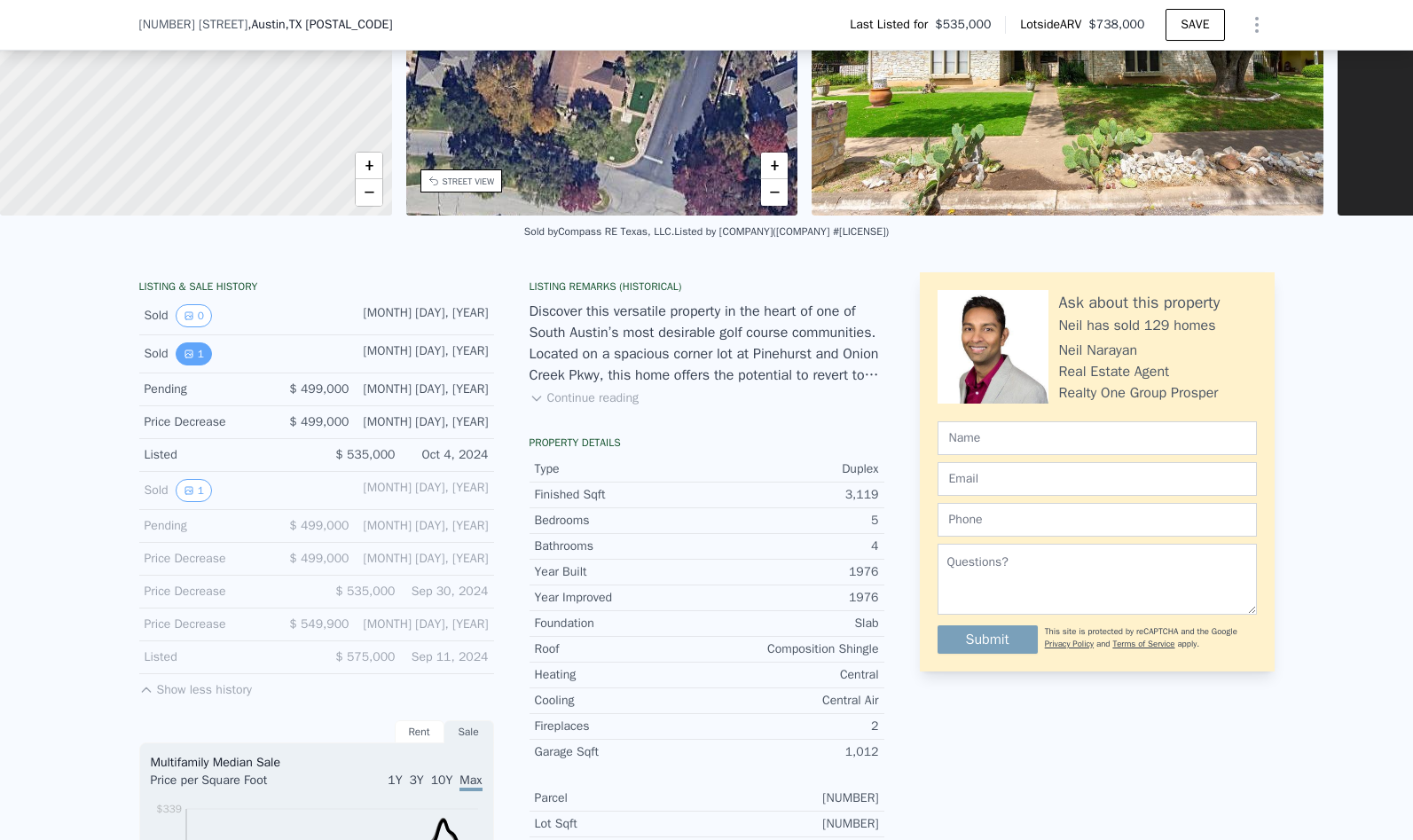 click 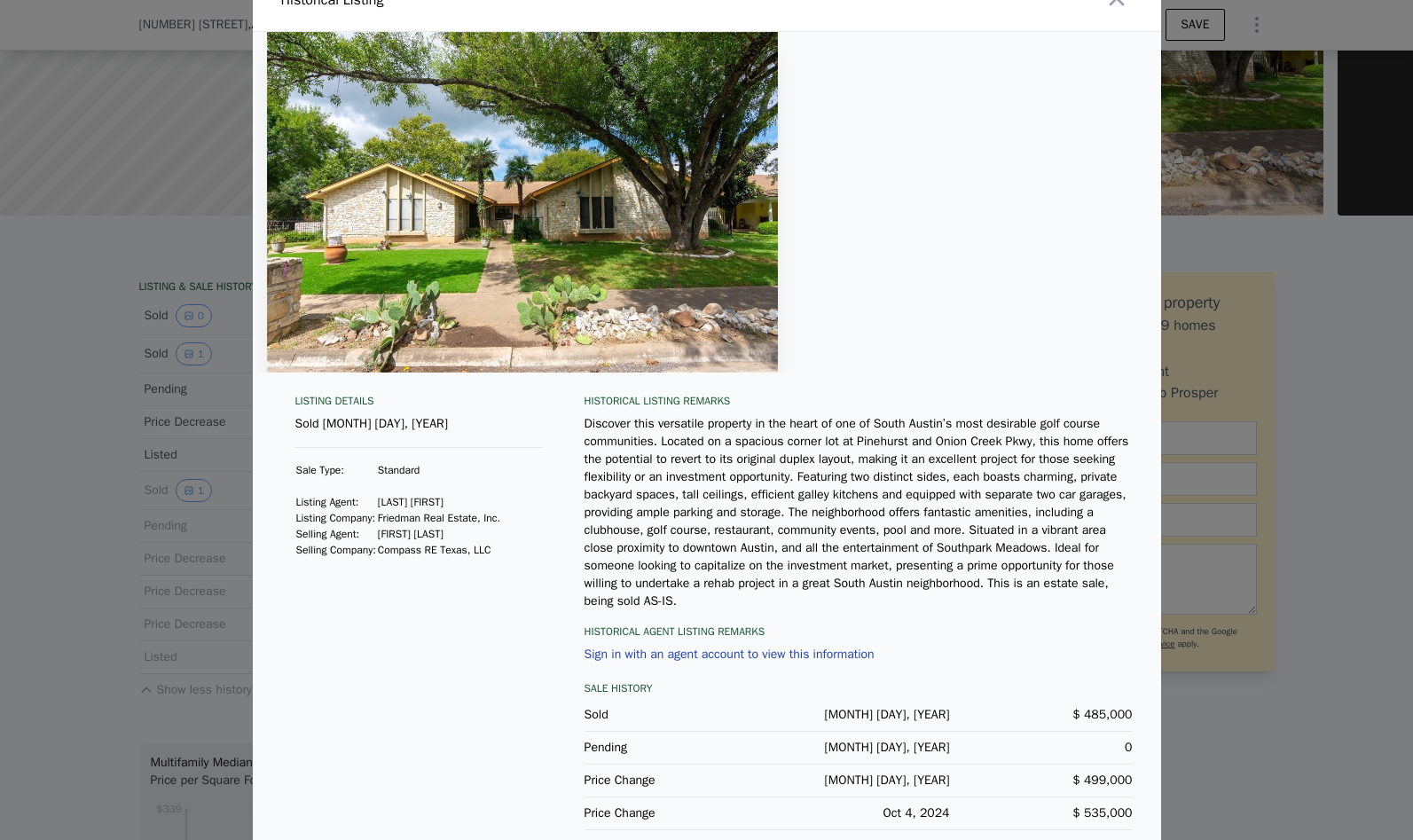 scroll, scrollTop: 0, scrollLeft: 0, axis: both 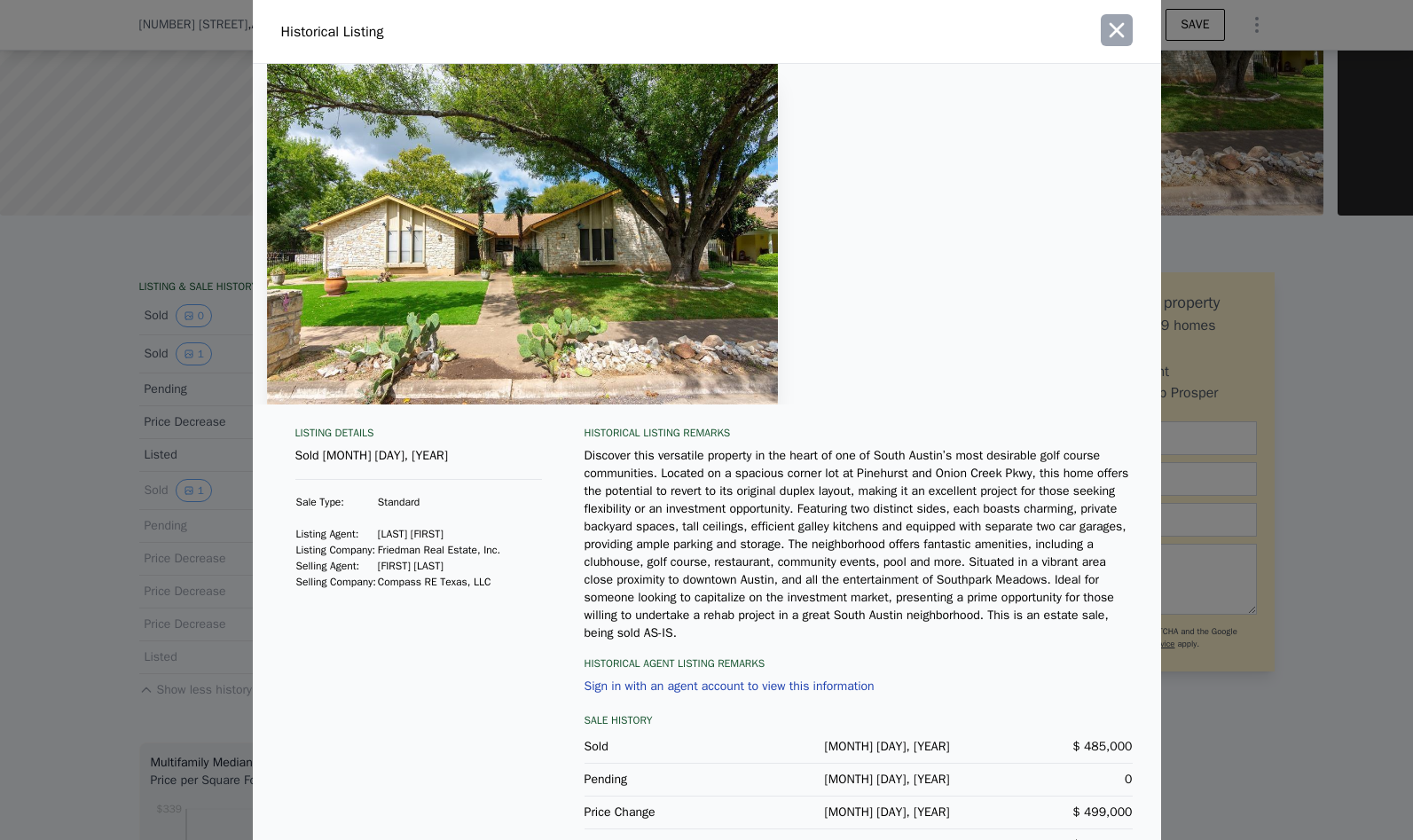 click 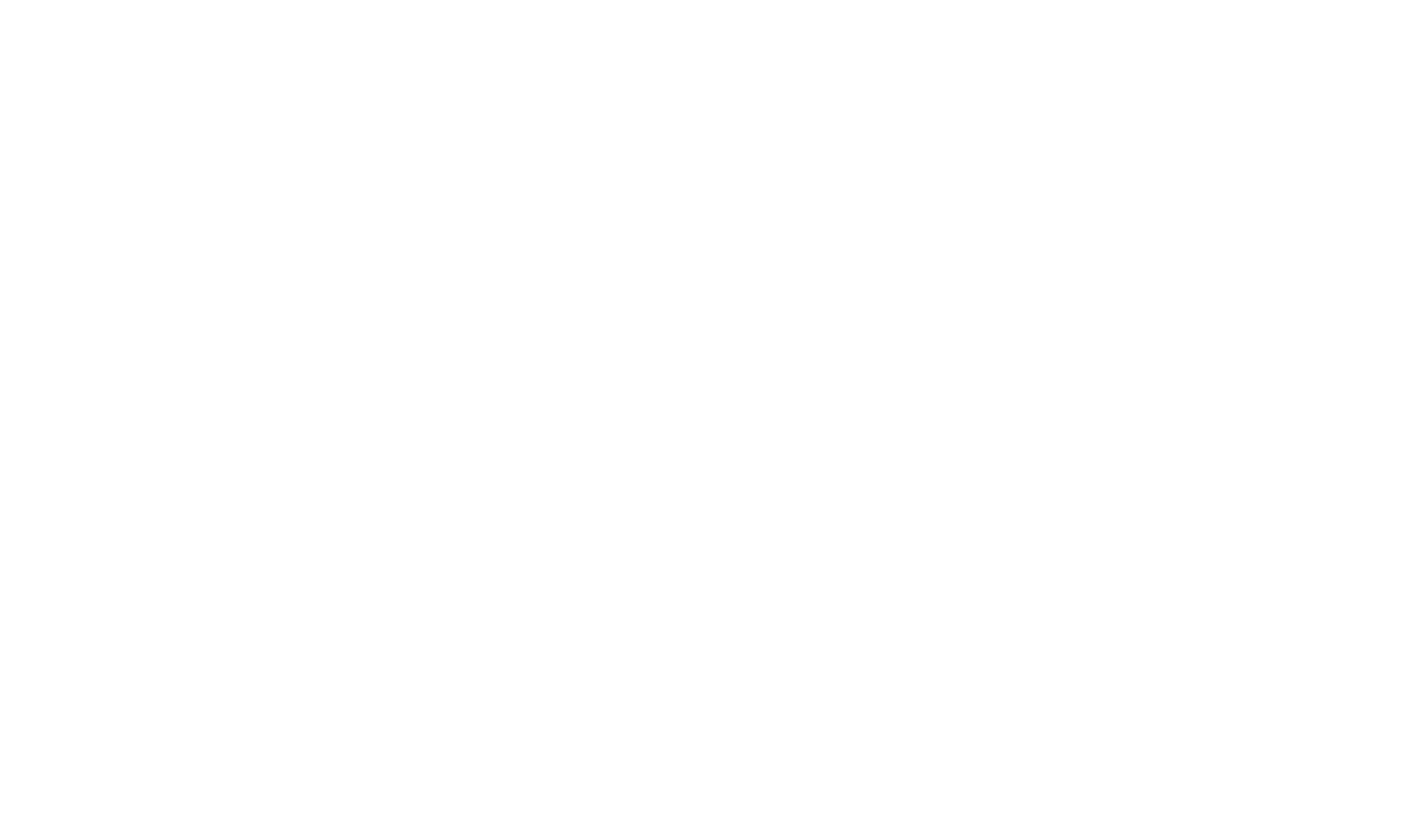 scroll, scrollTop: 0, scrollLeft: 0, axis: both 